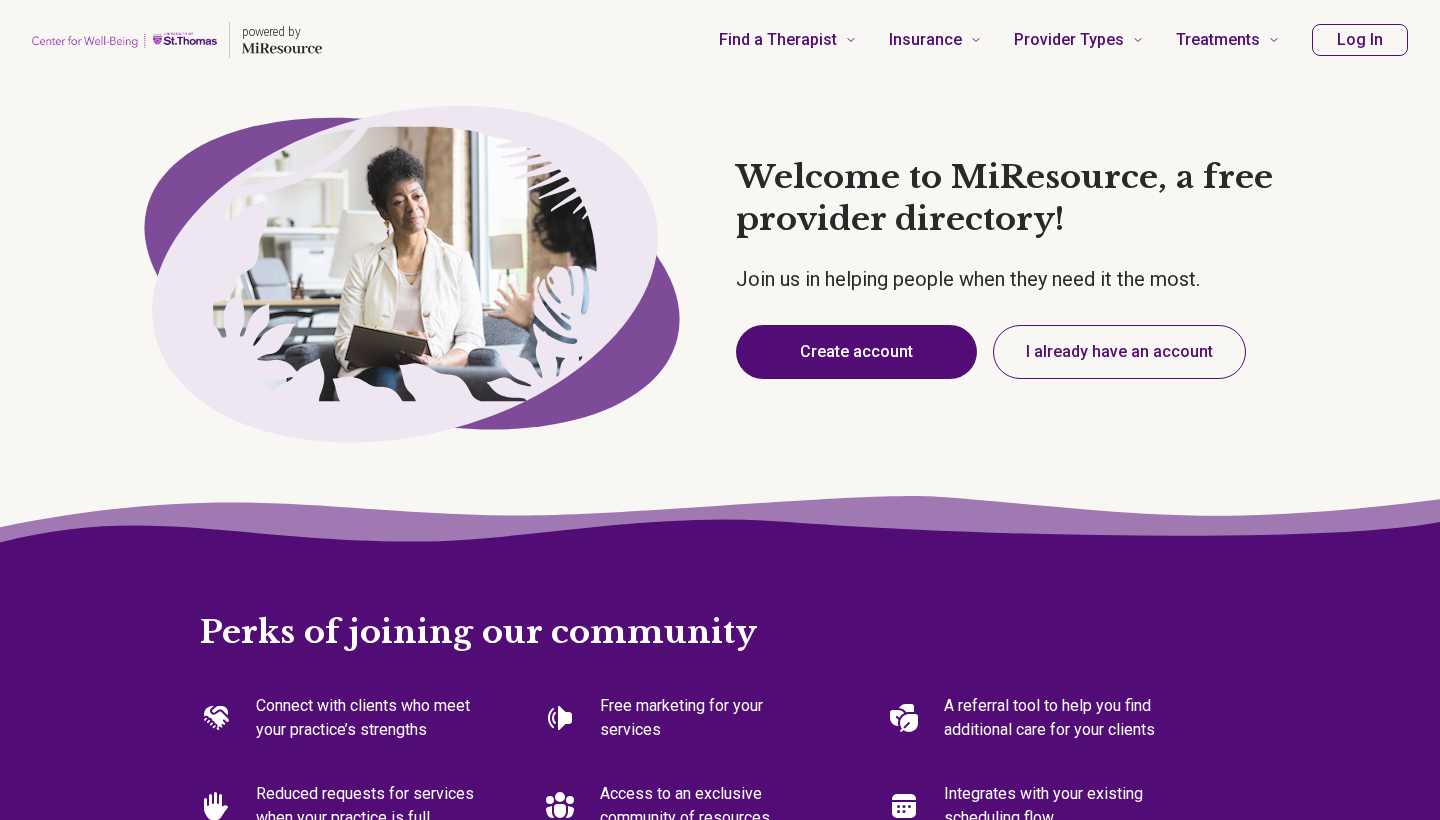 scroll, scrollTop: 0, scrollLeft: 0, axis: both 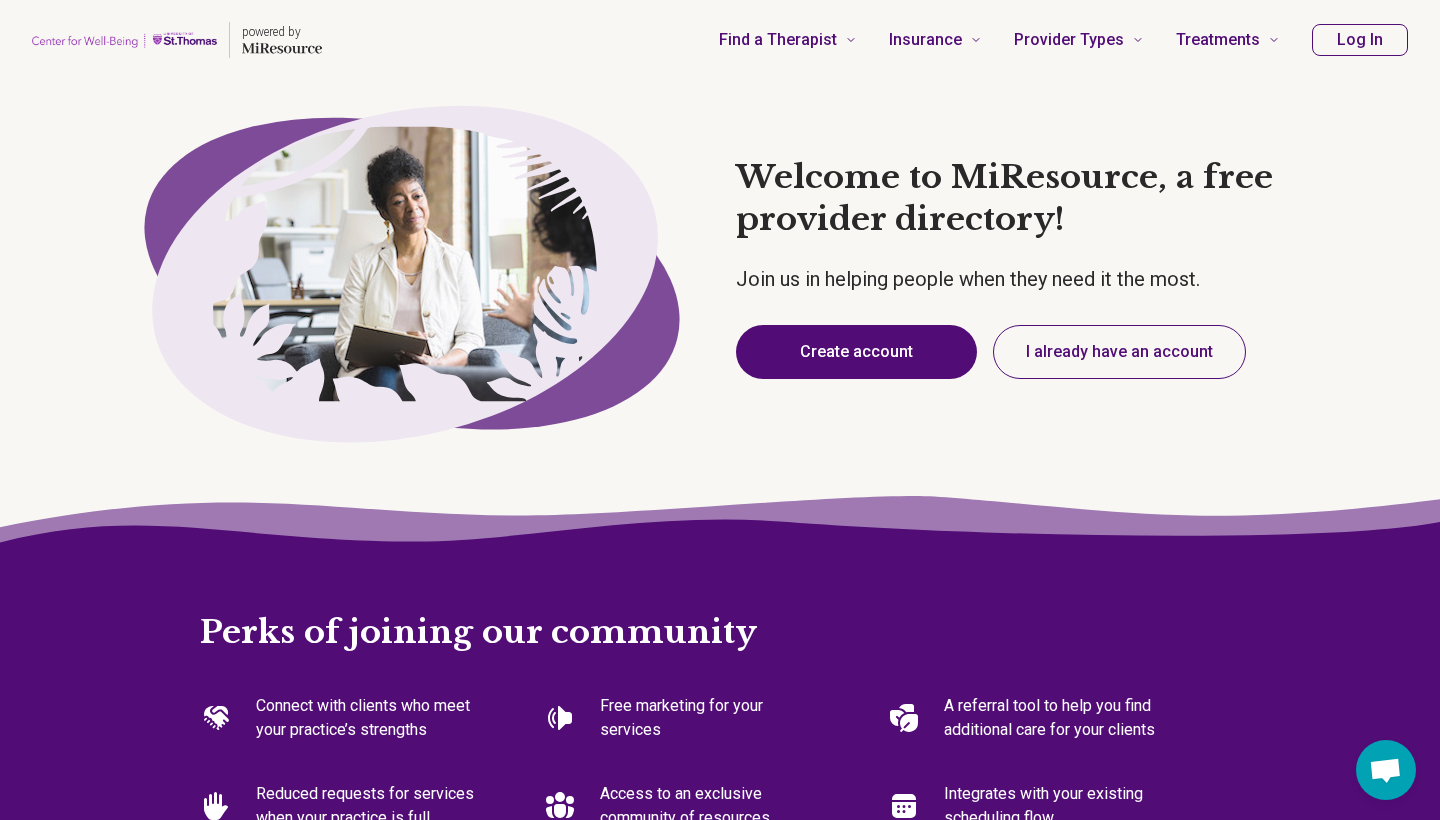 click on "Create account" at bounding box center [856, 352] 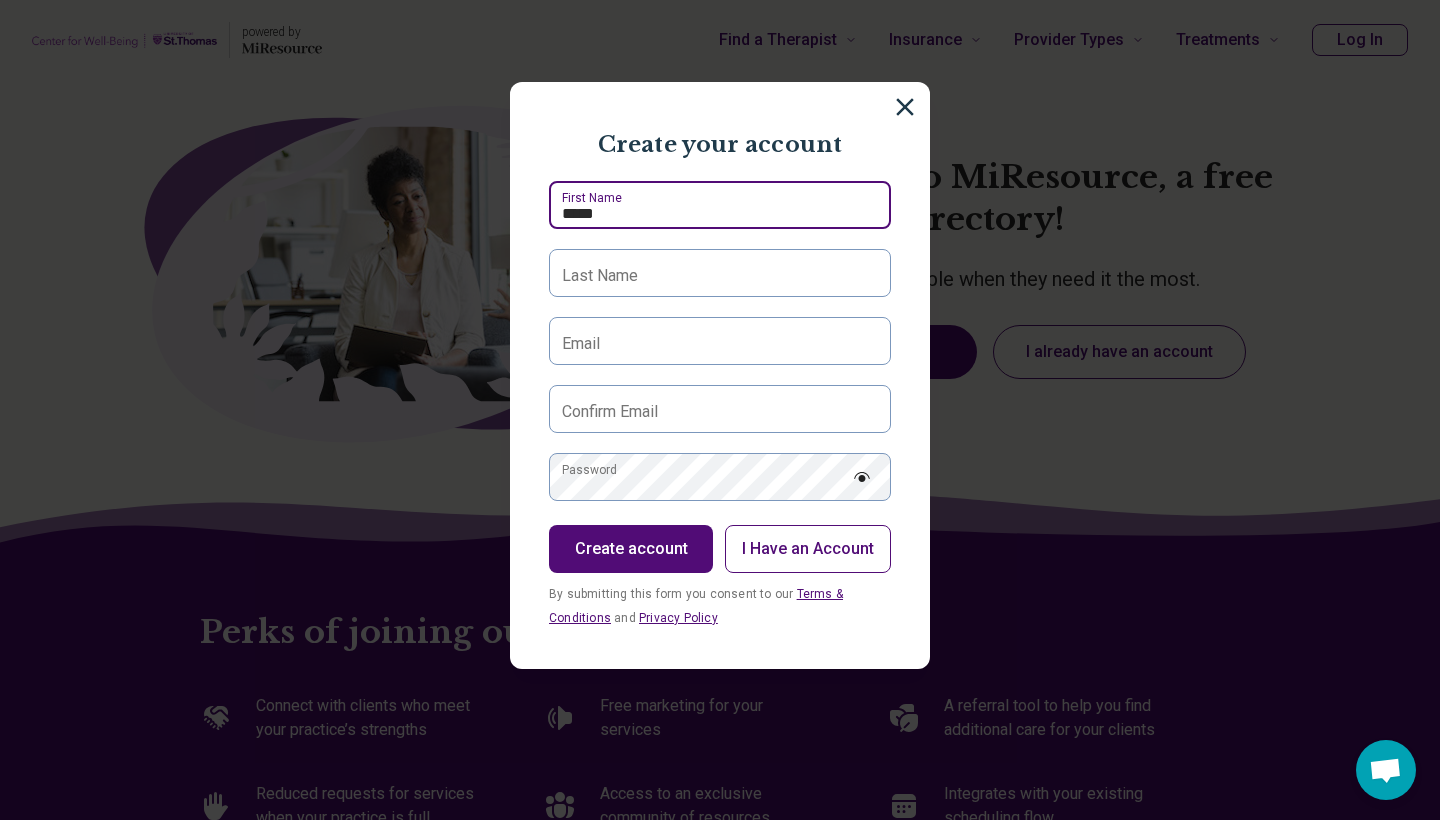type on "*****" 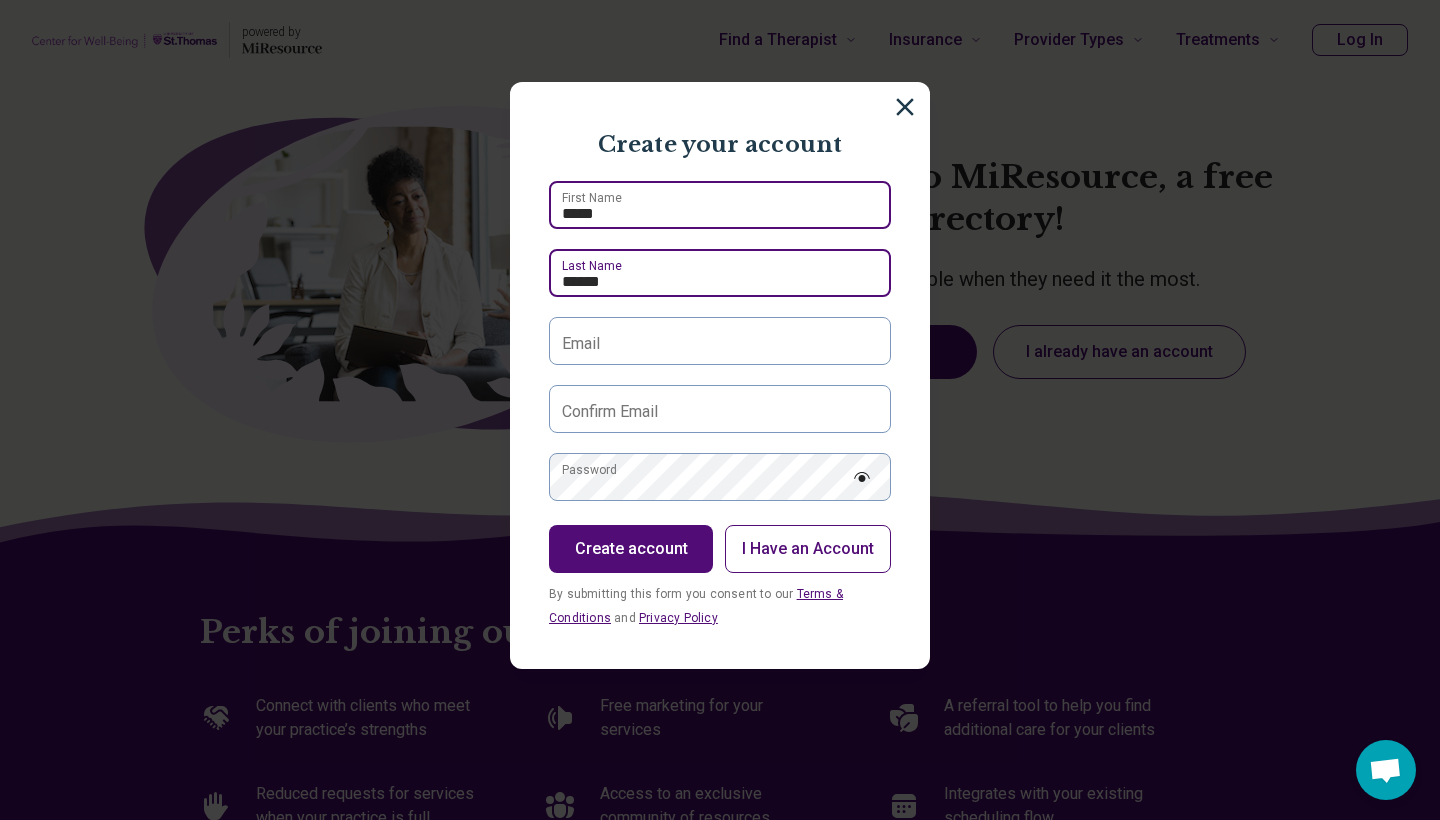 type on "******" 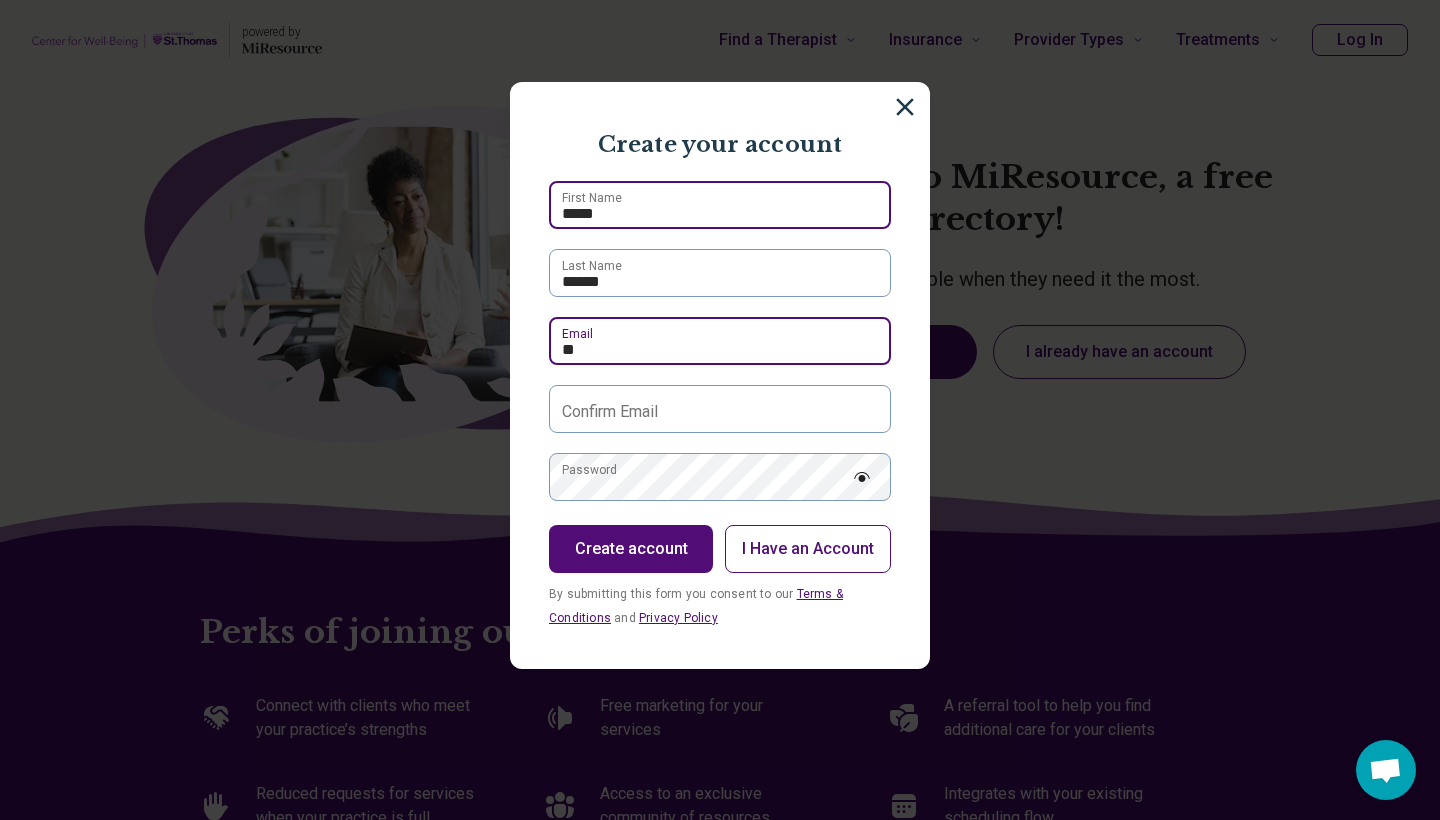 type on "*" 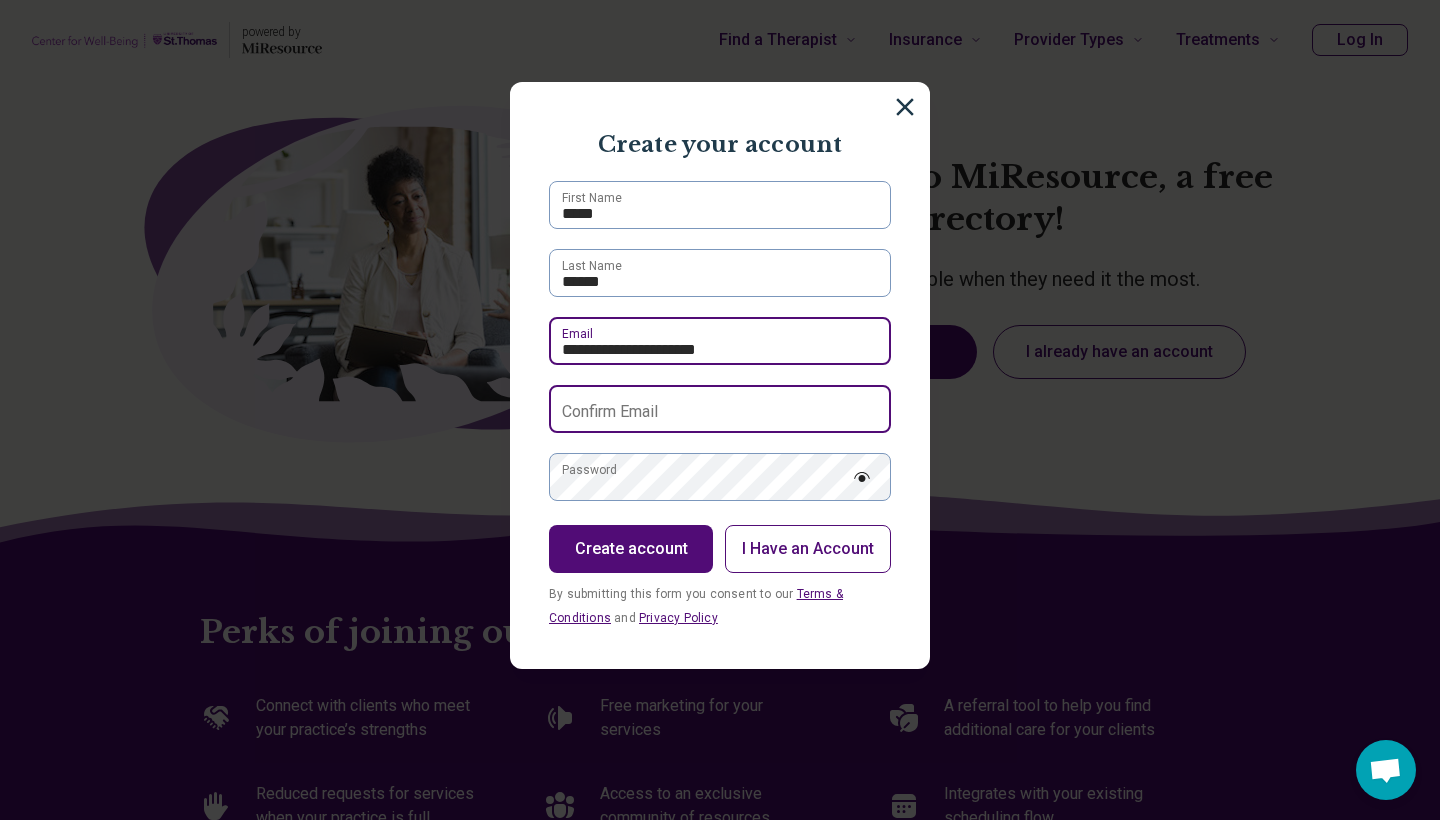 type on "**********" 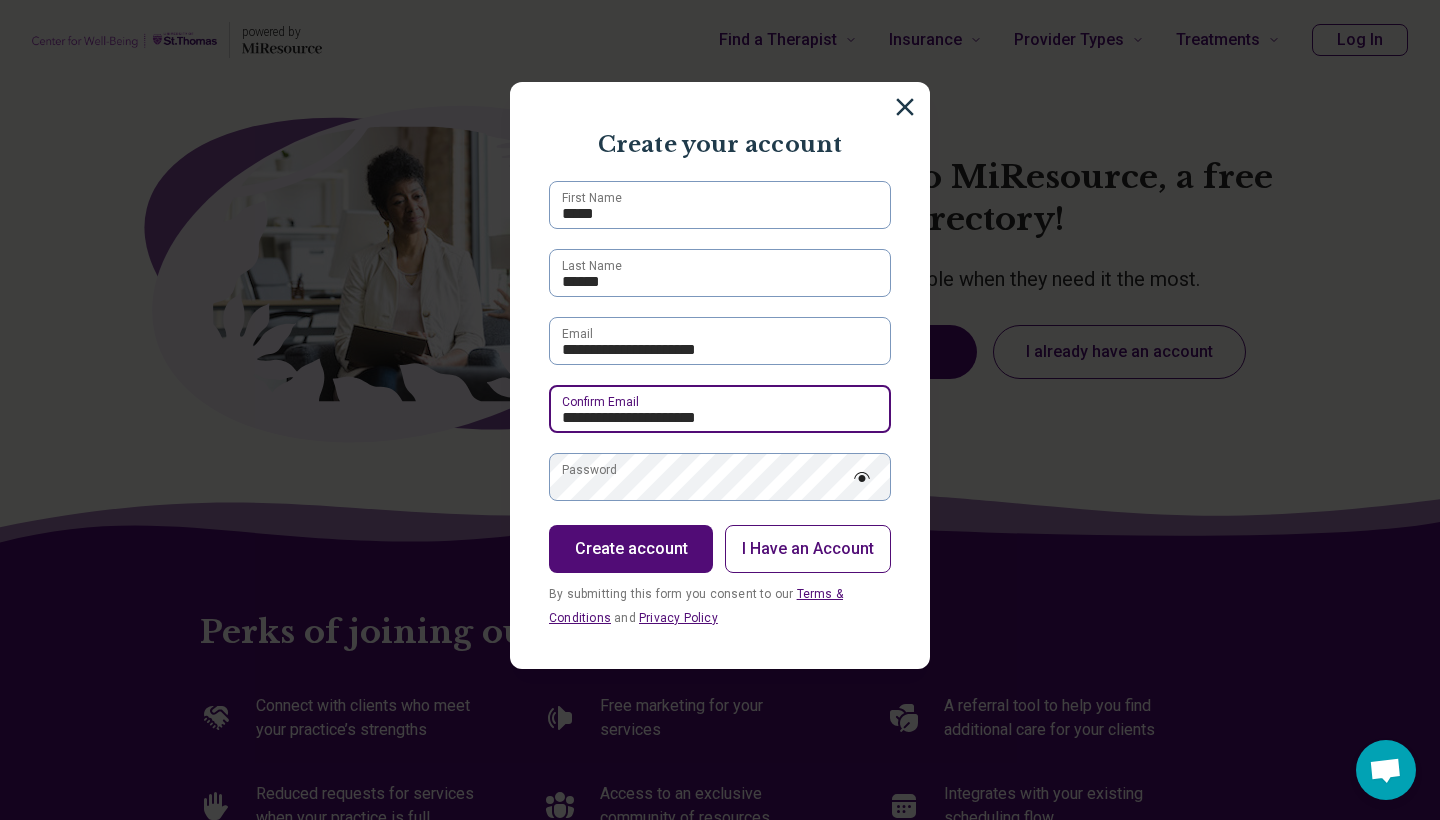 type on "**********" 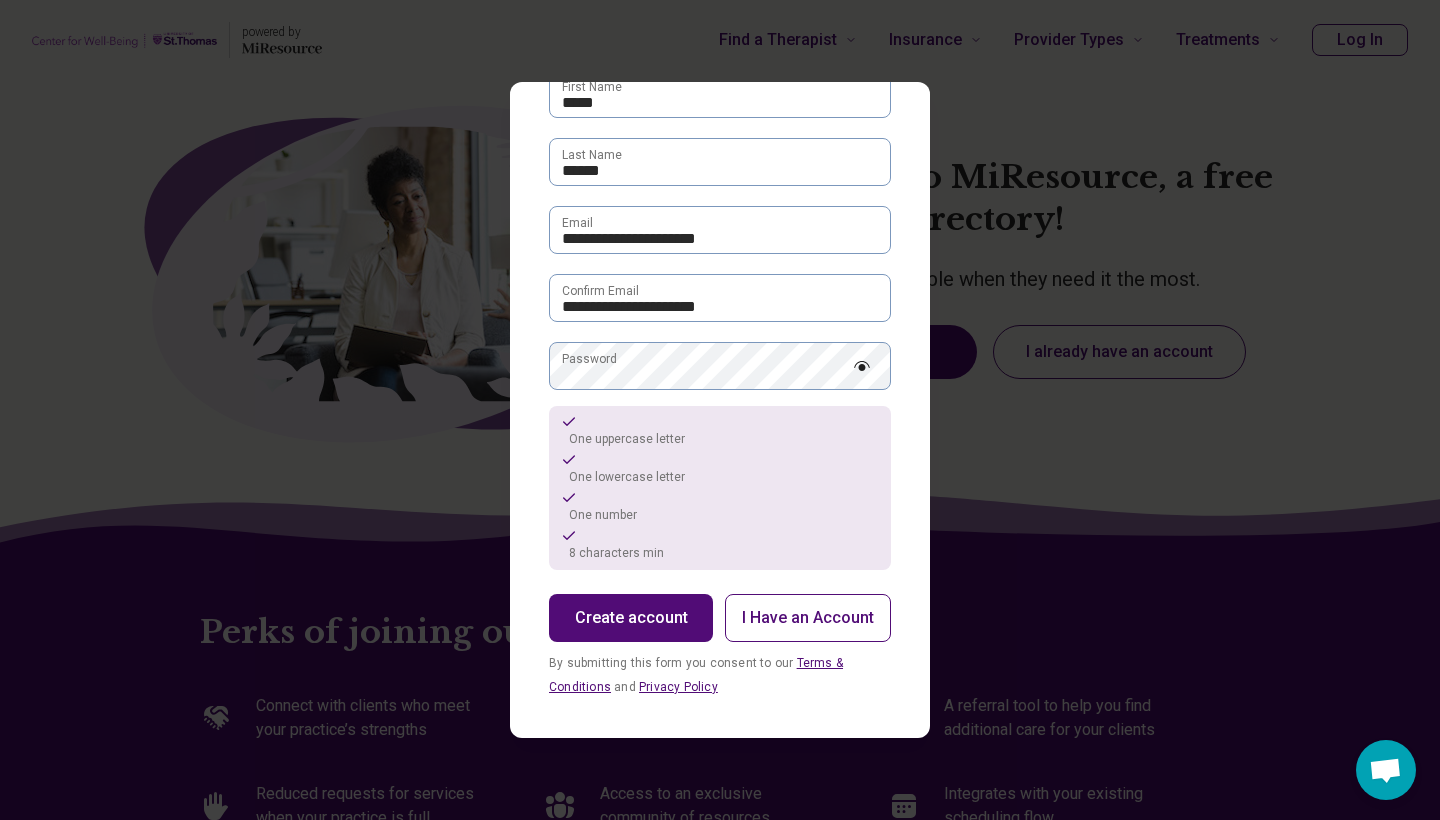 scroll, scrollTop: 110, scrollLeft: 0, axis: vertical 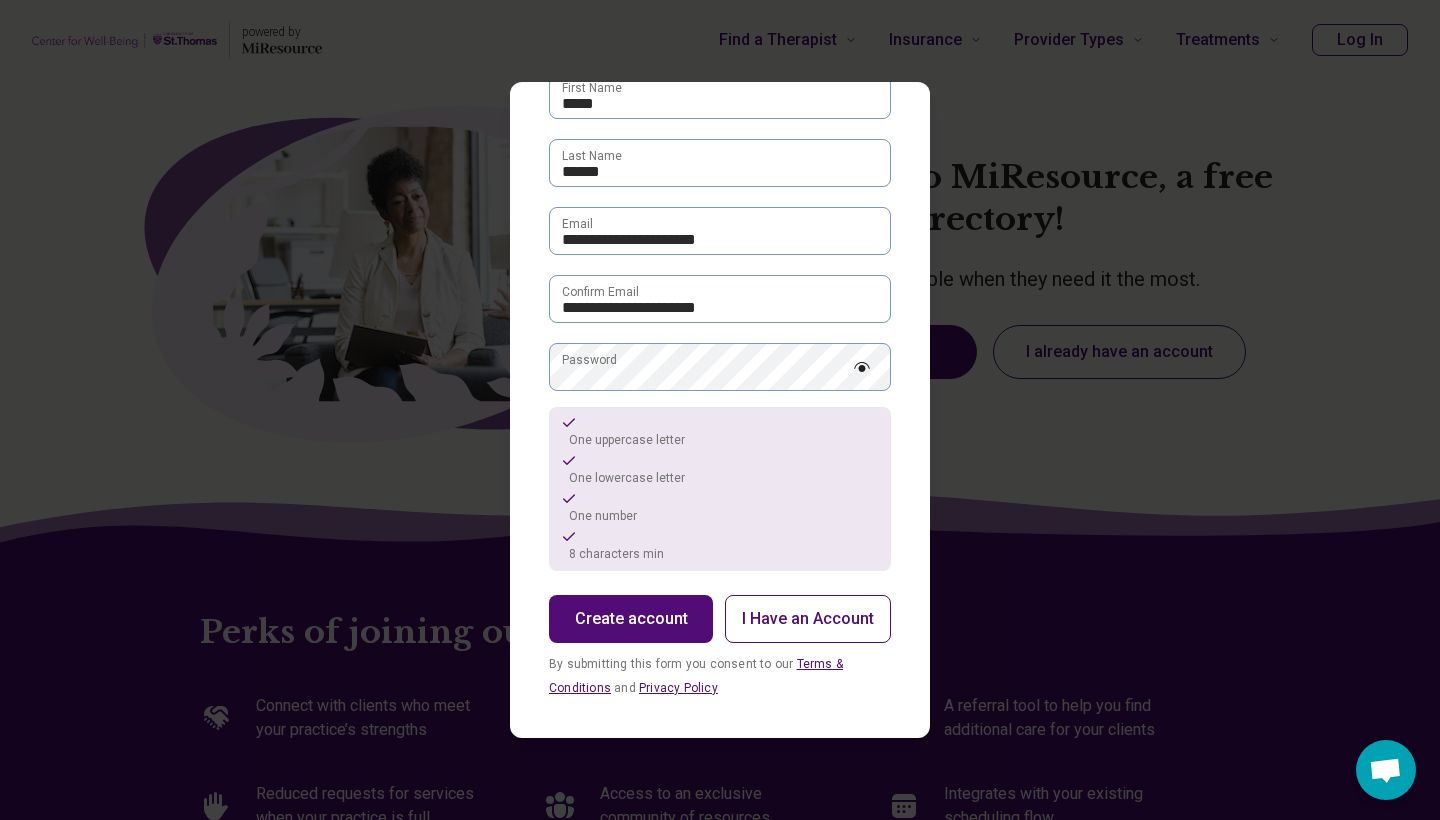 click on "Create account" at bounding box center (631, 619) 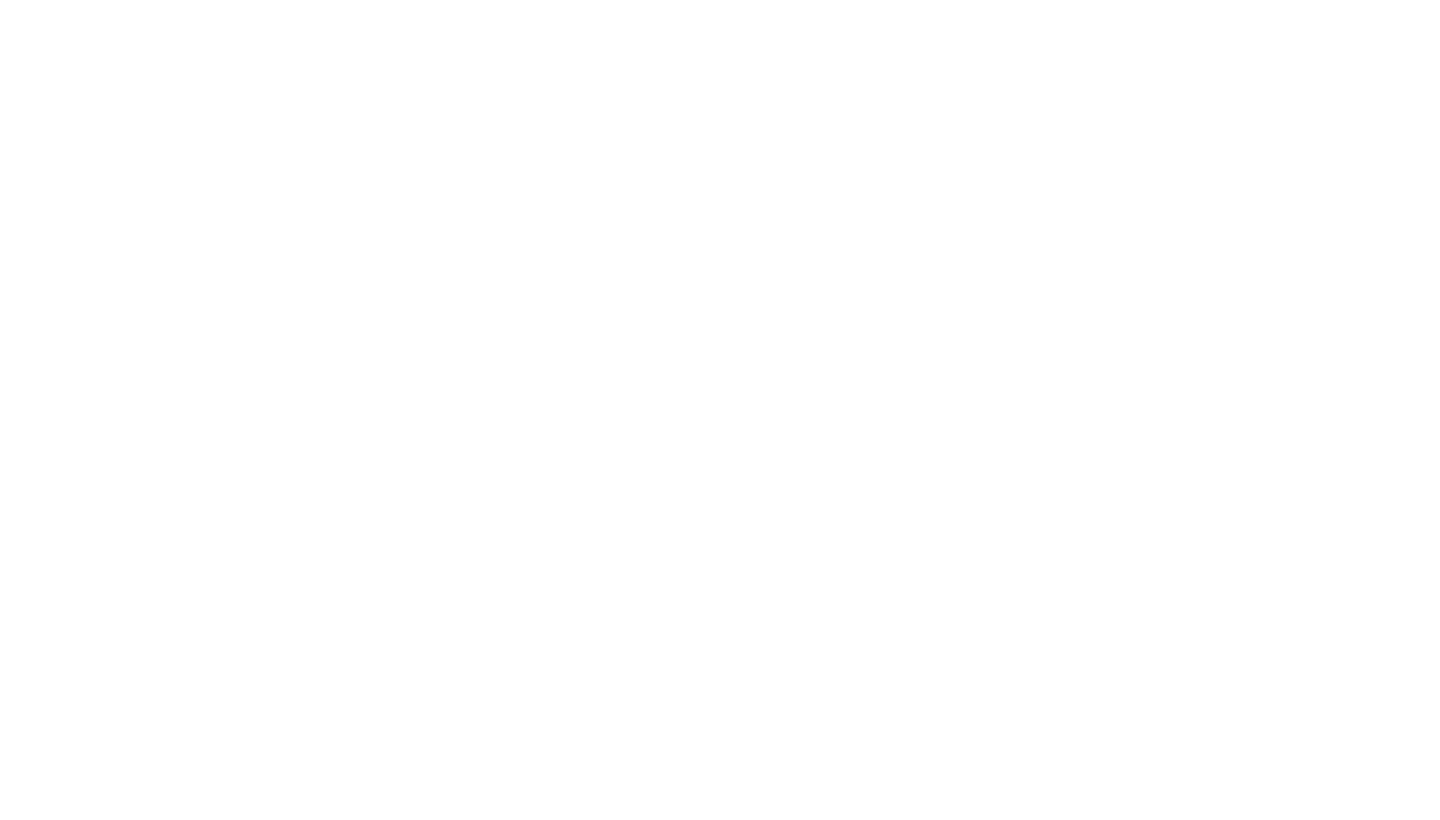 scroll, scrollTop: 0, scrollLeft: 0, axis: both 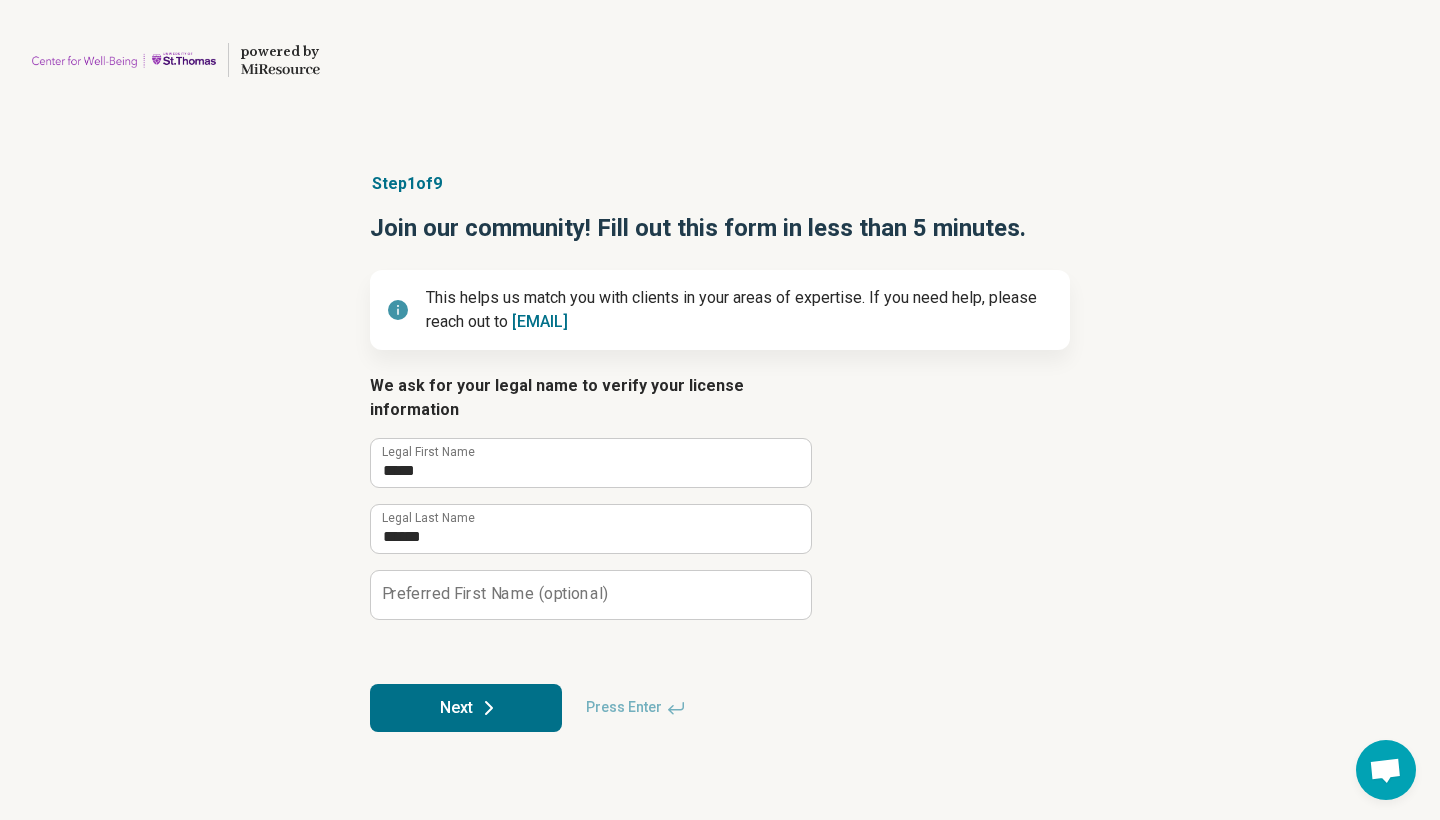 click on "Next" at bounding box center [466, 708] 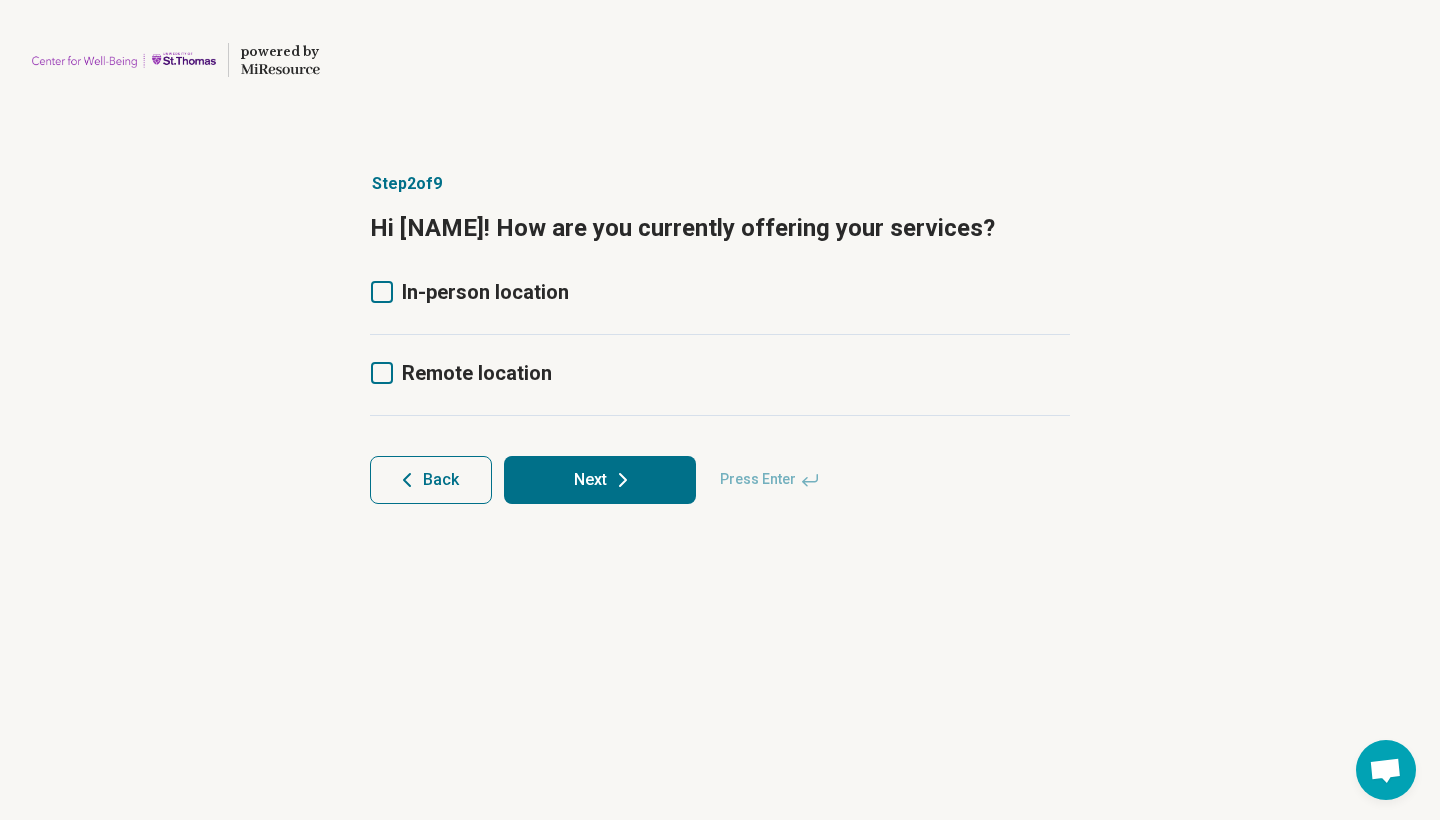 click 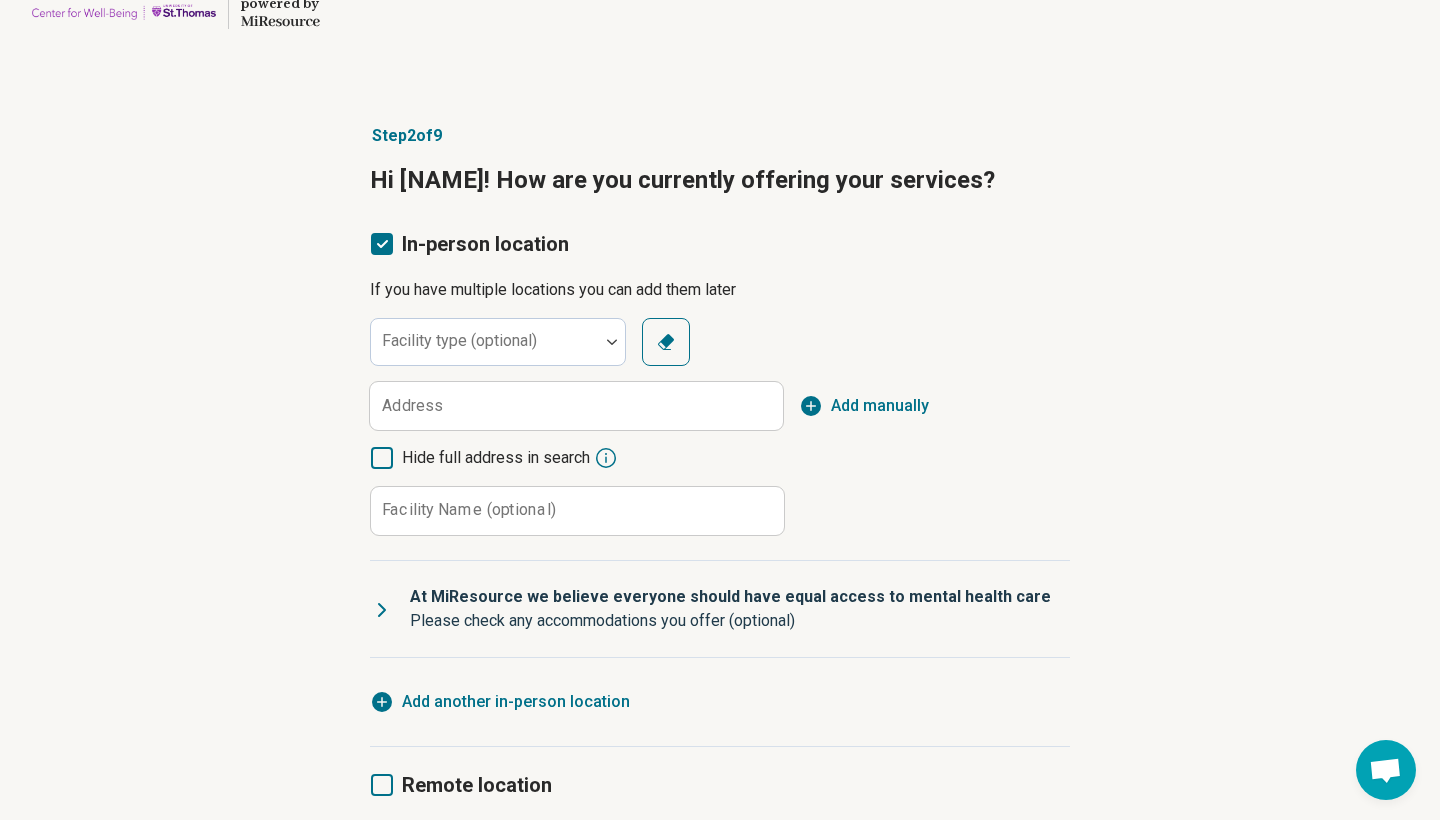 scroll, scrollTop: 52, scrollLeft: 0, axis: vertical 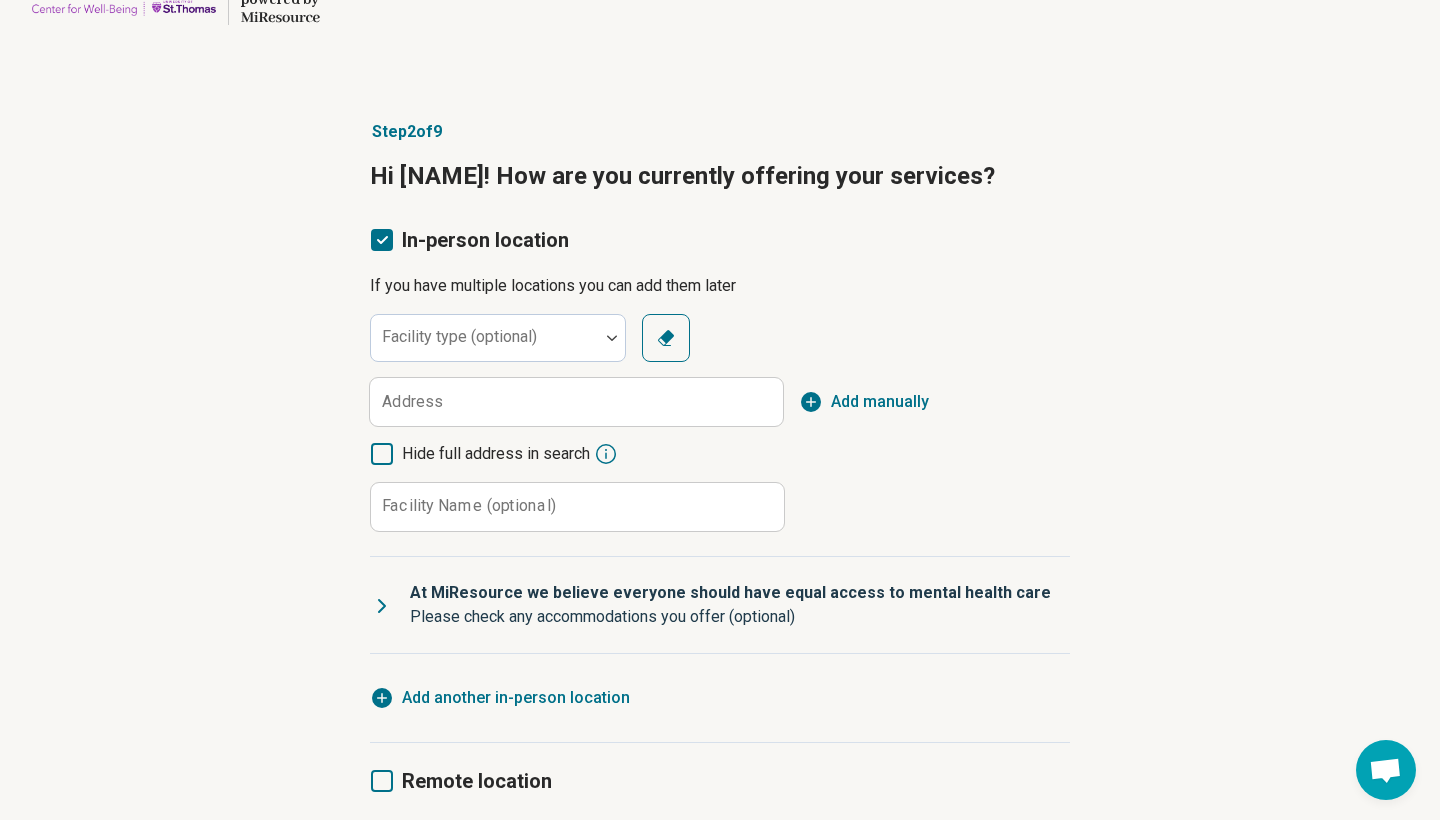 click on "Address" at bounding box center (412, 402) 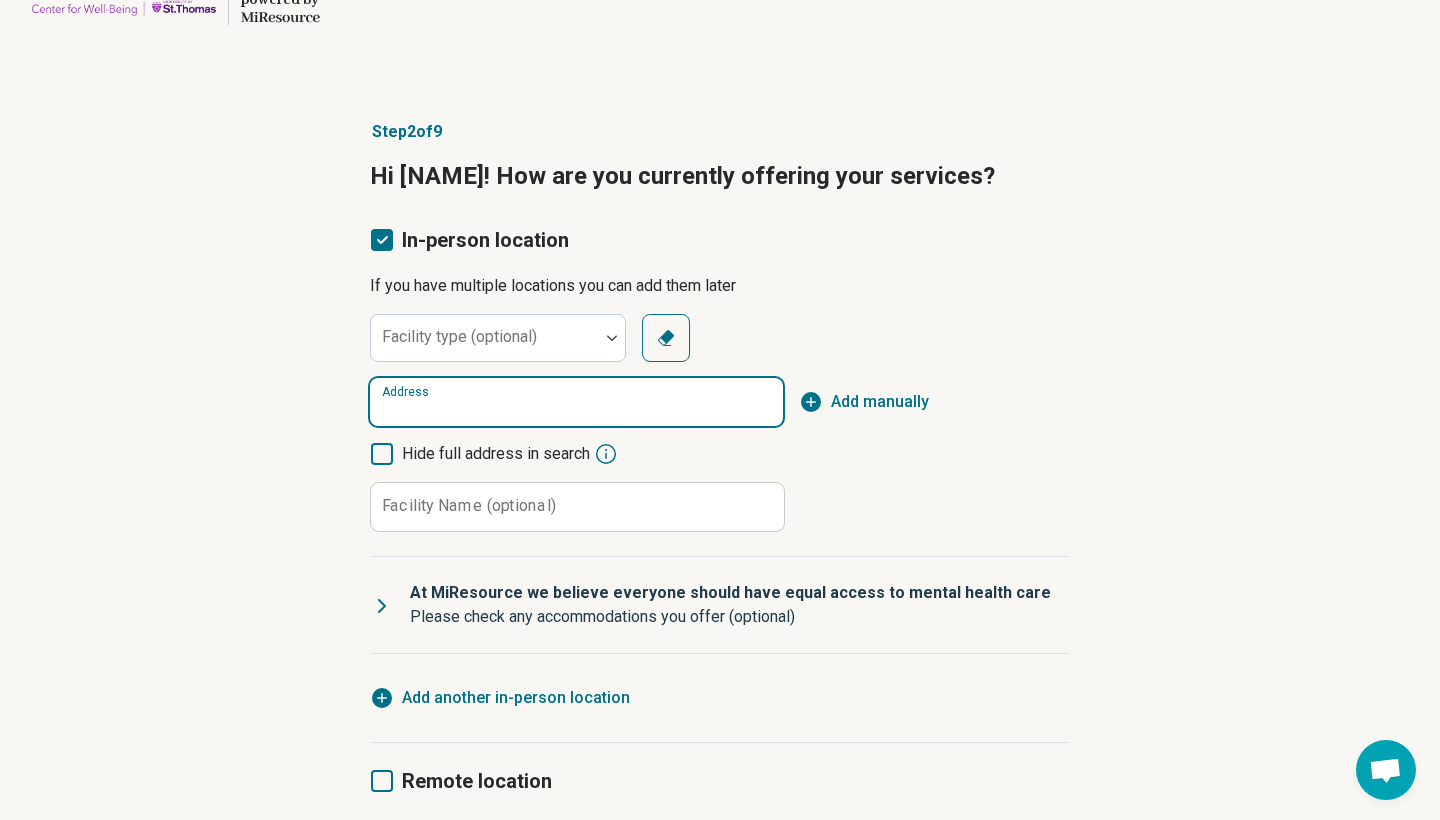 paste on "**********" 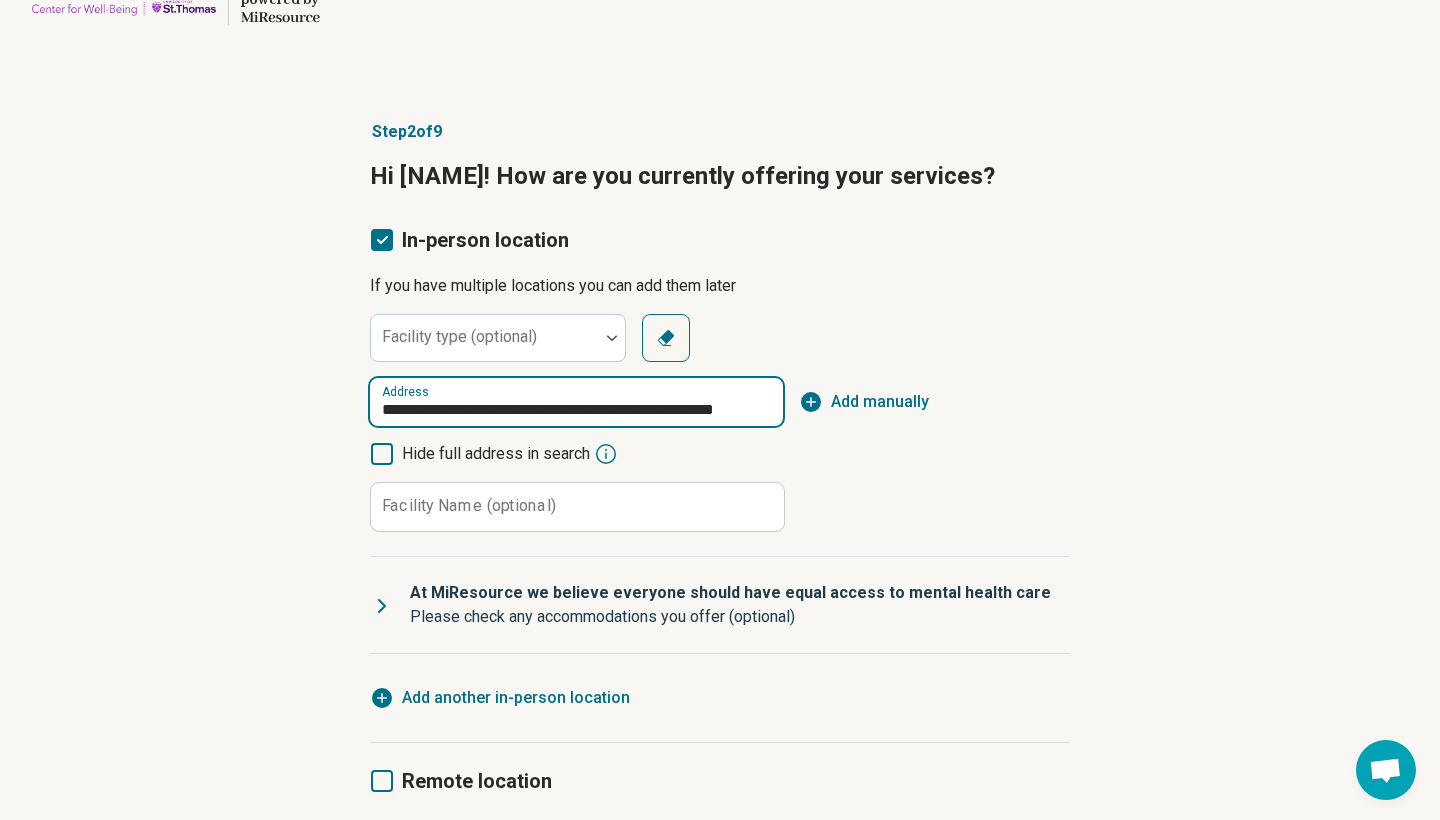 click on "**********" at bounding box center [576, 402] 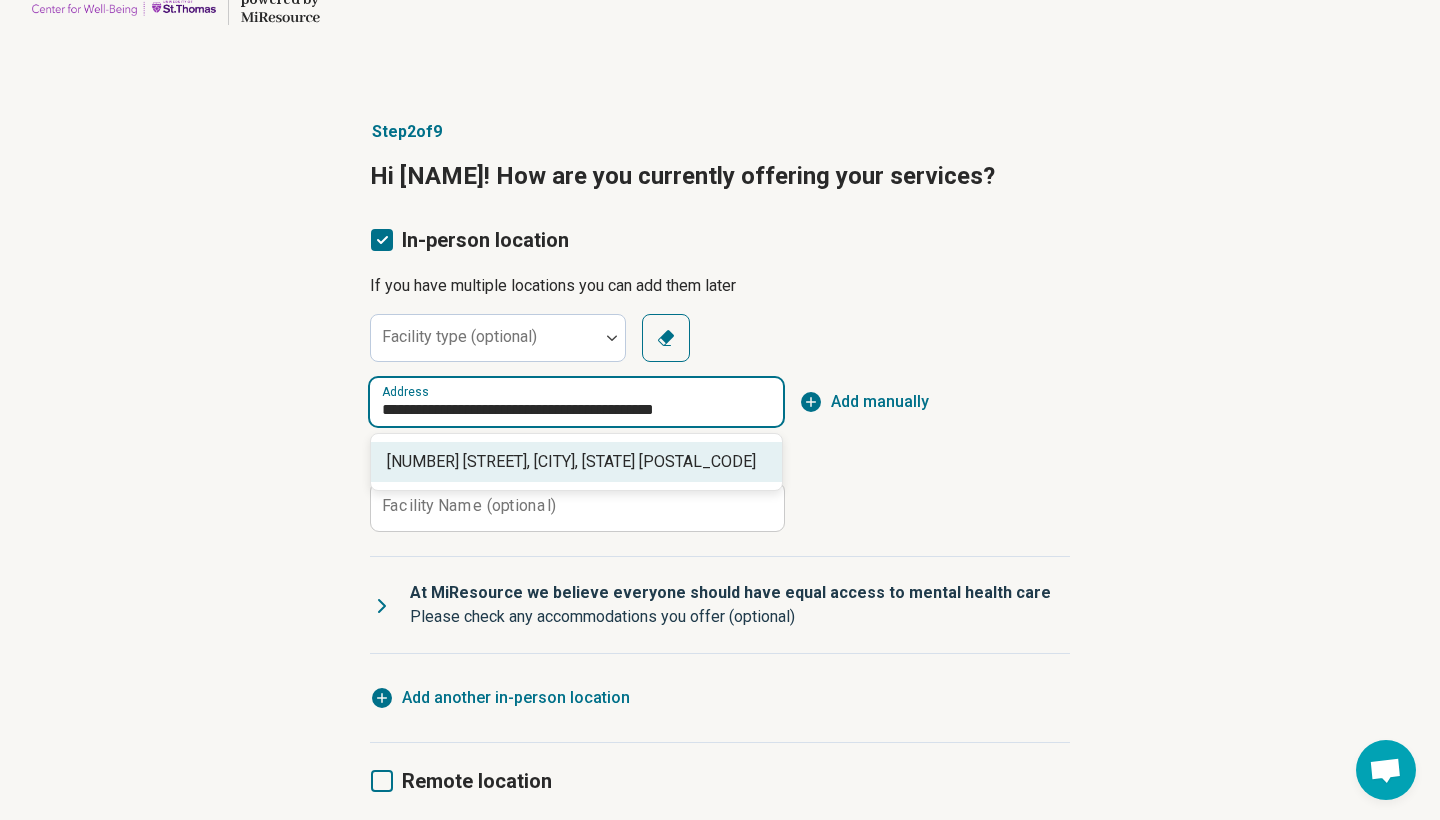 type on "**********" 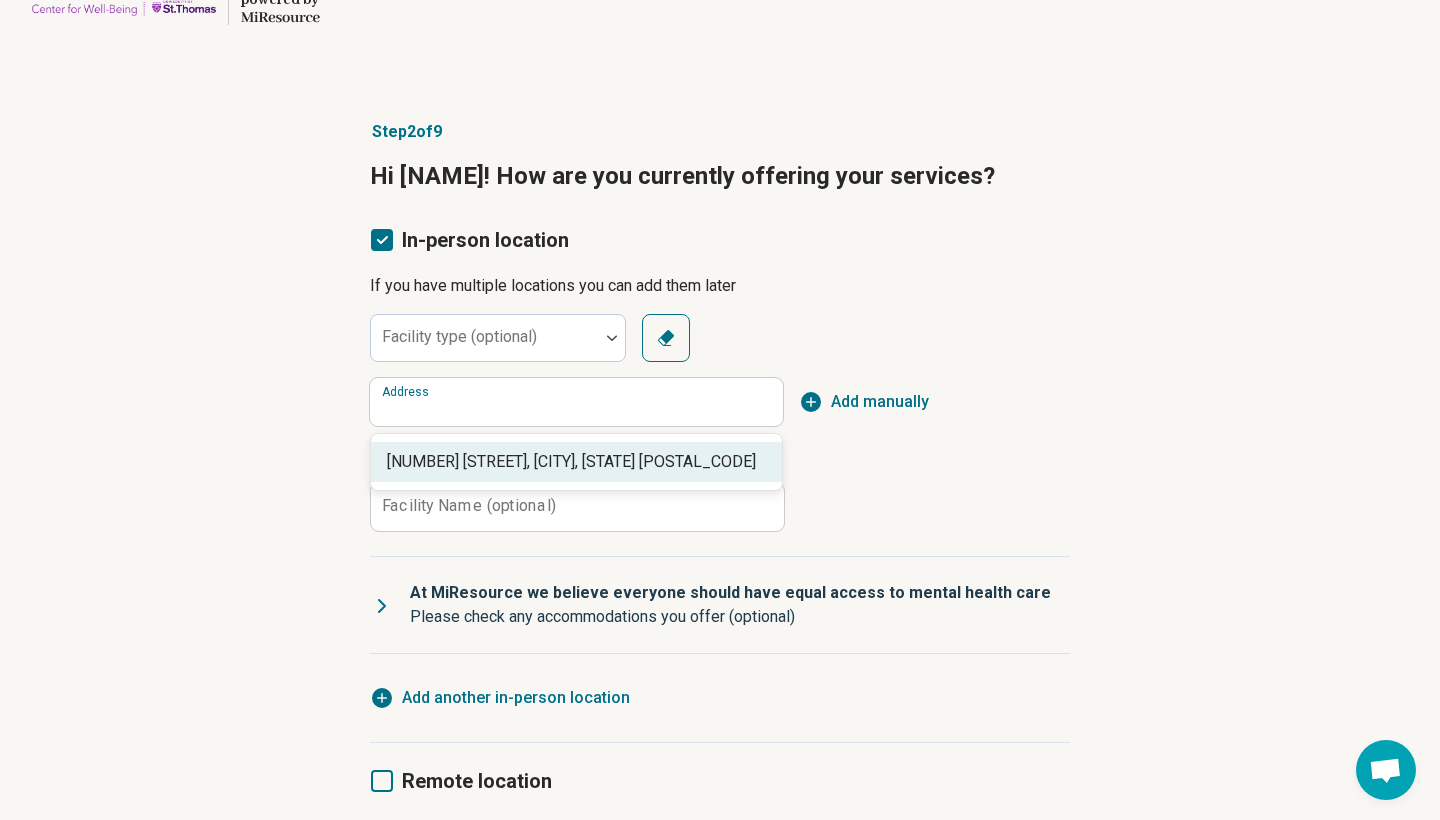 click on "Facility type (optional) Clear Address Add manually Hide full address in search Facility Name (optional) Clear" at bounding box center [720, 423] 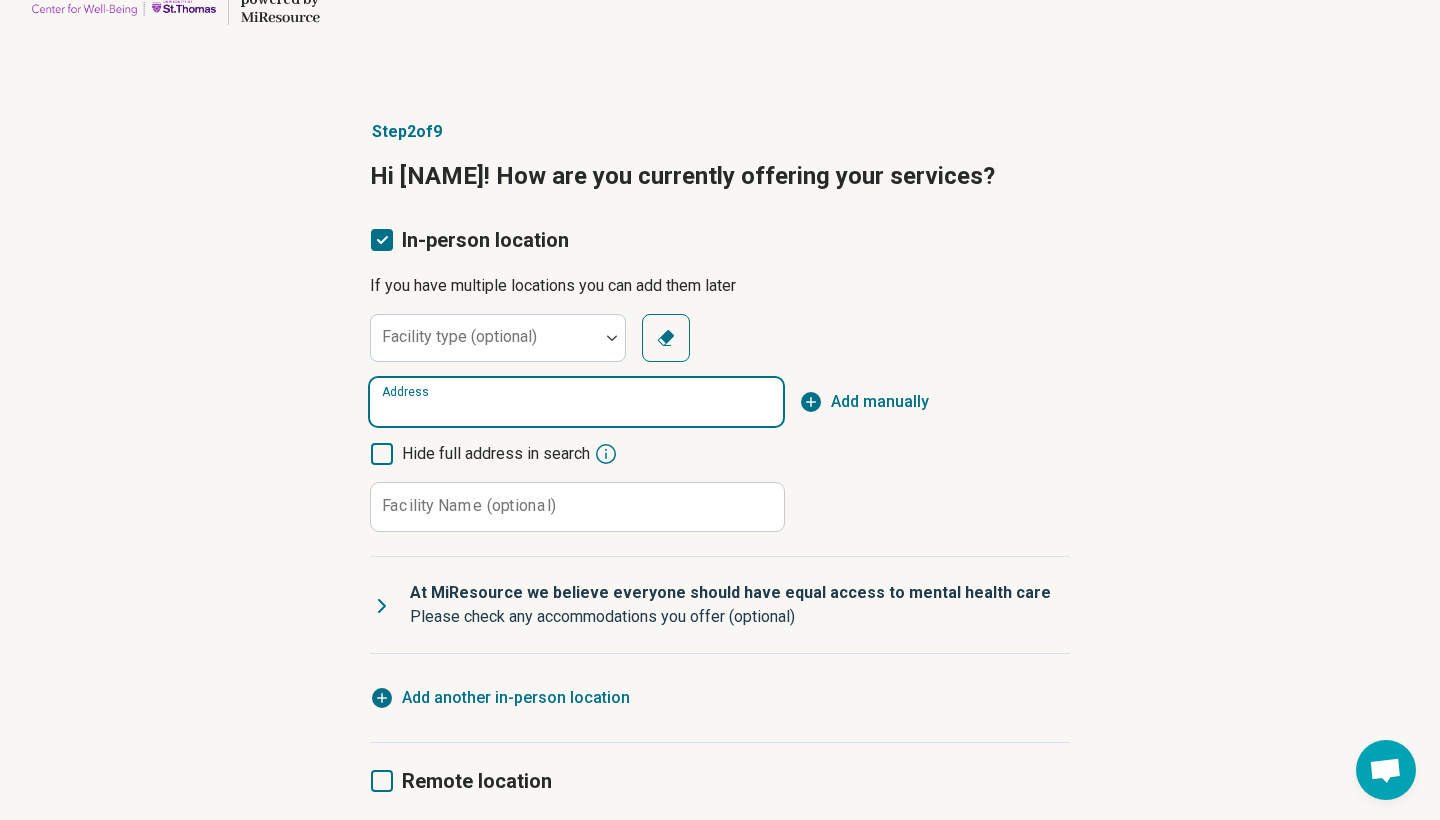click on "Address" at bounding box center (576, 402) 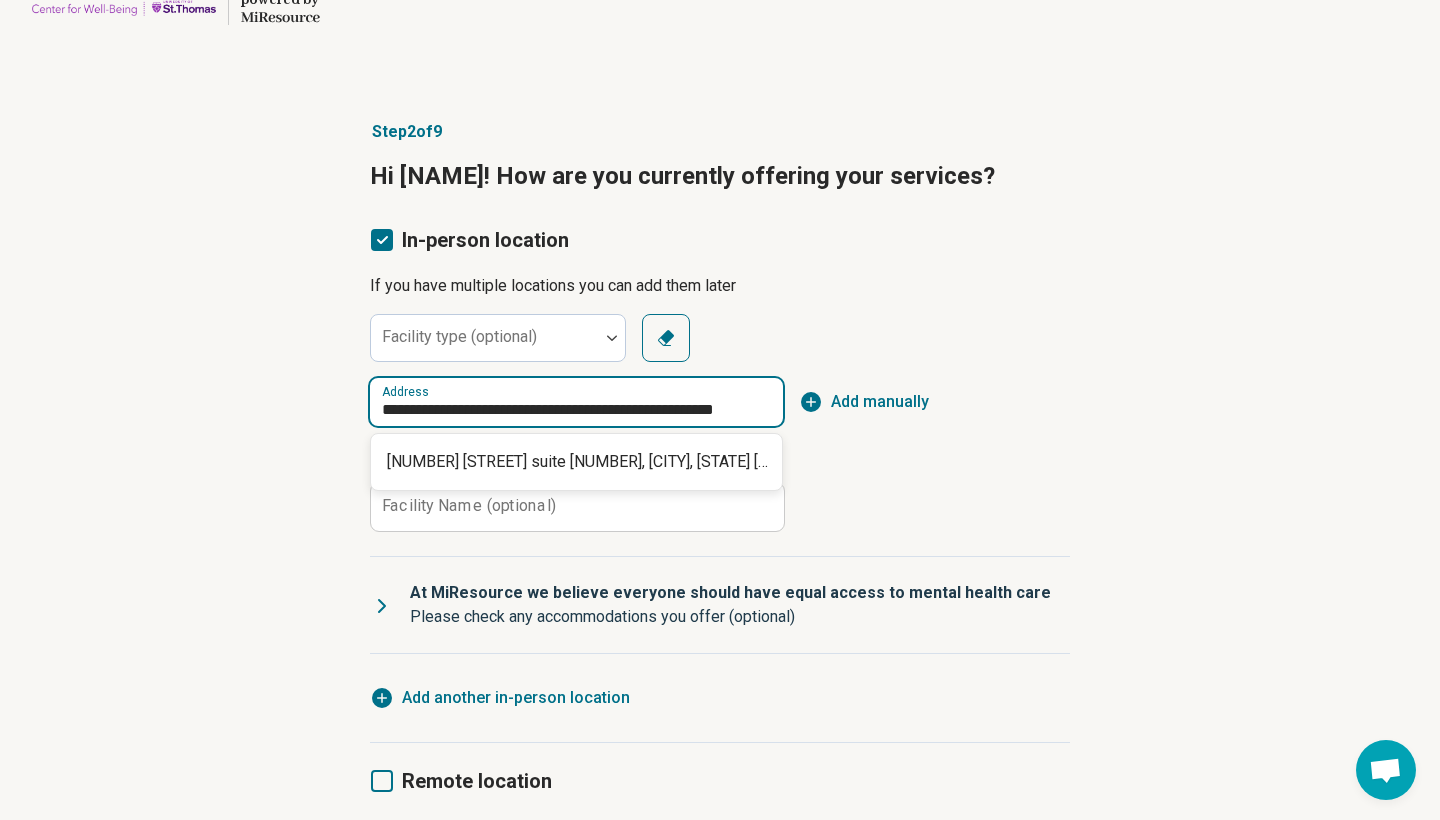 click on "**********" at bounding box center [576, 402] 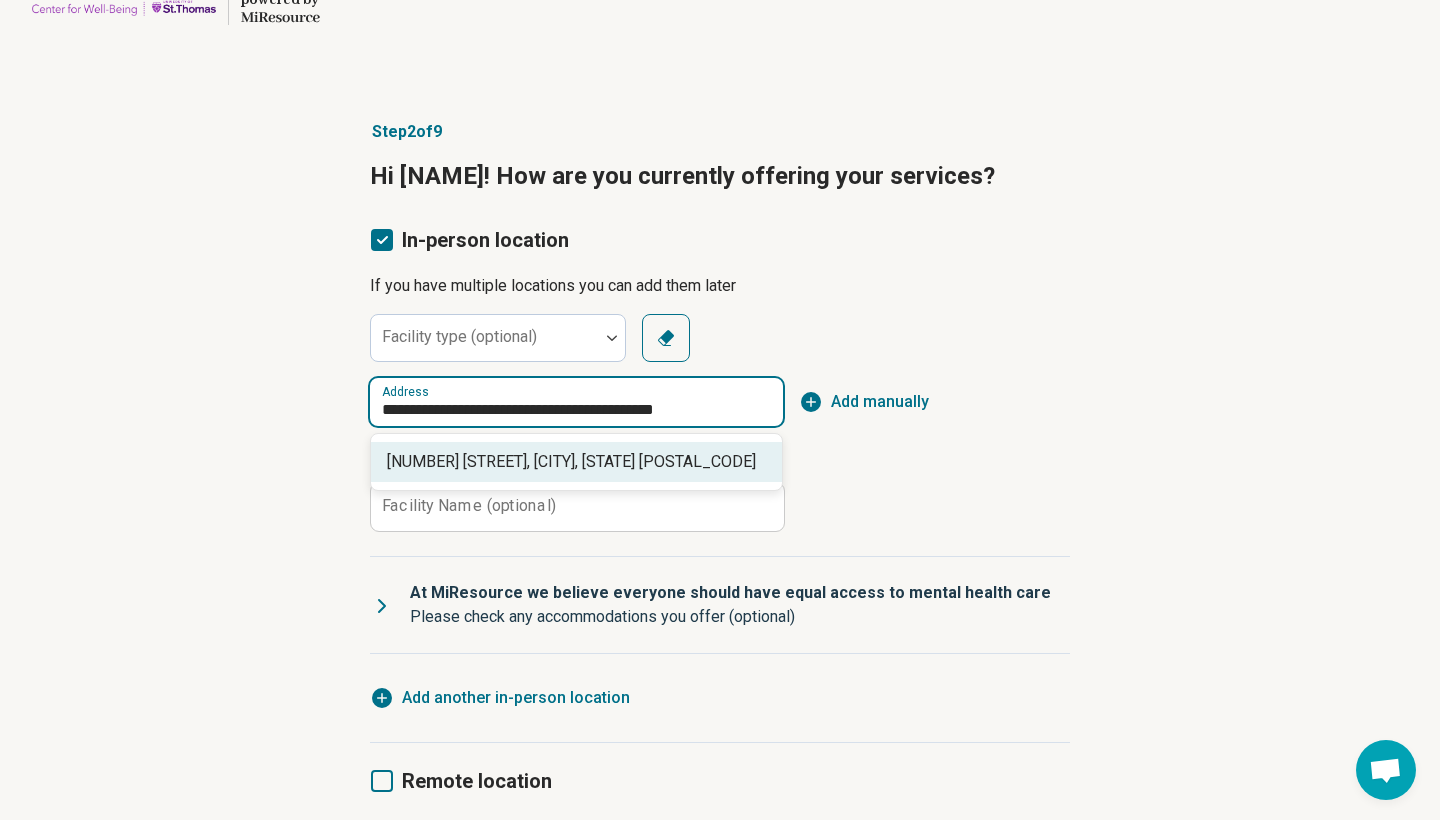 click on "4601 Excelsior Blvd, St. Louis Park, MN 55416" at bounding box center [580, 462] 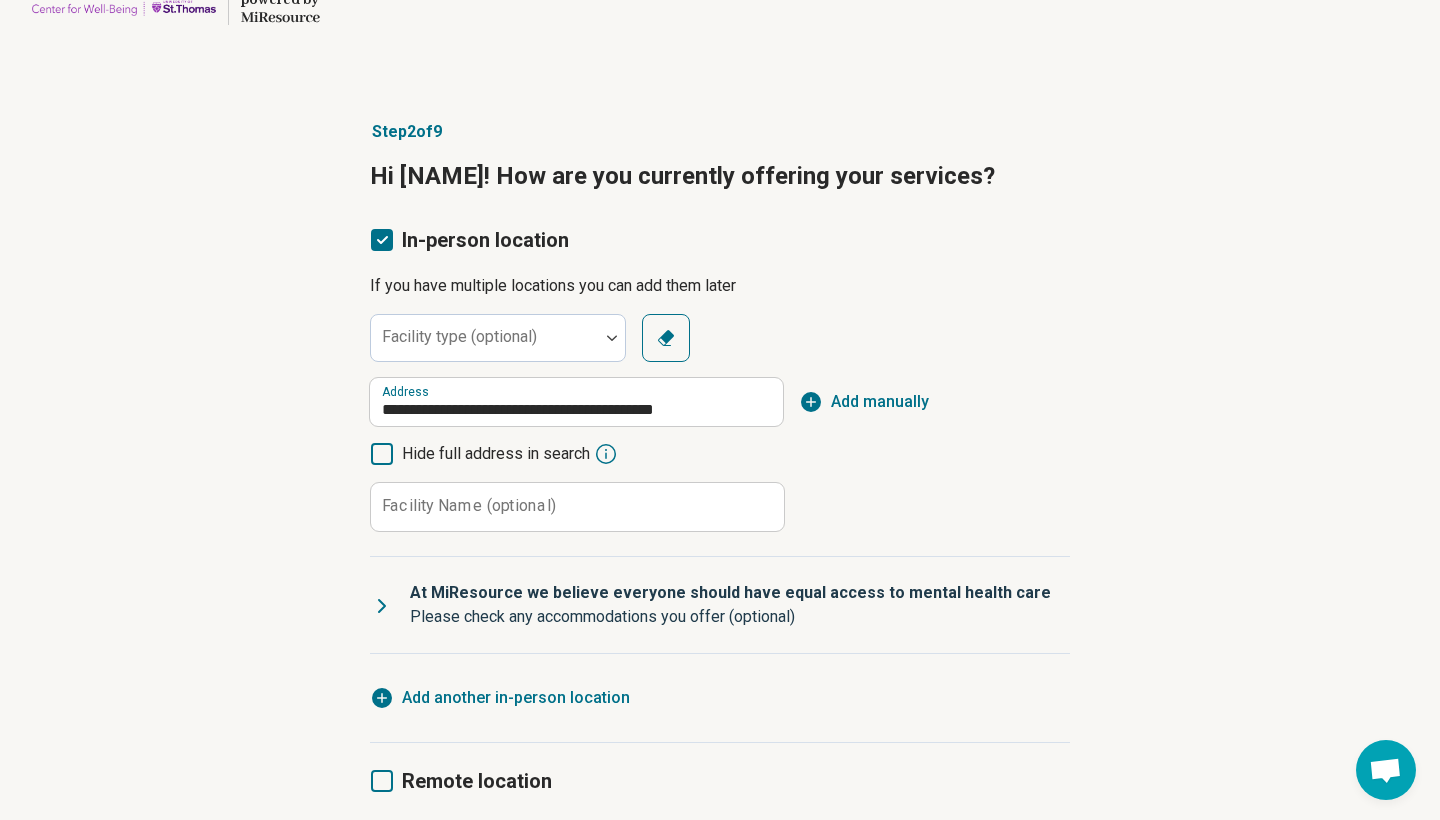 click on "**********" at bounding box center (720, 423) 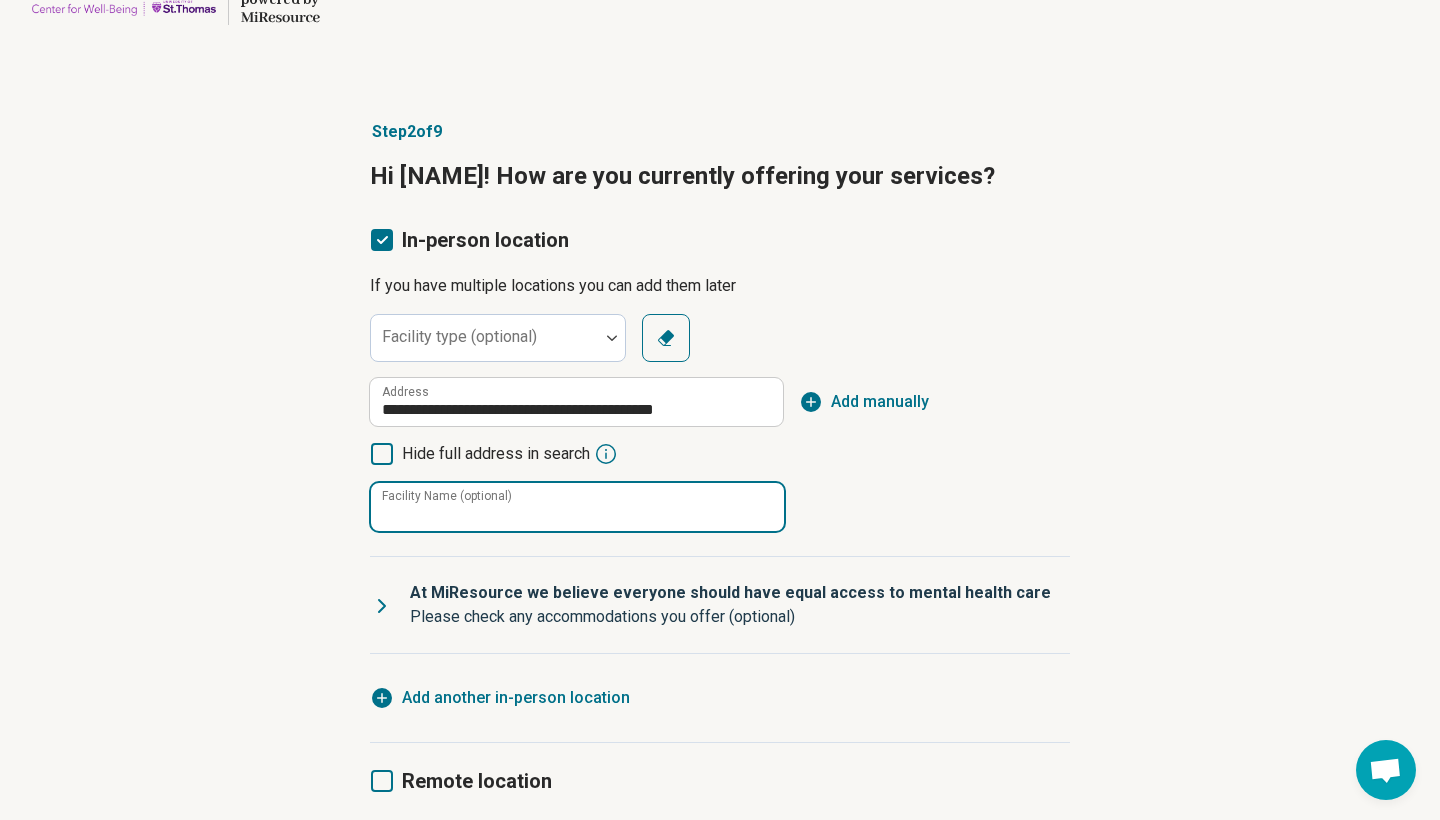 click on "Facility Name (optional)" at bounding box center [577, 507] 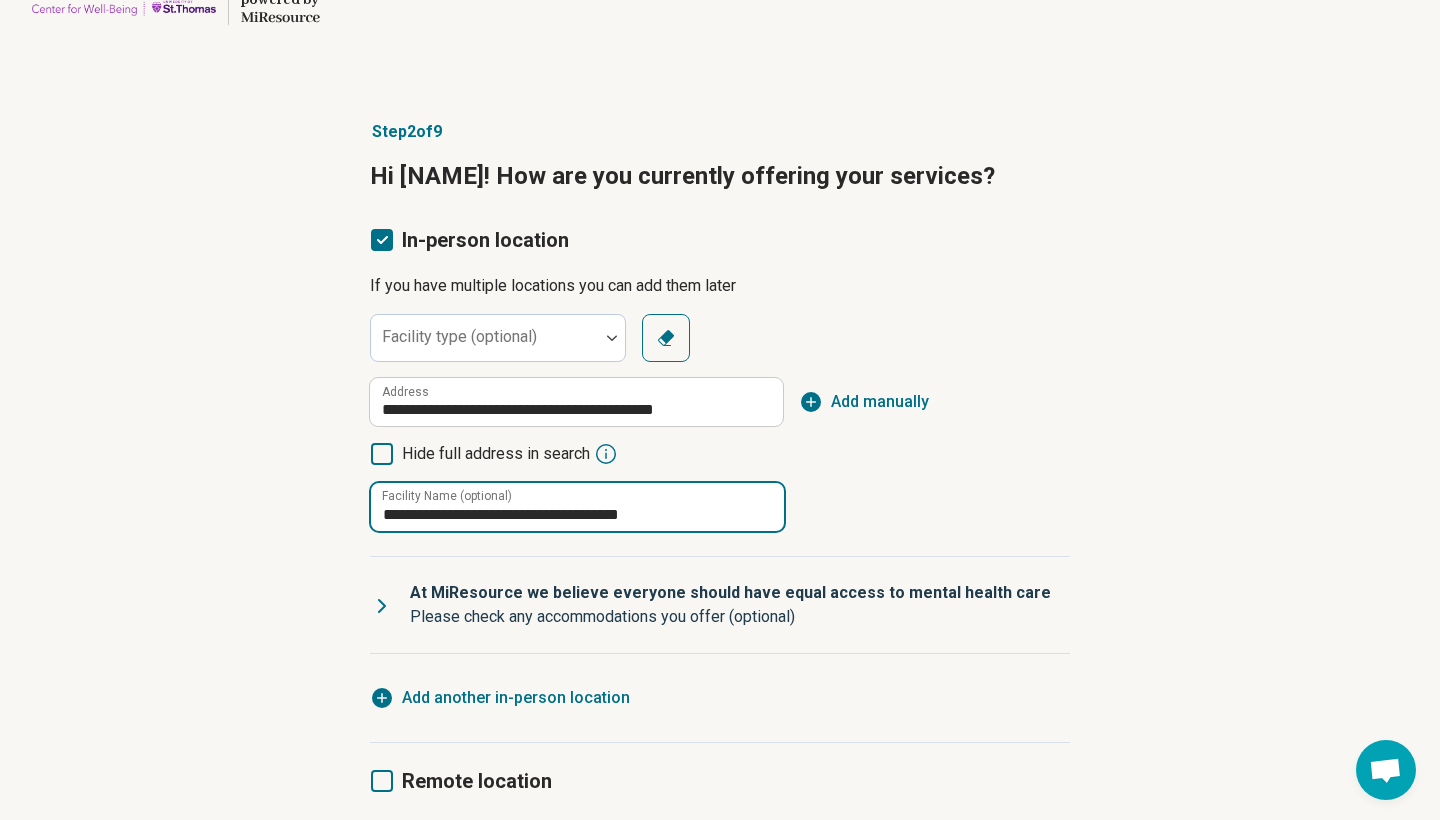 drag, startPoint x: 460, startPoint y: 516, endPoint x: 358, endPoint y: 517, distance: 102.0049 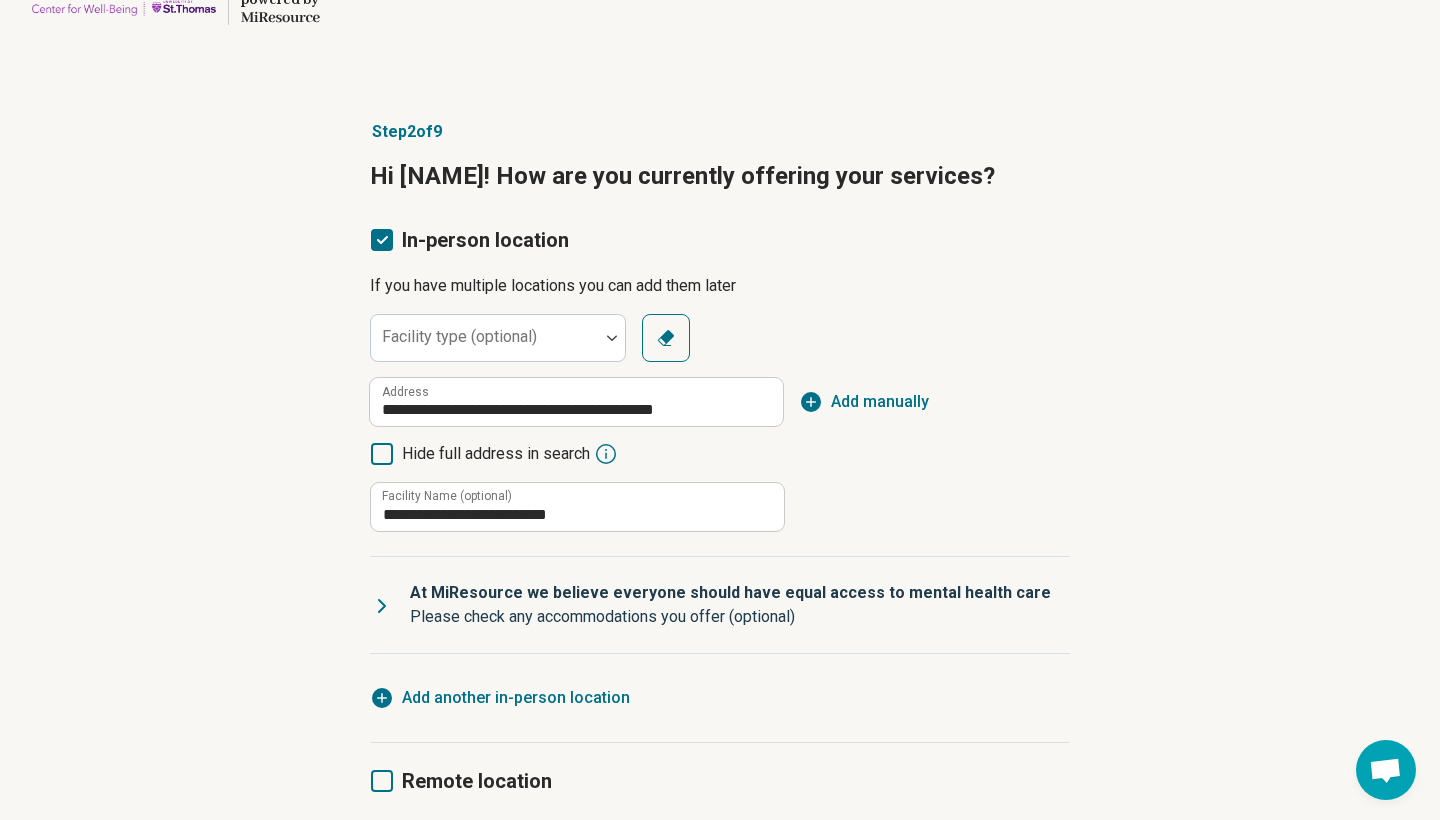 click on "**********" at bounding box center [720, 423] 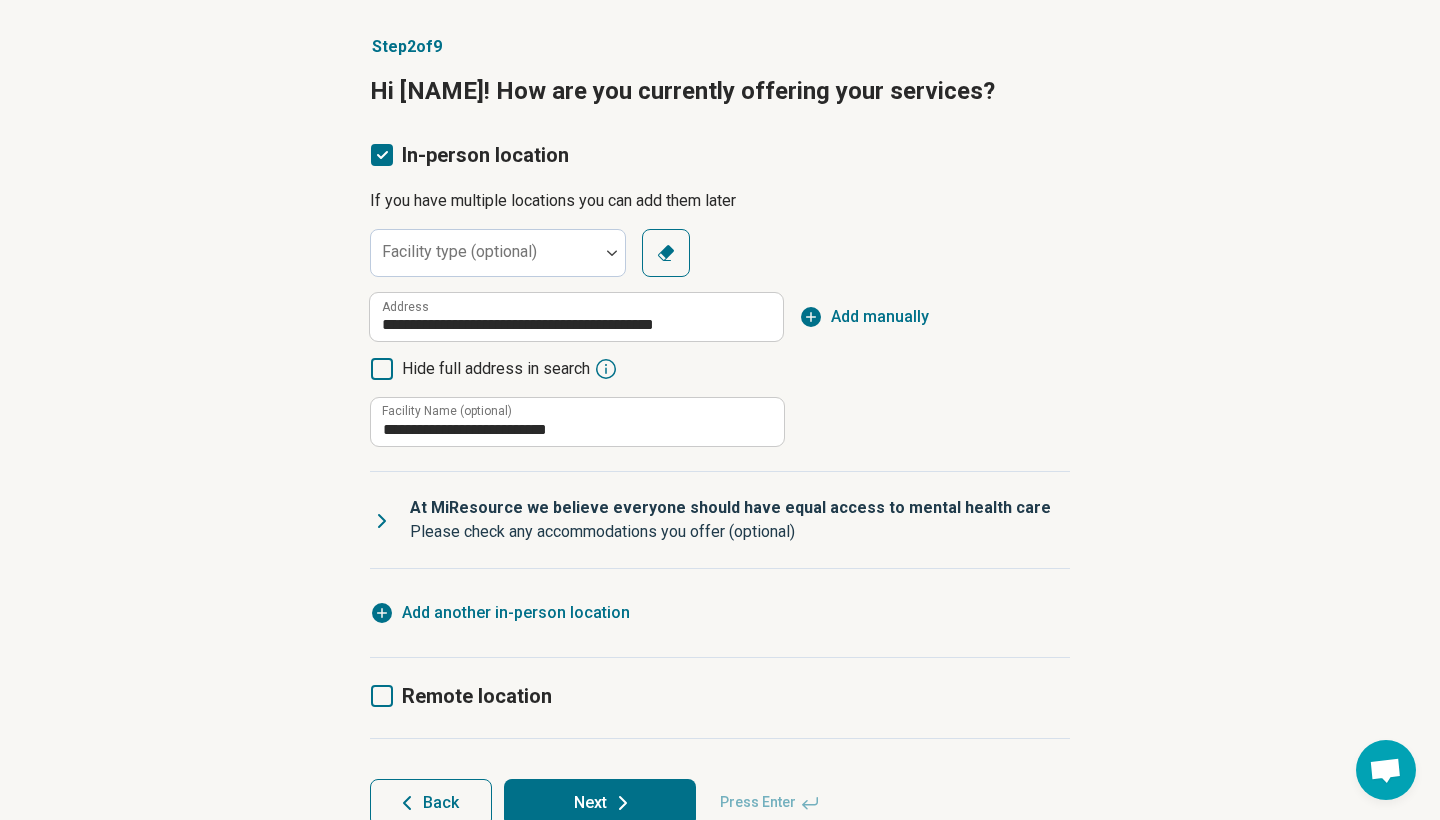 scroll, scrollTop: 128, scrollLeft: 0, axis: vertical 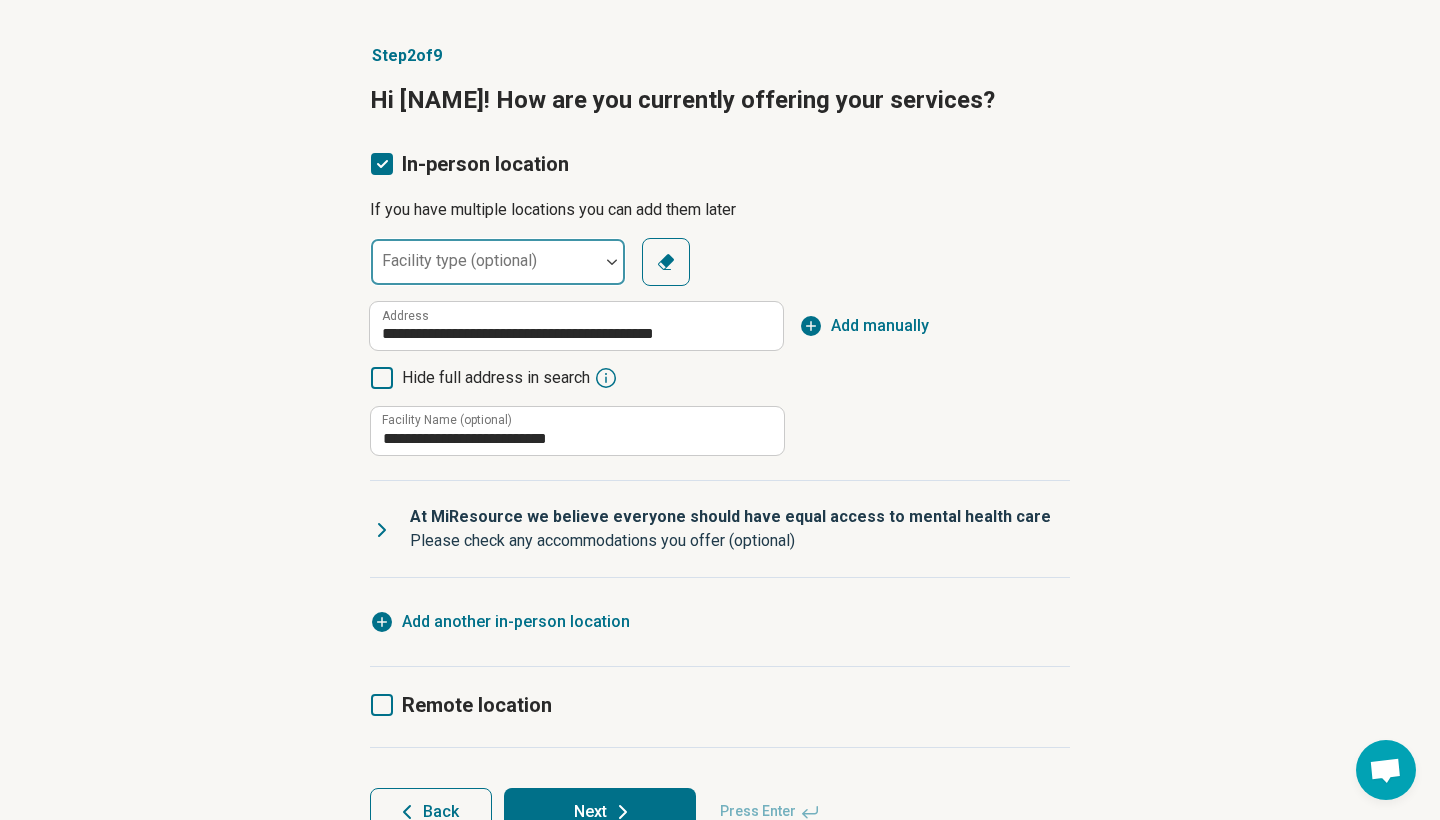 click at bounding box center [612, 262] 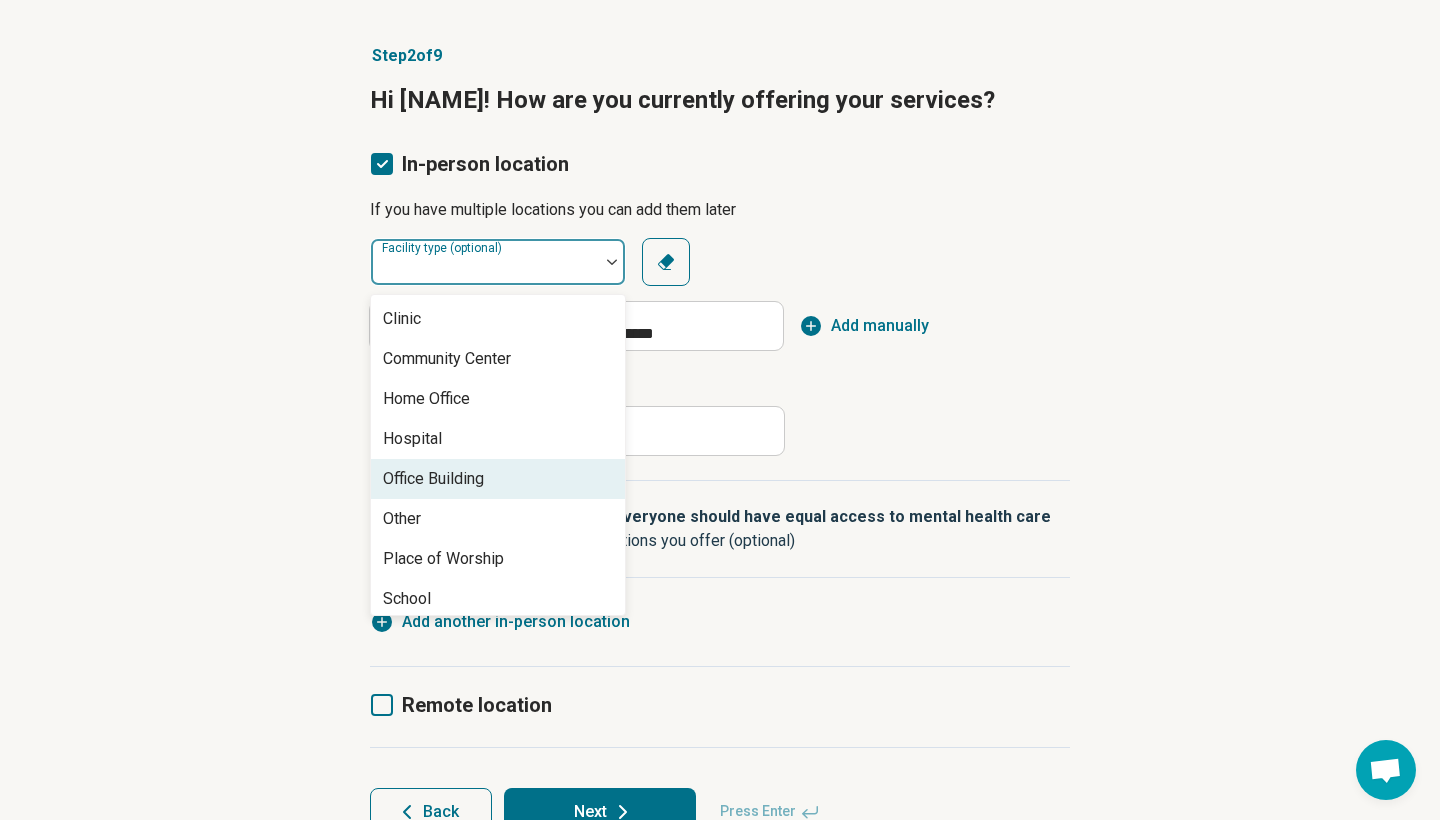 click on "Office Building" at bounding box center (498, 479) 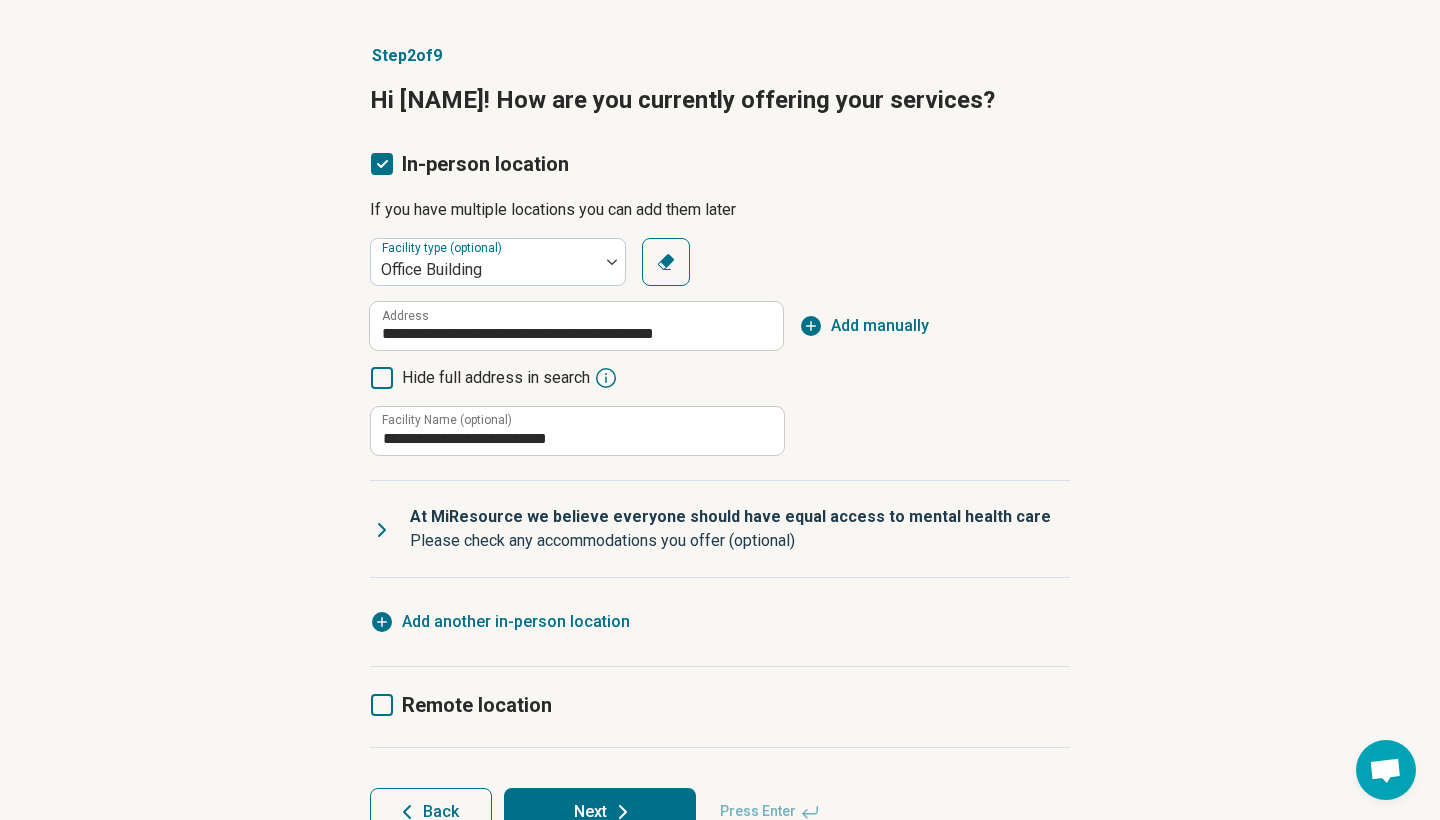 click on "**********" at bounding box center [720, 347] 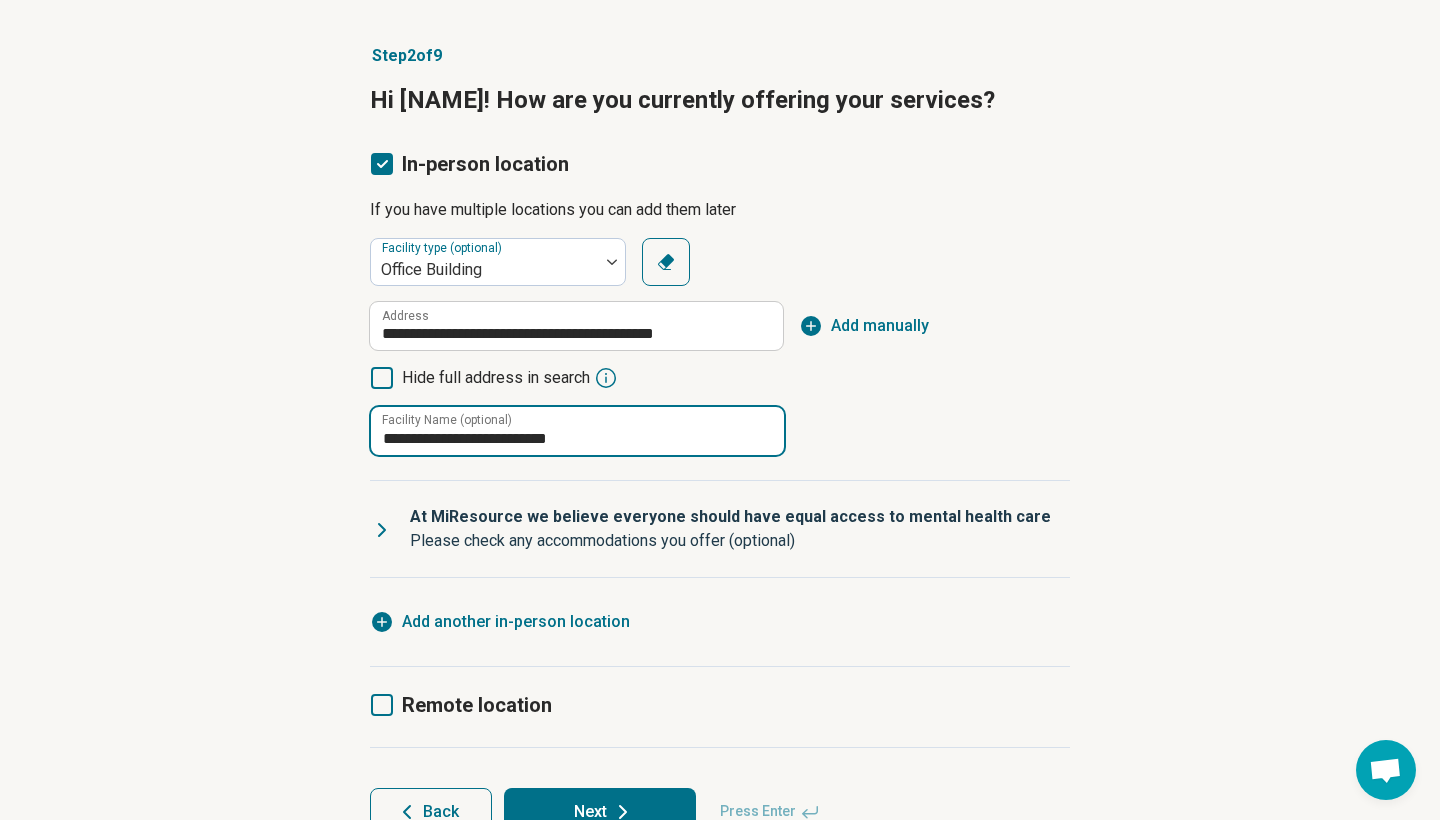 click on "**********" at bounding box center (577, 431) 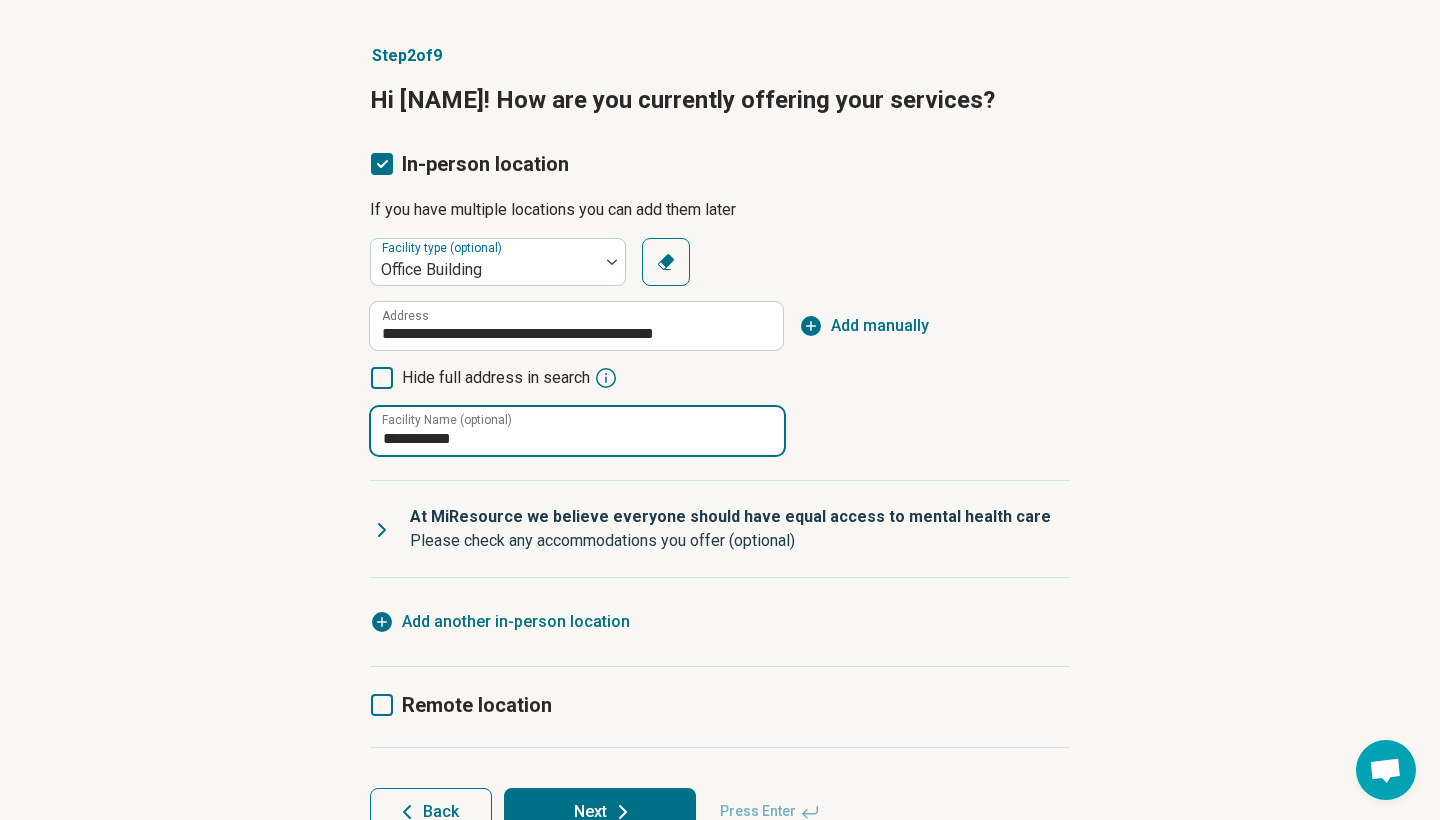 type on "**********" 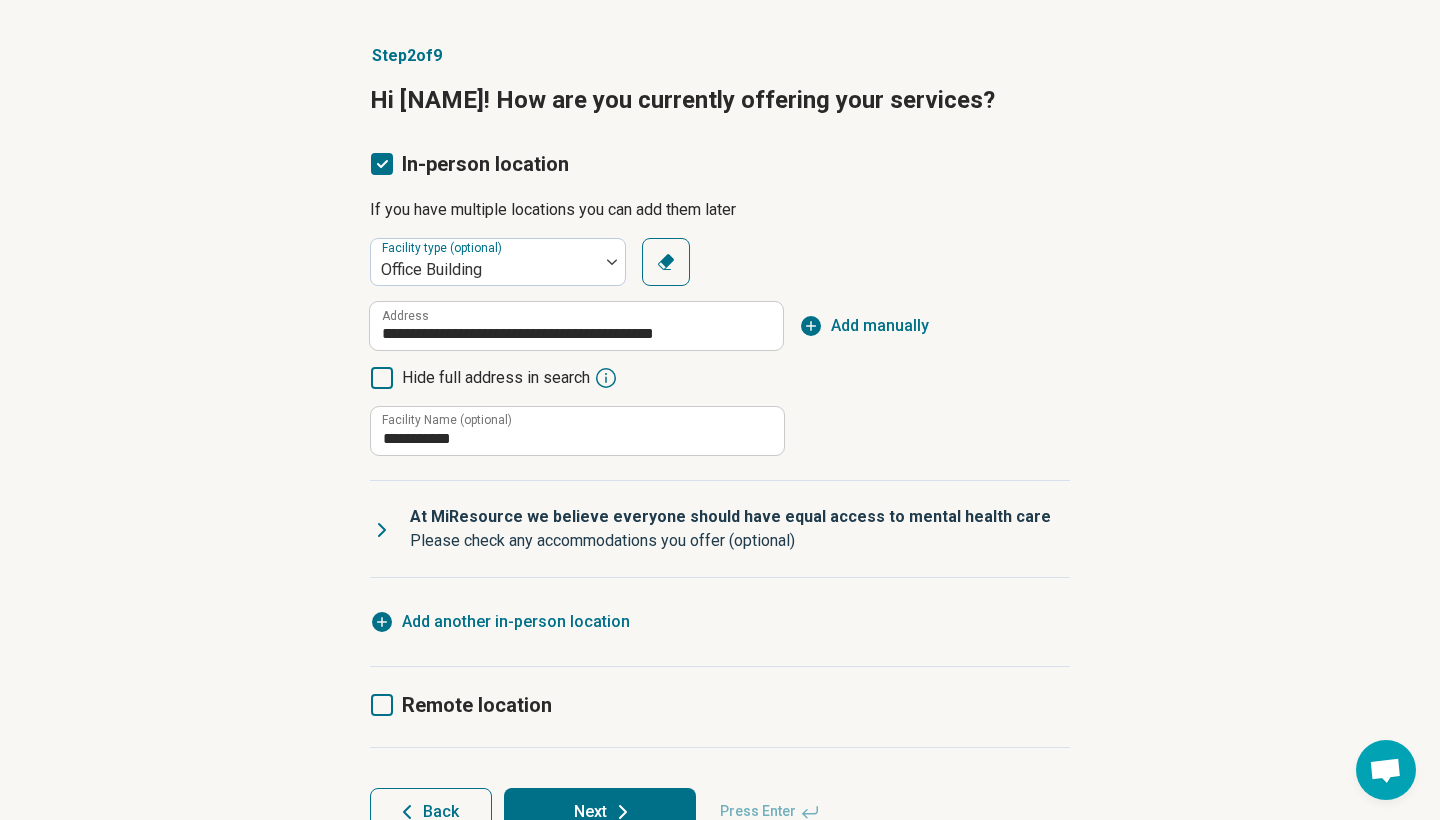 click on "**********" at bounding box center (720, 440) 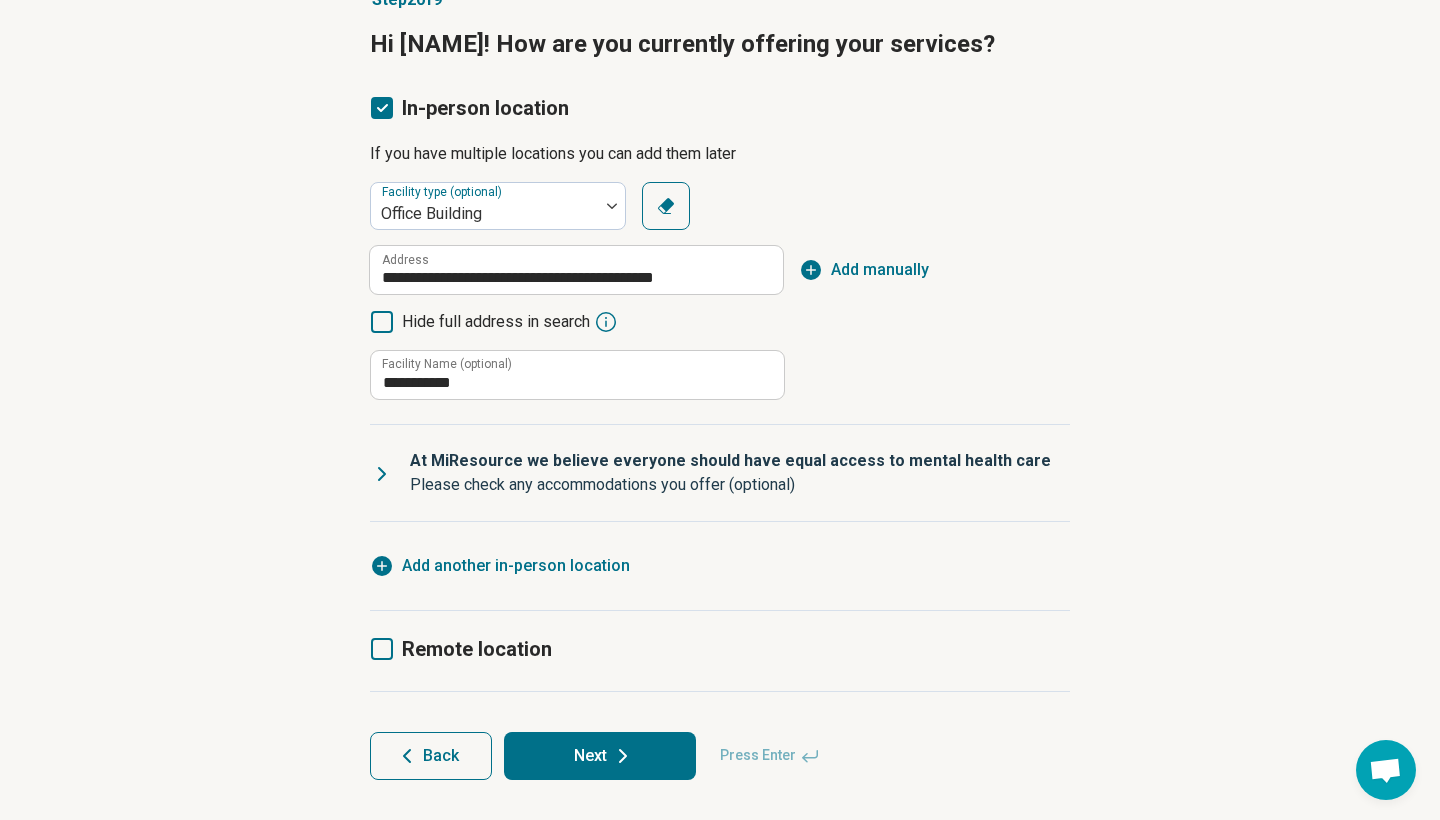 scroll, scrollTop: 183, scrollLeft: 0, axis: vertical 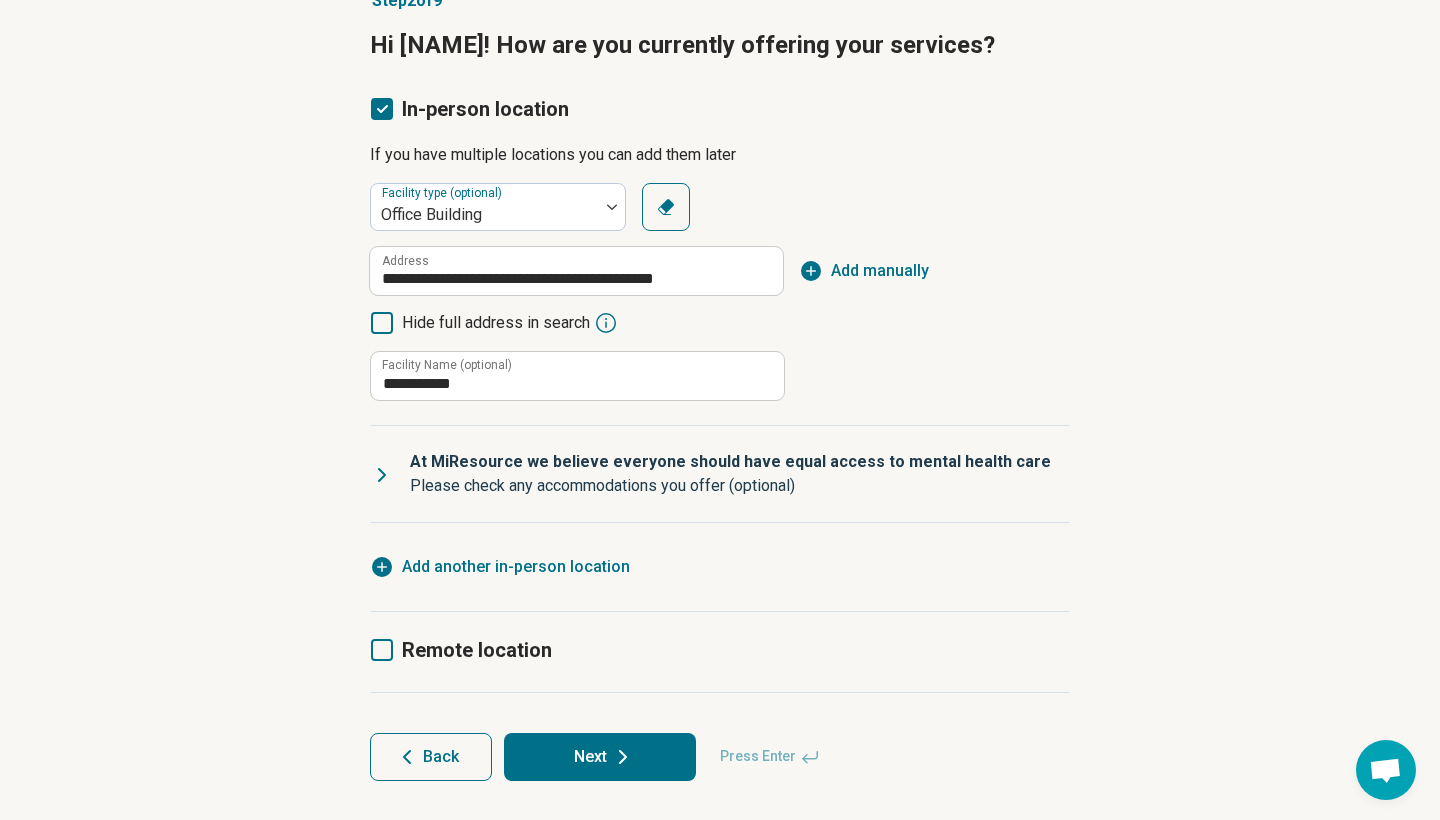 click 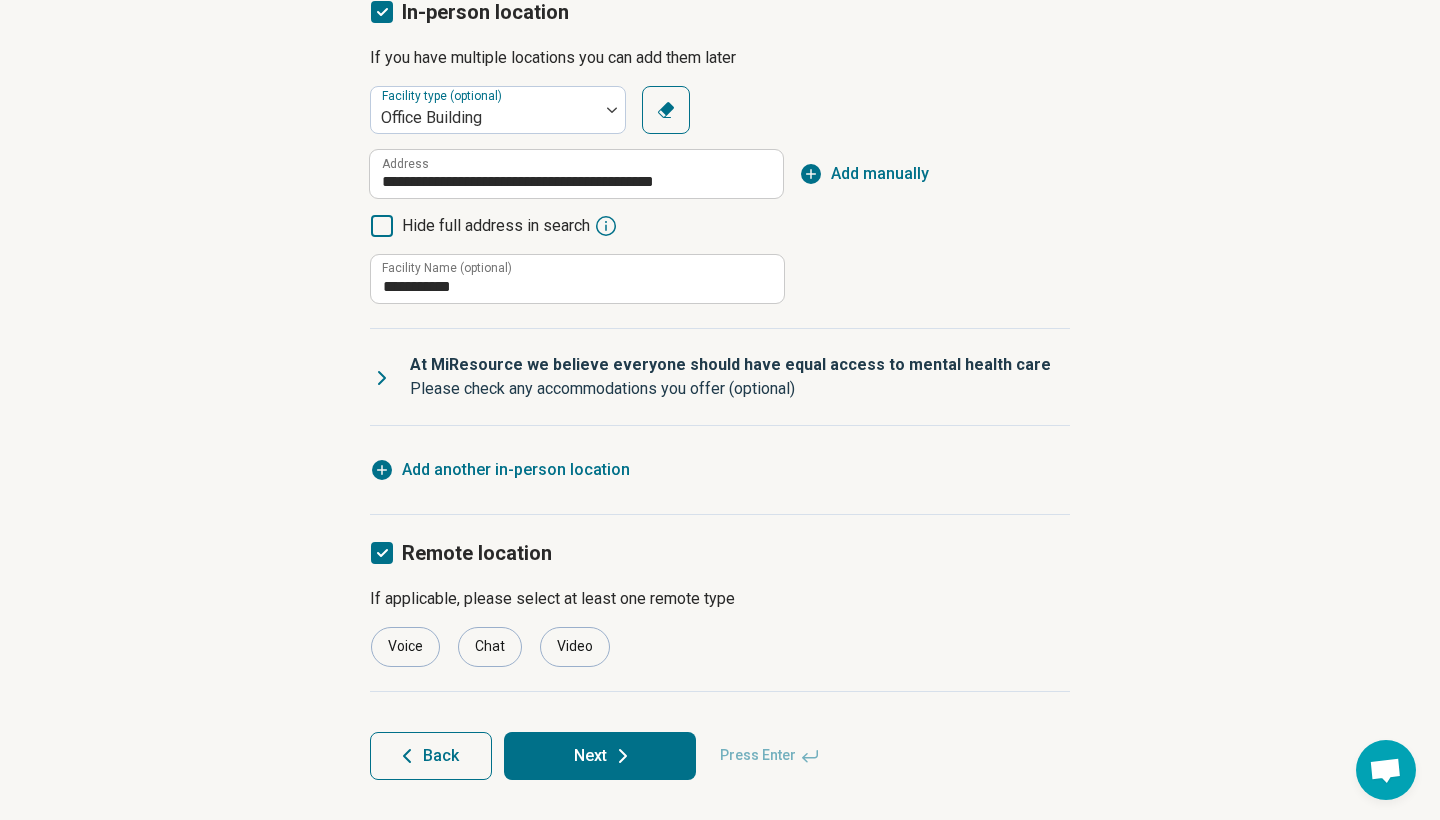 scroll, scrollTop: 279, scrollLeft: 0, axis: vertical 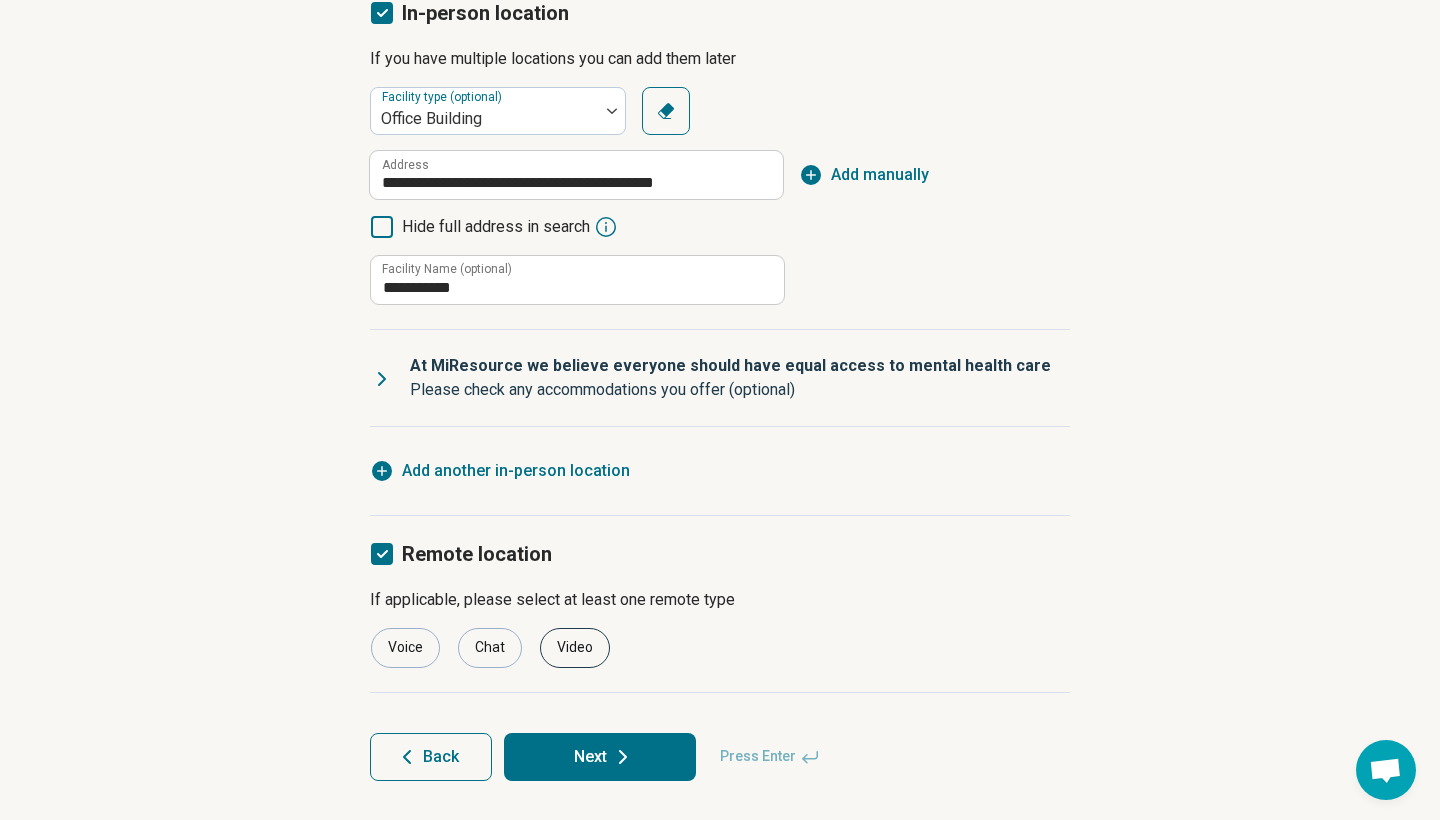 click on "Video" at bounding box center (575, 648) 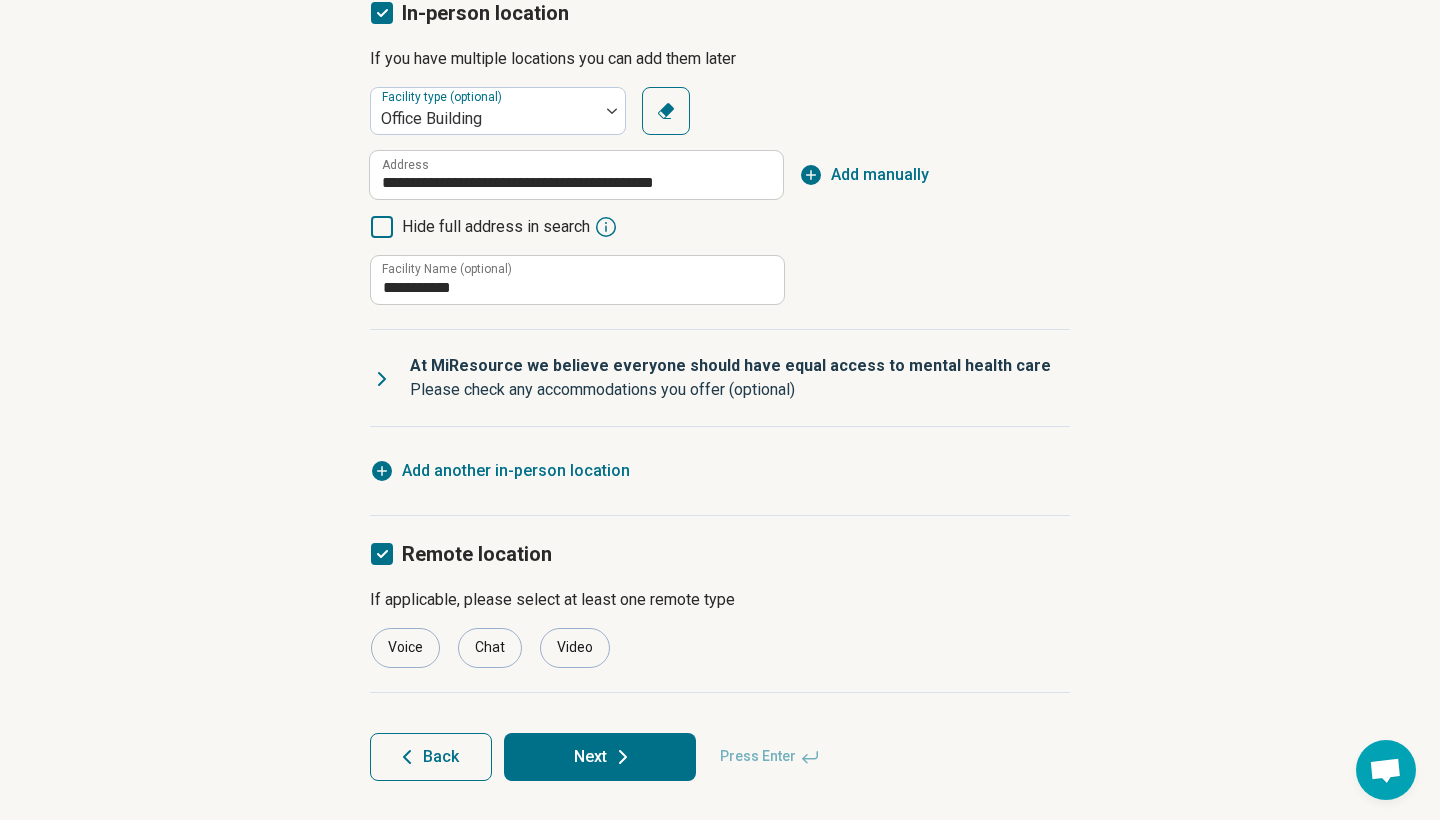 click on "Next" at bounding box center [600, 757] 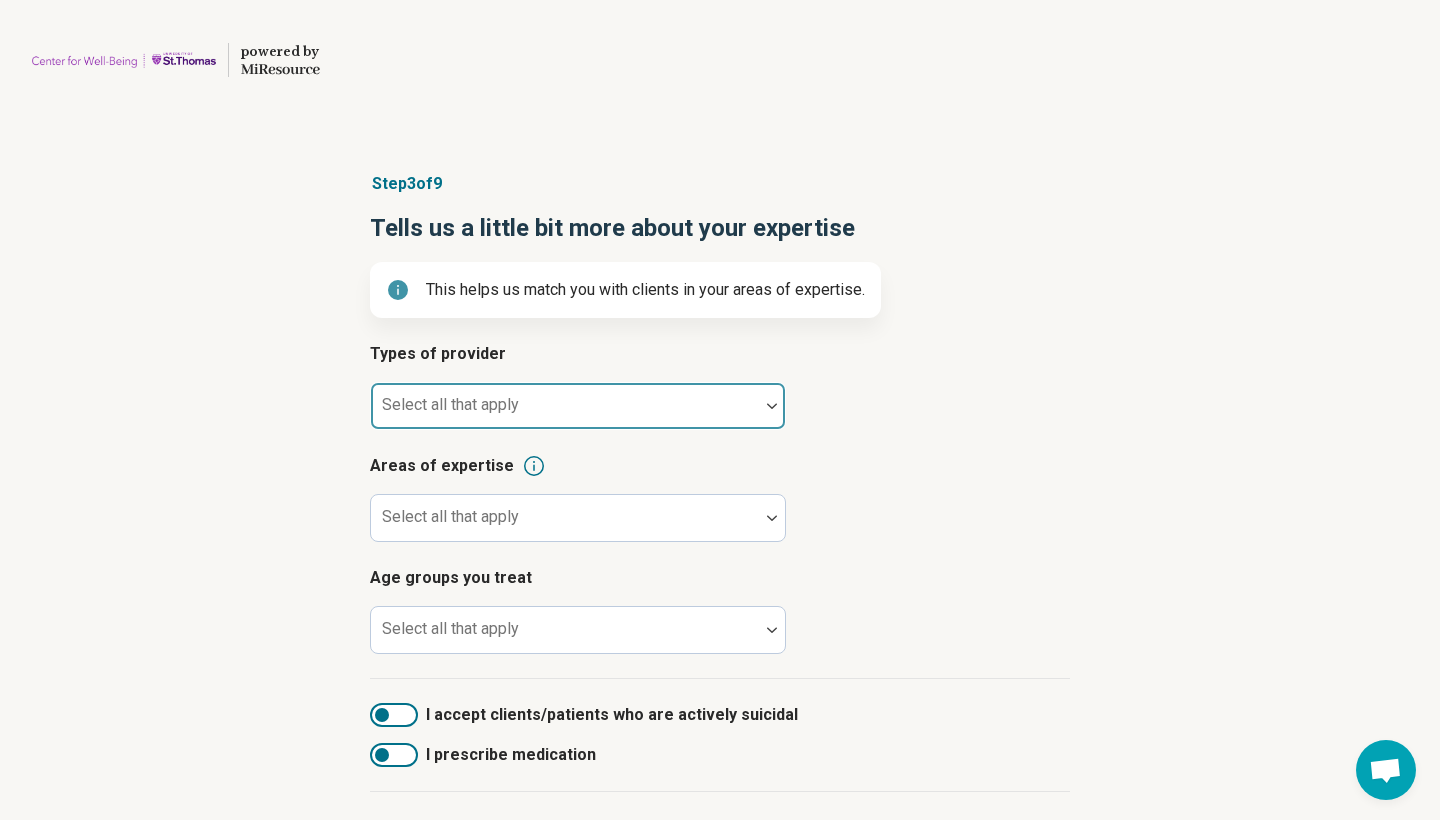 click at bounding box center (772, 406) 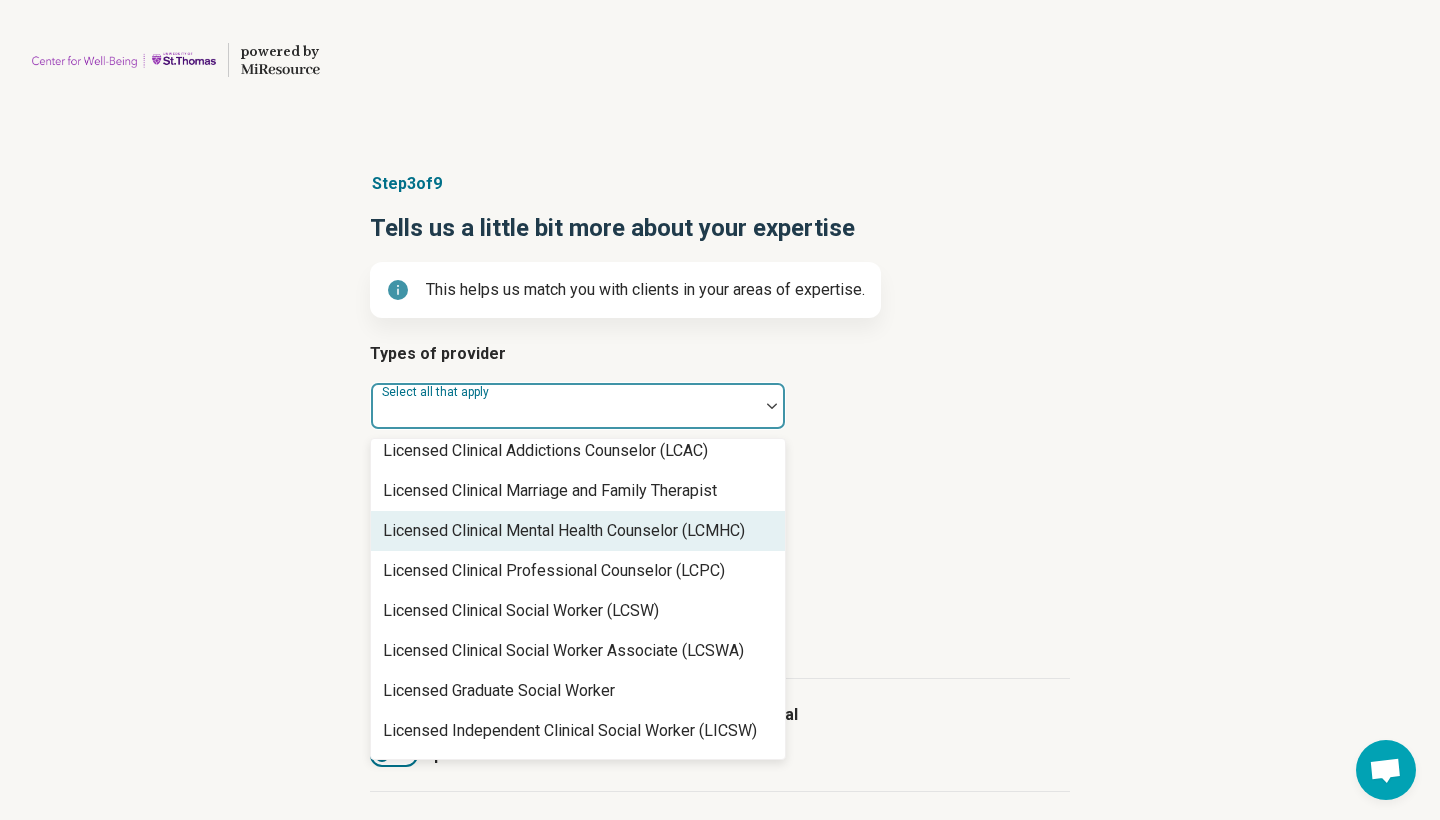 scroll, scrollTop: 900, scrollLeft: 0, axis: vertical 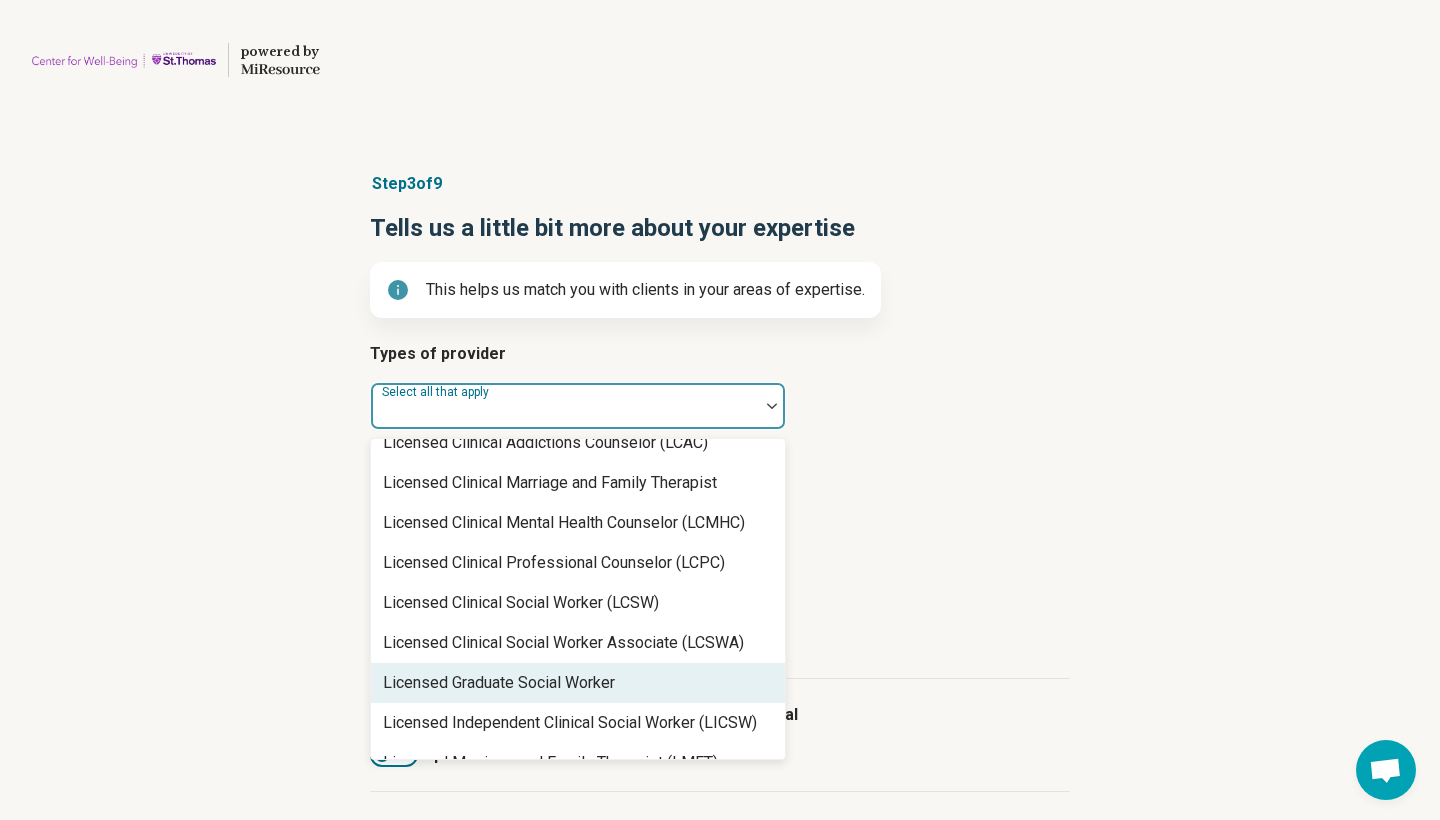 click on "Licensed Graduate Social Worker" at bounding box center (578, 683) 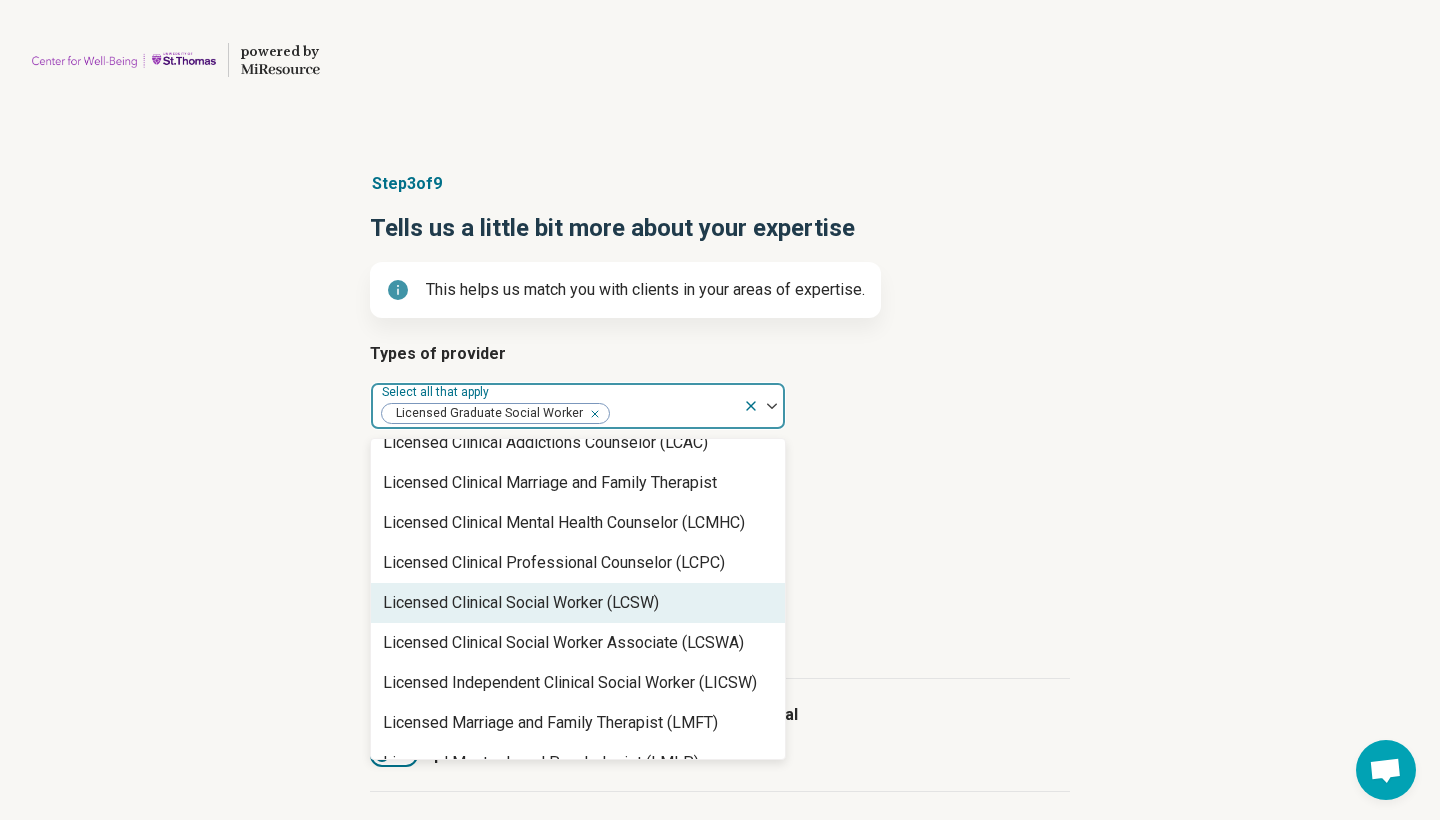 click on "Areas of expertise Select all that apply" at bounding box center (720, 498) 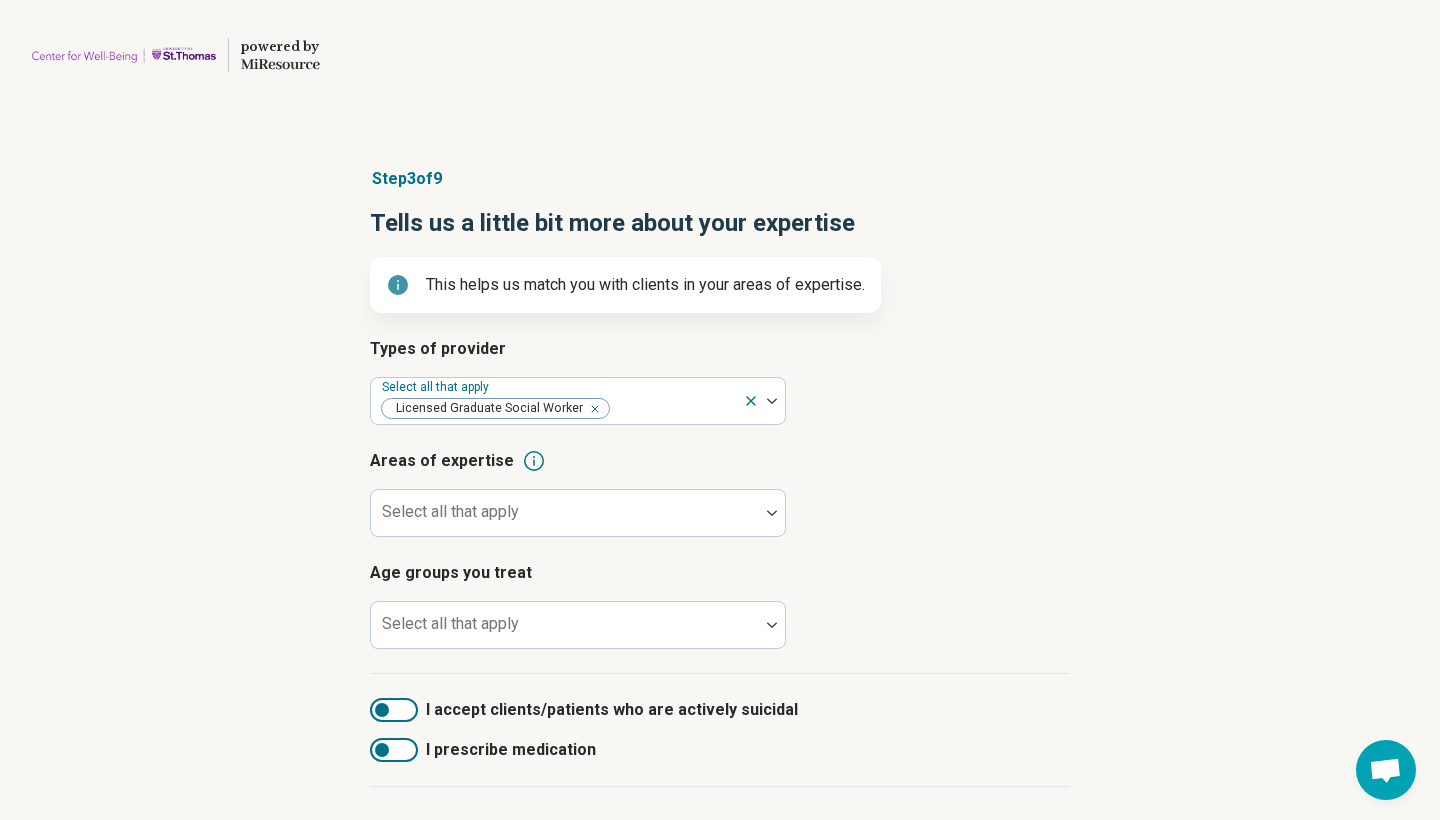 scroll, scrollTop: 8, scrollLeft: 0, axis: vertical 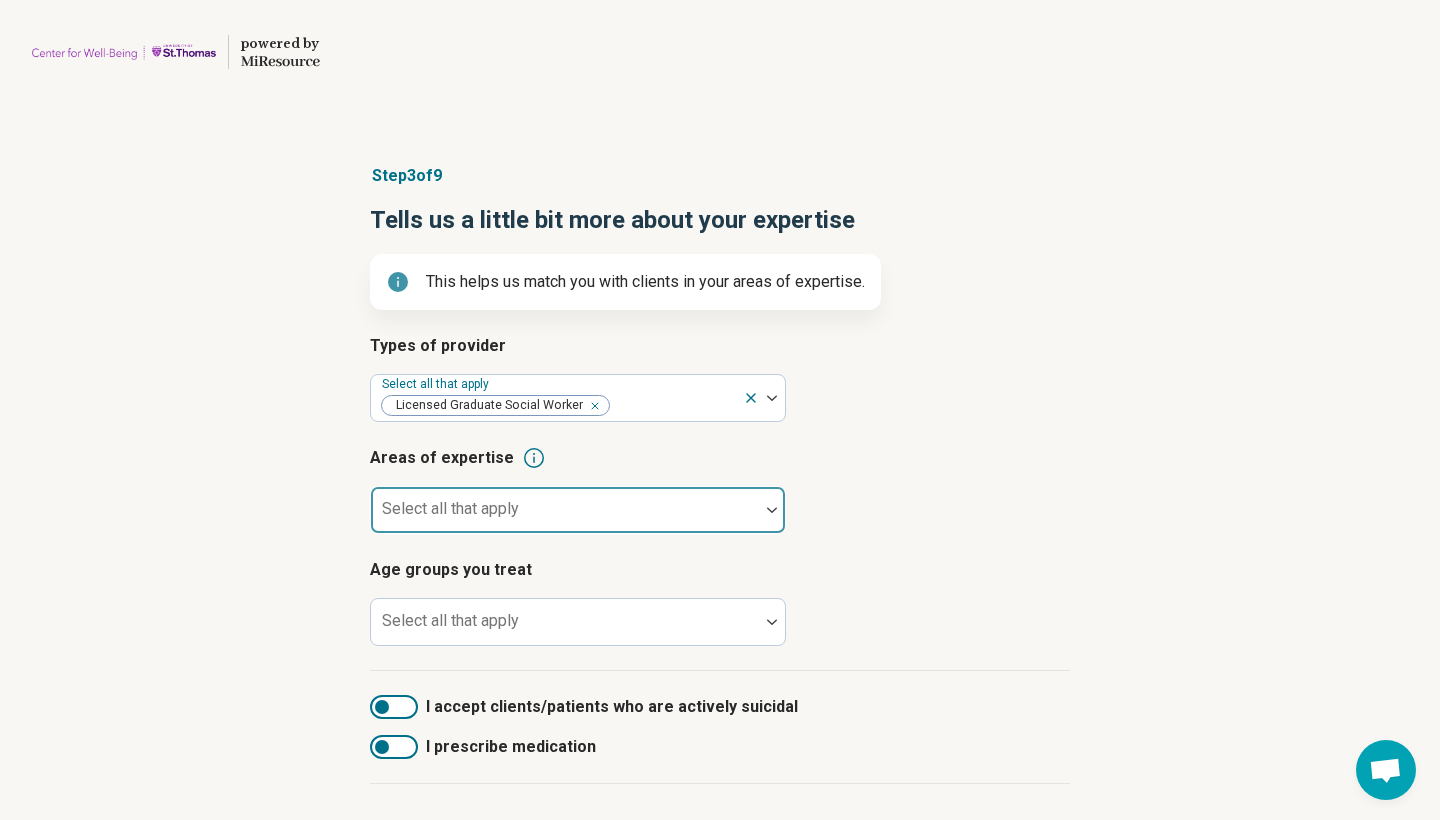 click at bounding box center (565, 510) 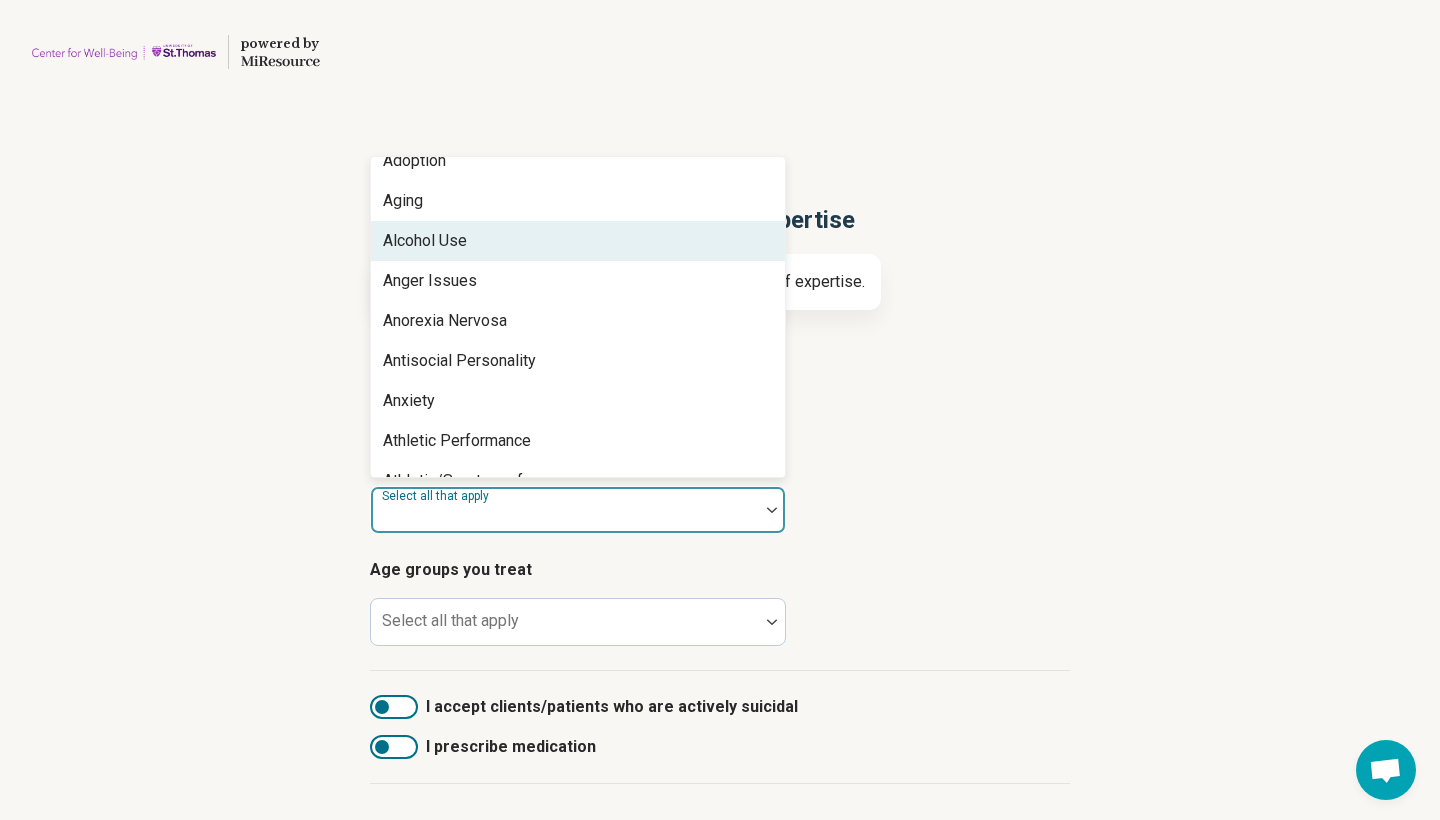 scroll, scrollTop: 102, scrollLeft: 0, axis: vertical 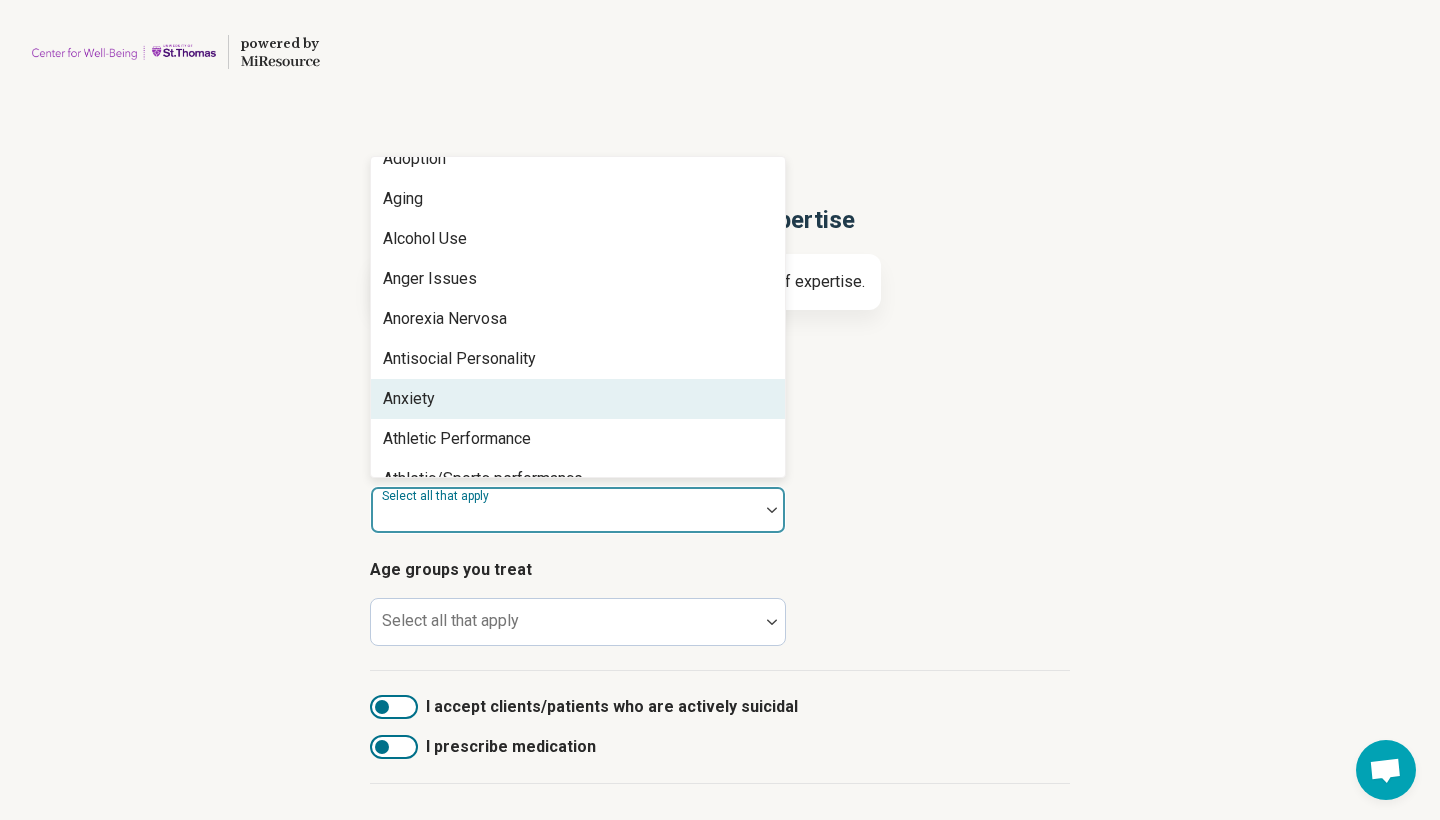 click on "Anxiety" at bounding box center (578, 399) 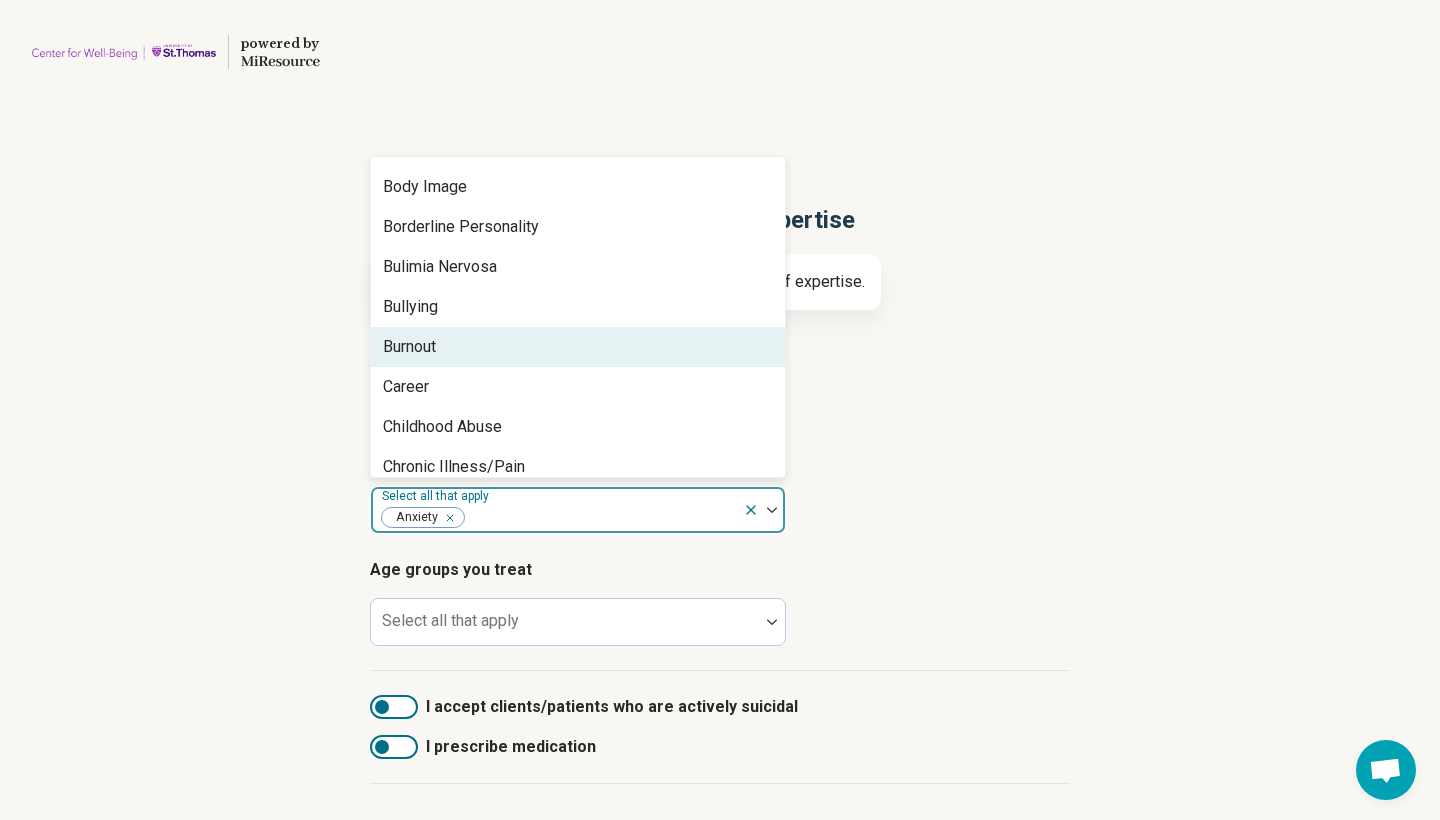 scroll, scrollTop: 636, scrollLeft: 0, axis: vertical 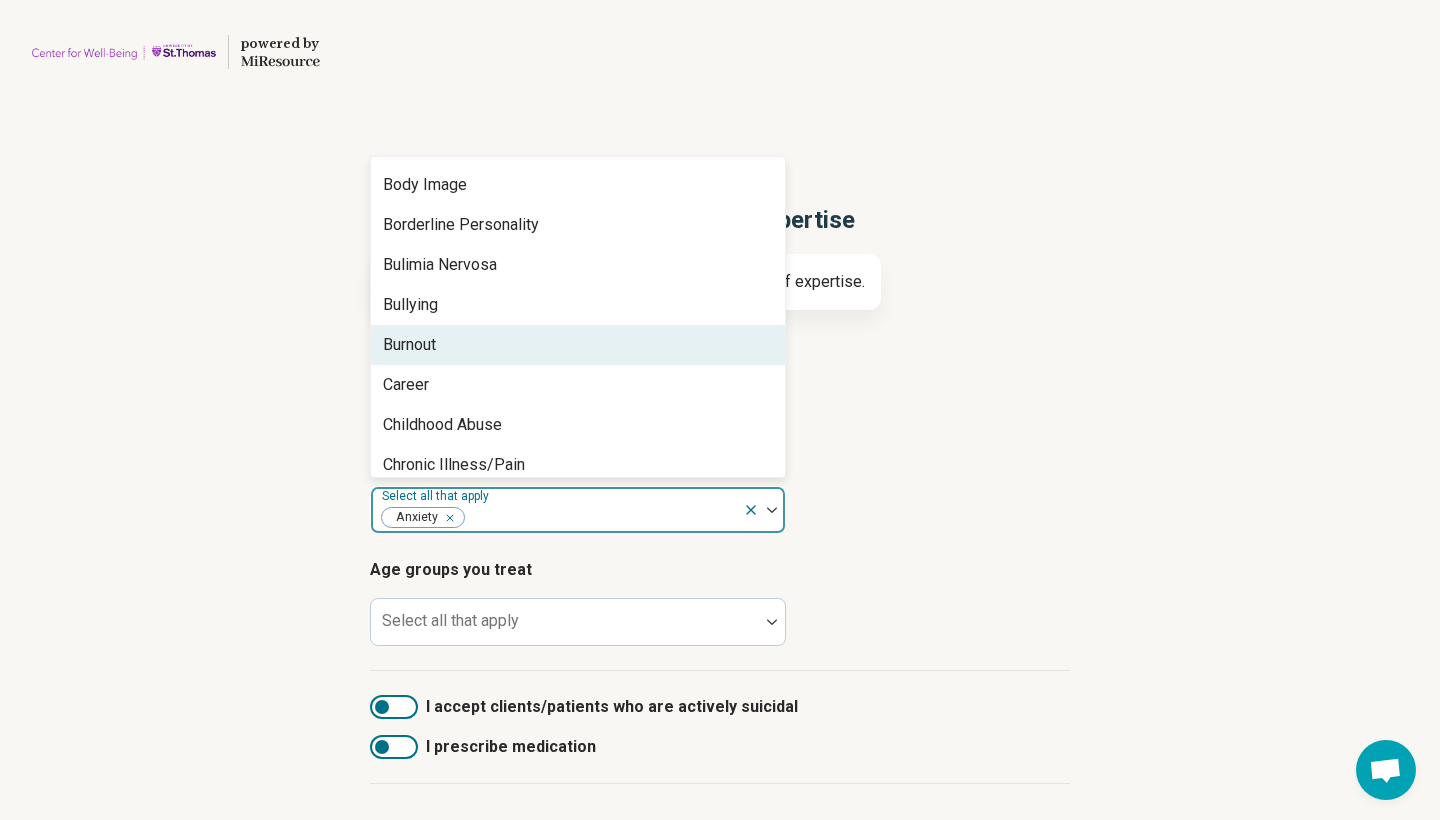 click on "Burnout" at bounding box center [578, 345] 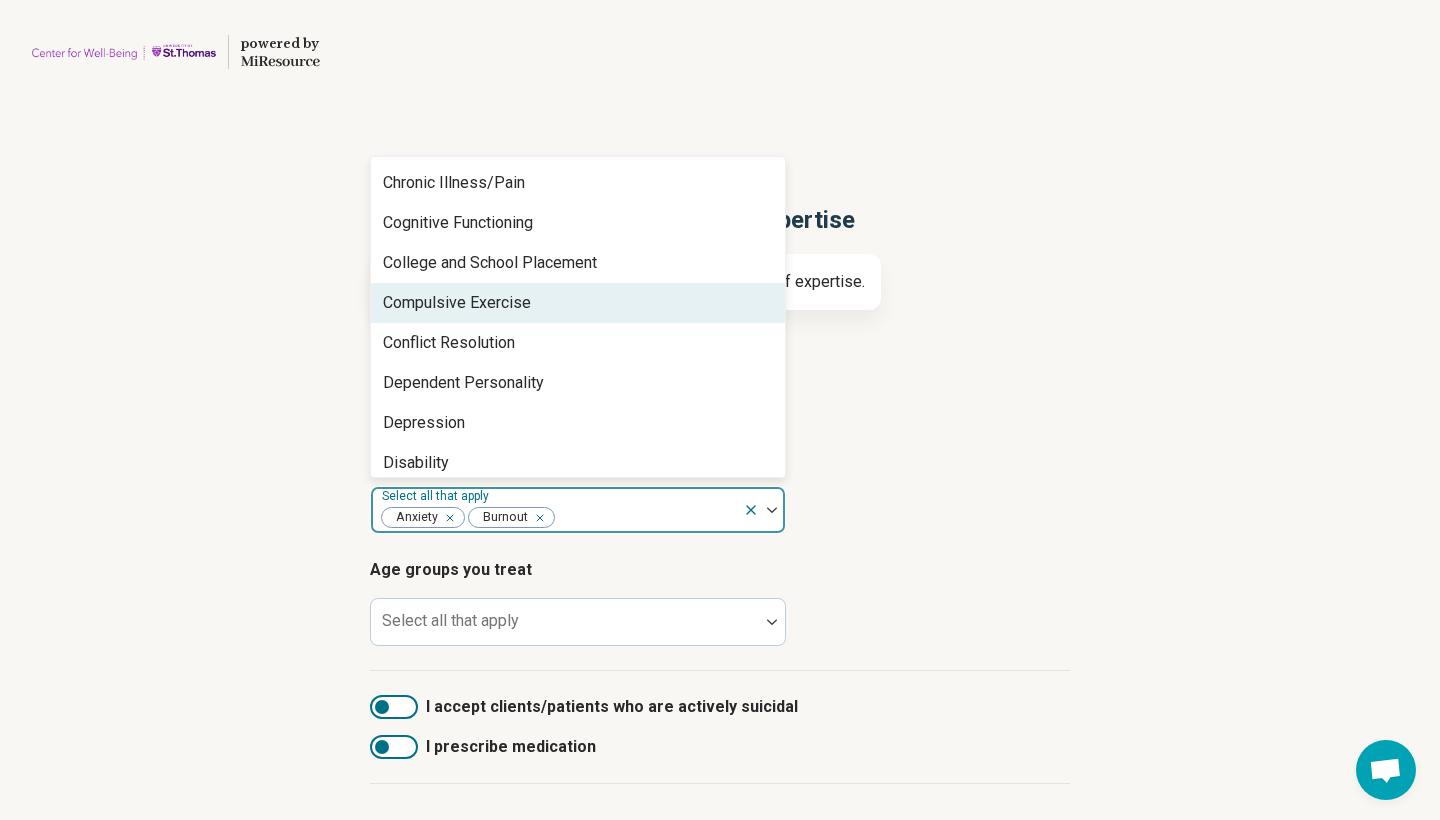 scroll, scrollTop: 884, scrollLeft: 0, axis: vertical 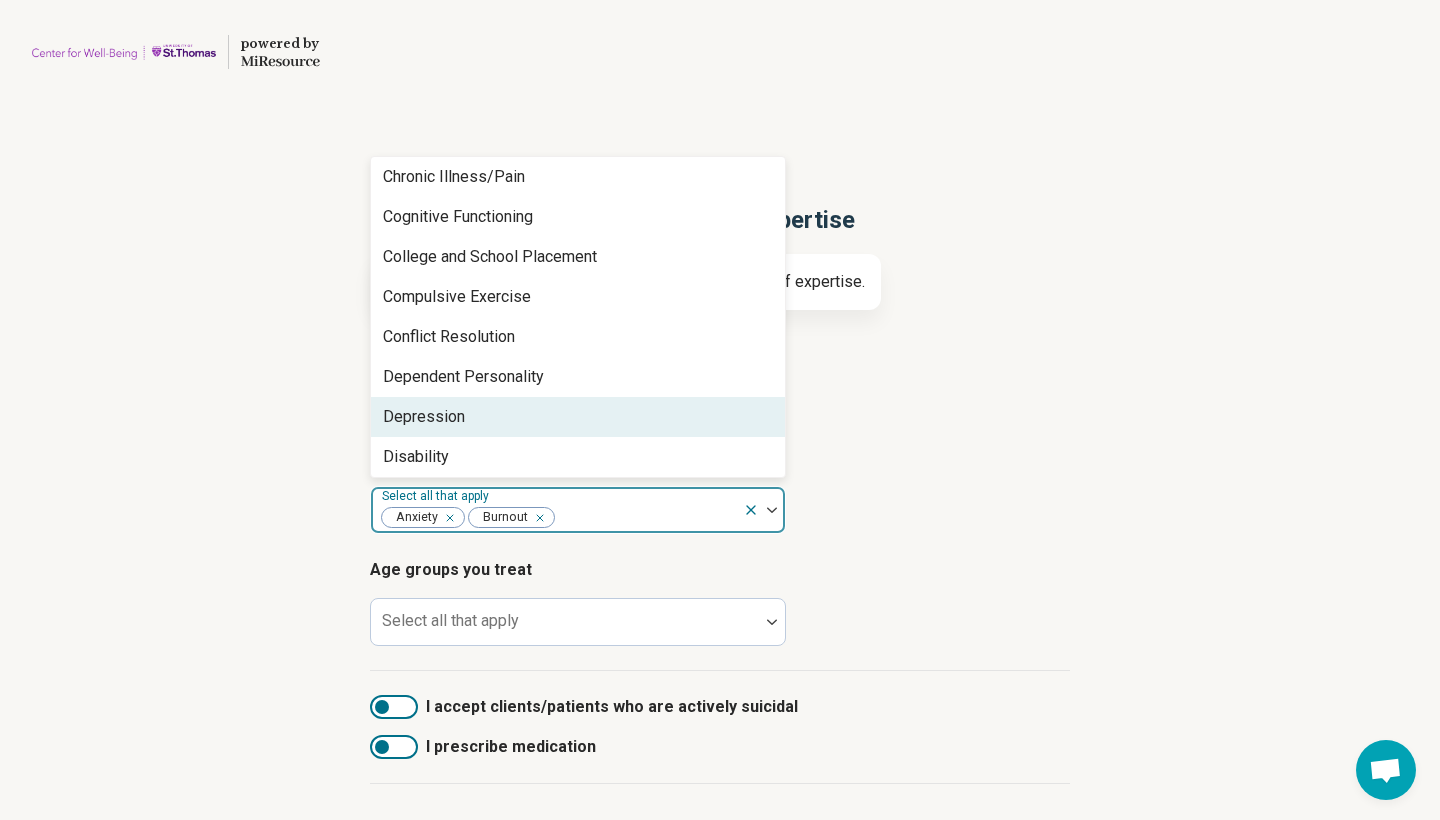 click on "Depression" at bounding box center [578, 417] 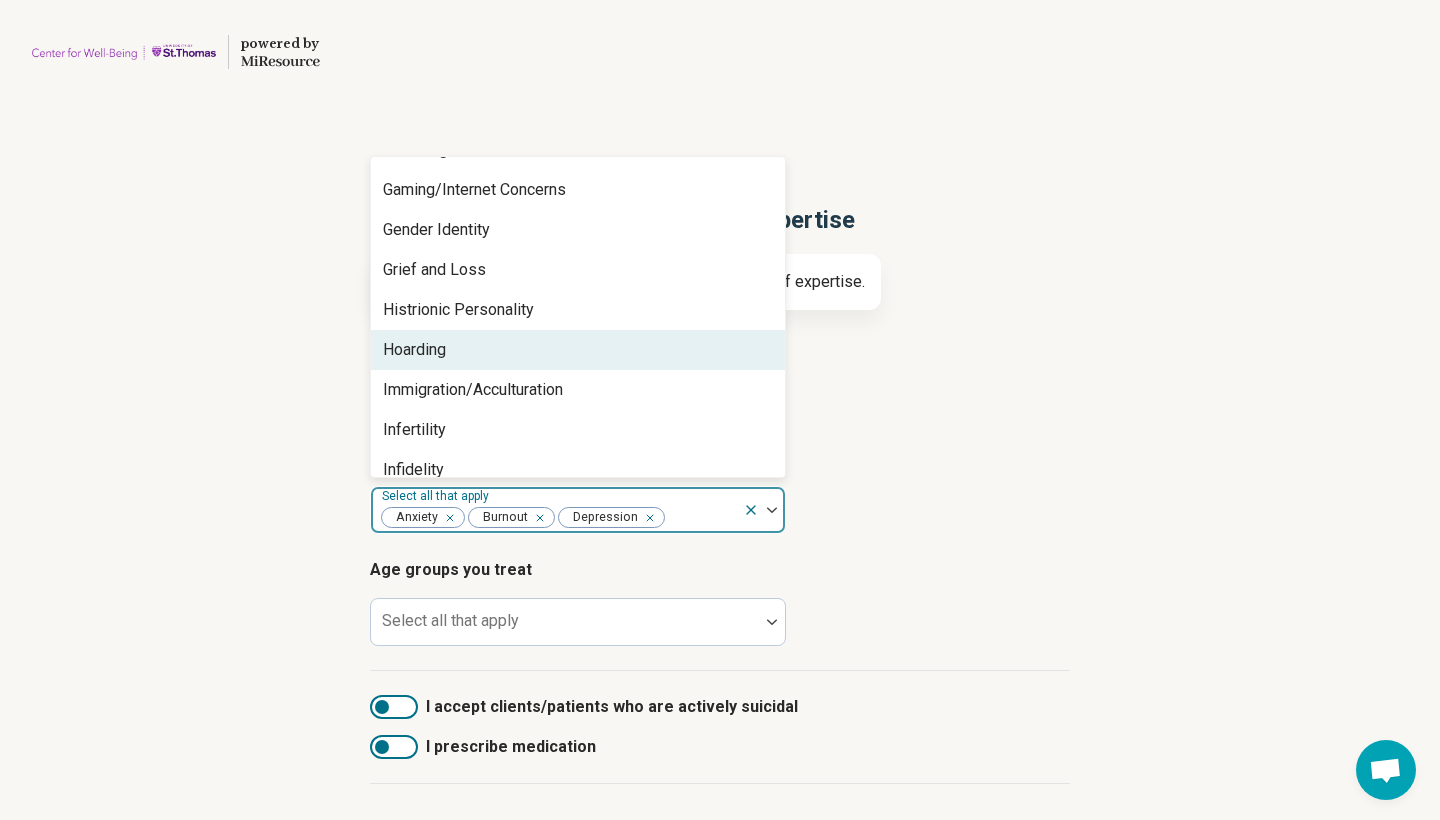 scroll, scrollTop: 1484, scrollLeft: 0, axis: vertical 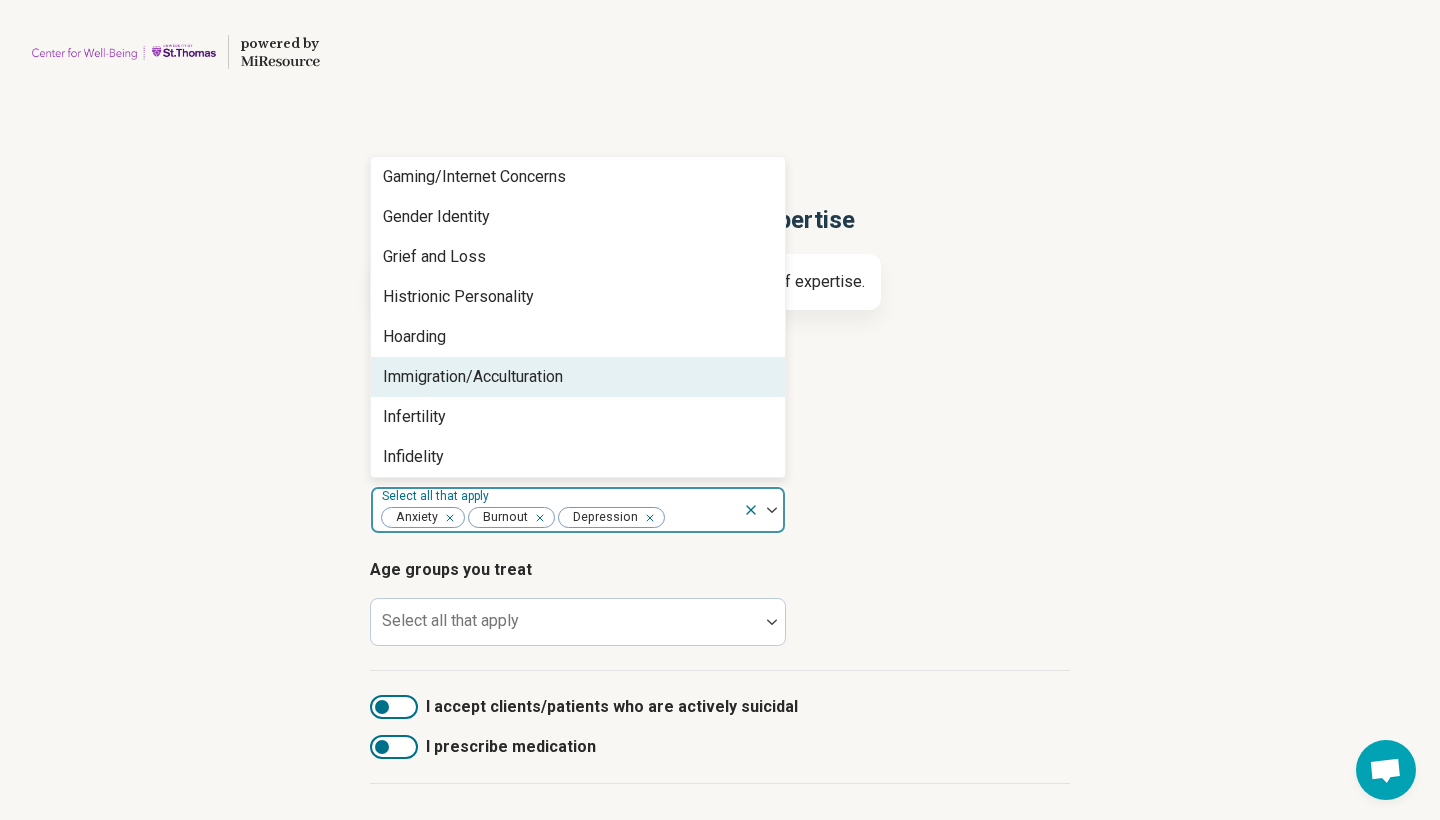 click on "Immigration/Acculturation" at bounding box center (578, 377) 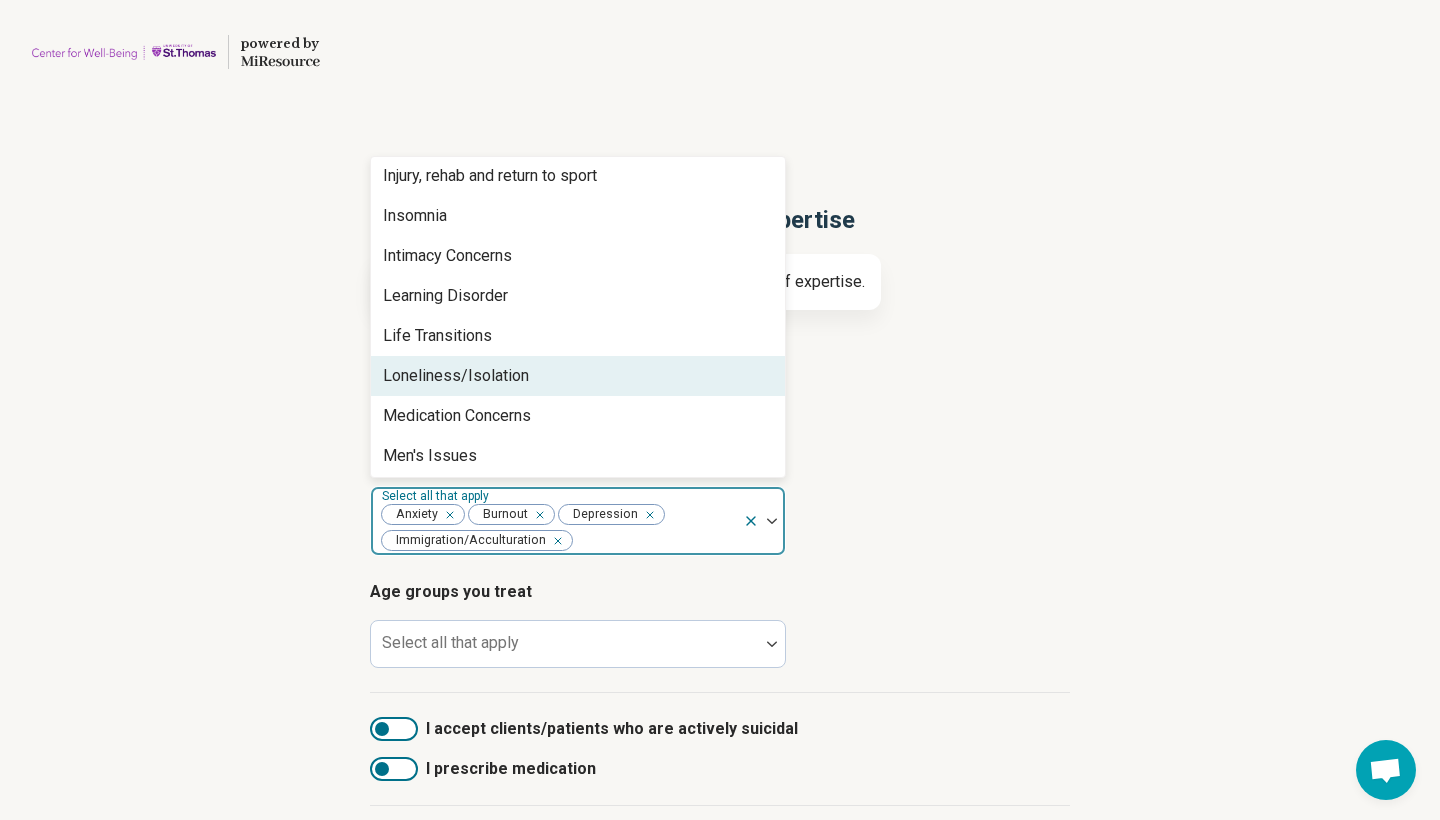 scroll, scrollTop: 1782, scrollLeft: 0, axis: vertical 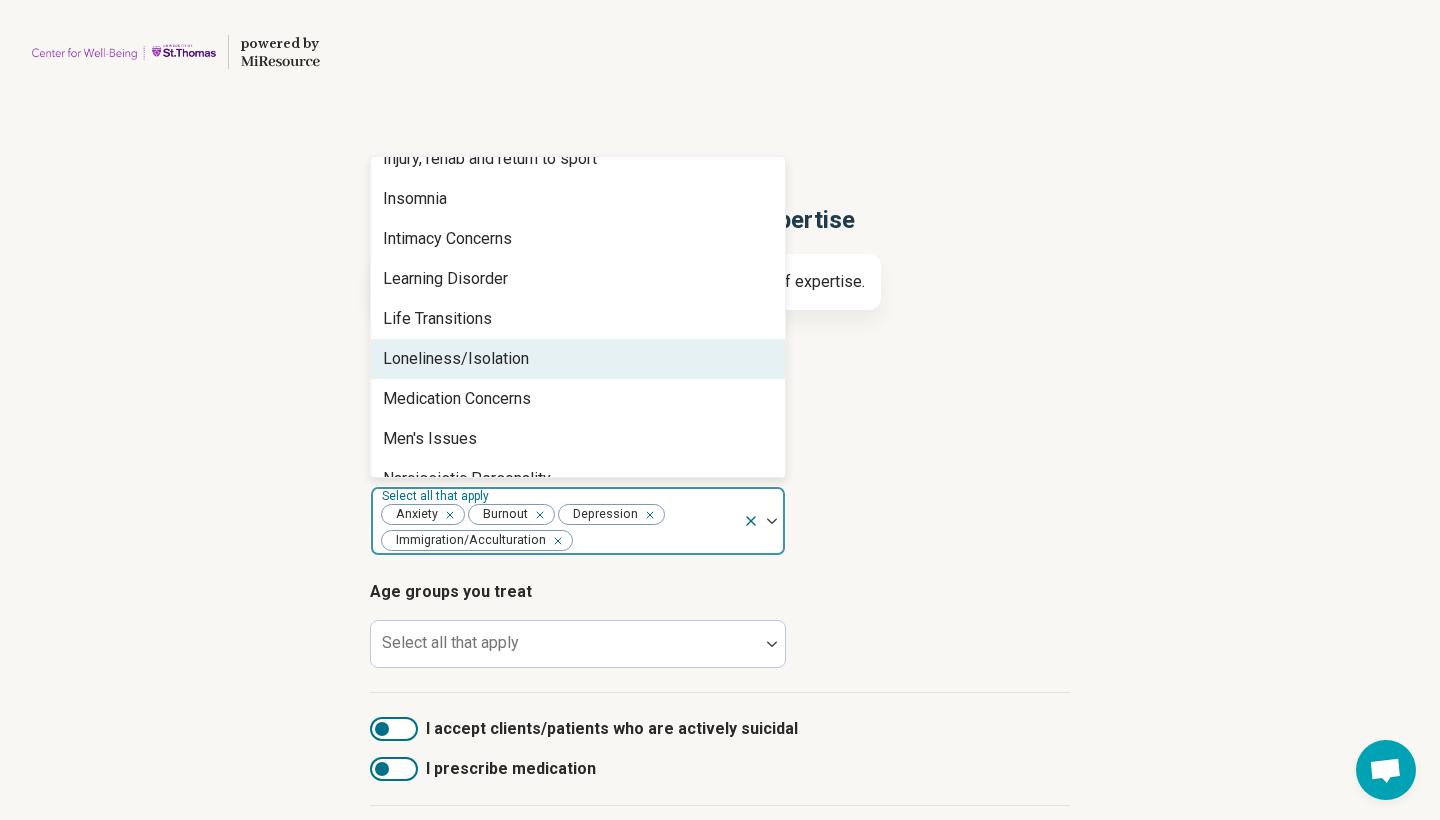 click on "Loneliness/Isolation" at bounding box center [456, 359] 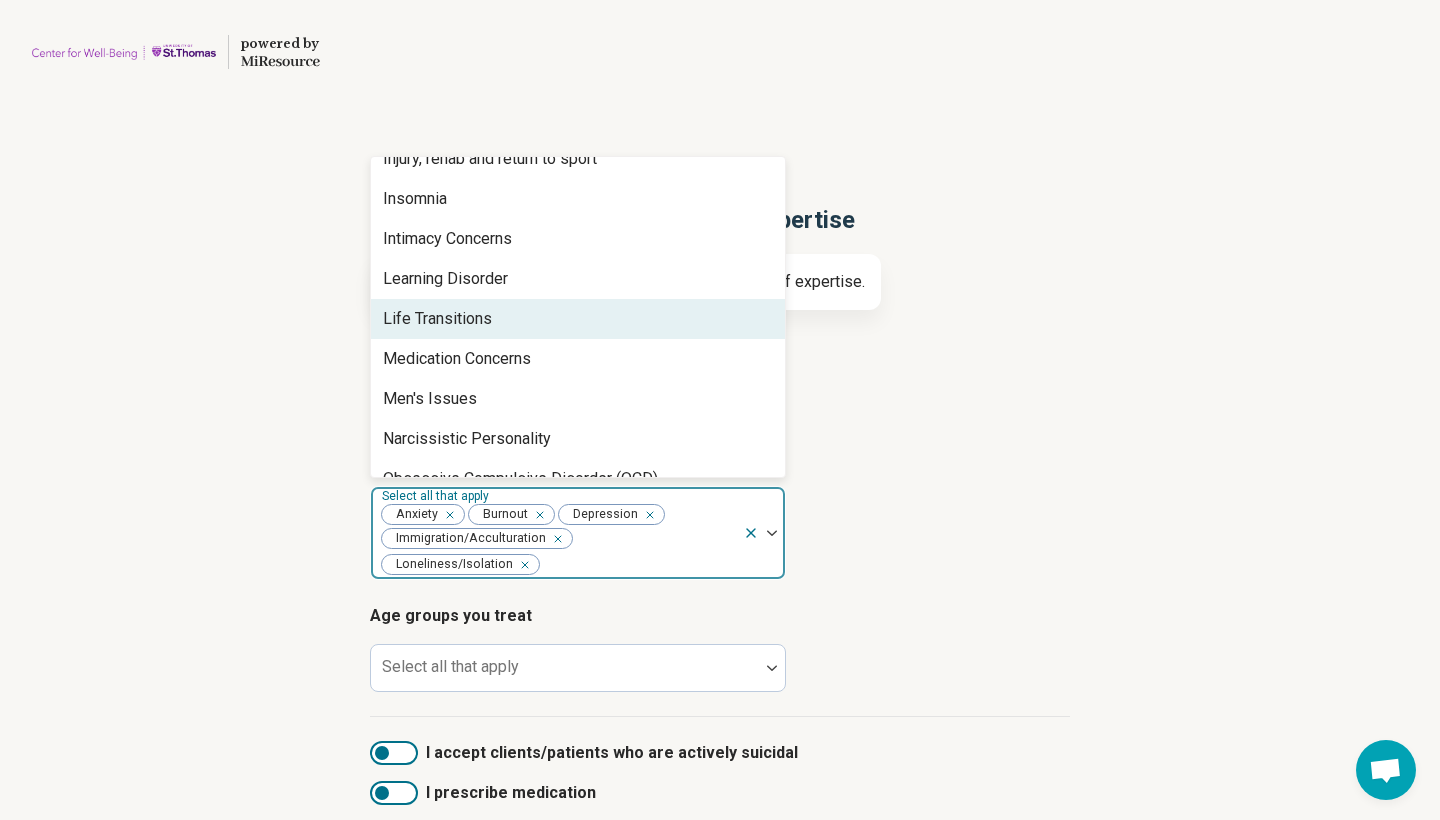 click on "Life Transitions" at bounding box center [437, 319] 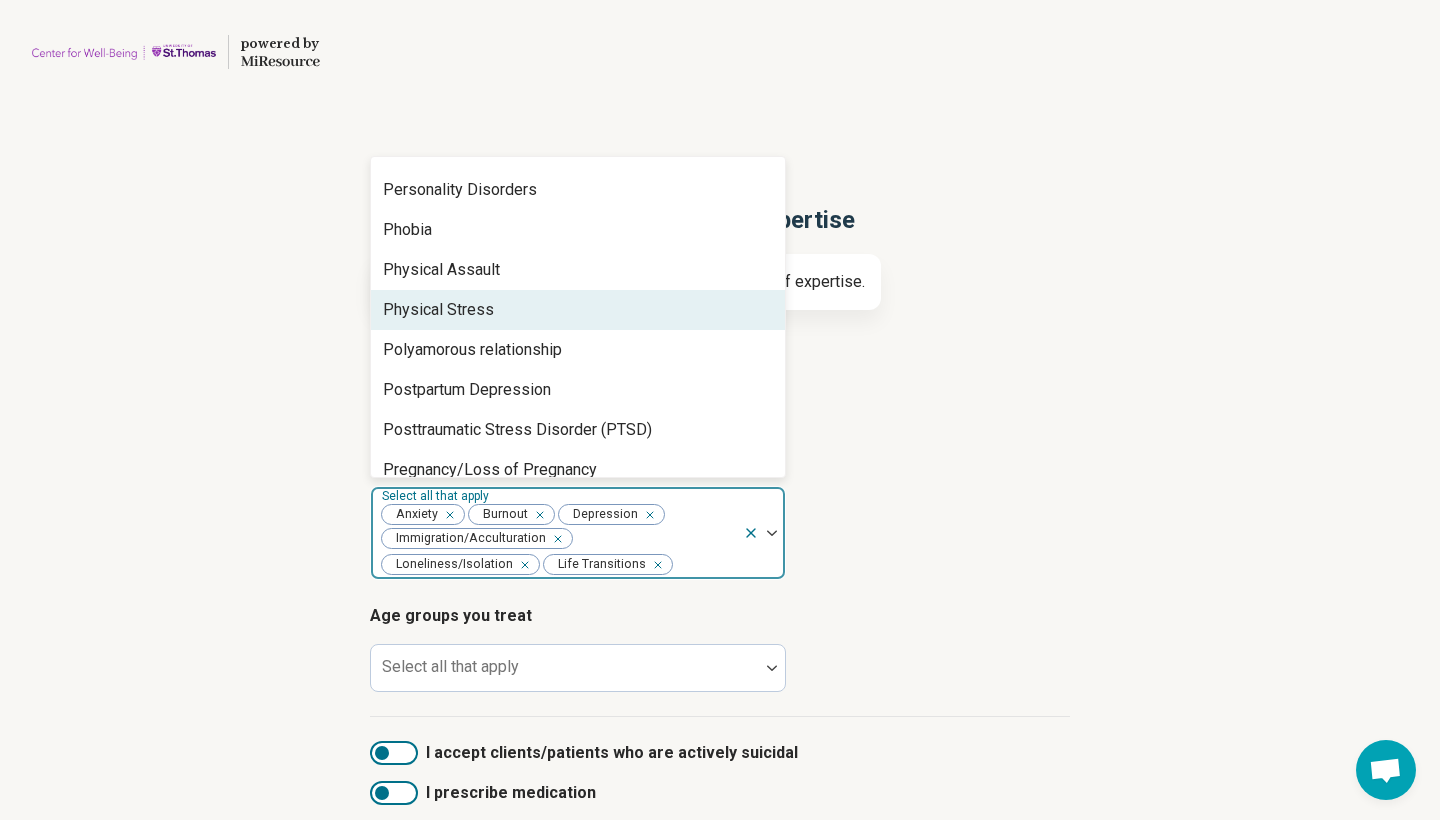 scroll, scrollTop: 2453, scrollLeft: 0, axis: vertical 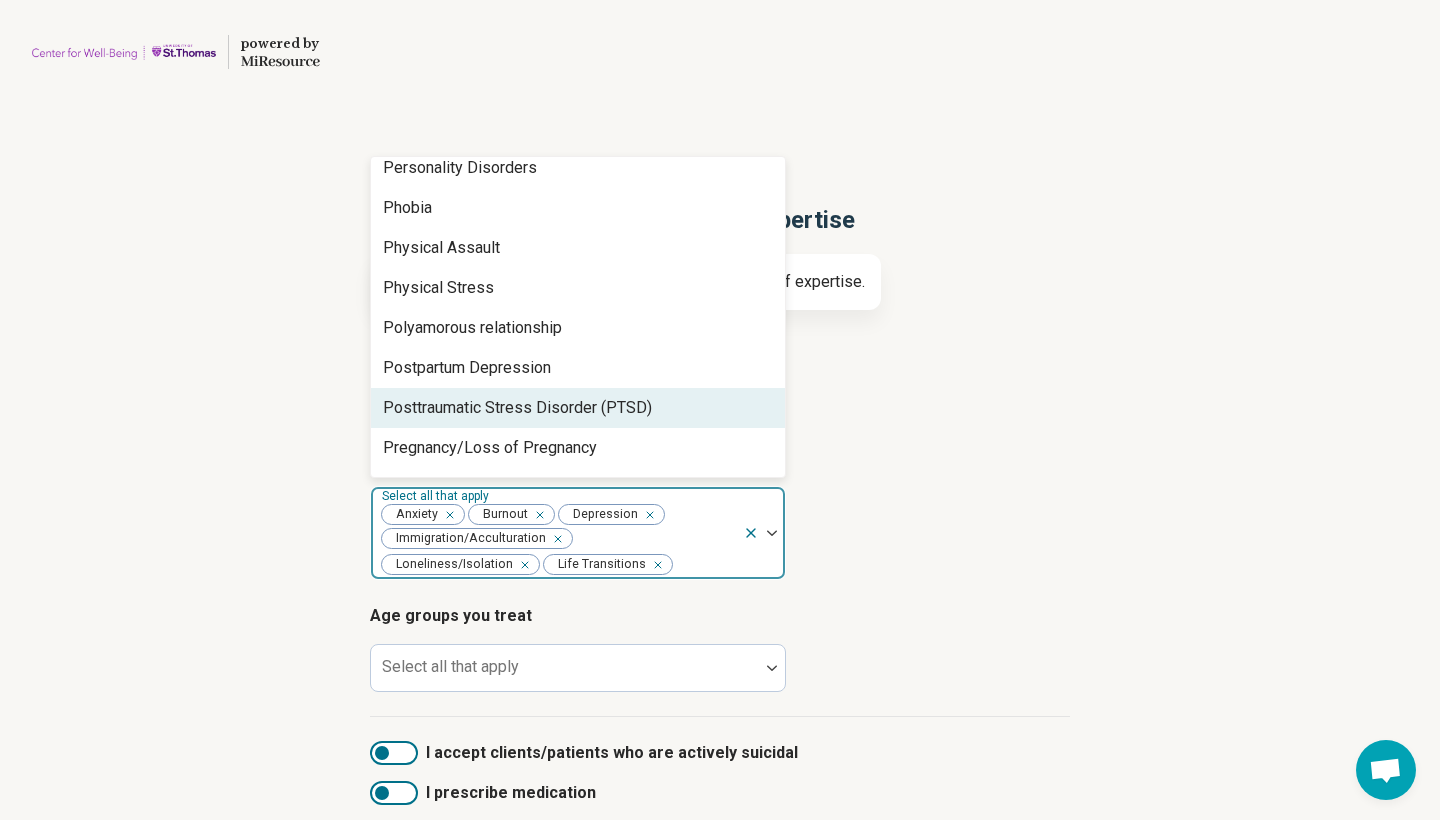 click on "Posttraumatic Stress Disorder (PTSD)" at bounding box center [517, 408] 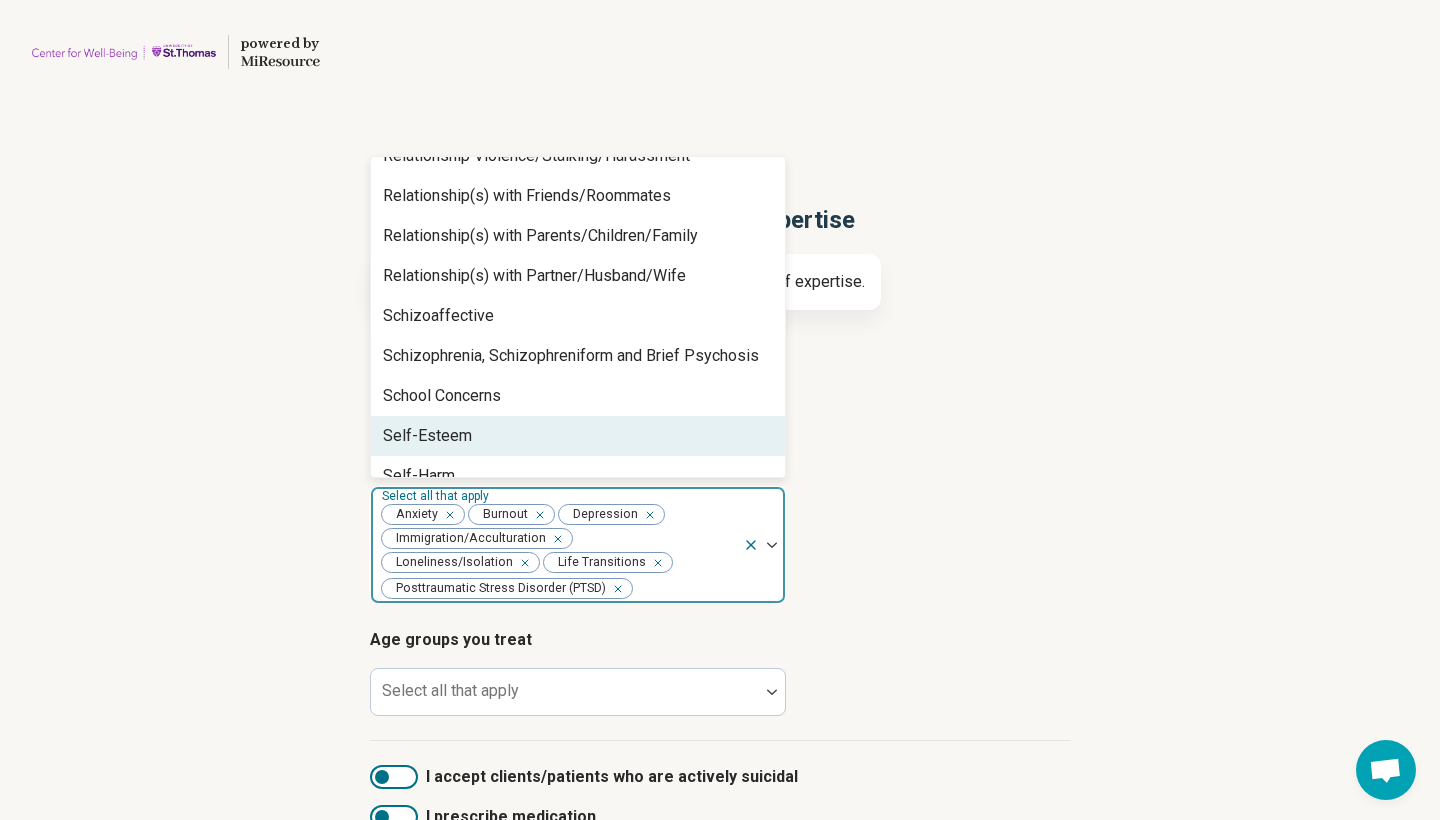 scroll, scrollTop: 2874, scrollLeft: 0, axis: vertical 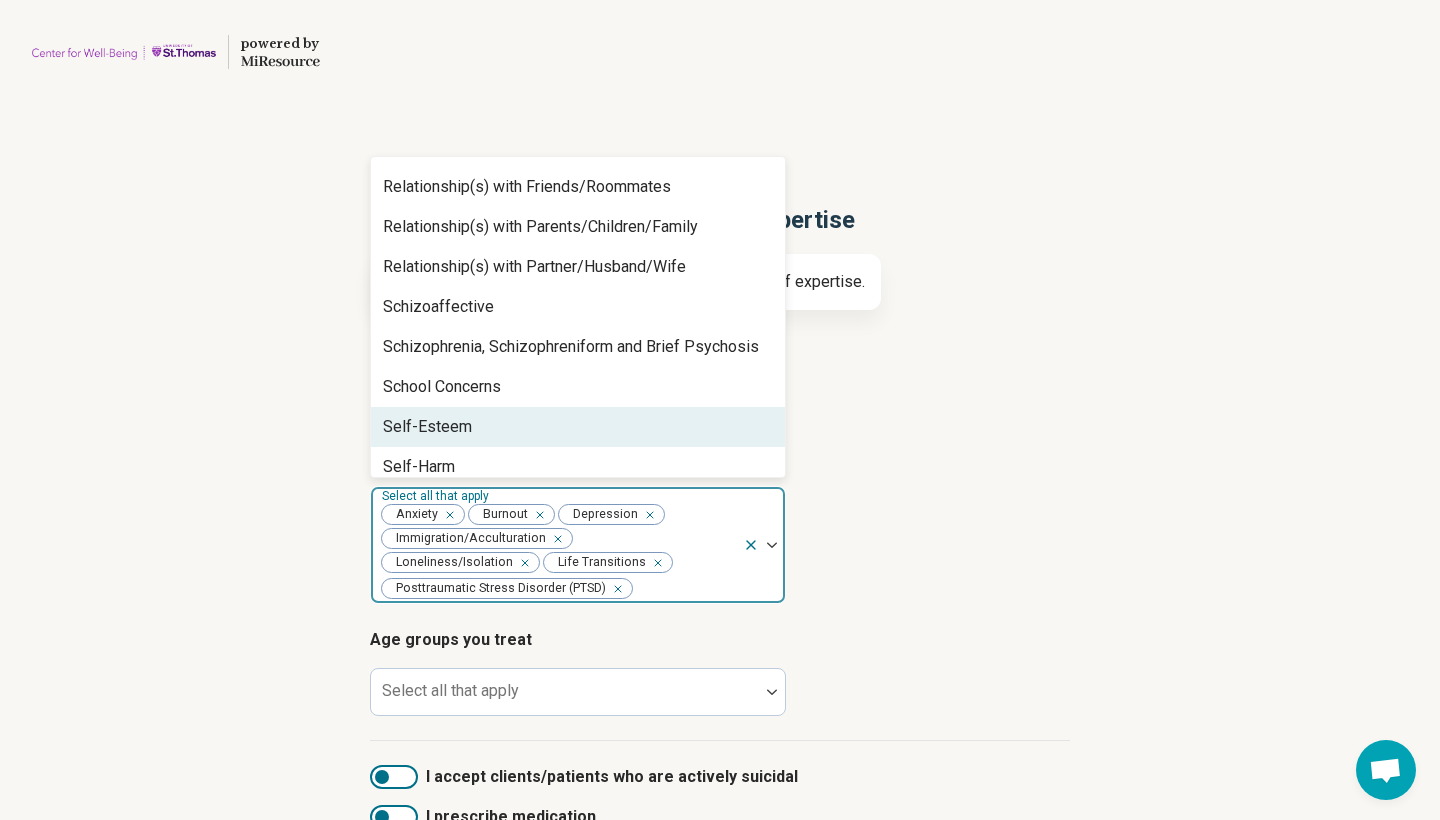 click on "Self-Esteem" at bounding box center (578, 427) 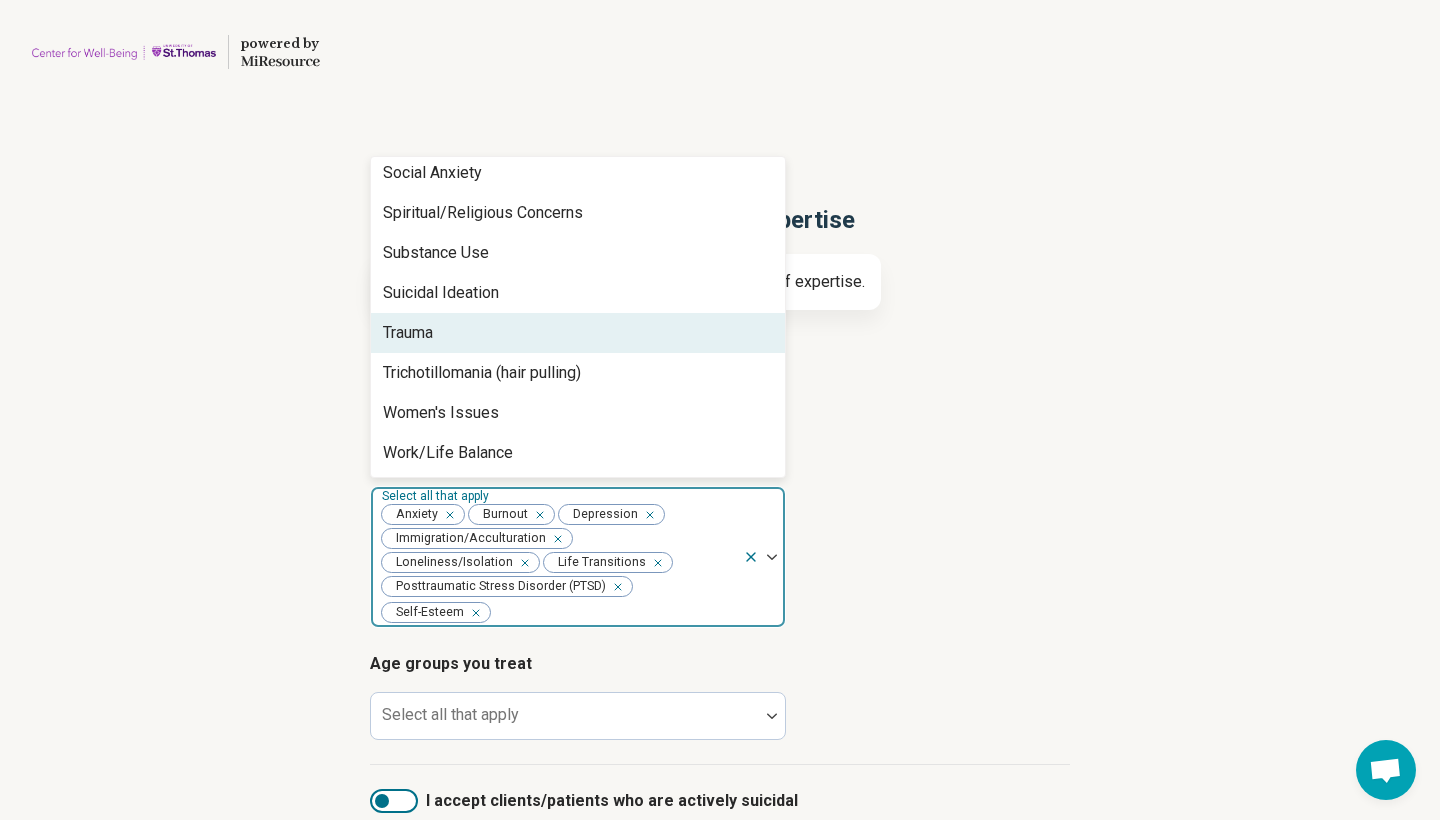 scroll, scrollTop: 3368, scrollLeft: 0, axis: vertical 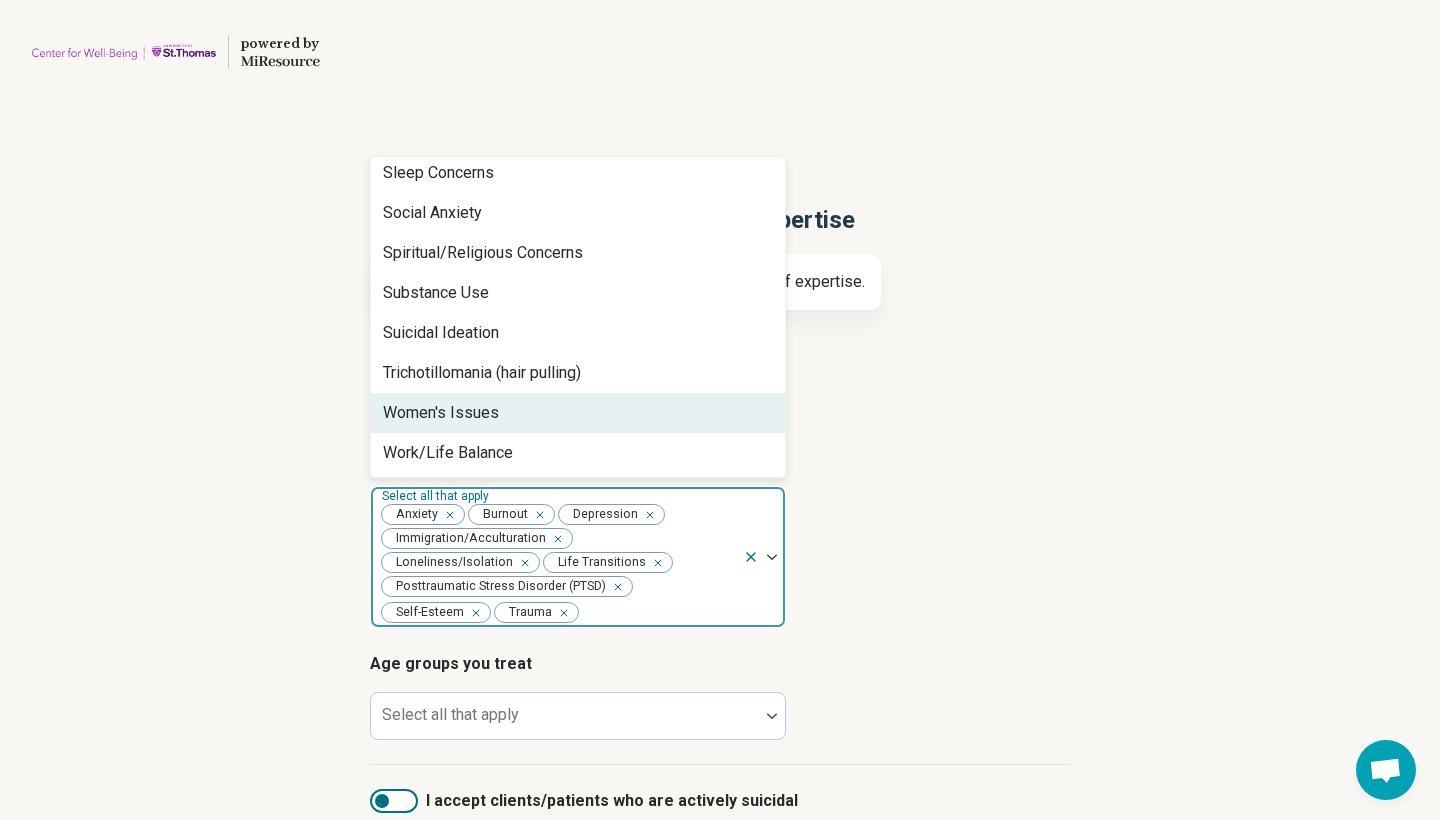 click on "Women's Issues" at bounding box center [441, 413] 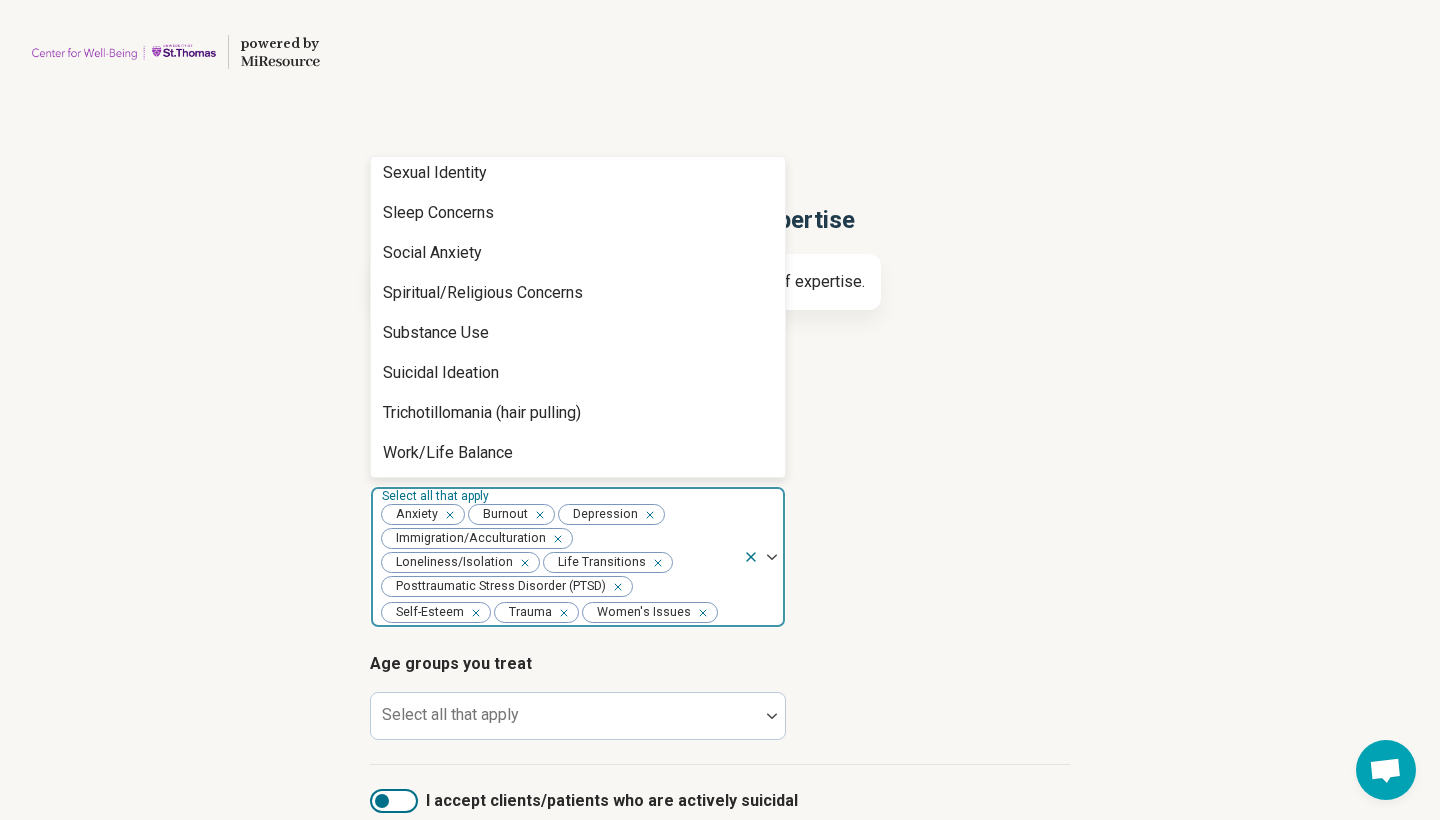 scroll, scrollTop: 3288, scrollLeft: 0, axis: vertical 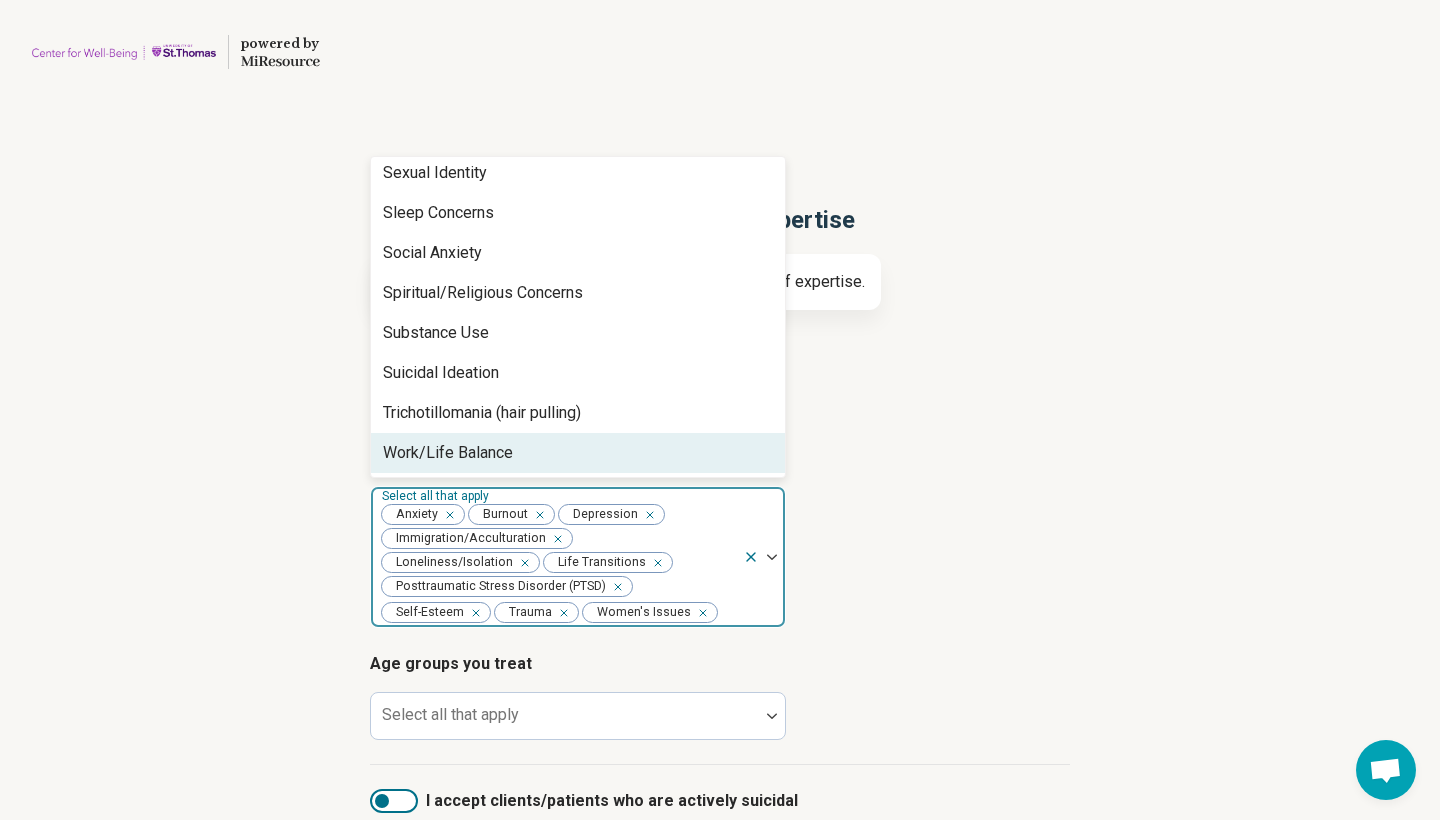 click 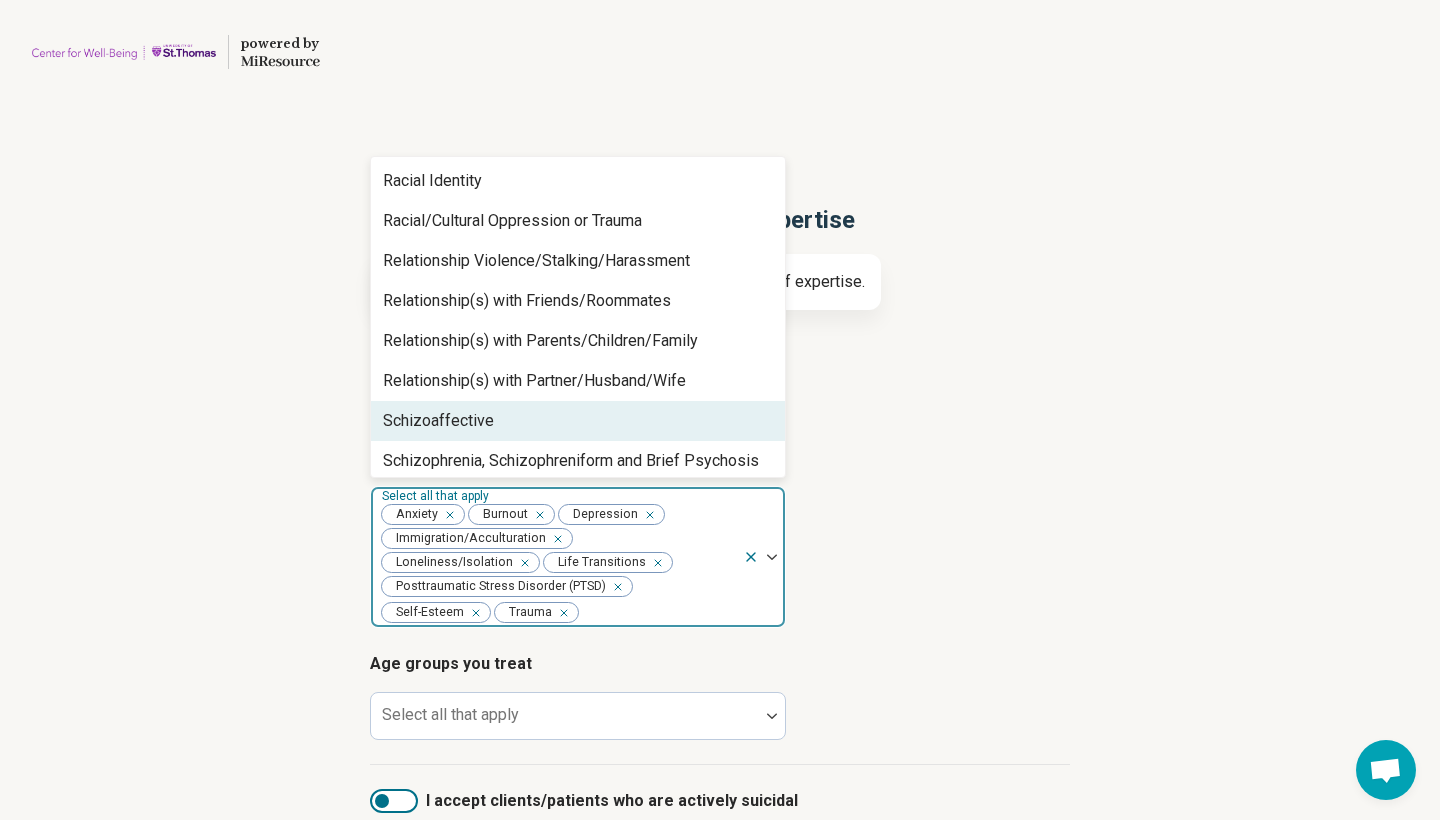 scroll, scrollTop: 2706, scrollLeft: 0, axis: vertical 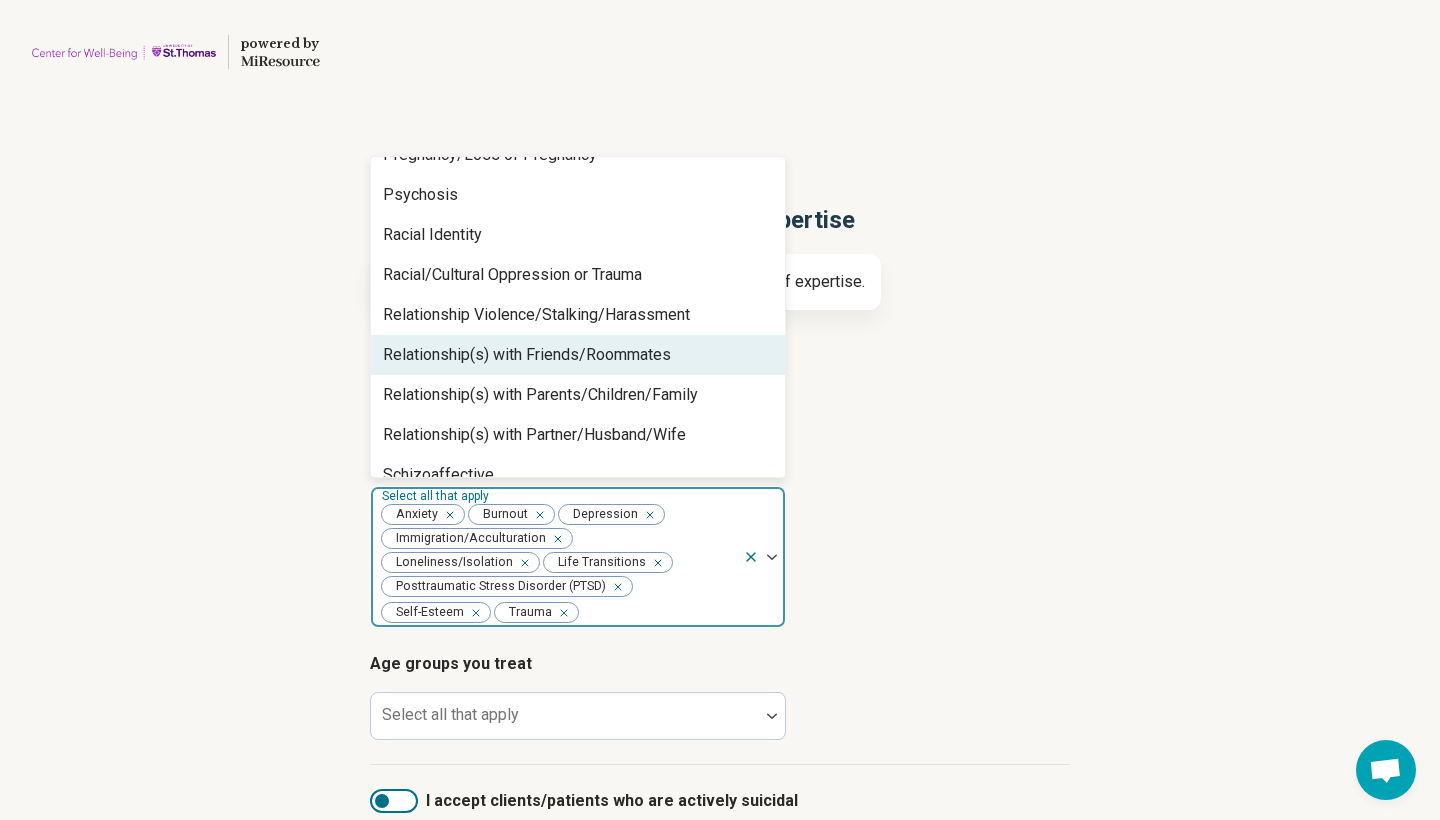 click on "Relationship(s) with Friends/Roommates" at bounding box center (527, 355) 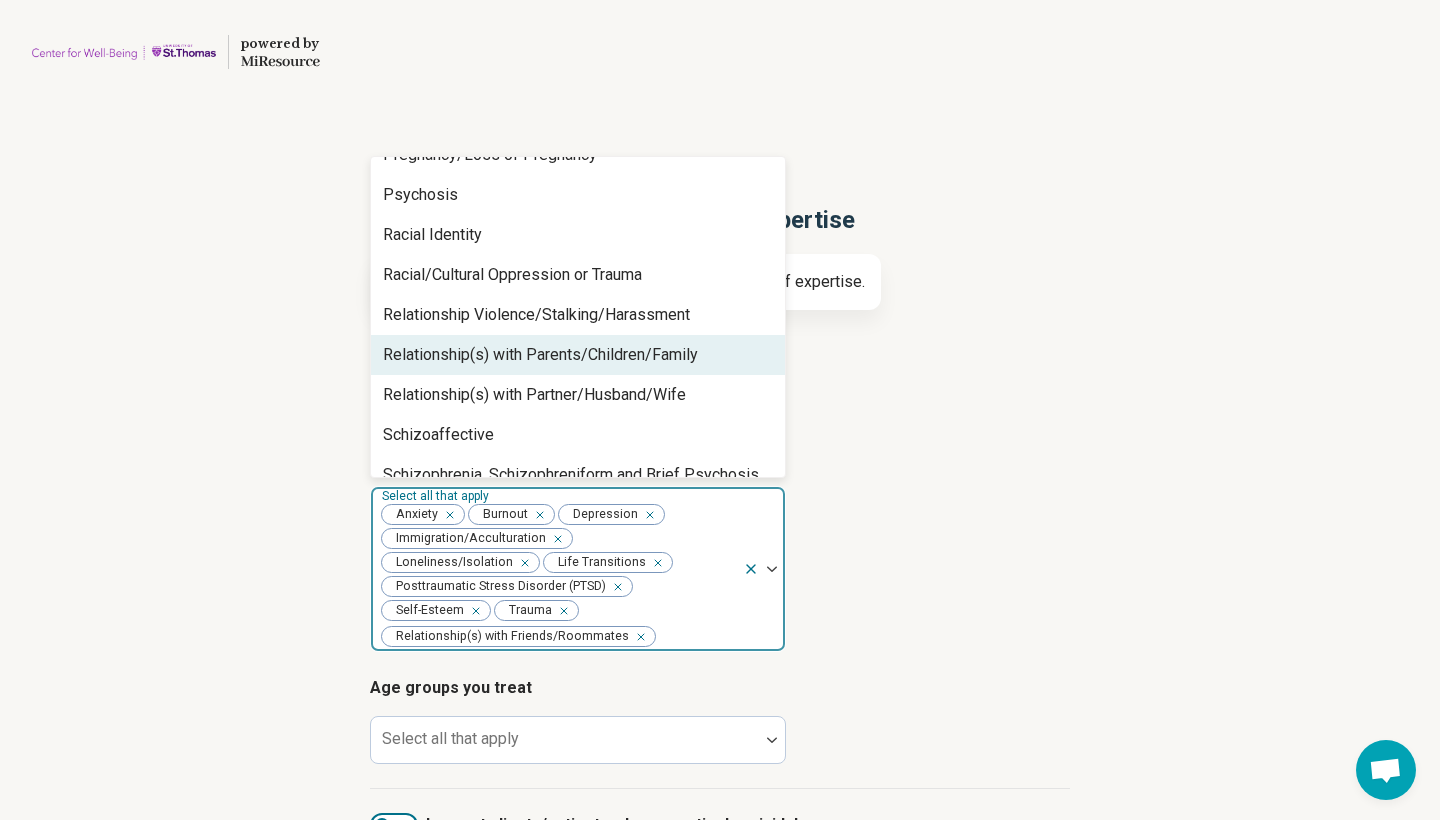 click on "Relationship(s) with Parents/Children/Family" at bounding box center [540, 355] 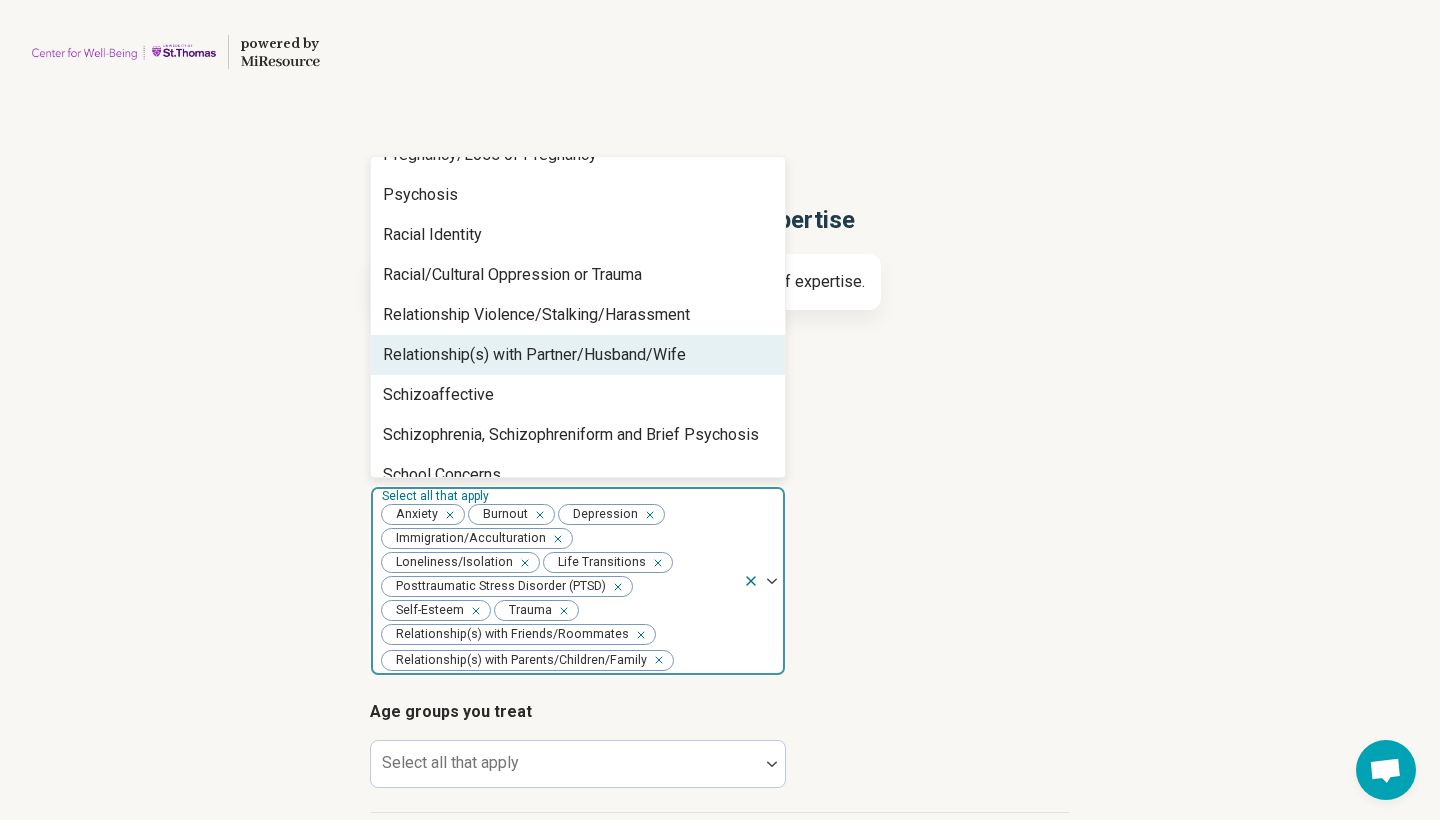 click on "Relationship(s) with Partner/Husband/Wife" at bounding box center (534, 355) 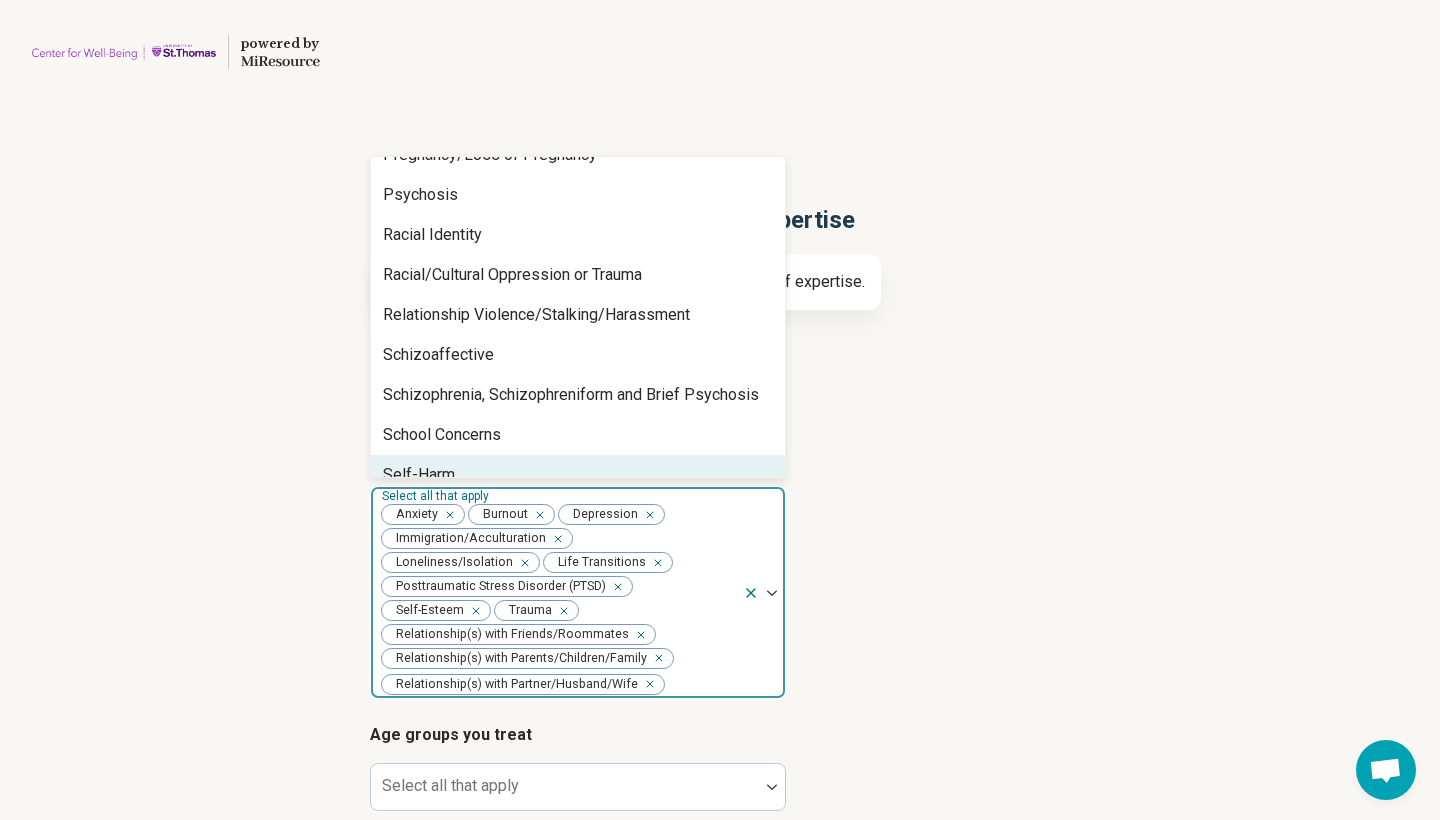 click on "Areas of expertise option Relationship(s) with Partner/Husband/Wife, selected. Self-Harm, 76 of 88. 88 results available. Use Up and Down to choose options, press Enter to select the currently focused option, press Escape to exit the menu, press Tab to select the option and exit the menu. Select all that apply Anxiety Burnout Depression Immigration/Acculturation Loneliness/Isolation Life Transitions Posttraumatic Stress Disorder (PTSD) Self-Esteem Trauma Relationship(s) with Friends/Roommates Relationship(s) with Parents/Children/Family Relationship(s) with Partner/Husband/Wife Abuse Academic Concerns Adoption Aging Alcohol Use Anger Issues Anorexia Nervosa Antisocial Personality Athletic Performance Athletic/Sports performance Attention Deficit Hyperactivity Disorder (ADHD) Autism Avoidant Personality Avoidant/Restrictive Food Intake Disorder Binge-Eating Disorder Bipolar Disorder Body Image Borderline Personality Bulimia Nervosa Bullying Career Childhood Abuse Chronic Illness/Pain Cognitive Functioning" at bounding box center (720, 573) 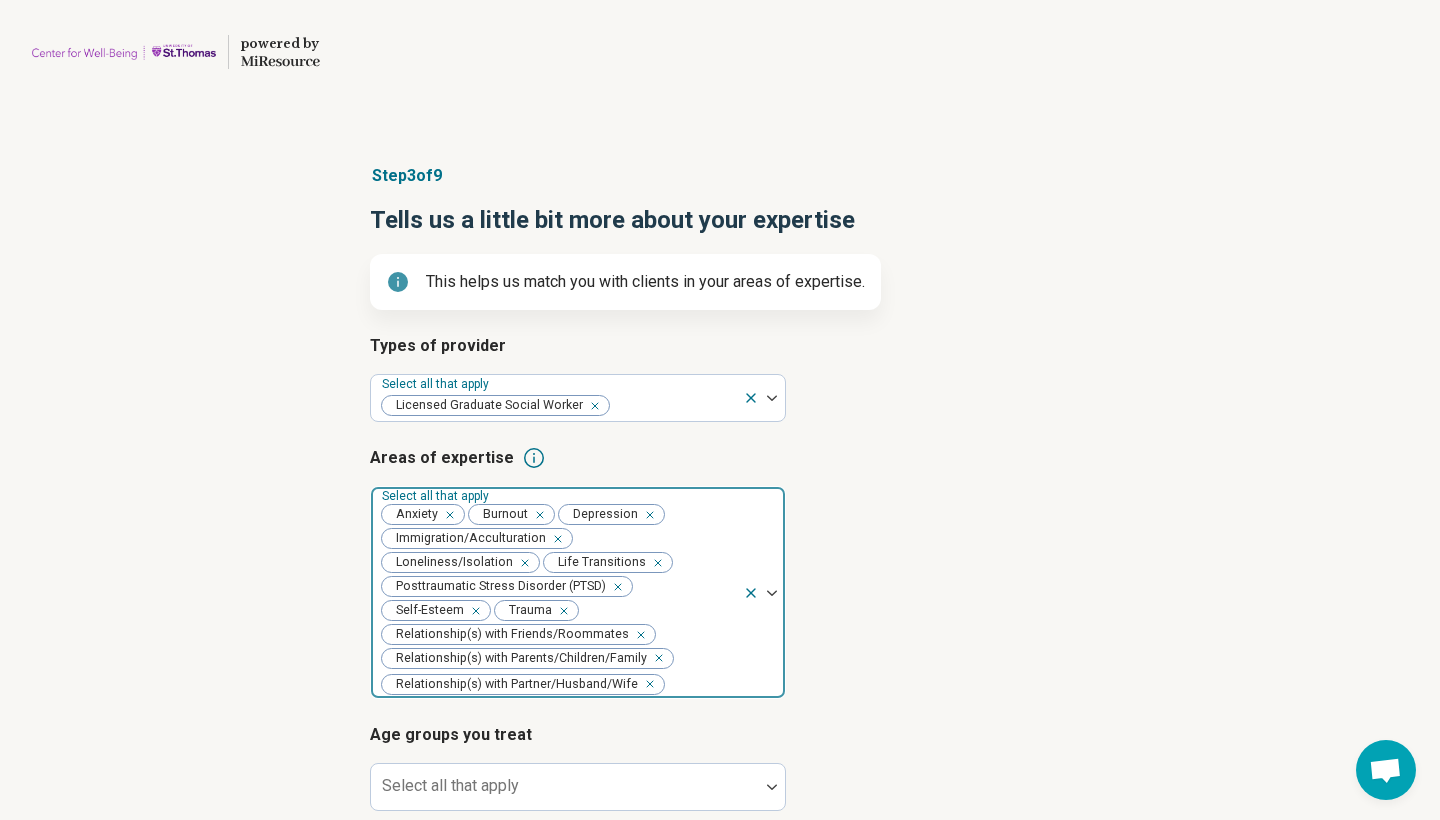 click 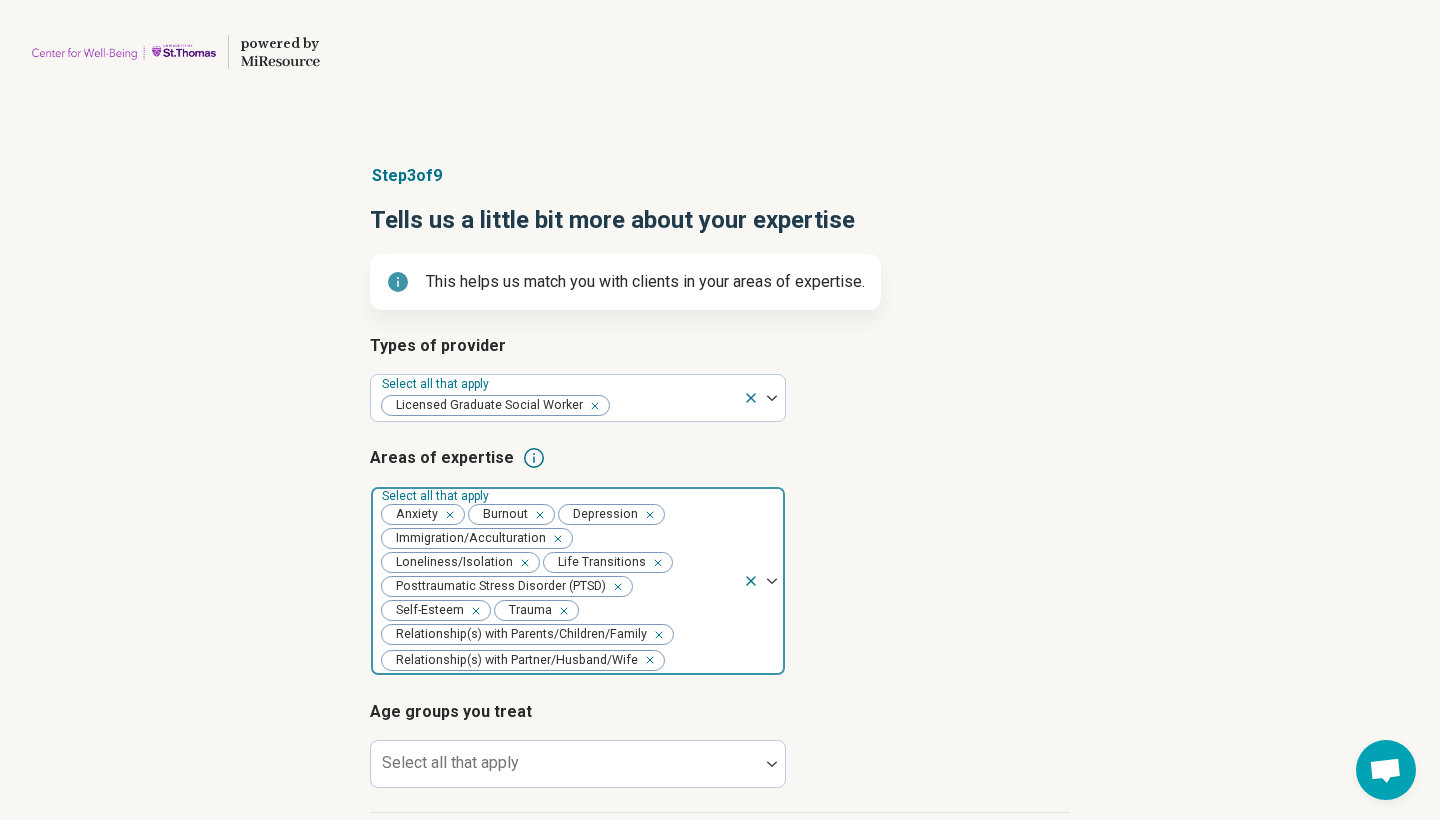 click 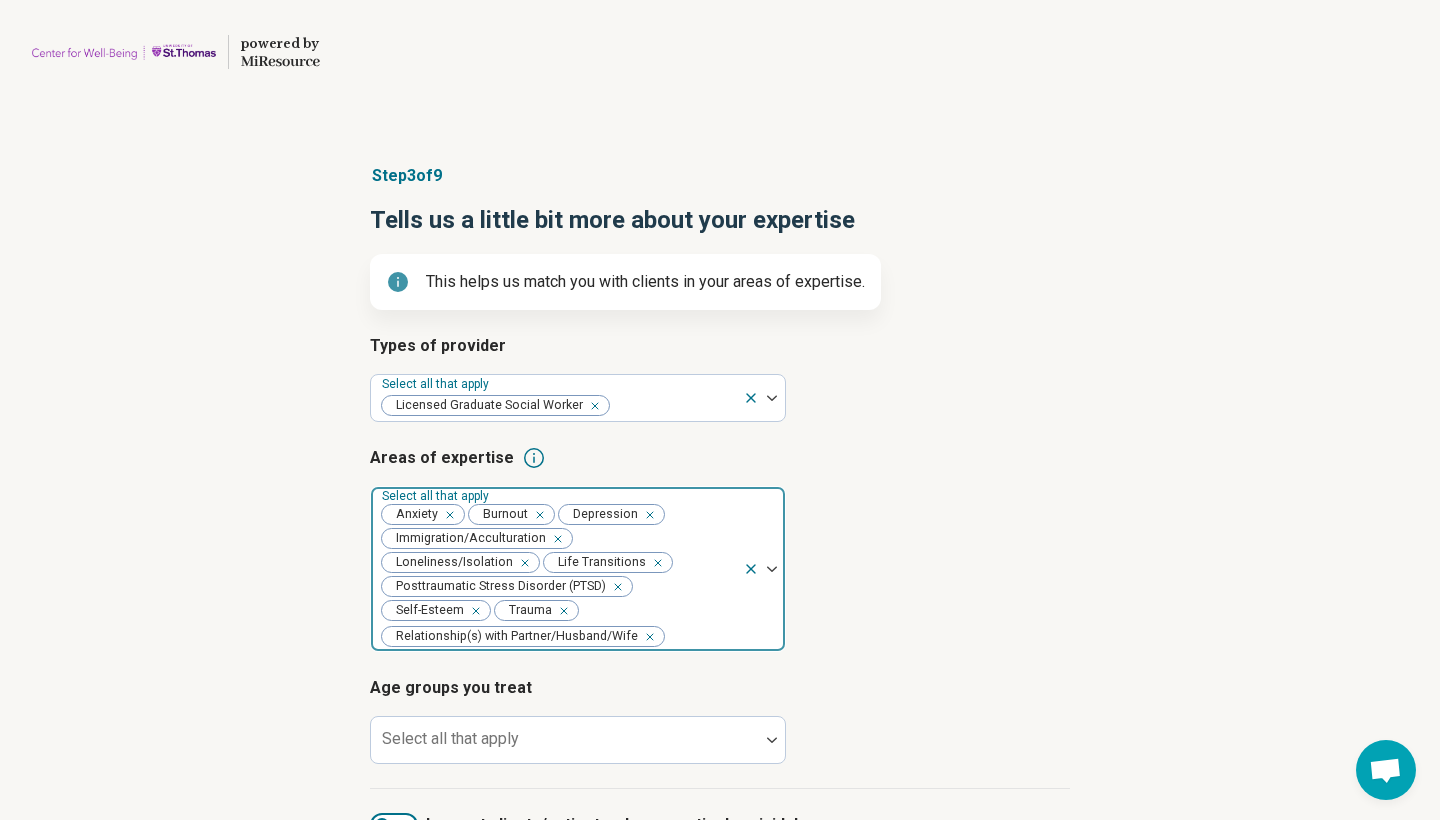 click at bounding box center (646, 637) 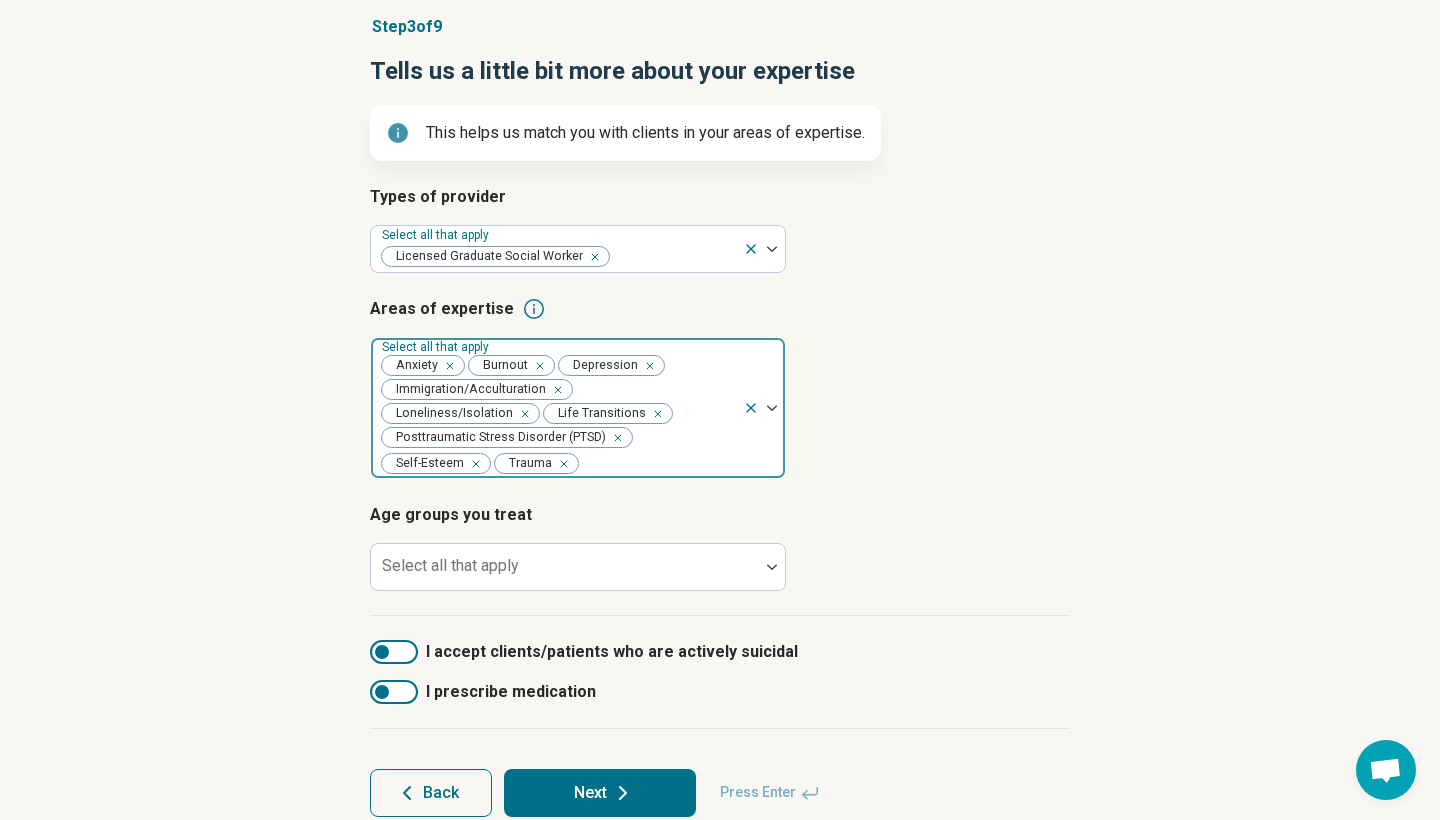 scroll, scrollTop: 176, scrollLeft: 0, axis: vertical 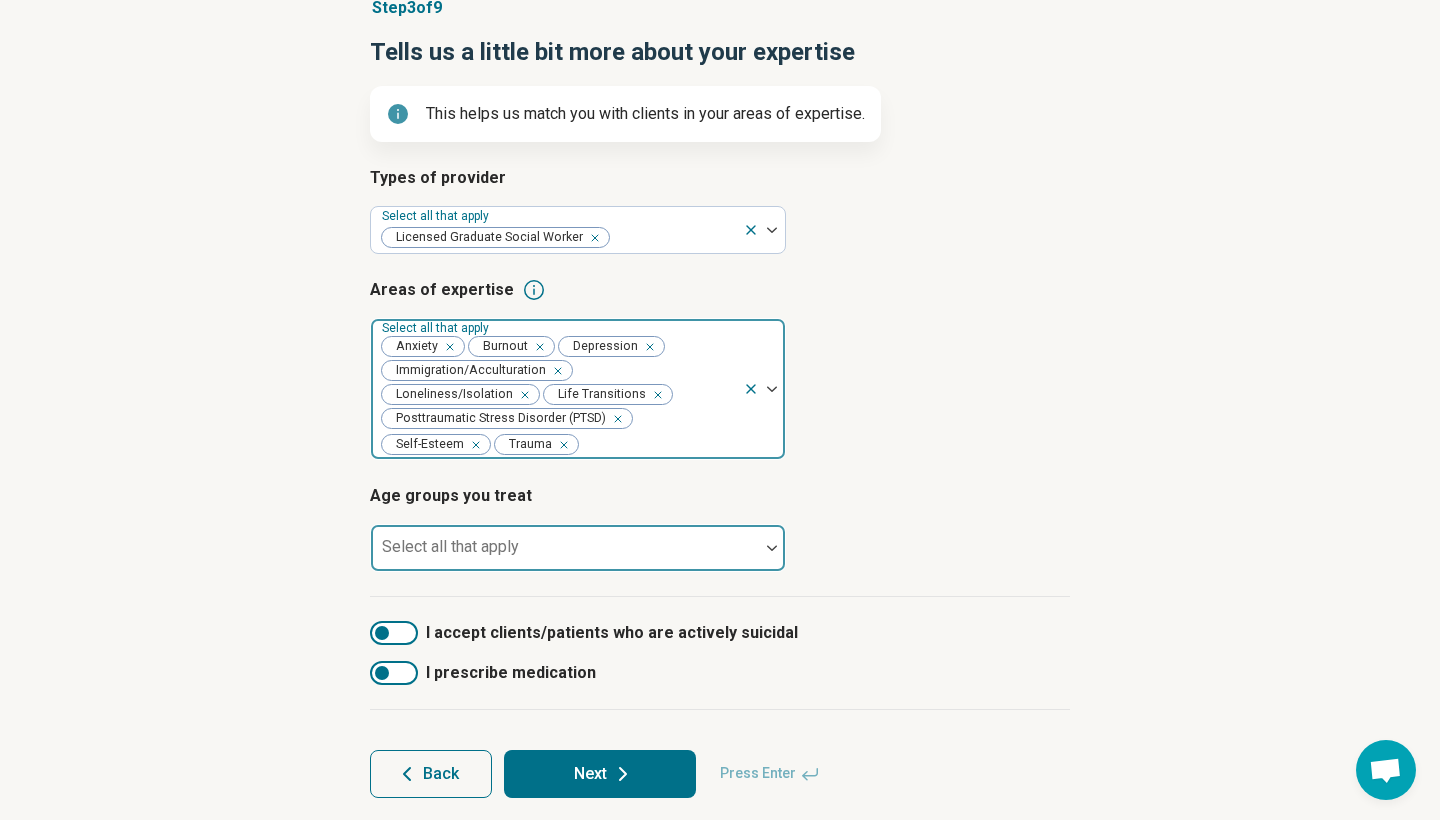 click at bounding box center [772, 548] 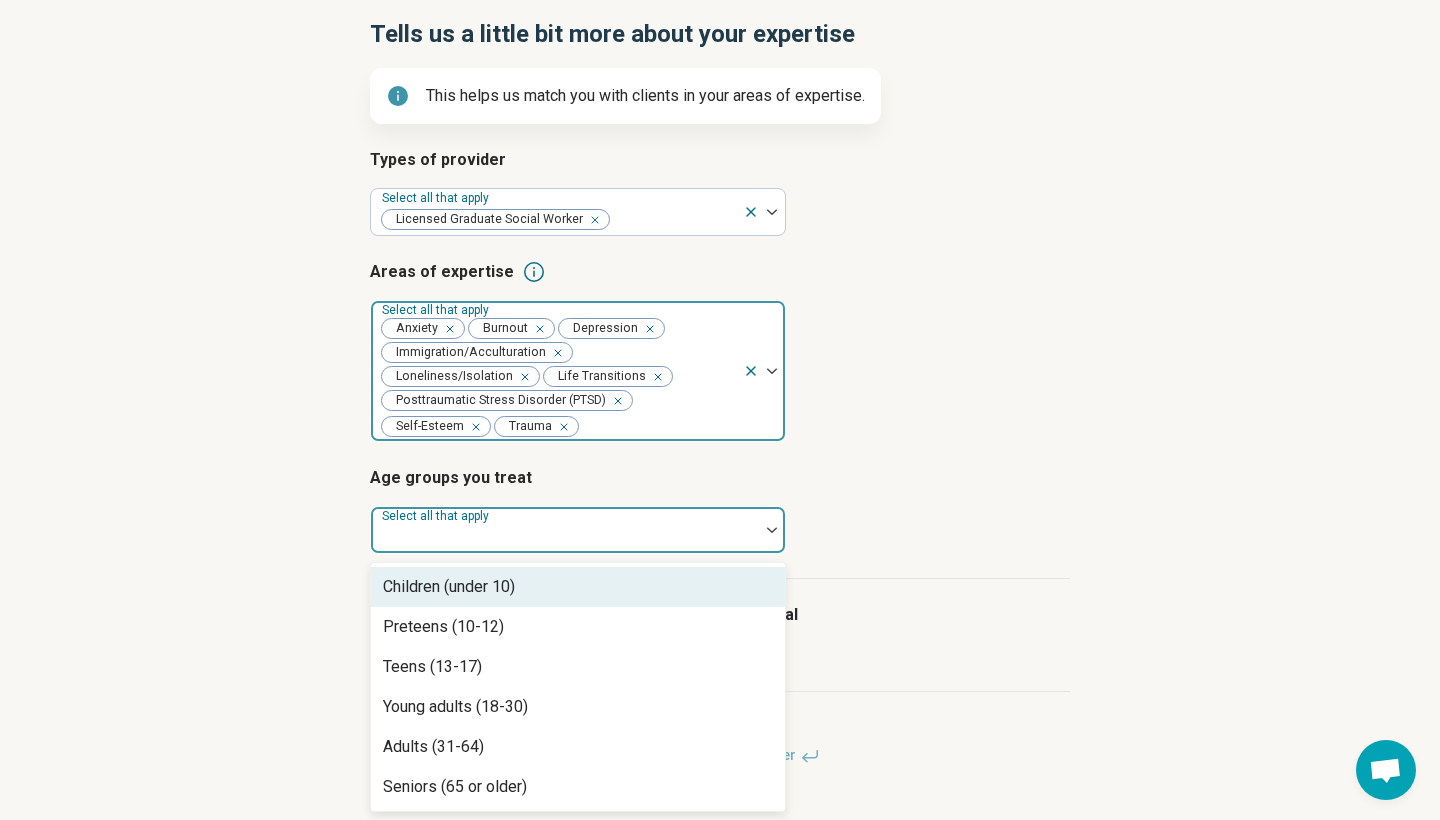 scroll, scrollTop: 194, scrollLeft: 0, axis: vertical 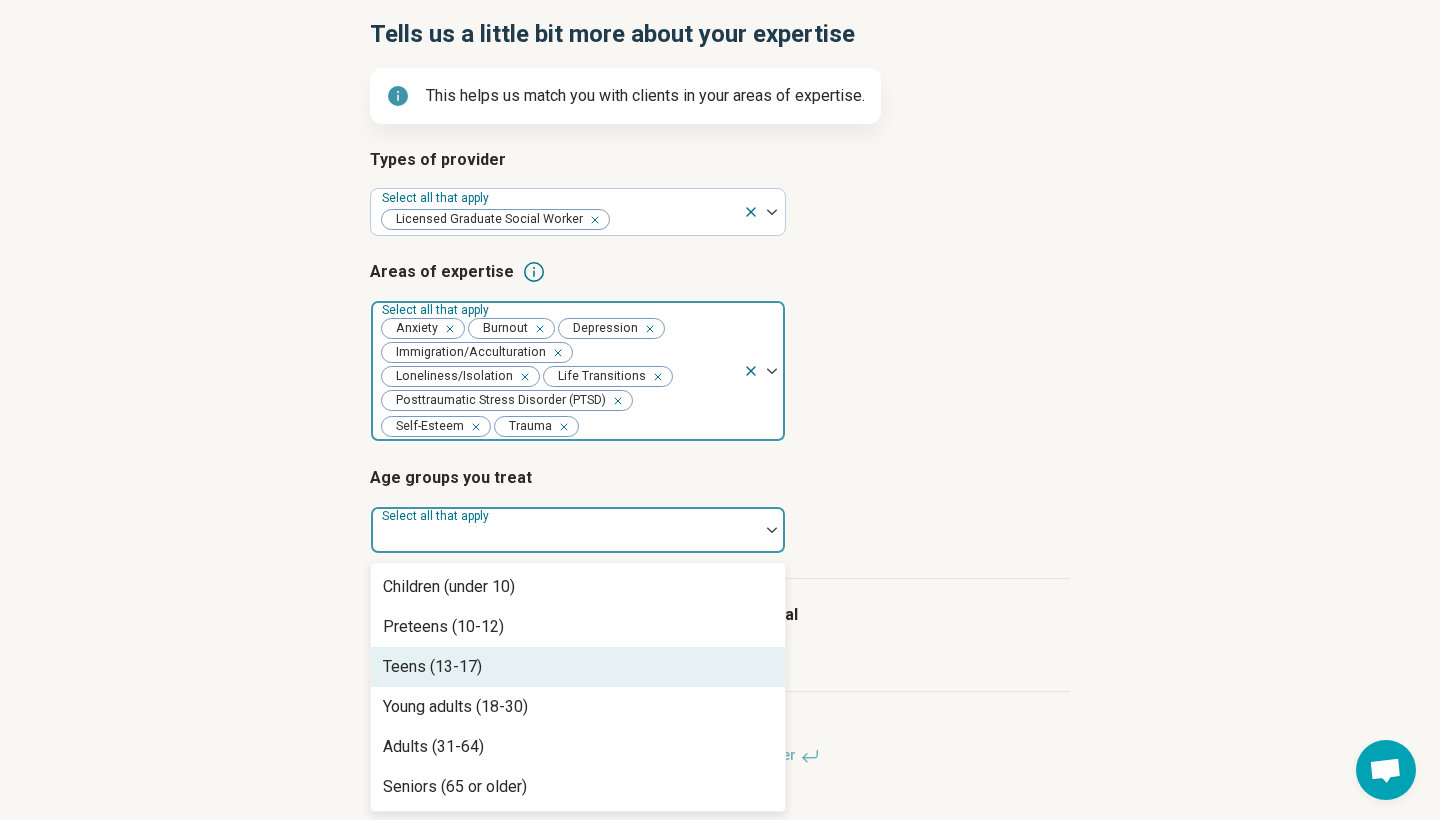 click on "Teens (13-17)" at bounding box center (578, 667) 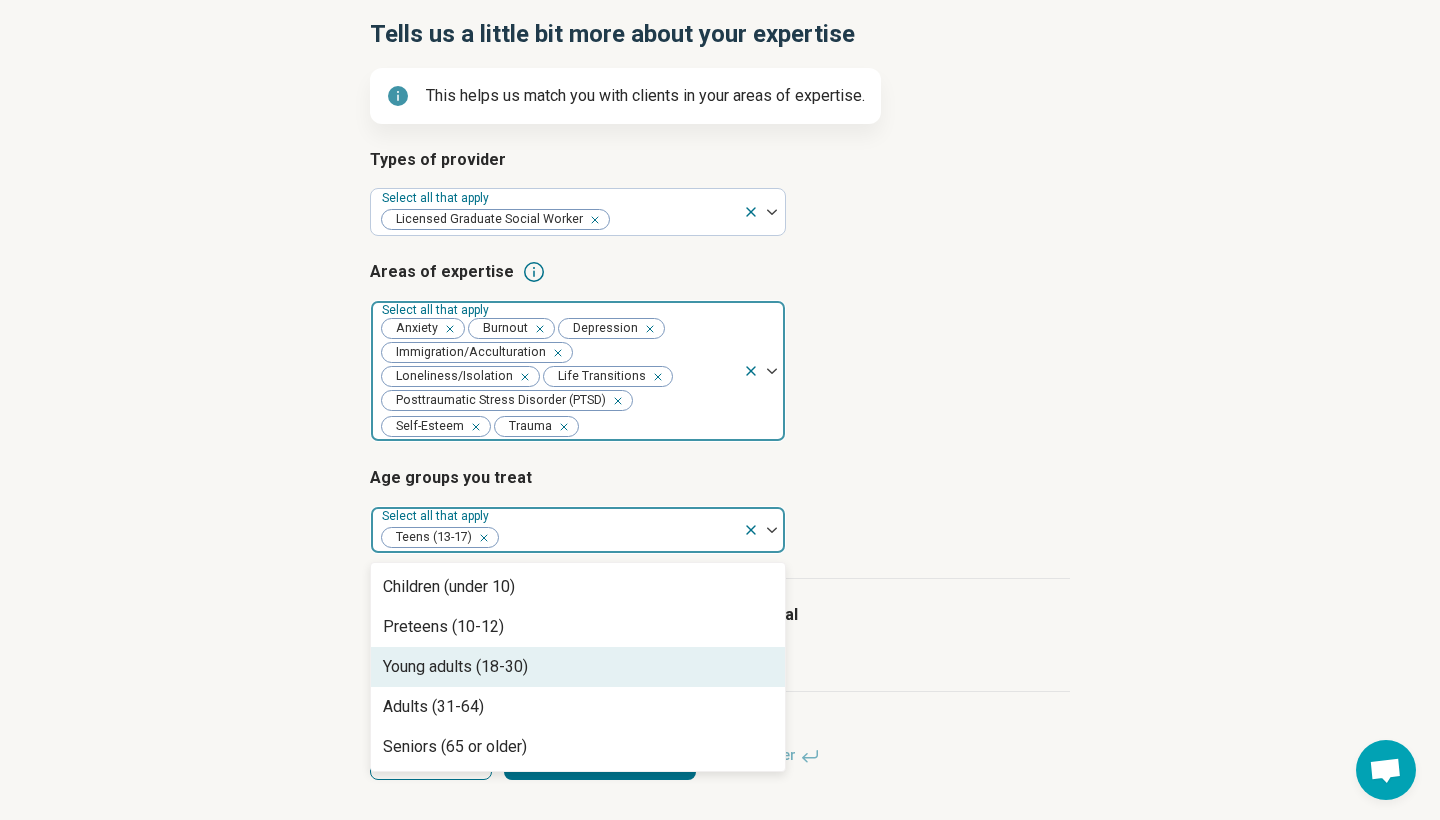 click on "Young adults (18-30)" at bounding box center (455, 667) 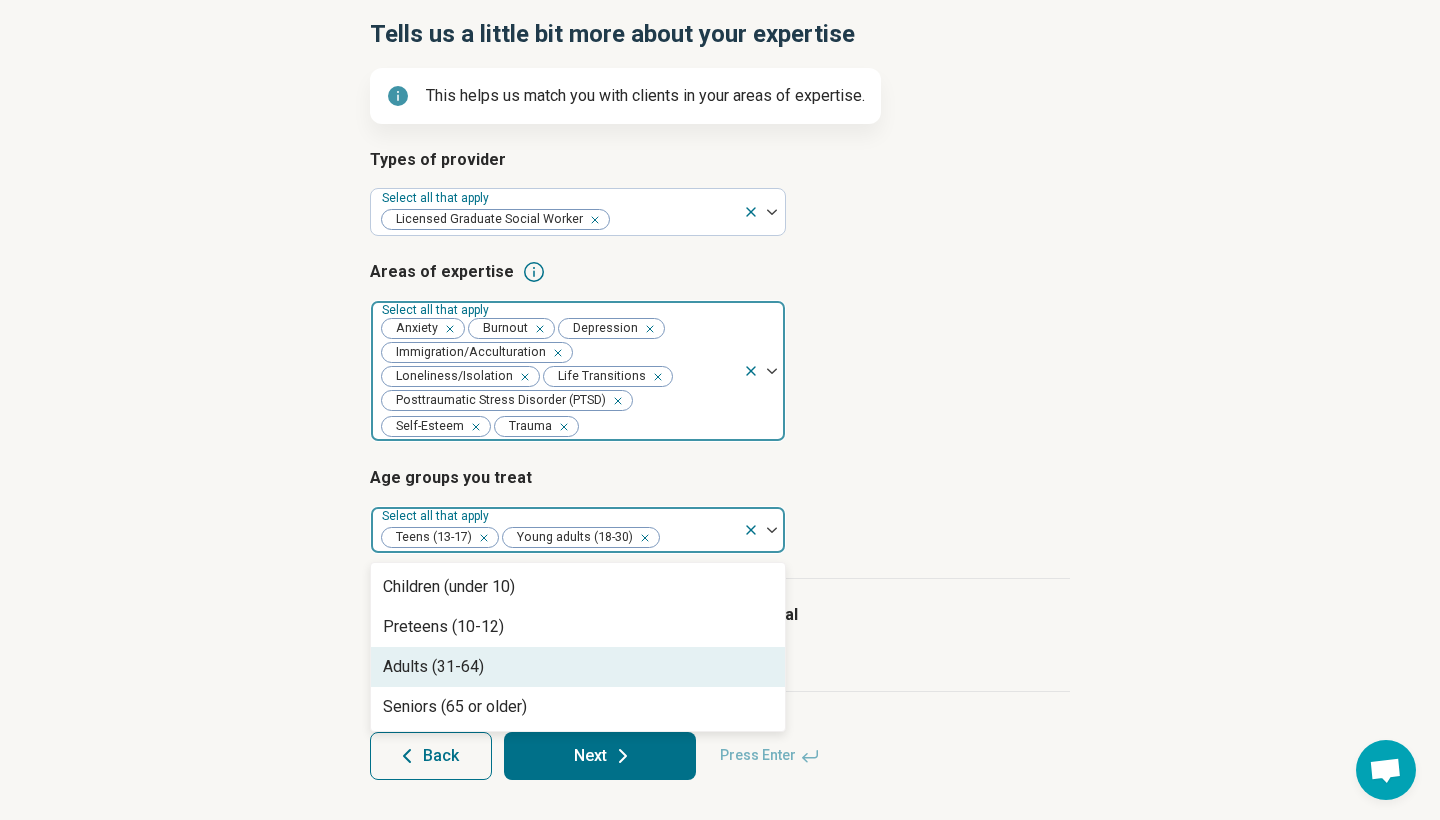 click on "Adults (31-64)" at bounding box center (578, 667) 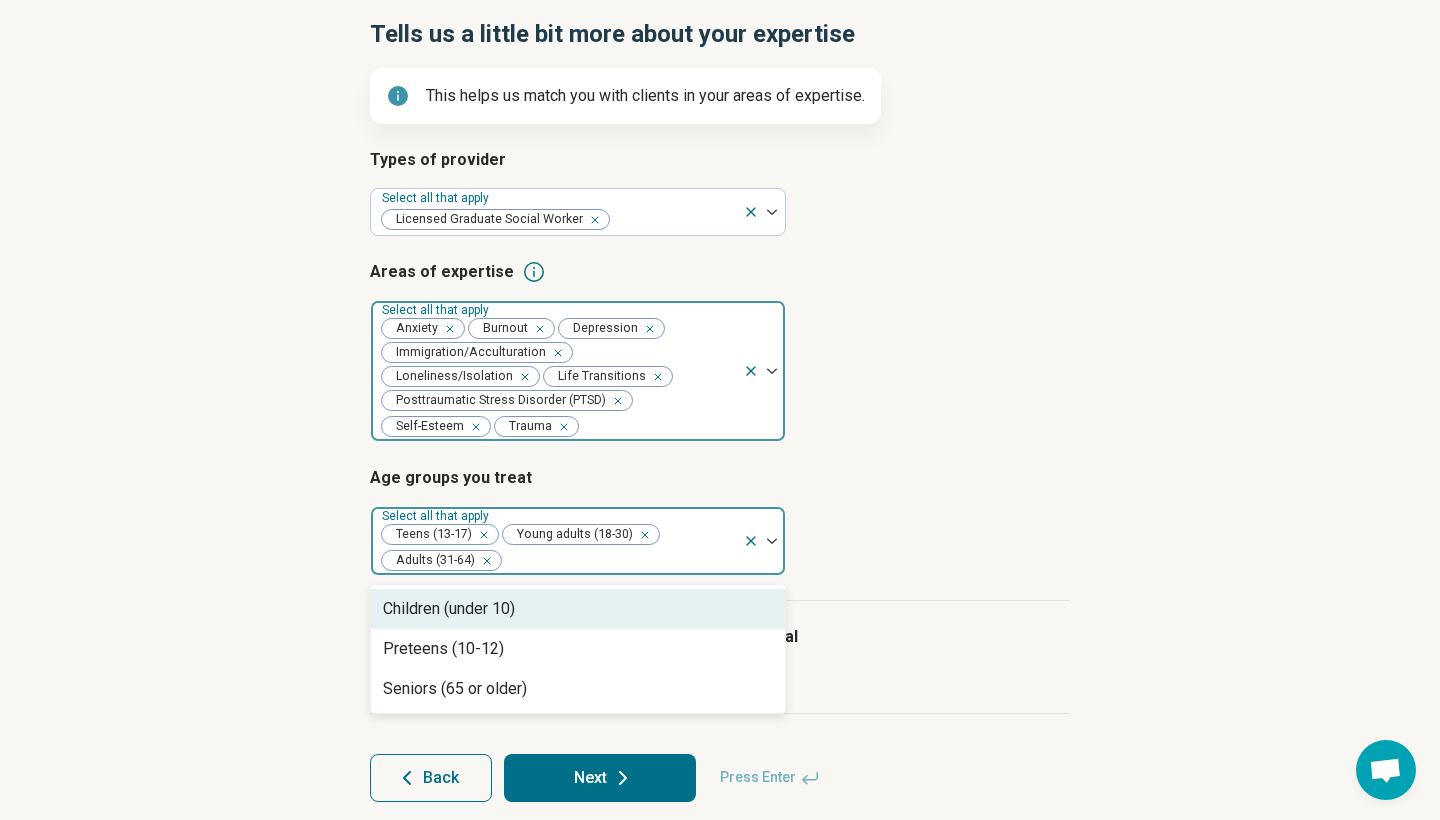 click on "Types of provider Select all that apply Licensed Graduate Social Worker Areas of expertise Select all that apply Anxiety Burnout Depression Immigration/Acculturation Loneliness/Isolation Life Transitions Posttraumatic Stress Disorder (PTSD) Self-Esteem Trauma Age groups you treat option Adults (31-64), selected. Children (under 10), 1 of 3. 3 results available. Use Up and Down to choose options, press Enter to select the currently focused option, press Escape to exit the menu, press Tab to select the option and exit the menu. Select all that apply Teens (13-17) Young adults (18-30) Adults (31-64) Children (under 10) Preteens (10-12) Seniors (65 or older)" at bounding box center (720, 374) 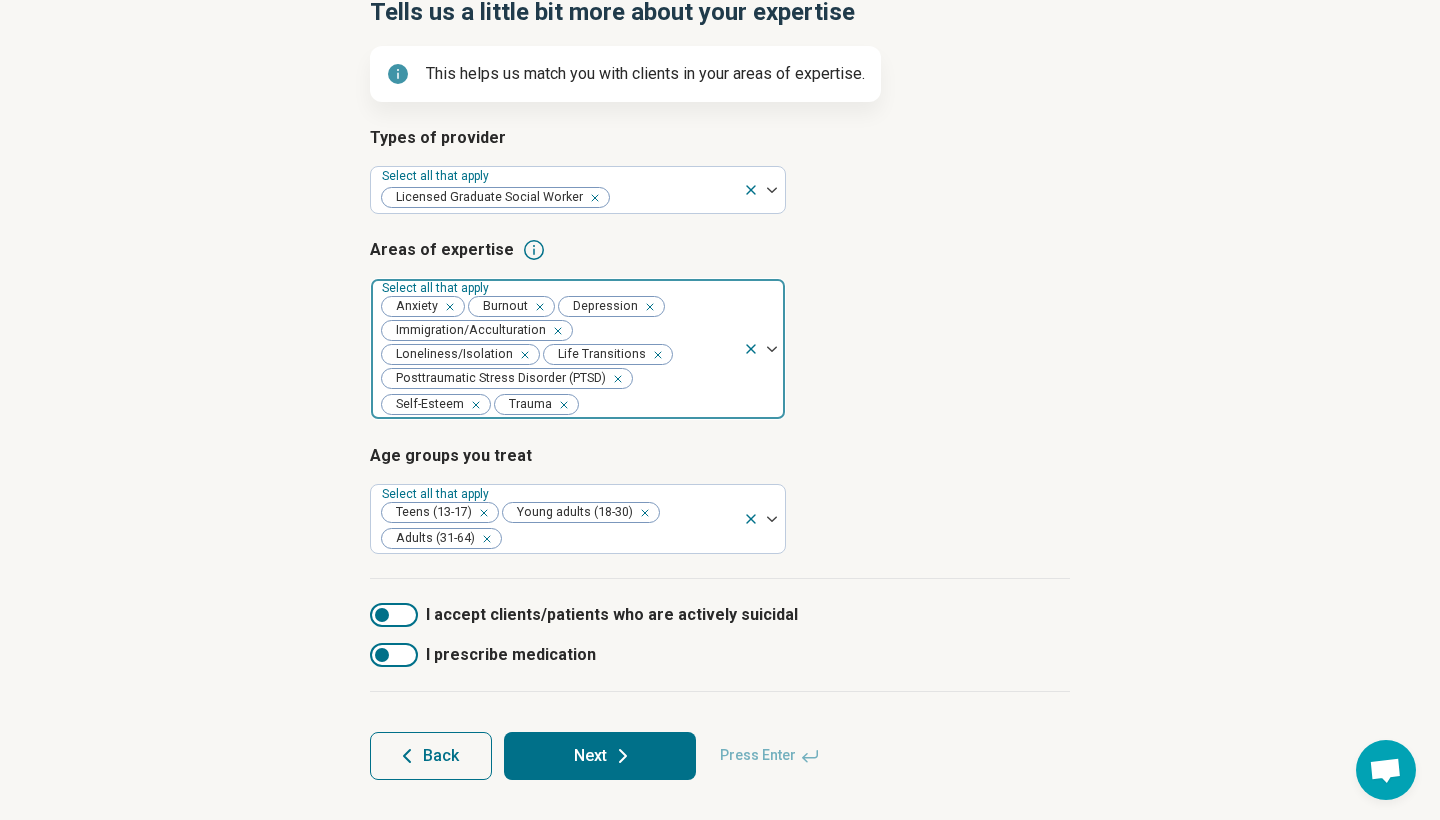 scroll, scrollTop: 216, scrollLeft: 0, axis: vertical 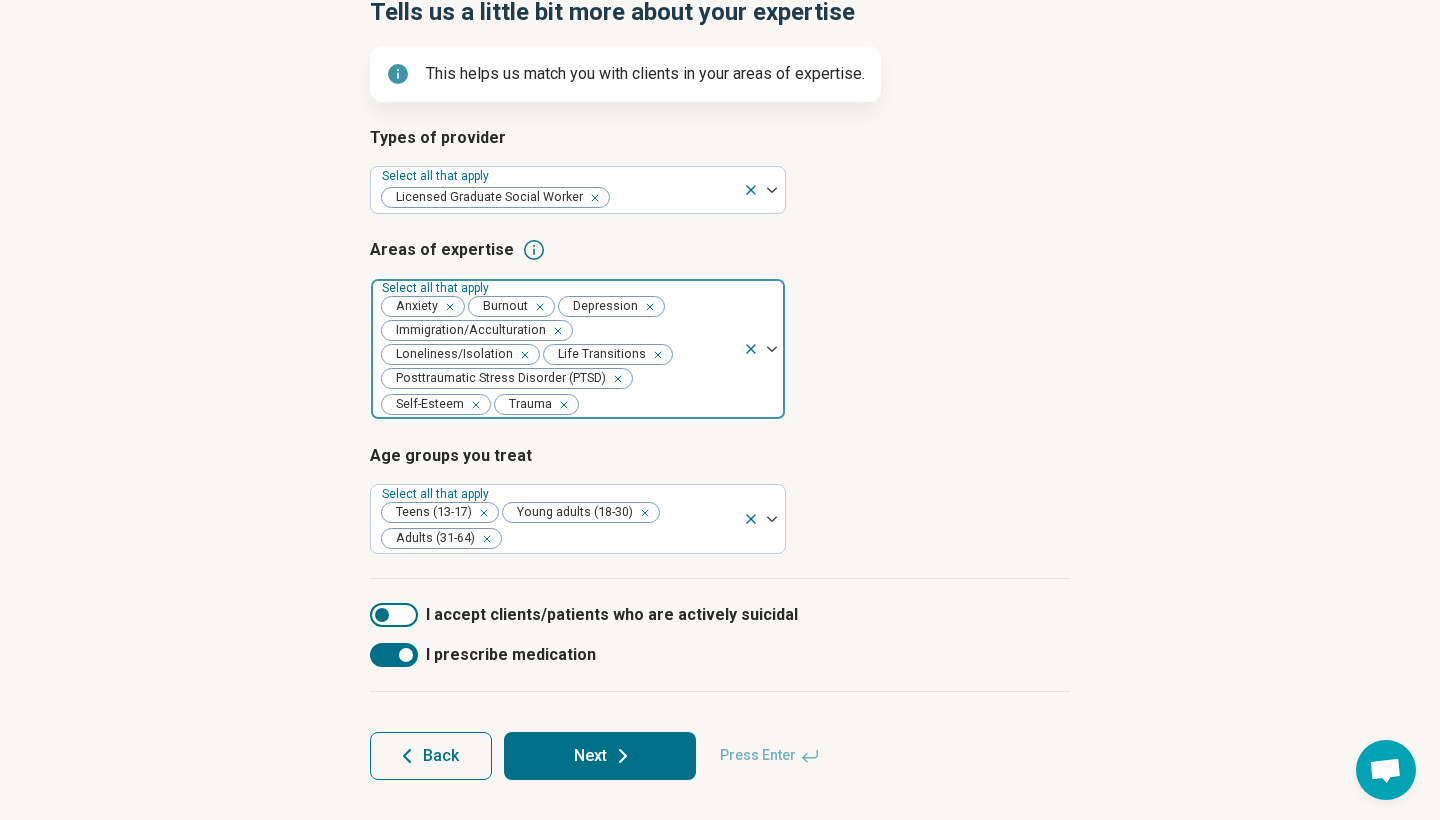 click at bounding box center [394, 615] 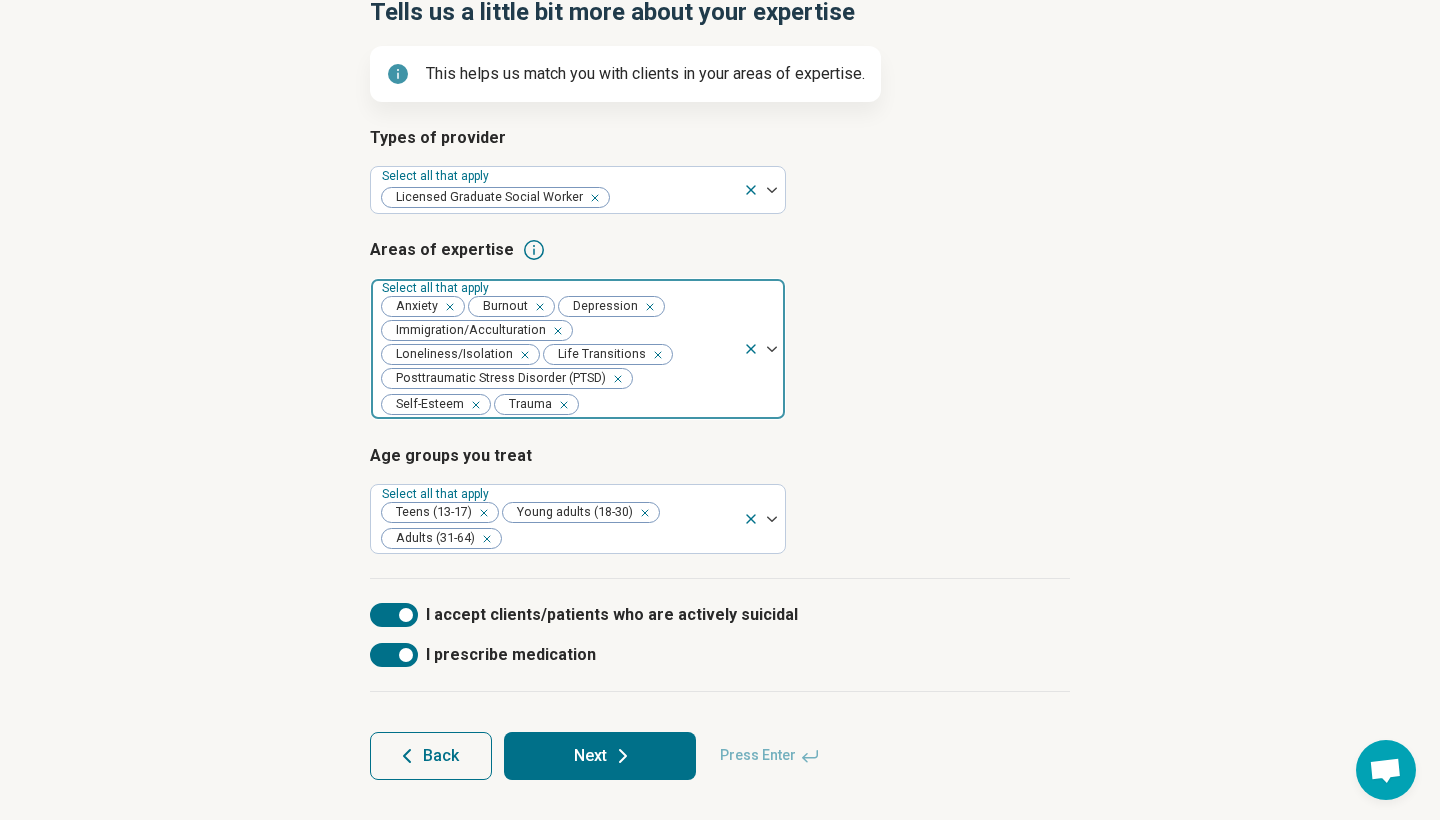 click at bounding box center (406, 655) 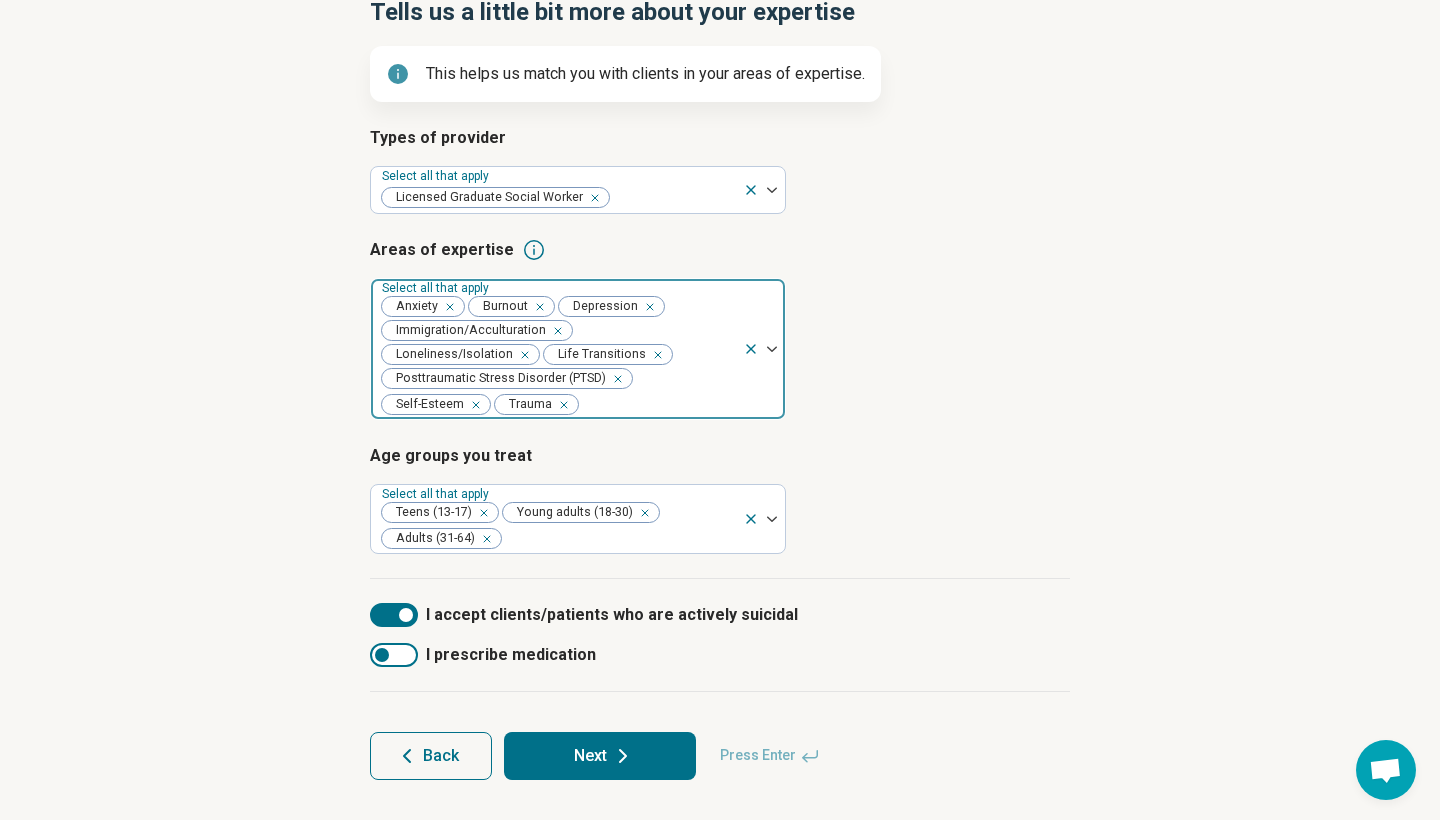 click at bounding box center [406, 615] 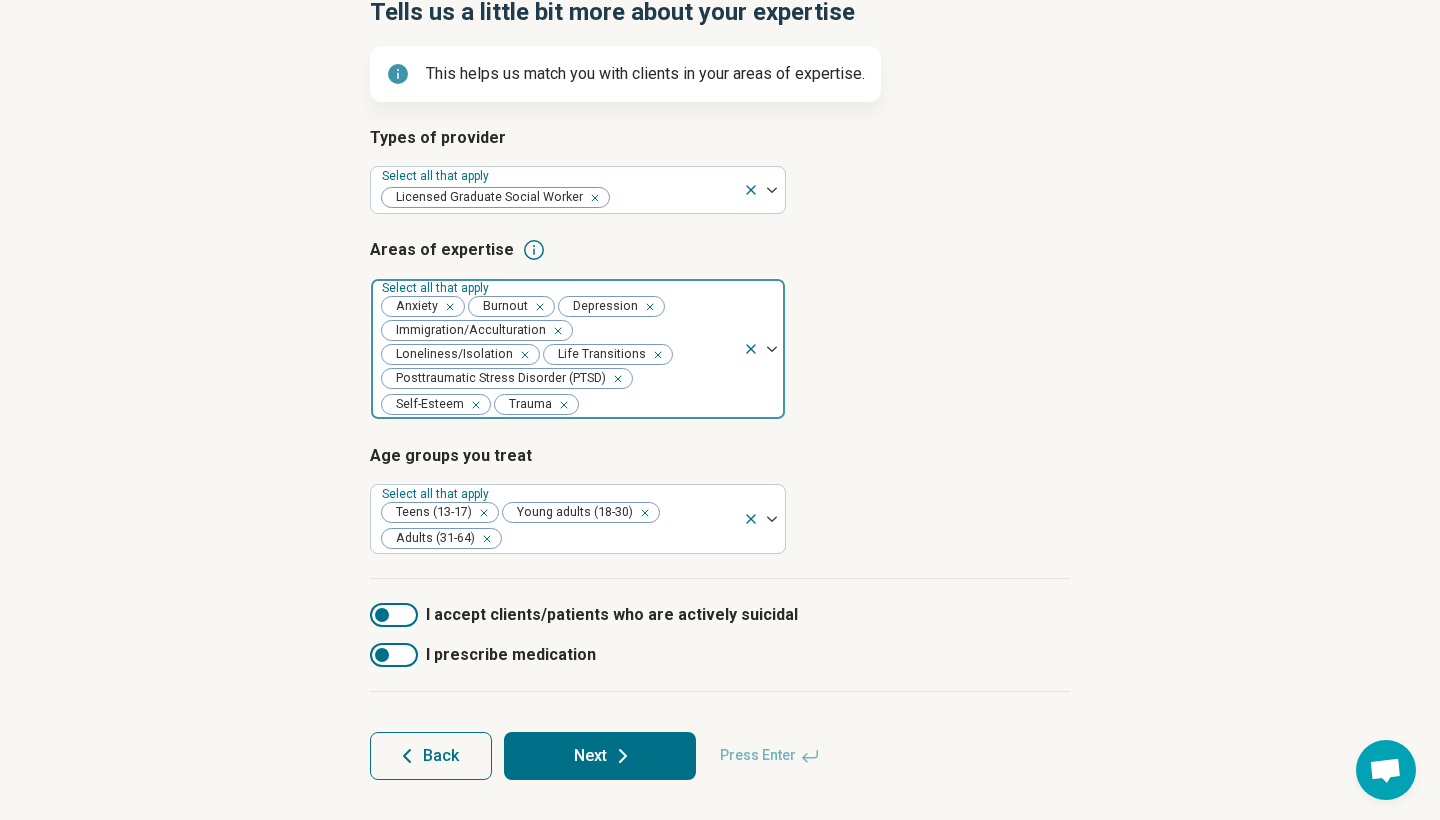 click at bounding box center [394, 615] 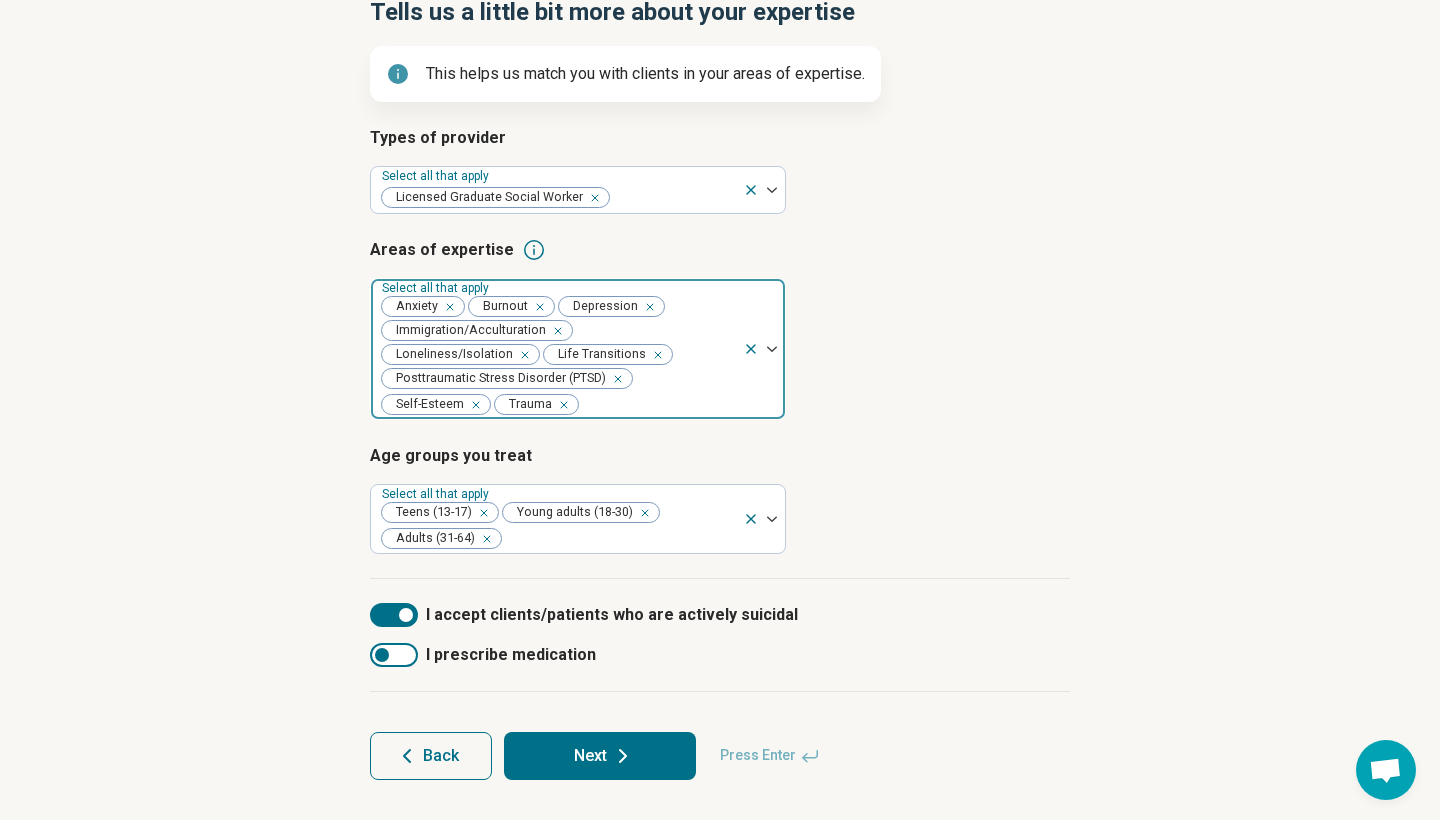 click at bounding box center (406, 615) 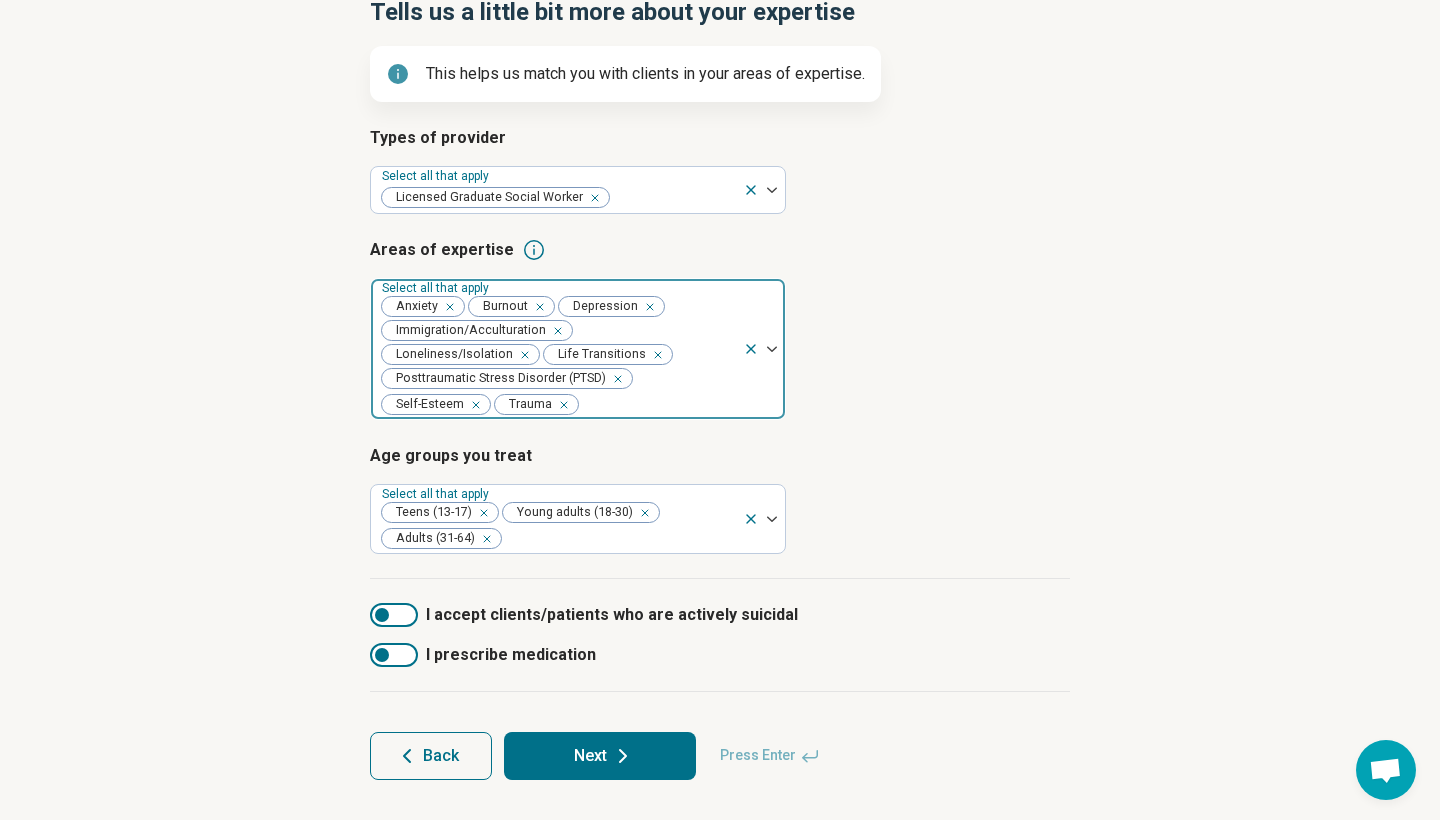 scroll, scrollTop: 216, scrollLeft: 0, axis: vertical 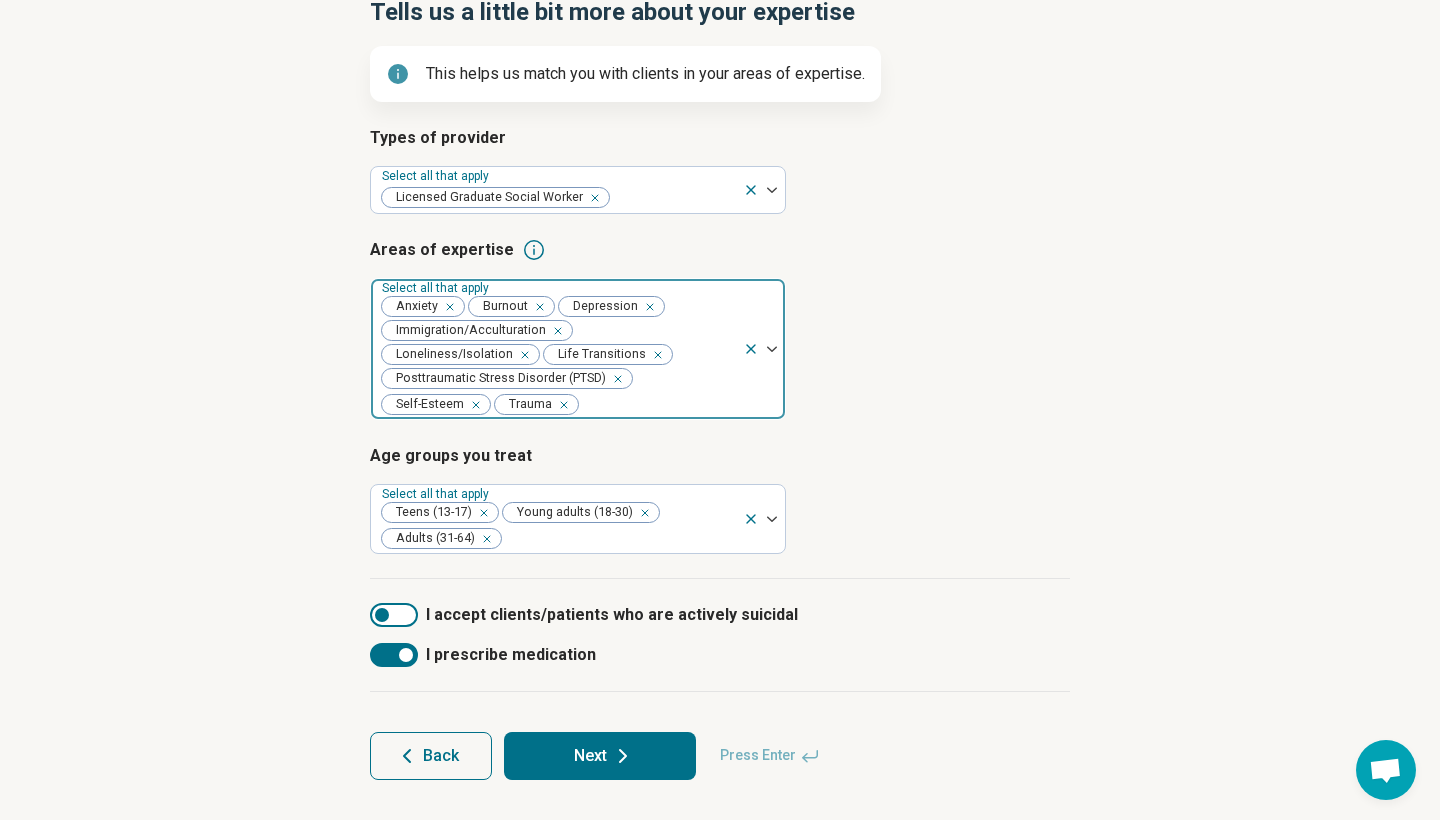 click at bounding box center (382, 615) 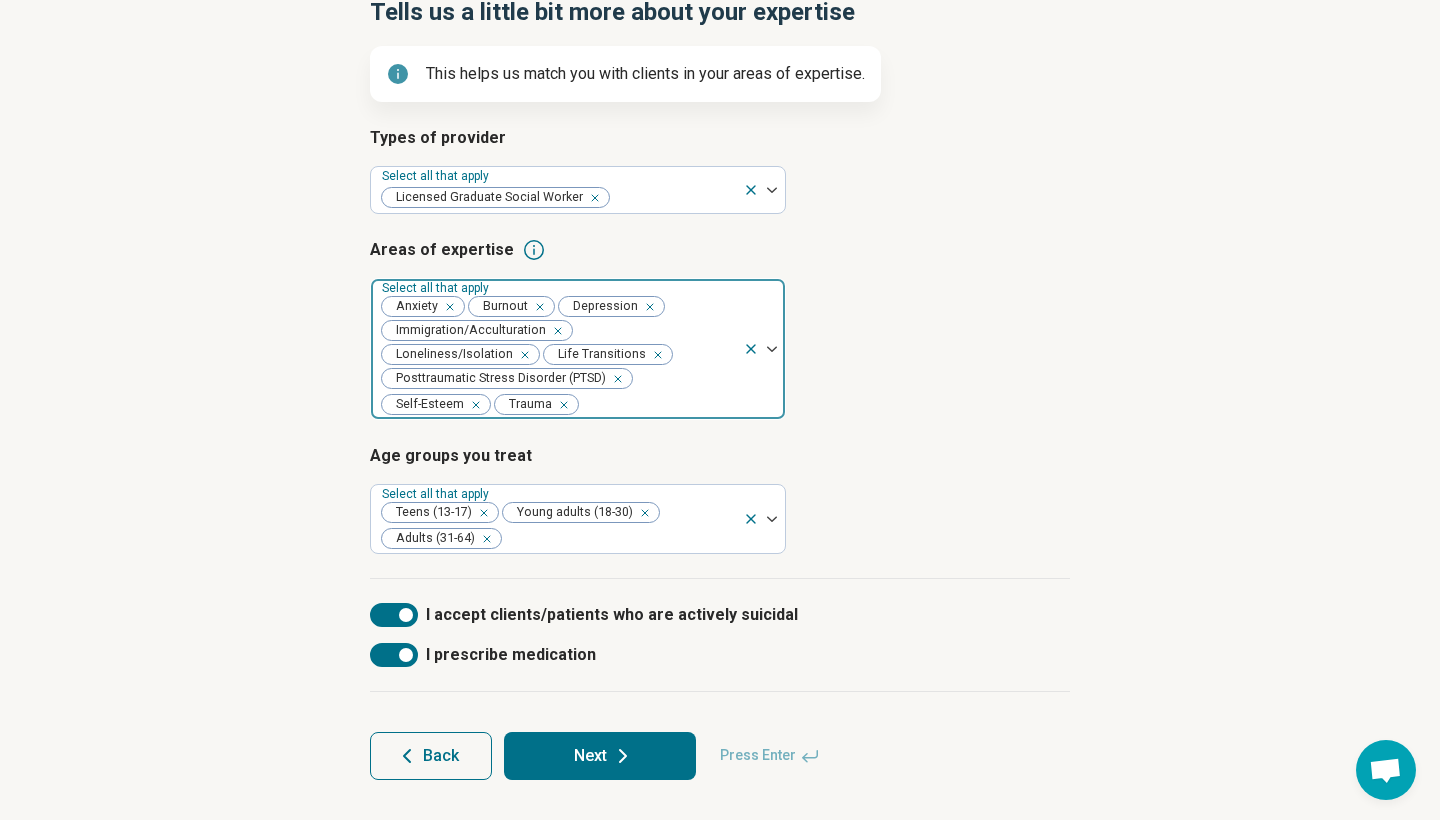 click at bounding box center [406, 615] 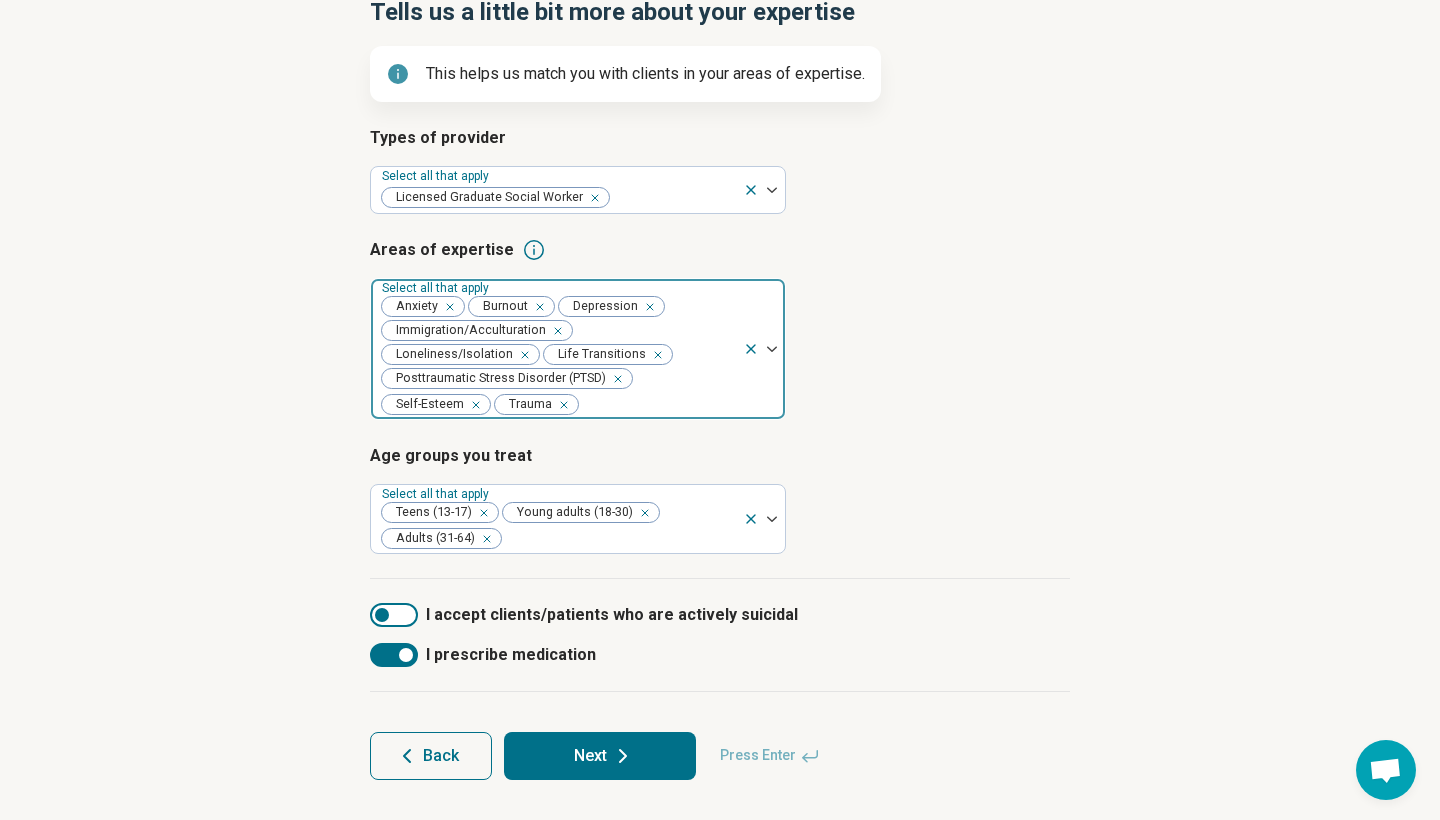 click at bounding box center [406, 655] 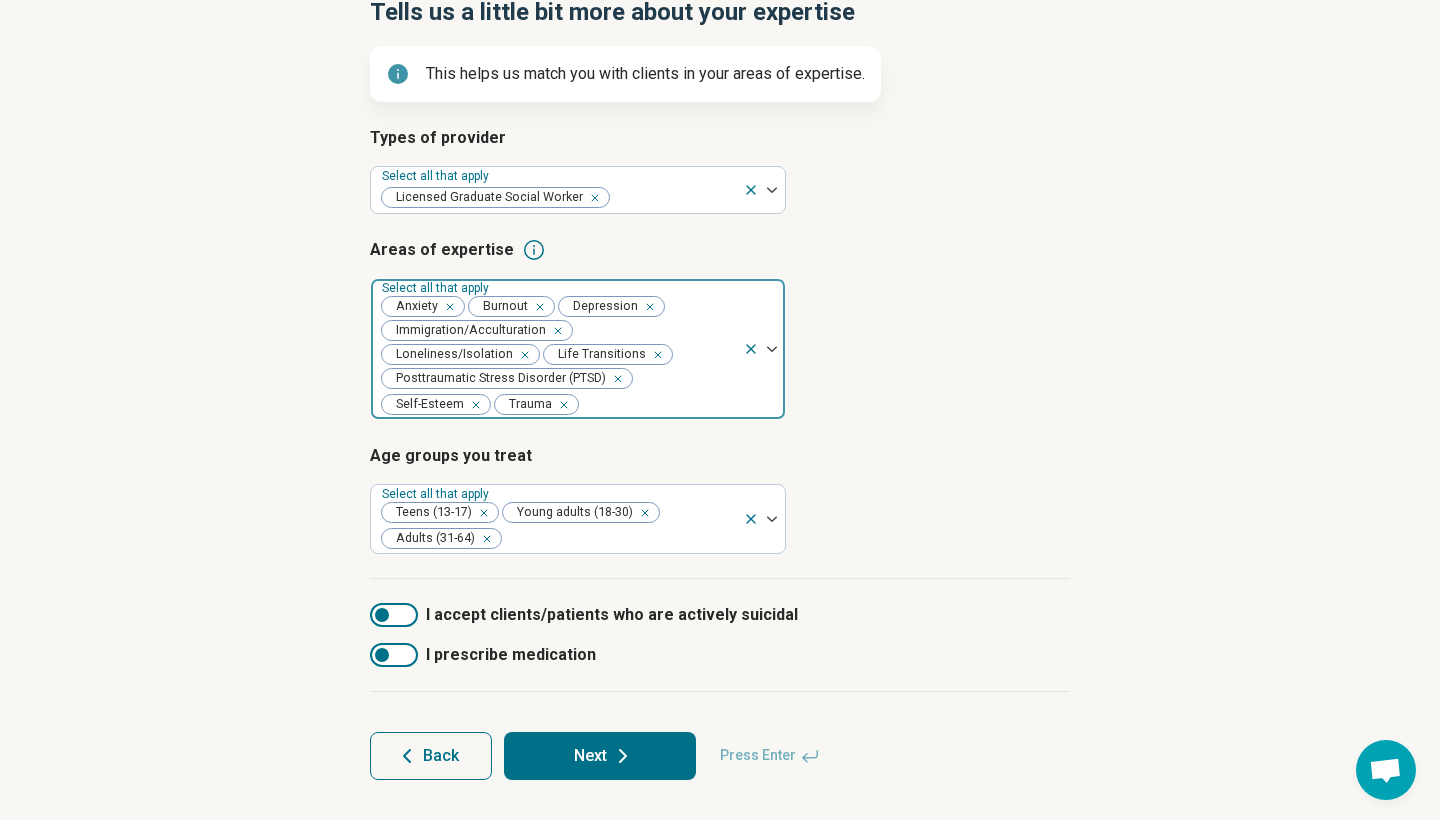 scroll, scrollTop: 216, scrollLeft: 0, axis: vertical 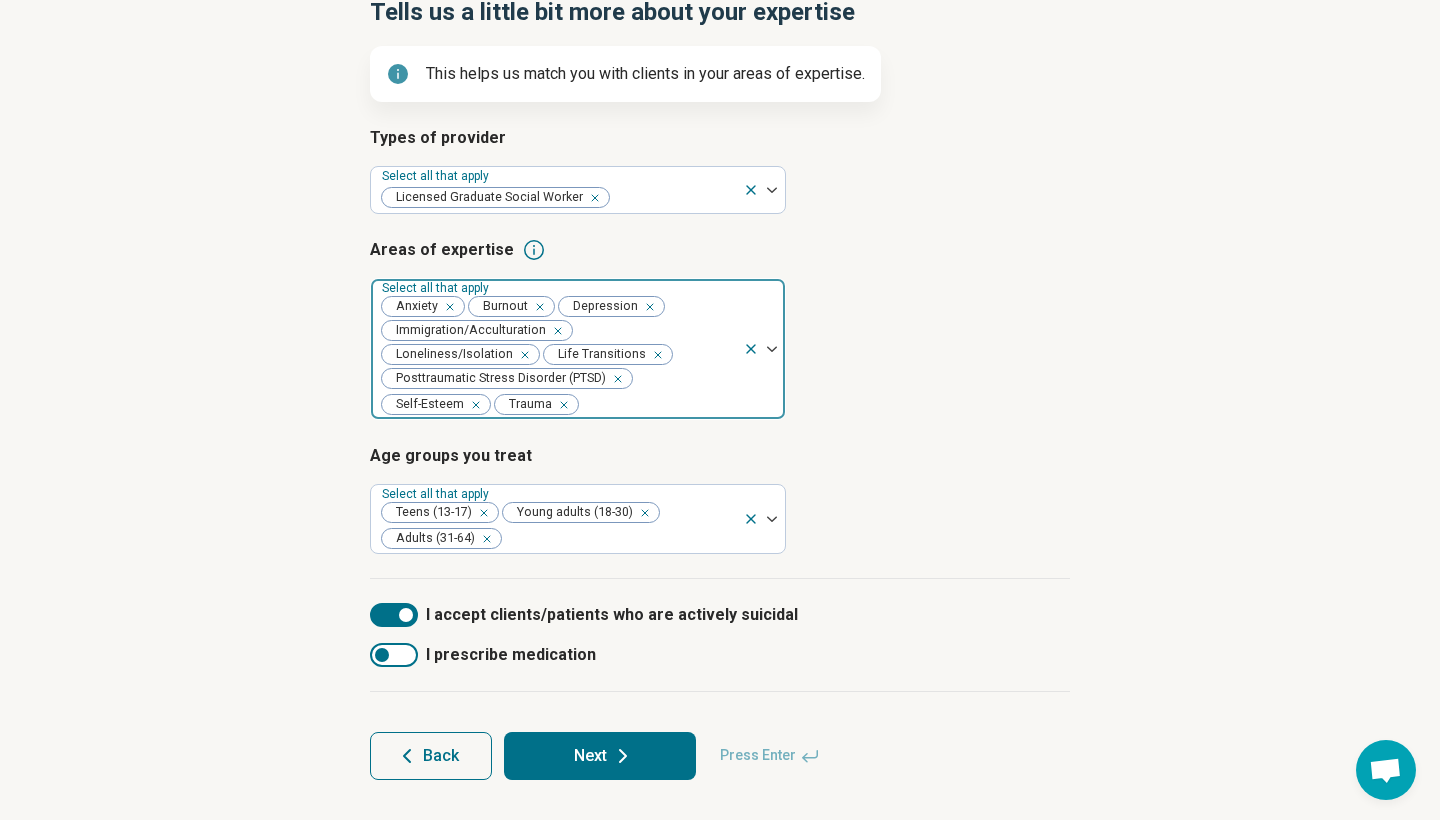 click at bounding box center [382, 655] 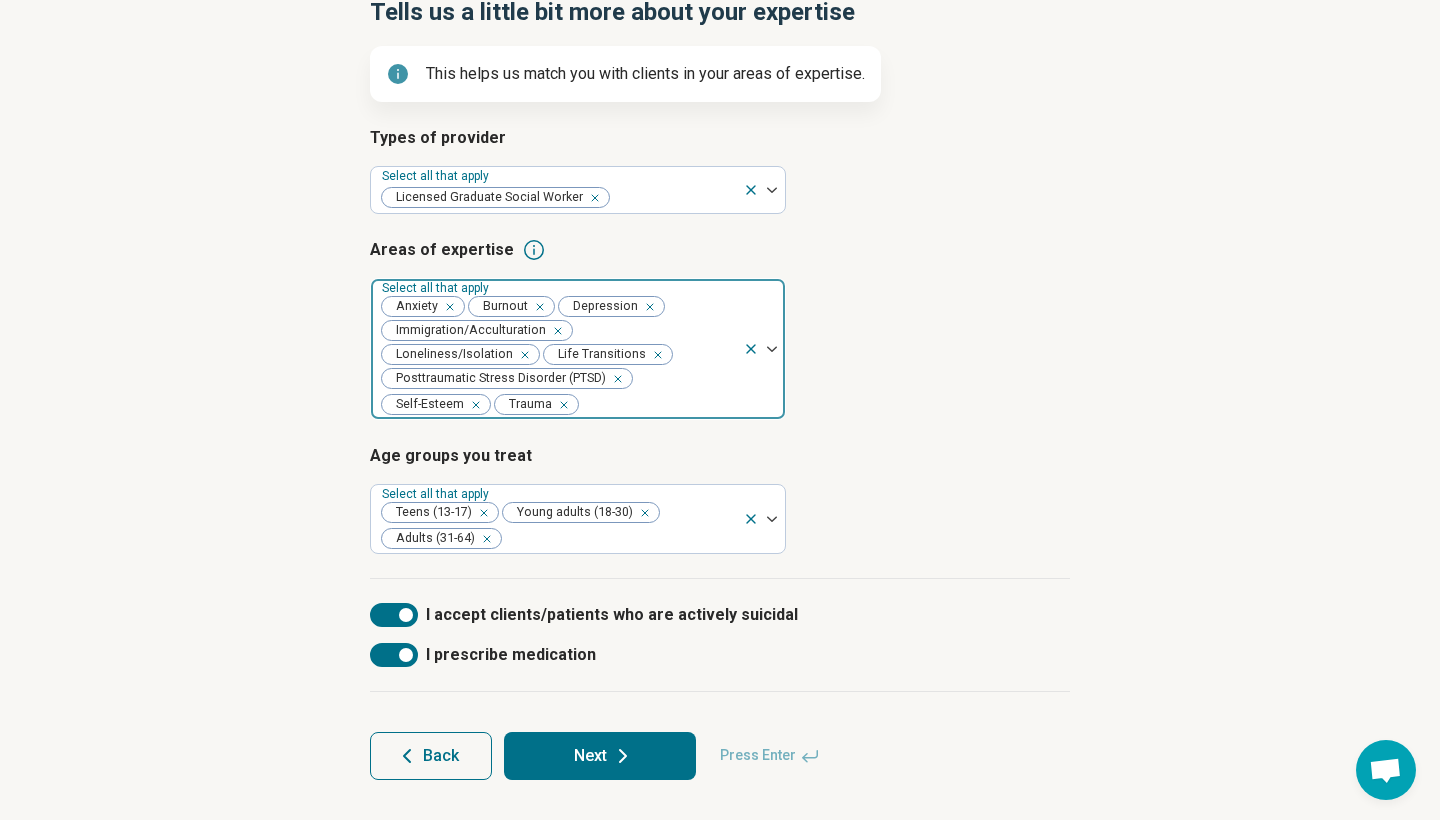 click at bounding box center (406, 615) 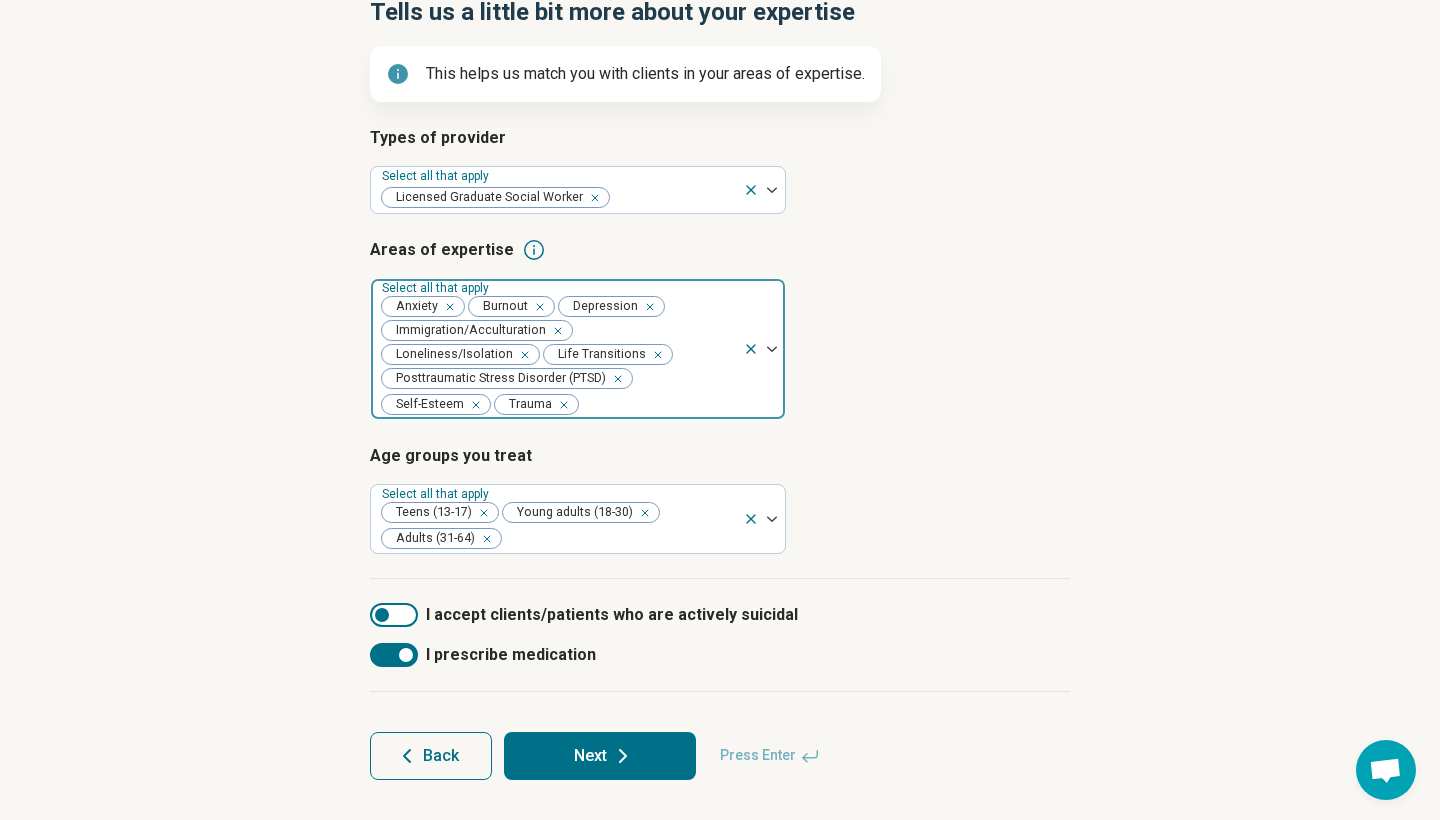 click at bounding box center (406, 655) 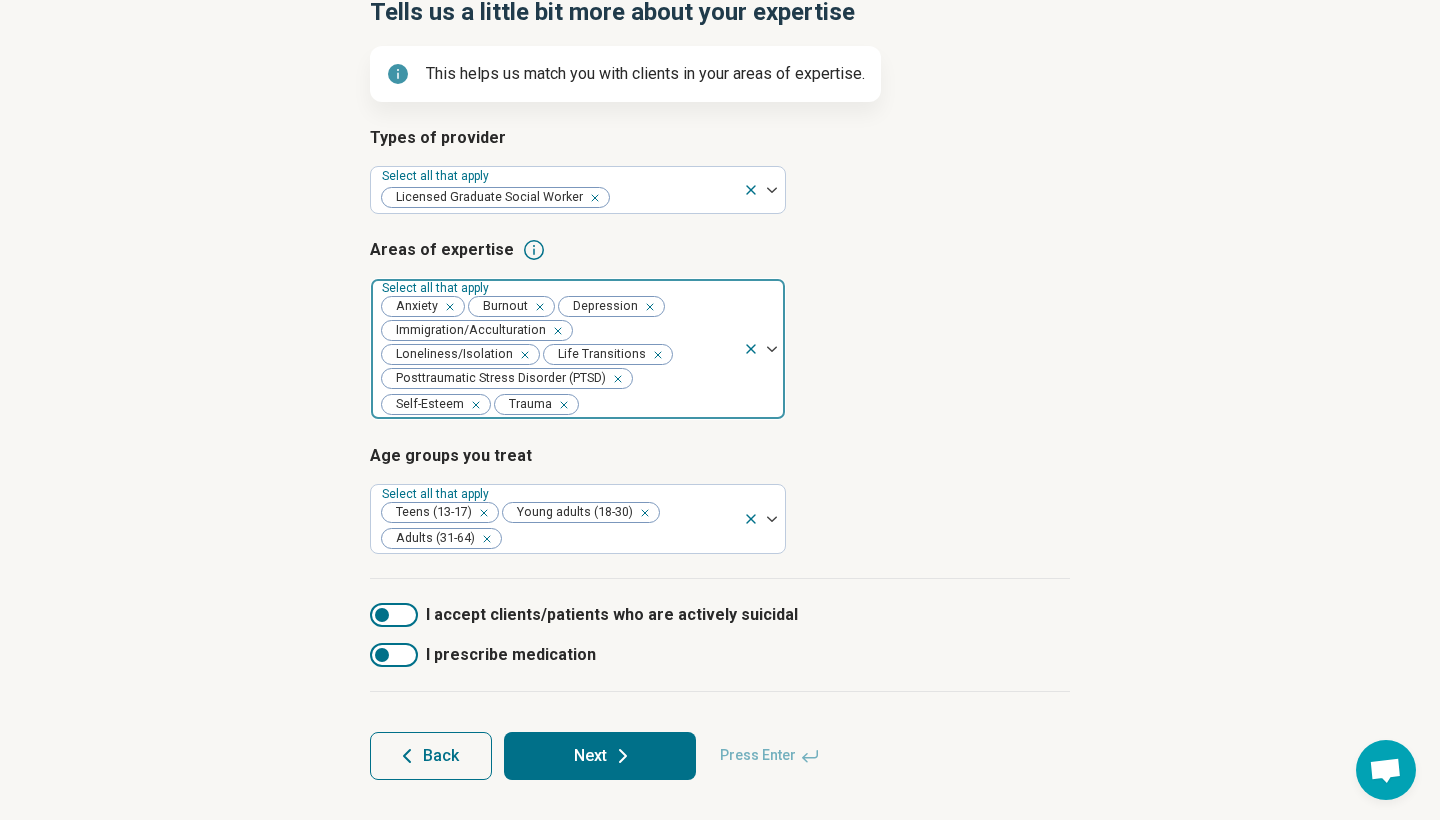 scroll, scrollTop: 216, scrollLeft: 0, axis: vertical 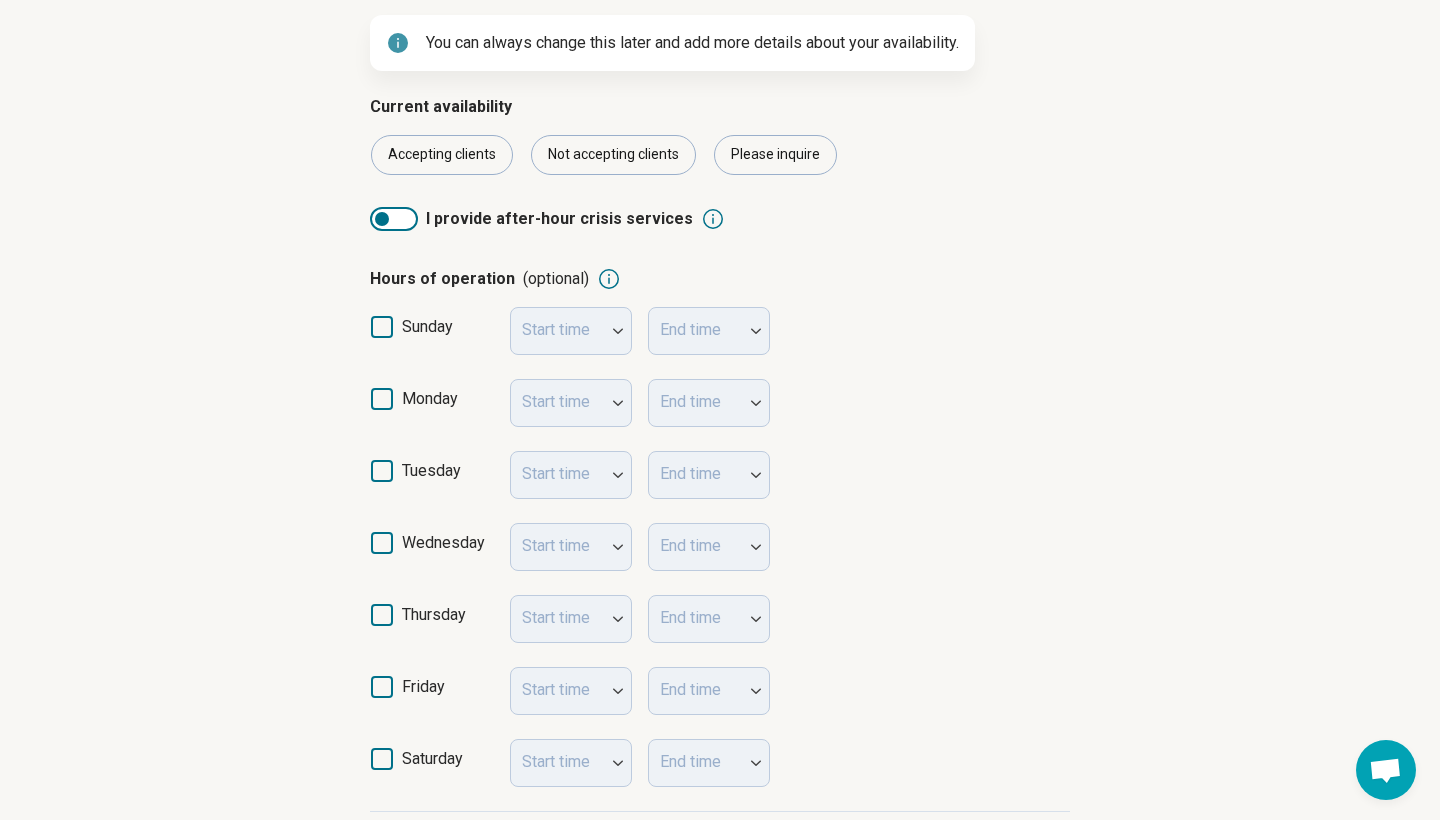 click 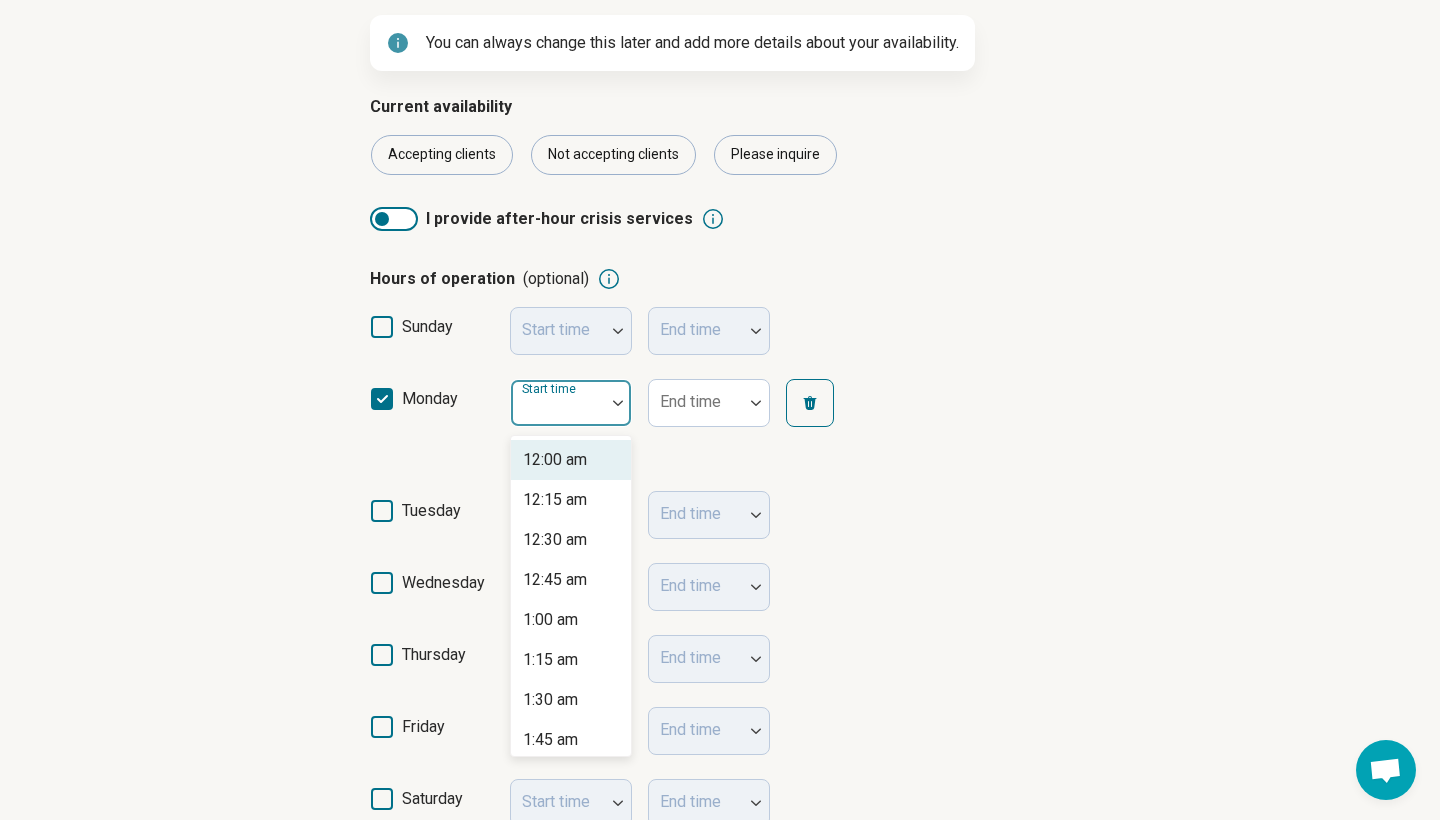 click at bounding box center [618, 403] 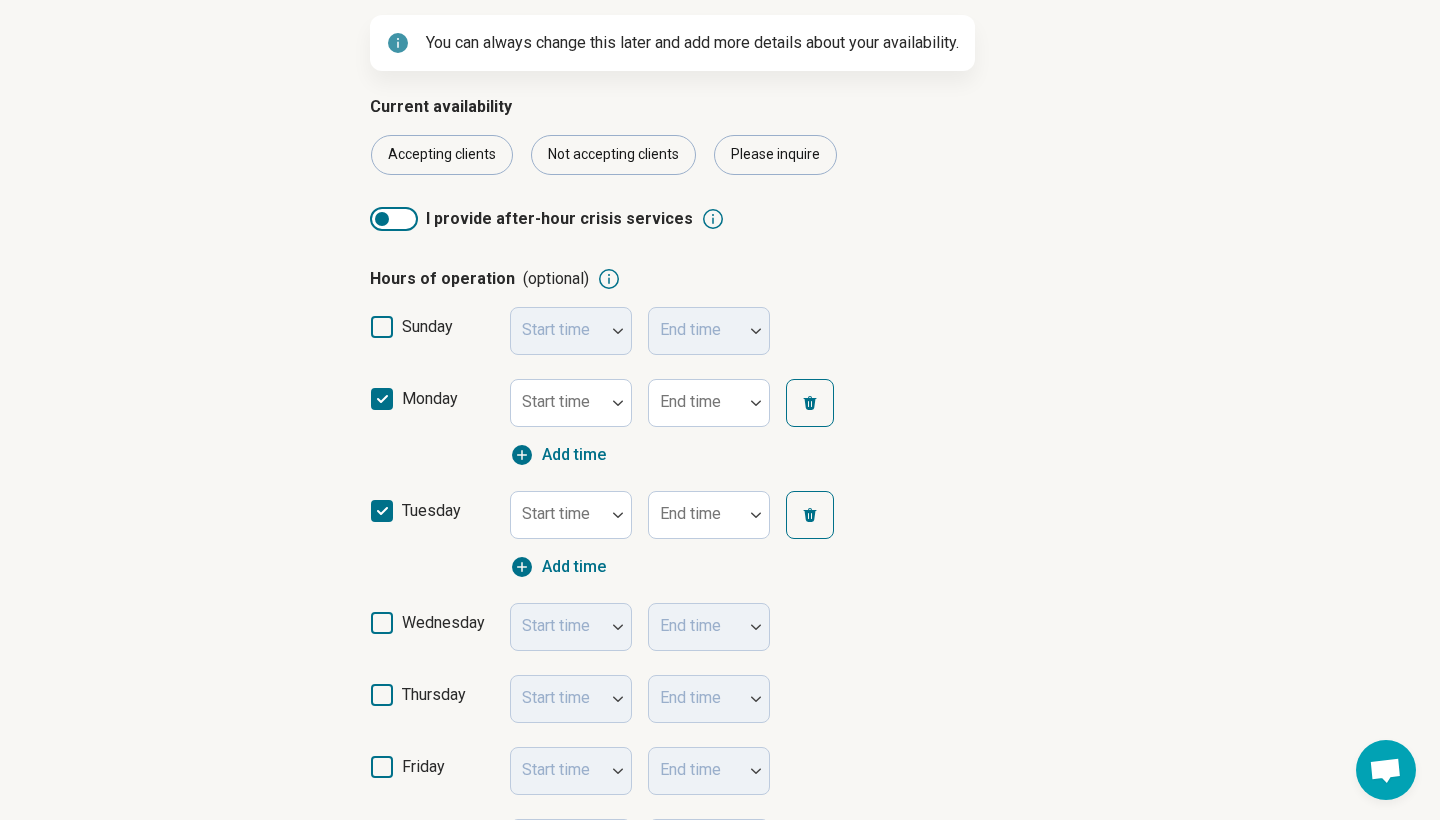 click 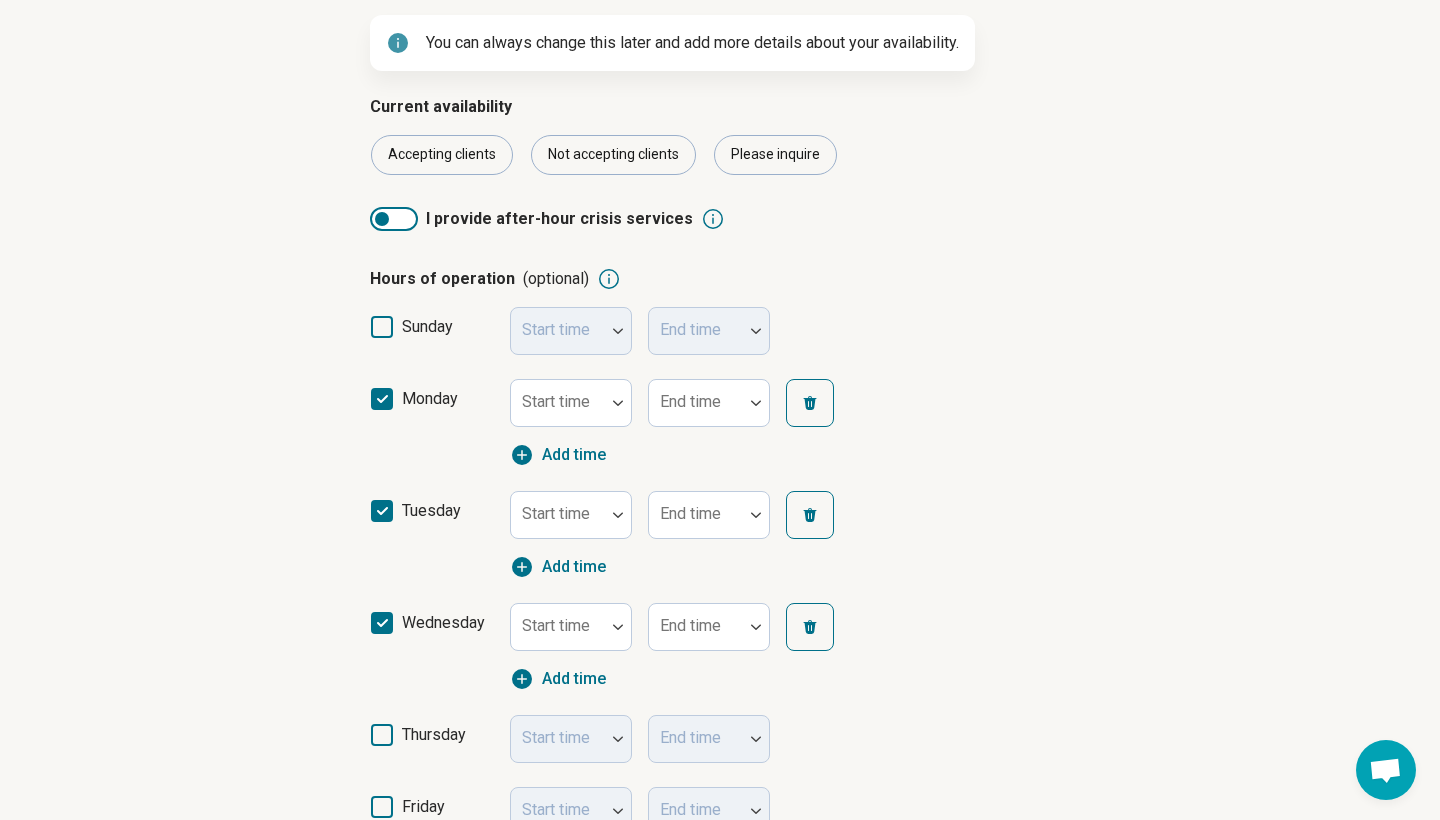 scroll, scrollTop: 13, scrollLeft: 0, axis: vertical 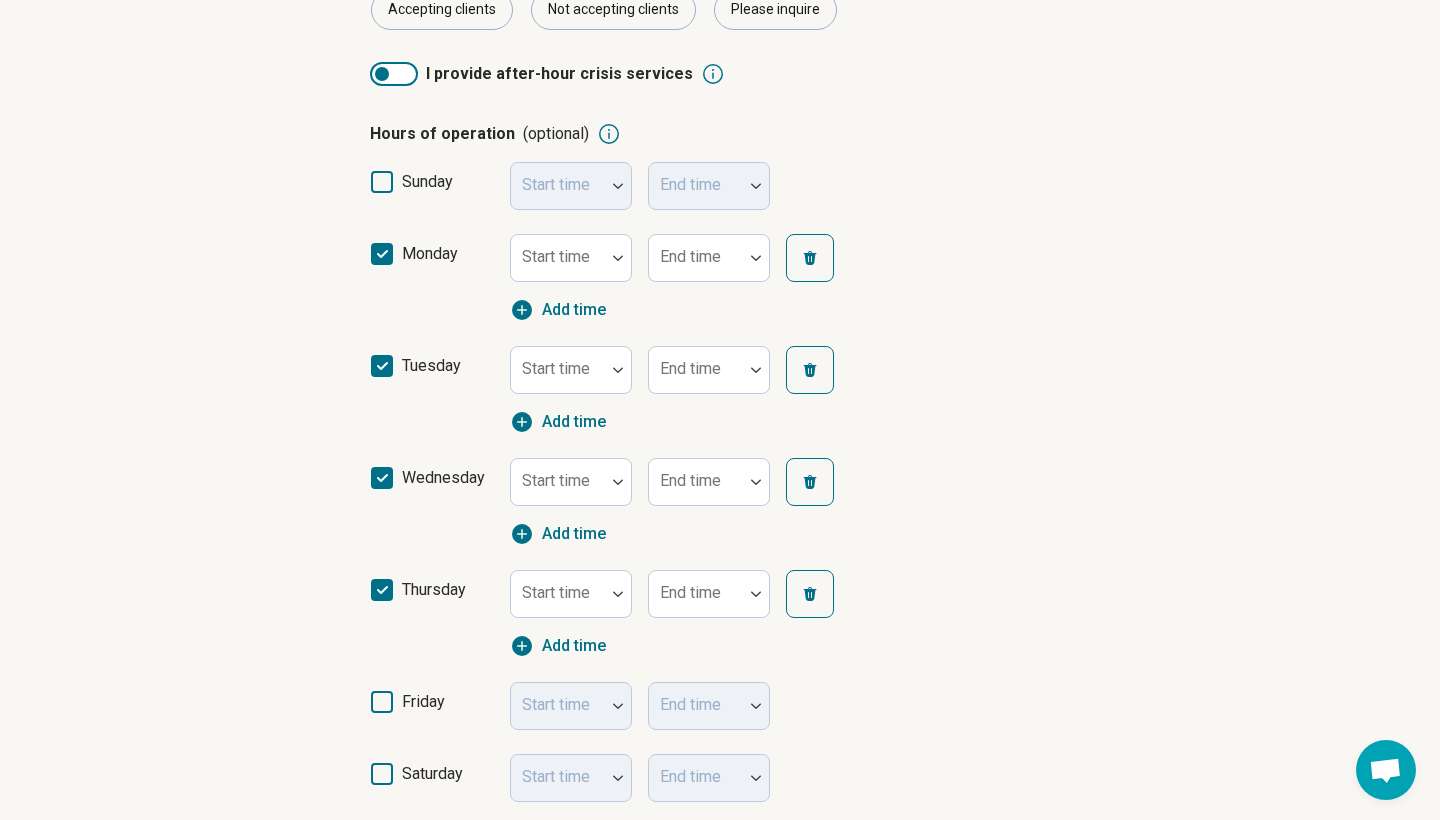 click 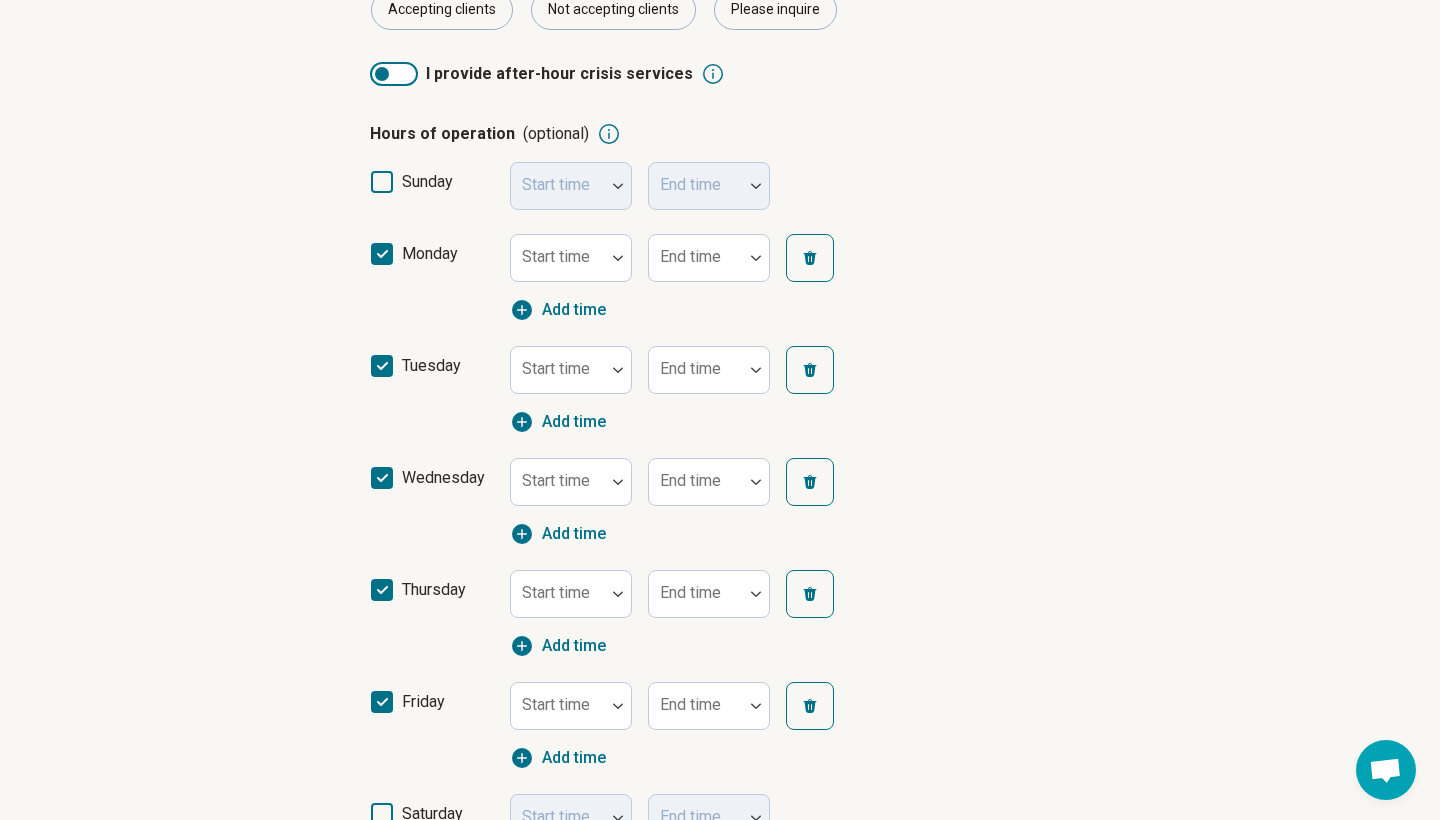 scroll, scrollTop: 13, scrollLeft: 0, axis: vertical 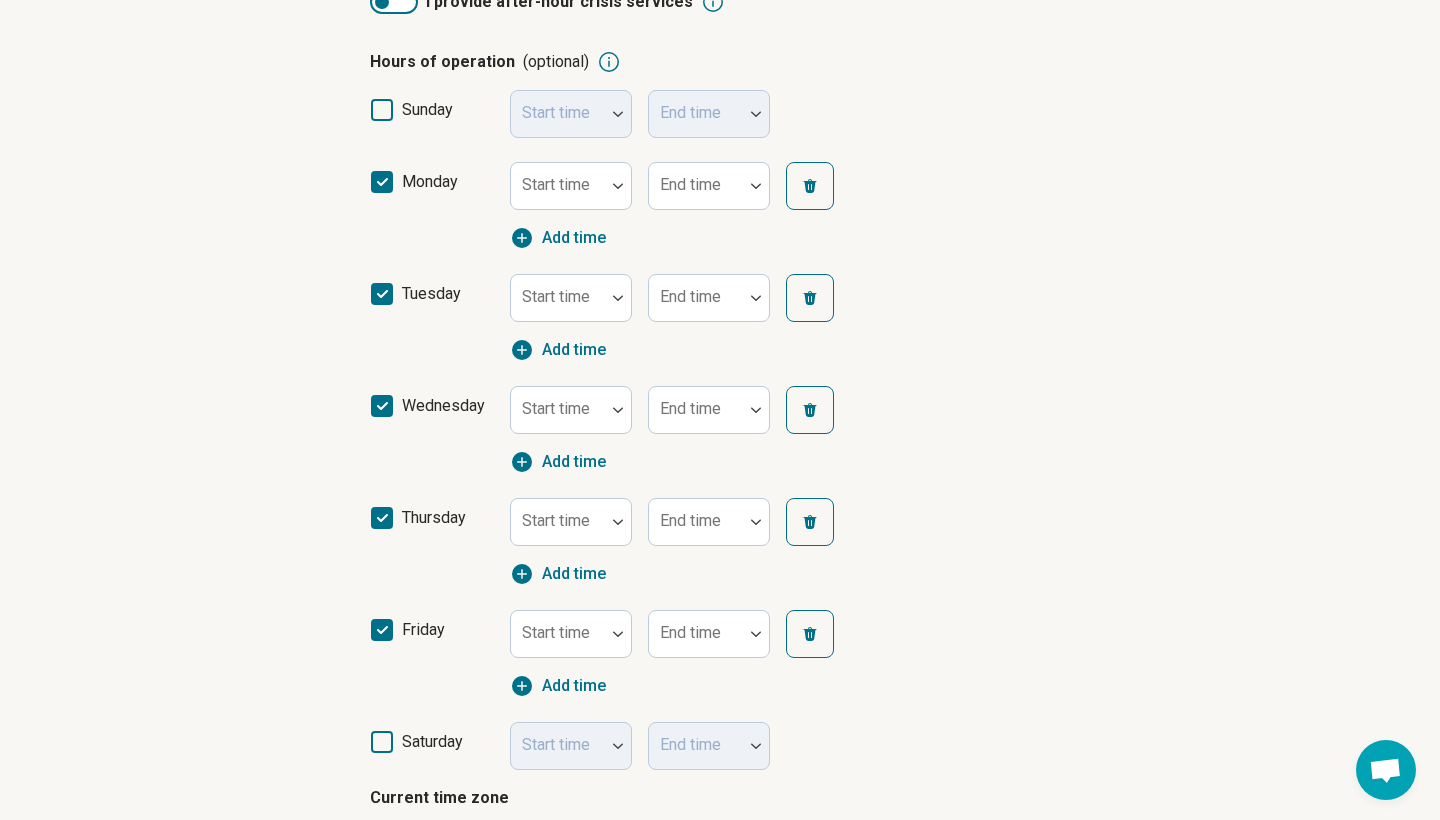 click 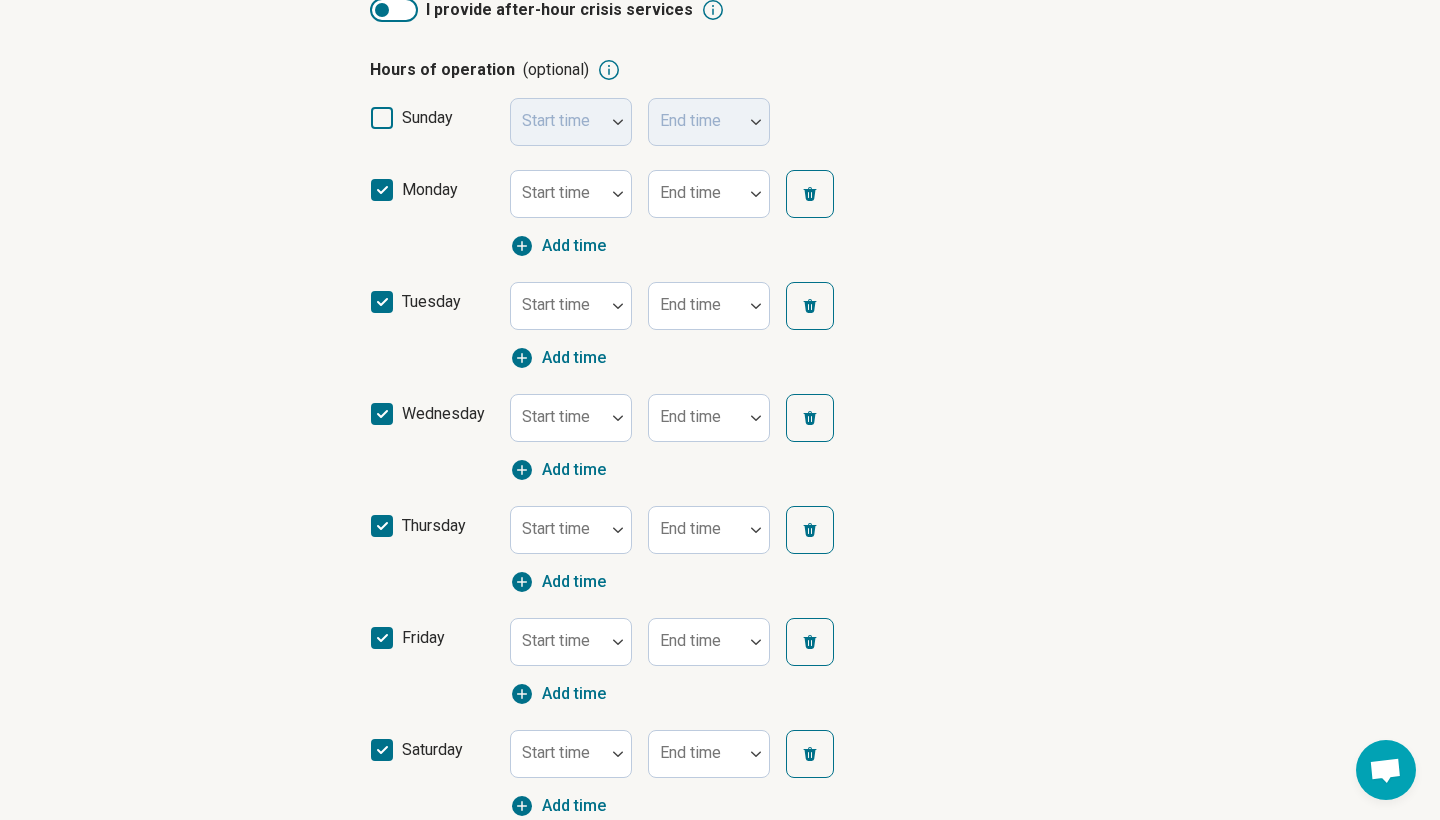 scroll, scrollTop: 468, scrollLeft: 0, axis: vertical 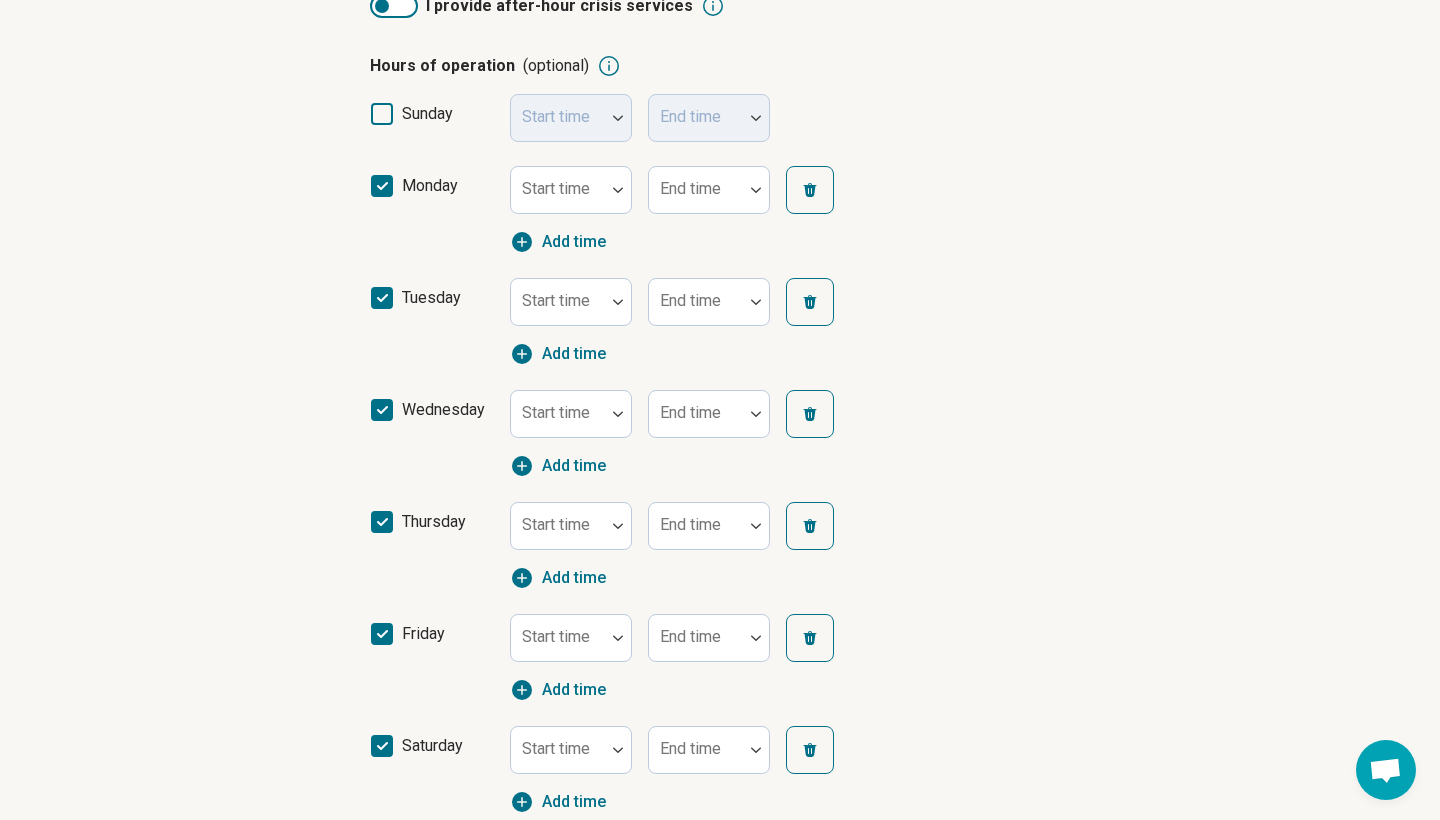 click on "Add time" at bounding box center [574, 242] 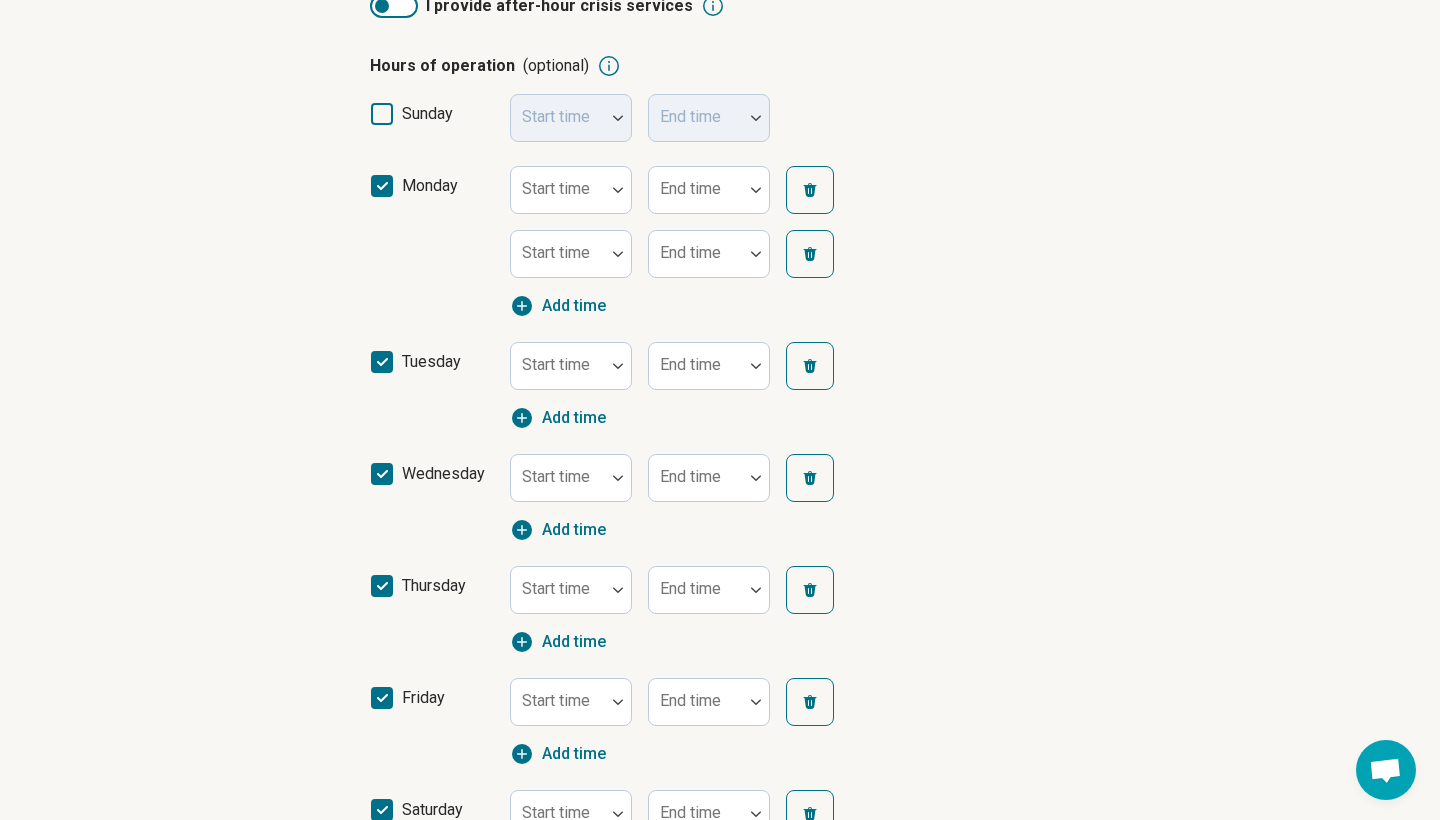 click at bounding box center [810, 254] 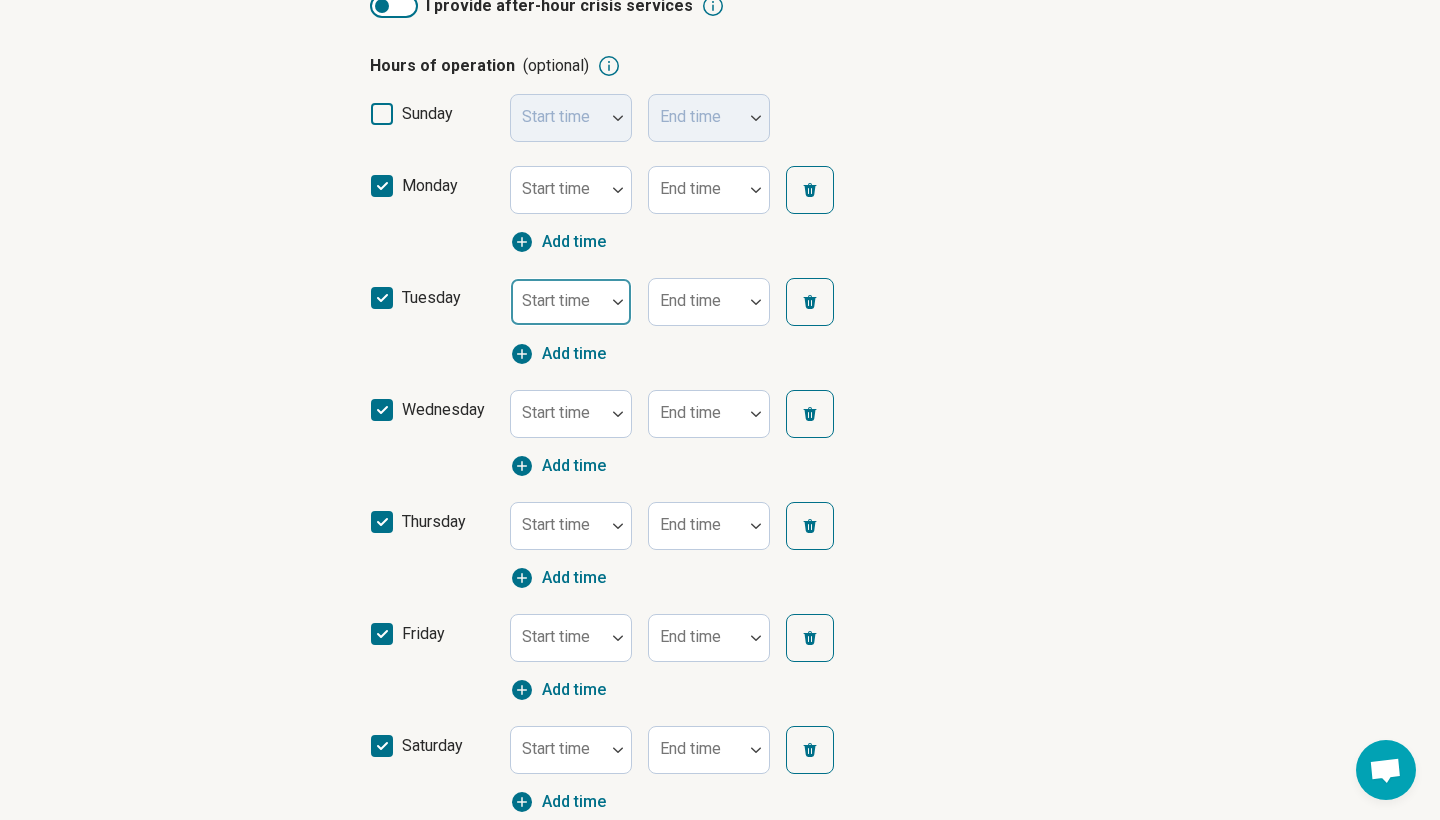 click at bounding box center (618, 302) 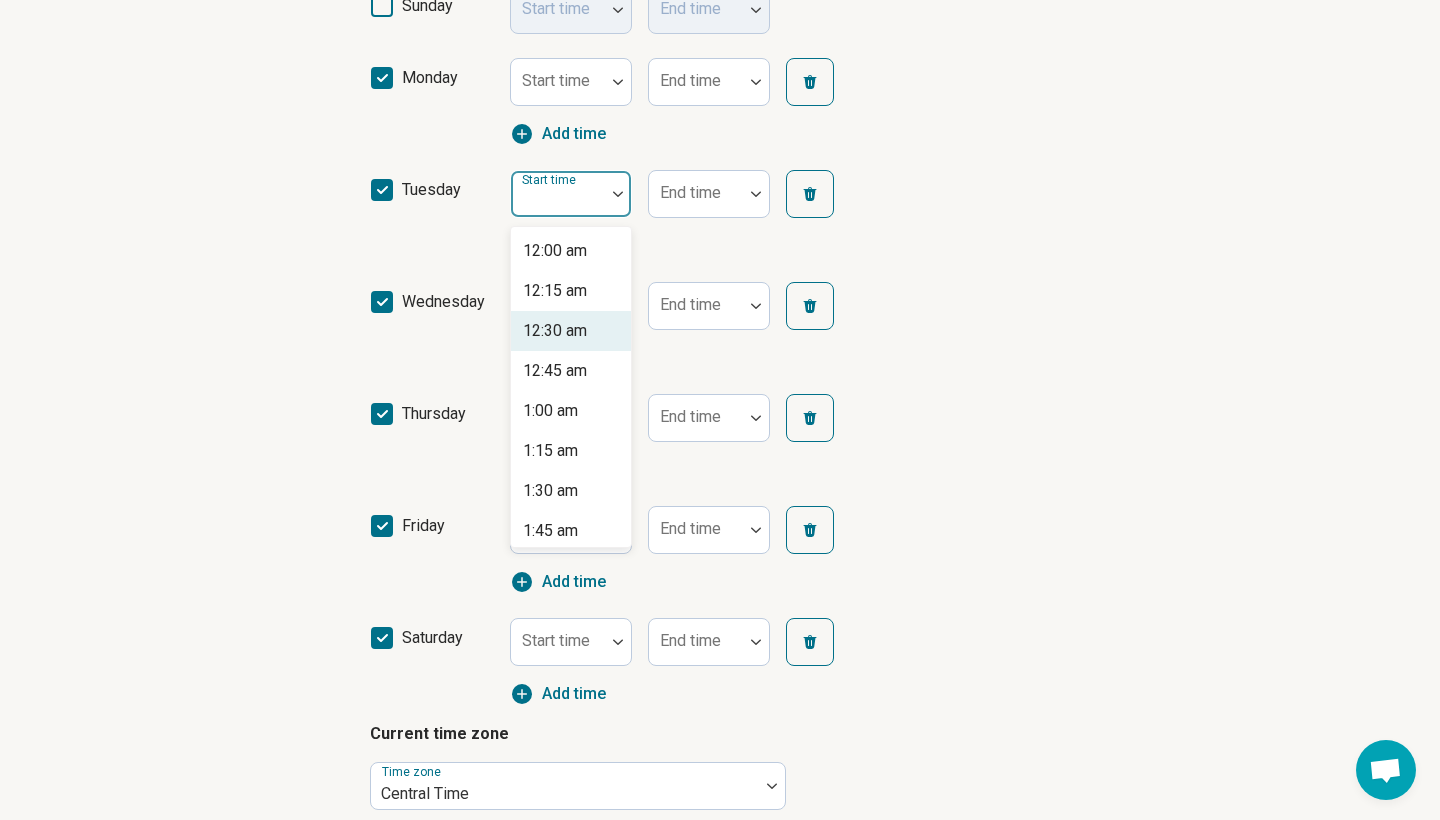 scroll, scrollTop: 608, scrollLeft: 0, axis: vertical 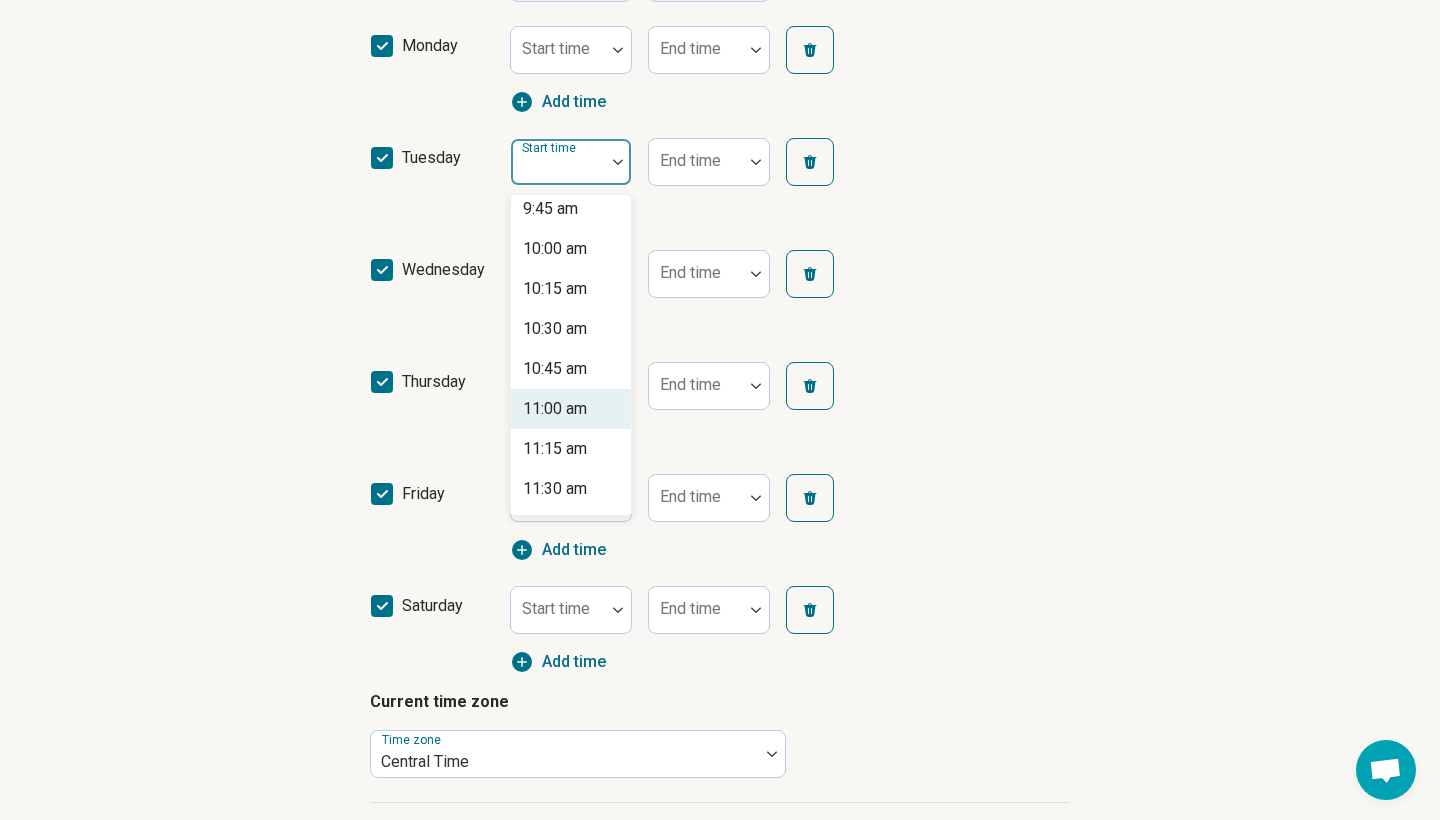 click on "11:00 am" at bounding box center (555, 409) 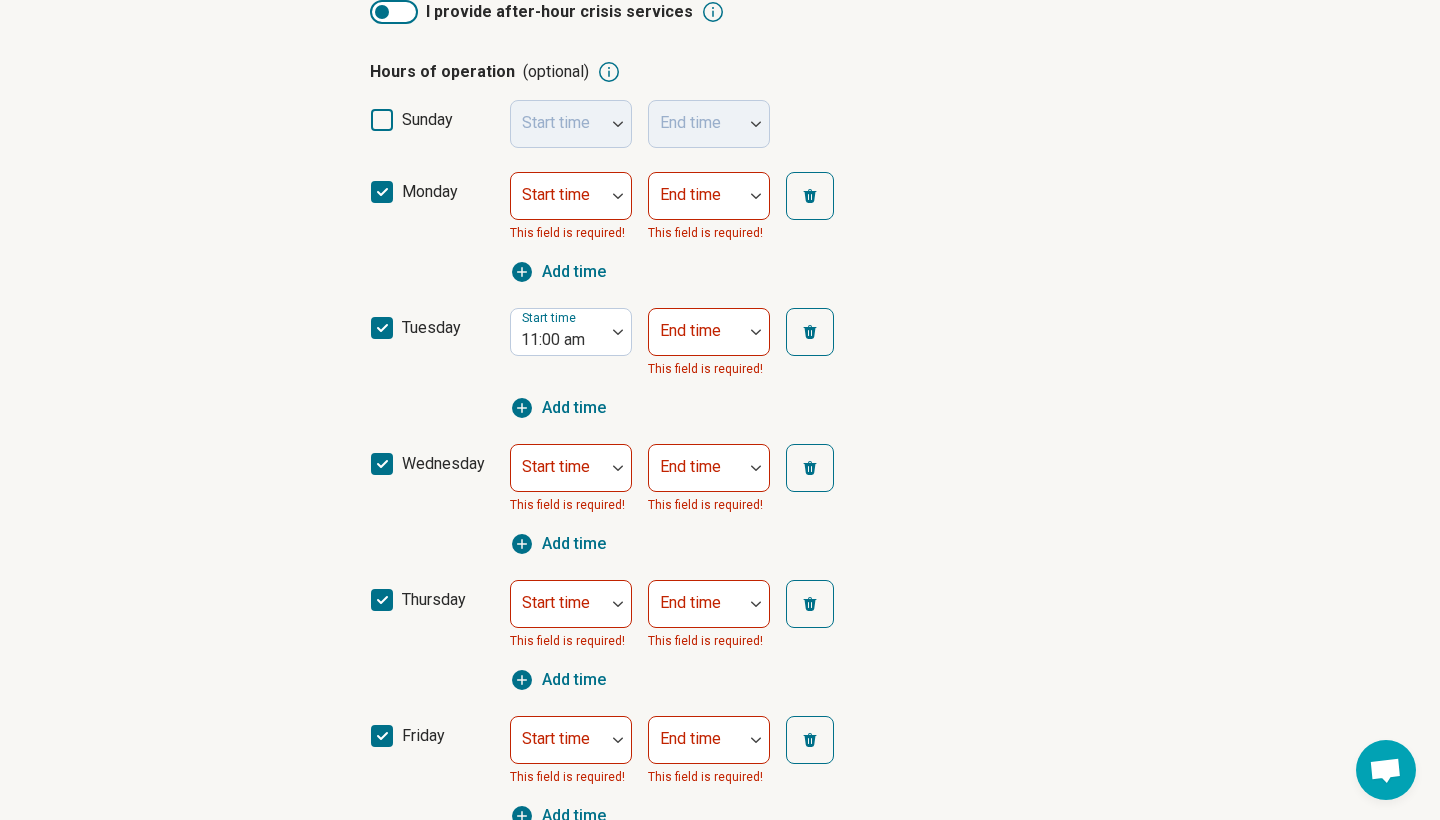 scroll, scrollTop: 462, scrollLeft: 0, axis: vertical 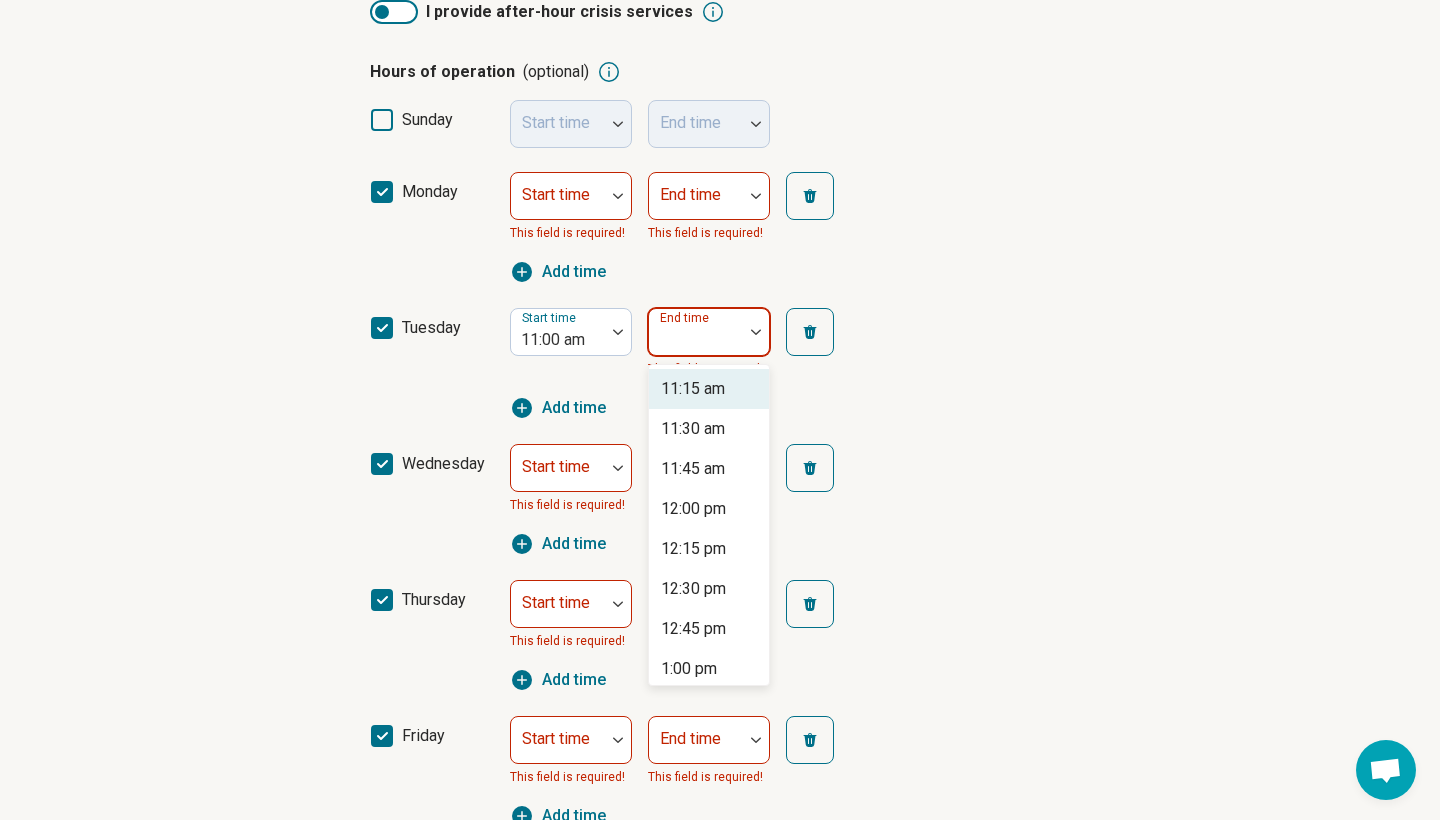 click at bounding box center (756, 332) 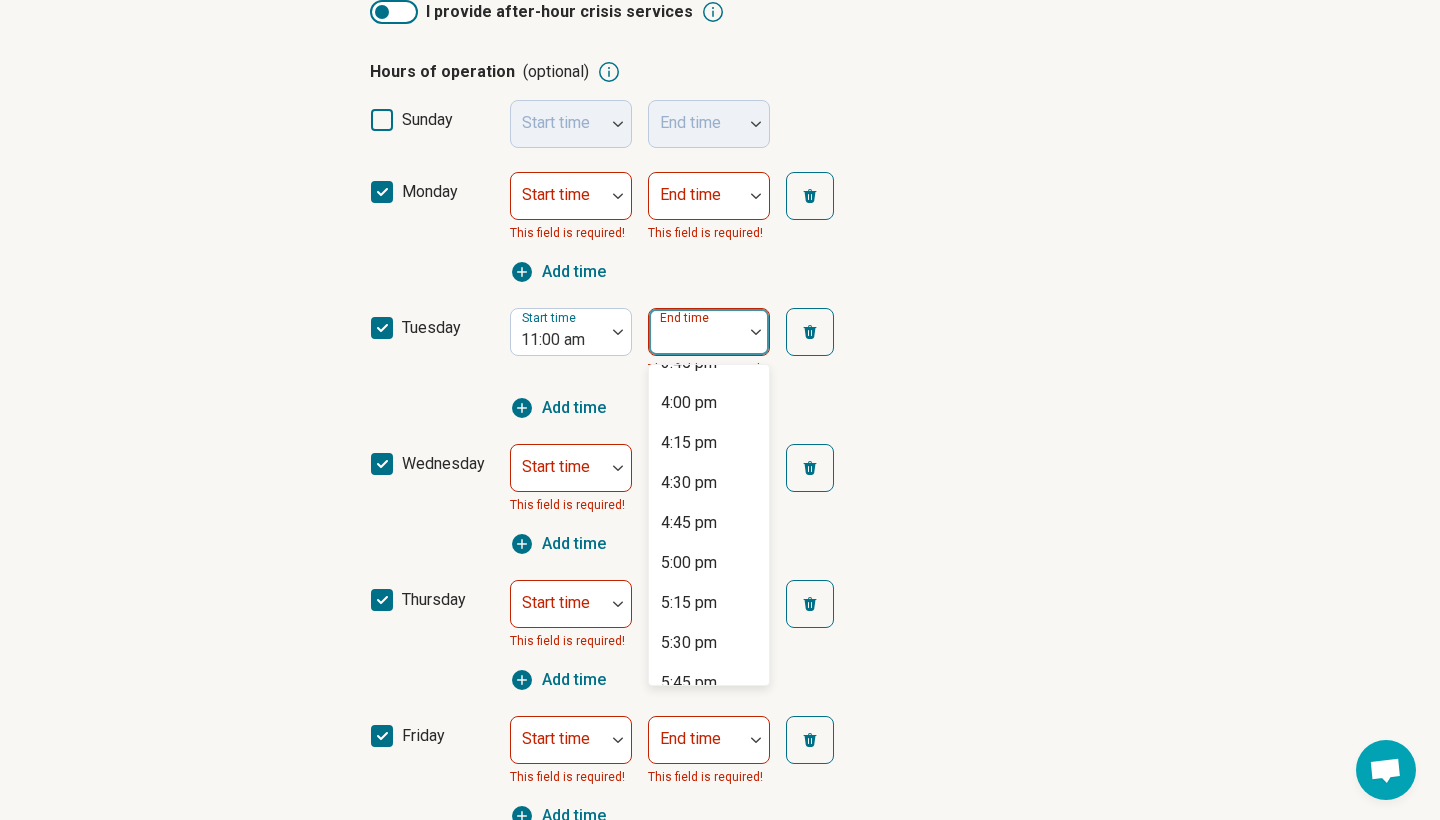 scroll, scrollTop: 782, scrollLeft: 0, axis: vertical 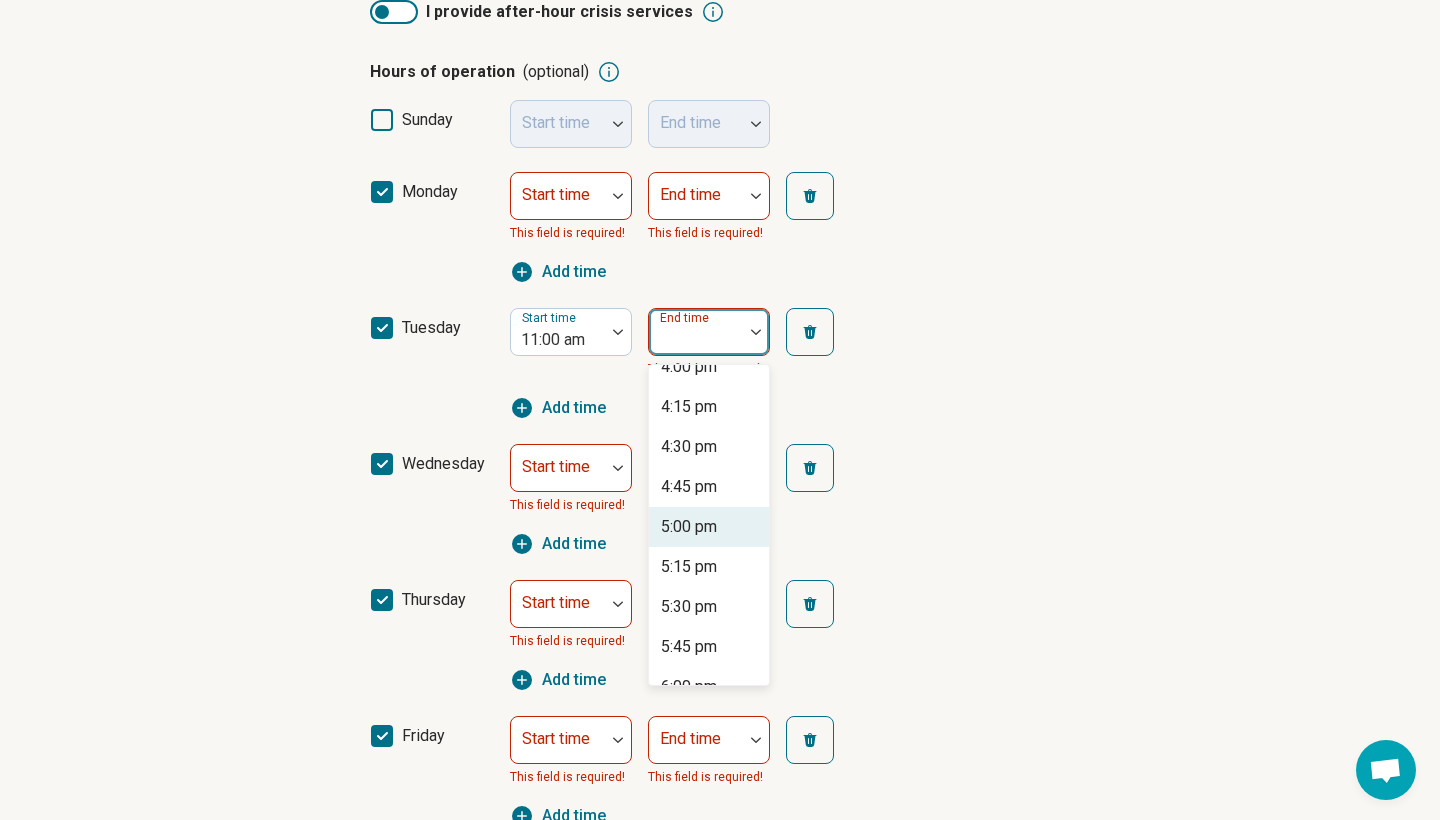 click on "5:00 pm" at bounding box center (689, 527) 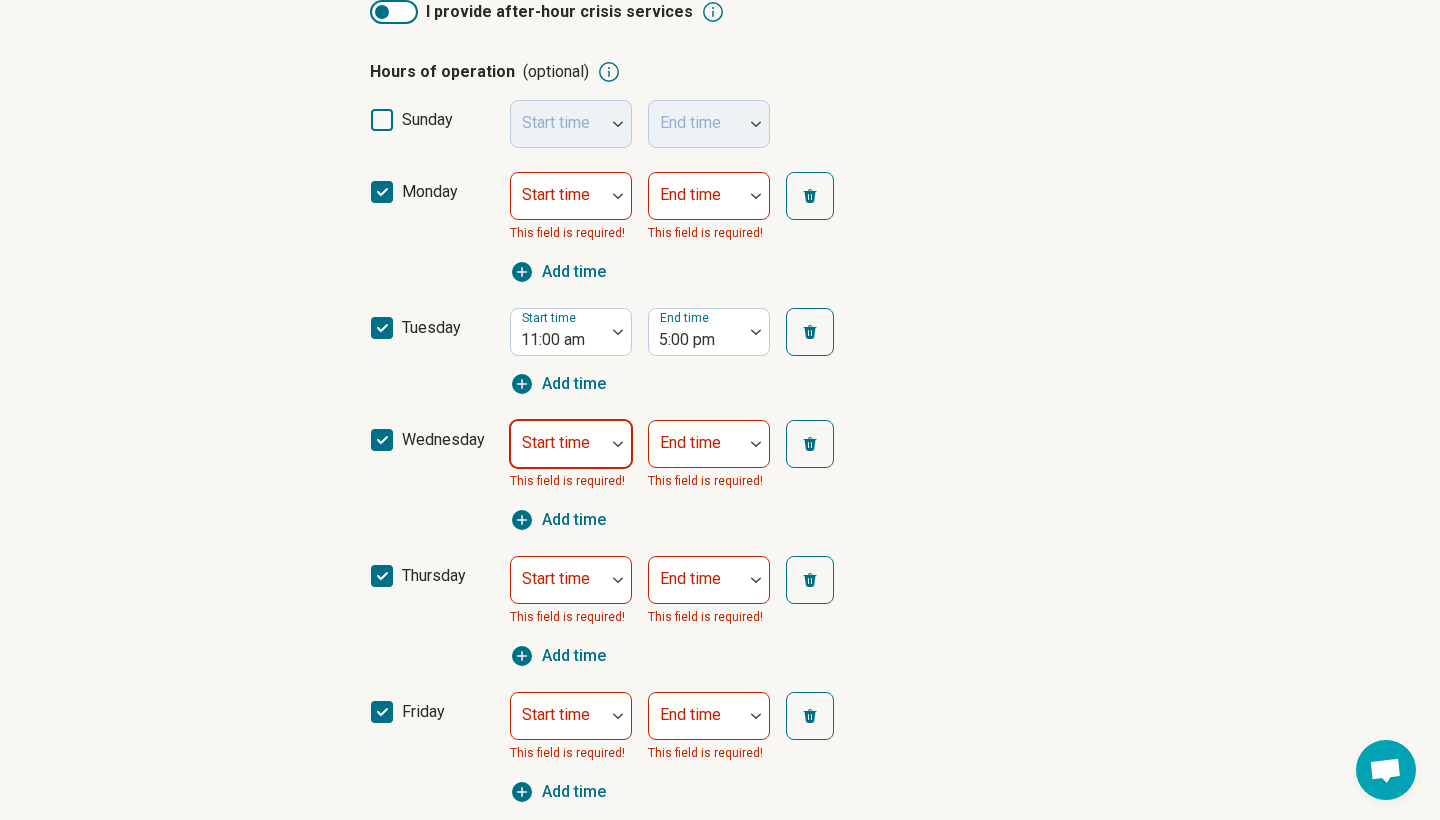 click at bounding box center (618, 444) 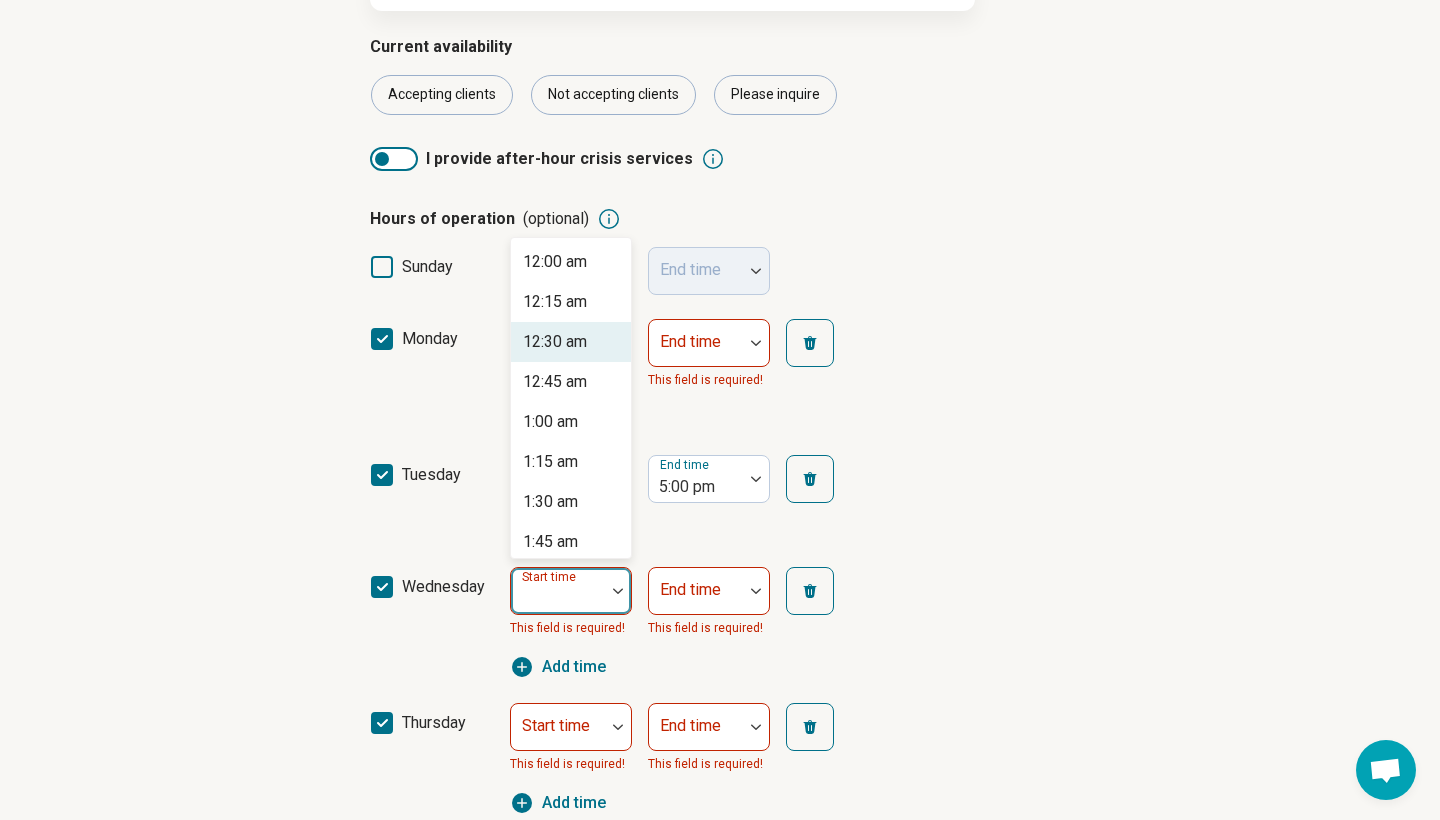 scroll, scrollTop: 314, scrollLeft: 0, axis: vertical 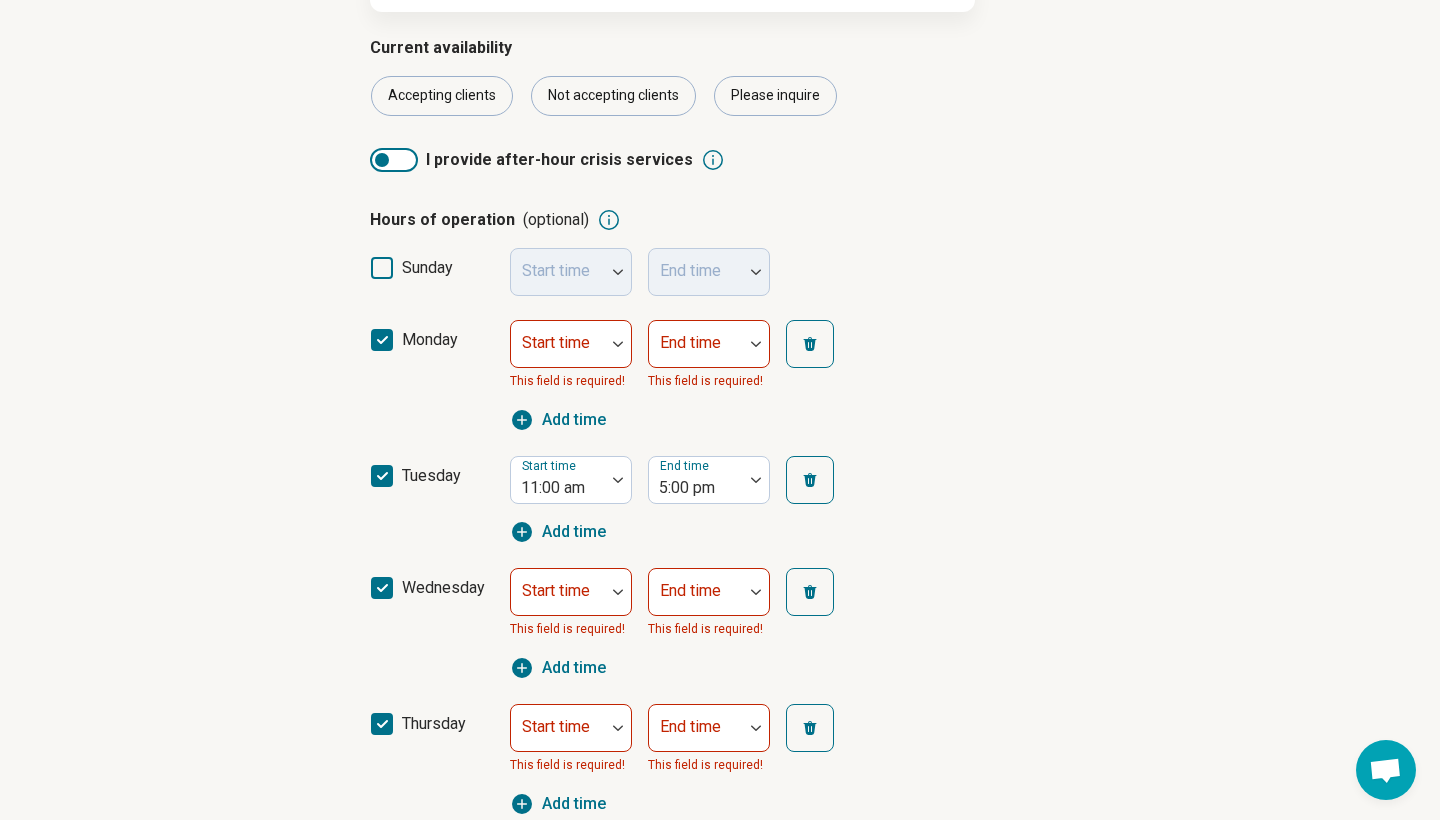 click on "monday Start time This field is required! End time This field is required! Add time" at bounding box center (720, 376) 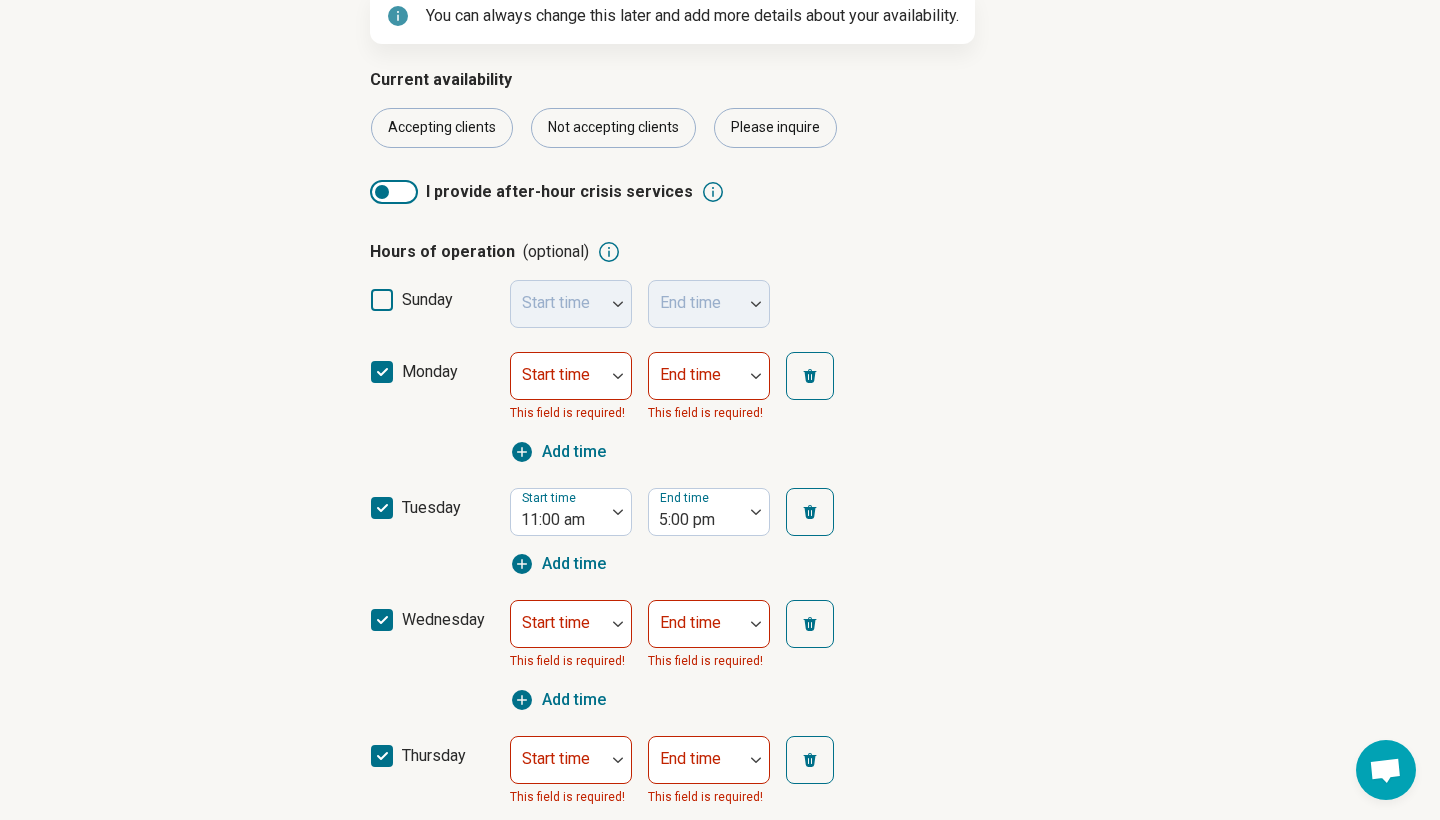scroll, scrollTop: 258, scrollLeft: 0, axis: vertical 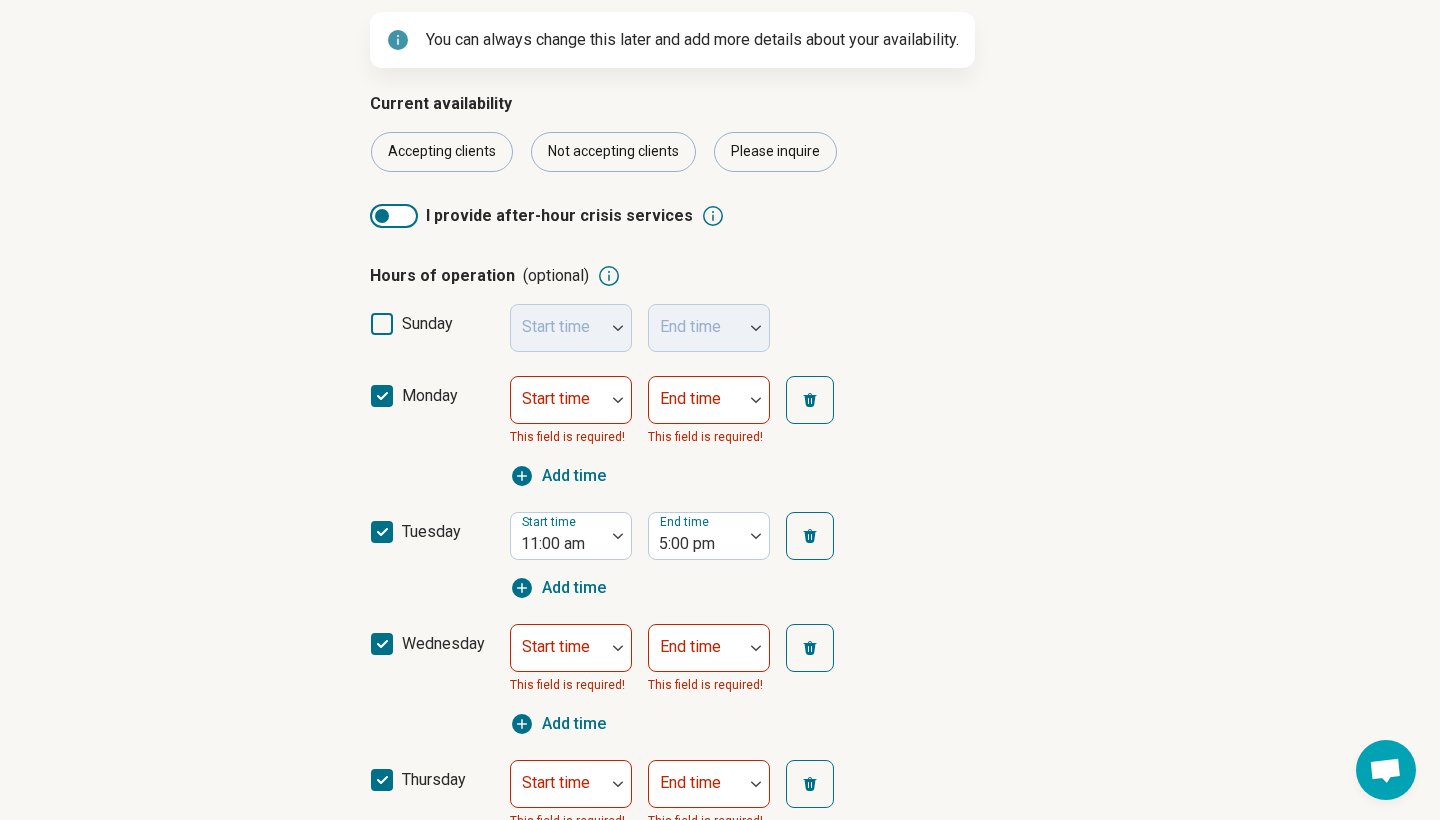 click 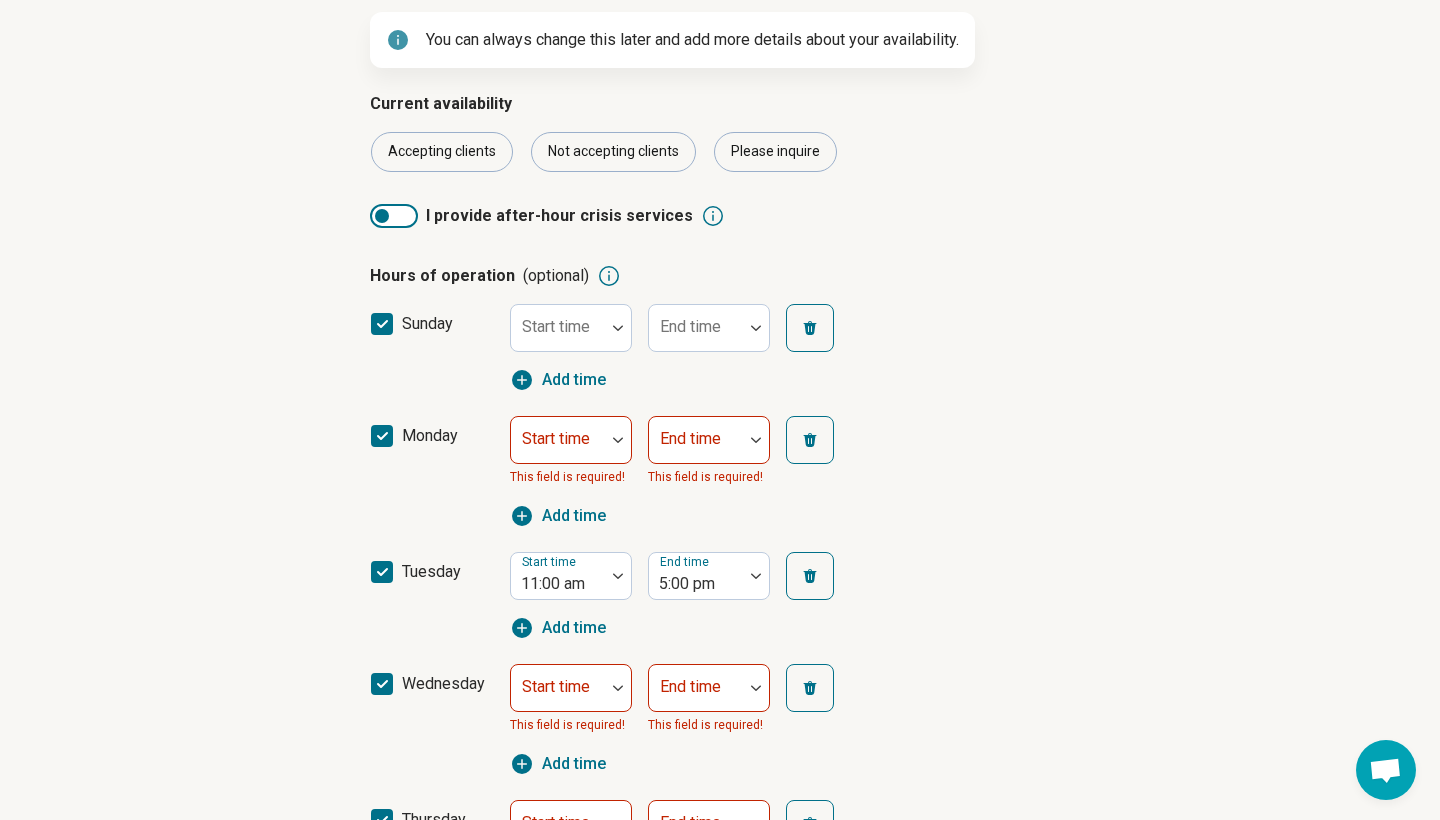 scroll, scrollTop: 13, scrollLeft: 0, axis: vertical 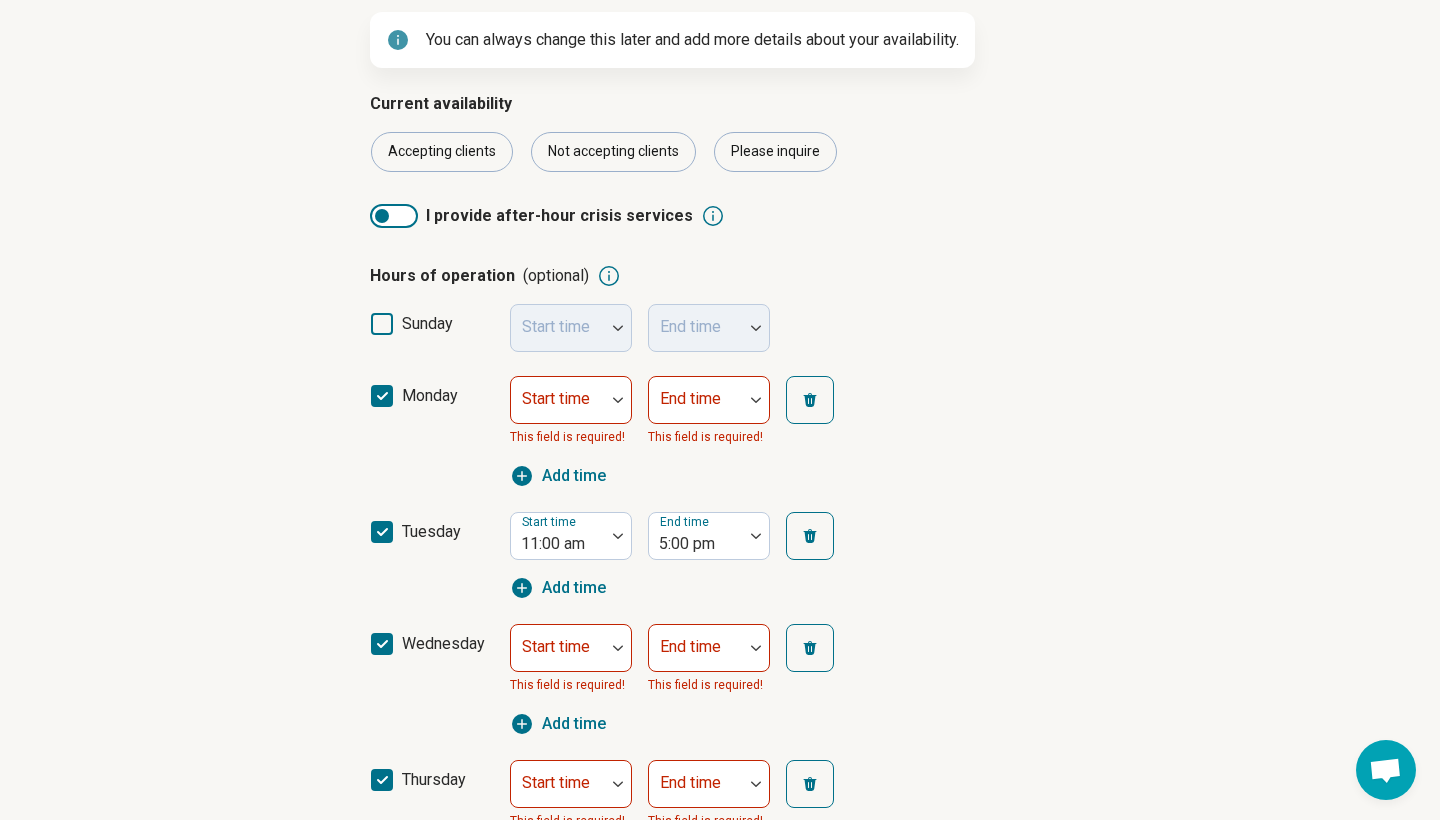 click 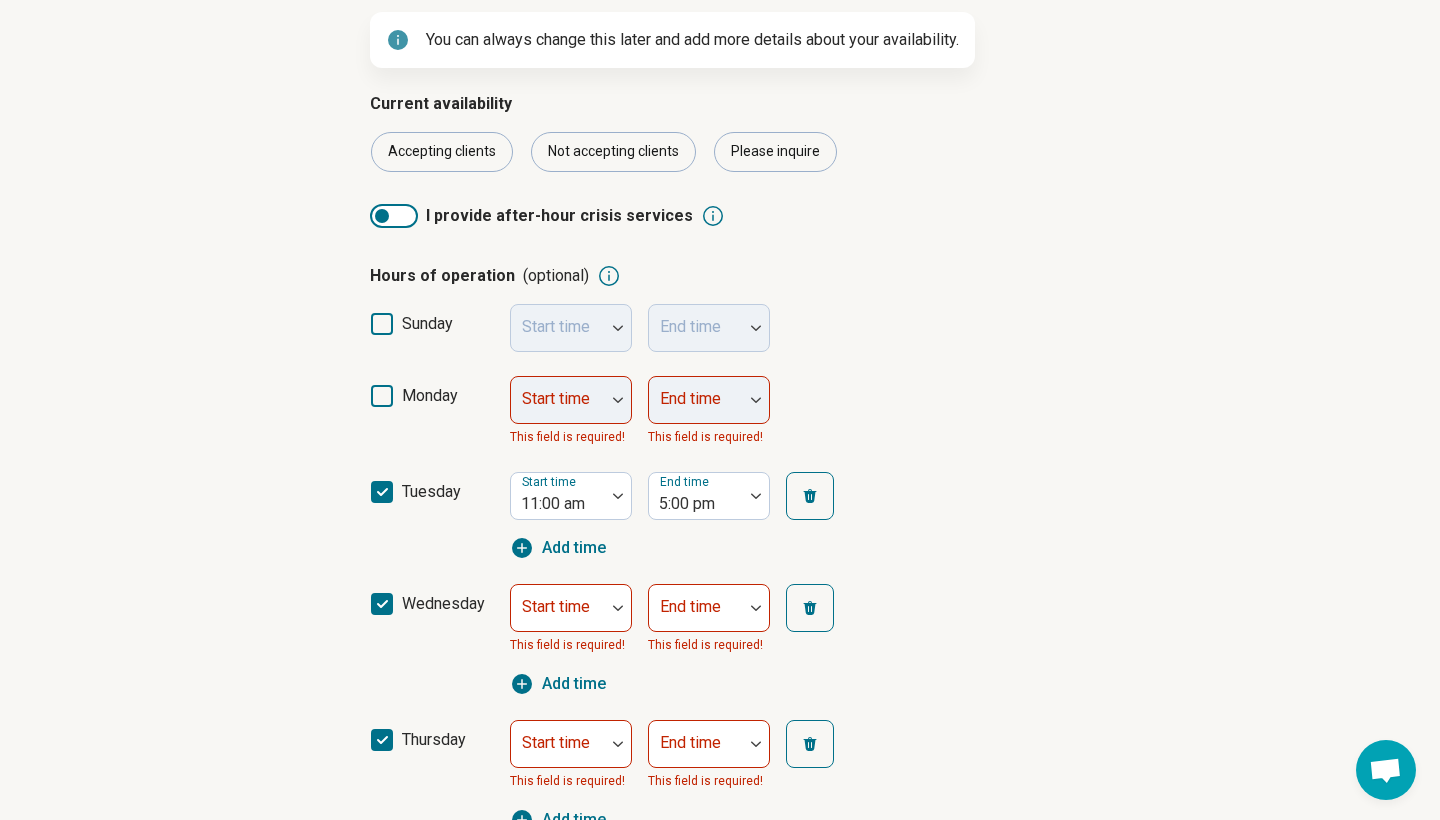 click 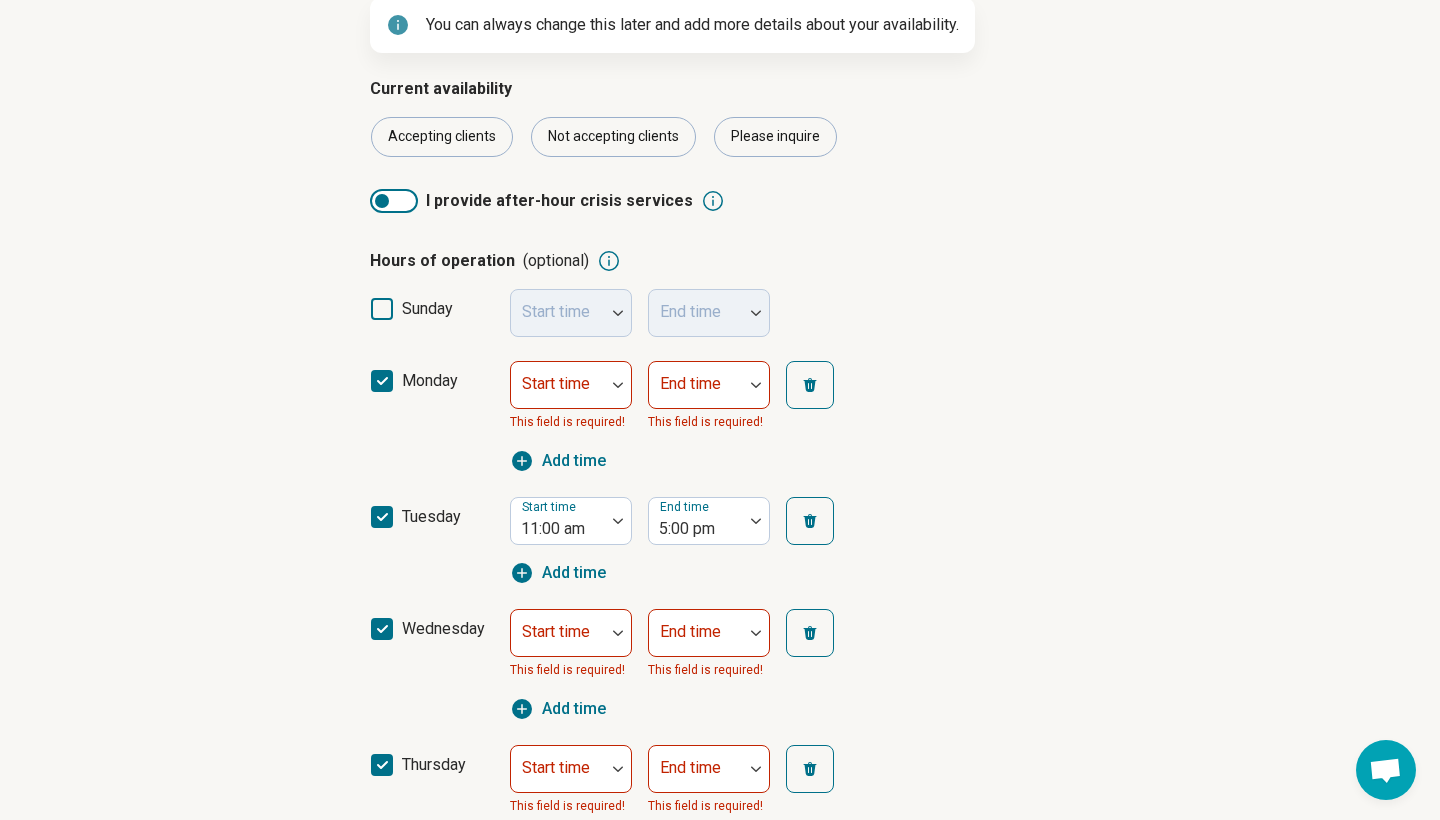 scroll, scrollTop: 294, scrollLeft: 0, axis: vertical 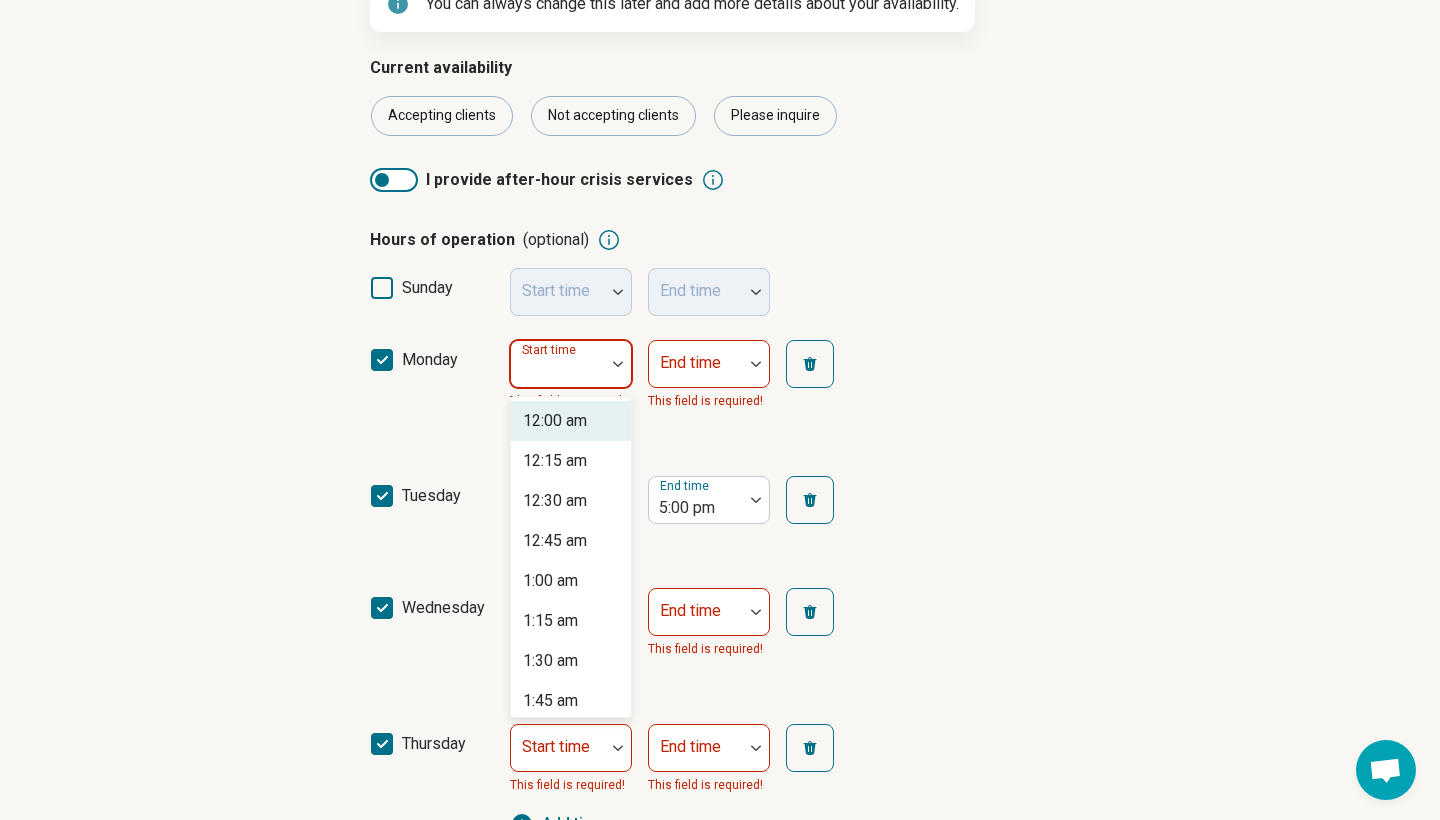 click at bounding box center [618, 364] 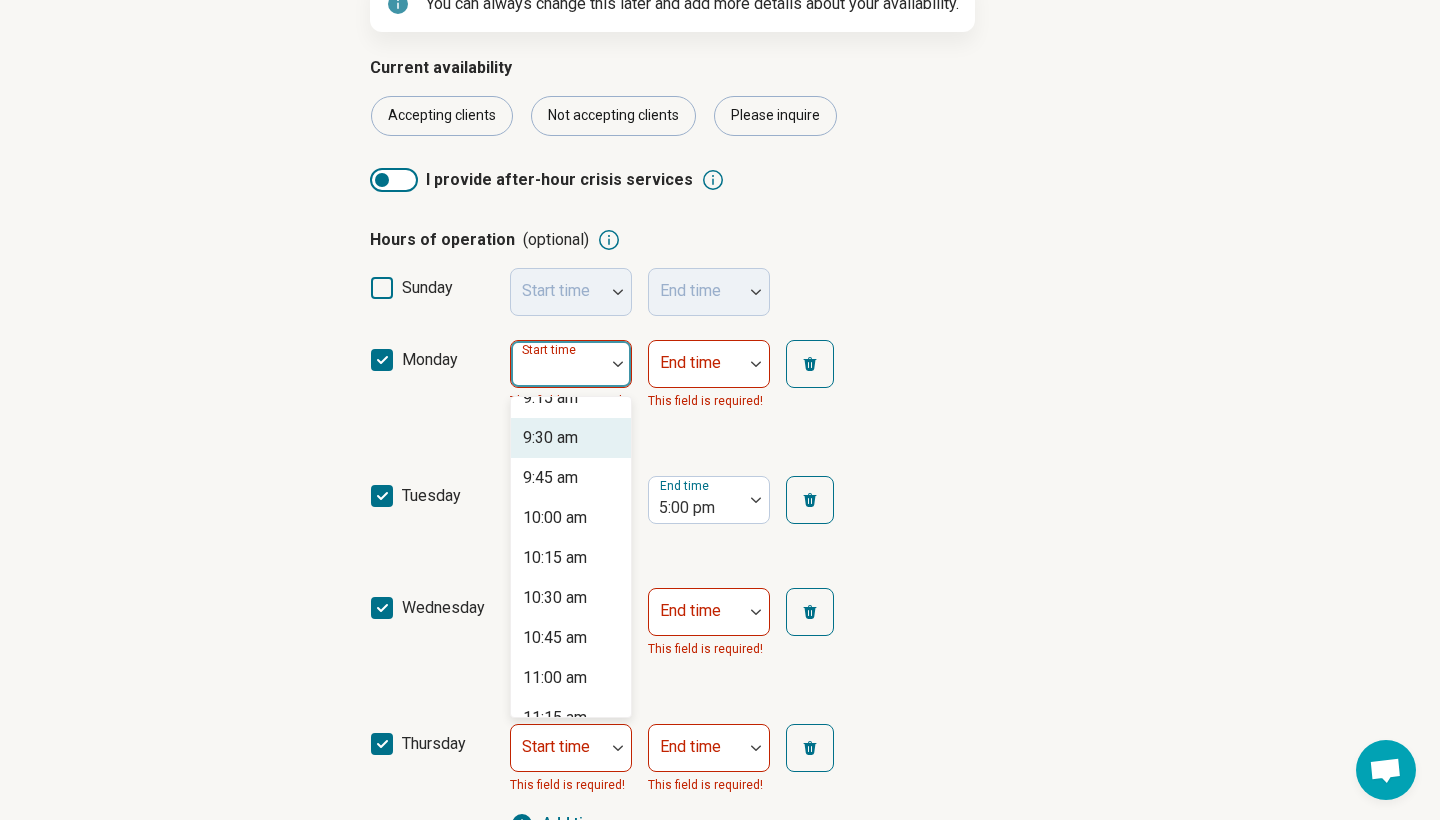 scroll, scrollTop: 1510, scrollLeft: 0, axis: vertical 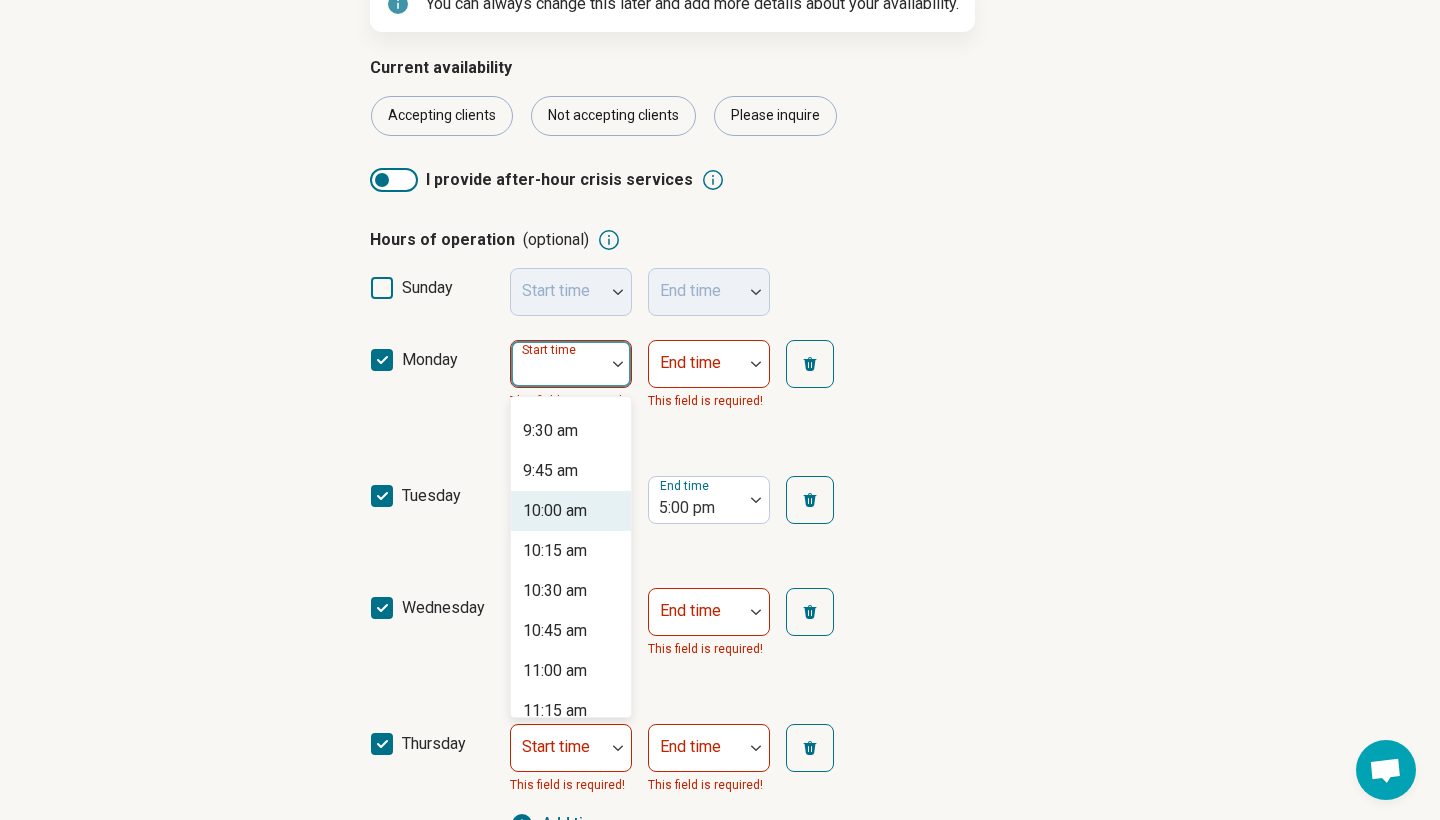 click on "10:00 am" at bounding box center [555, 511] 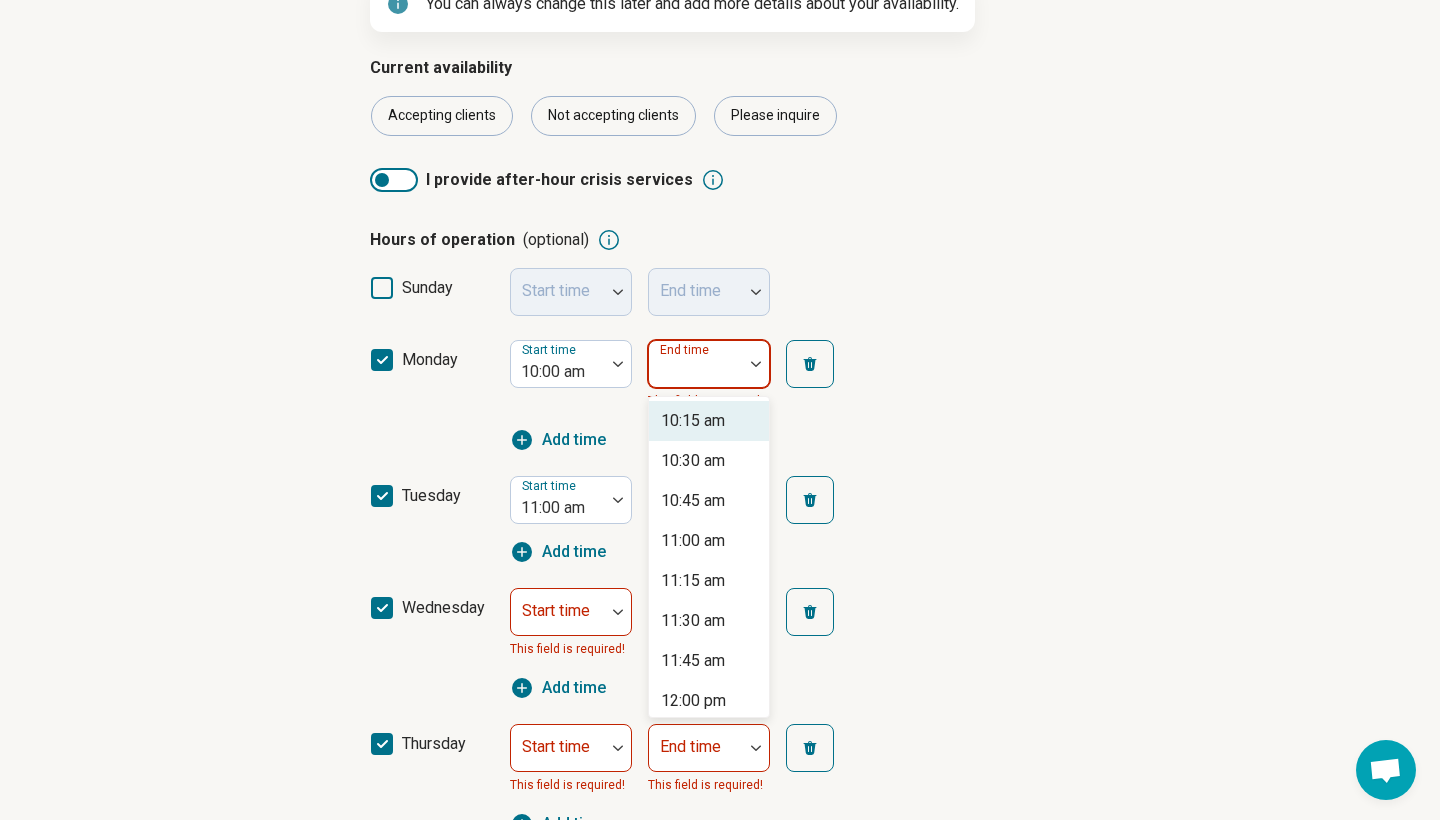 click at bounding box center (756, 364) 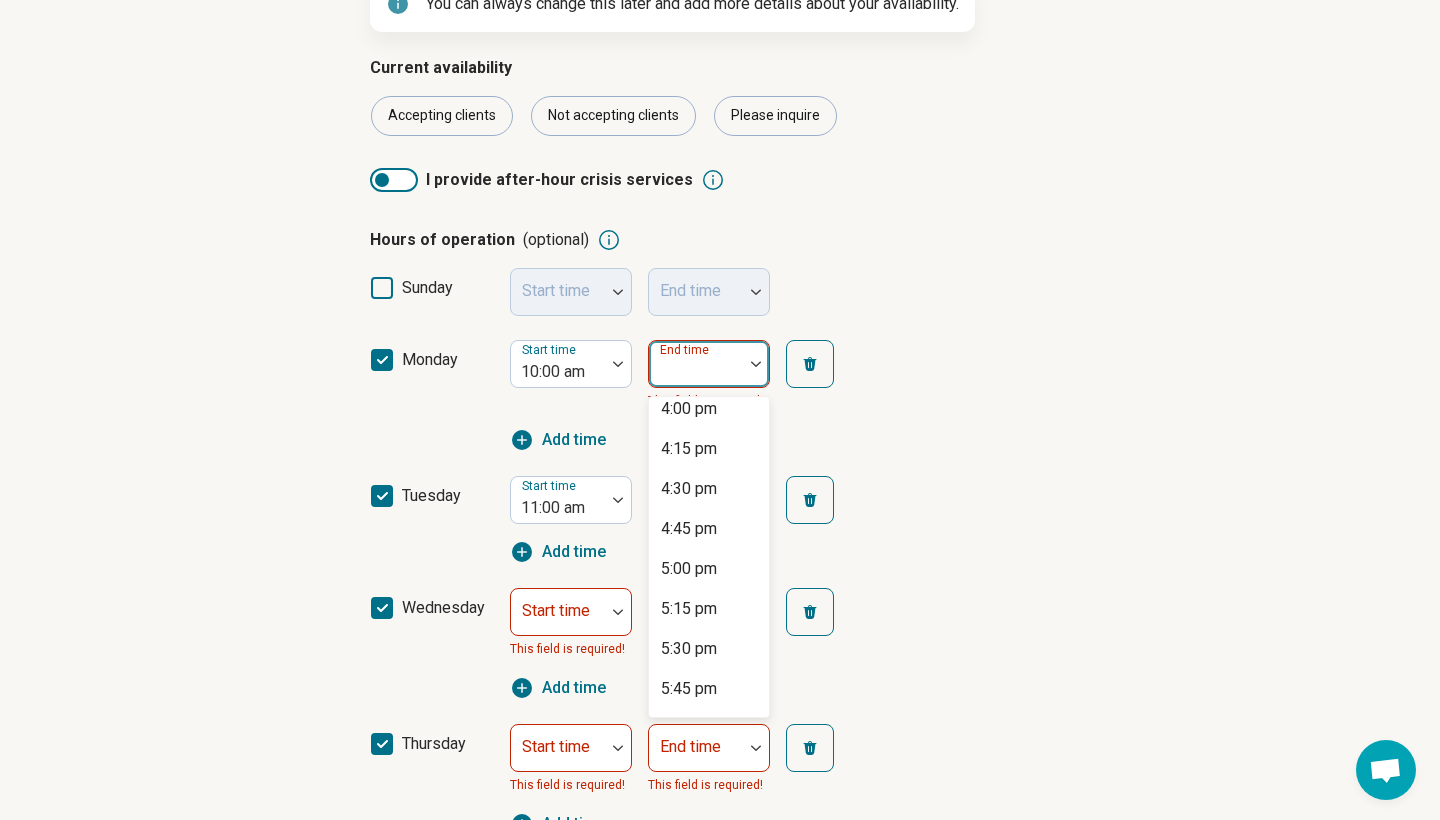 scroll, scrollTop: 931, scrollLeft: 0, axis: vertical 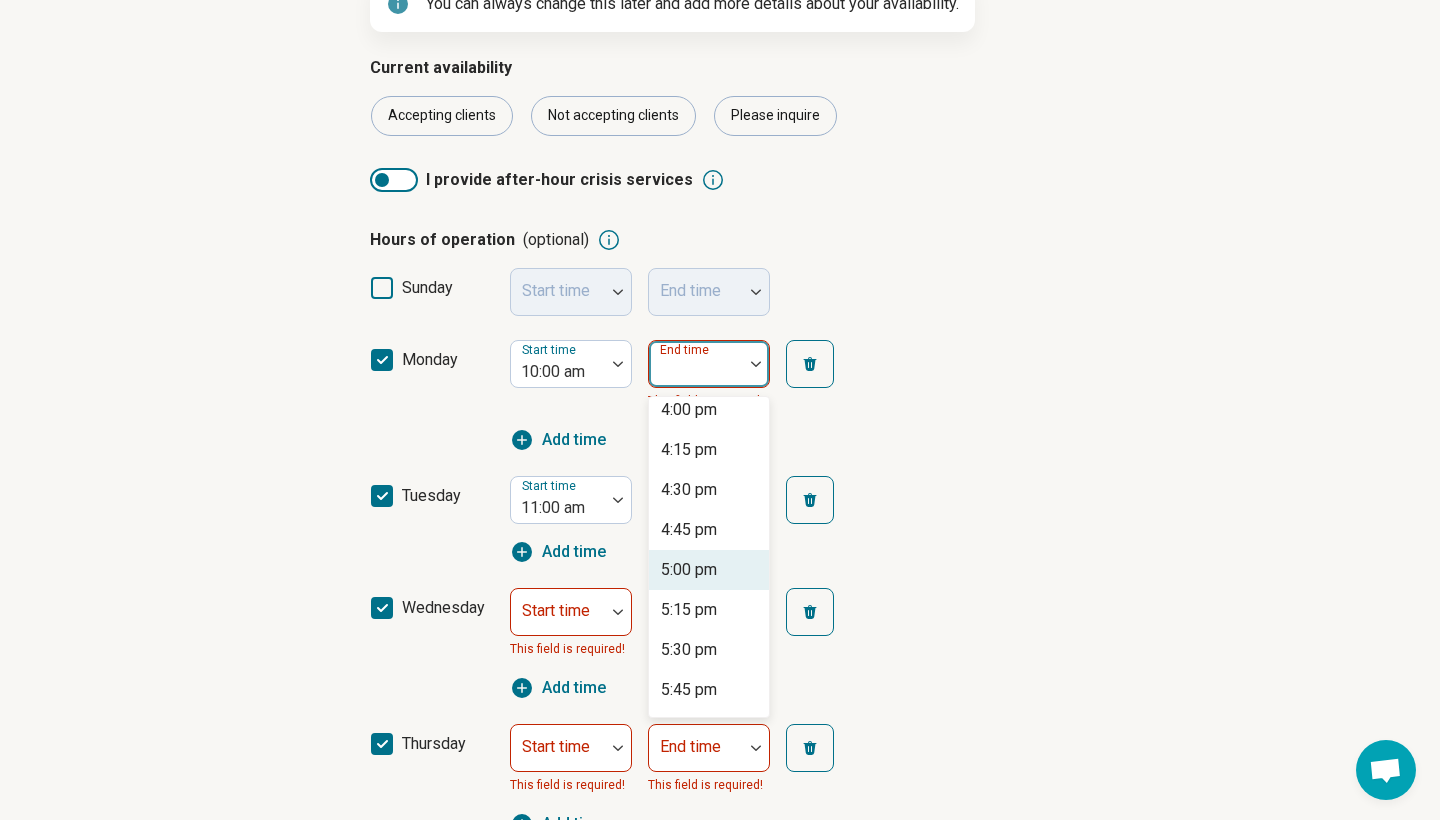click on "5:00 pm" at bounding box center [689, 570] 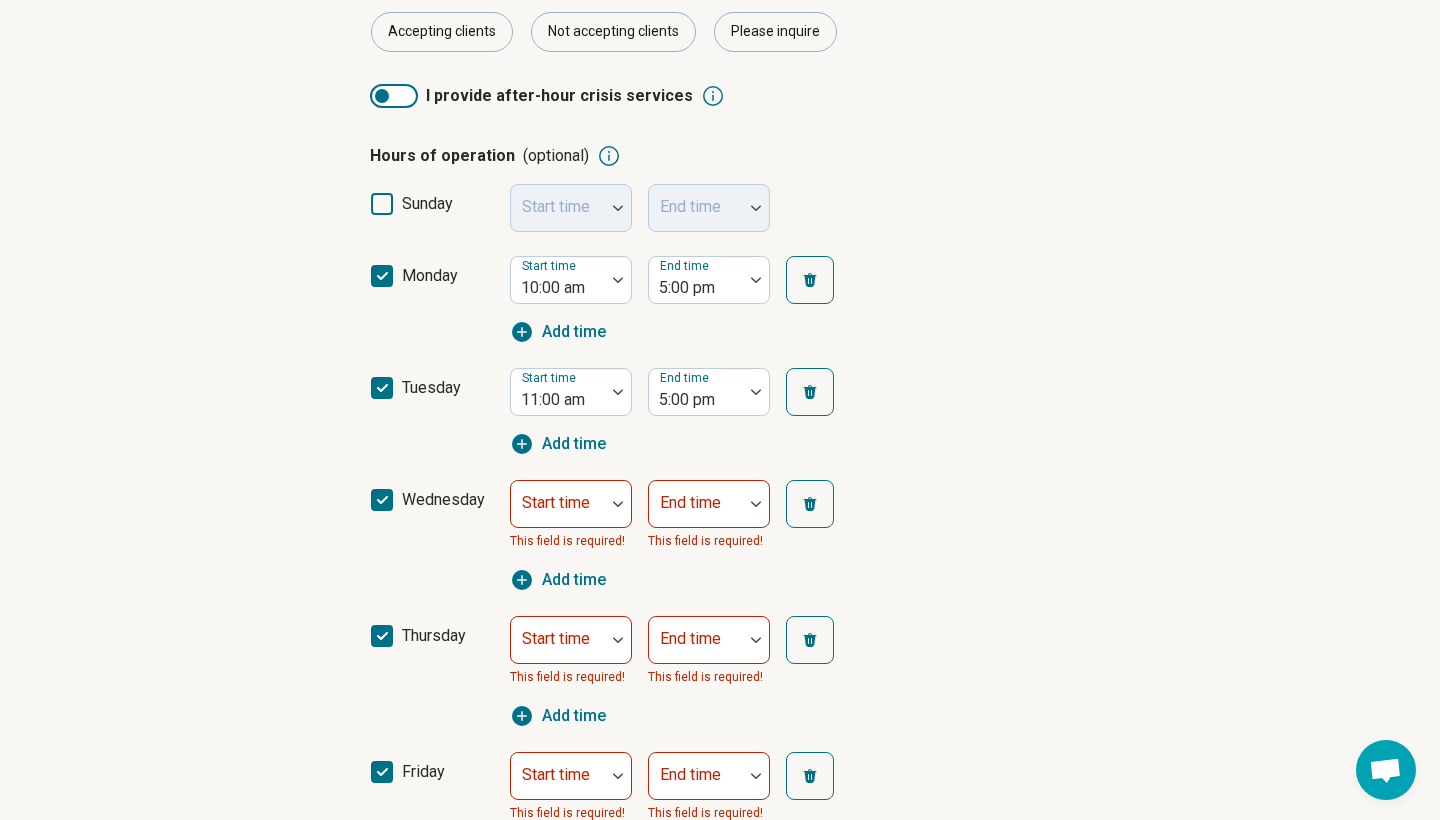 scroll, scrollTop: 408, scrollLeft: 0, axis: vertical 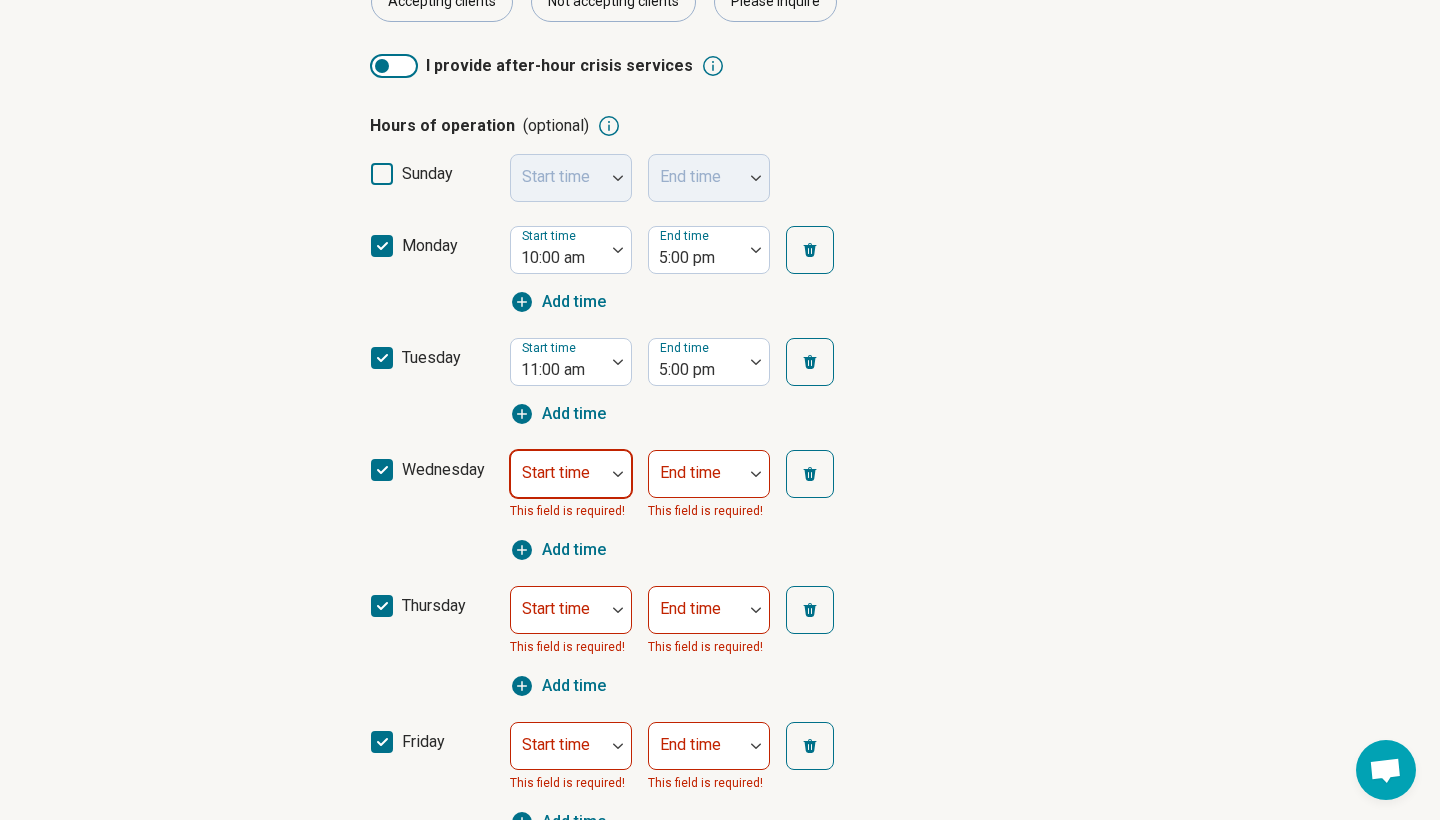 click at bounding box center (618, 474) 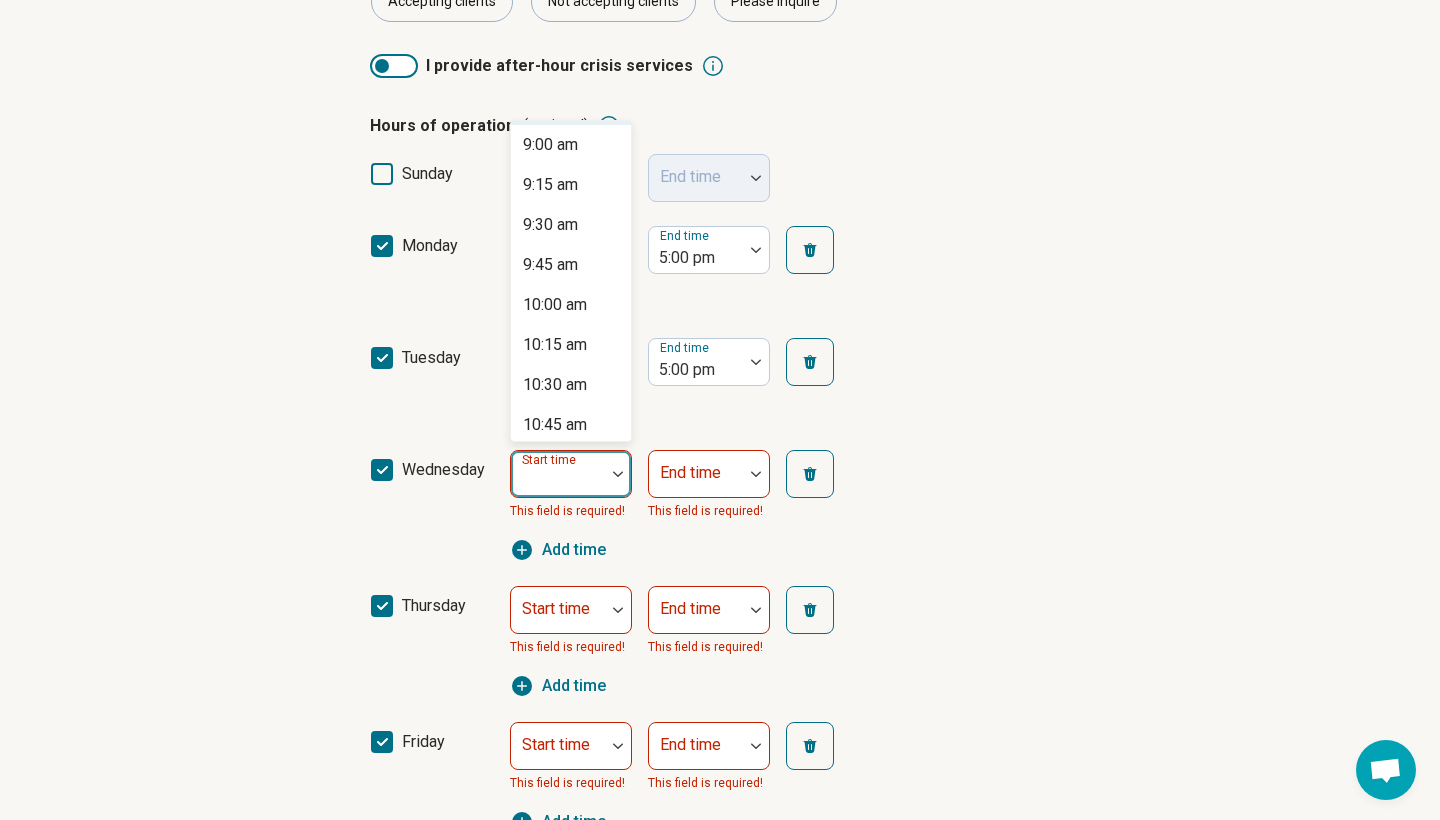 scroll, scrollTop: 1443, scrollLeft: 0, axis: vertical 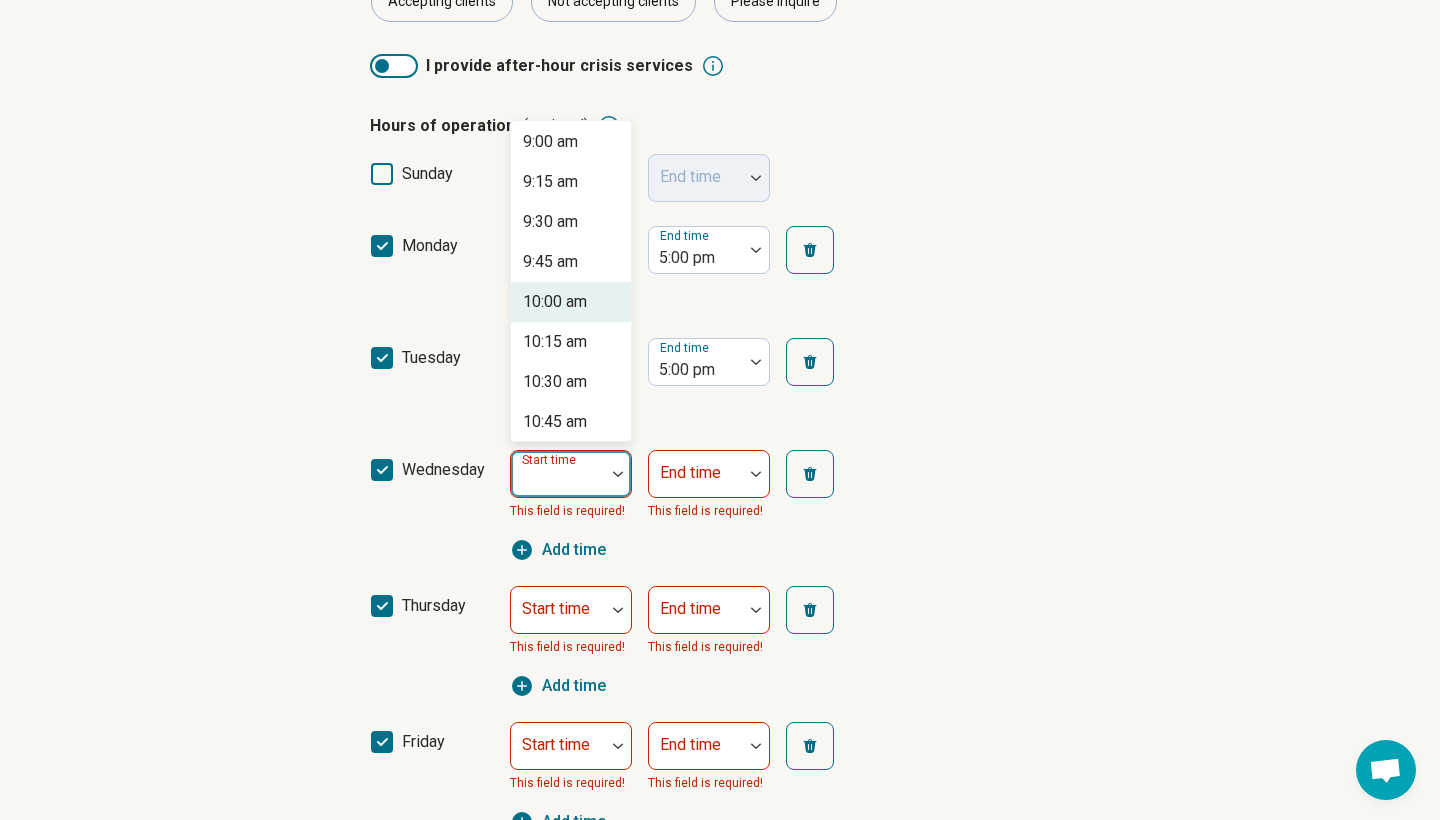 click on "10:00 am" at bounding box center [555, 302] 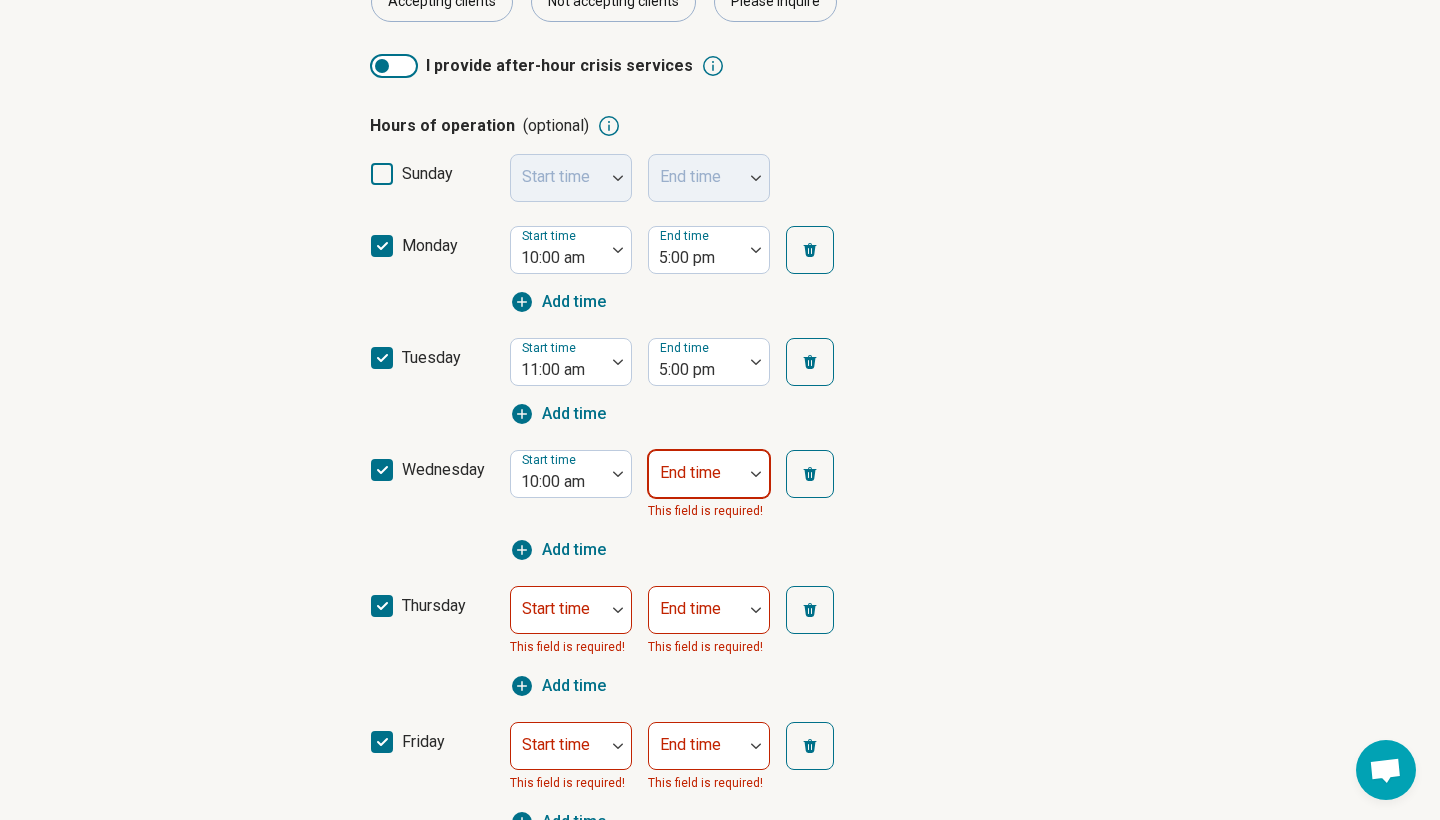 click at bounding box center (756, 474) 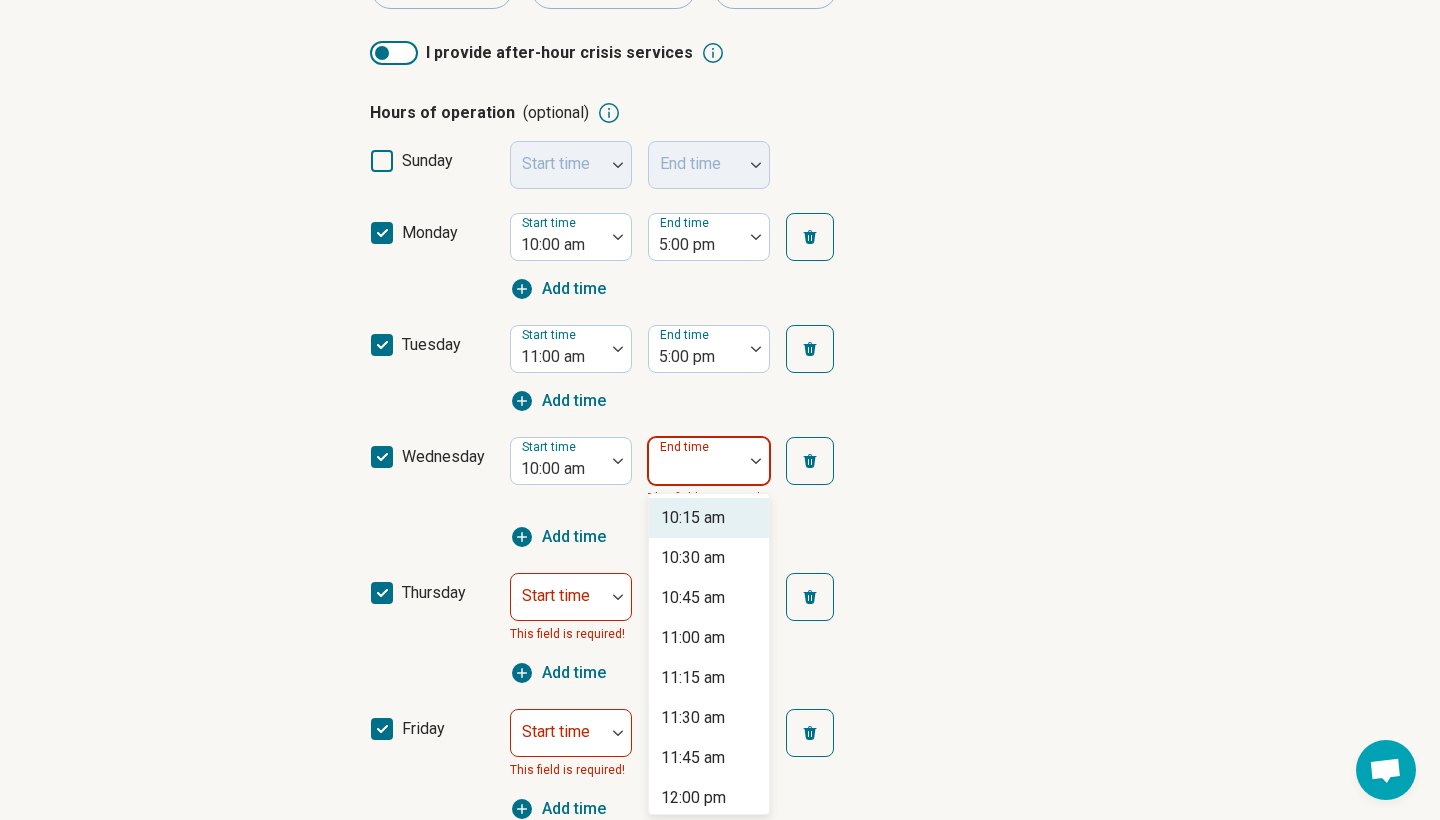 scroll, scrollTop: 423, scrollLeft: 0, axis: vertical 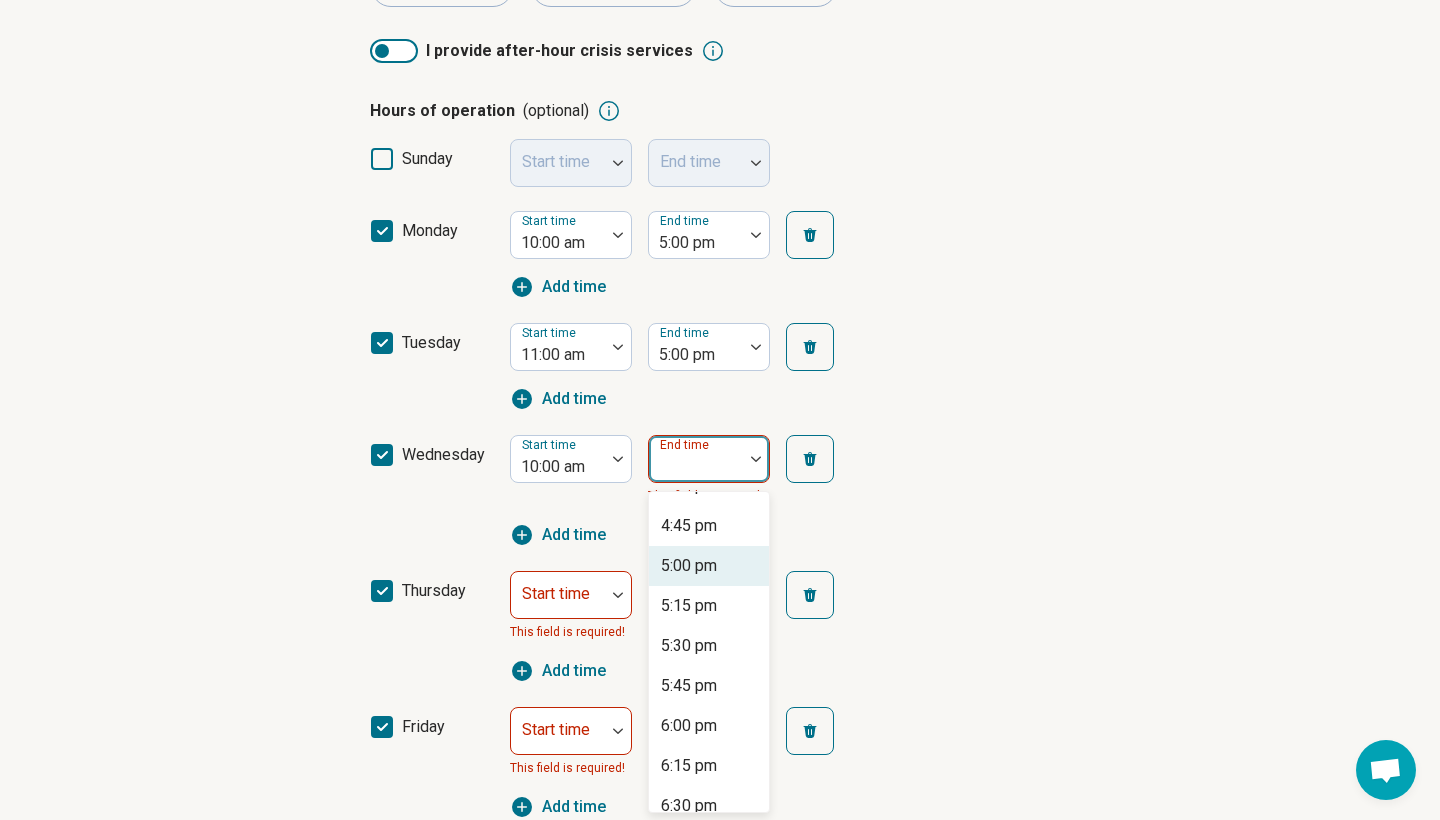 click on "5:00 pm" at bounding box center (689, 566) 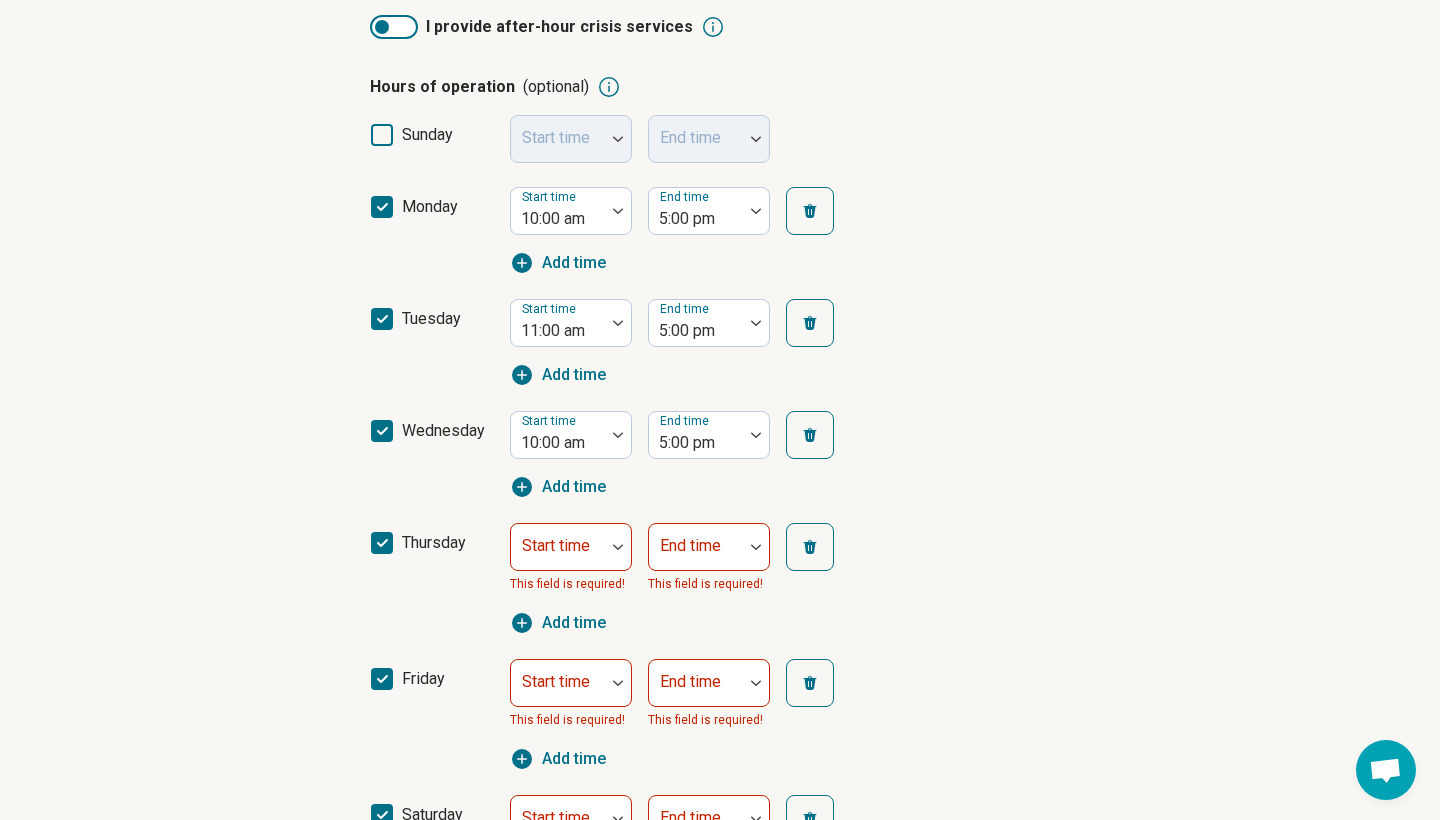scroll, scrollTop: 461, scrollLeft: 0, axis: vertical 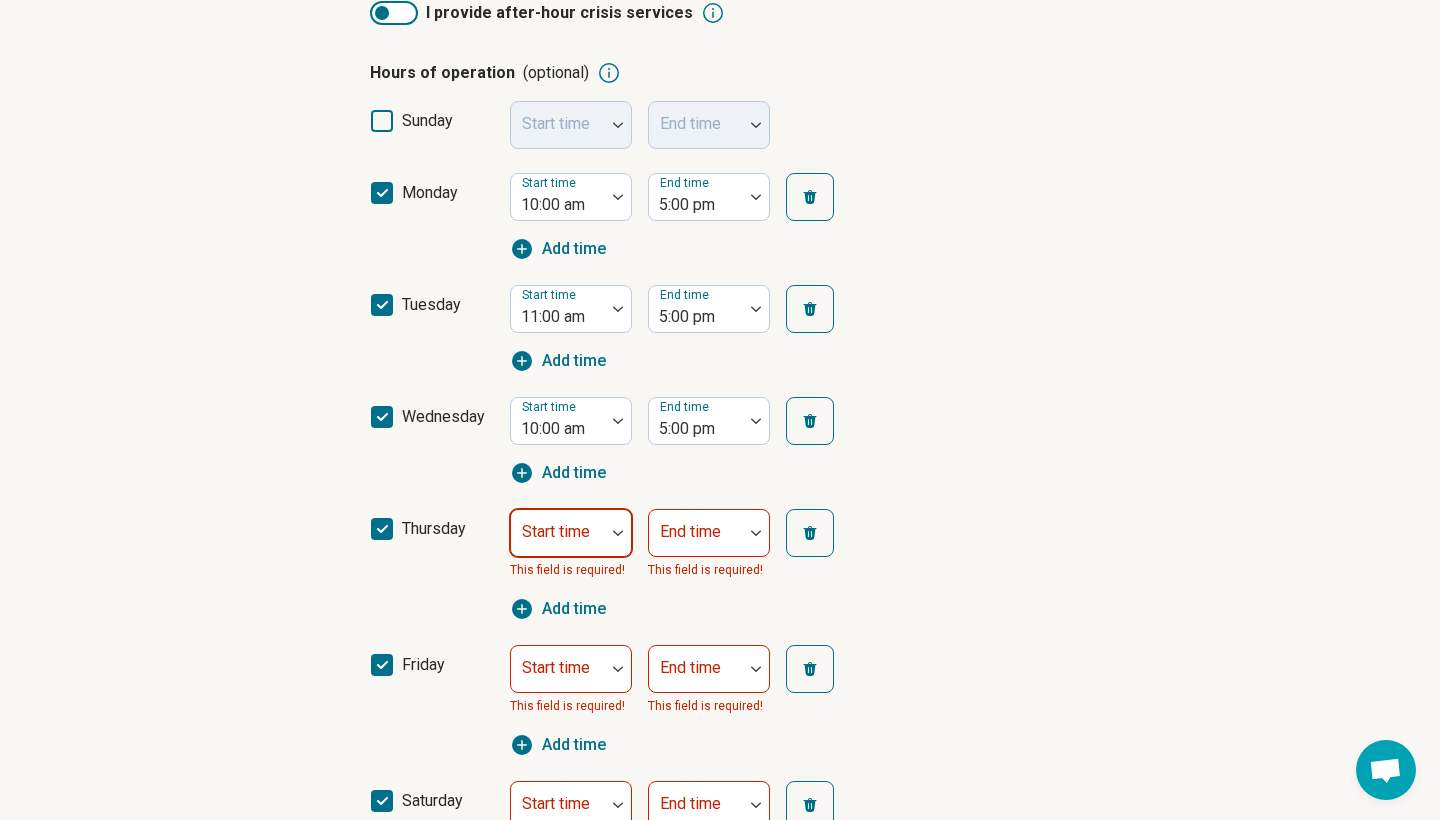 click on "Start time" at bounding box center (571, 533) 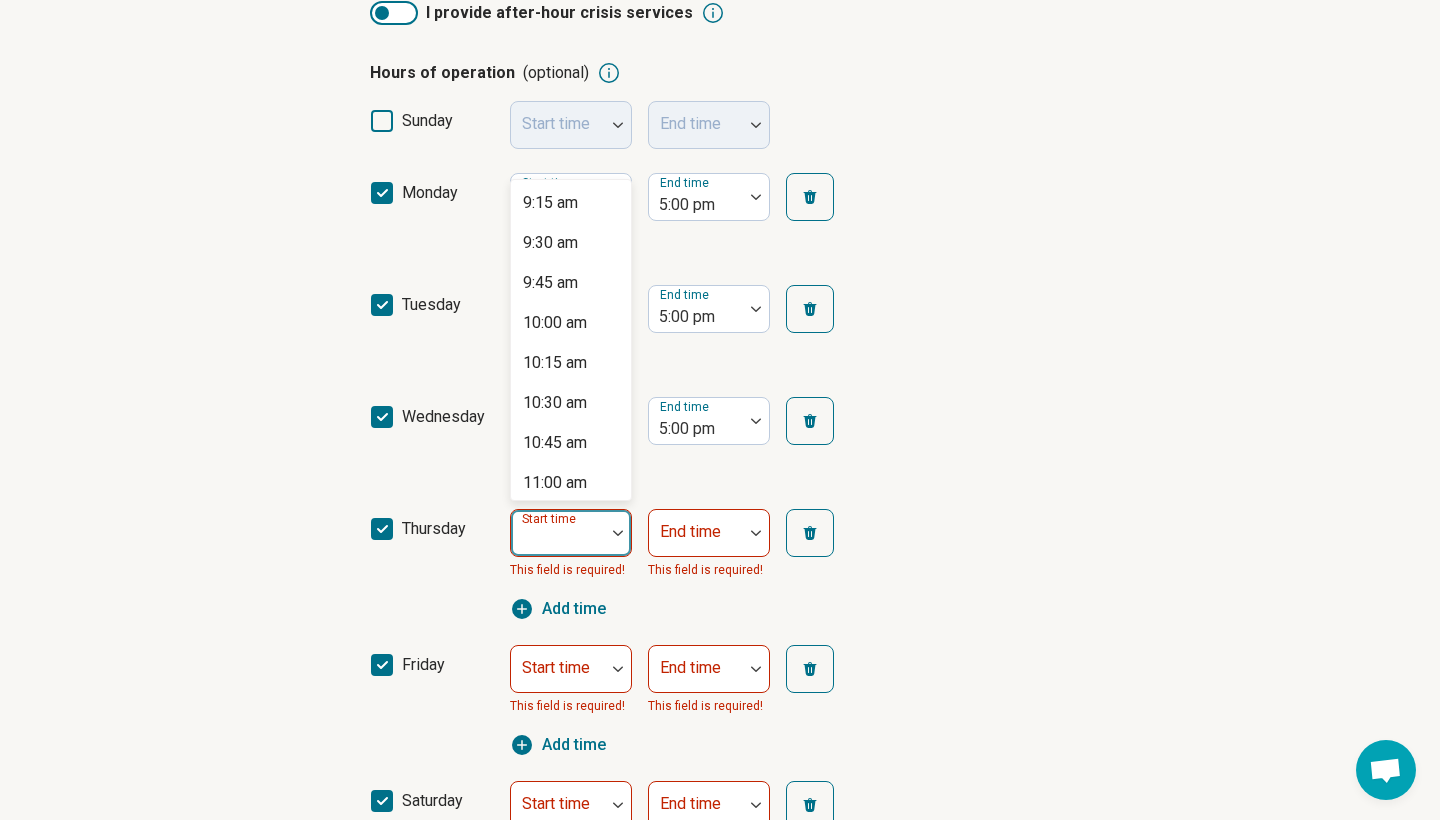 scroll, scrollTop: 1483, scrollLeft: 0, axis: vertical 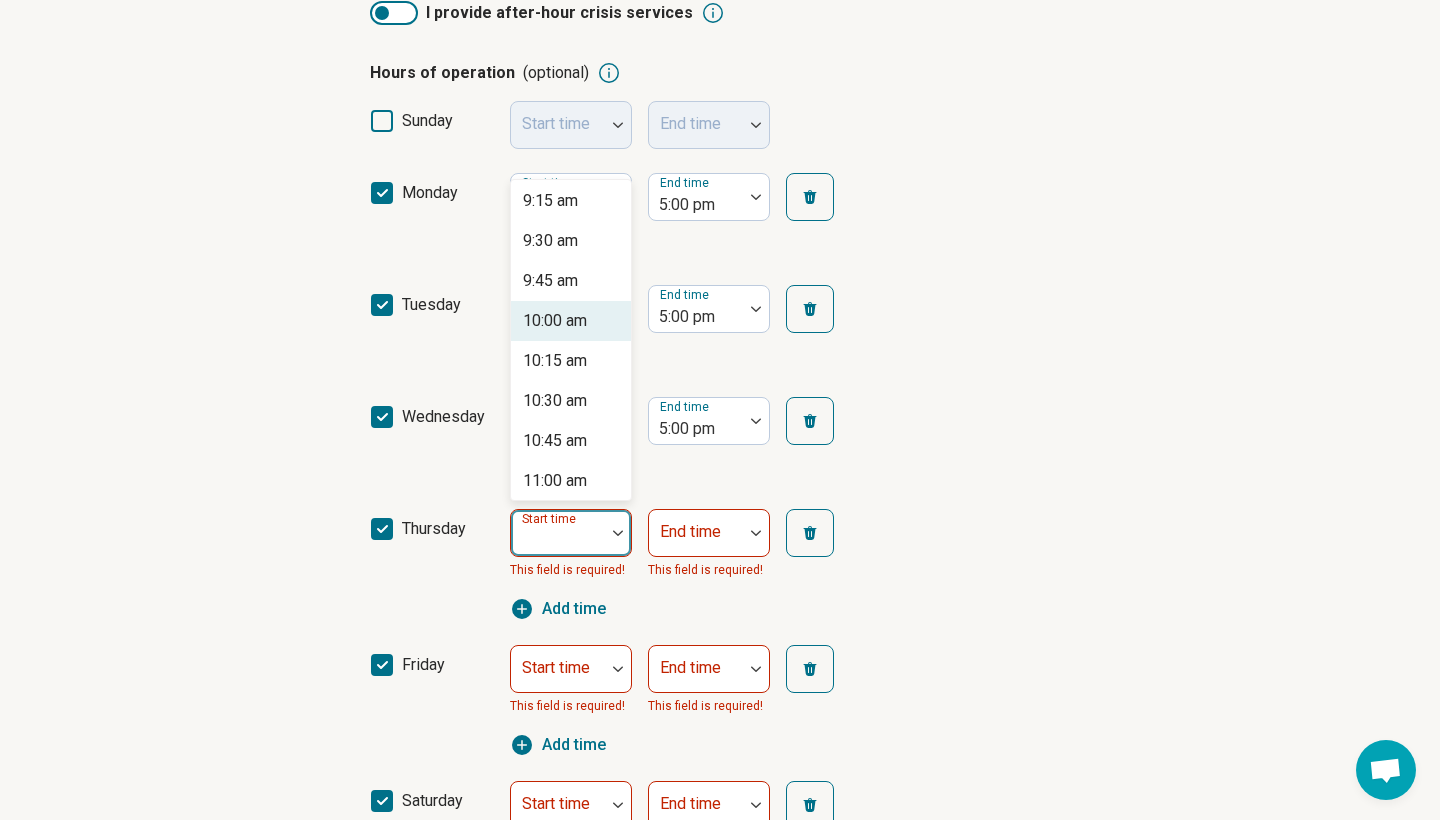 click on "10:00 am" at bounding box center [571, 321] 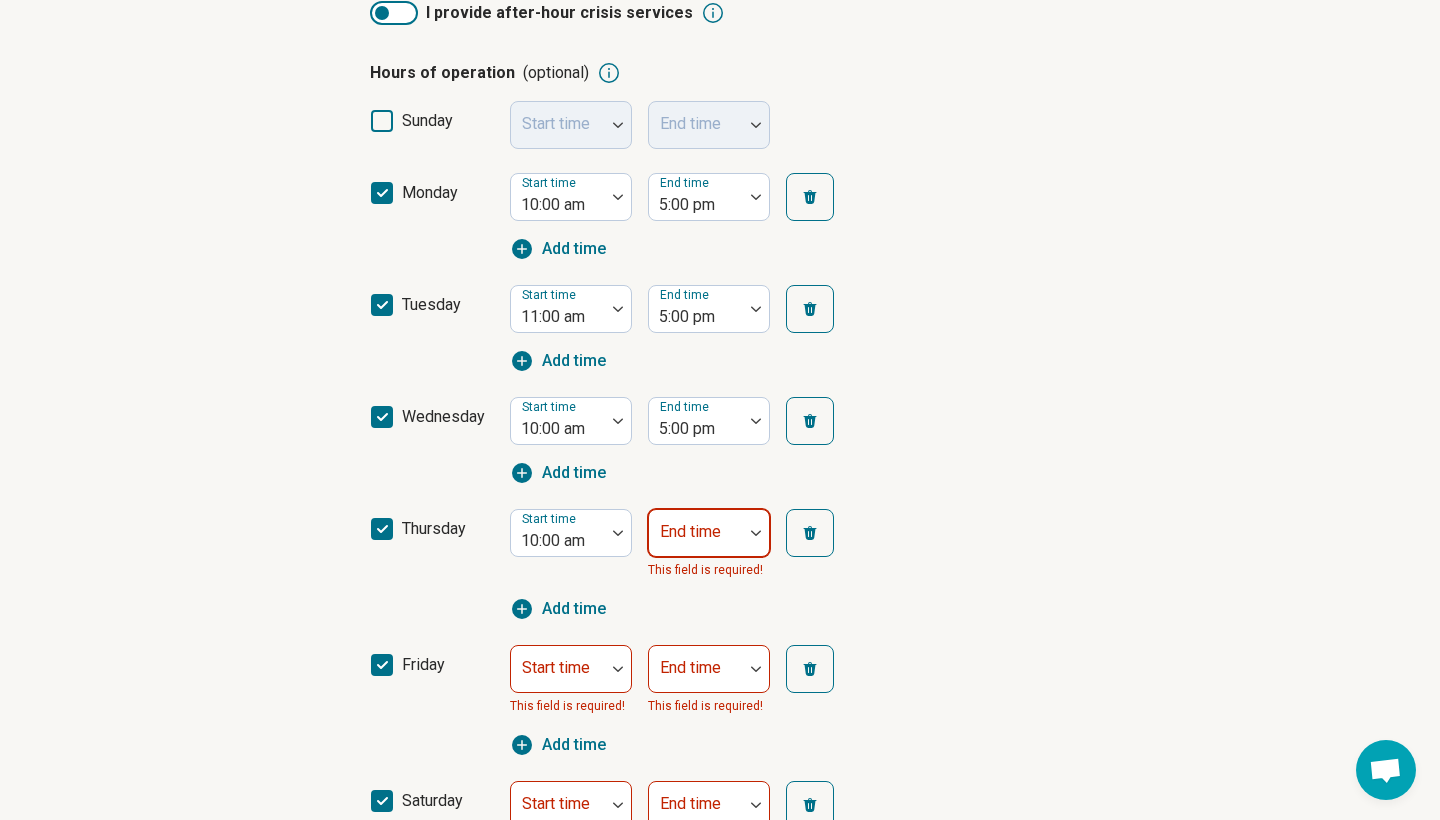 click on "Start time 10:00 am End time This field is required! Add time" at bounding box center (690, 565) 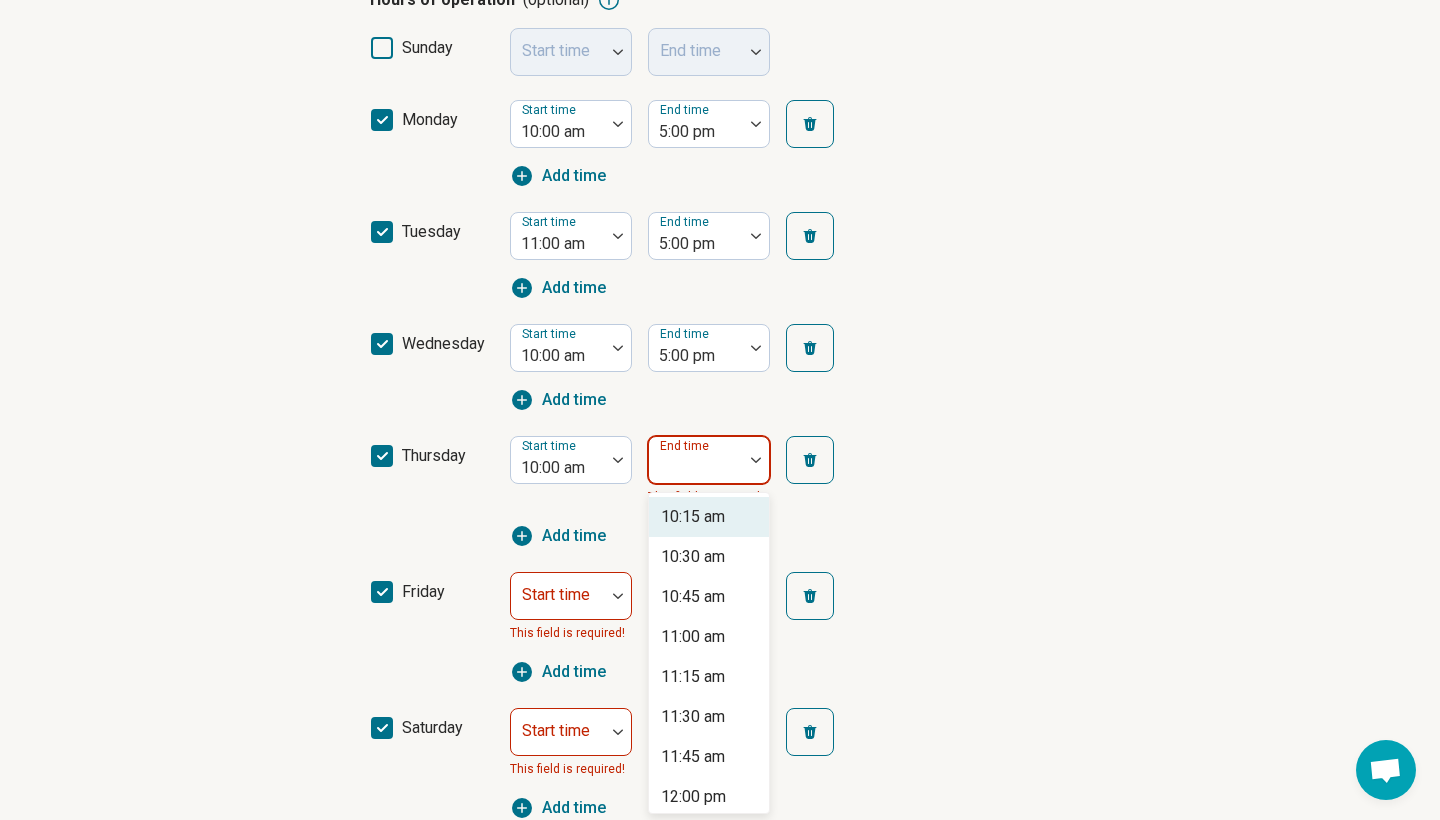 scroll, scrollTop: 535, scrollLeft: 0, axis: vertical 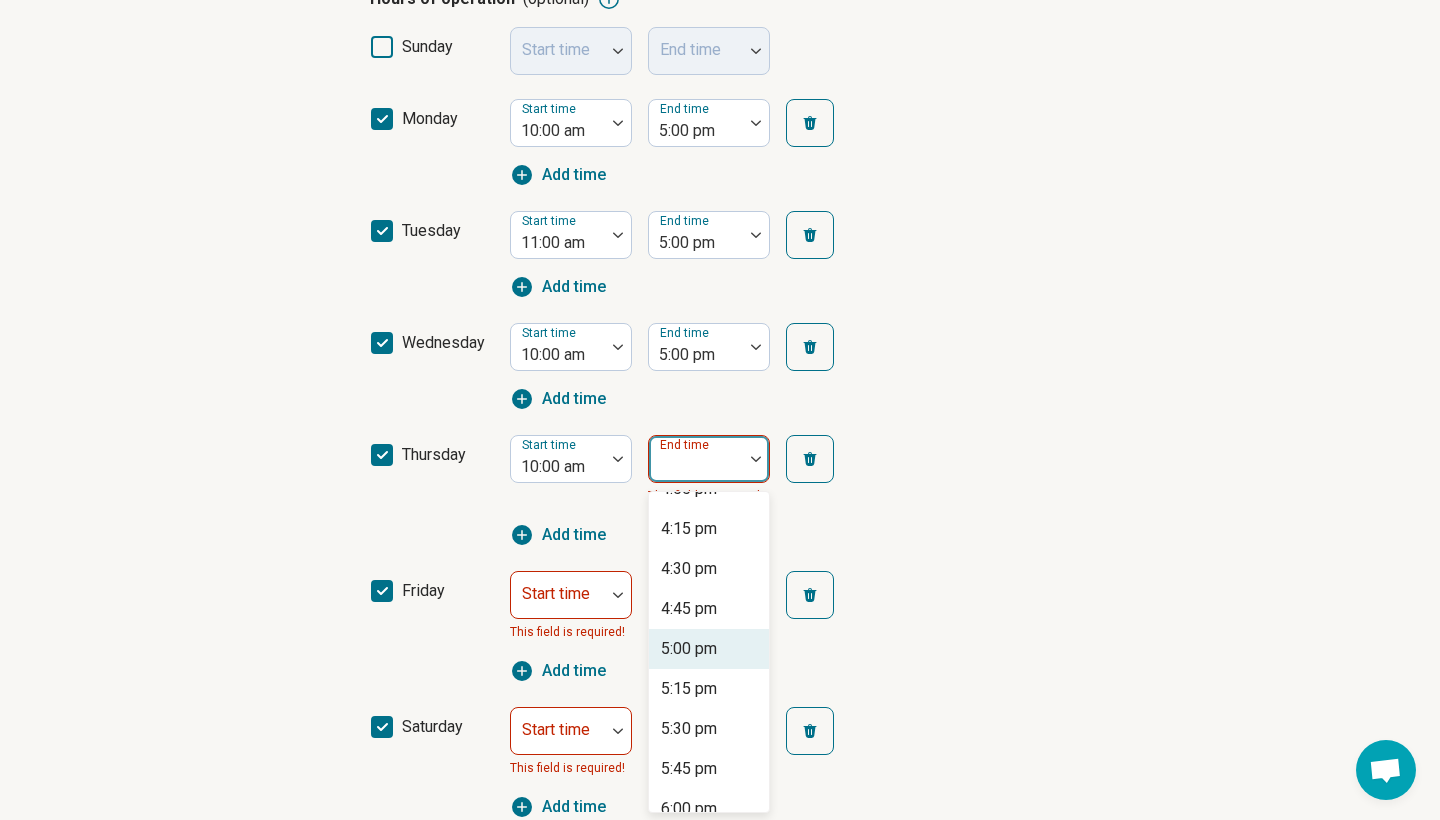 click on "5:00 pm" at bounding box center [689, 649] 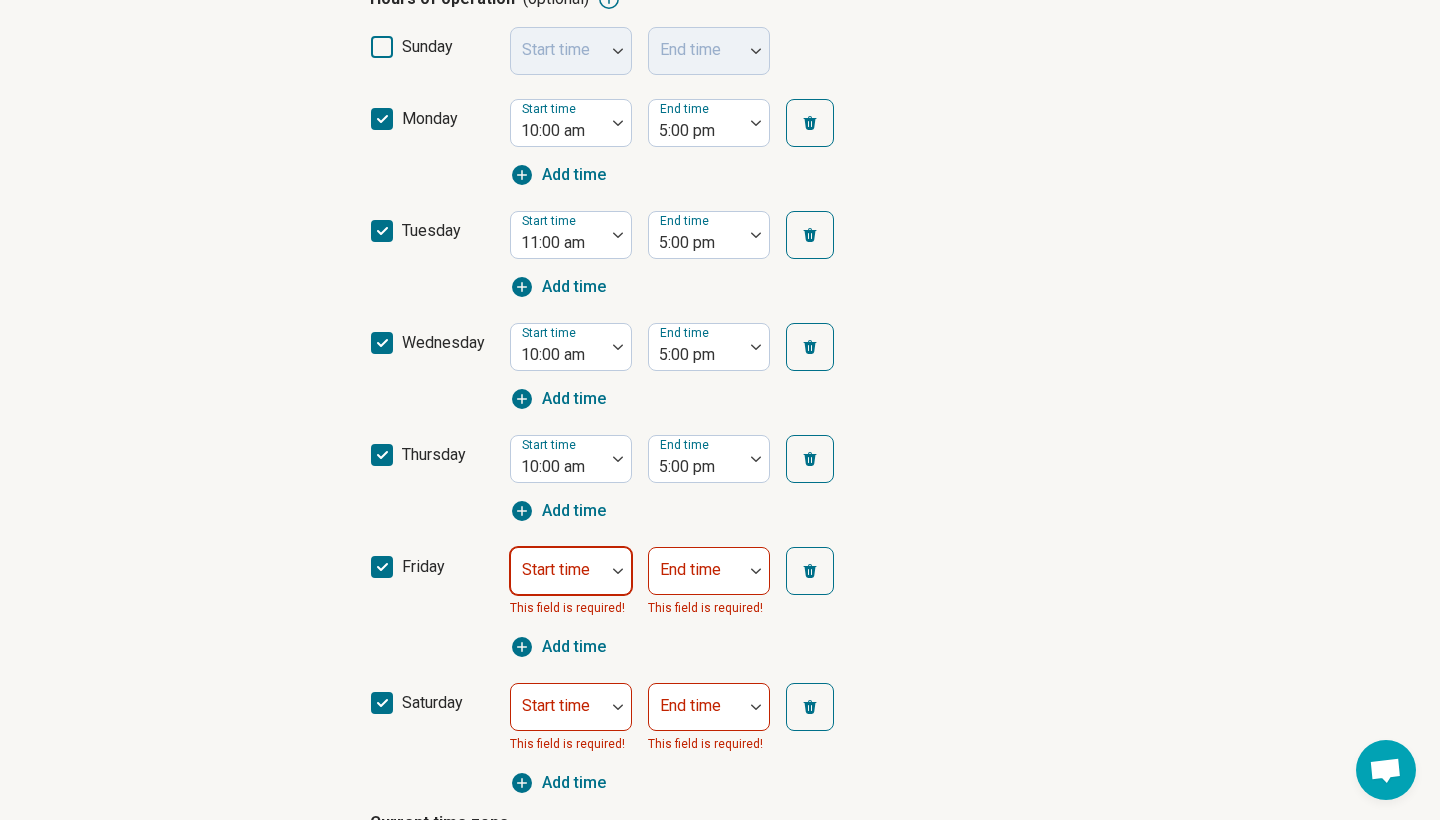 click at bounding box center (558, 571) 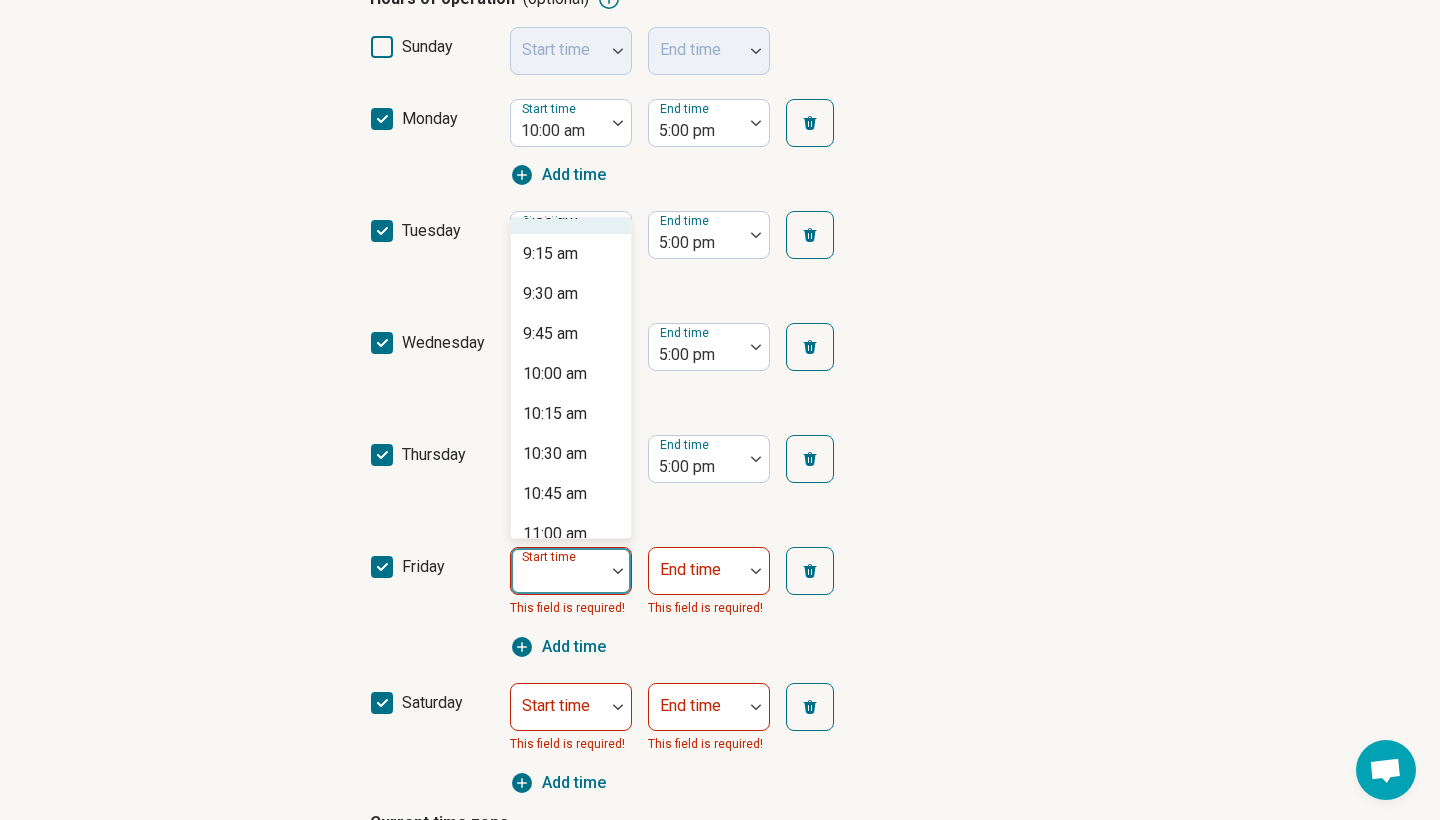 scroll, scrollTop: 1500, scrollLeft: 0, axis: vertical 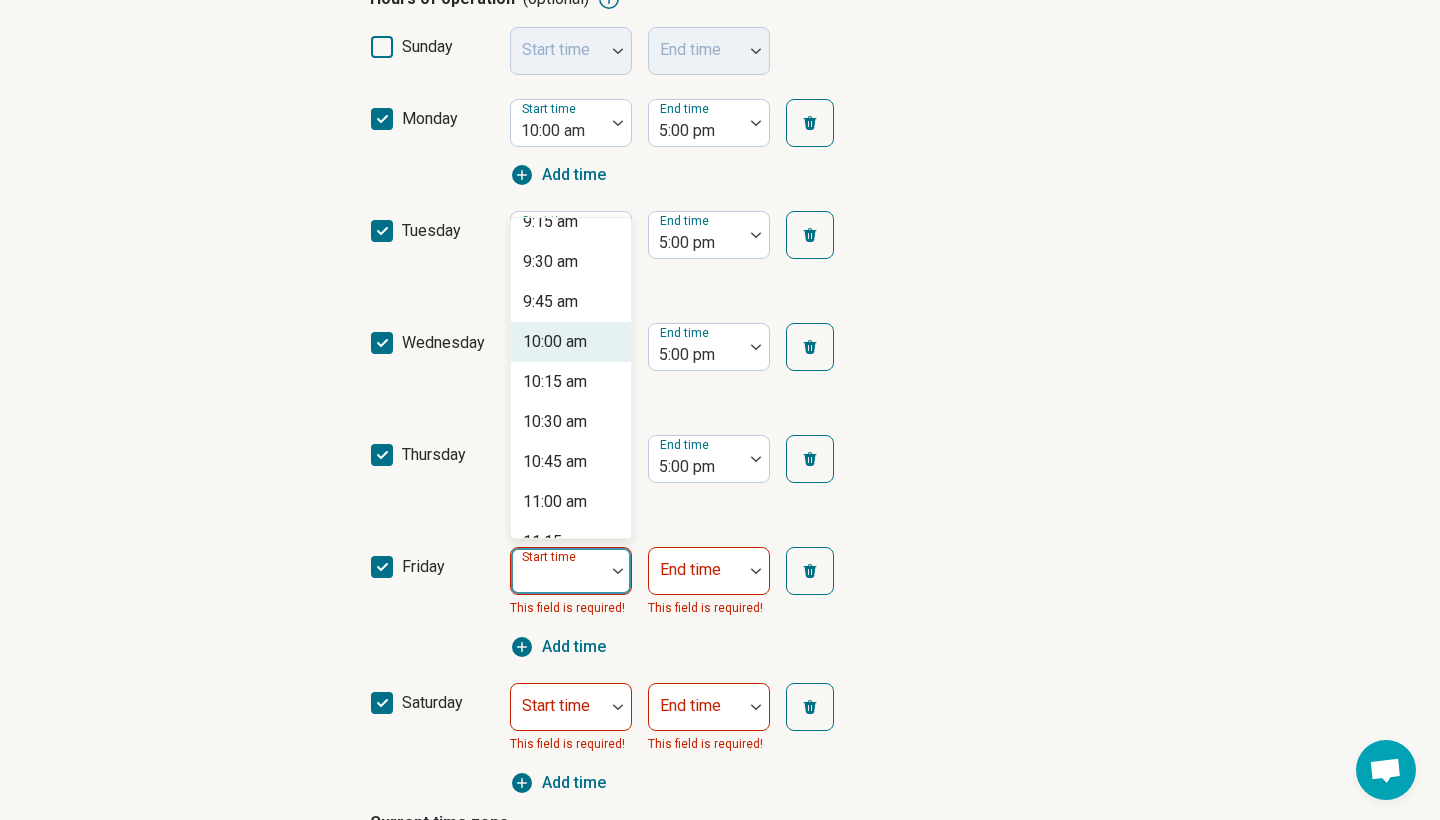 click on "10:00 am" at bounding box center [555, 342] 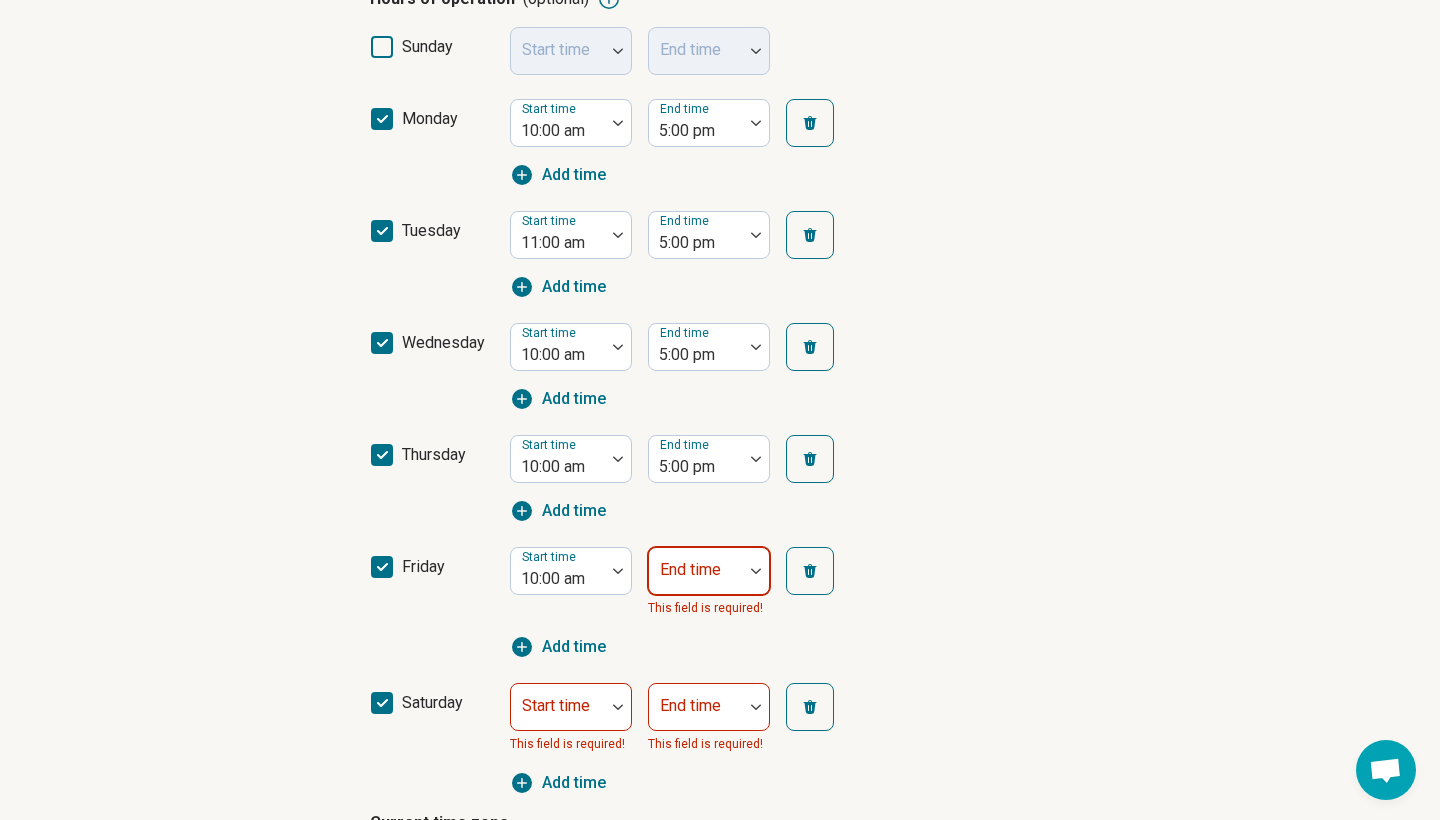 click on "Start time 10:00 am End time This field is required! Add time" at bounding box center [690, 603] 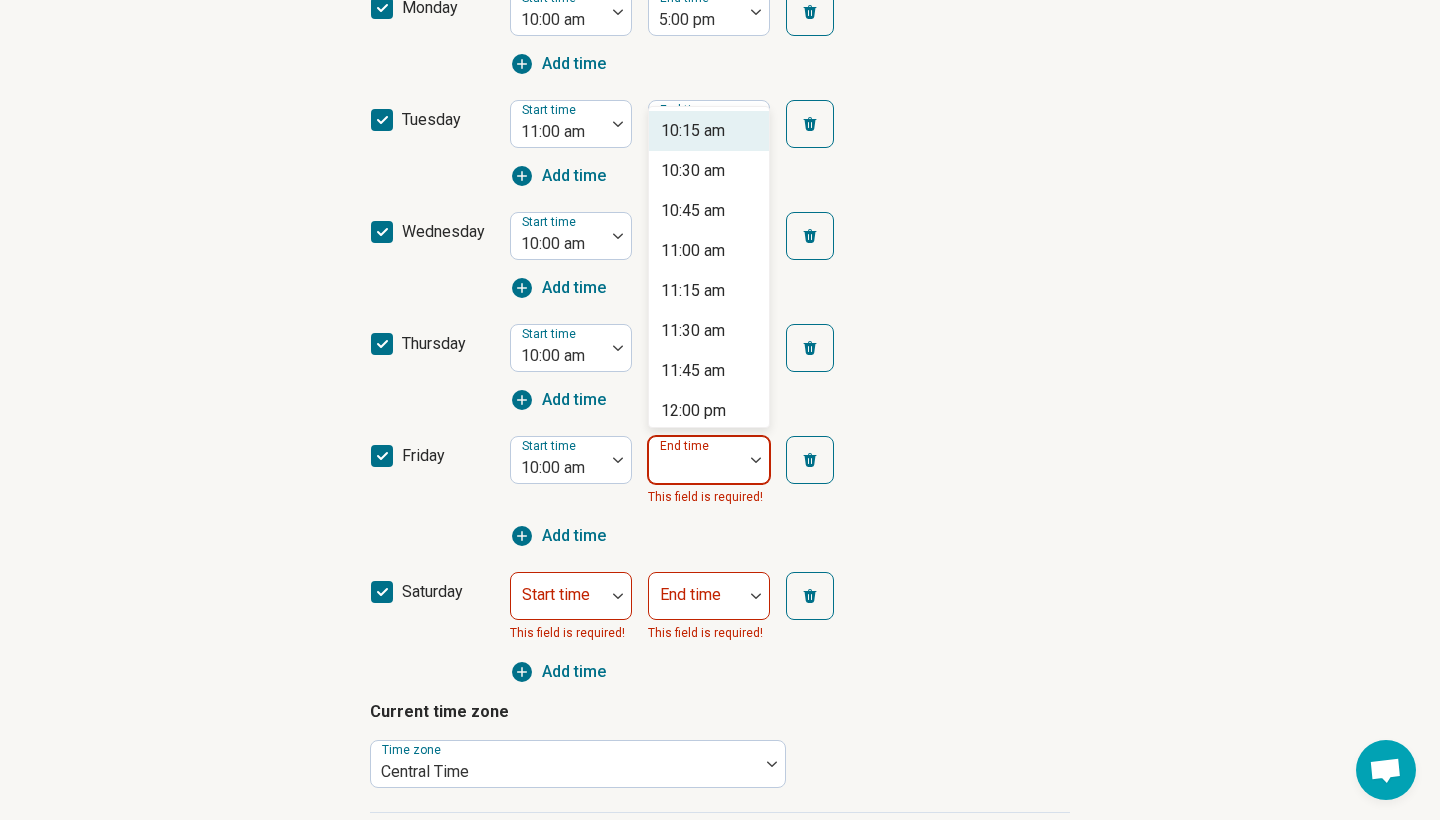 scroll, scrollTop: 647, scrollLeft: 0, axis: vertical 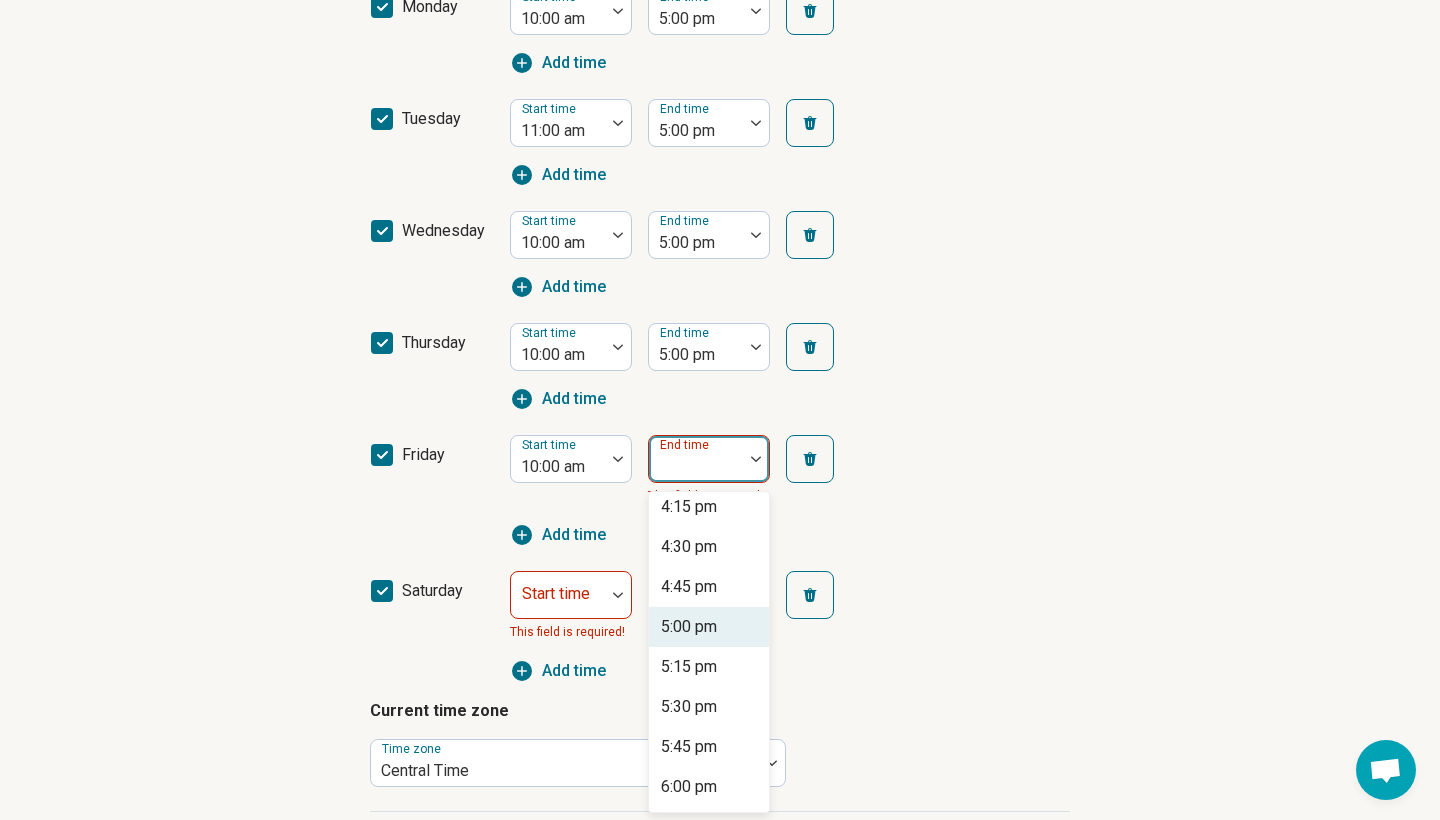 click on "5:00 pm" at bounding box center (709, 627) 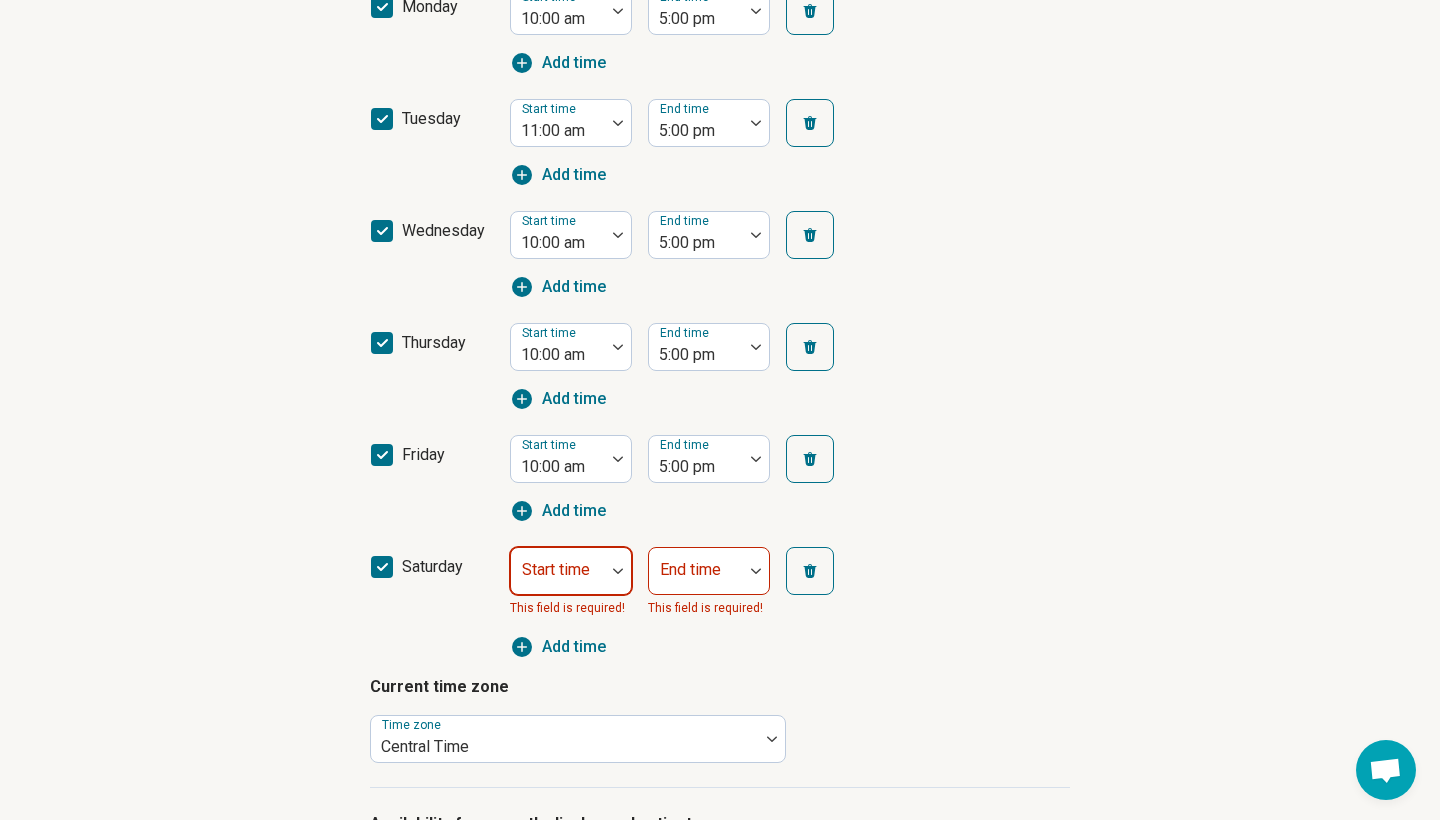 click at bounding box center [618, 571] 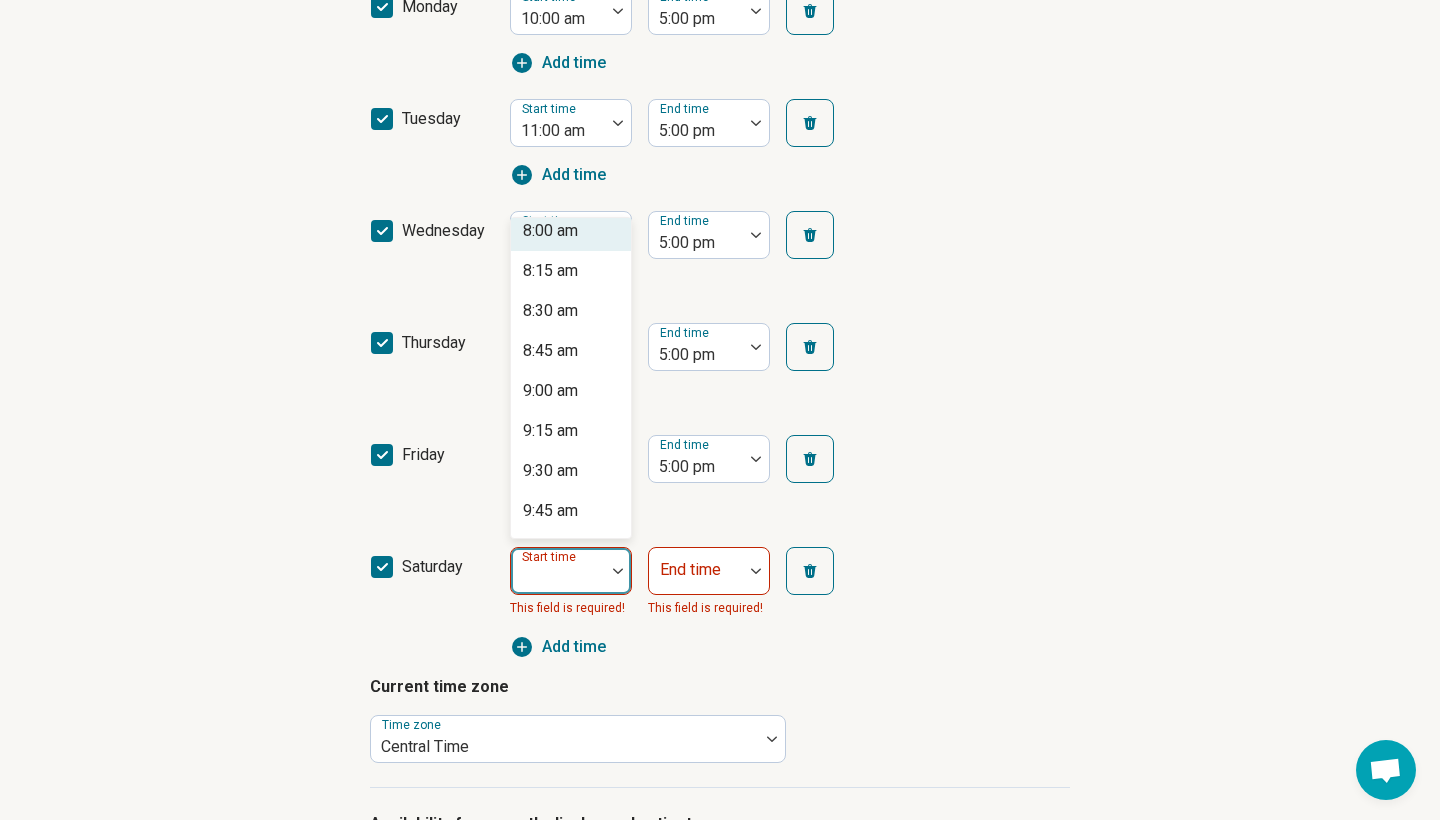 scroll, scrollTop: 1296, scrollLeft: 0, axis: vertical 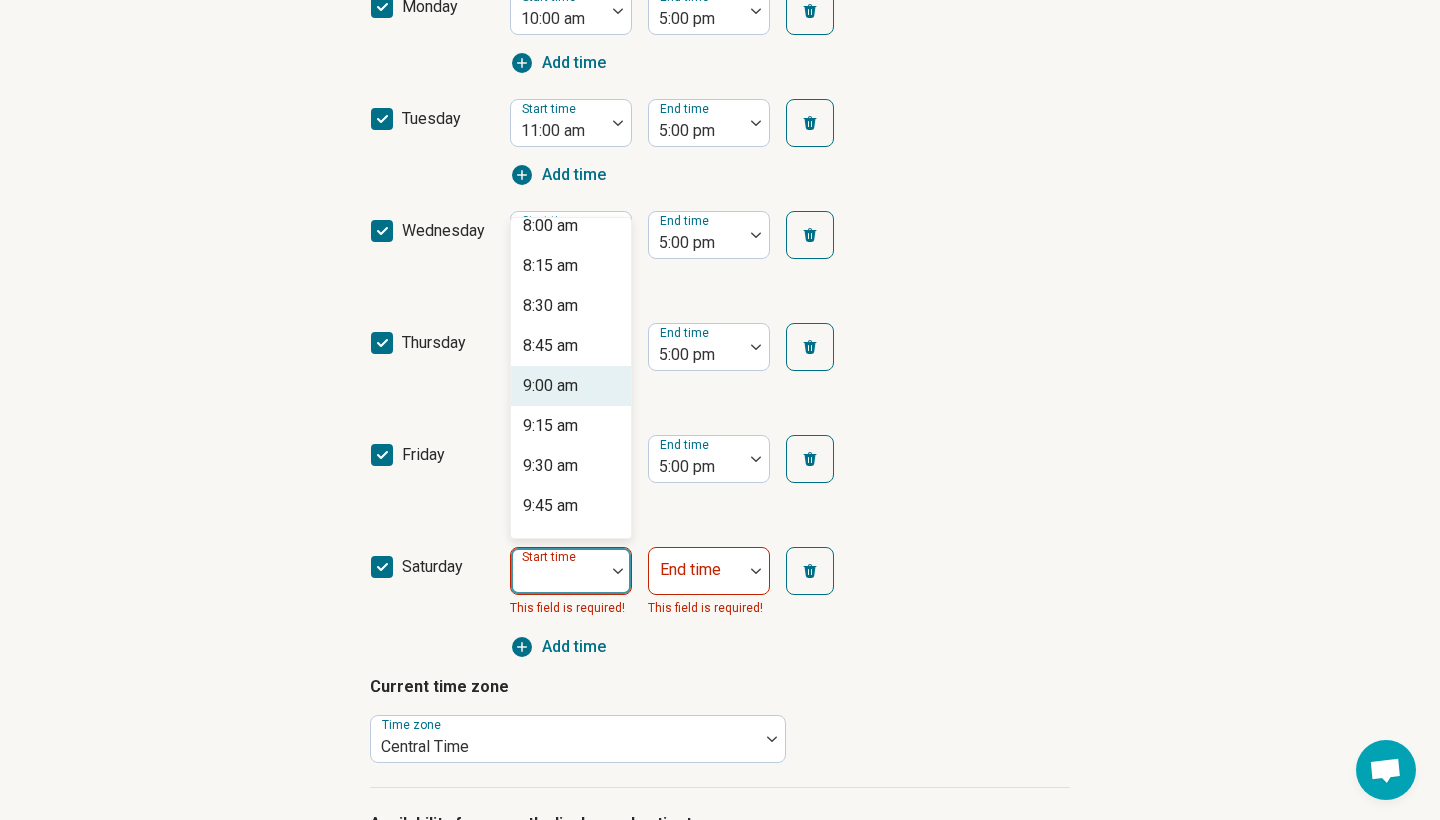 click on "9:00 am" at bounding box center (550, 386) 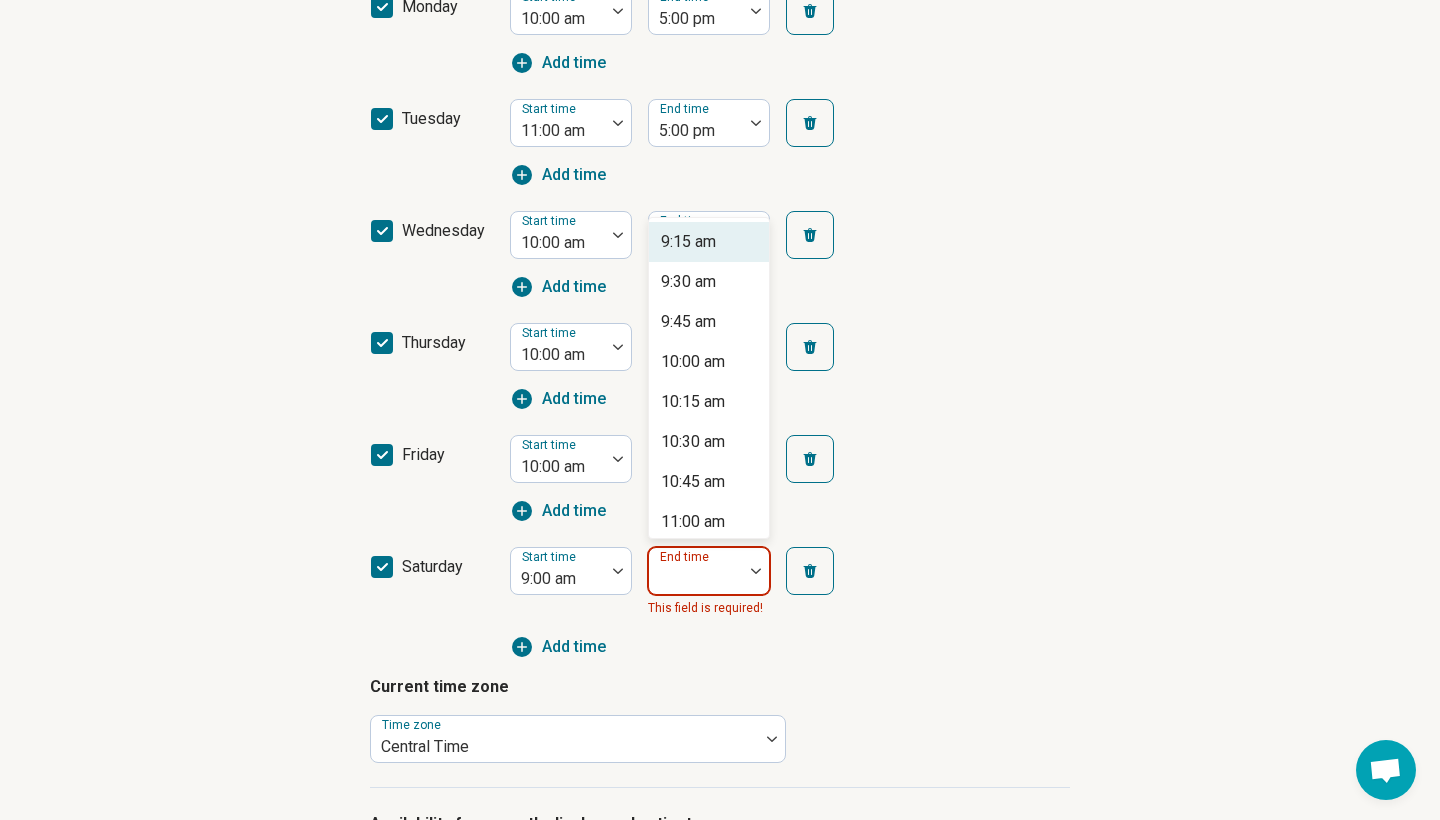 click on "9:15 am, 1 of 59. 59 results available. Use Up and Down to choose options, press Enter to select the currently focused option, press Escape to exit the menu, press Tab to select the option and exit the menu. End time 9:15 am 9:30 am 9:45 am 10:00 am 10:15 am 10:30 am 10:45 am 11:00 am 11:15 am 11:30 am 11:45 am 12:00 pm 12:15 pm 12:30 pm 12:45 pm 1:00 pm 1:15 pm 1:30 pm 1:45 pm 2:00 pm 2:15 pm 2:30 pm 2:45 pm 3:00 pm 3:15 pm 3:30 pm 3:45 pm 4:00 pm 4:15 pm 4:30 pm 4:45 pm 5:00 pm 5:15 pm 5:30 pm 5:45 pm 6:00 pm 6:15 pm 6:30 pm 6:45 pm 7:00 pm 7:15 pm 7:30 pm 7:45 pm 8:00 pm 8:15 pm 8:30 pm 8:45 pm 9:00 pm 9:15 pm 9:30 pm 9:45 pm 10:00 pm 10:15 pm 10:30 pm 10:45 pm 11:00 pm 11:15 pm 11:30 pm 11:45 pm This field is required!" at bounding box center [709, 583] 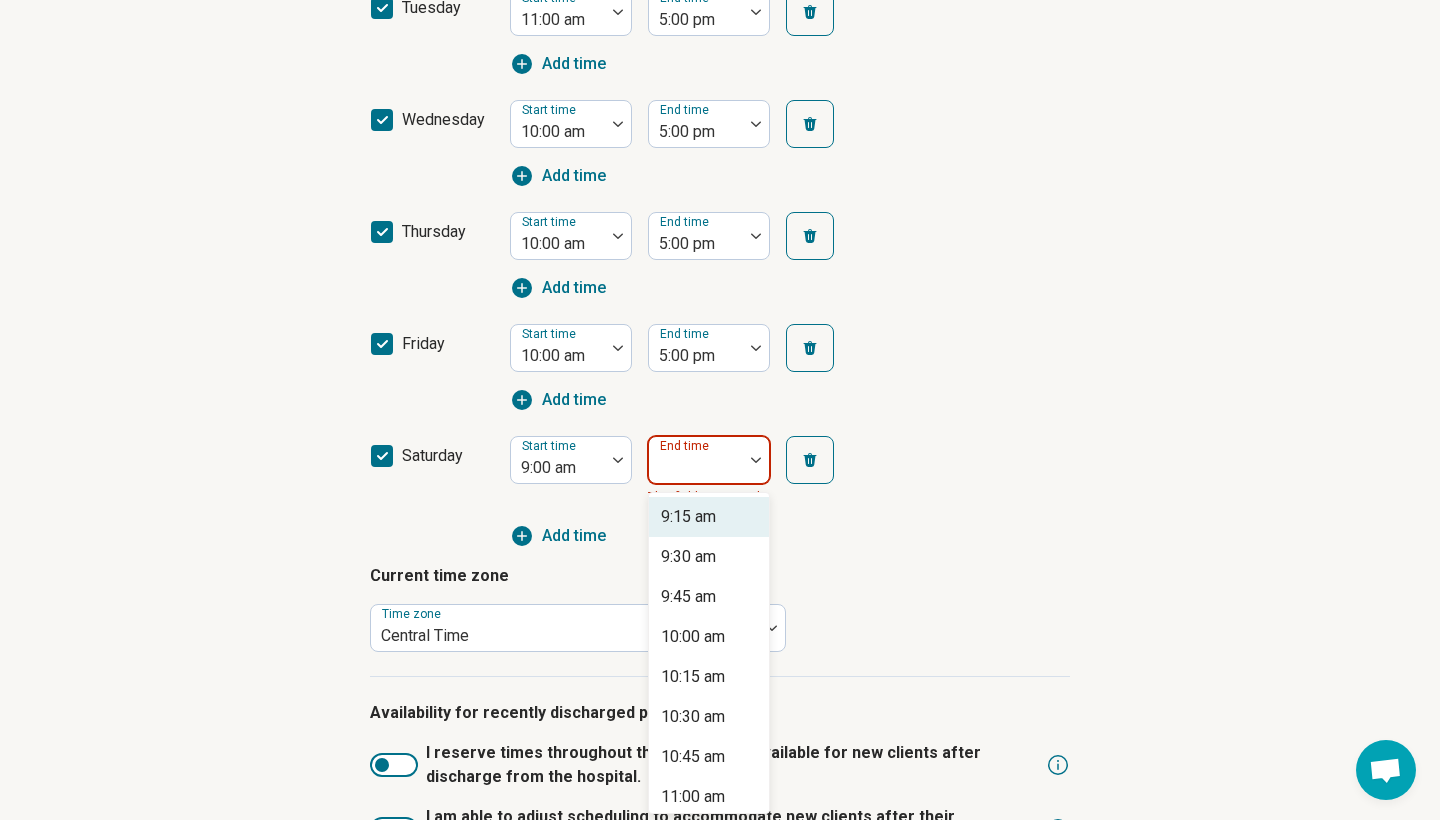 scroll, scrollTop: 759, scrollLeft: 0, axis: vertical 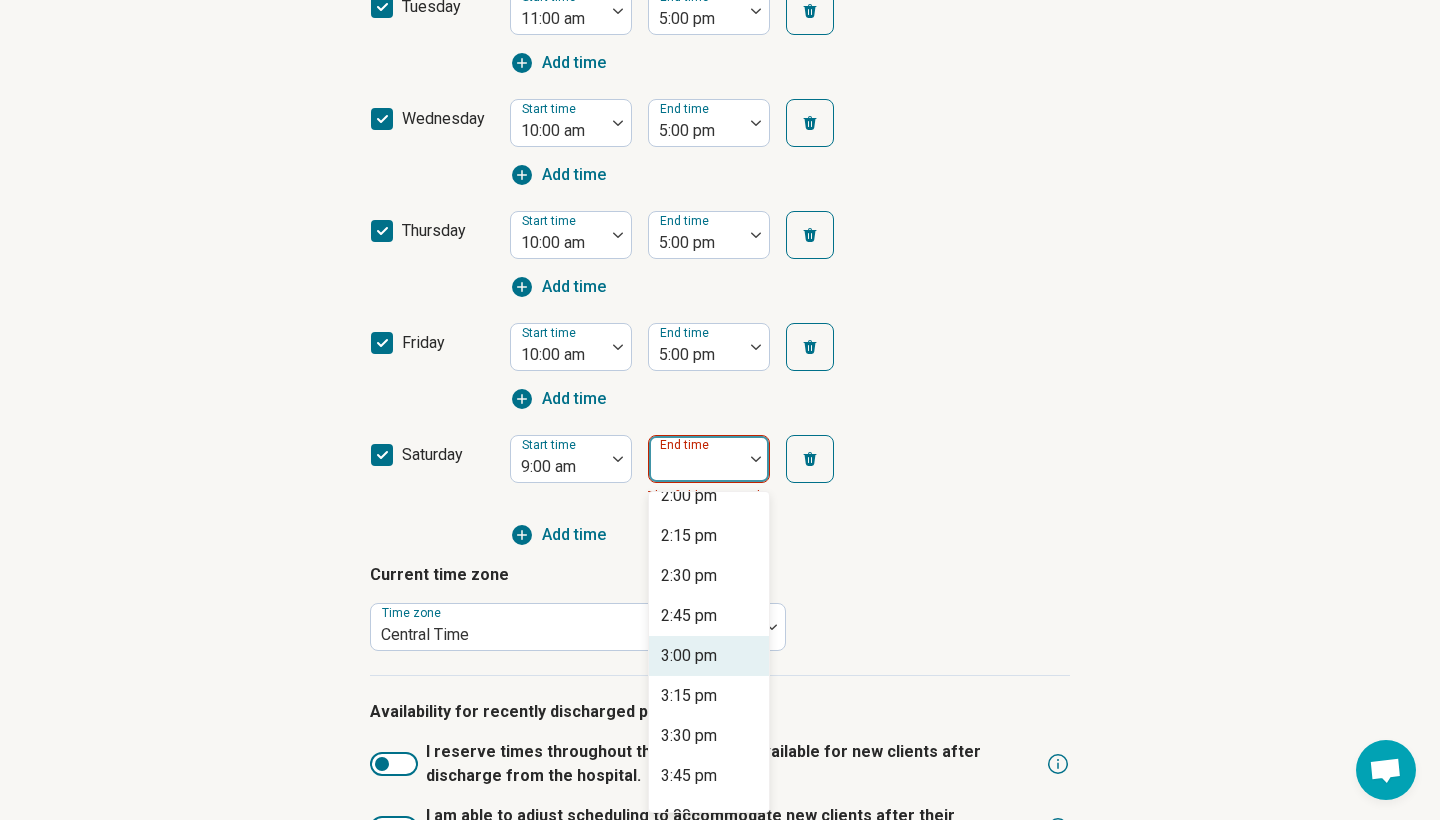 click on "3:00 pm" at bounding box center [689, 656] 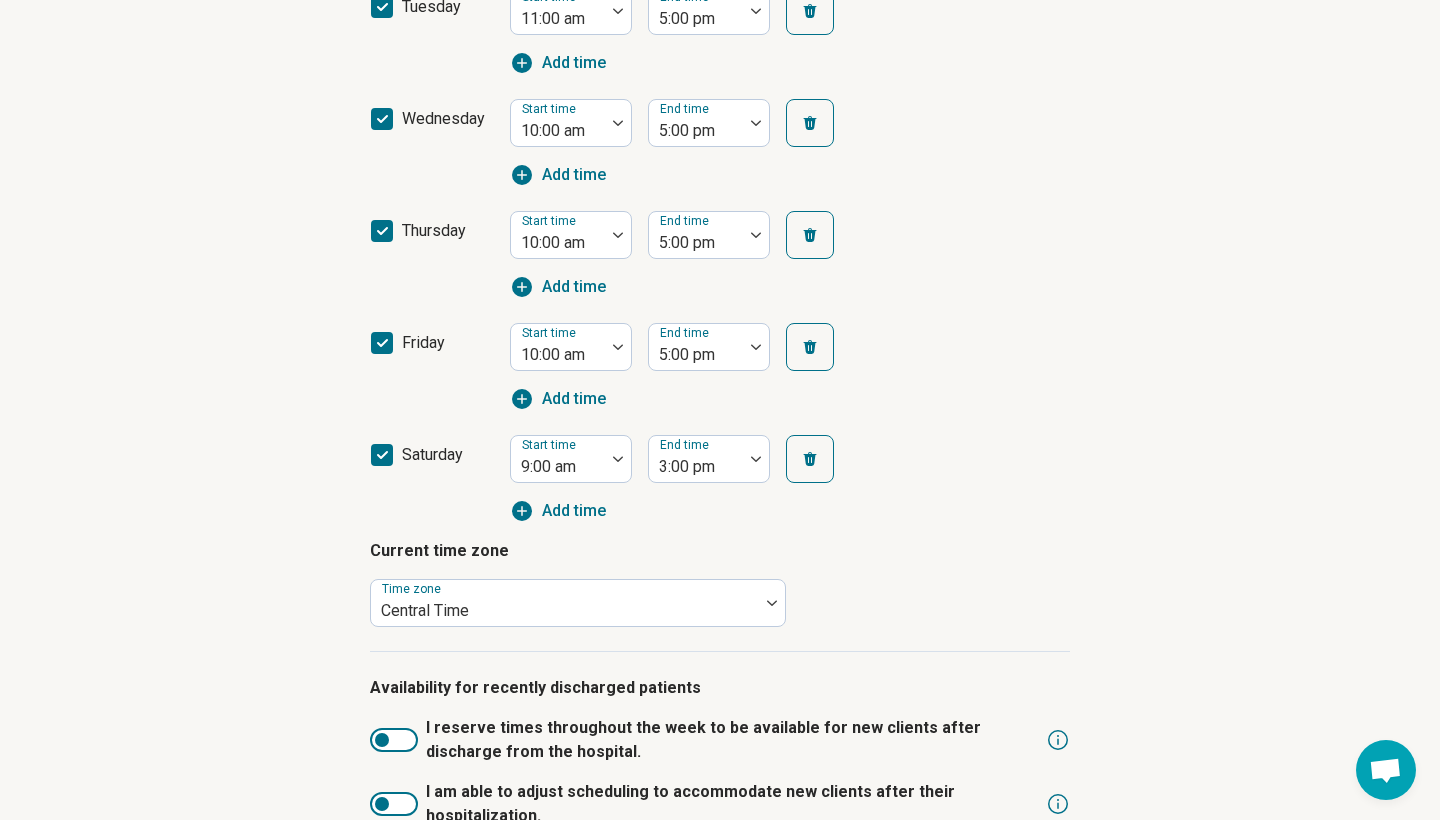 click on "saturday Start time 9:00 am End time 3:00 pm Add time" at bounding box center (720, 473) 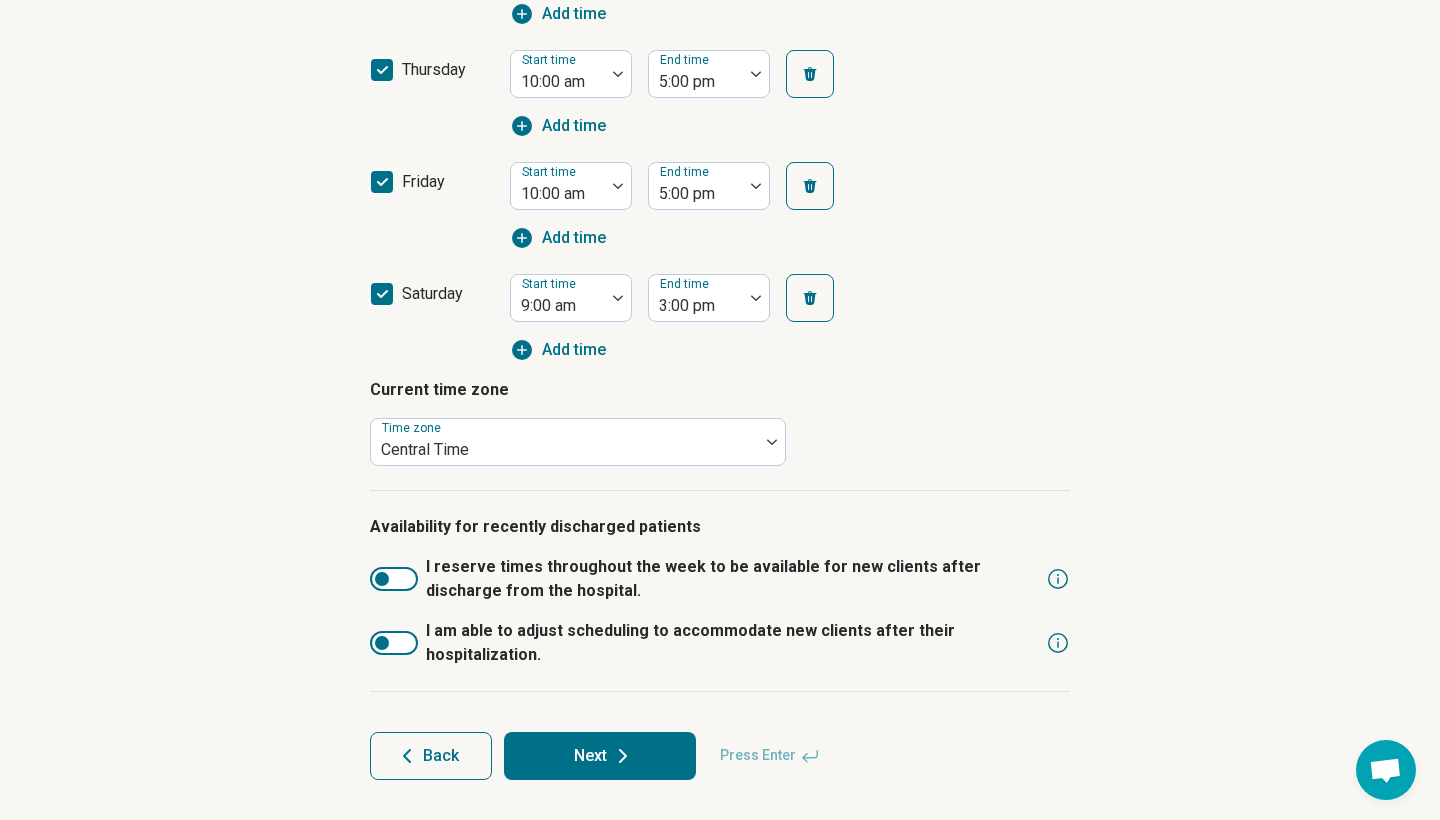 scroll, scrollTop: 919, scrollLeft: 0, axis: vertical 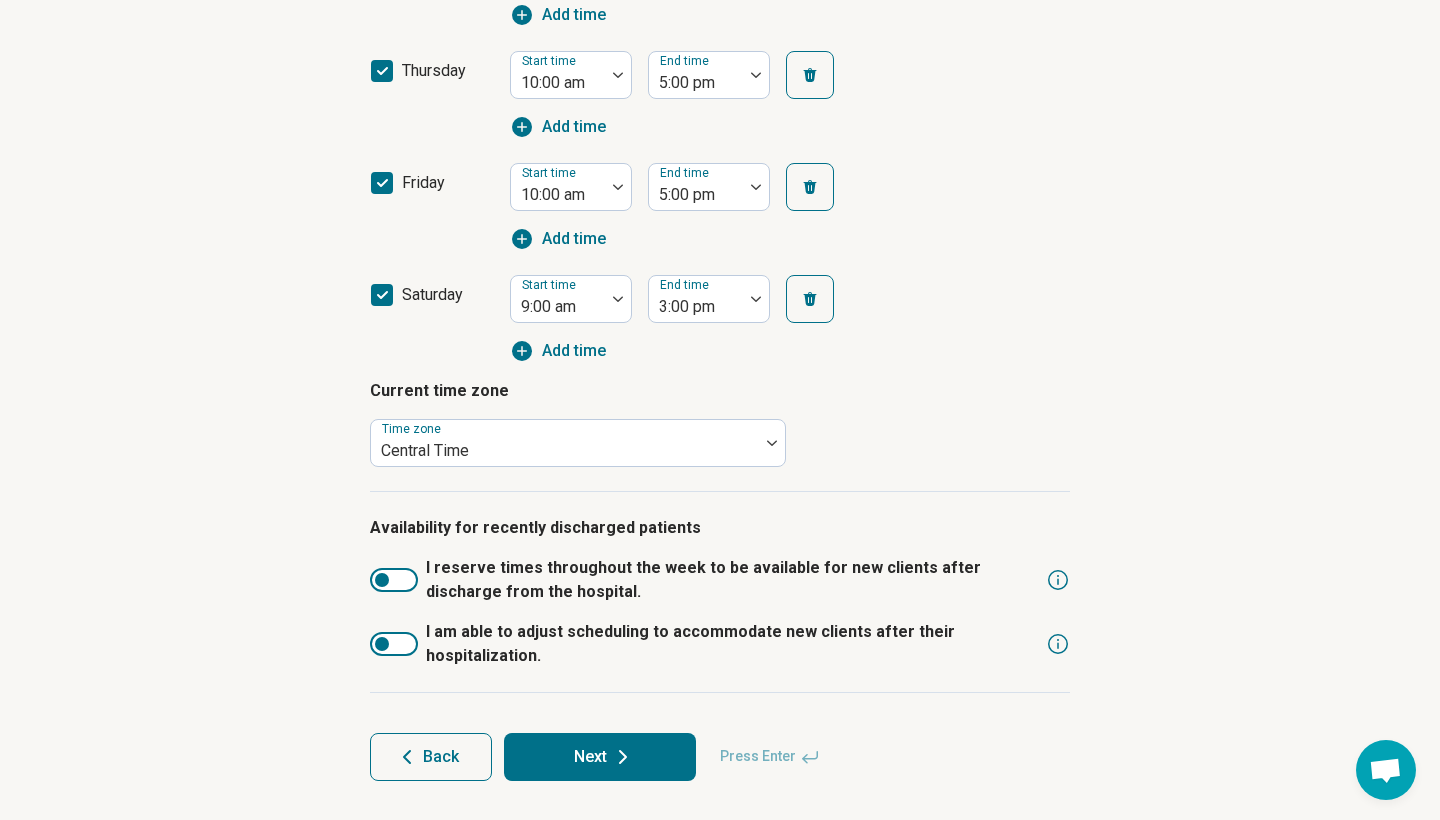 click 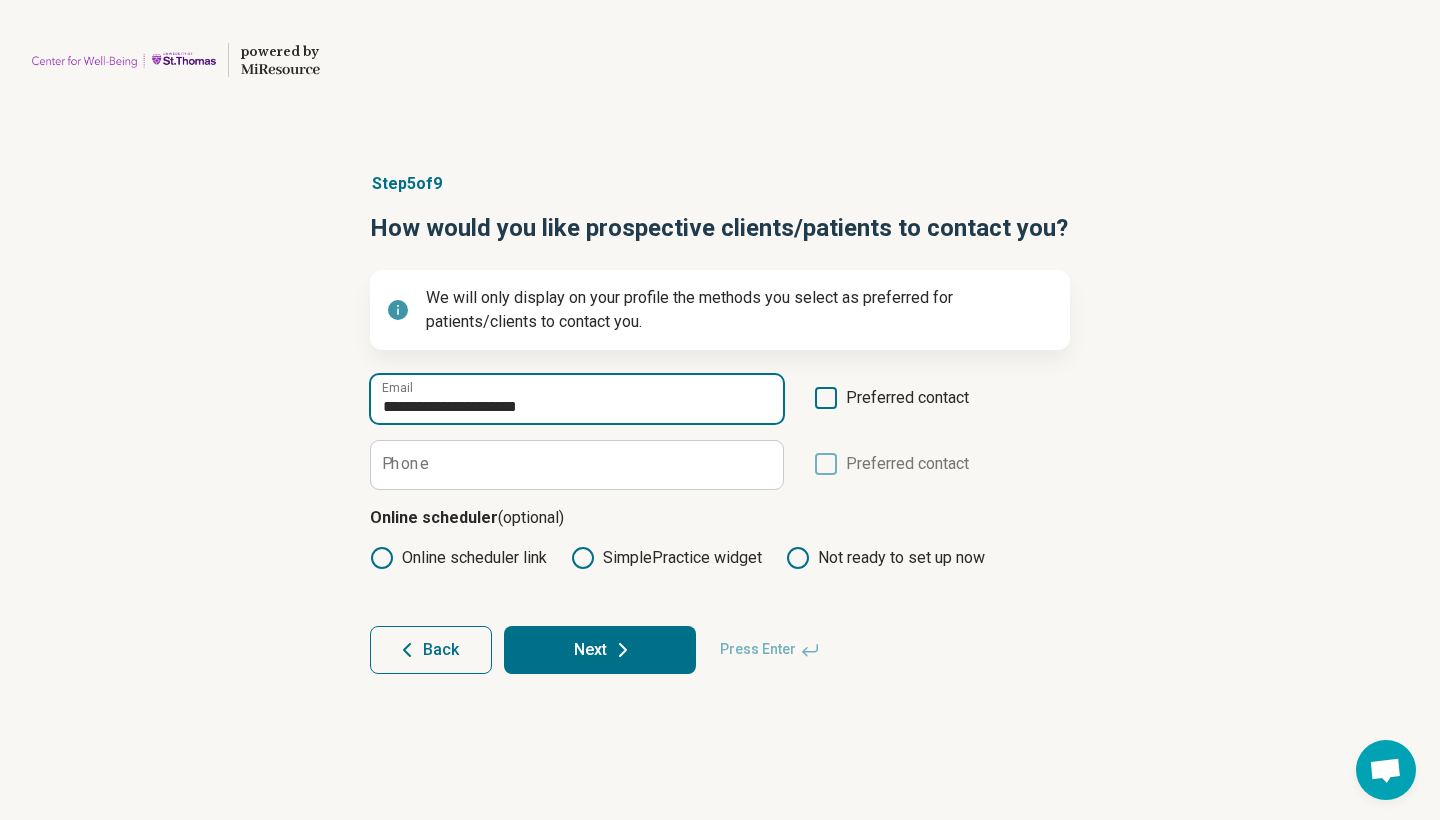 type on "**********" 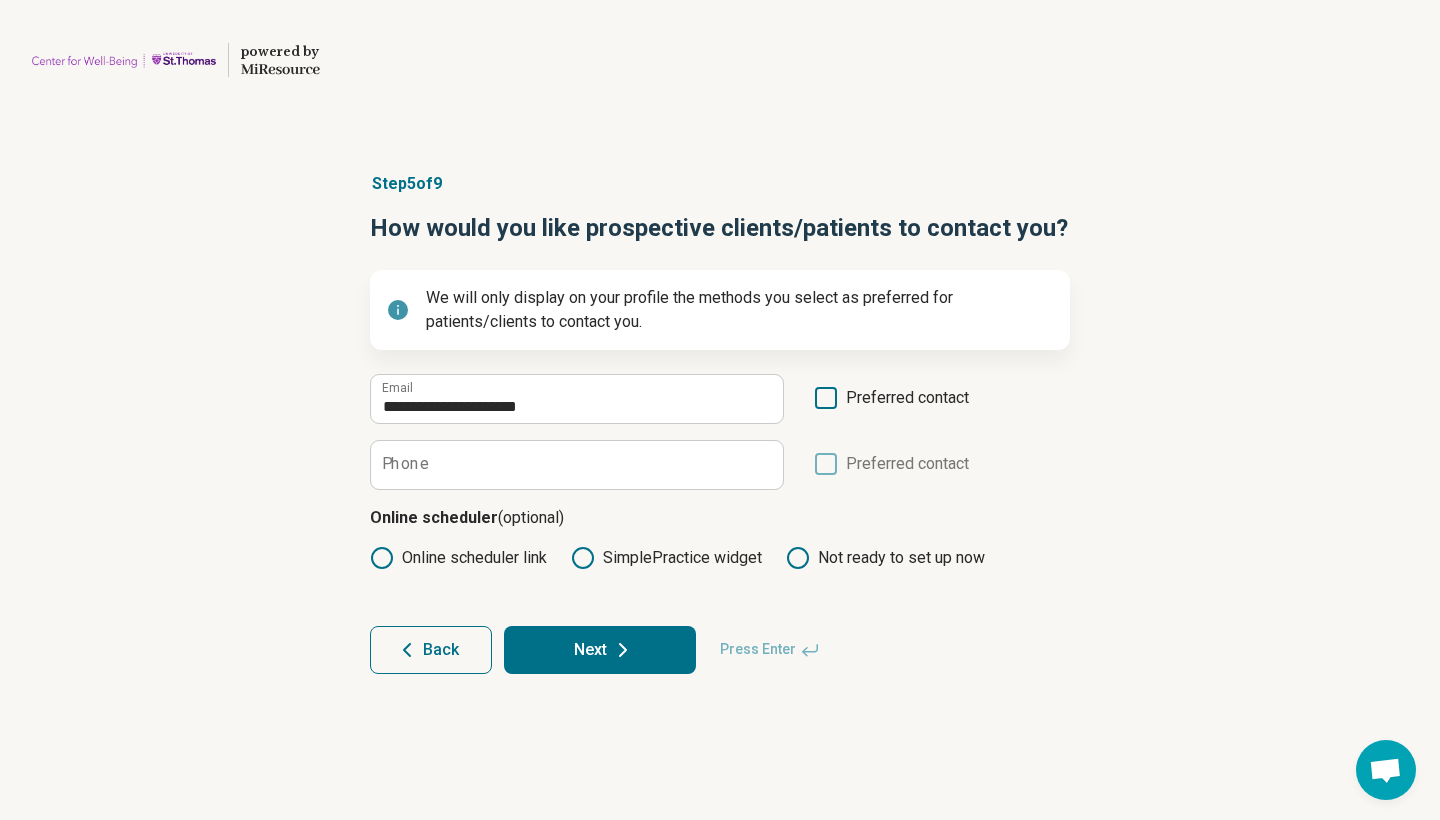 click on "**********" at bounding box center [720, 423] 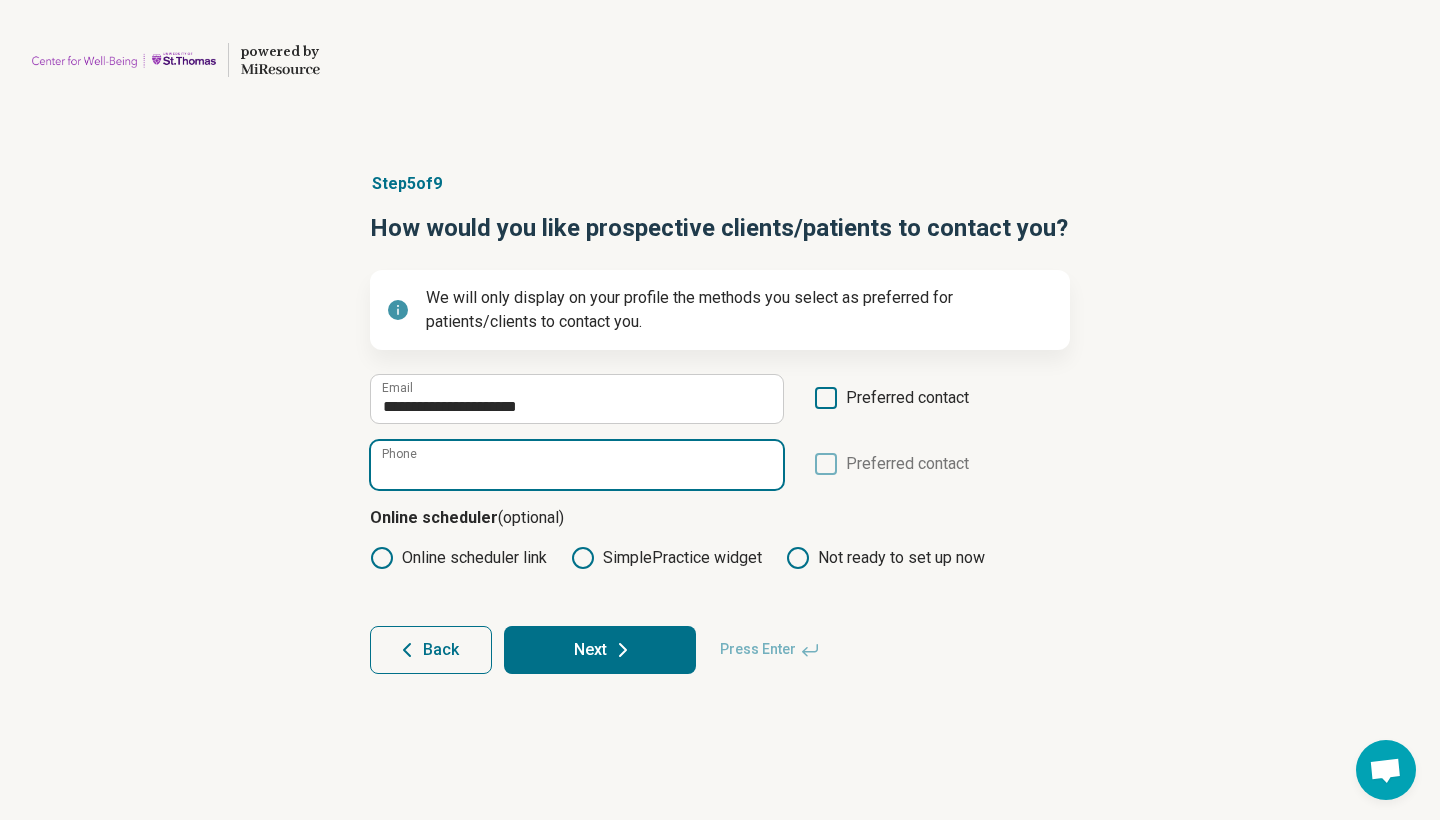 paste on "**********" 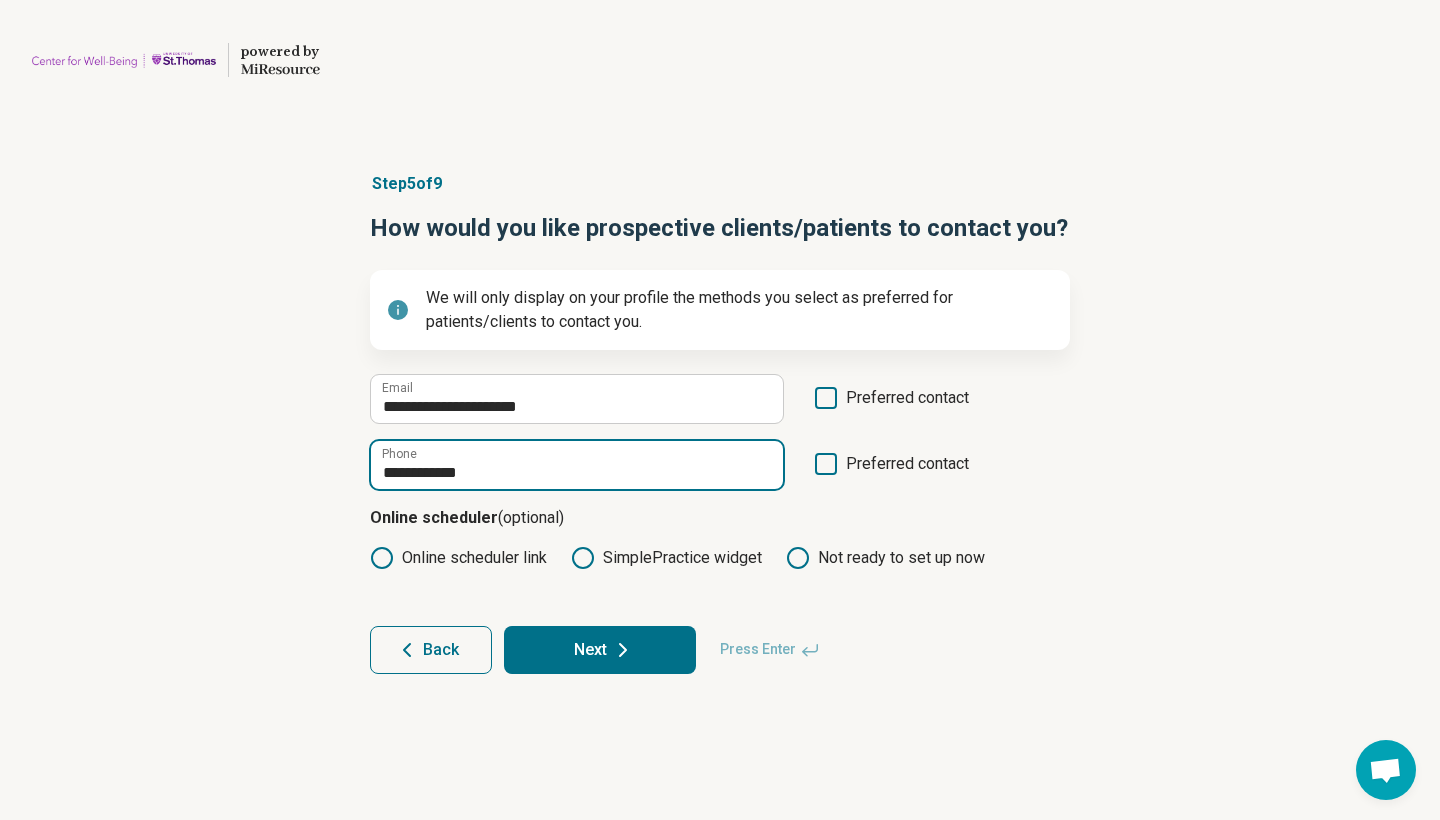 type on "**********" 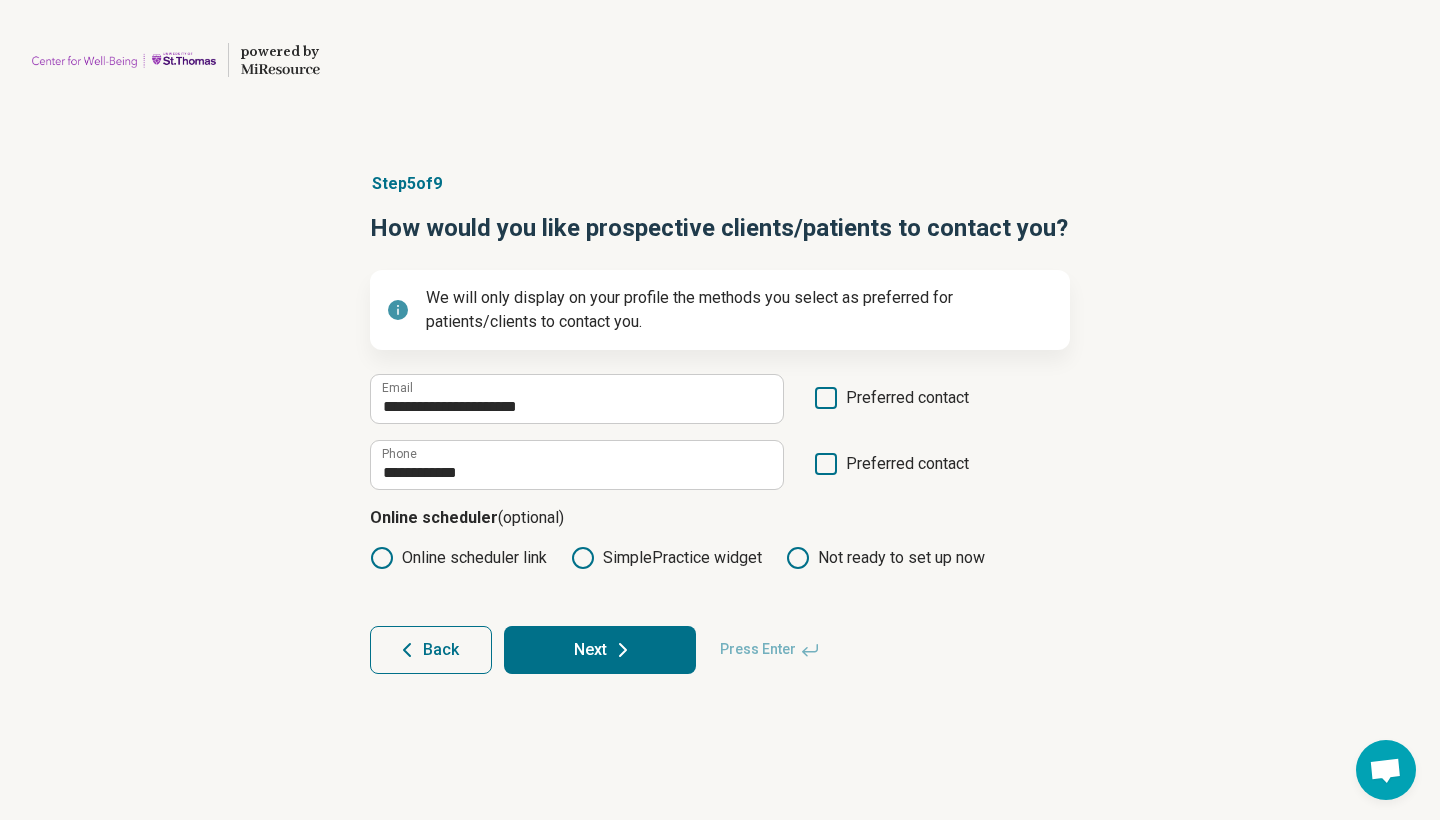 click 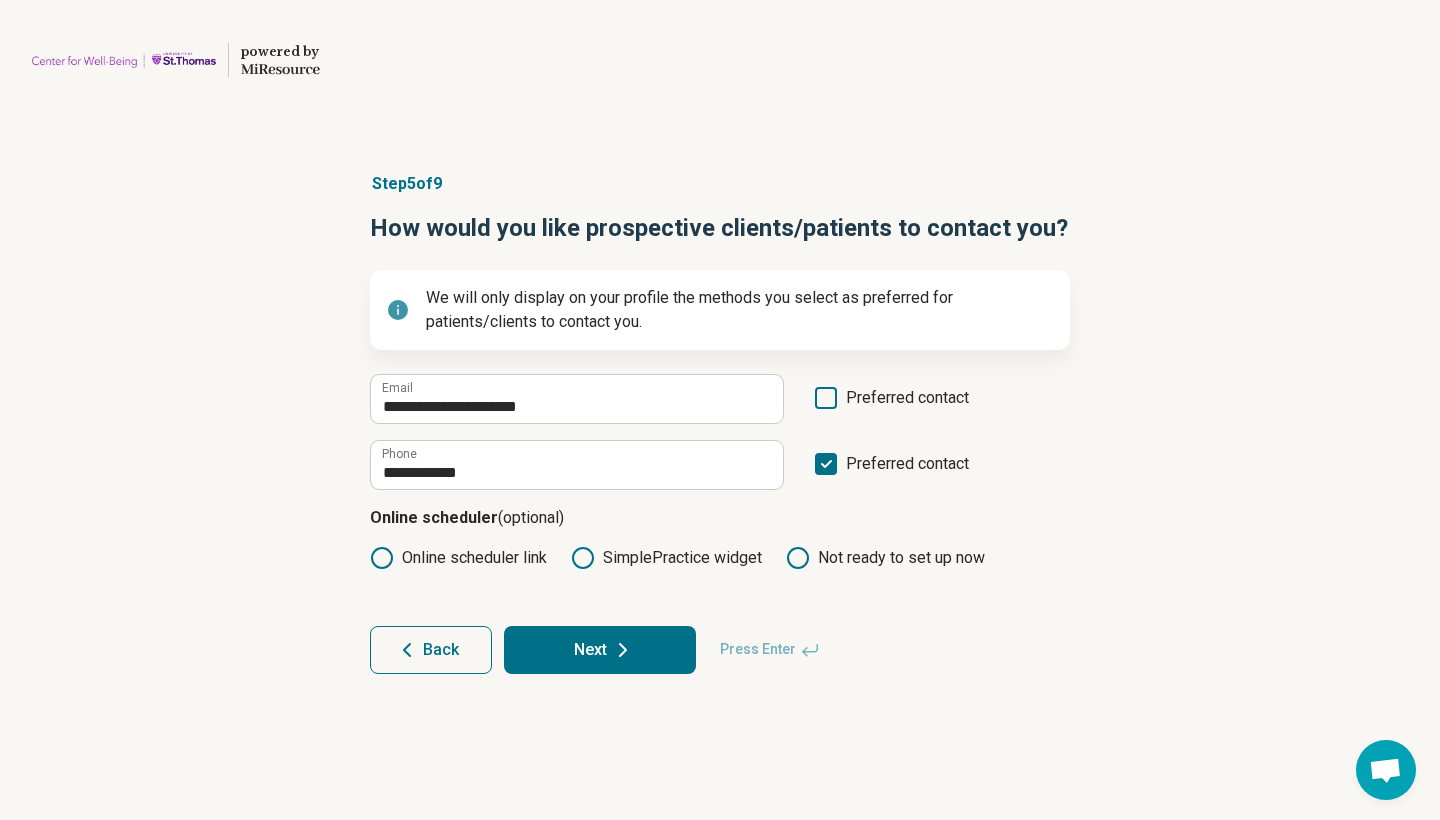 click 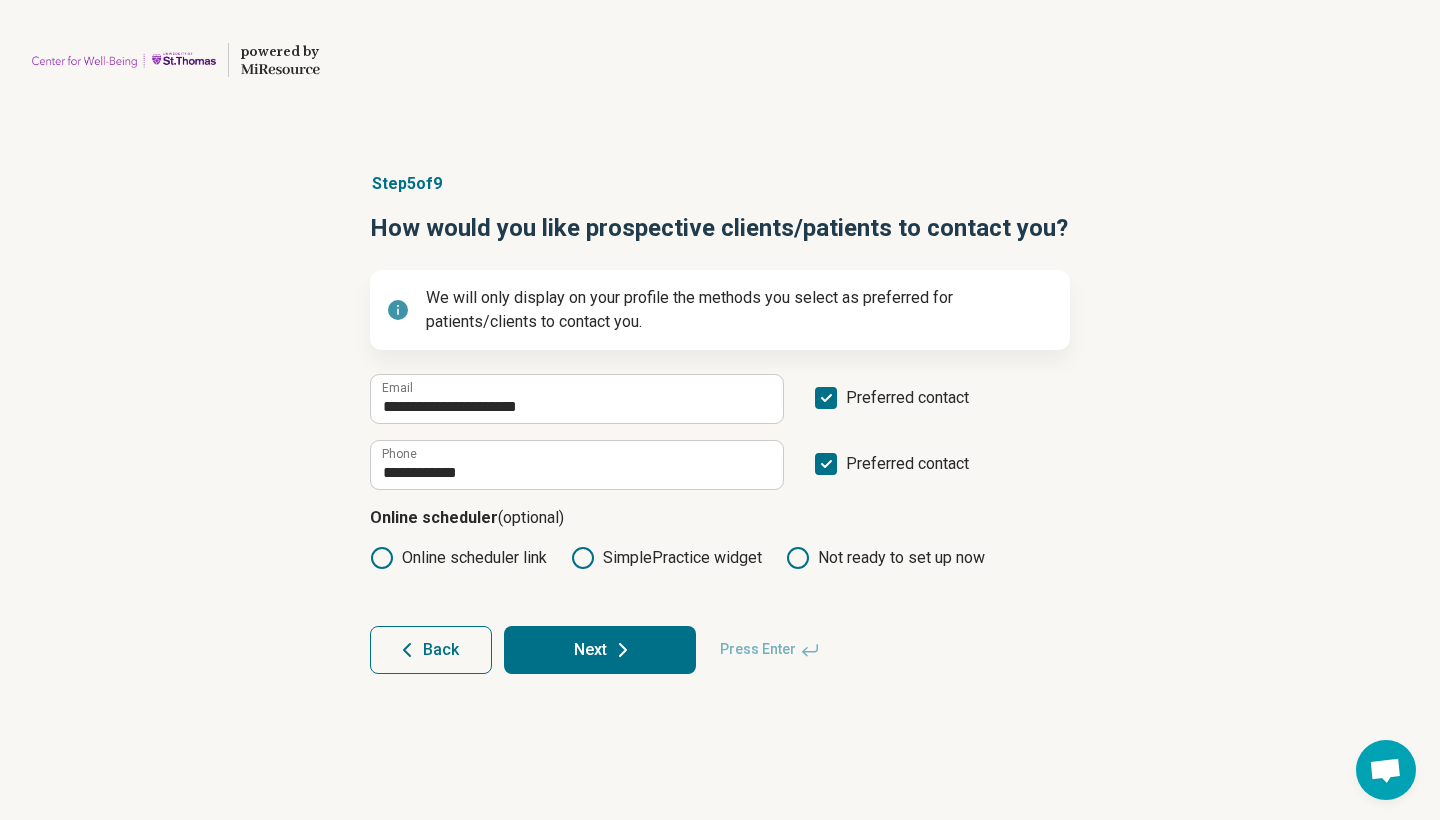 scroll, scrollTop: 13, scrollLeft: 0, axis: vertical 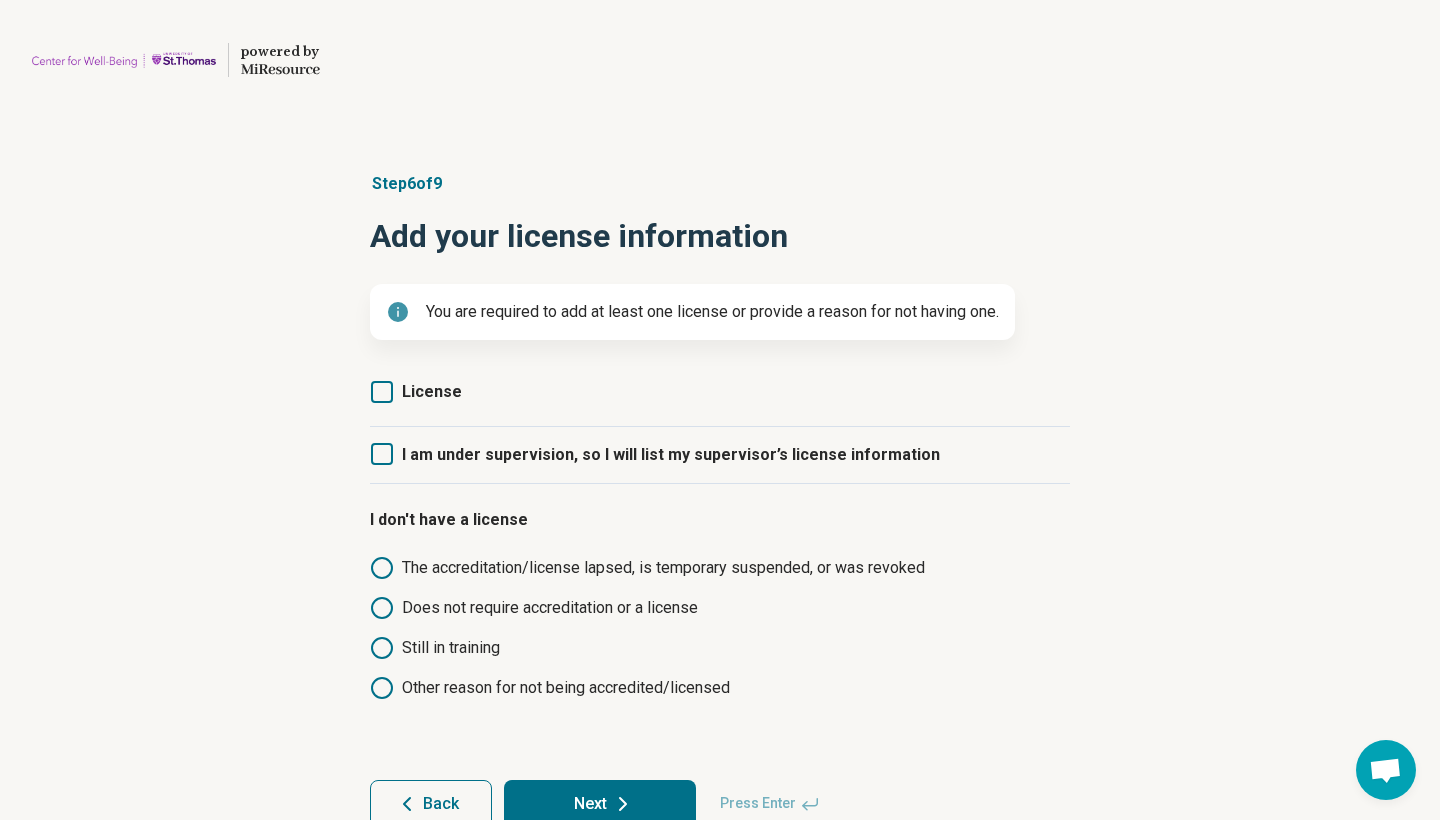 click 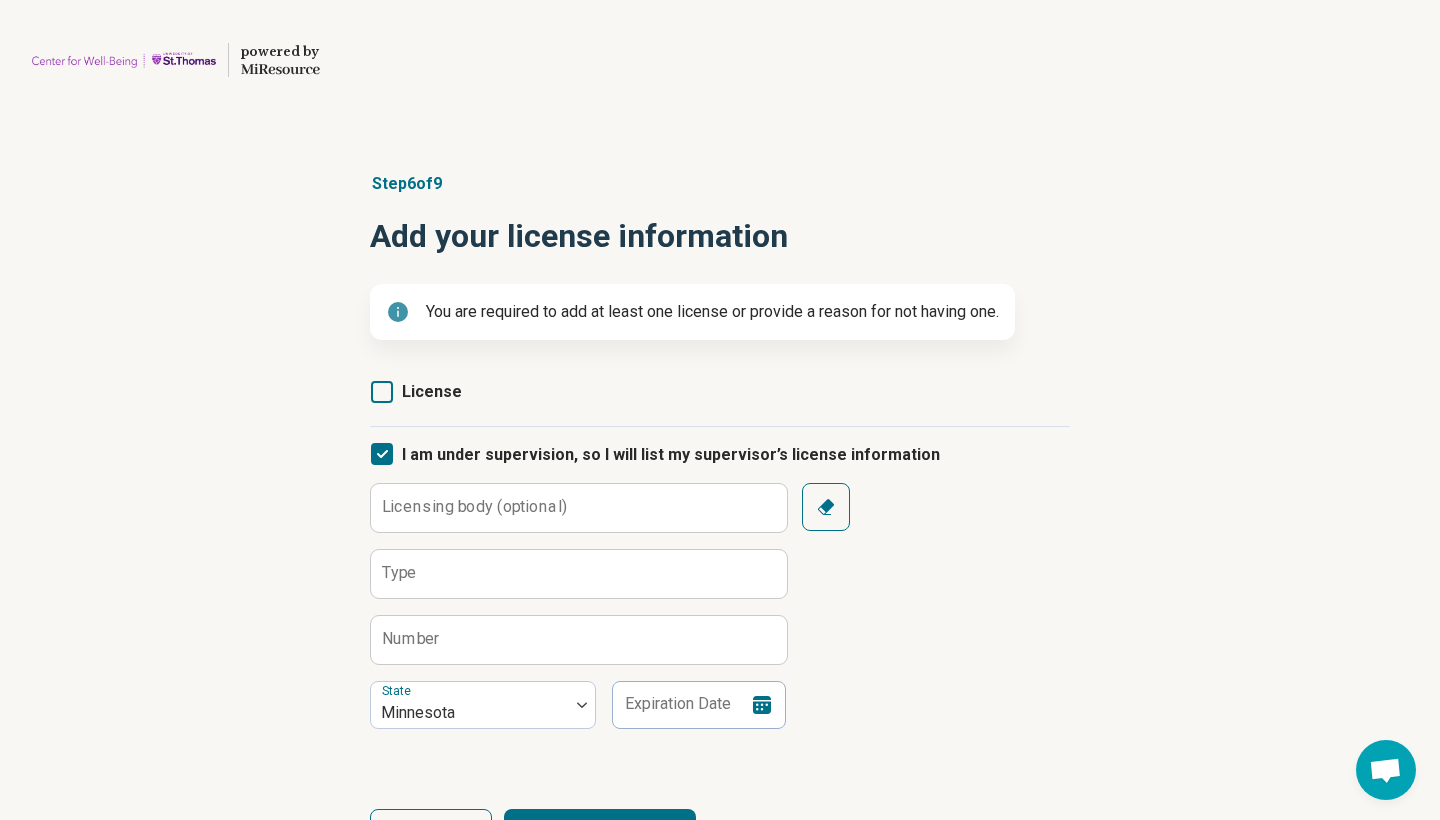 scroll, scrollTop: 13, scrollLeft: 0, axis: vertical 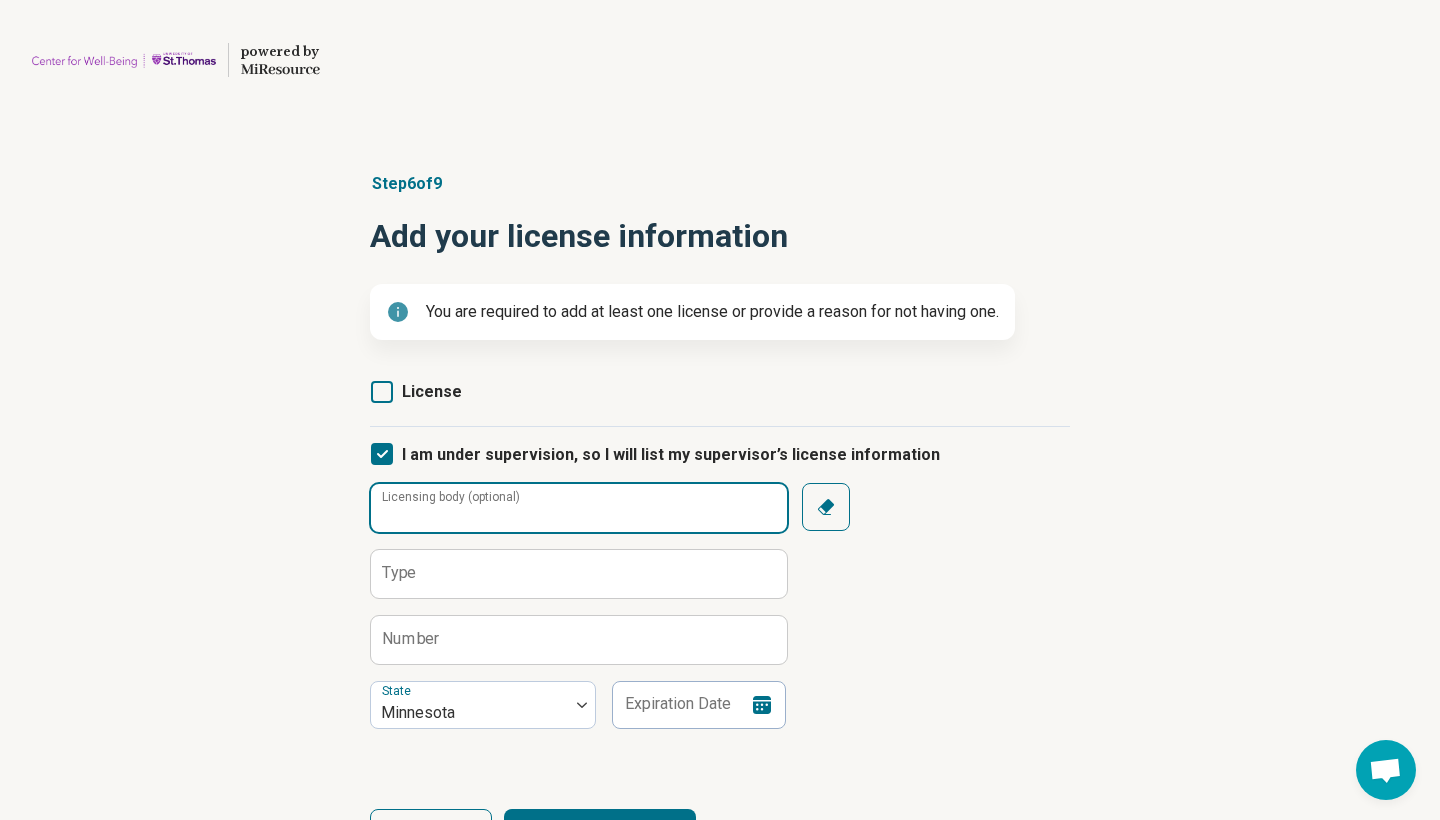 click on "Licensing body (optional)" at bounding box center (579, 508) 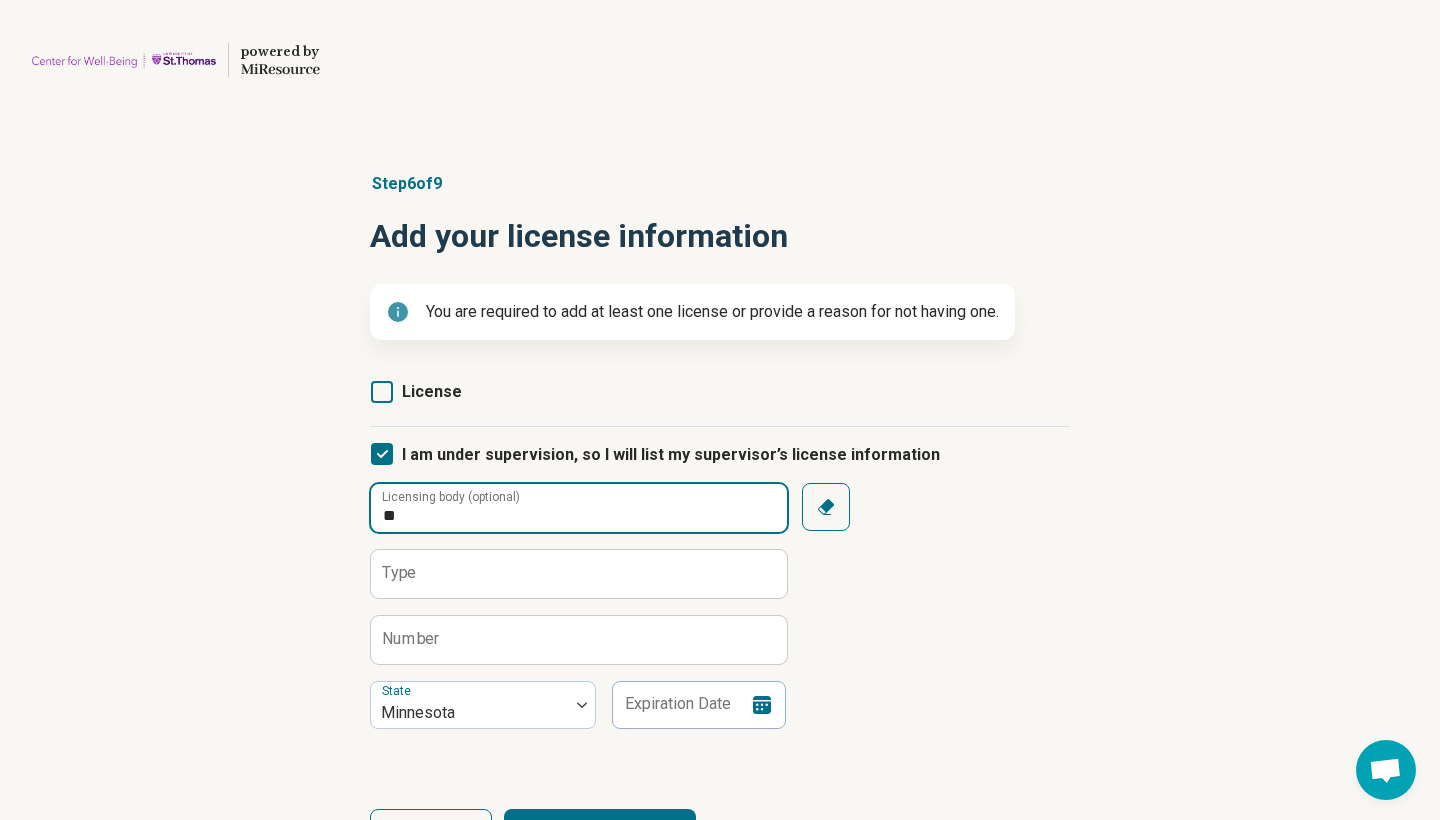 type on "*" 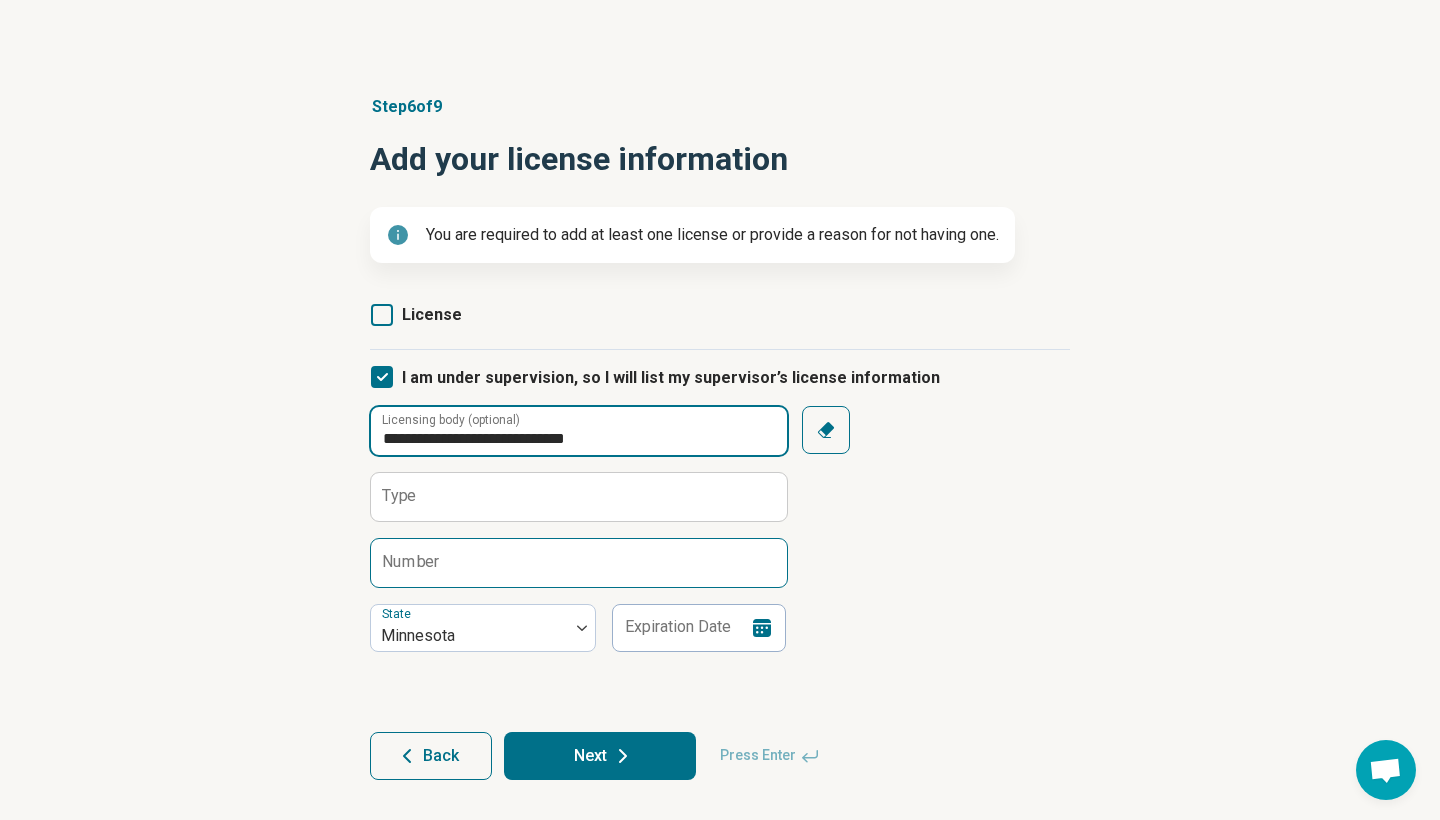 scroll, scrollTop: 69, scrollLeft: 0, axis: vertical 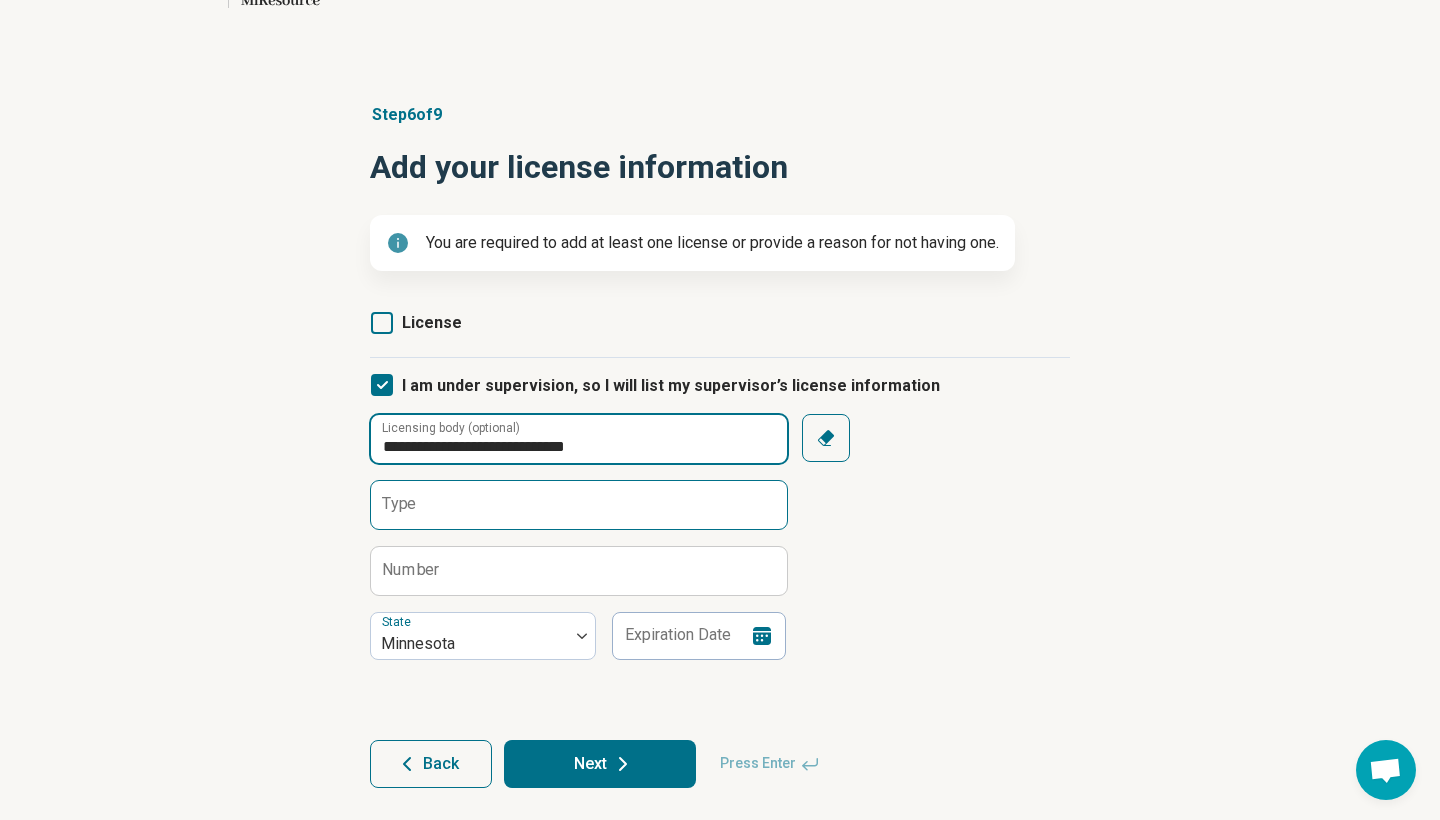 type on "**********" 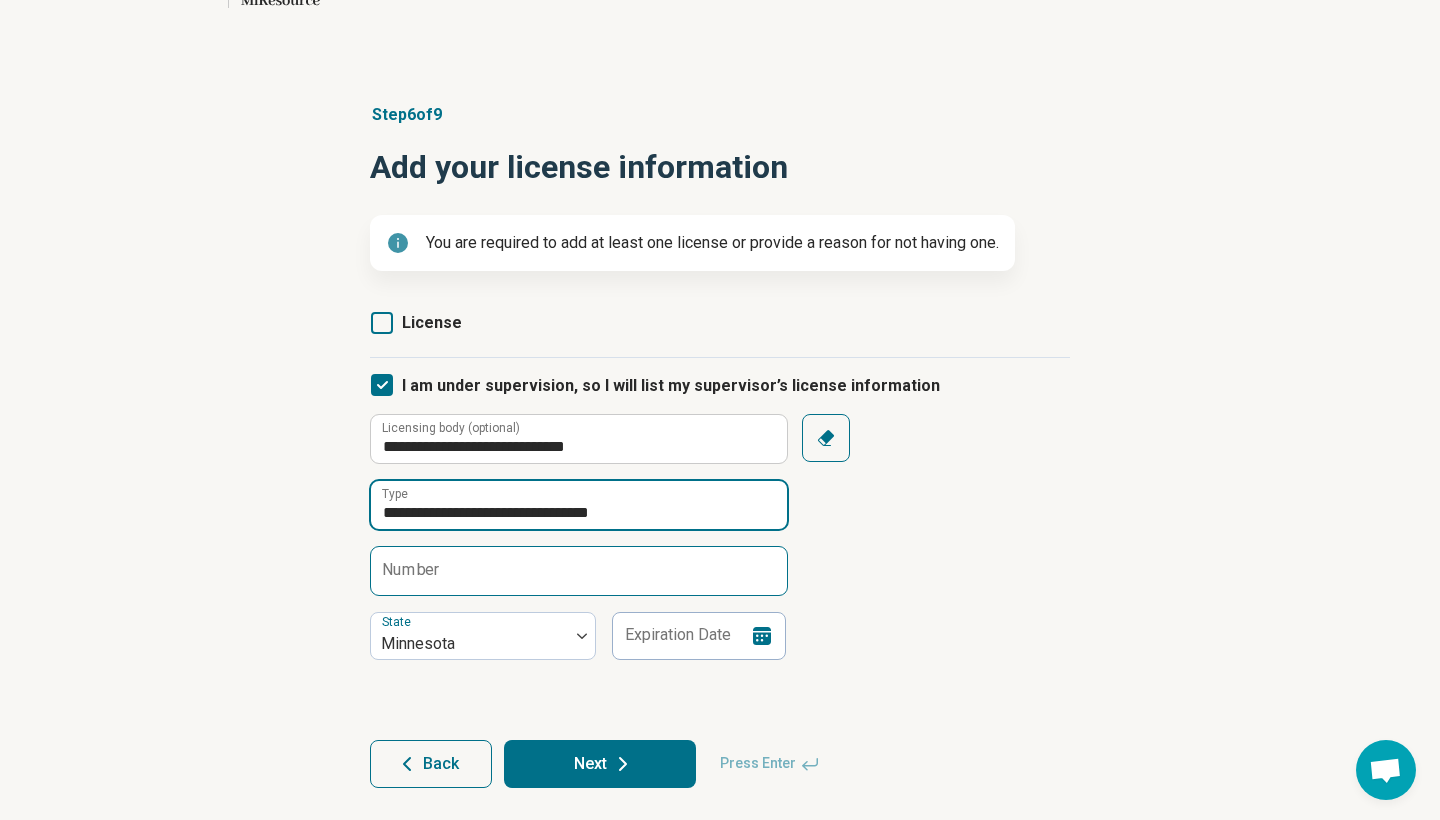 type on "**********" 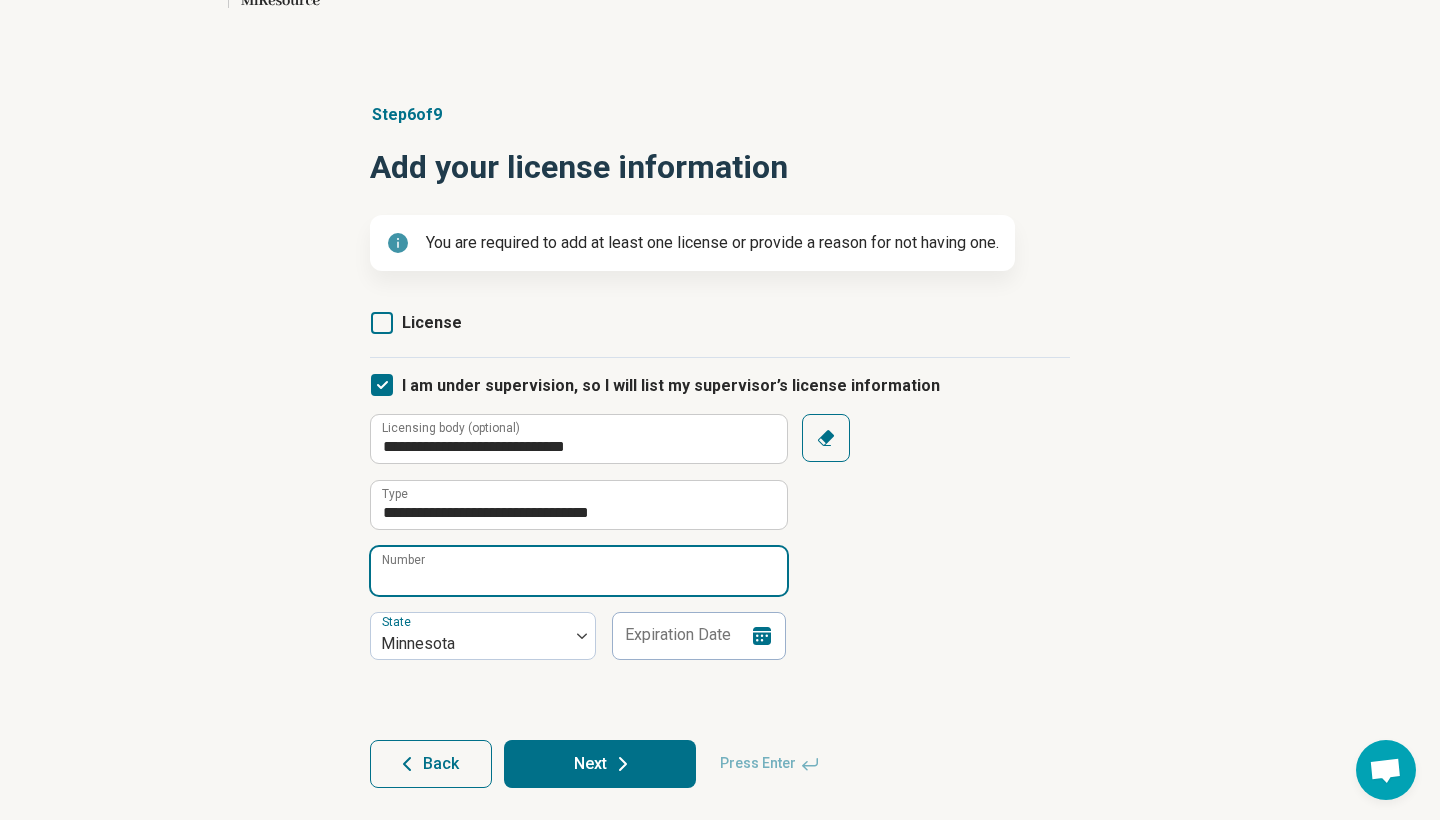 click on "Number" at bounding box center (579, 571) 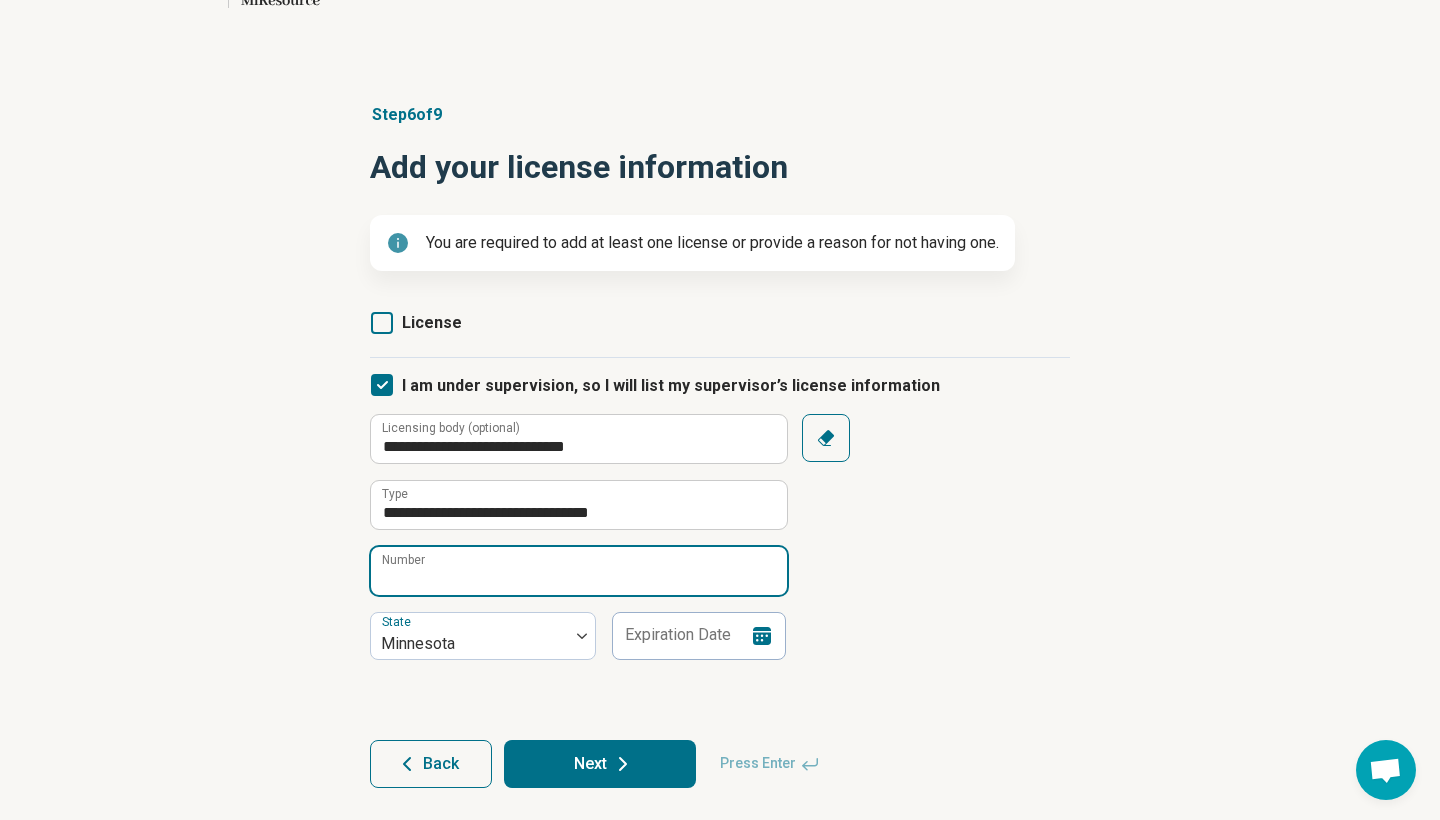paste on "*****" 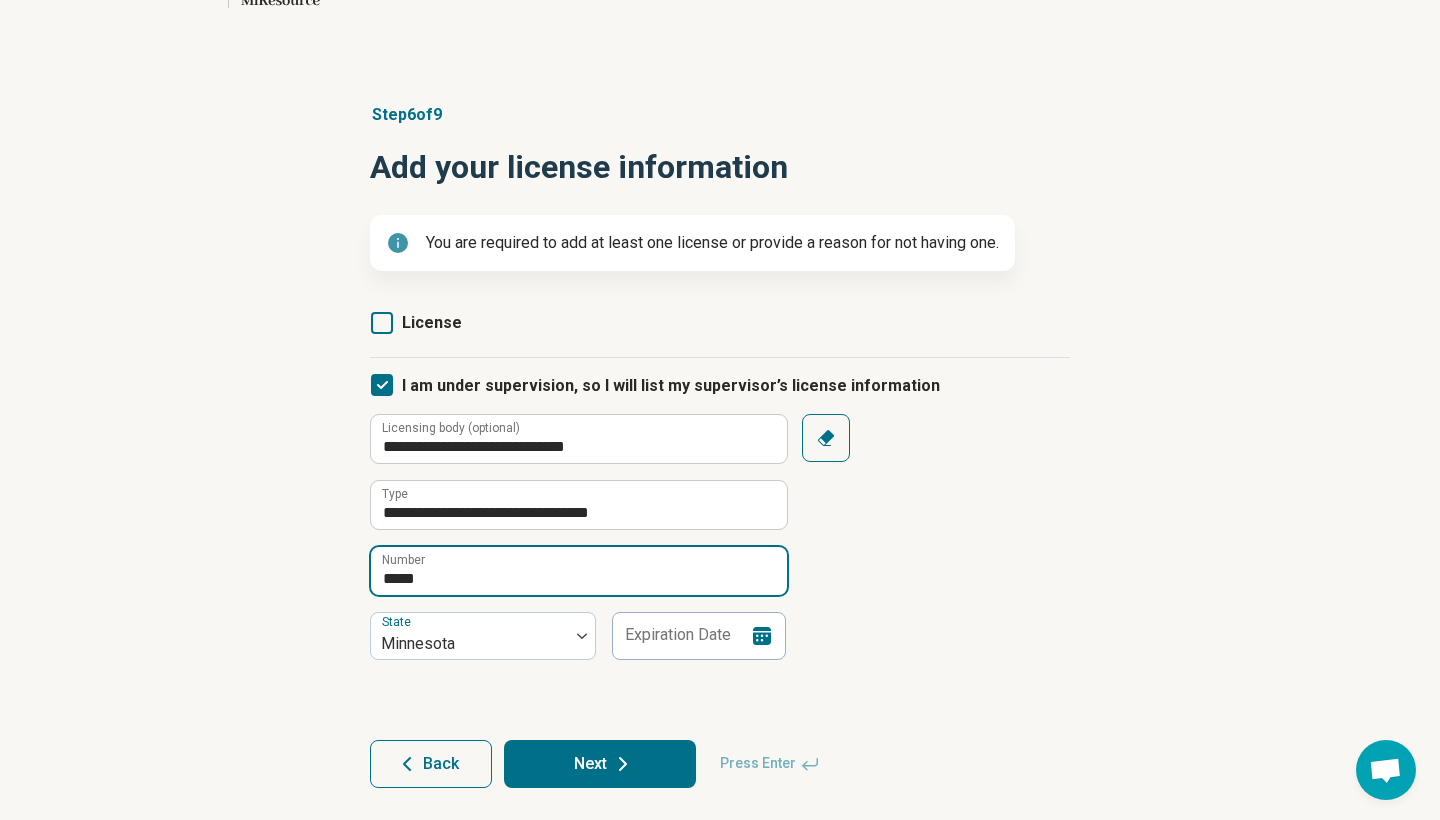 type on "*****" 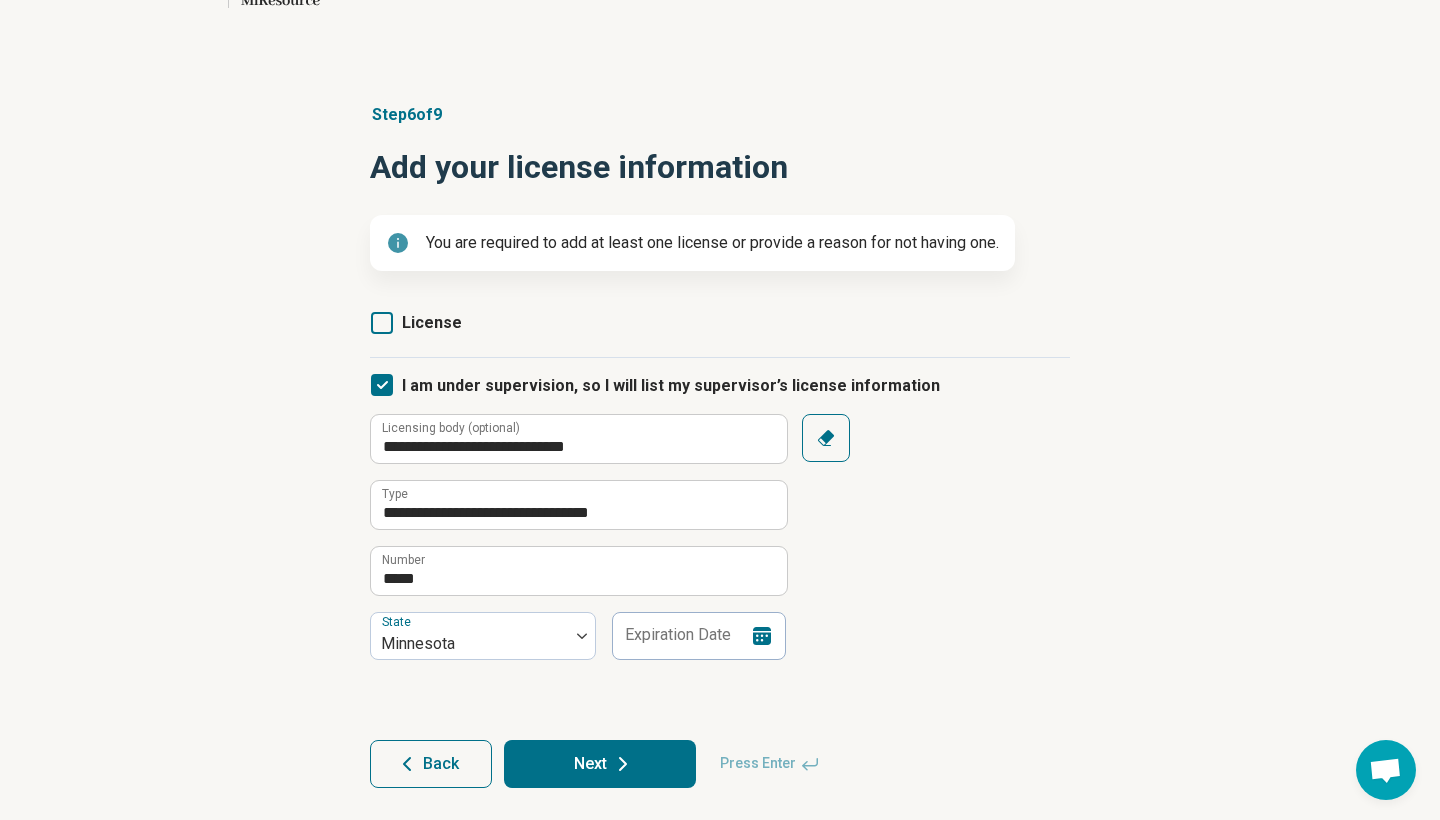 click 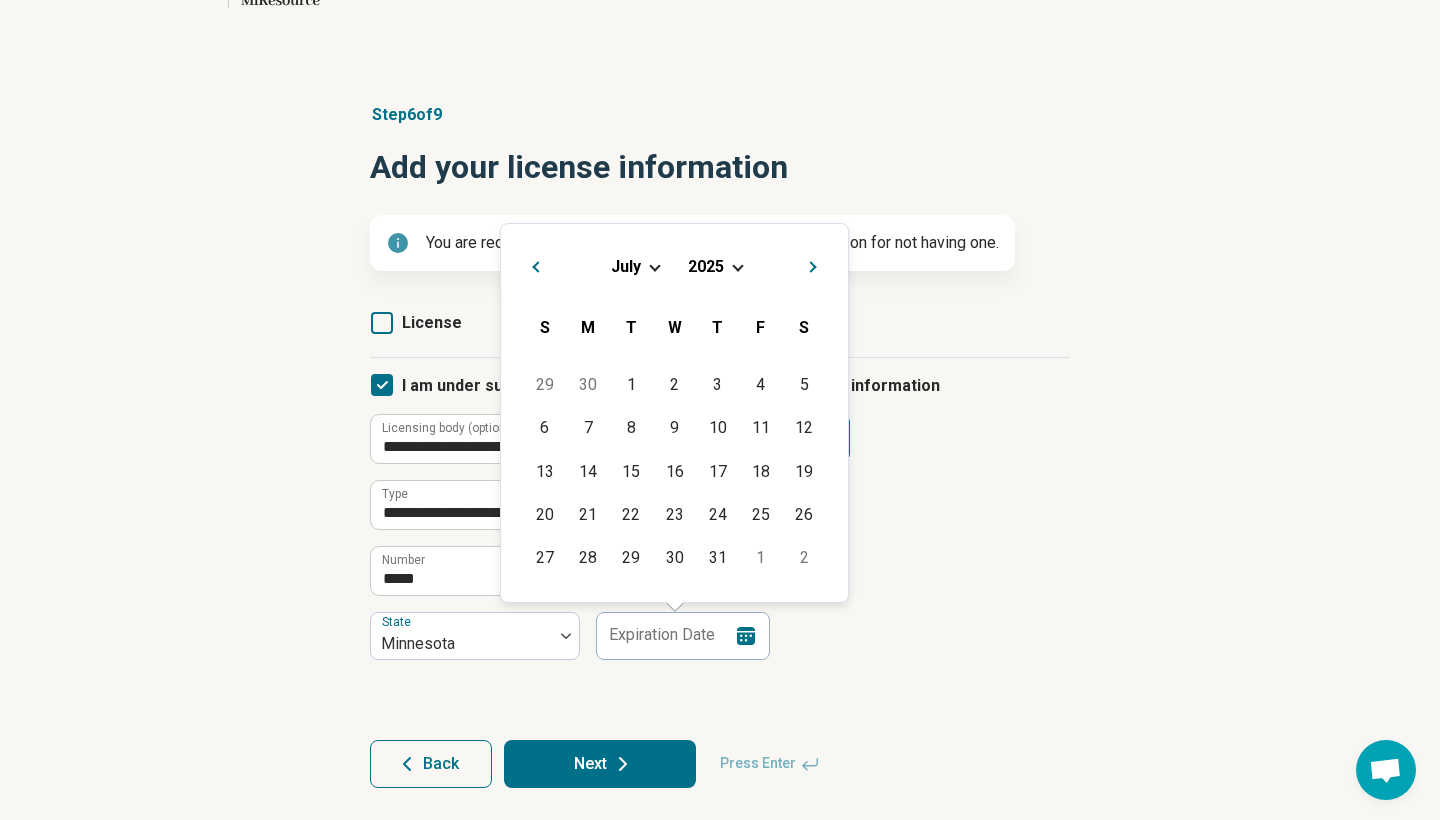 click on "July 2025" at bounding box center (674, 262) 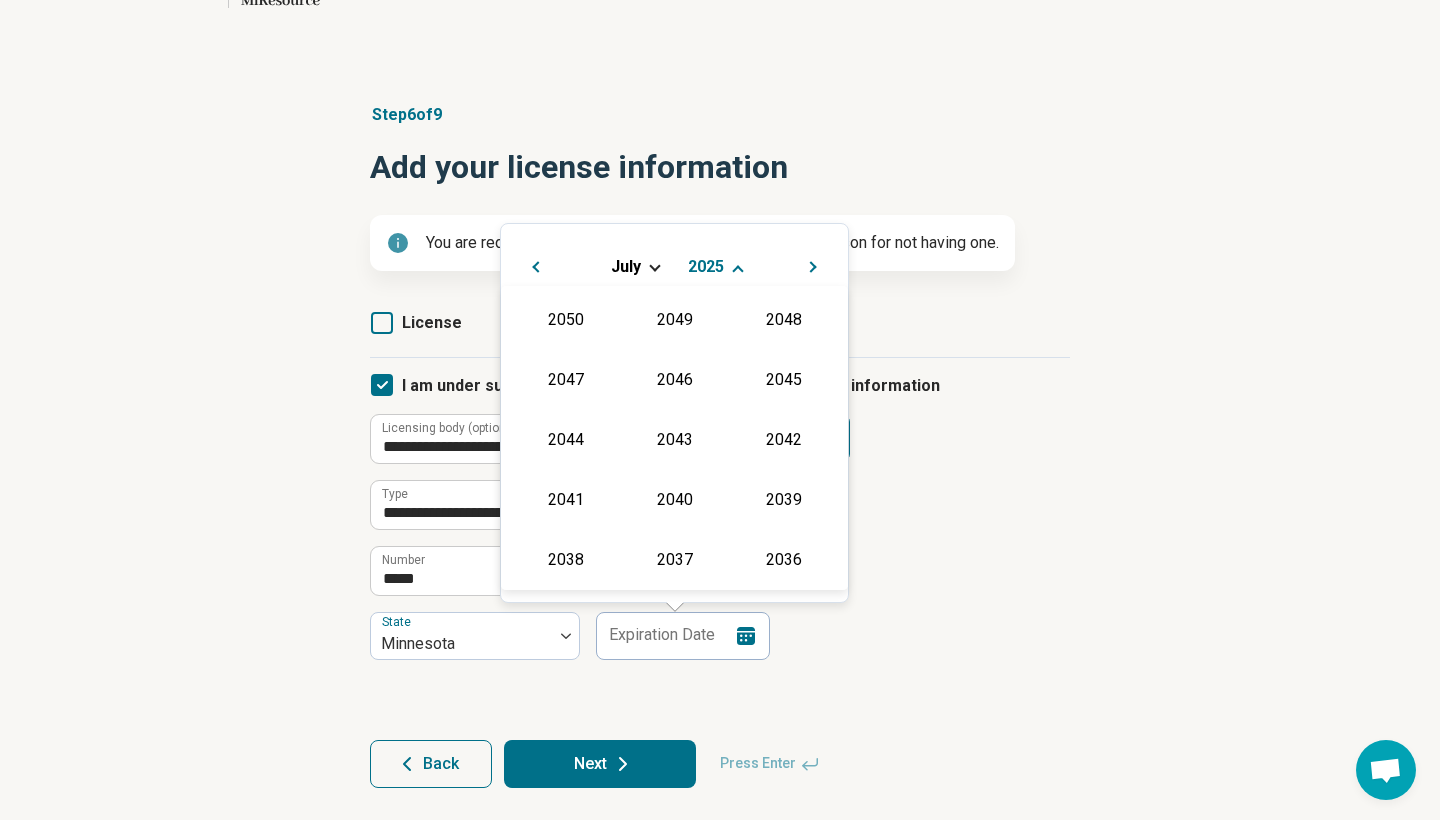 scroll, scrollTop: 362, scrollLeft: 0, axis: vertical 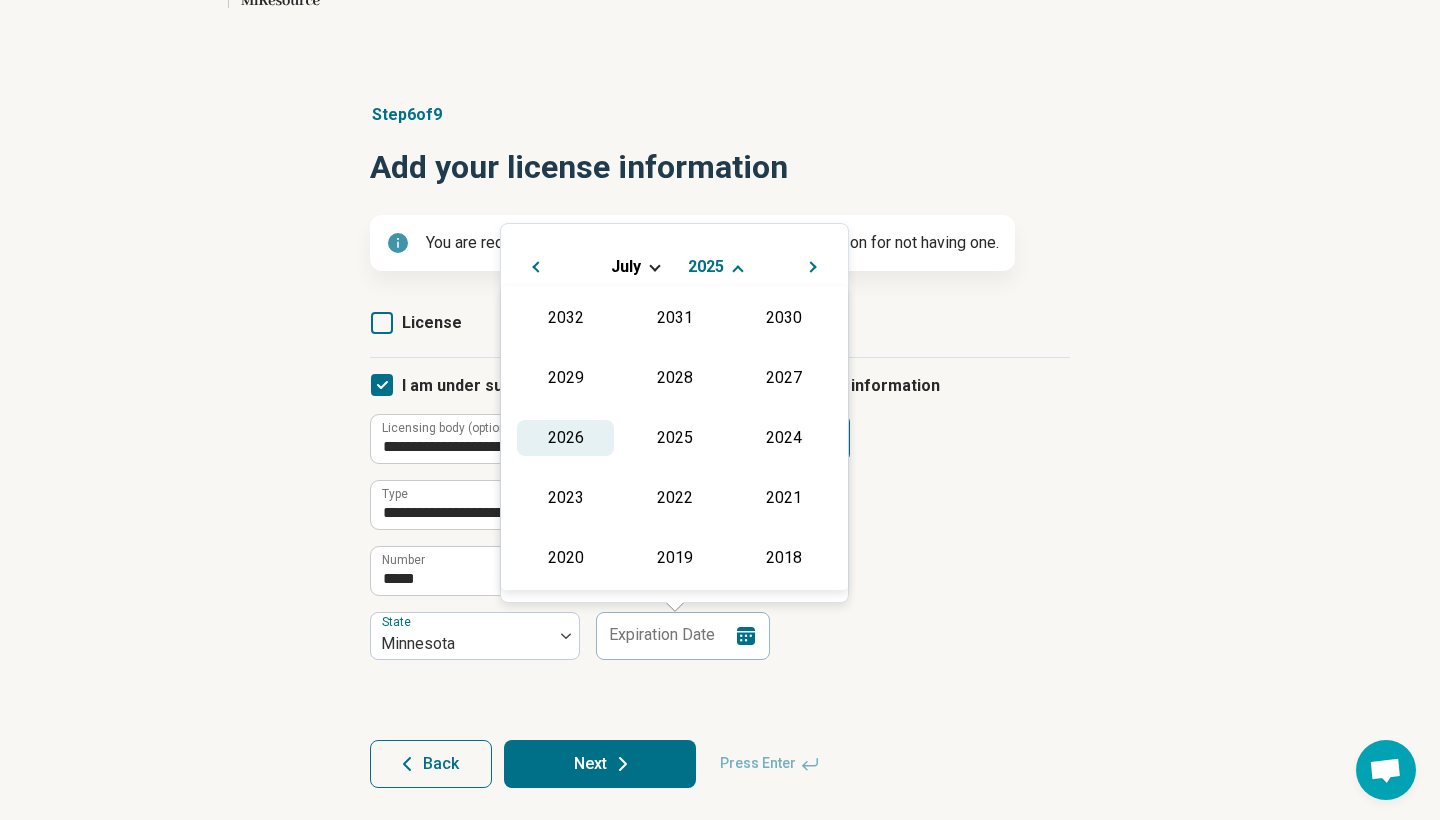 click on "2026" at bounding box center (565, 438) 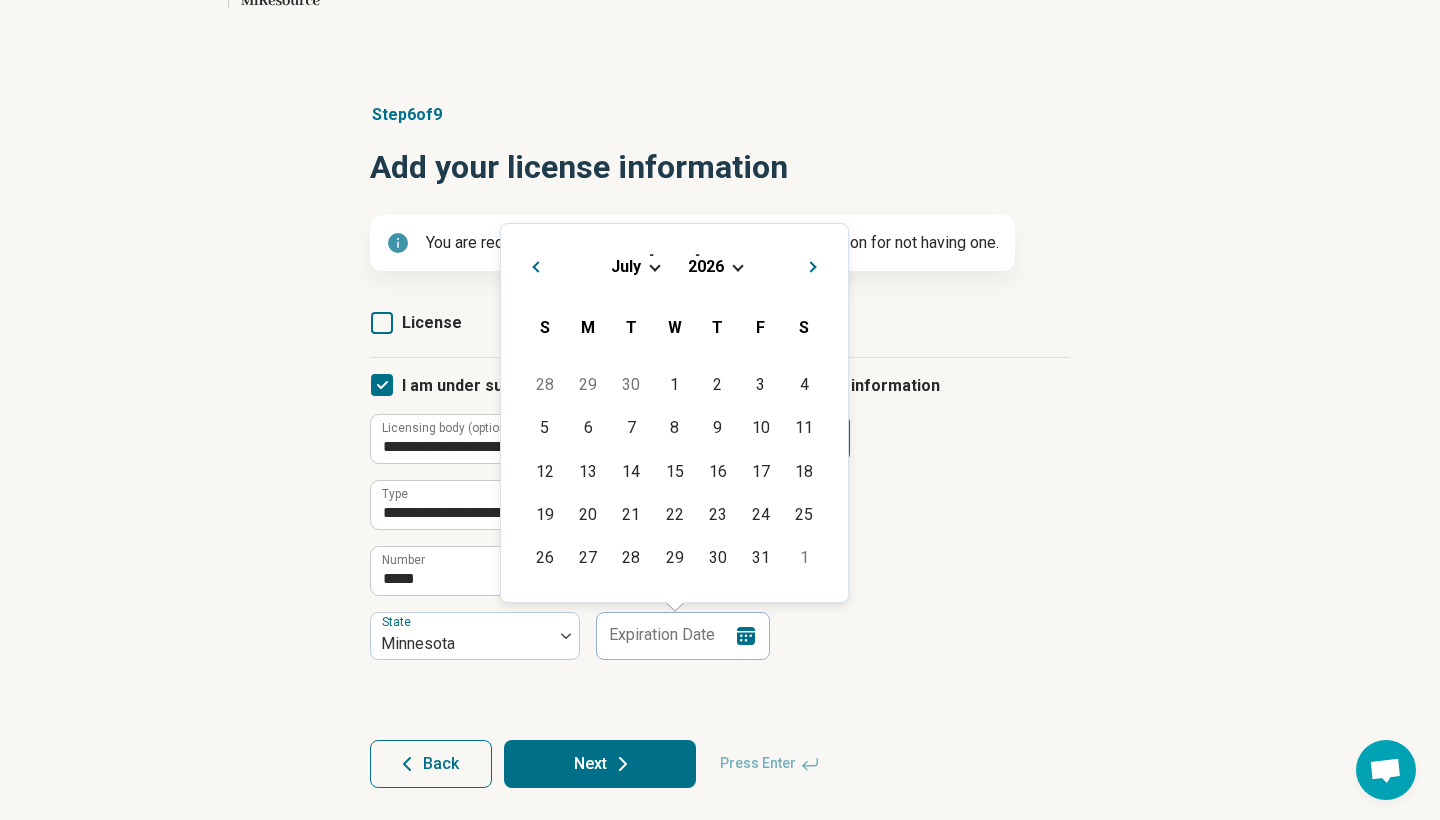 click on "July 2026" at bounding box center (674, 266) 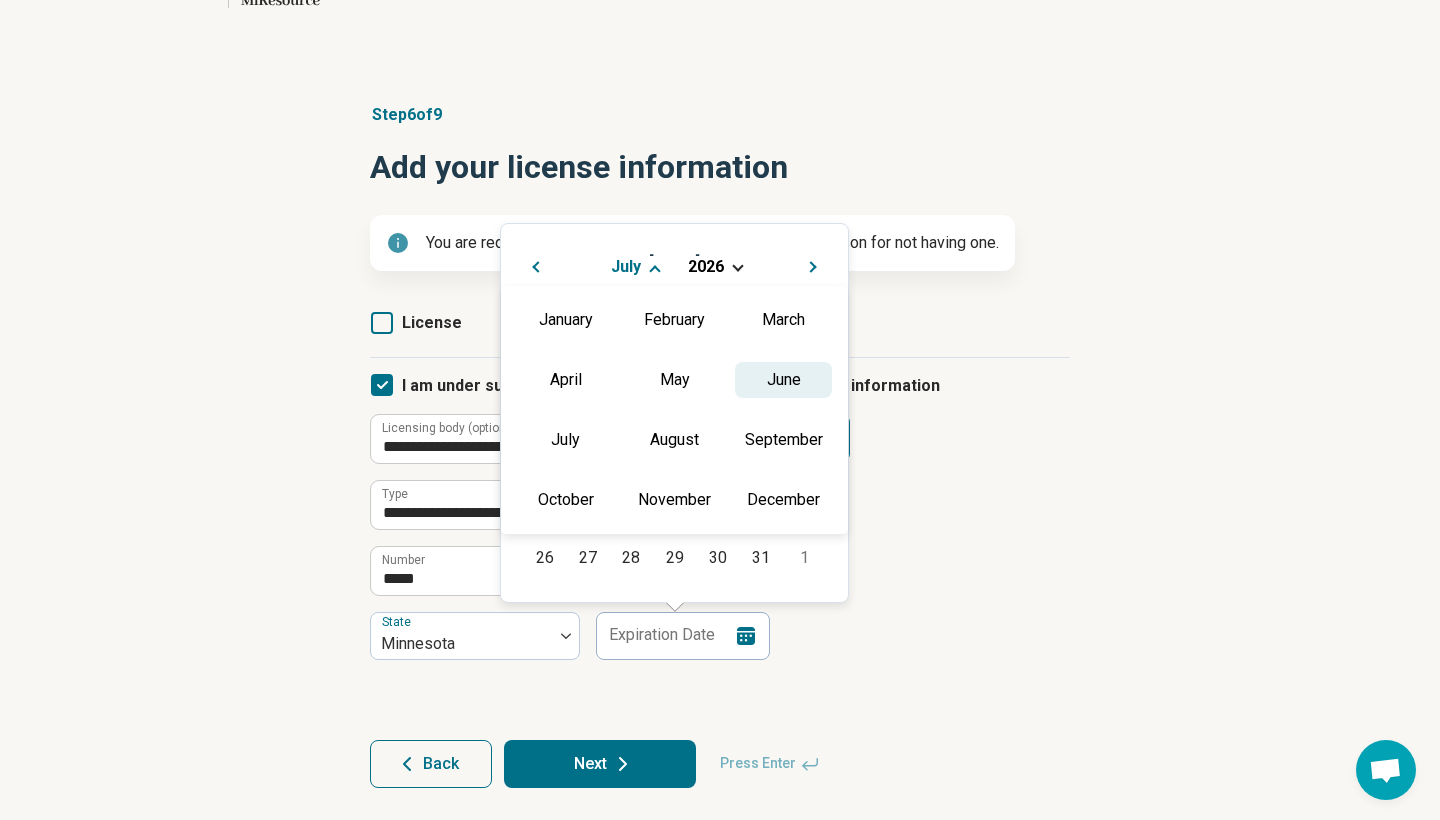click on "June" at bounding box center [783, 380] 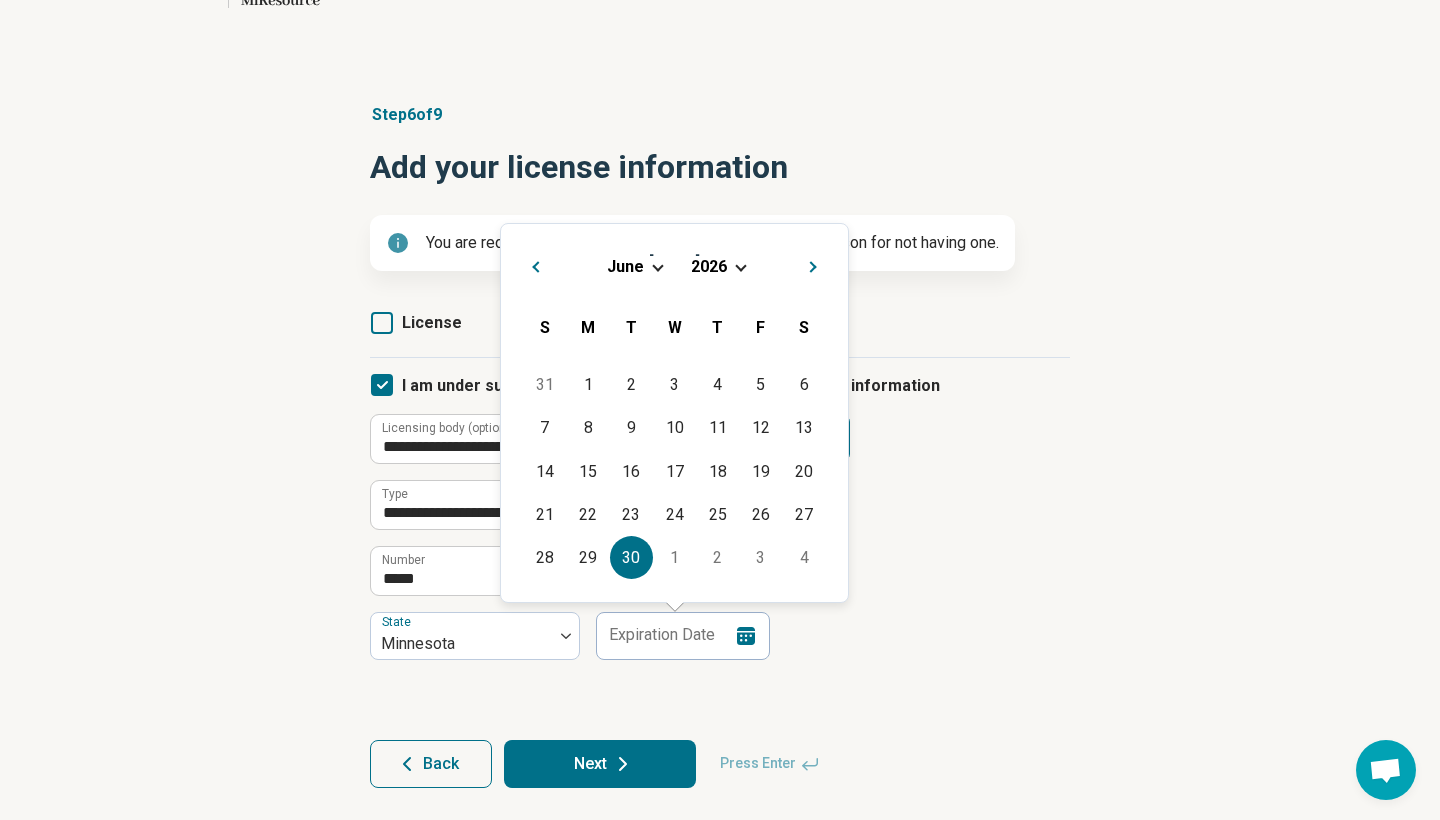 click on "30" at bounding box center [631, 557] 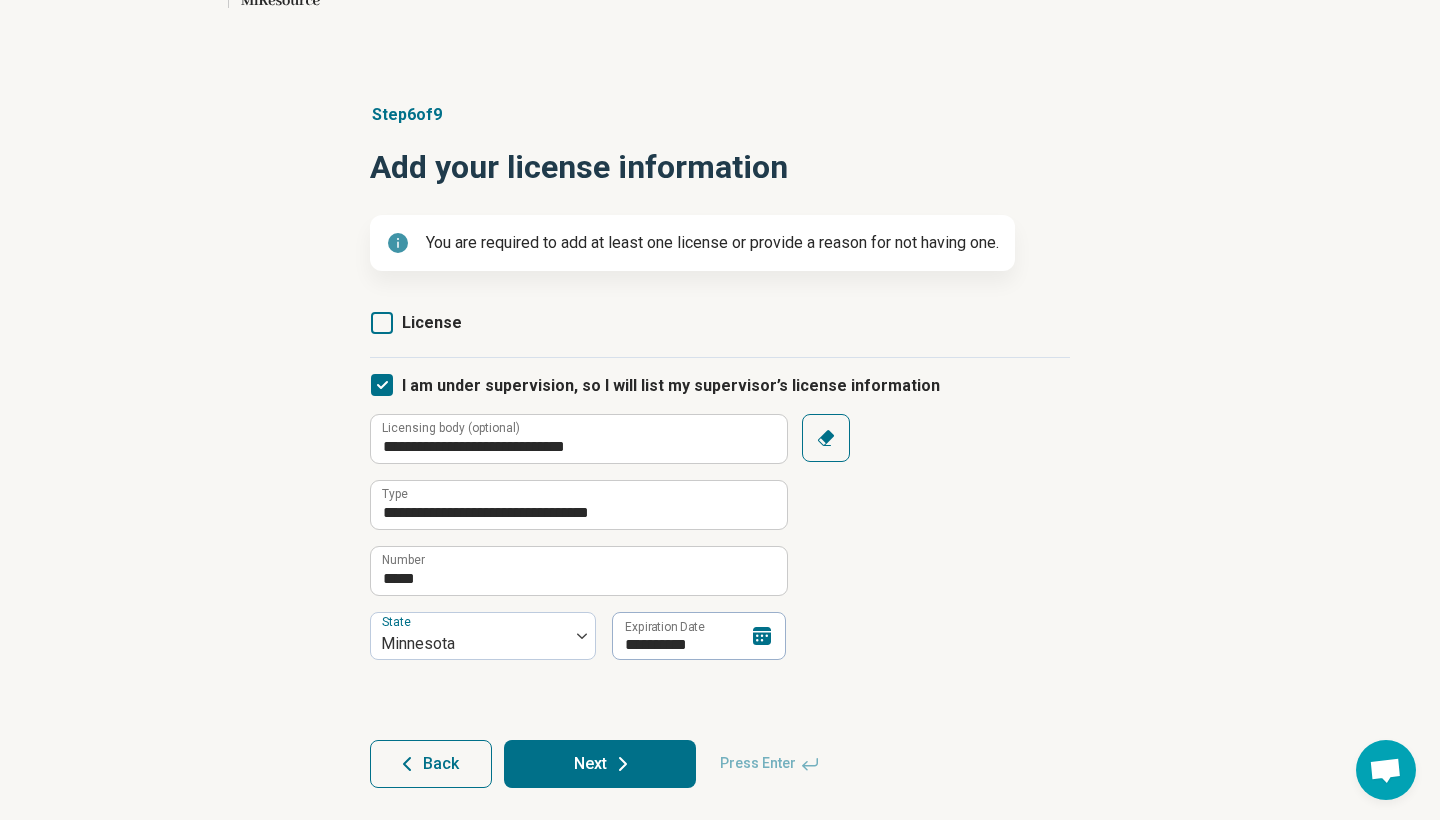 click on "**********" at bounding box center [720, 537] 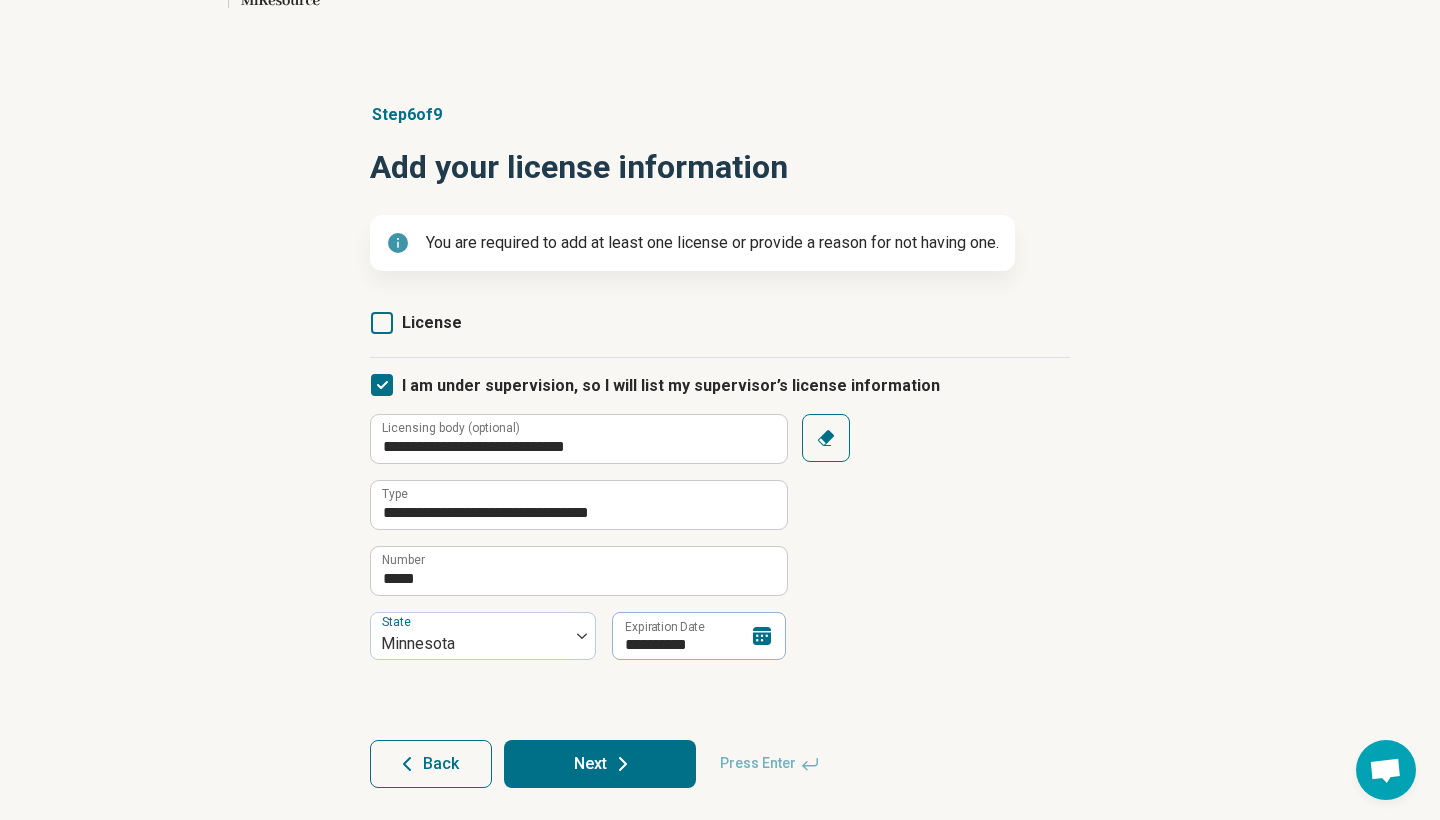 click 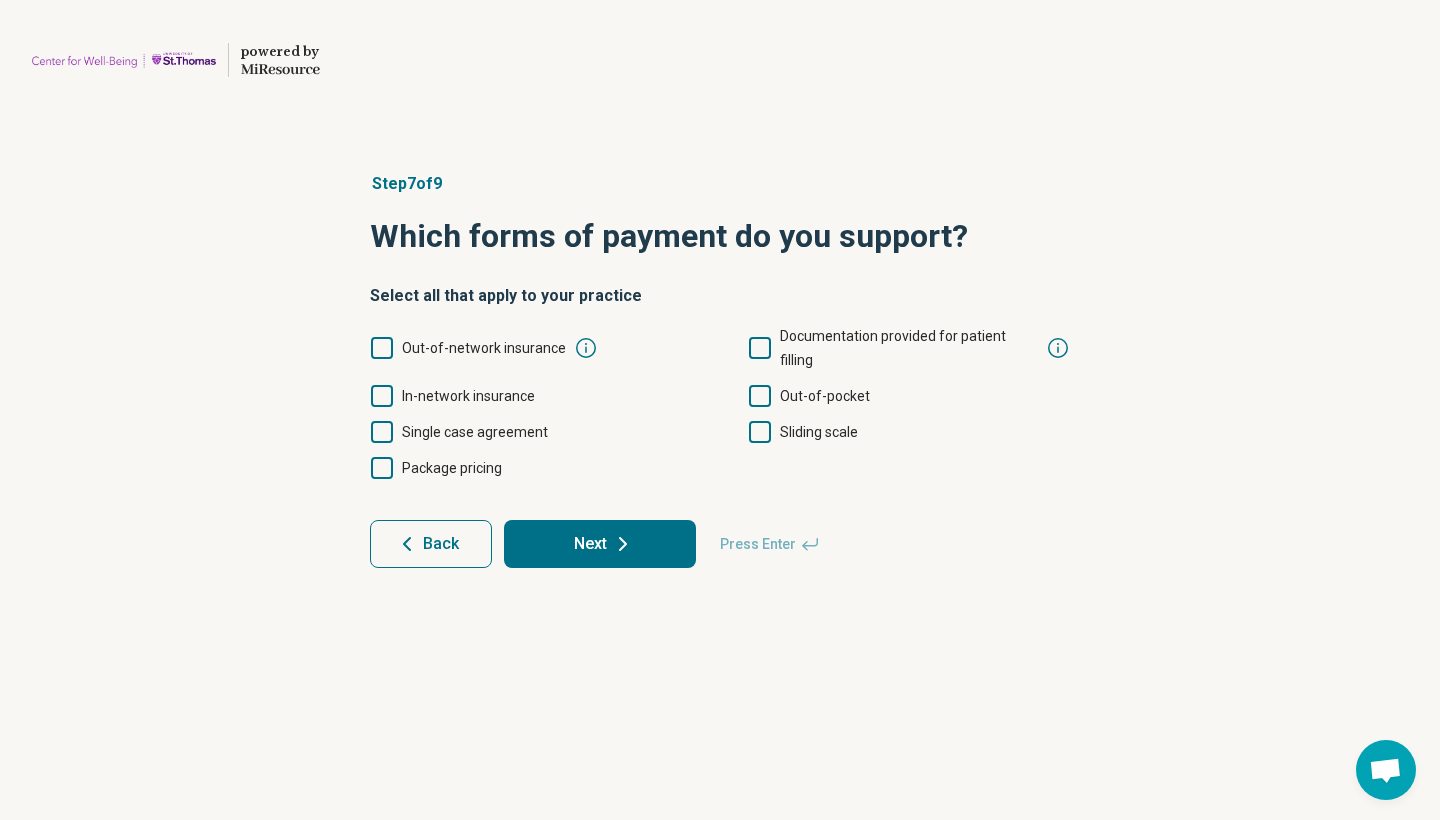 scroll, scrollTop: 0, scrollLeft: 0, axis: both 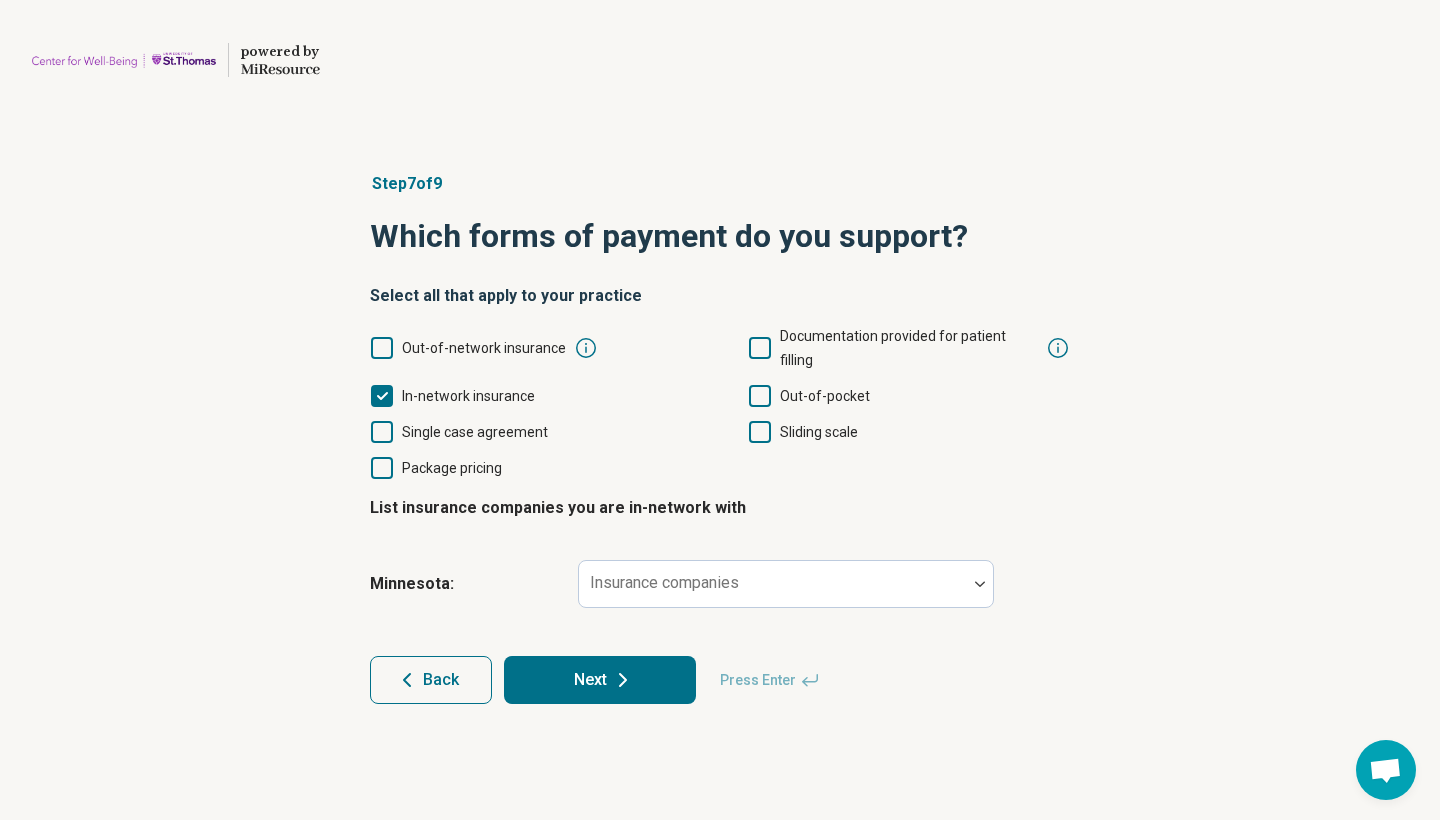 click 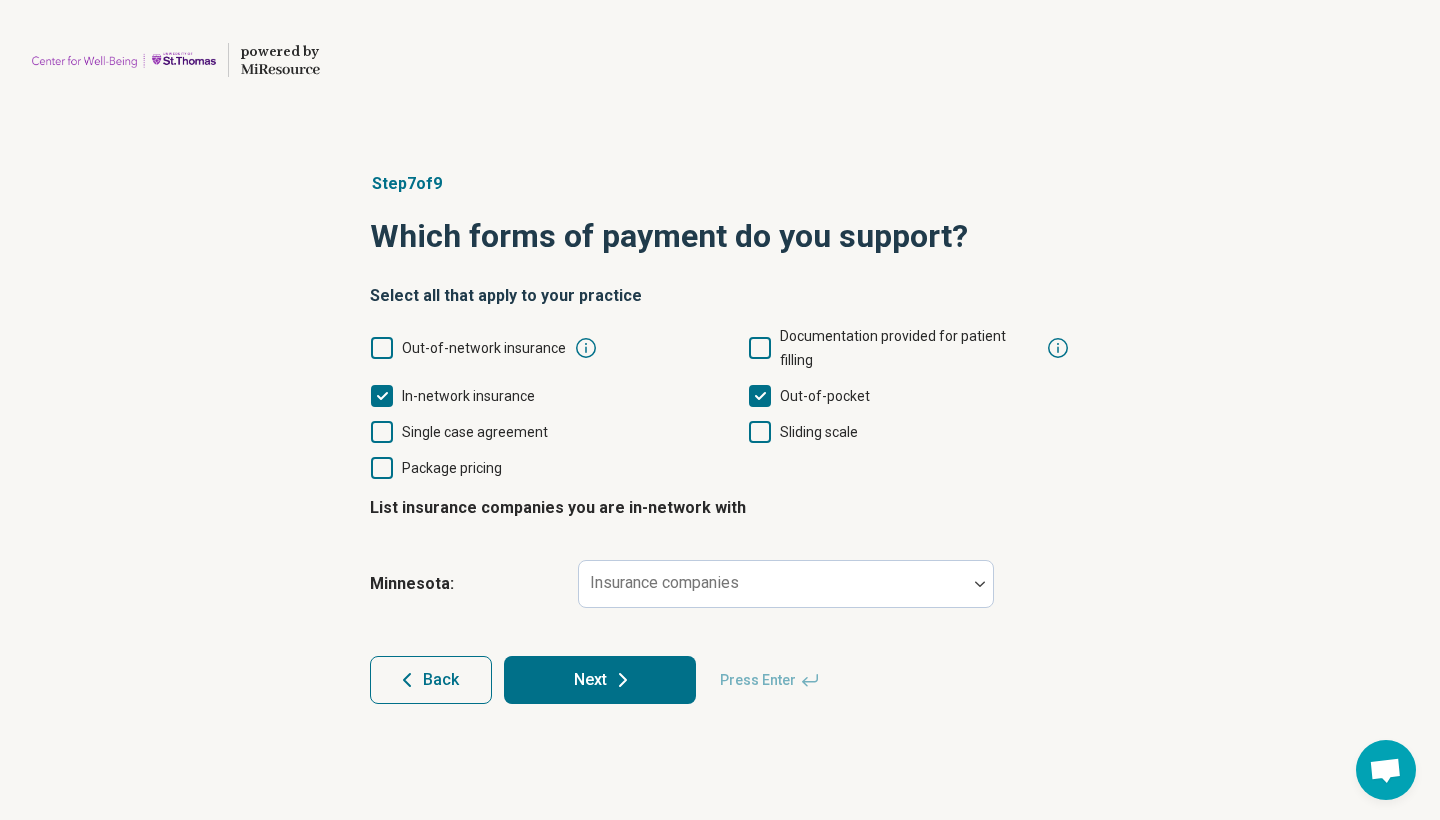 scroll, scrollTop: 13, scrollLeft: 0, axis: vertical 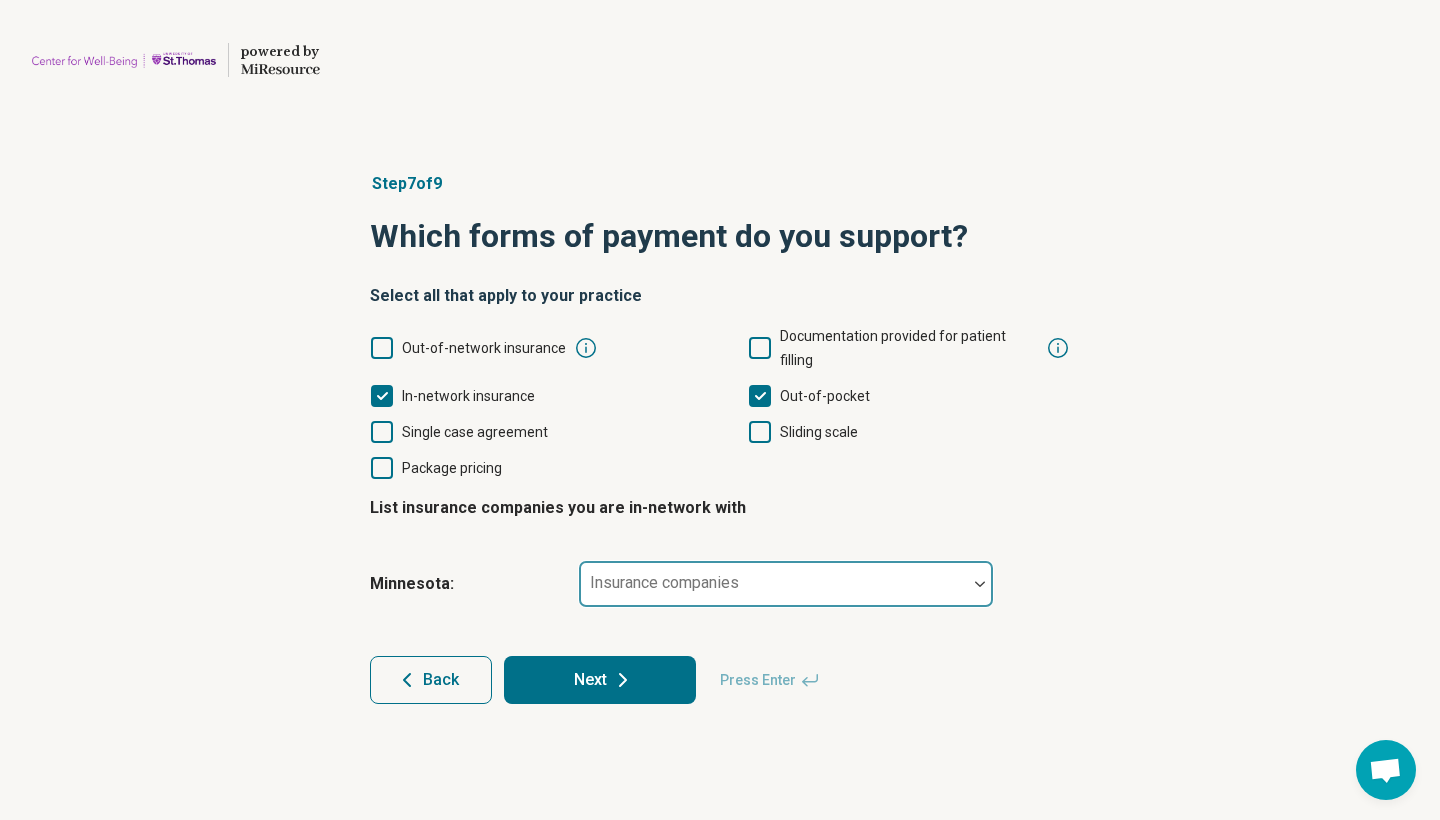 click at bounding box center [773, 592] 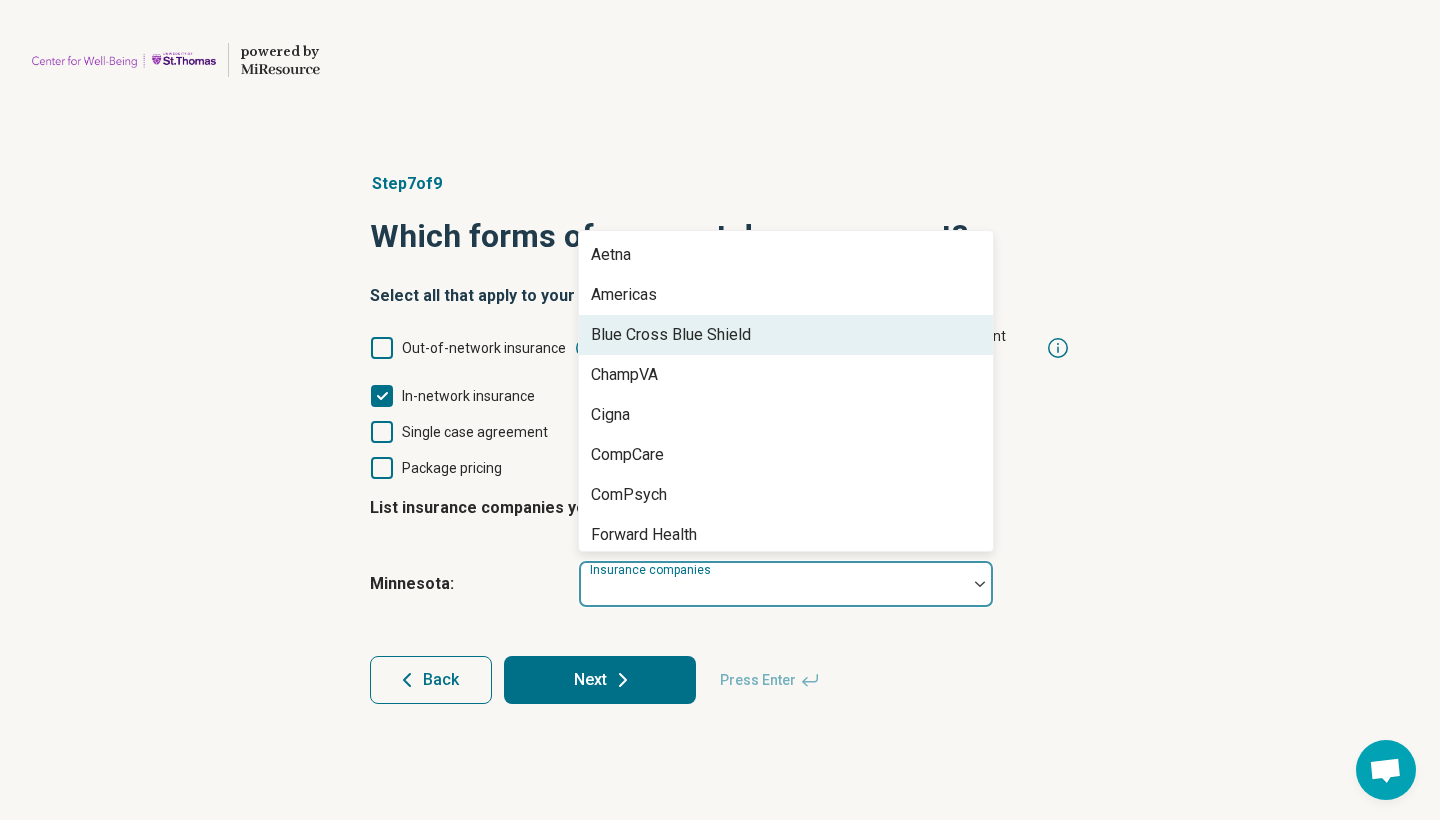 click on "Blue Cross Blue Shield" at bounding box center [786, 335] 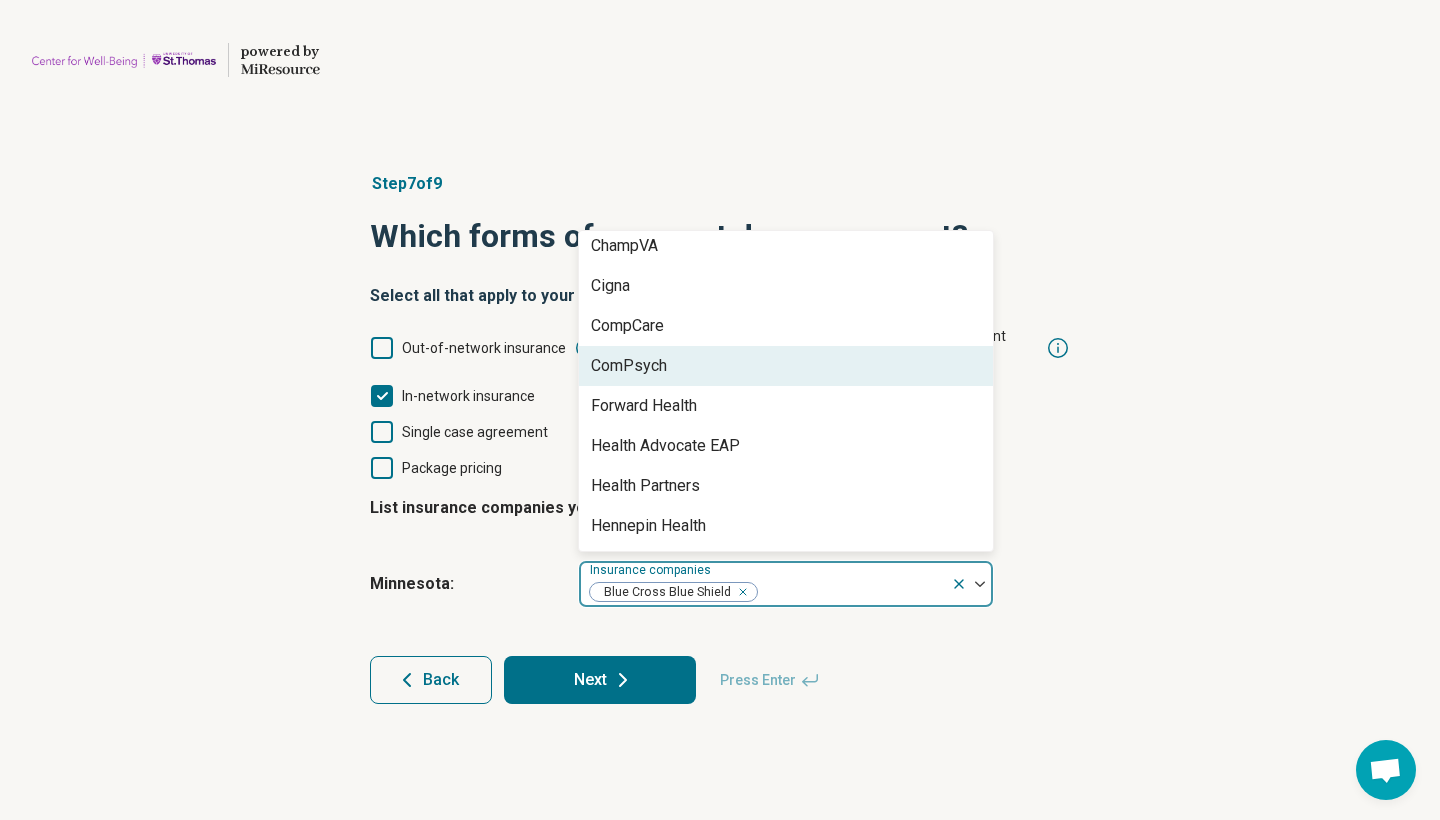 scroll, scrollTop: 95, scrollLeft: 0, axis: vertical 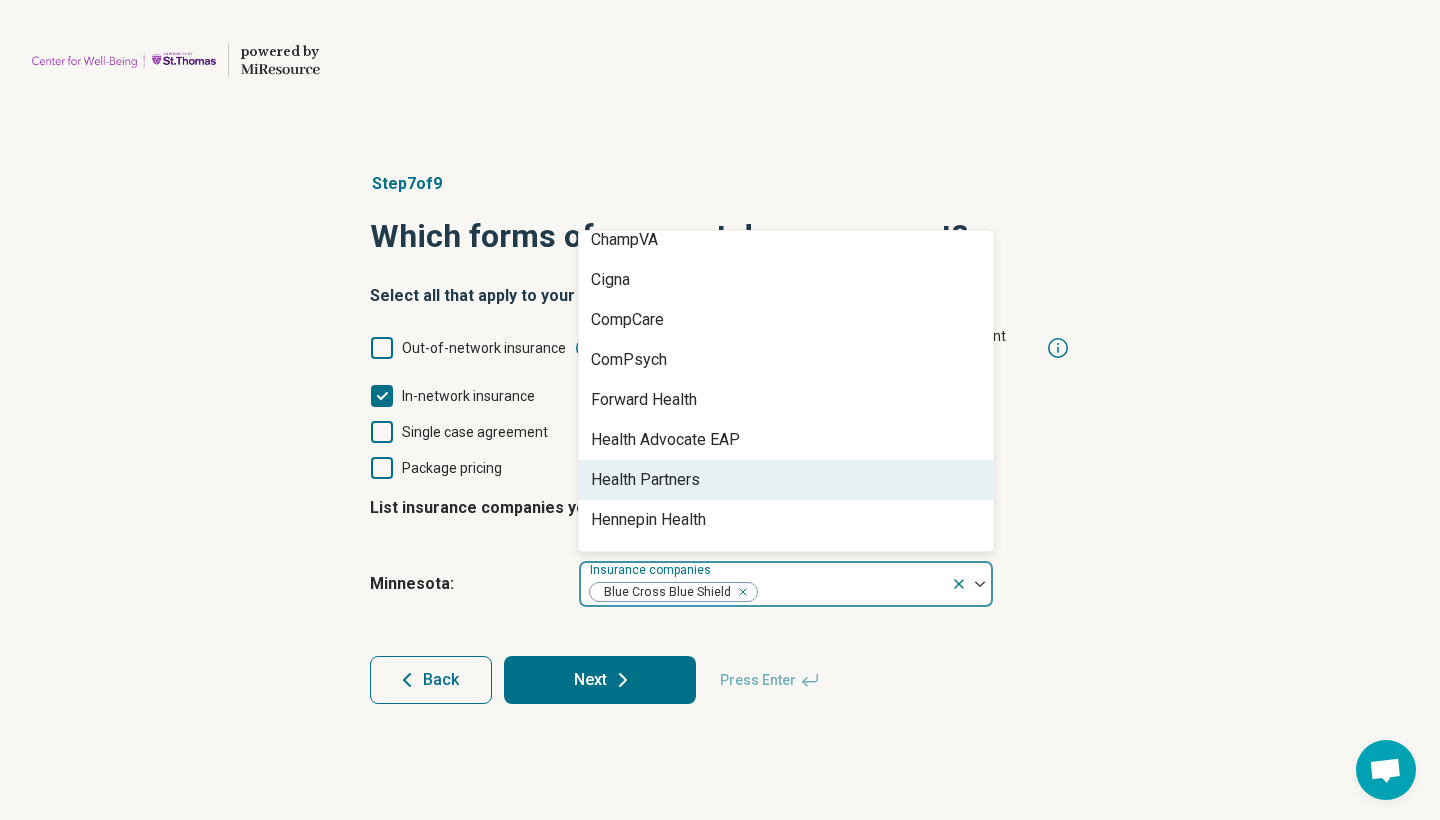 click on "Health Partners" at bounding box center (786, 480) 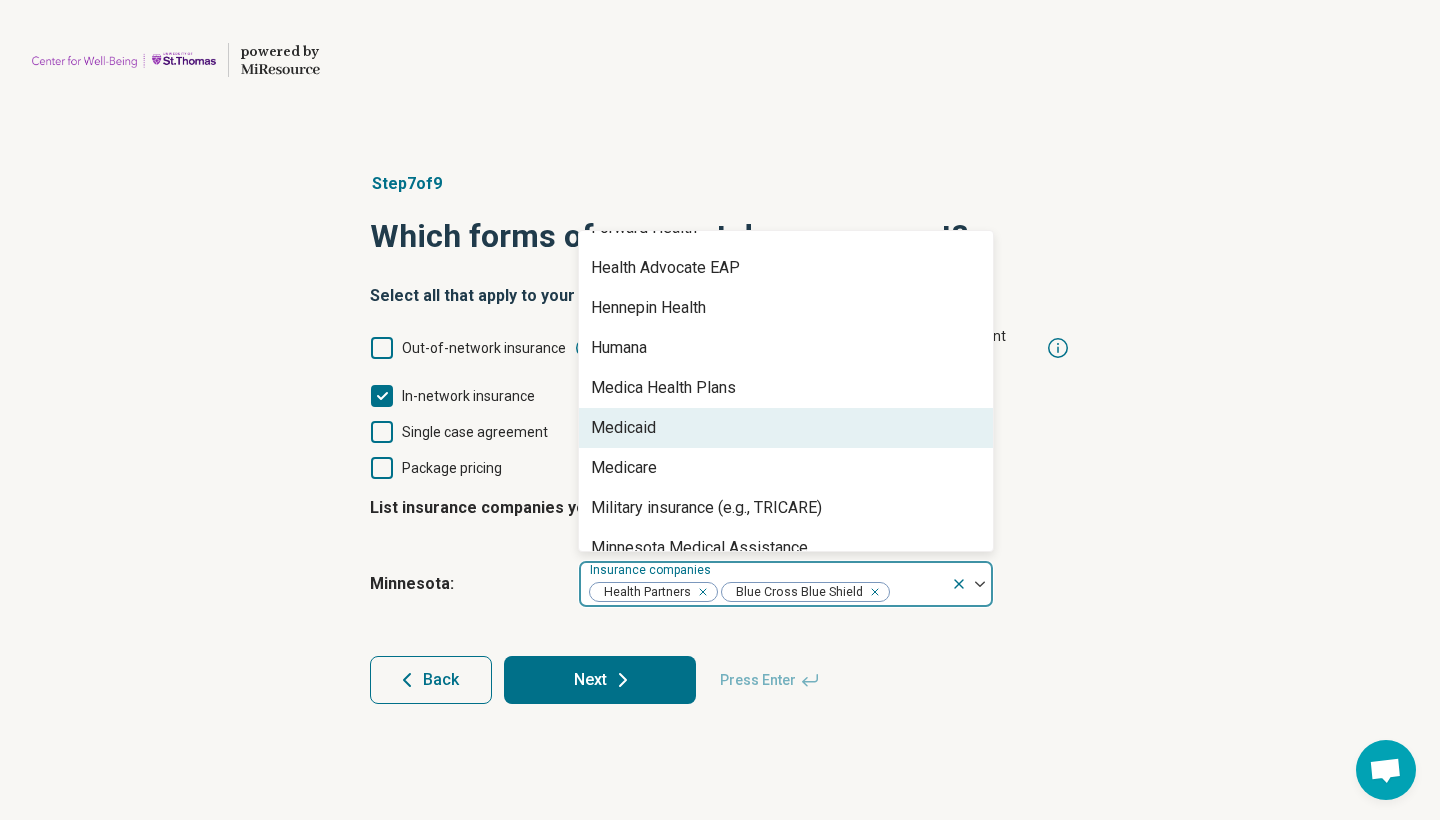 scroll, scrollTop: 271, scrollLeft: 0, axis: vertical 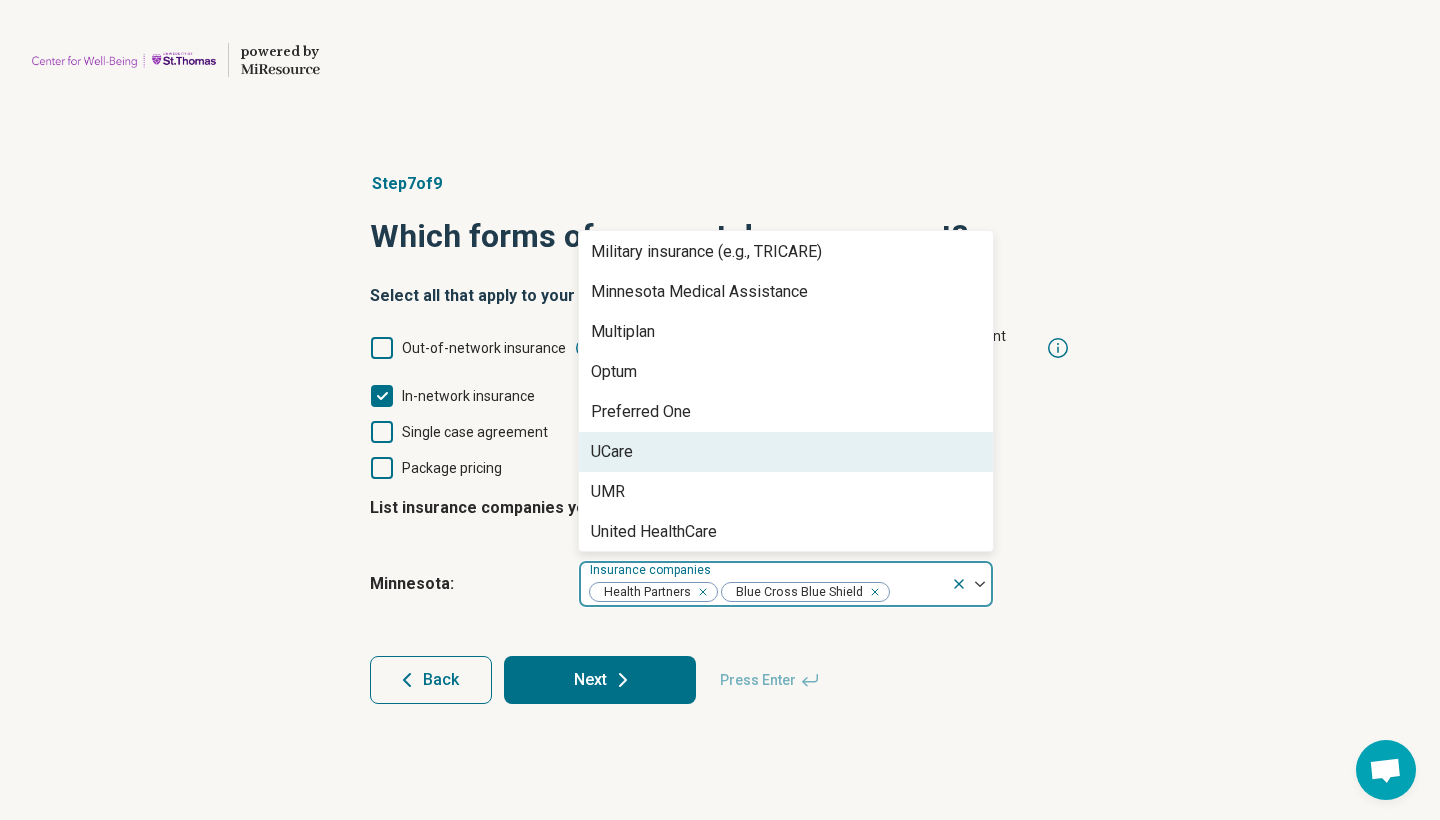 click on "UCare" at bounding box center [786, 452] 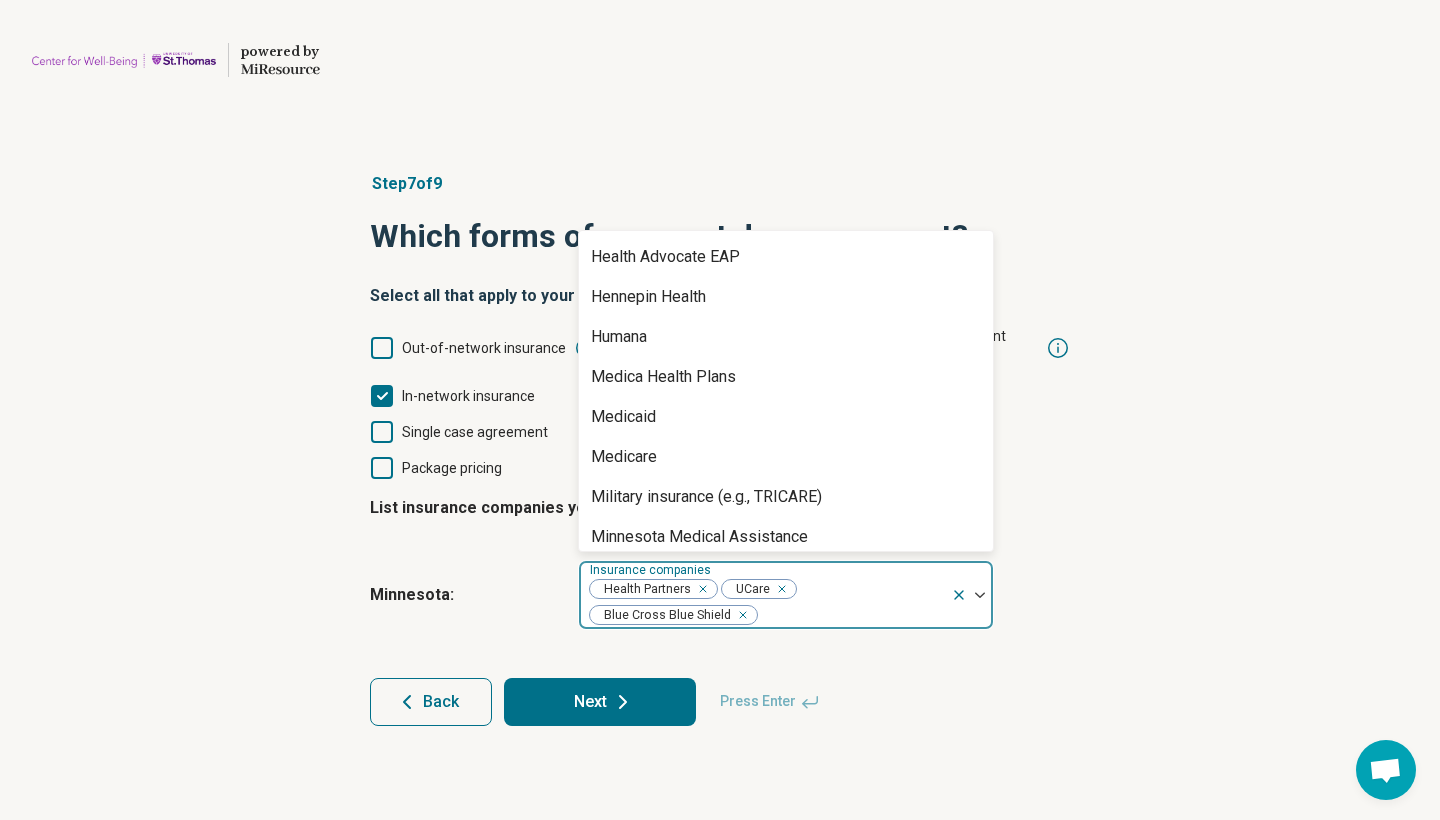 scroll, scrollTop: 269, scrollLeft: 0, axis: vertical 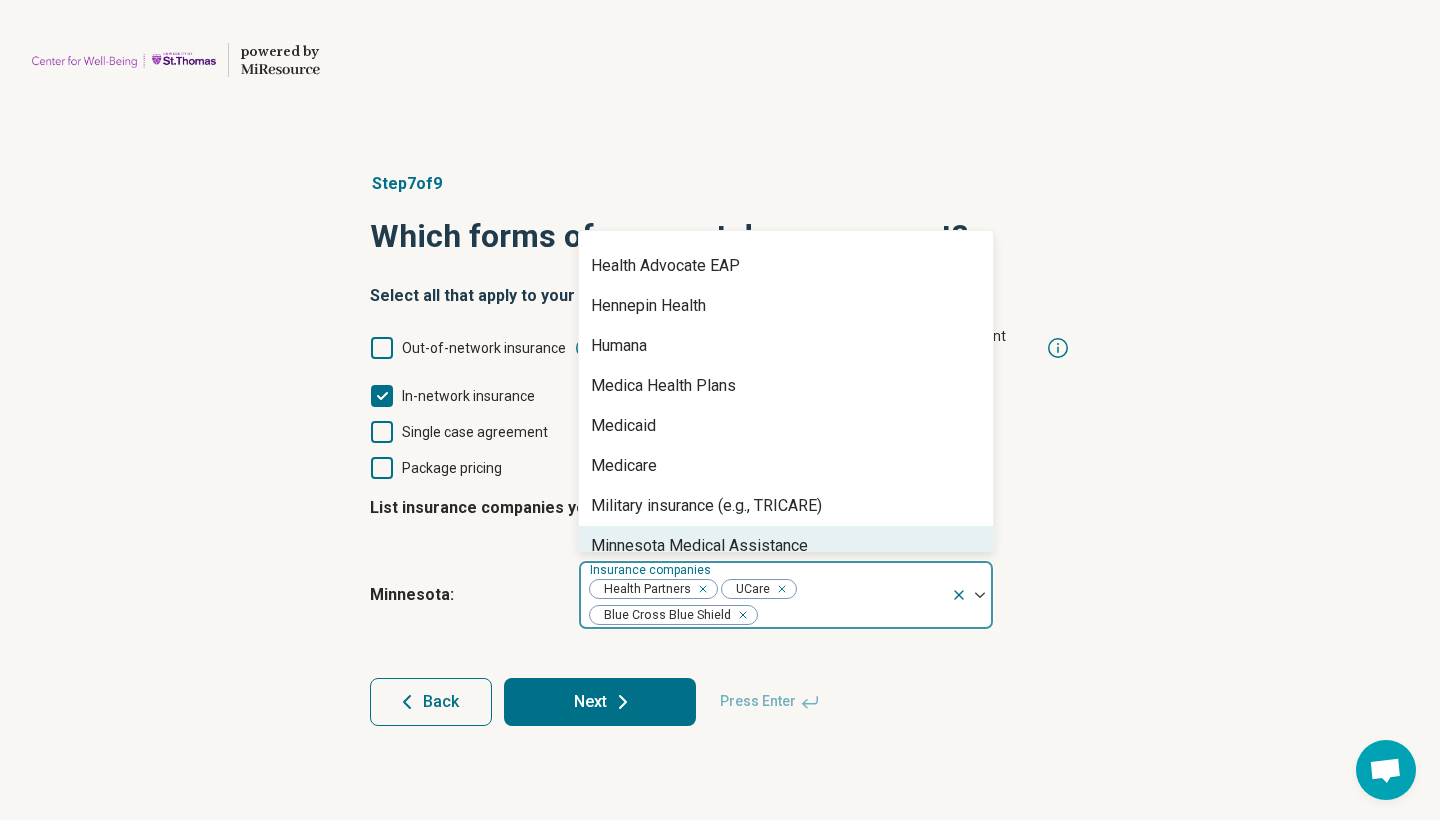 click on "Step  7  of  9 Which forms of payment do you support? Select all that apply to your practice Out-of-network insurance Documentation provided for patient filling In-network insurance Out-of-pocket Single case agreement Sliding scale Package pricing List insurance companies you are in-network with Minnesota : option UCare, selected. Minnesota Medical Assistance, 15 of 21. 21 results available. Use Up and Down to choose options, press Enter to select the currently focused option, press Escape to exit the menu, press Tab to select the option and exit the menu. Insurance companies Health Partners UCare Blue Cross Blue Shield Aetna Americas ChampVA Cigna CompCare ComPsych Forward Health Health Advocate EAP Hennepin Health Humana Medica Health Plans Medicaid Medicare Military insurance (e.g., TRICARE) Minnesota Medical Assistance Multiplan Optum Preferred One UMR United HealthCare United HealthCare Student Resources Back Next Press Enter" at bounding box center (720, 449) 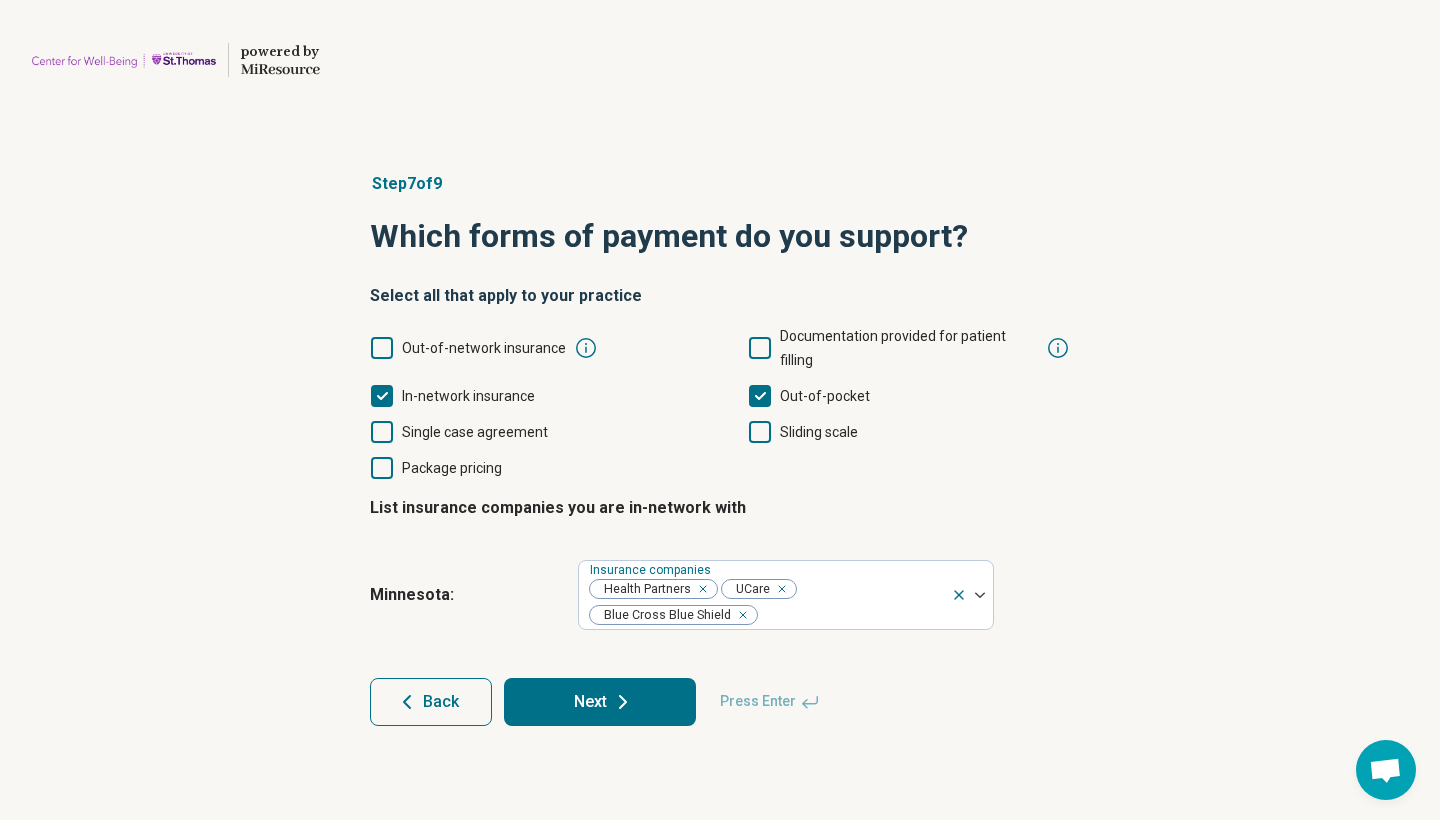 click on "Next" at bounding box center (600, 702) 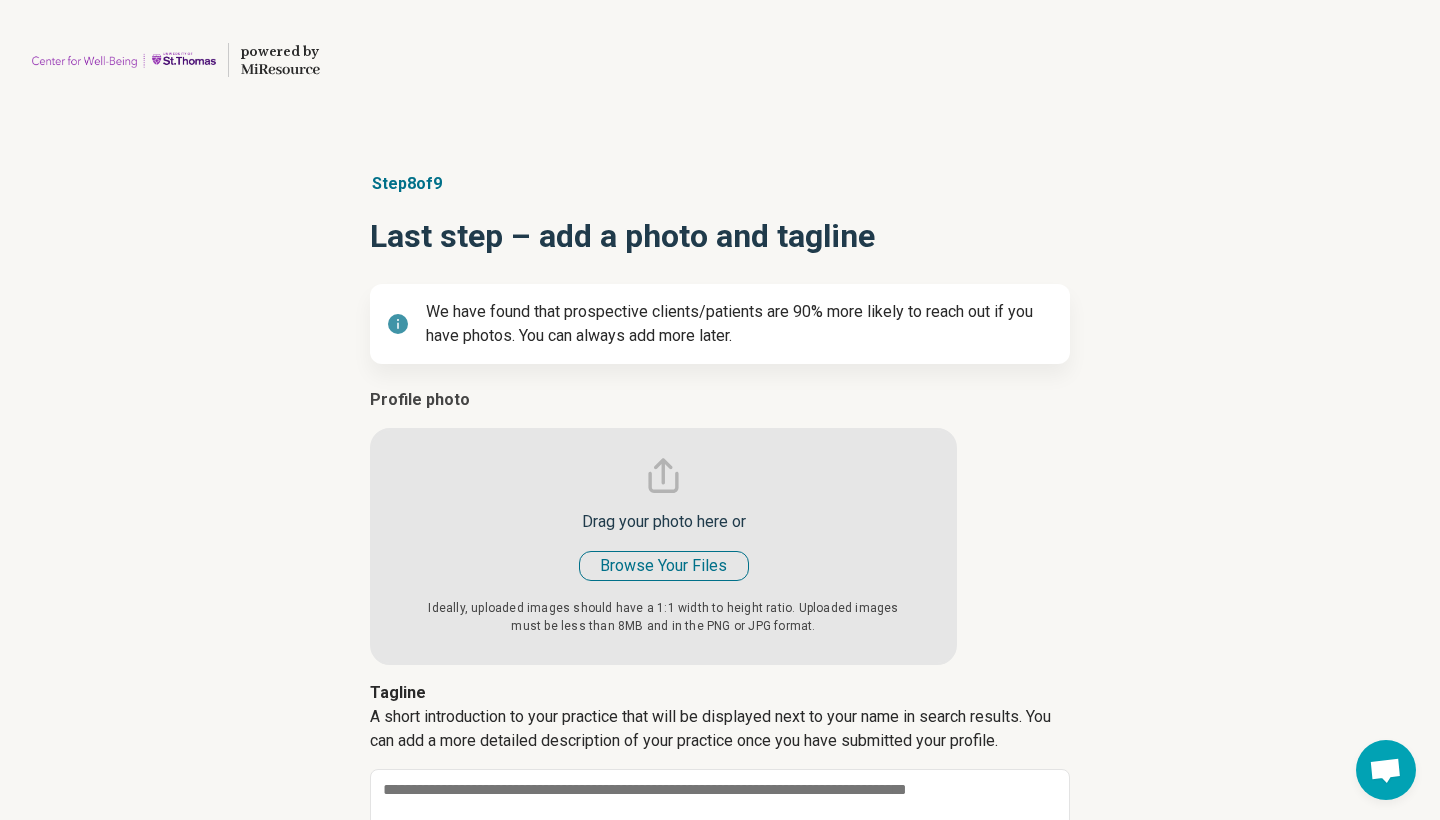 type on "*" 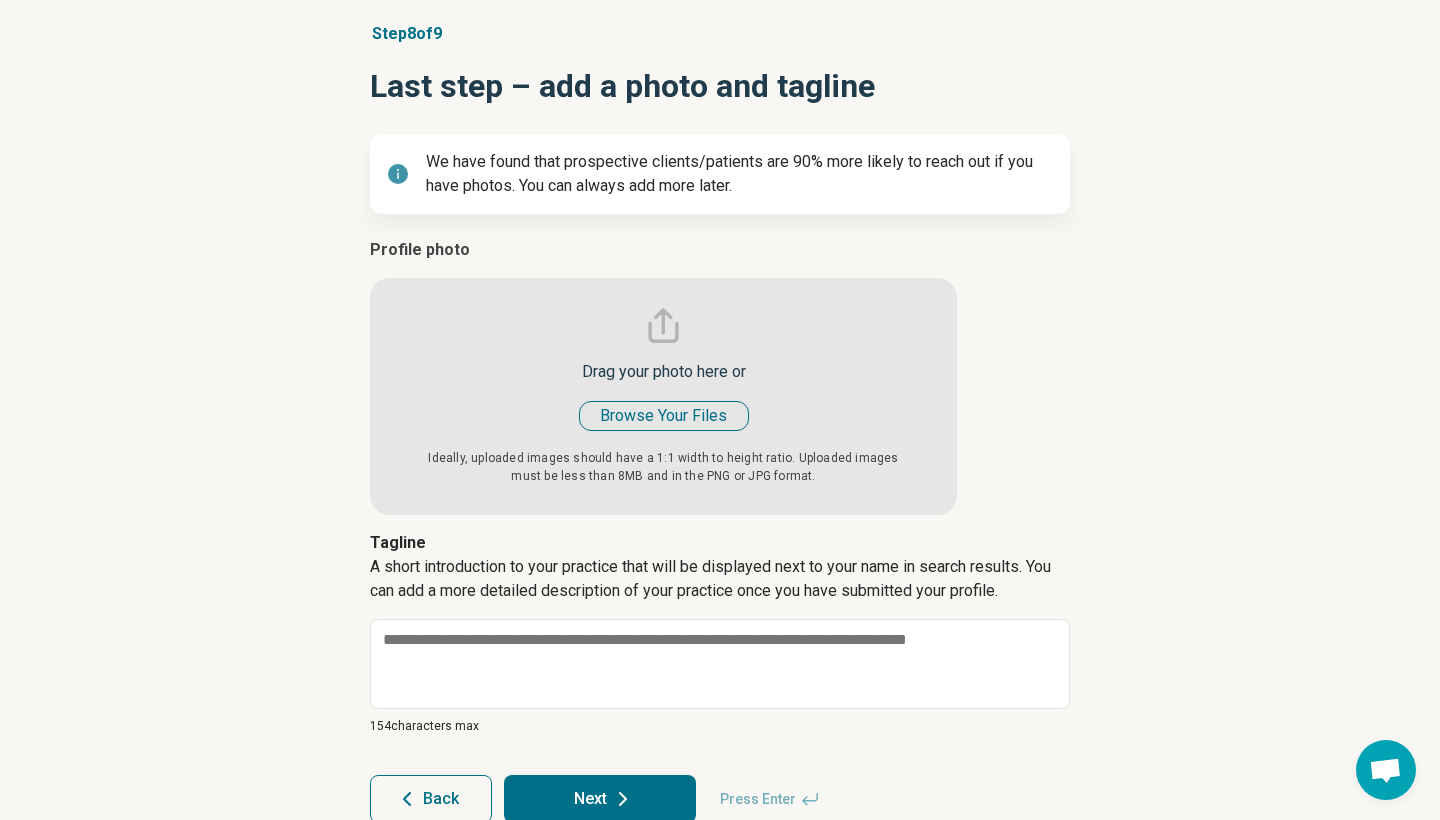 scroll, scrollTop: 155, scrollLeft: 0, axis: vertical 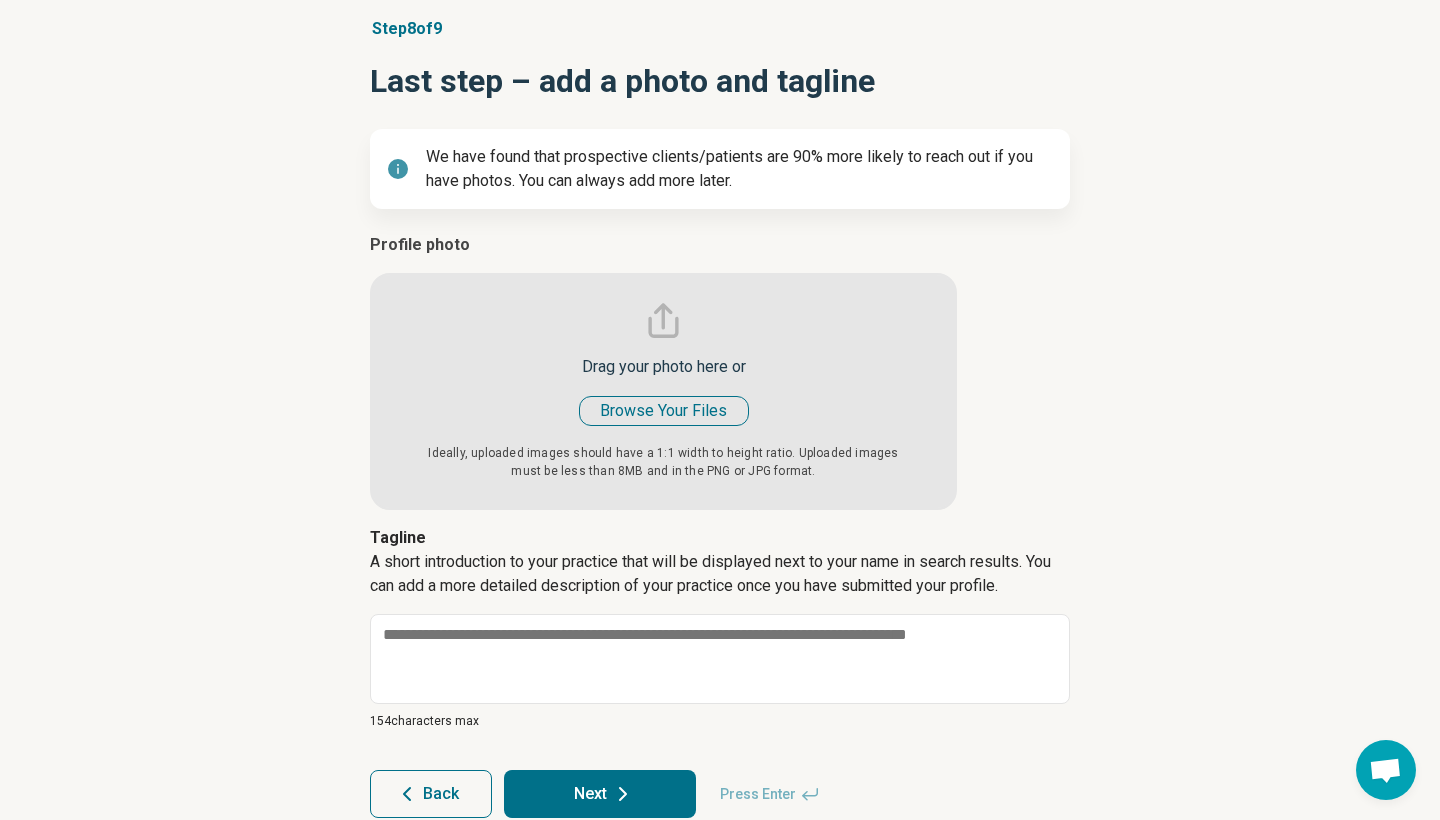 click at bounding box center [663, 371] 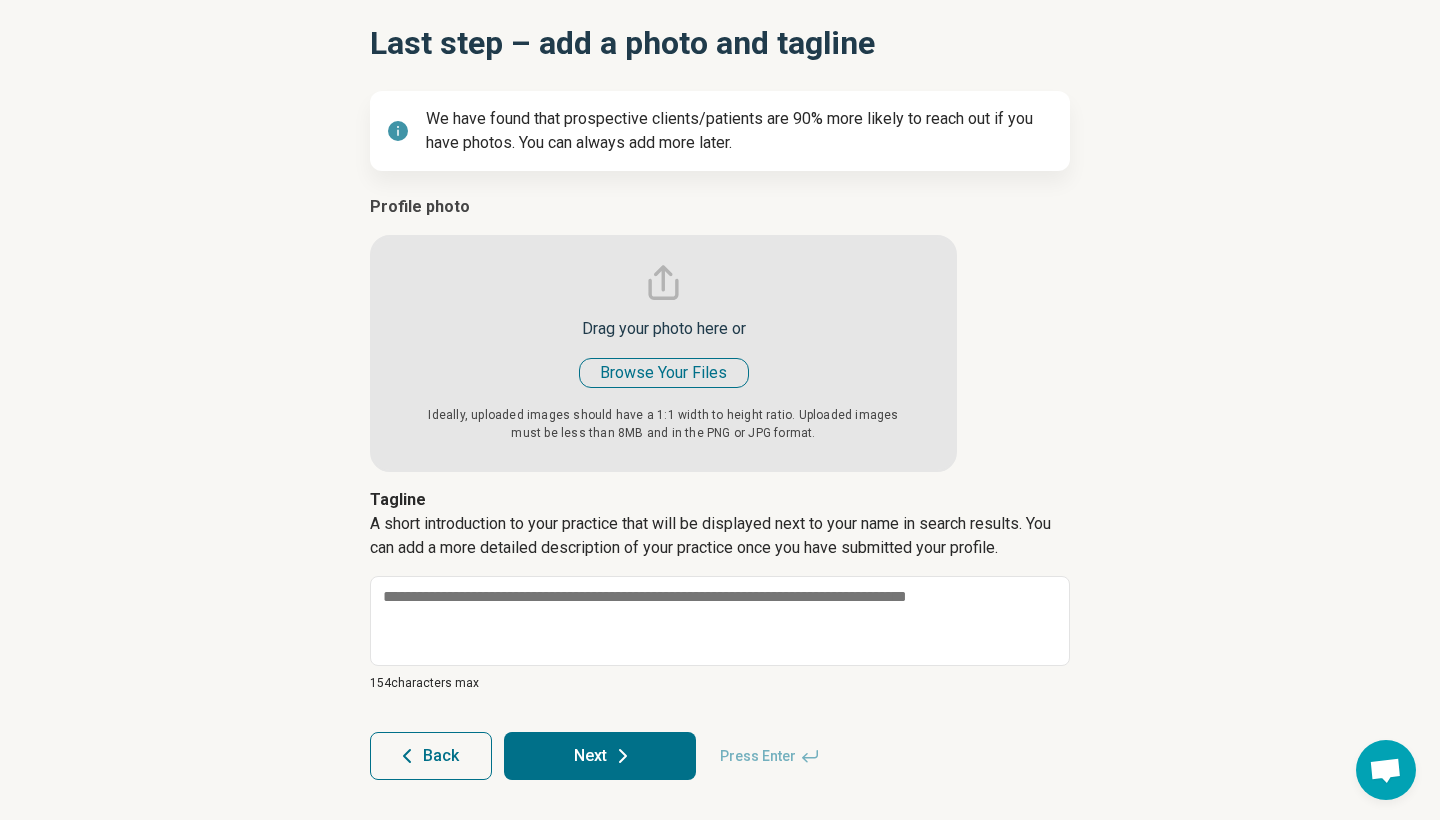scroll, scrollTop: 193, scrollLeft: 0, axis: vertical 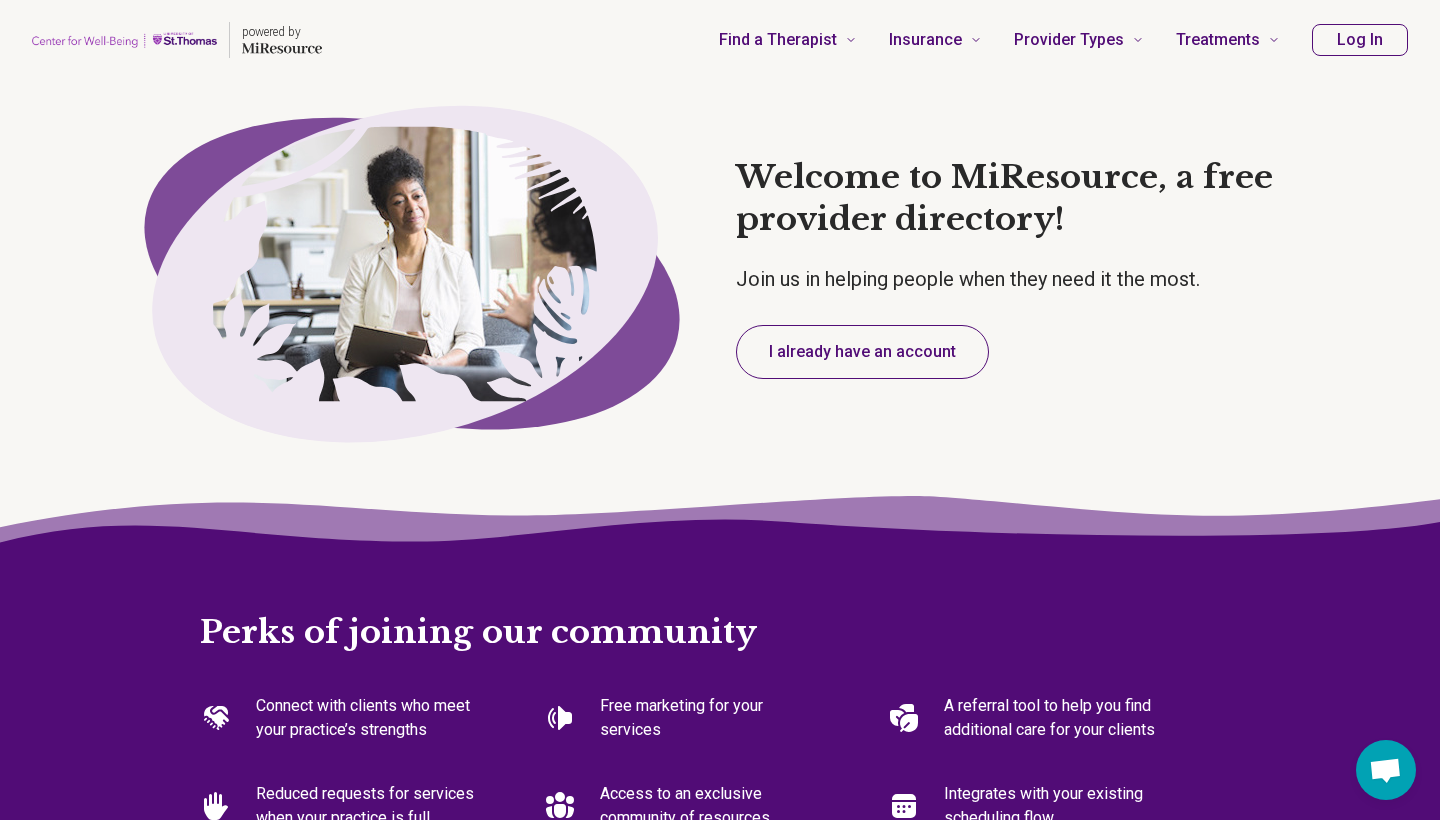 click on "I already have an account" at bounding box center (862, 352) 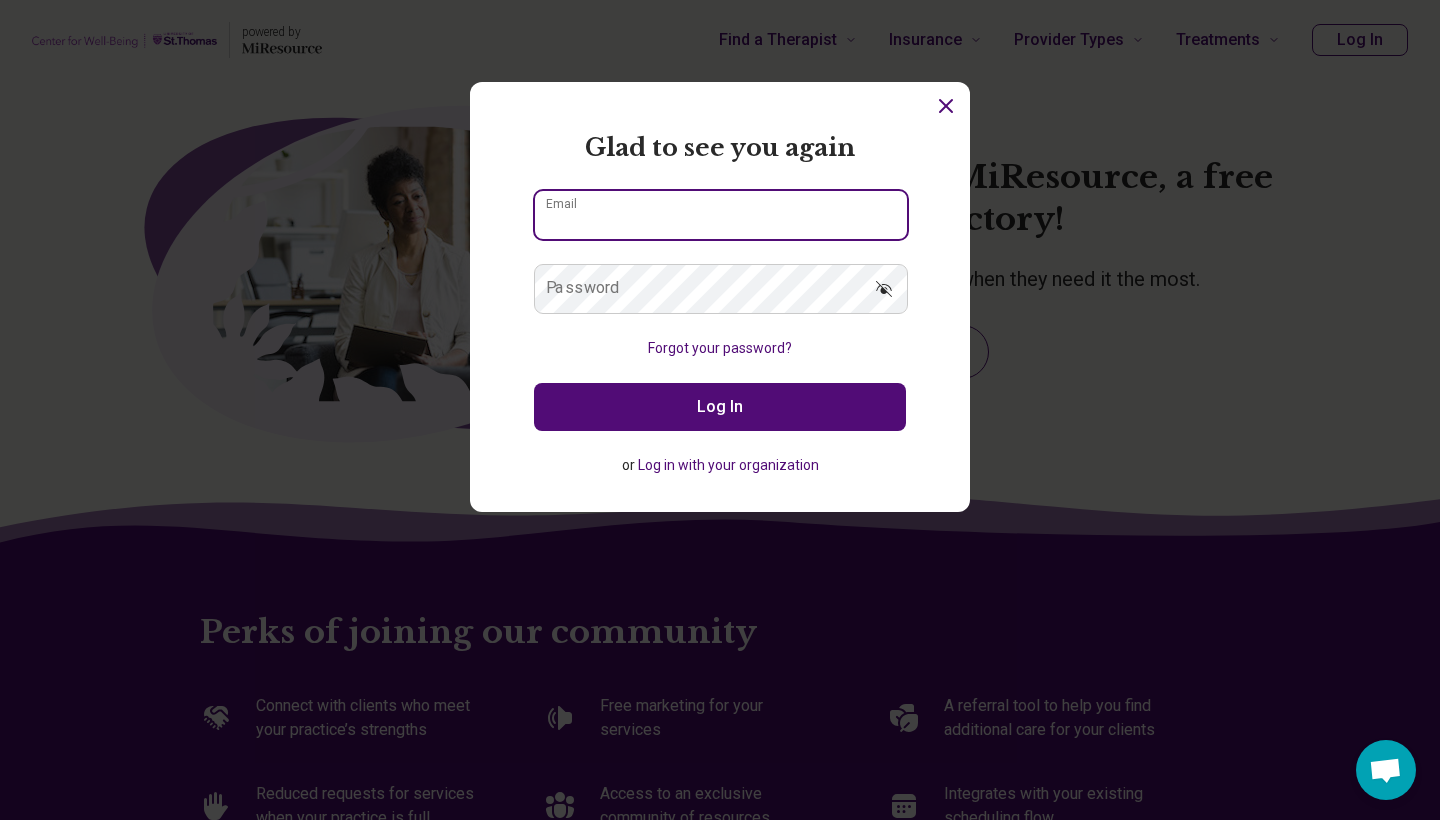 type on "**********" 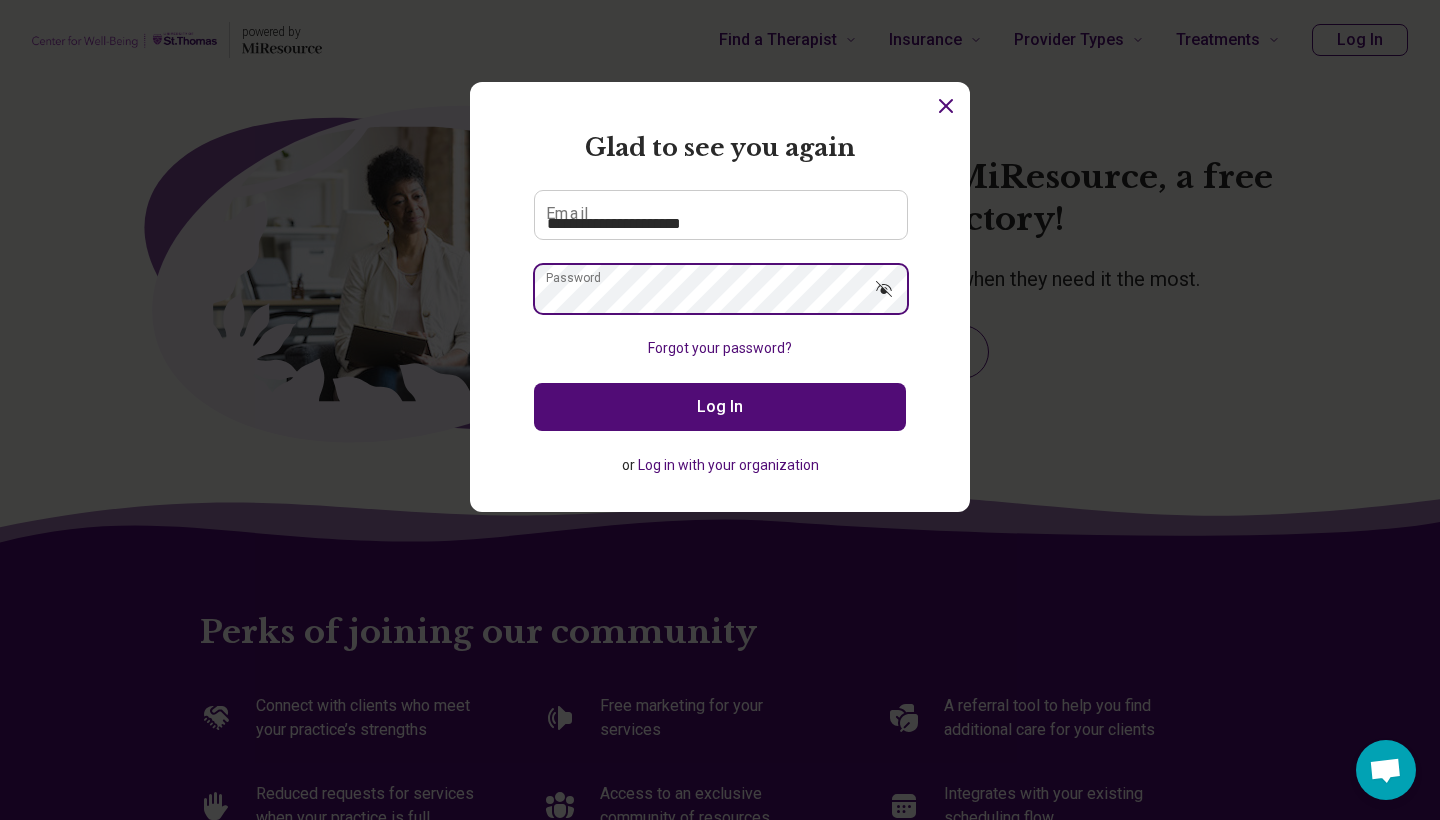 click on "Log In" at bounding box center (720, 407) 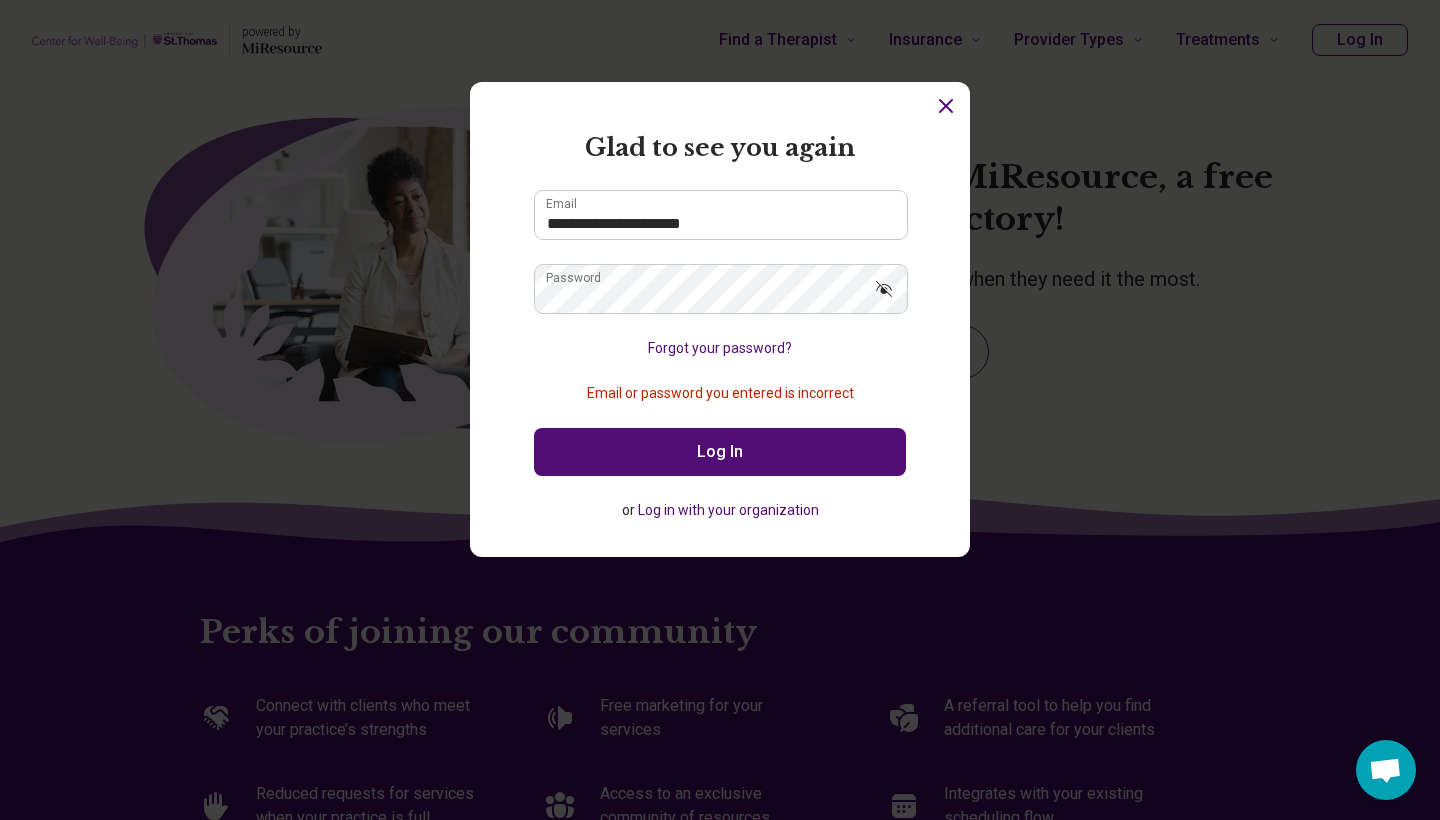click on "Log In" at bounding box center [720, 452] 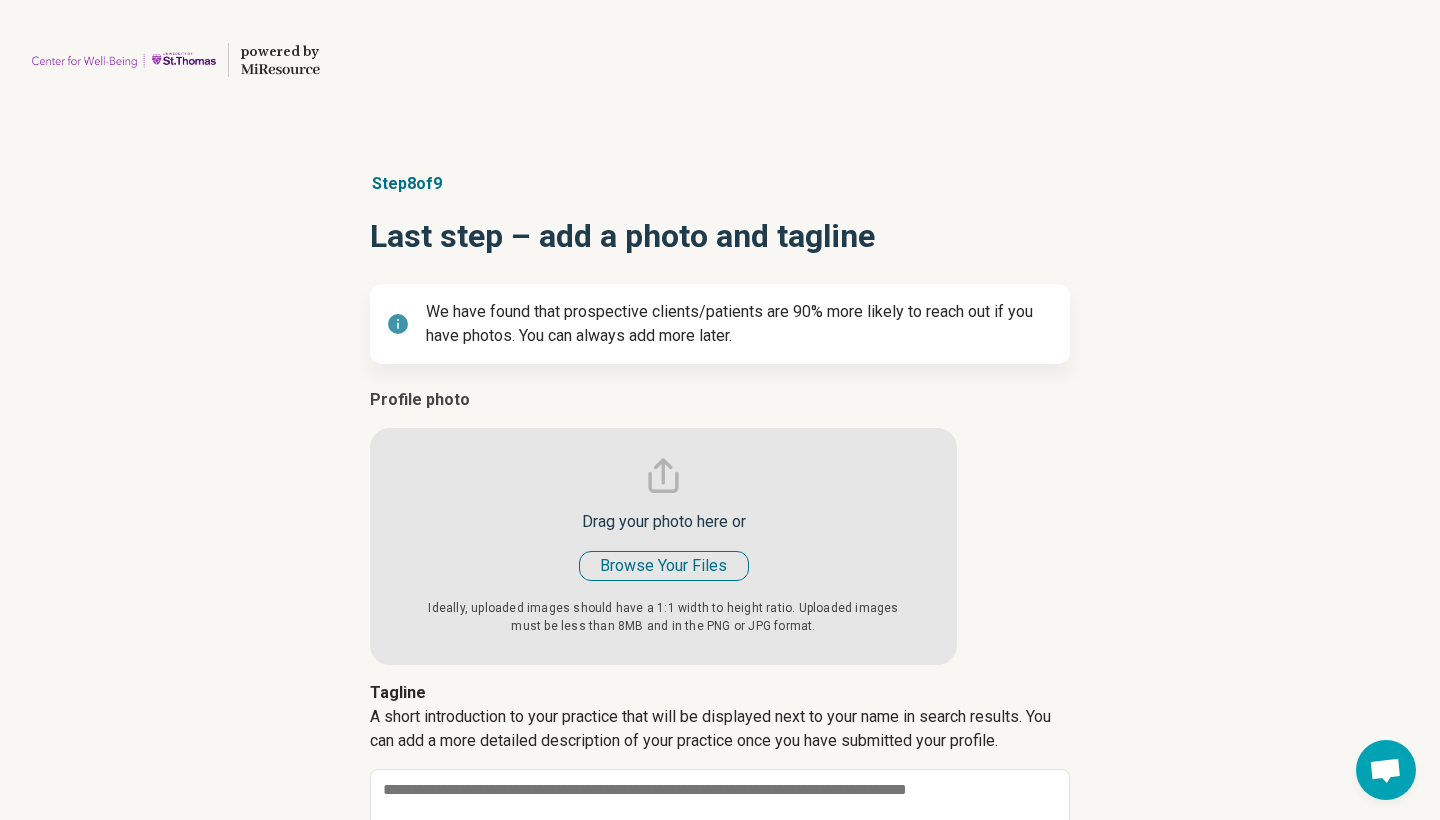 type on "*" 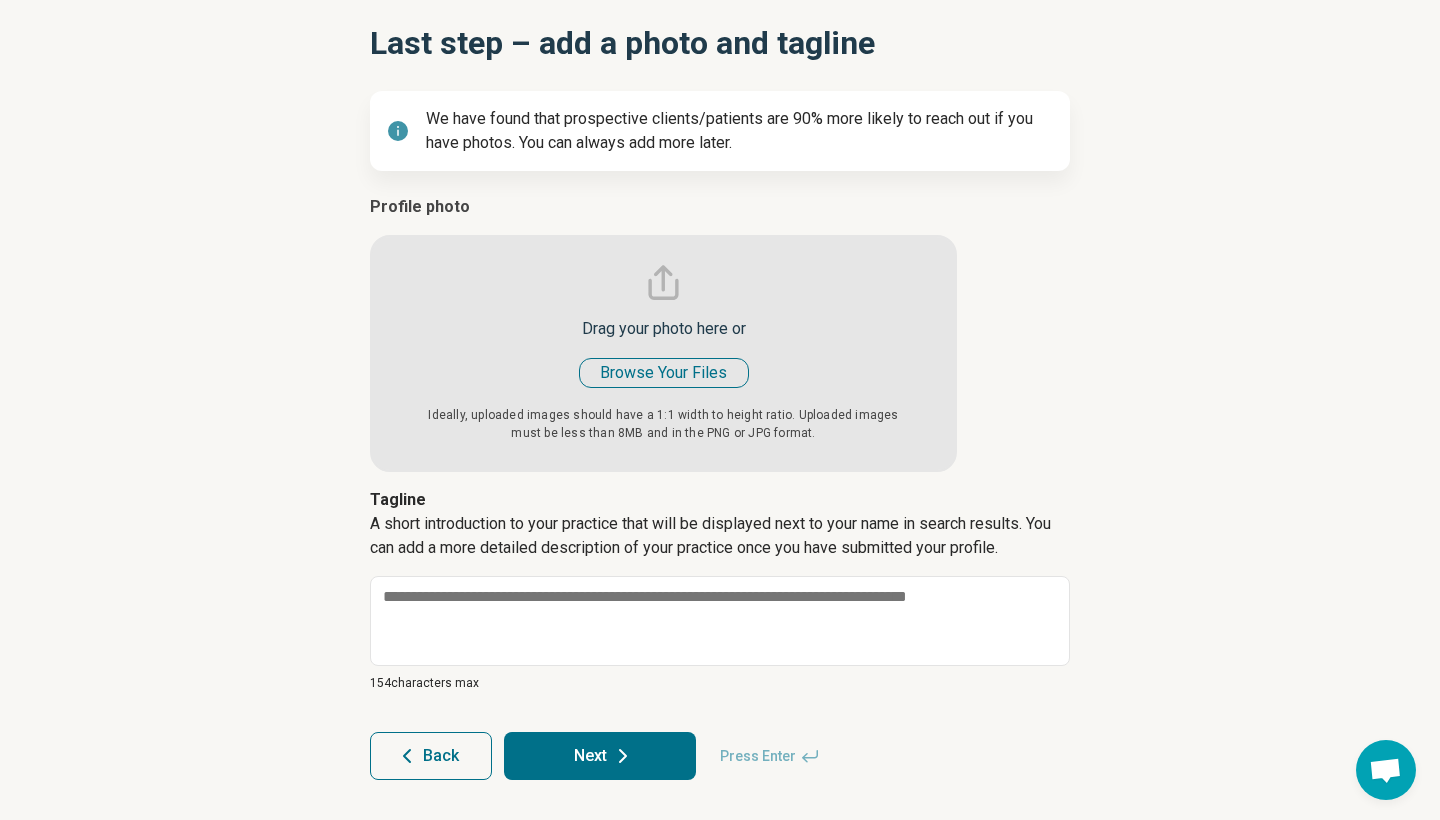 scroll, scrollTop: 193, scrollLeft: 0, axis: vertical 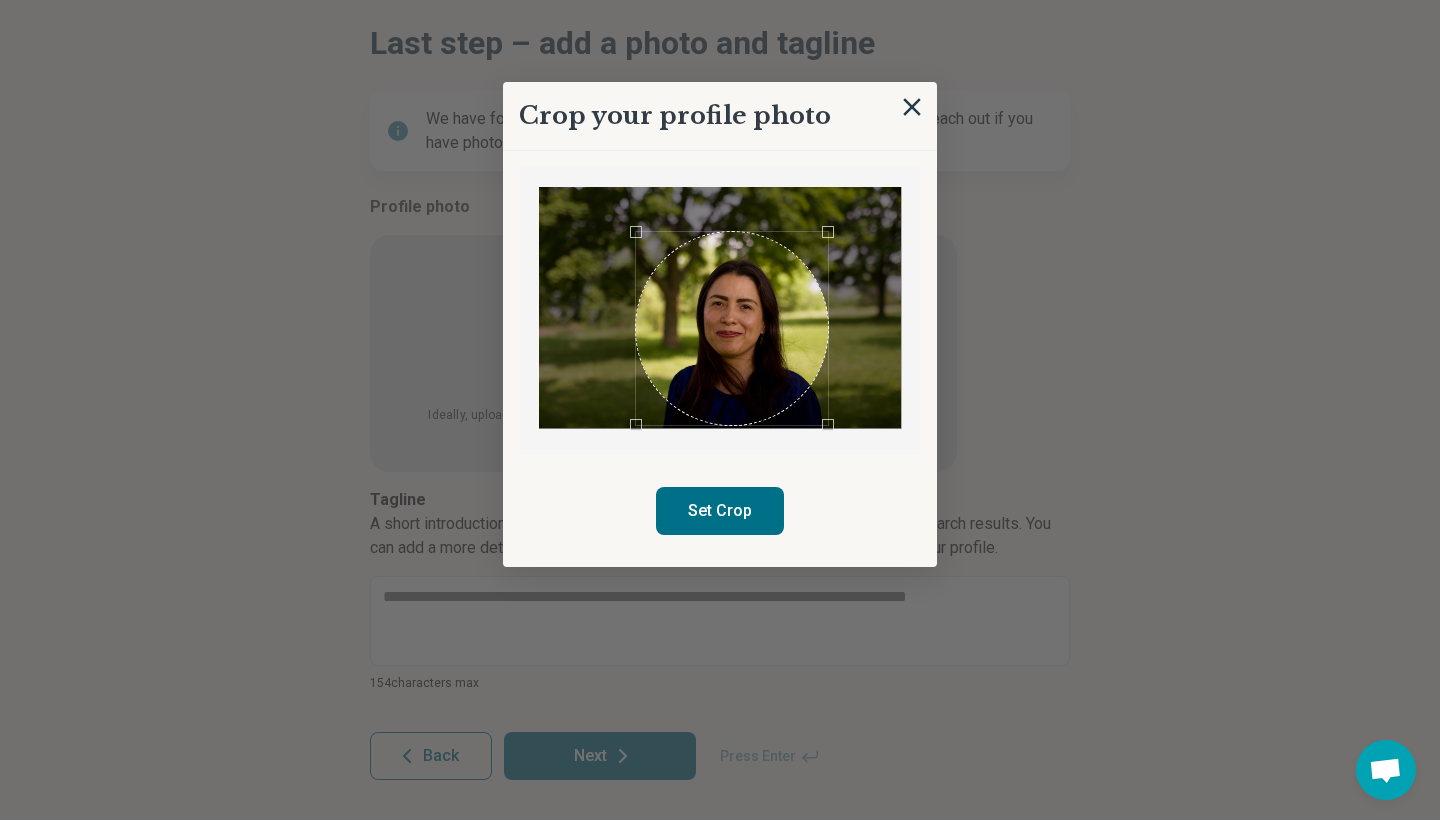 click at bounding box center (732, 328) 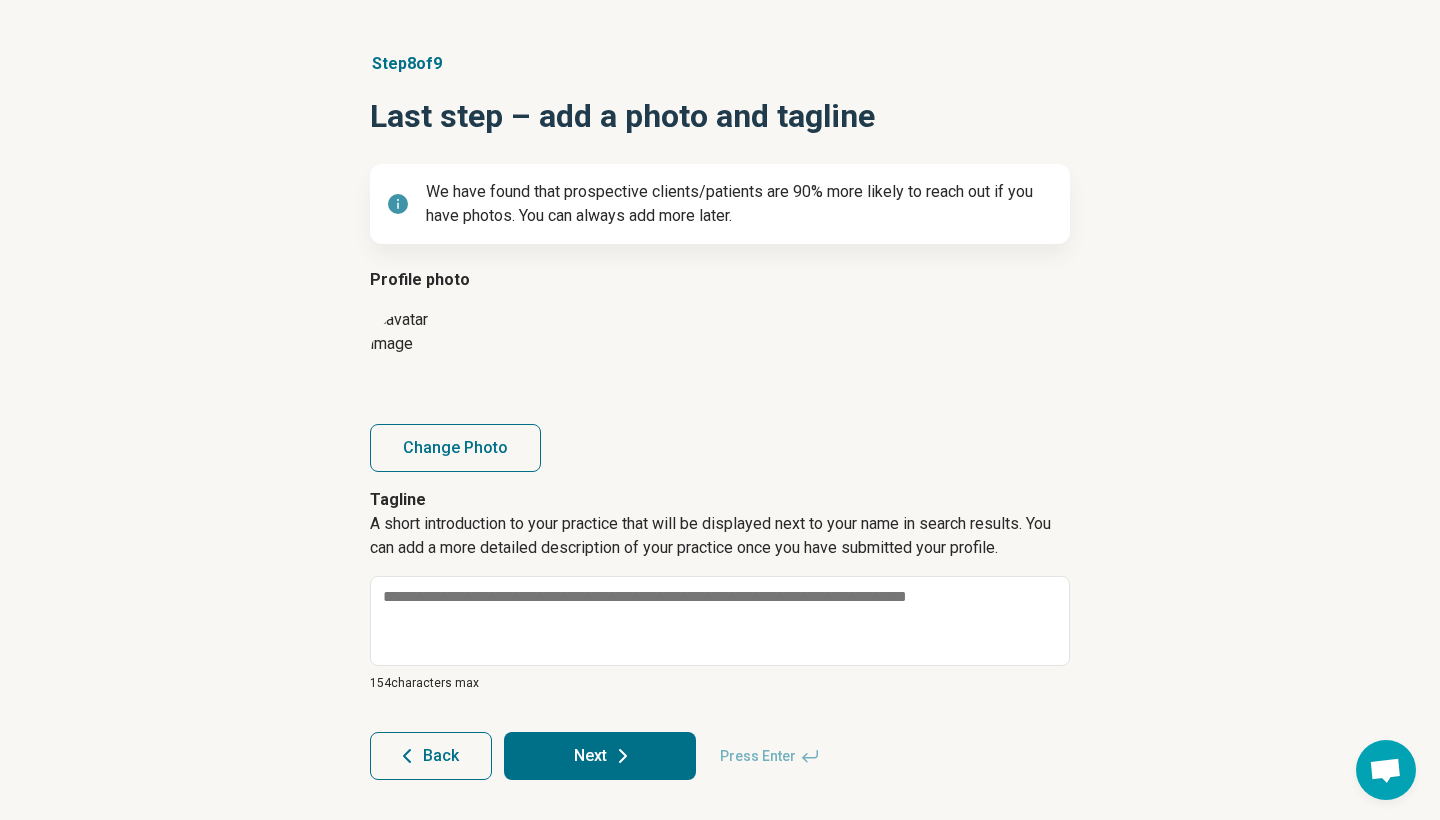 scroll, scrollTop: 120, scrollLeft: 0, axis: vertical 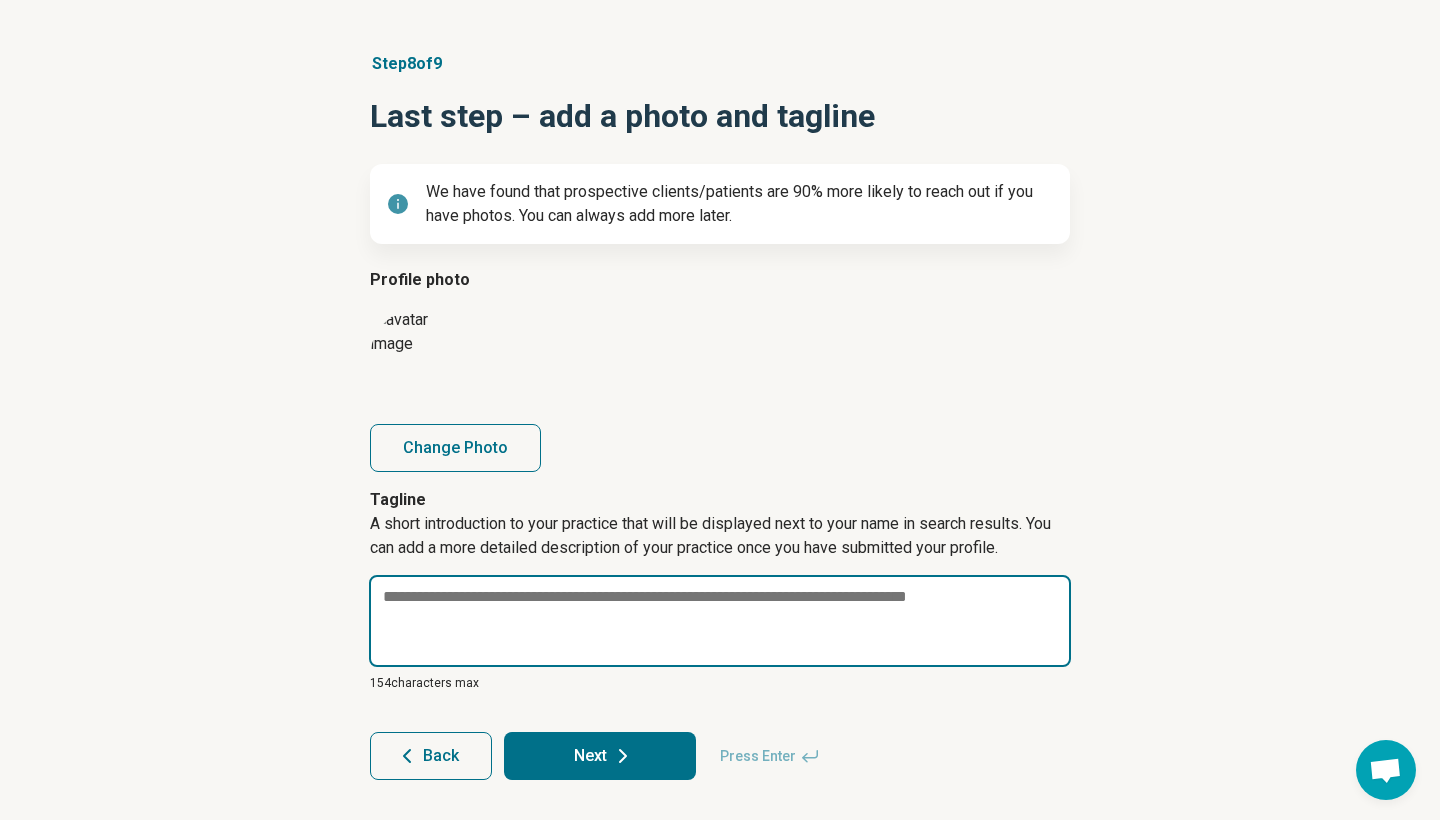click at bounding box center (720, 621) 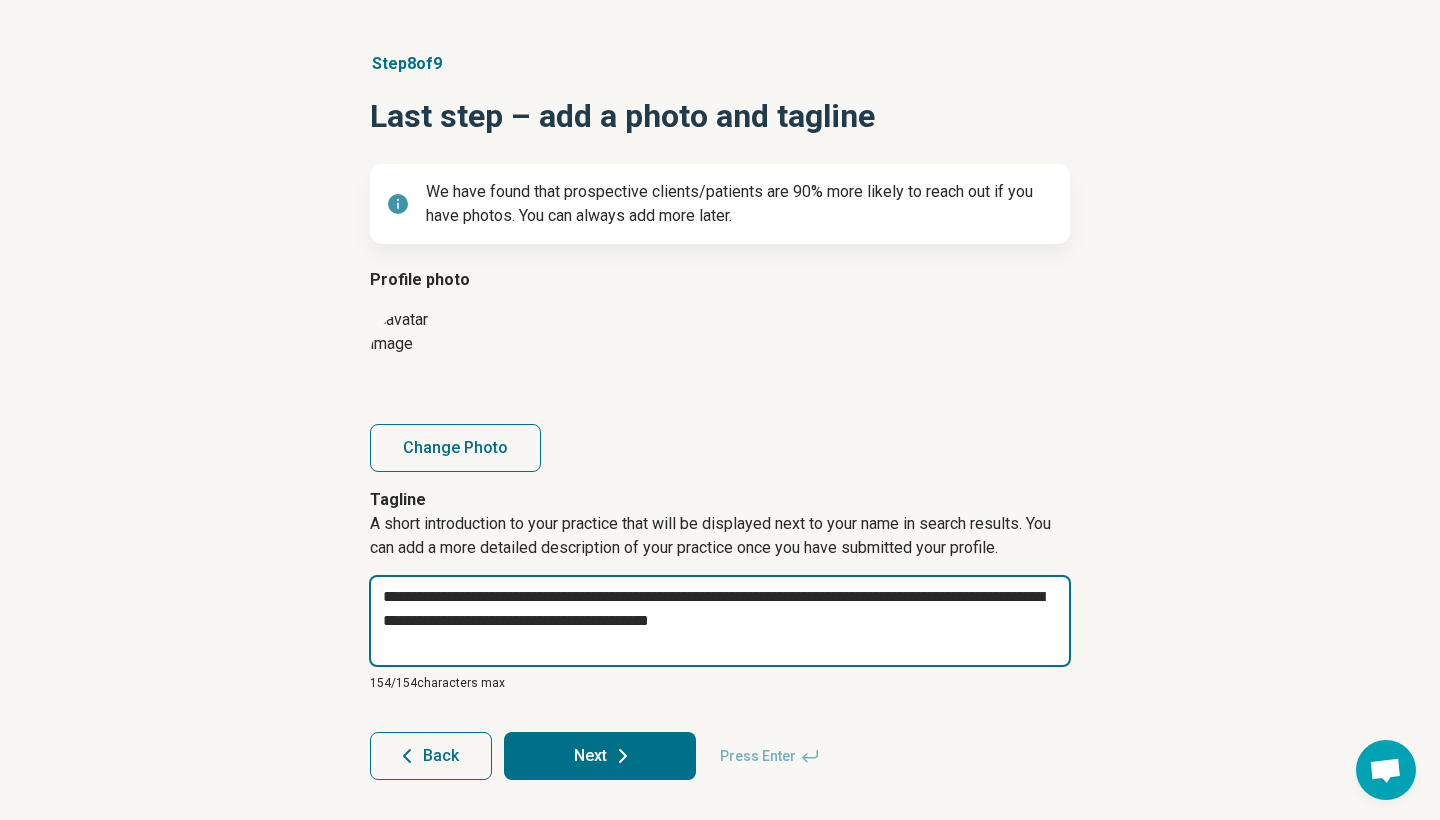 drag, startPoint x: 558, startPoint y: 597, endPoint x: 384, endPoint y: 584, distance: 174.48495 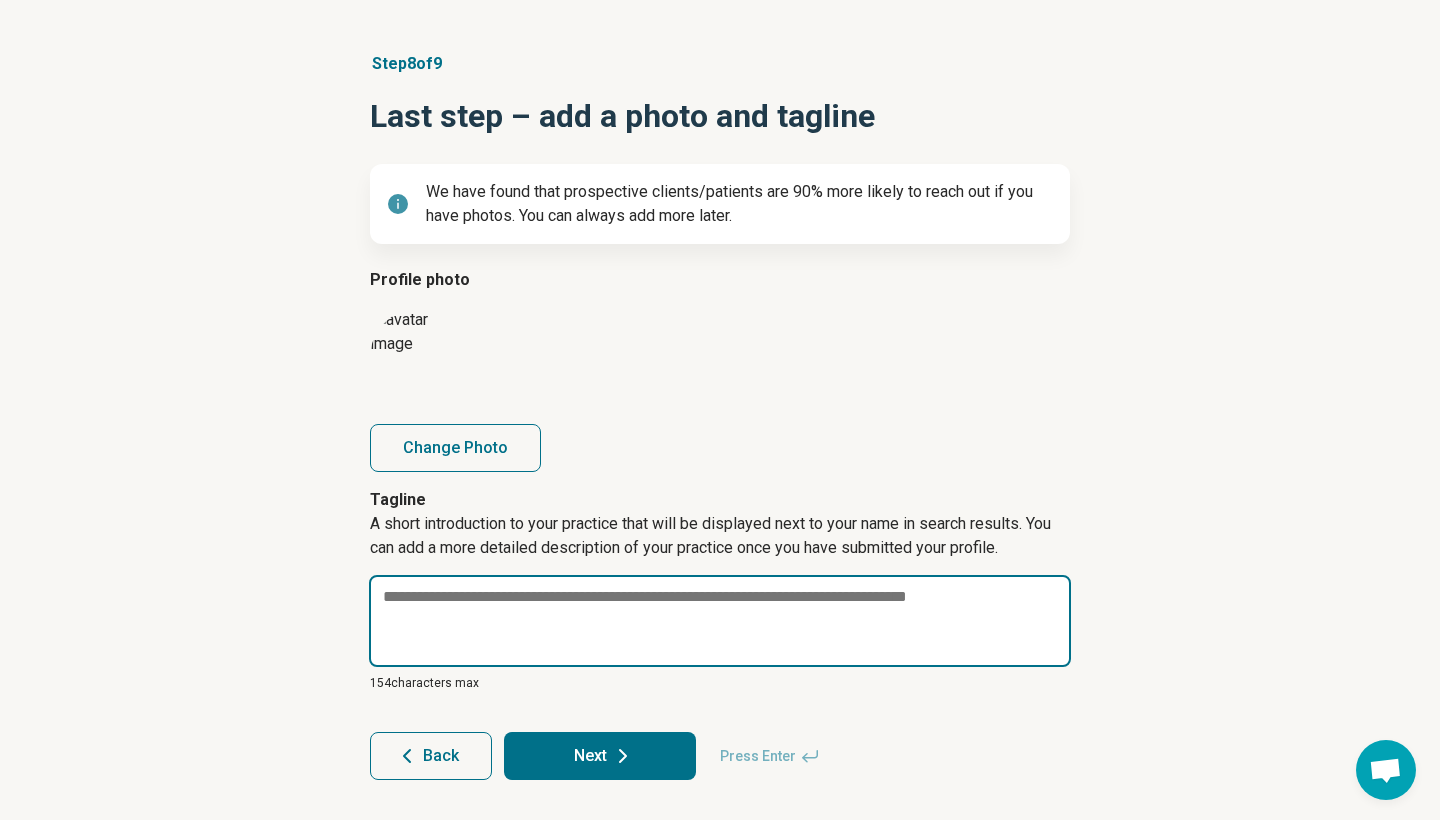 paste on "**********" 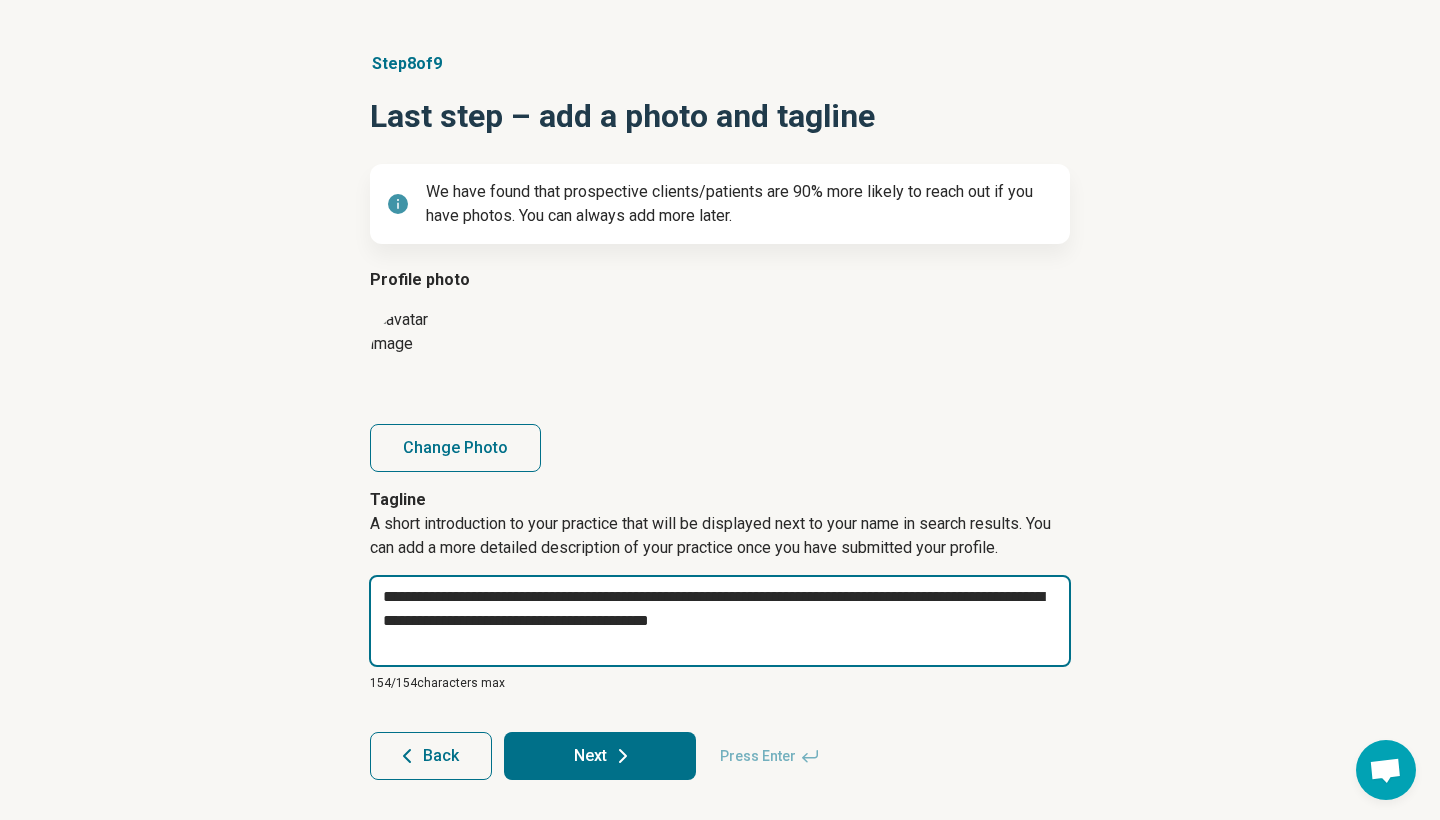 type on "*" 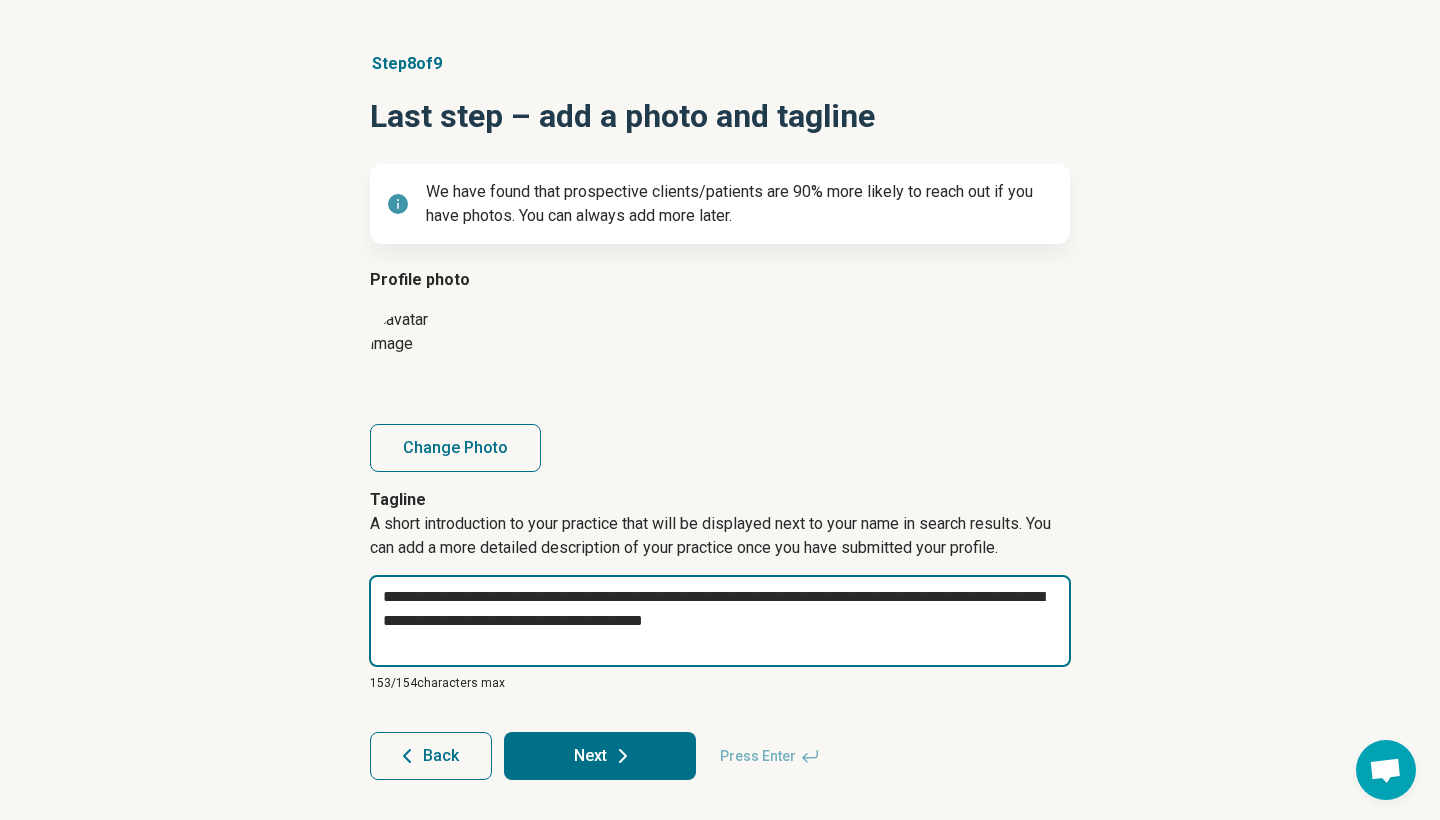 type on "*" 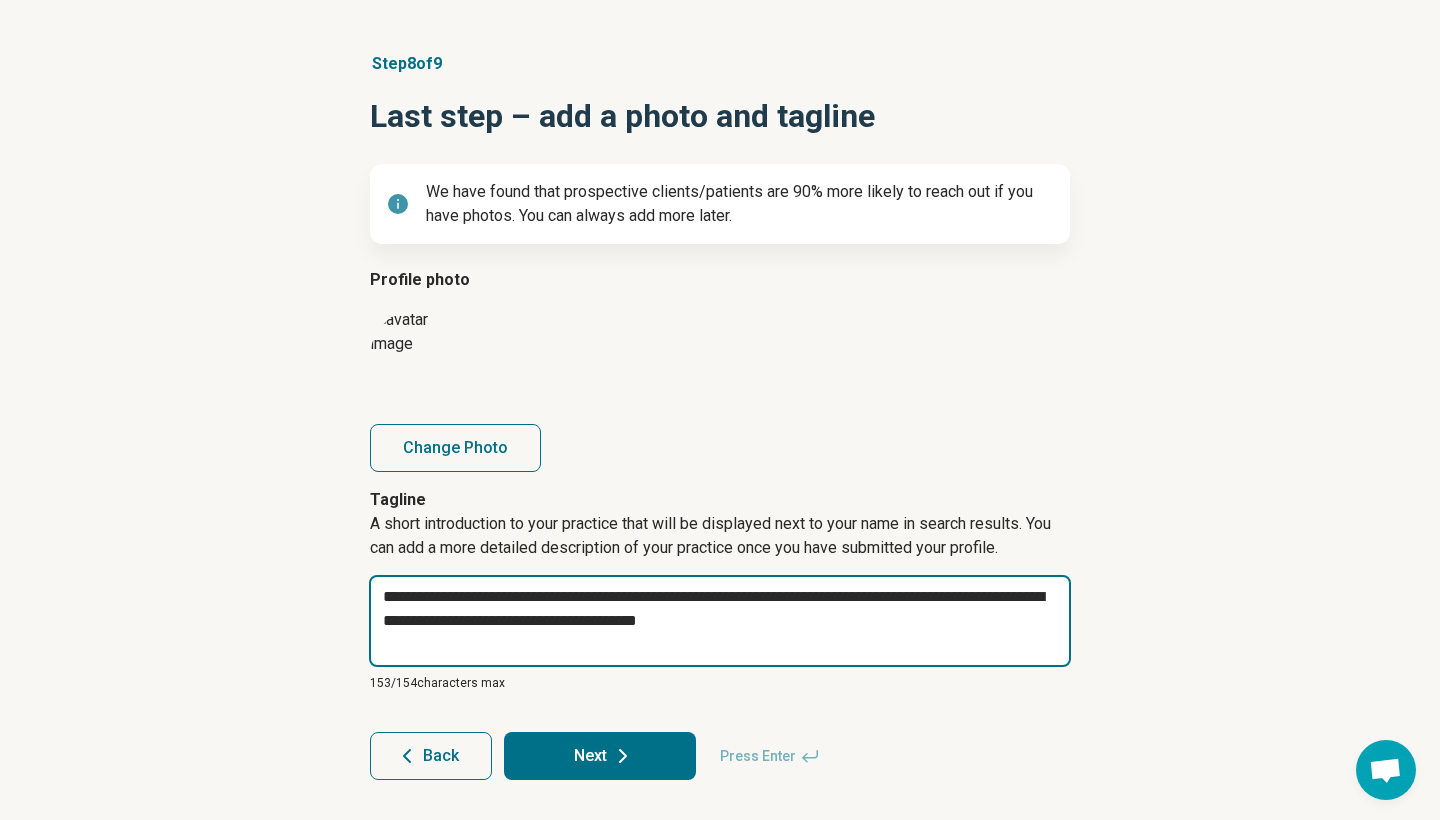 type on "*" 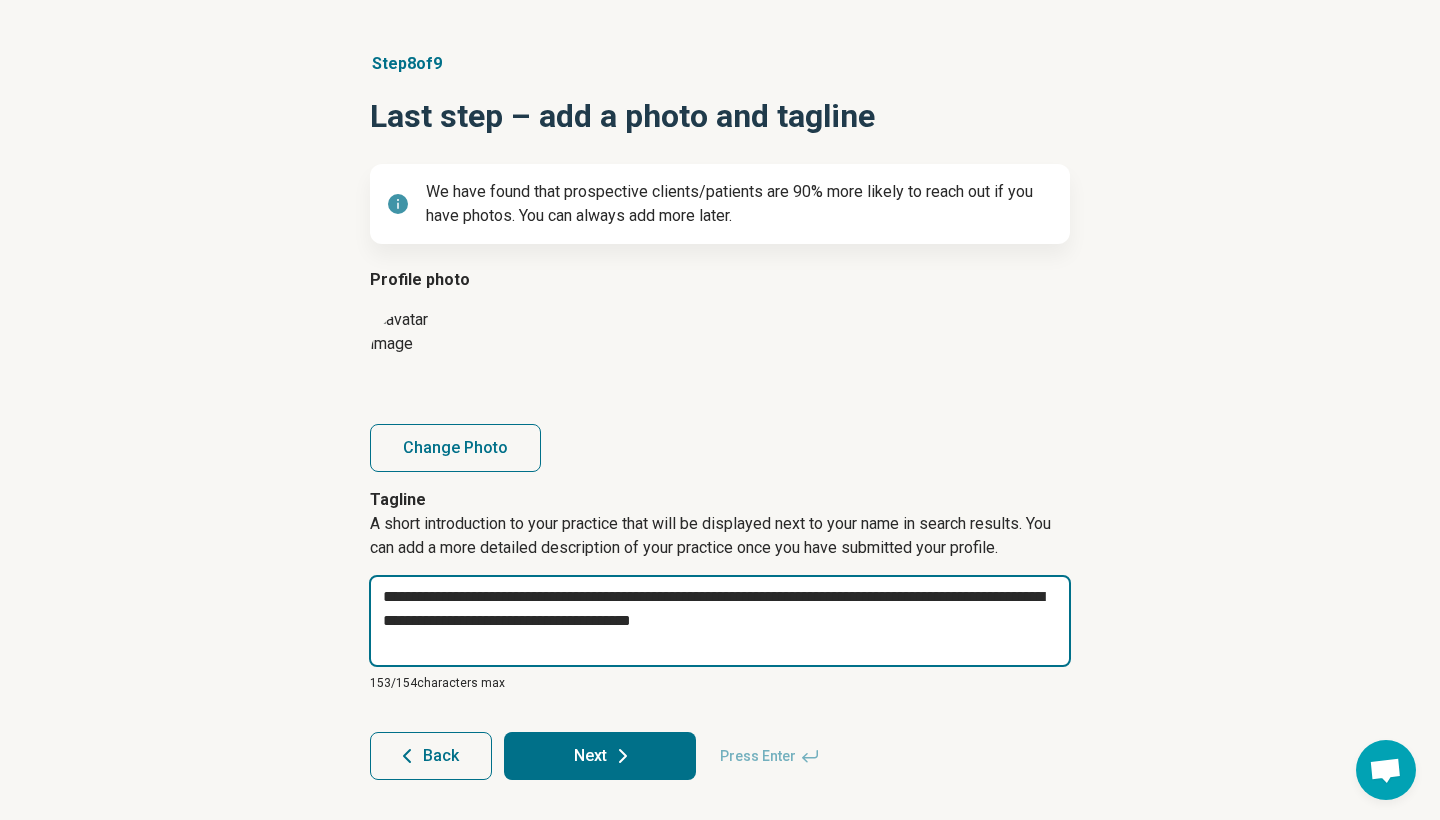 type on "*" 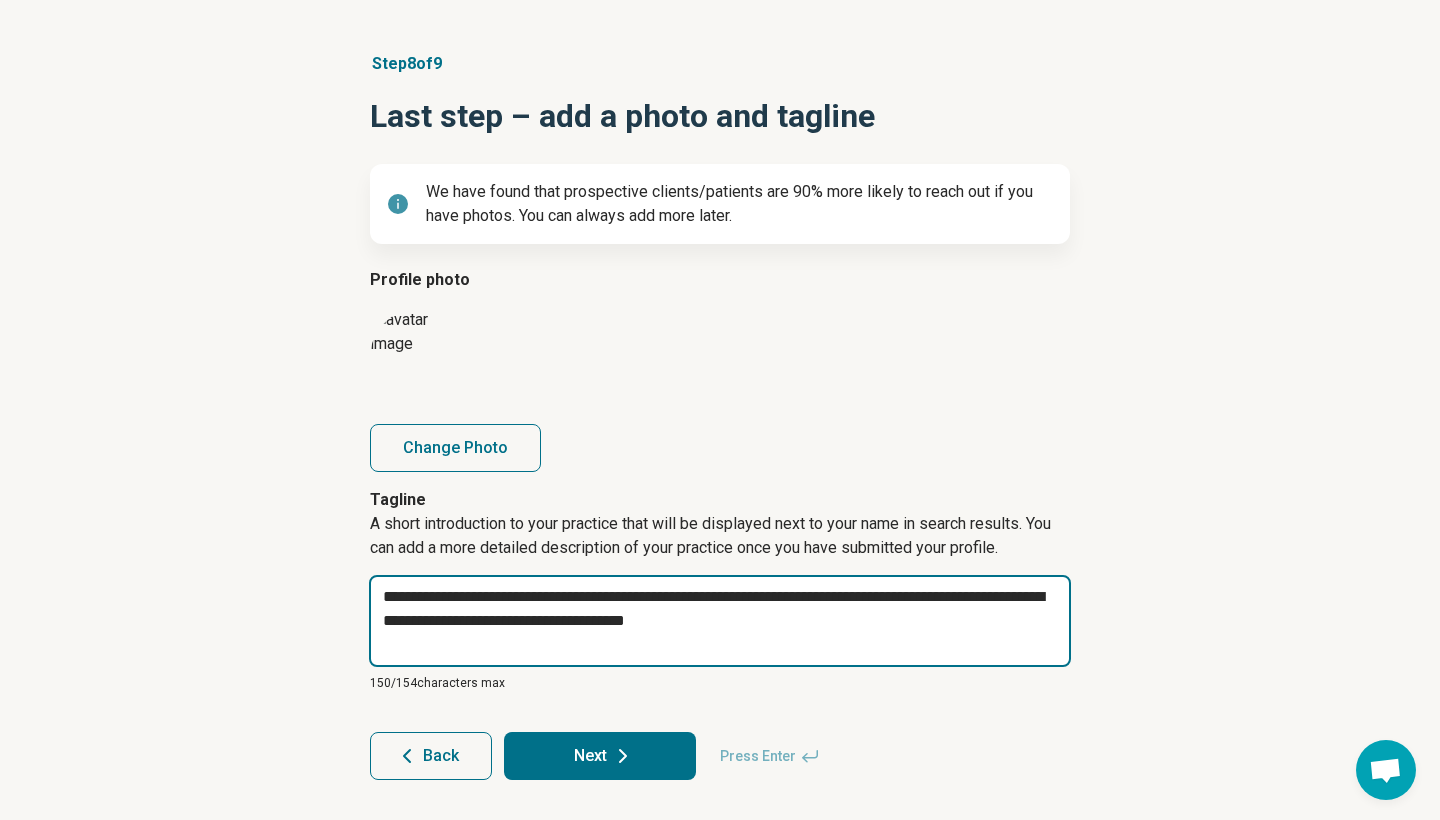 type on "*" 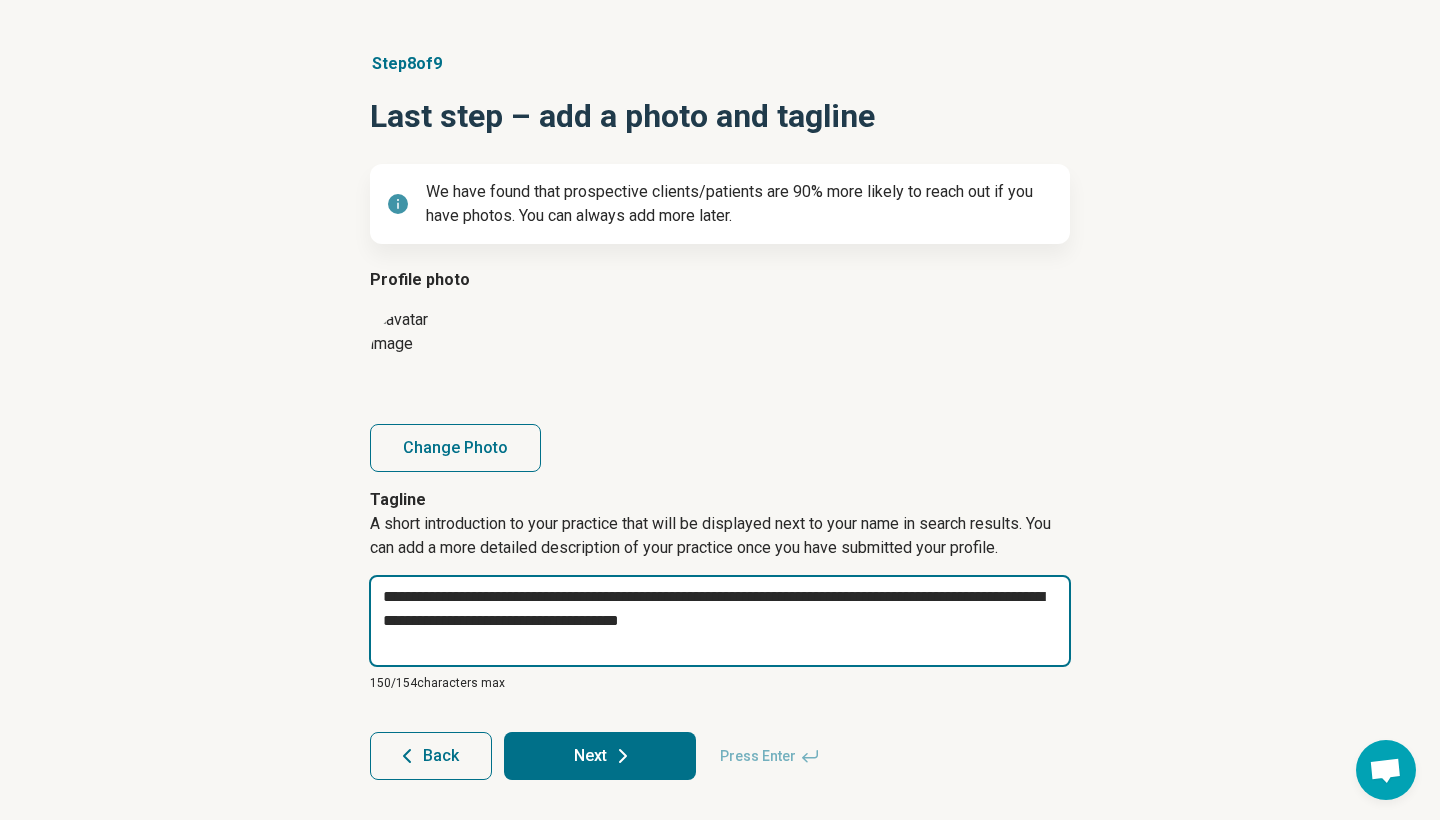 type on "*" 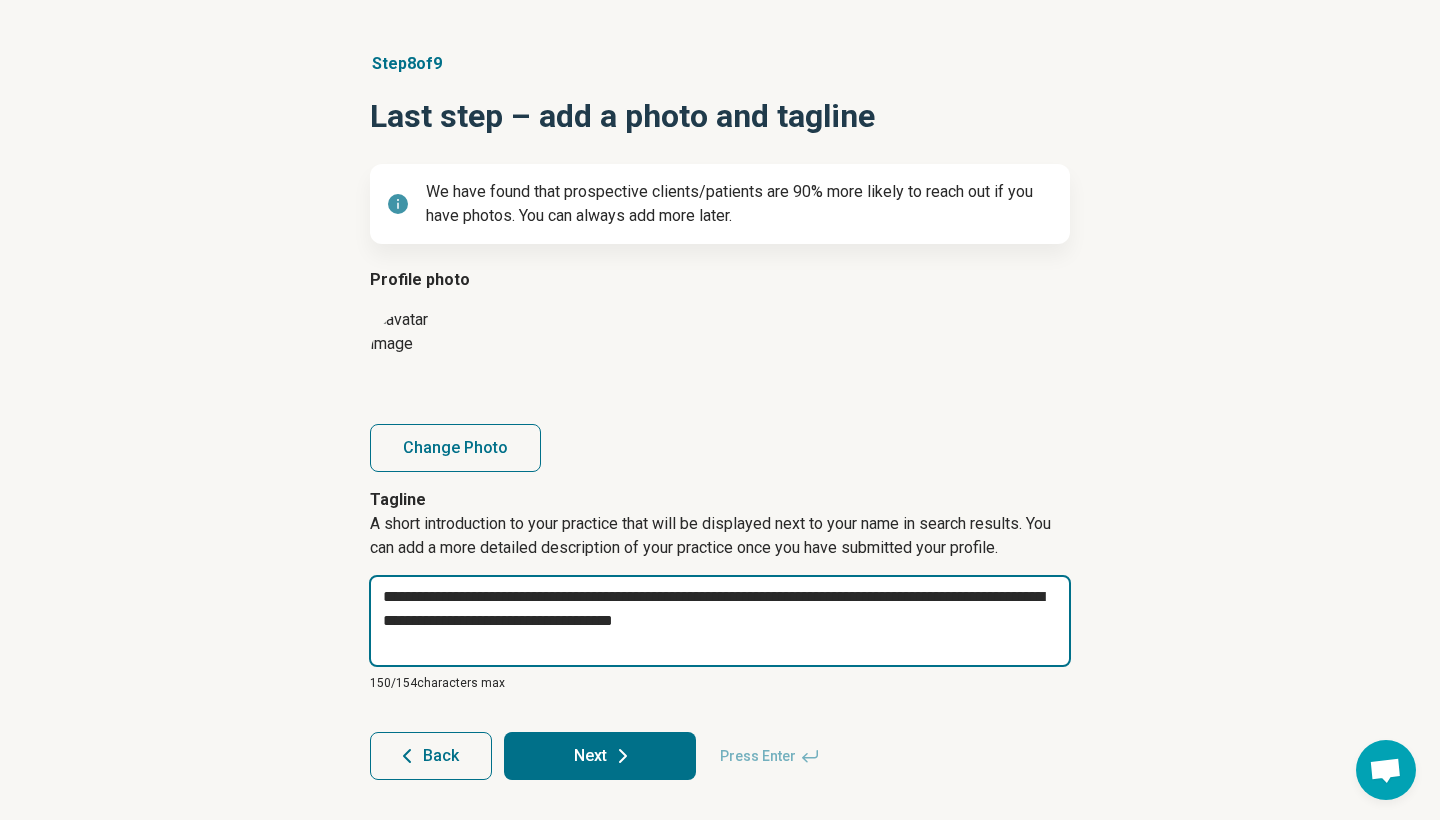 type on "*" 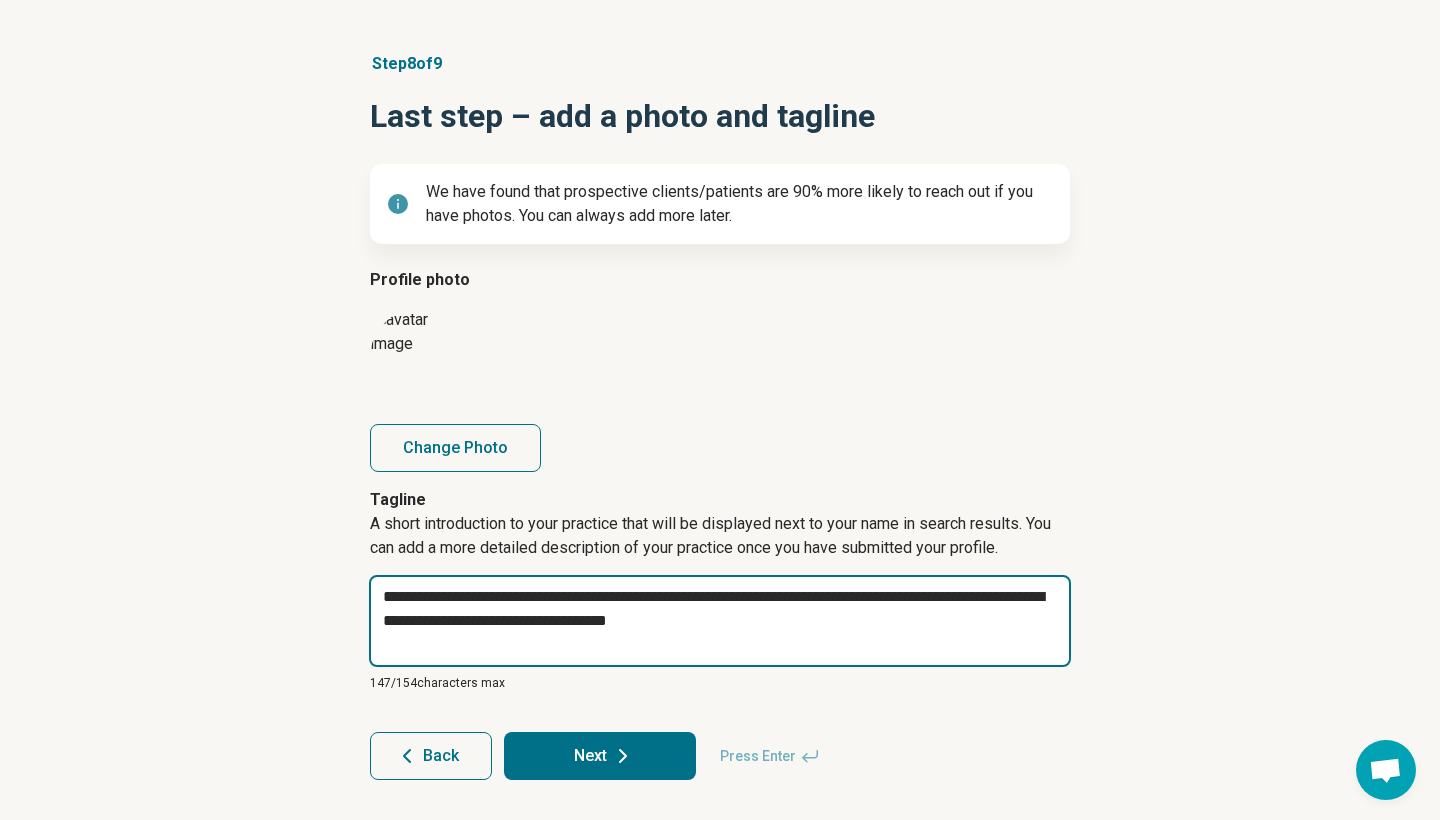 type on "*" 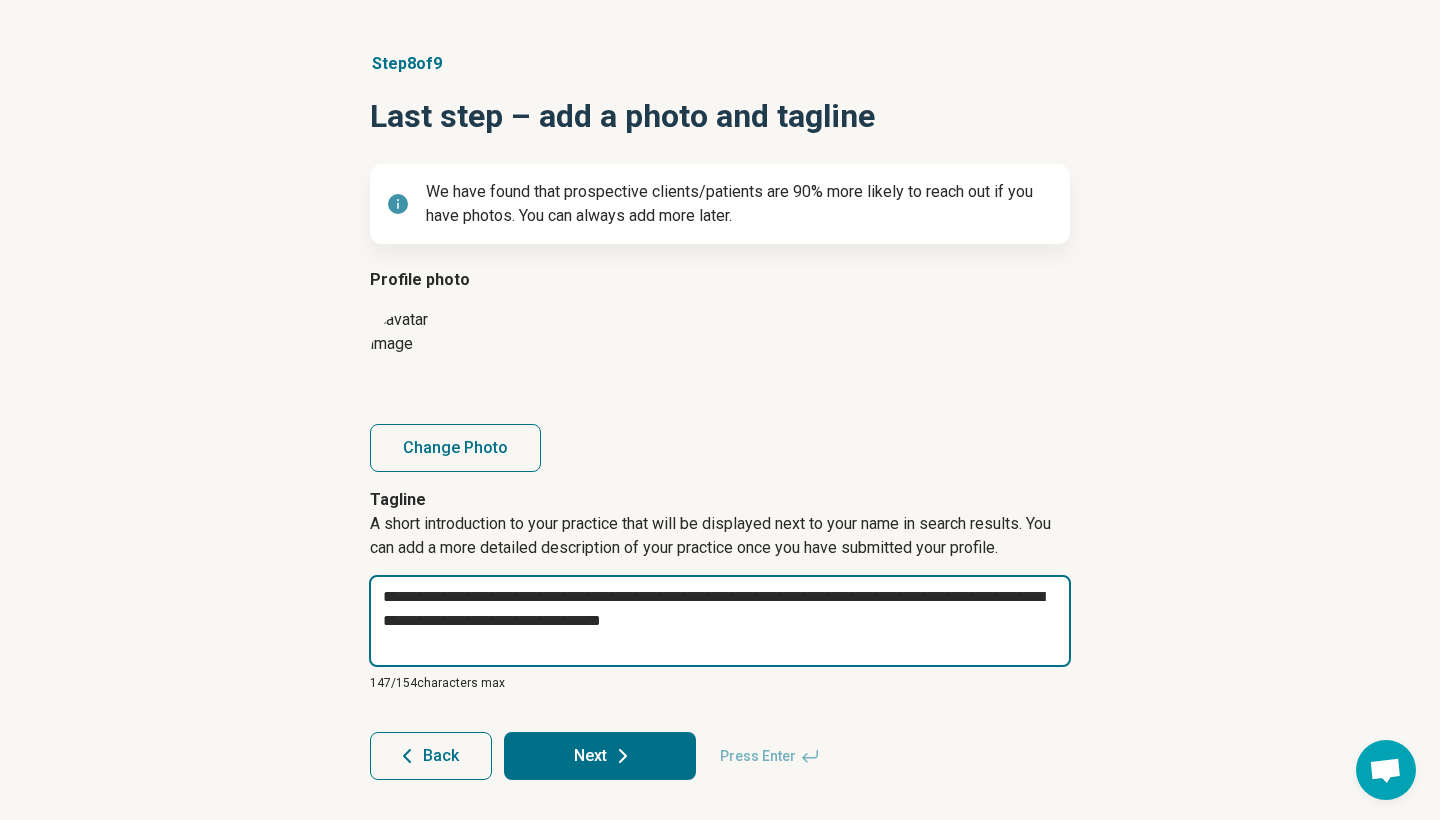 type on "*" 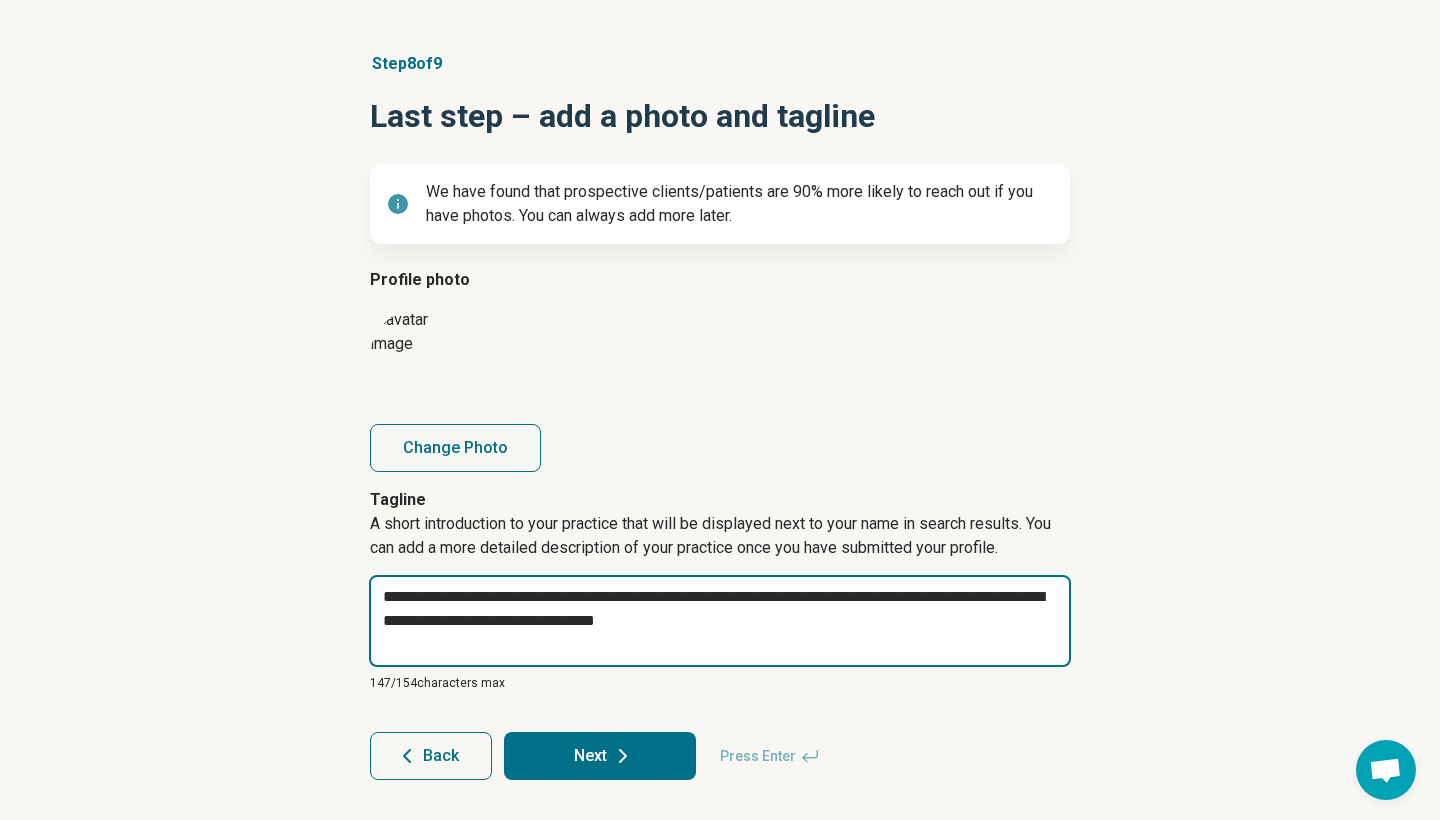 type on "*" 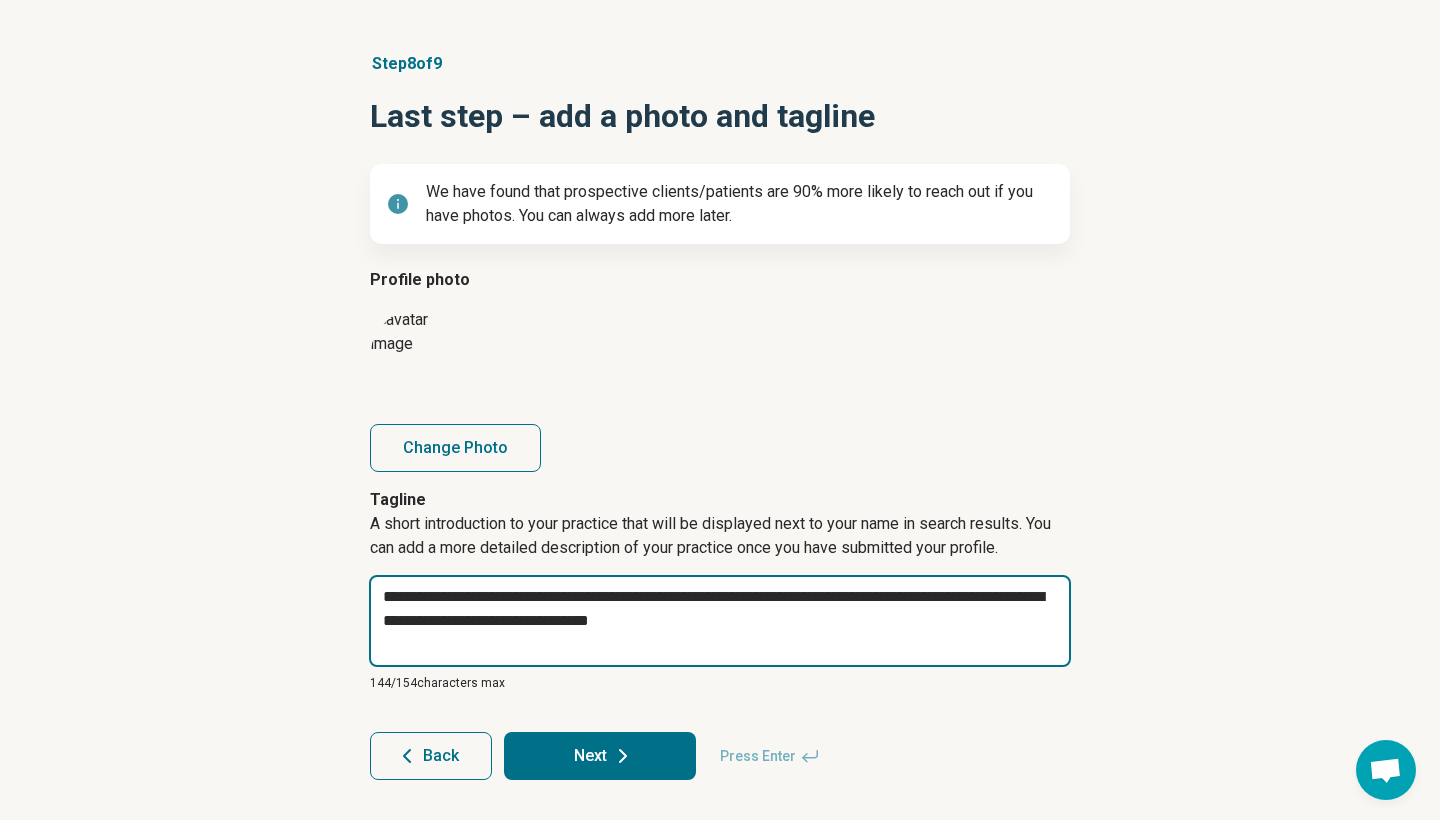 type on "*" 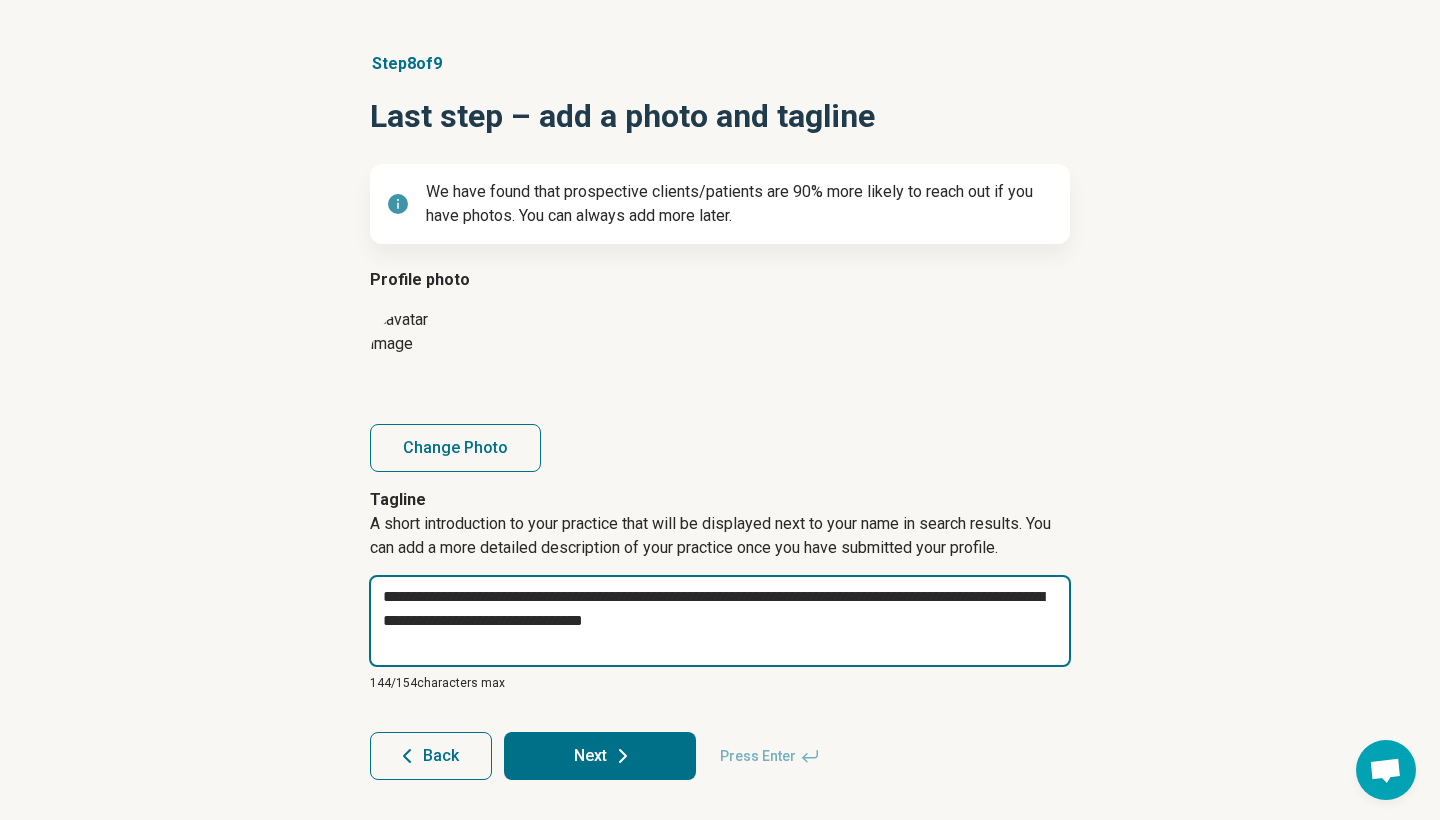 type on "*" 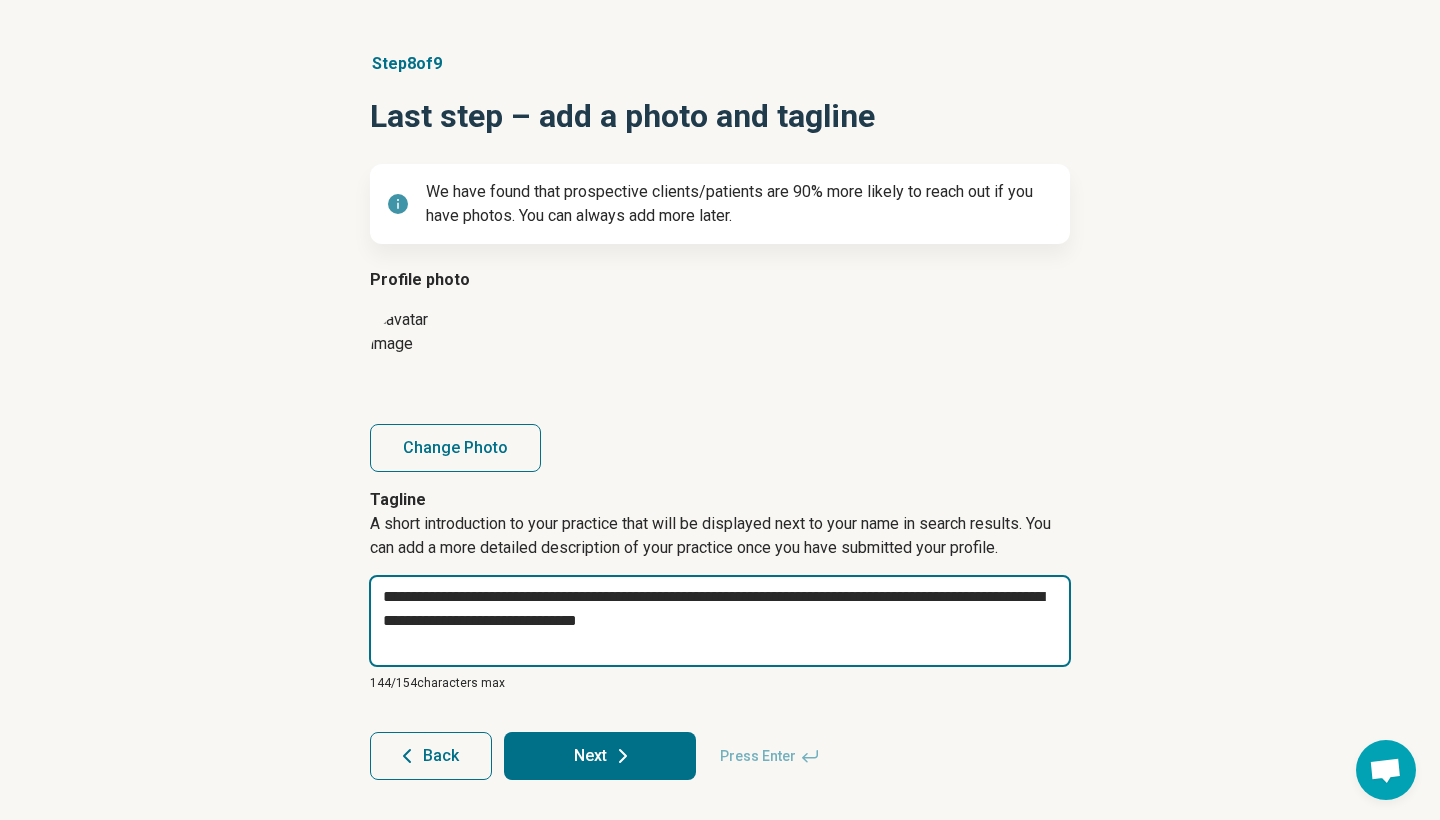 type on "*" 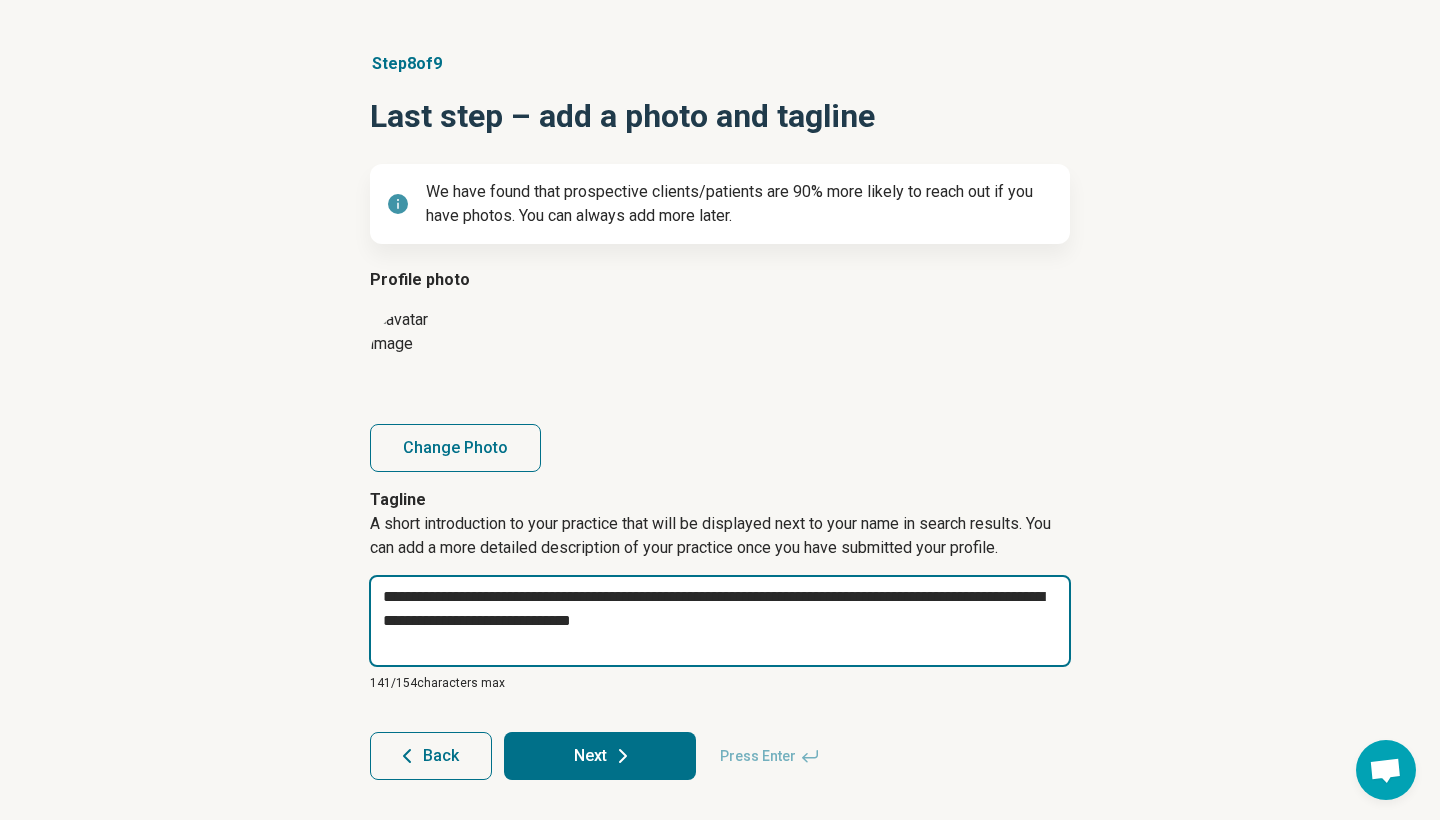 type on "*" 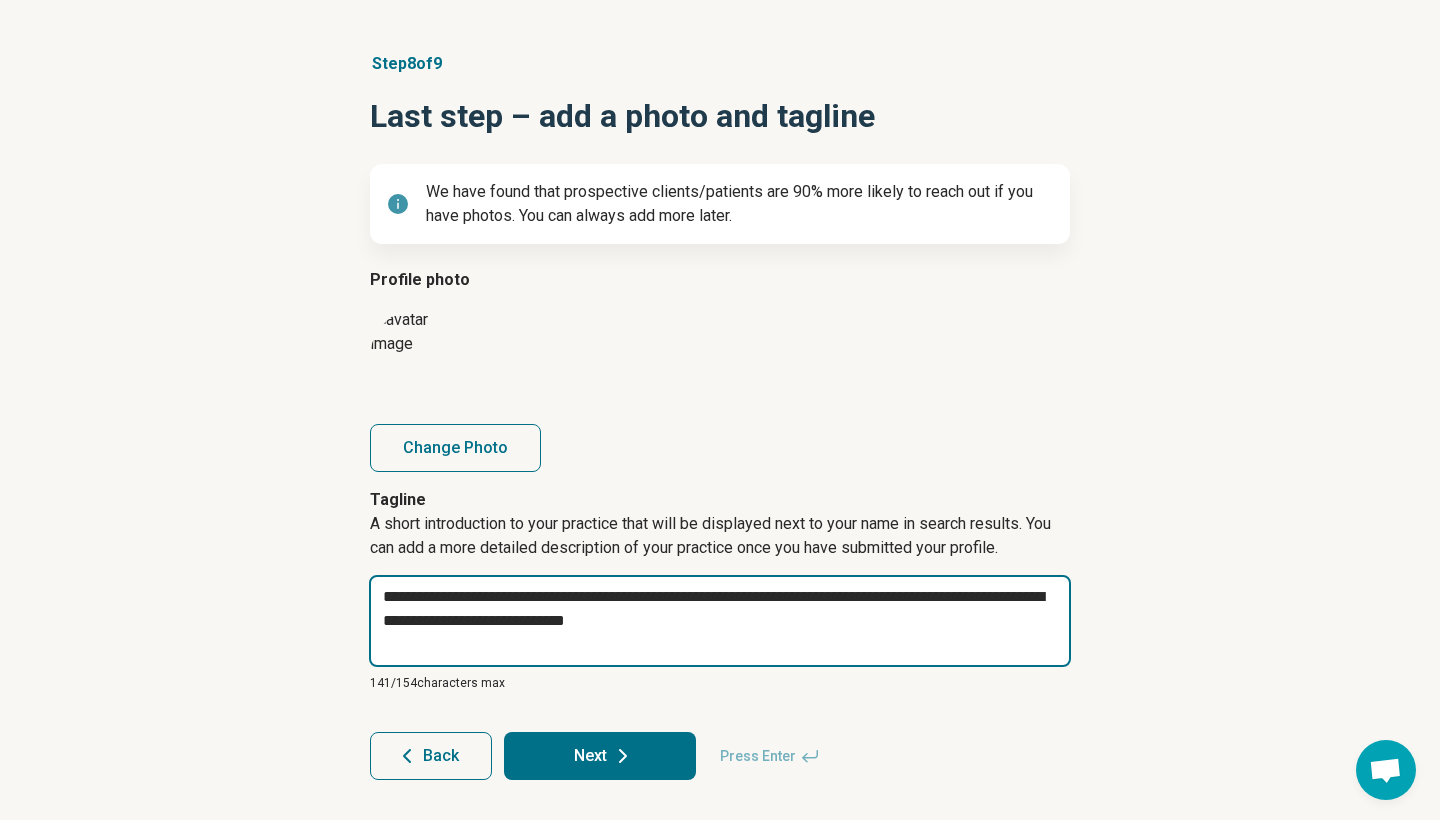 type on "*" 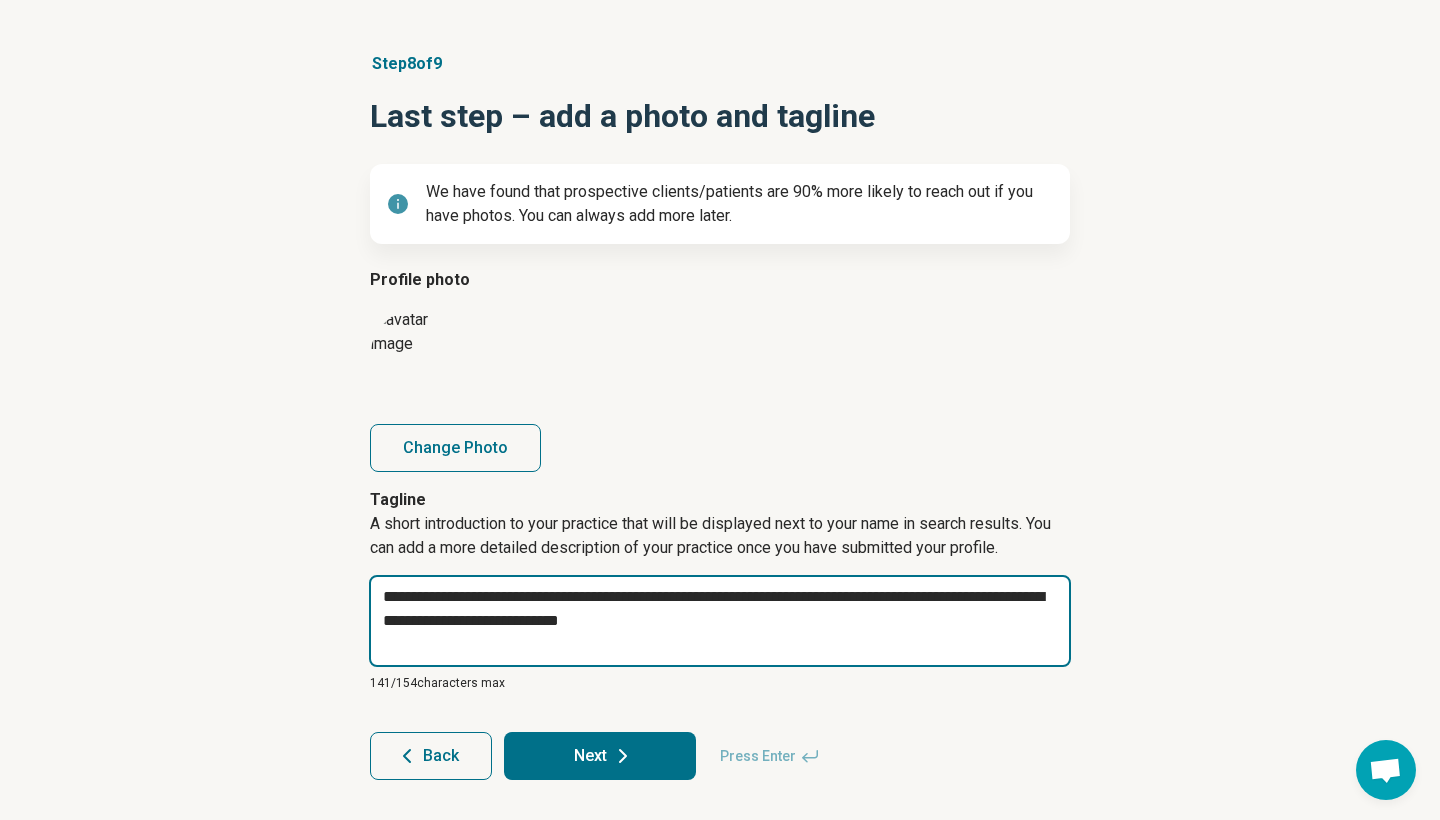 type on "*" 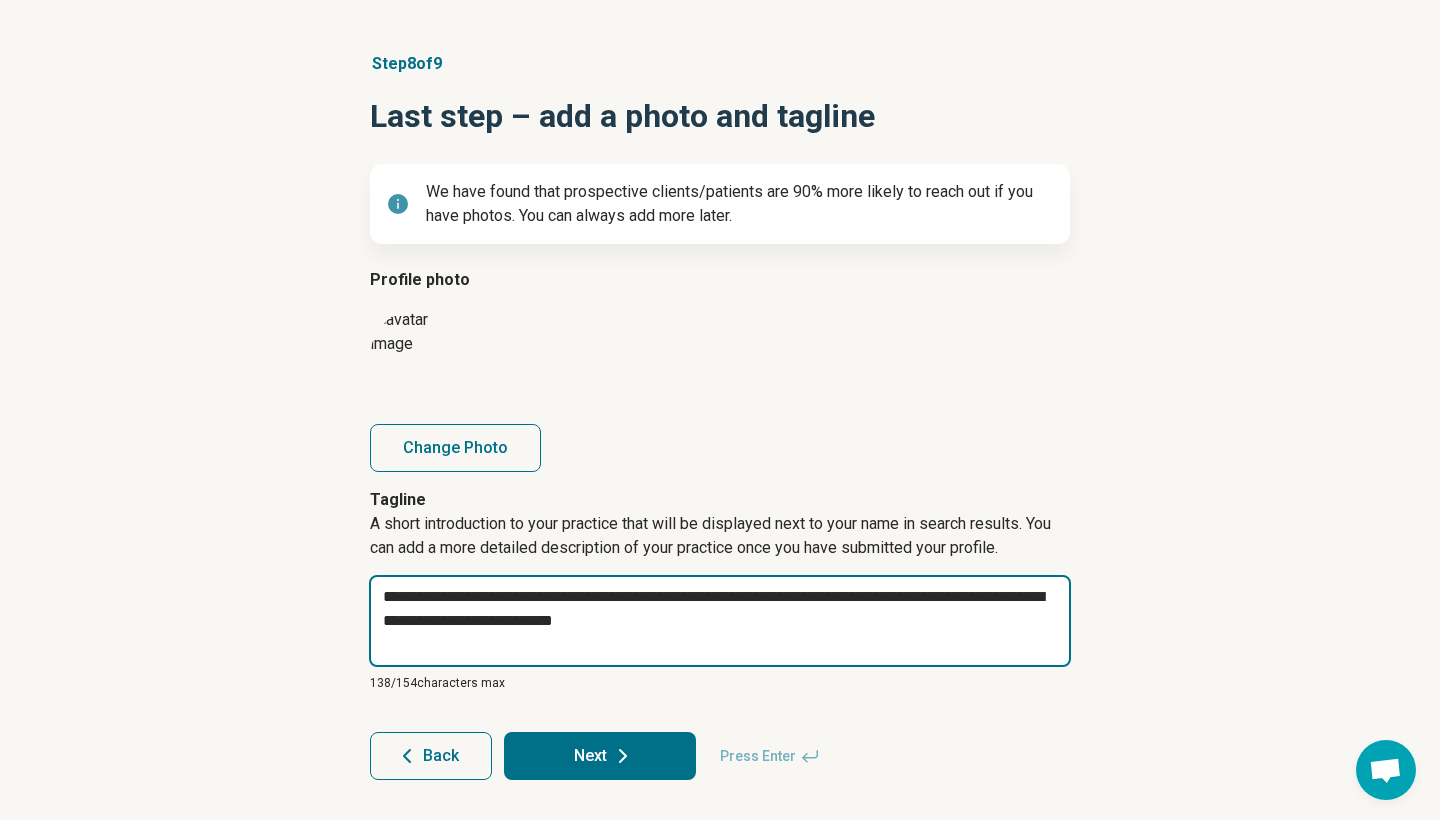 type on "*" 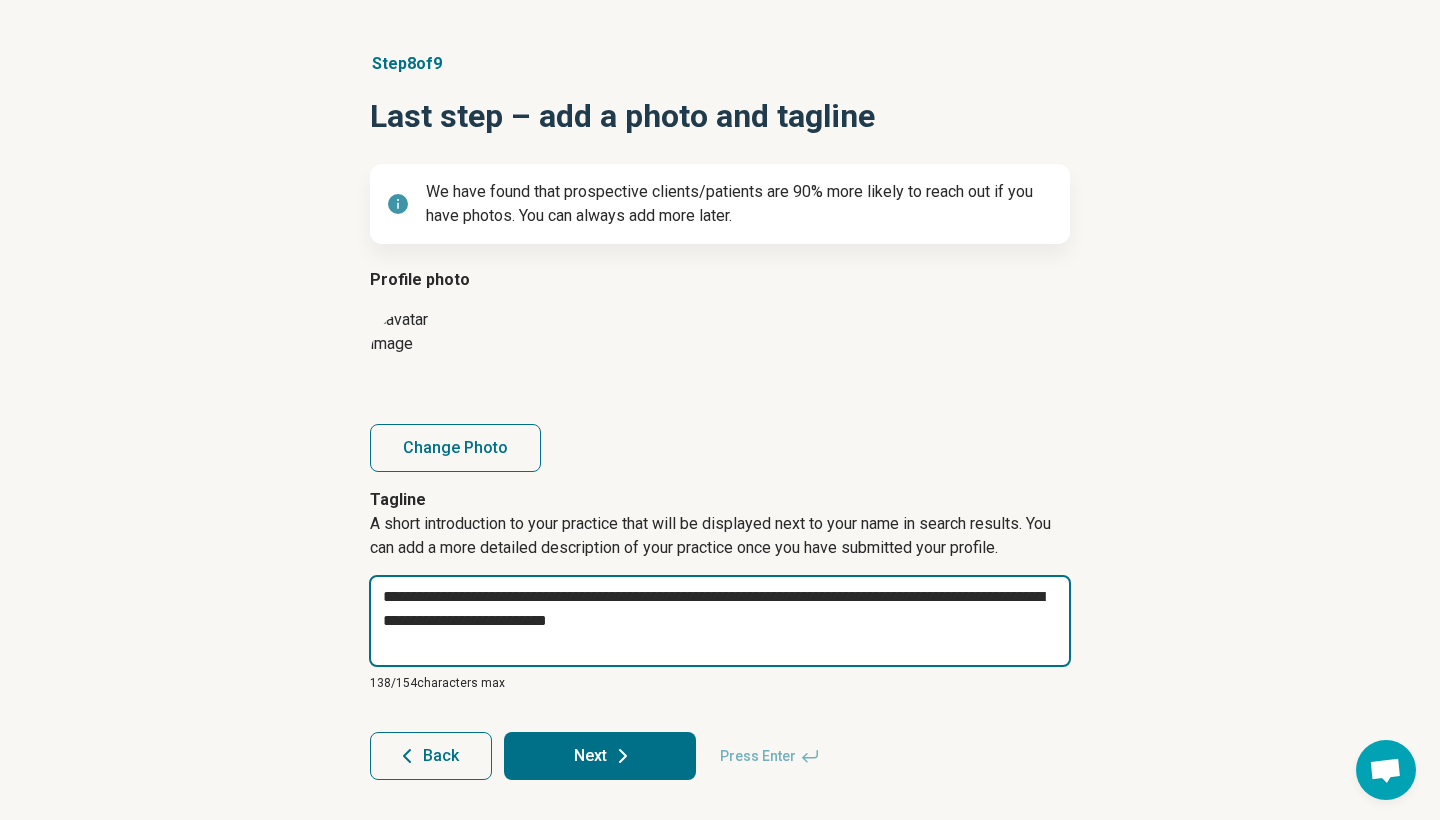 type on "*" 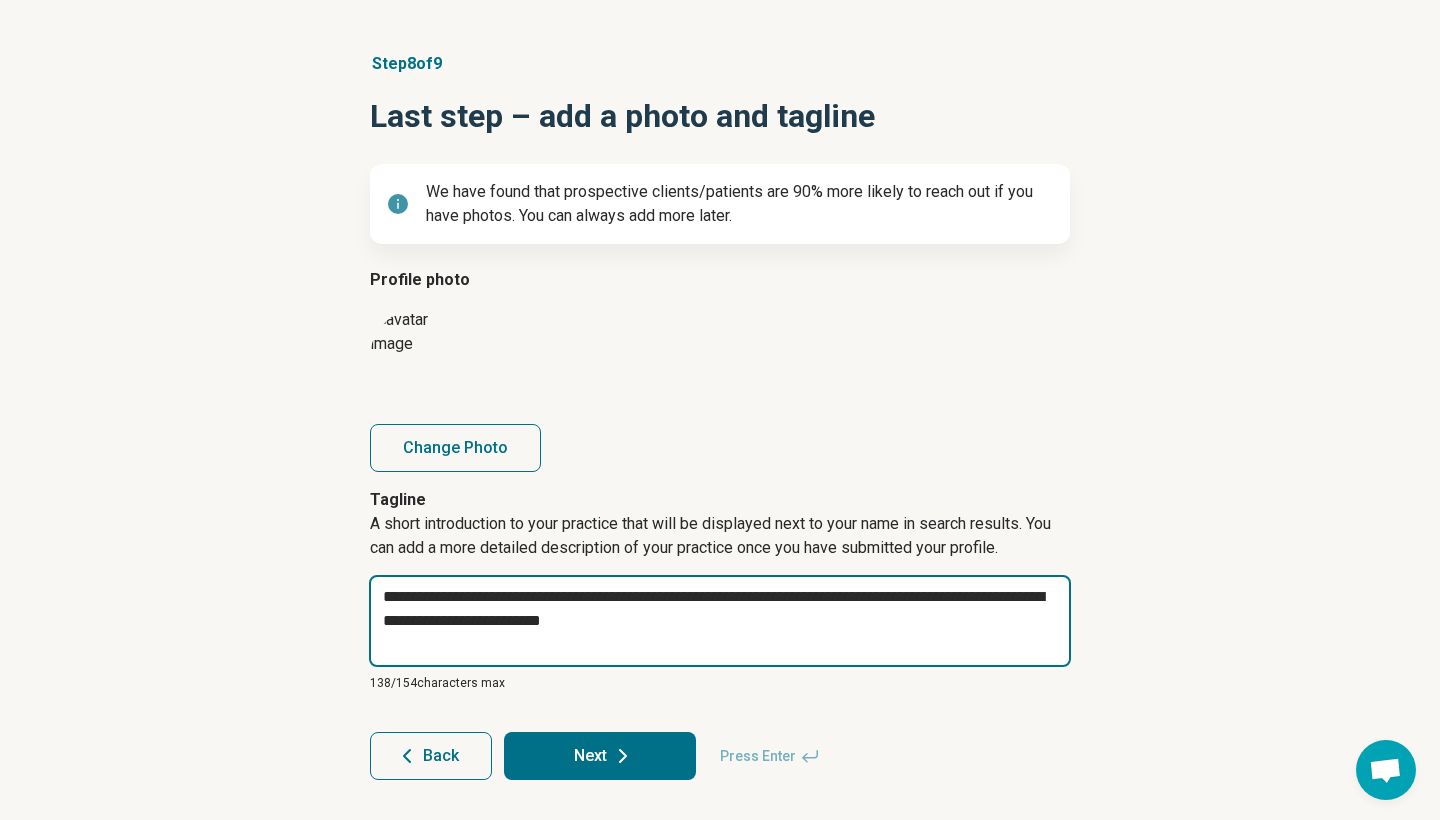 type on "*" 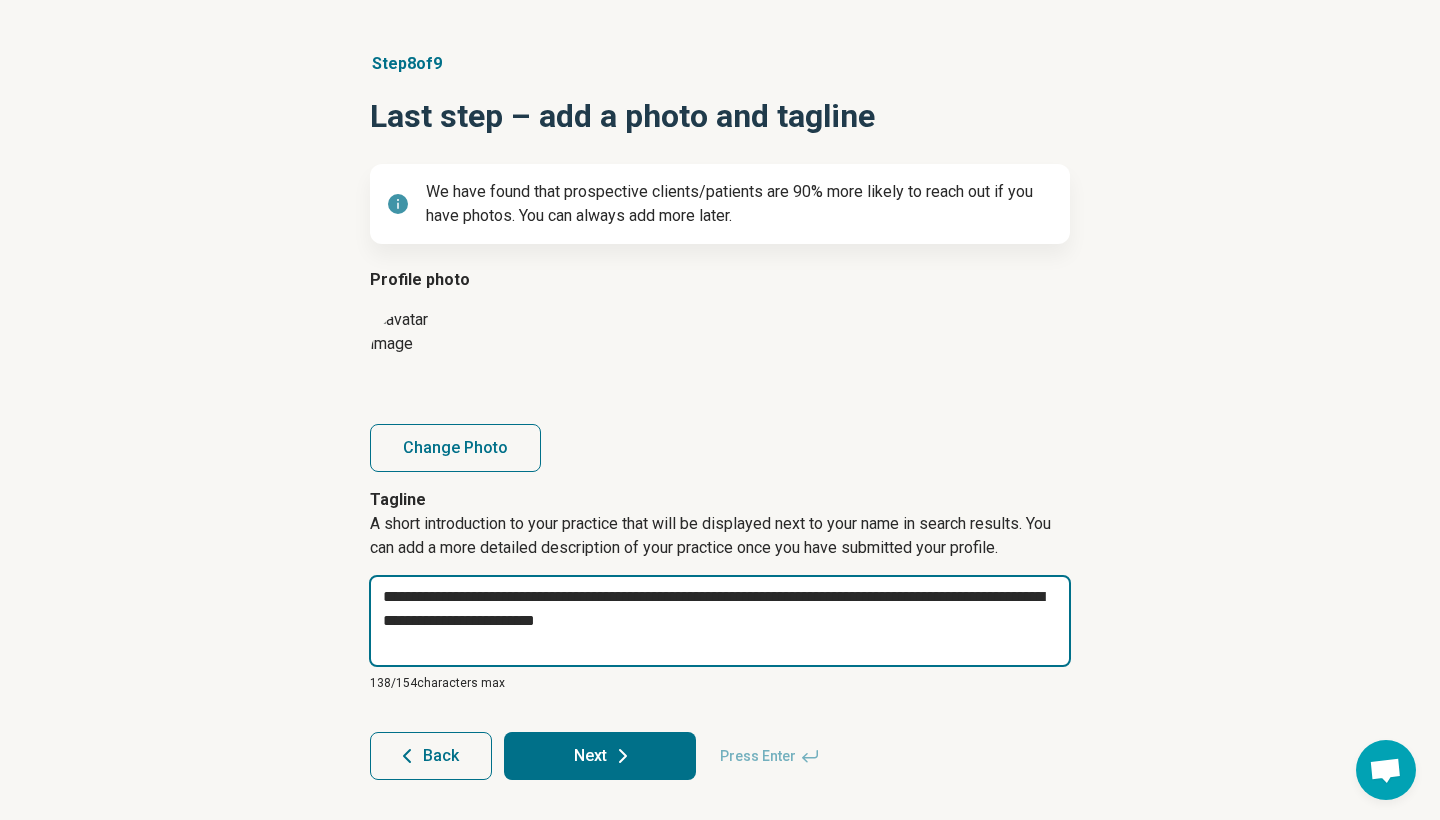 type on "*" 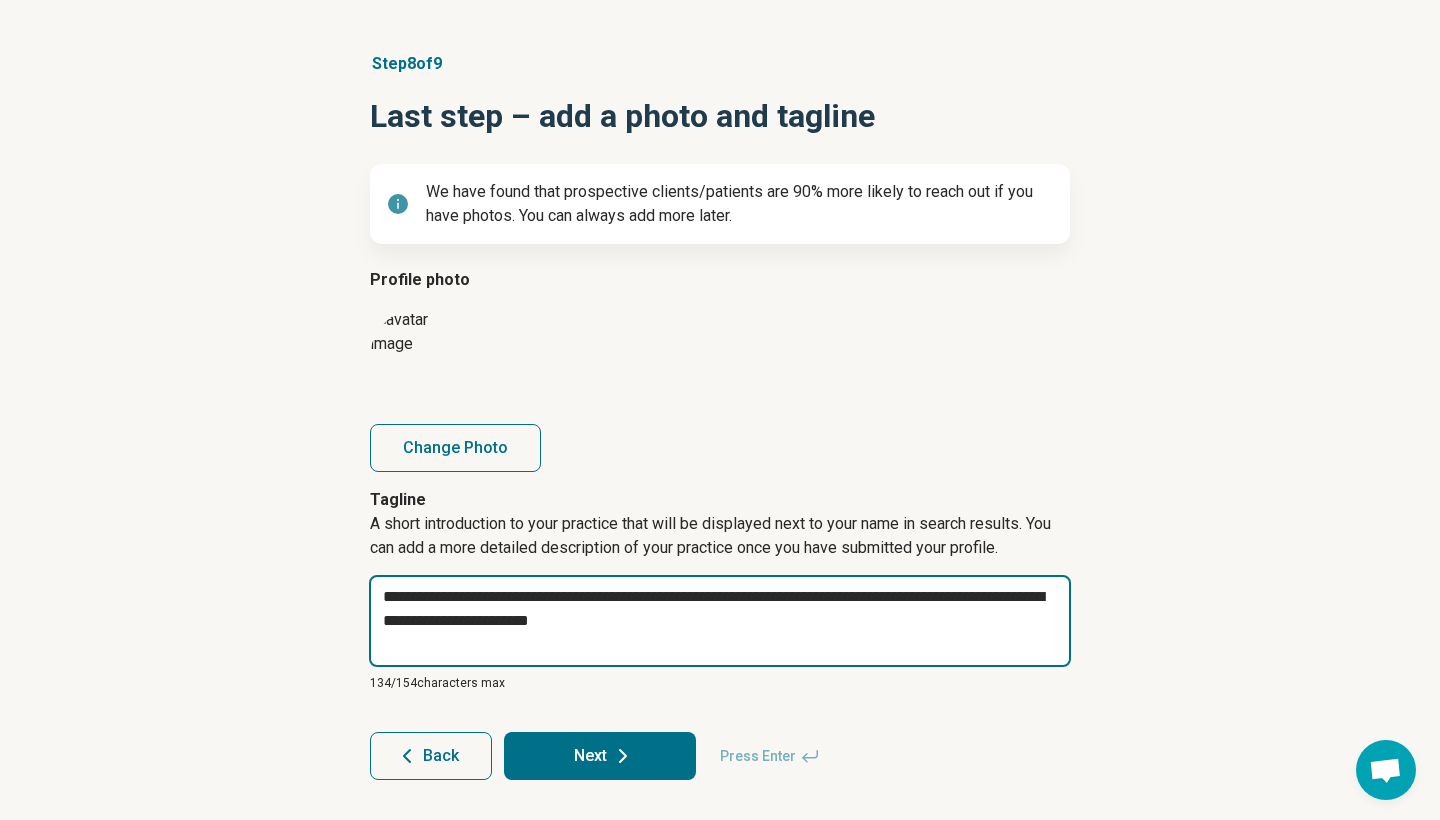 type on "*" 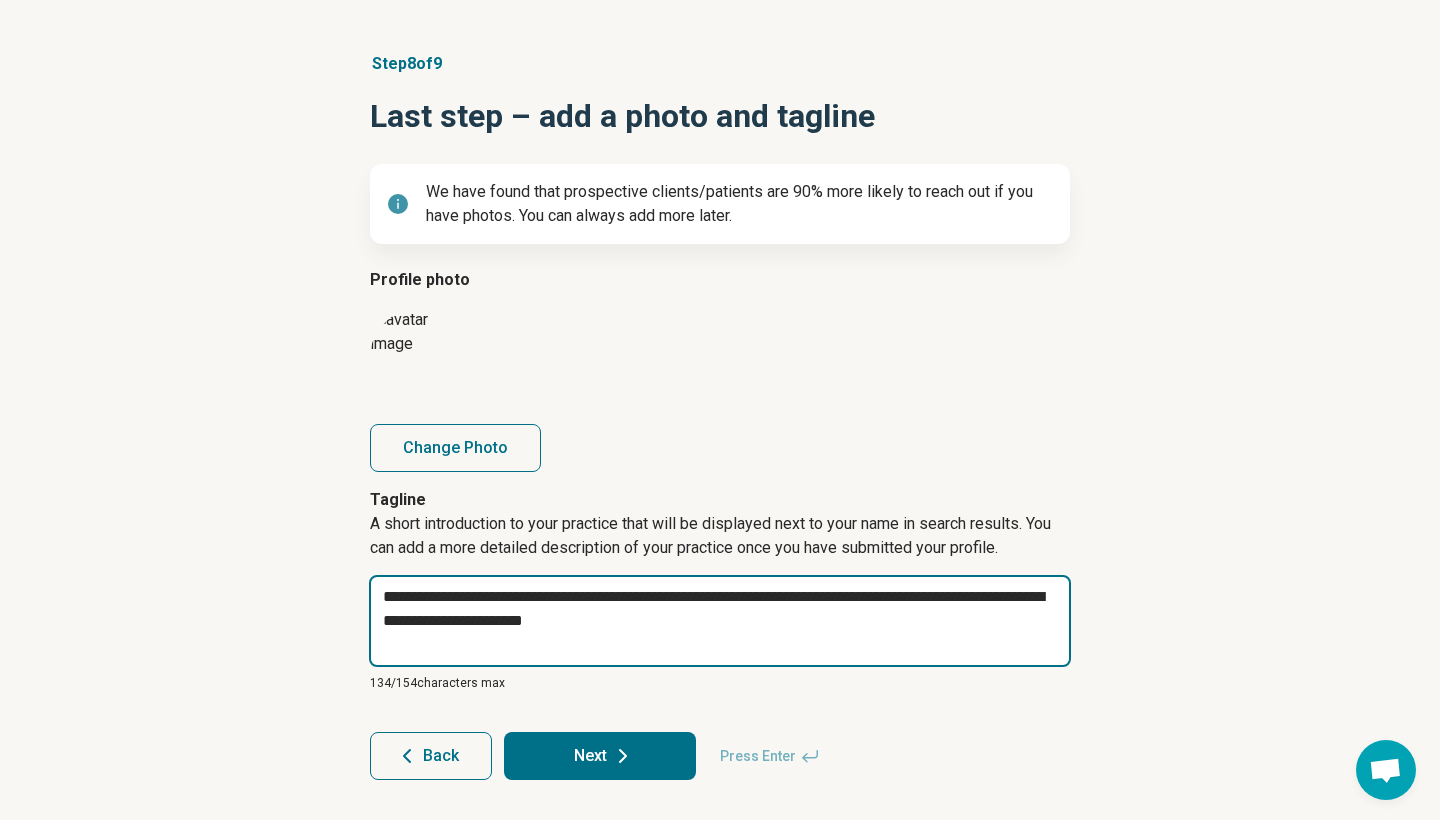 type on "*" 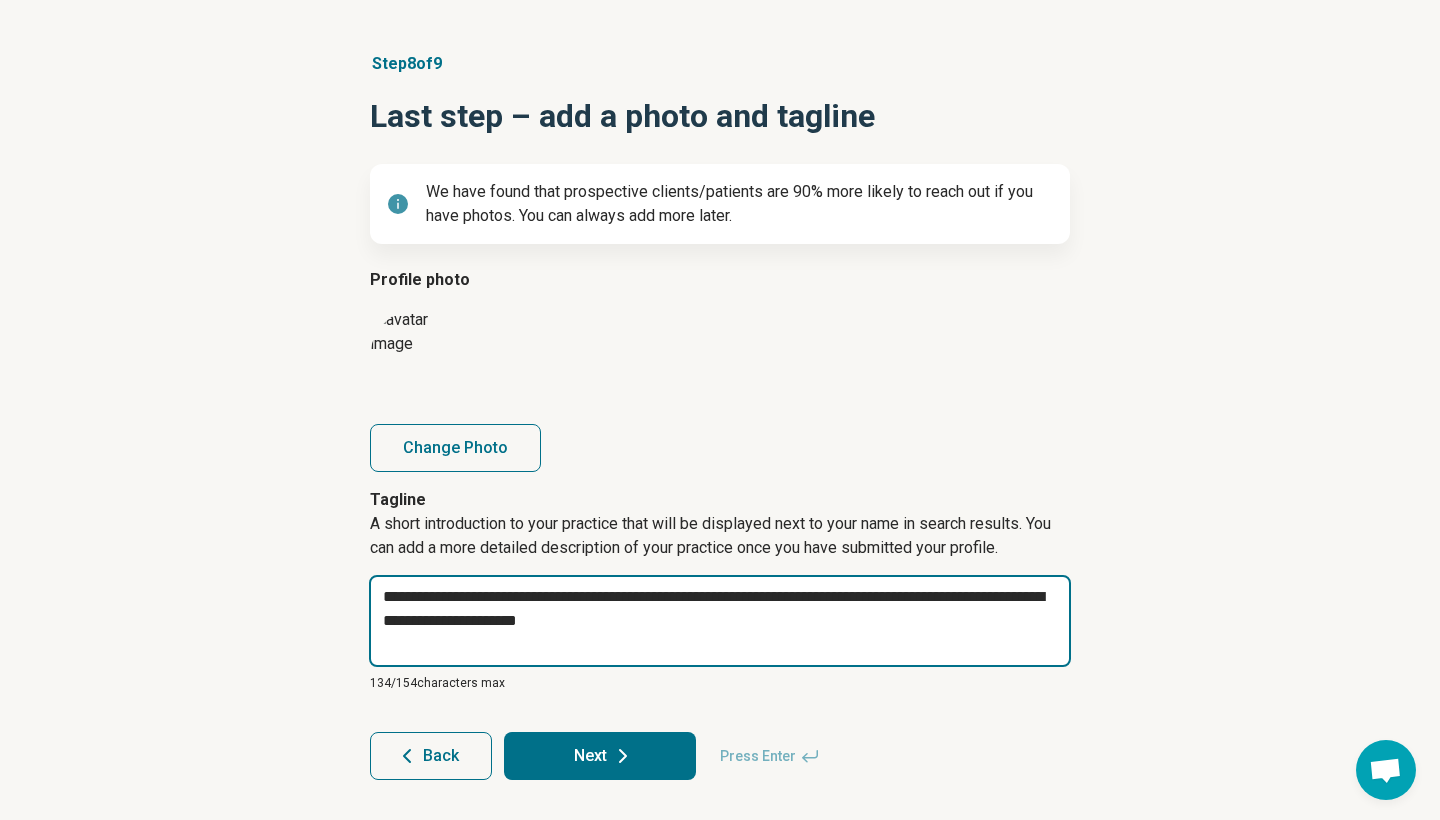 type on "*" 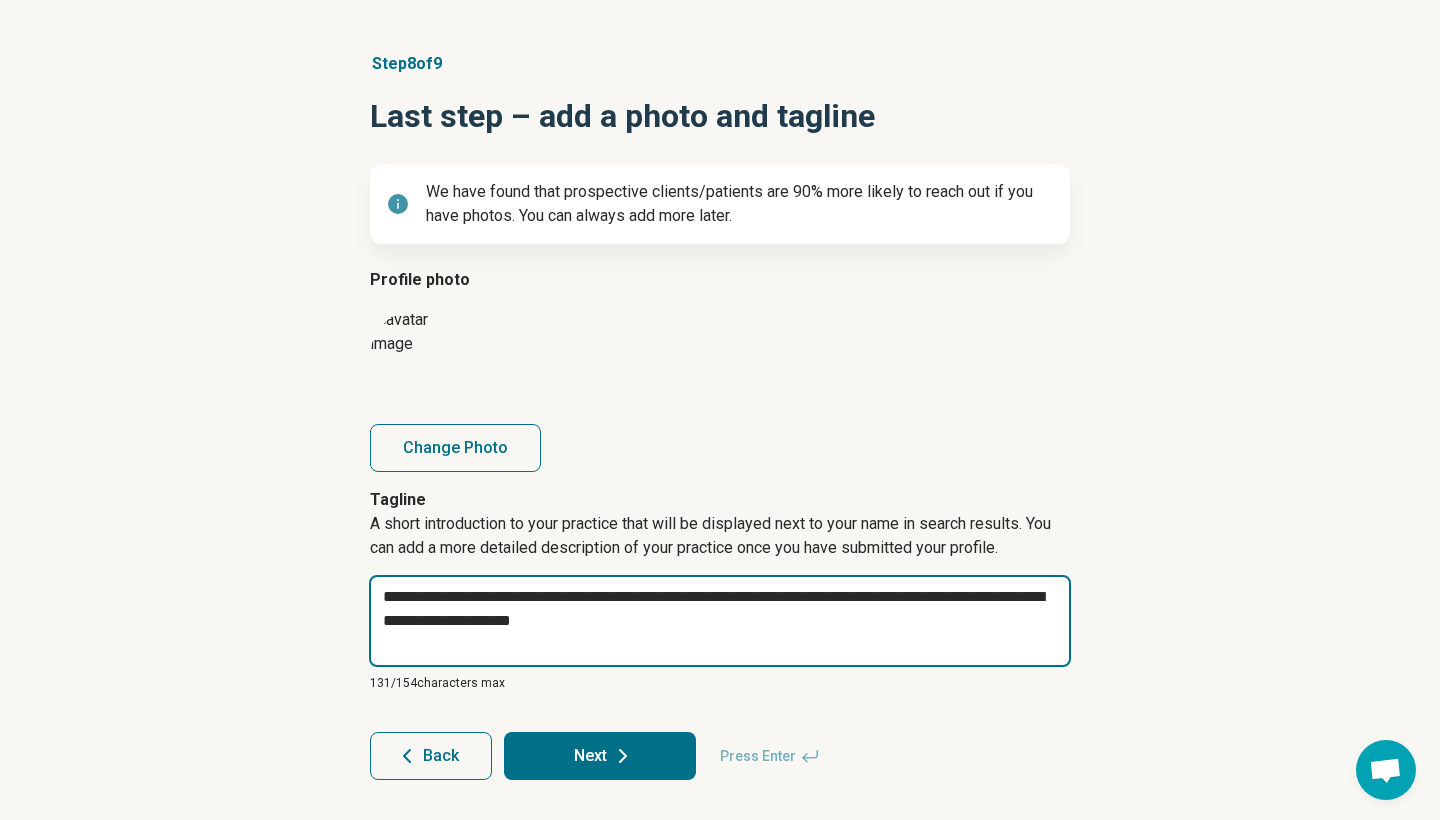 type on "*" 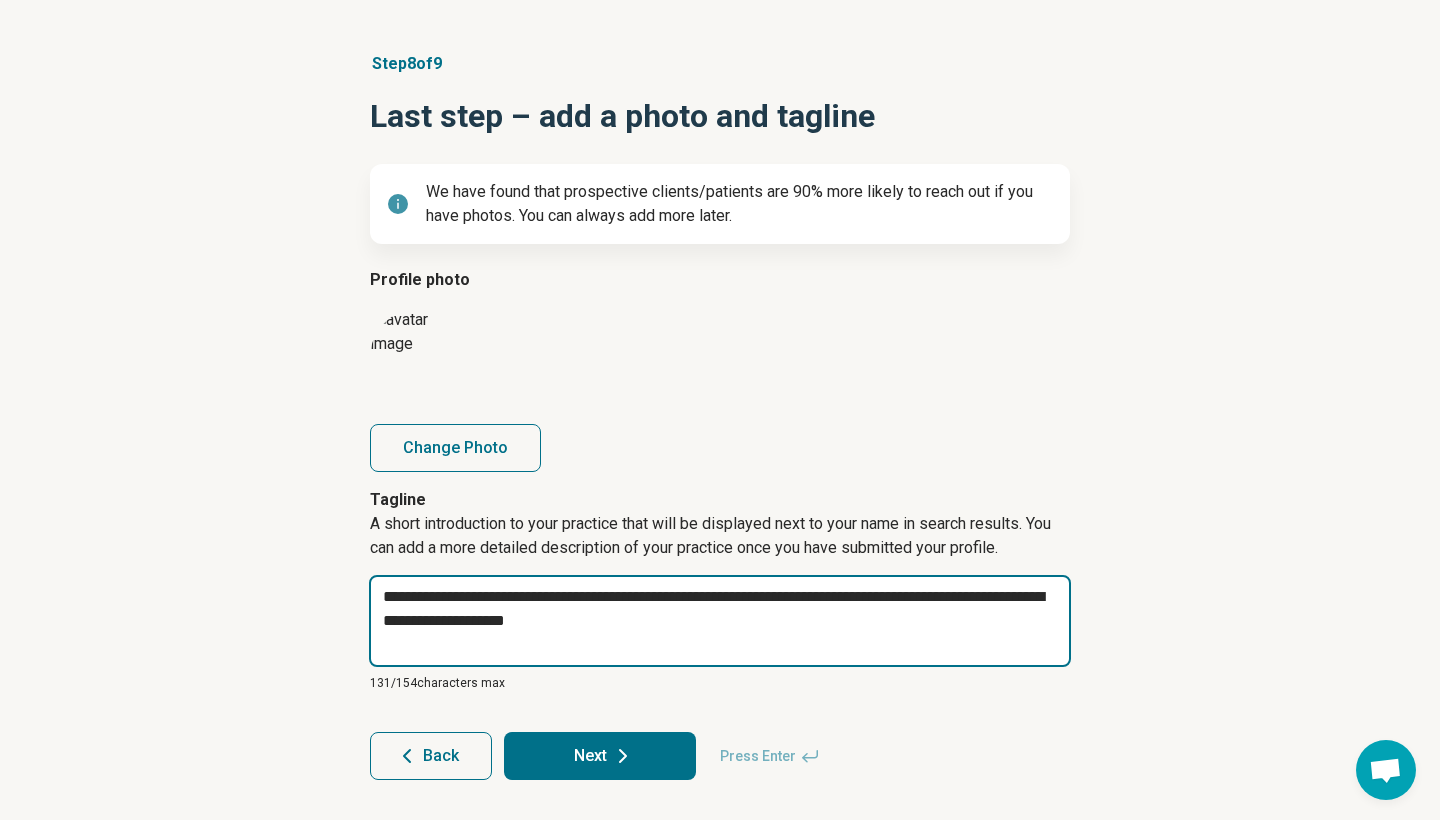 type on "*" 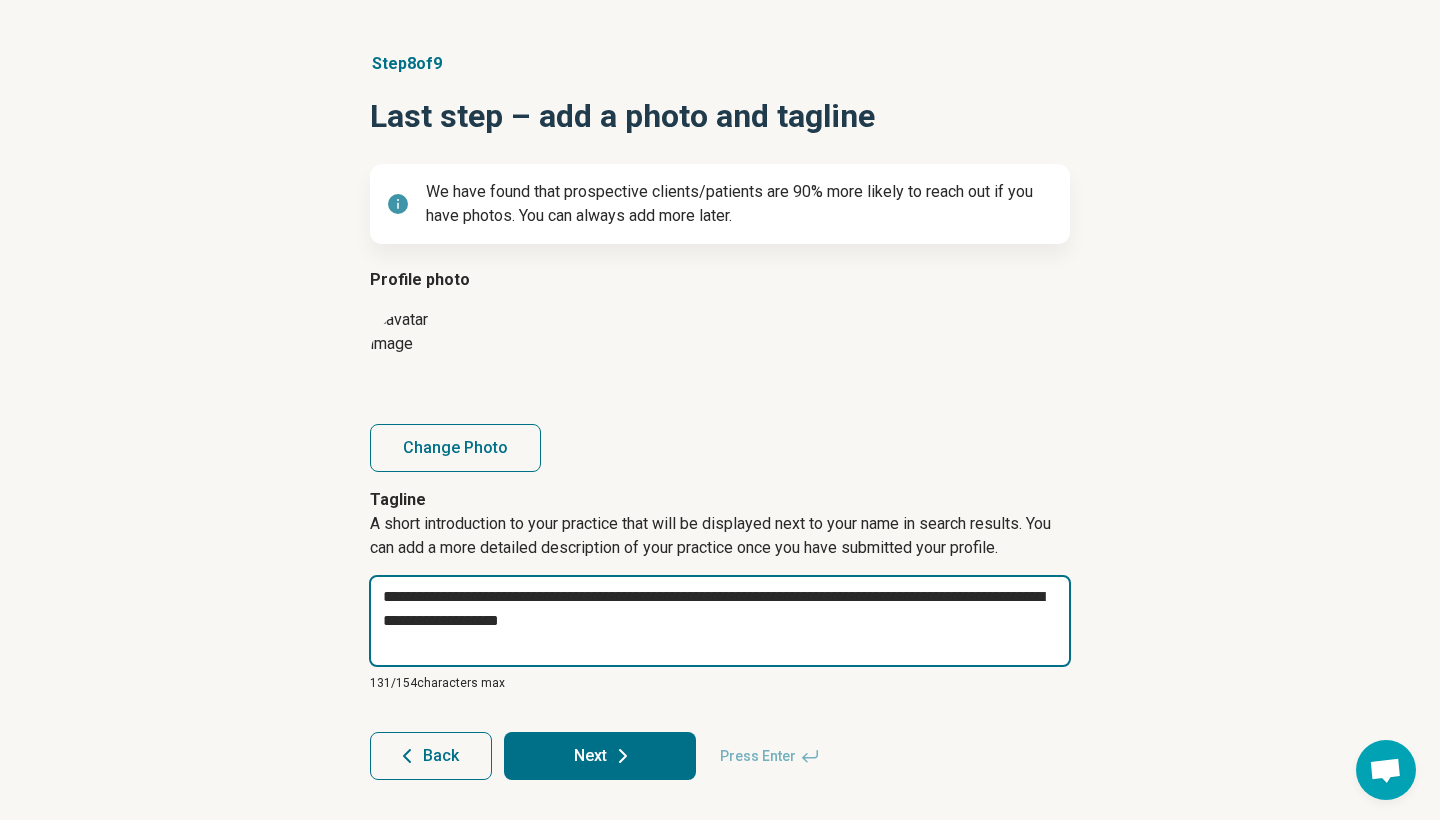 type on "*" 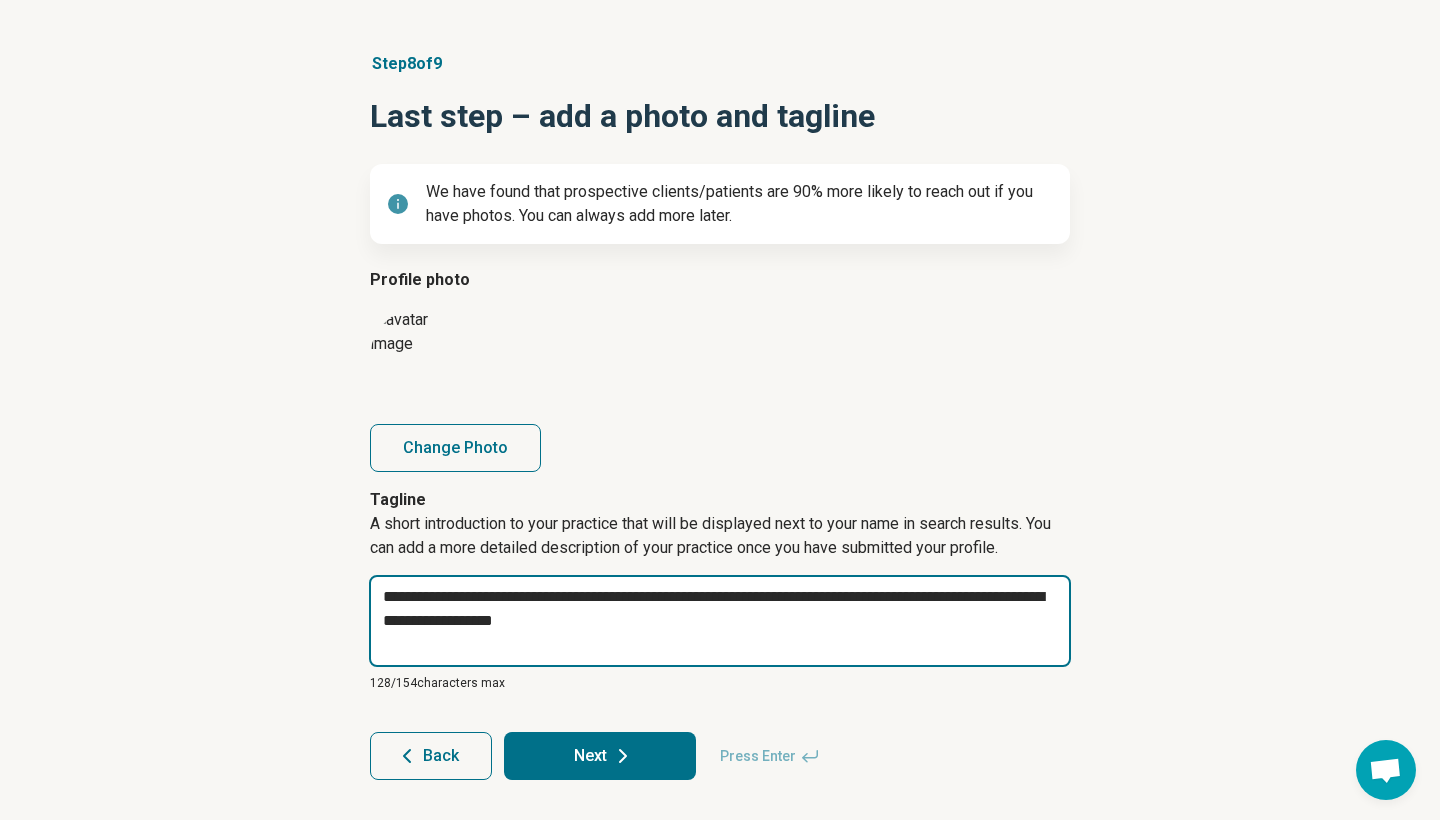 type on "*" 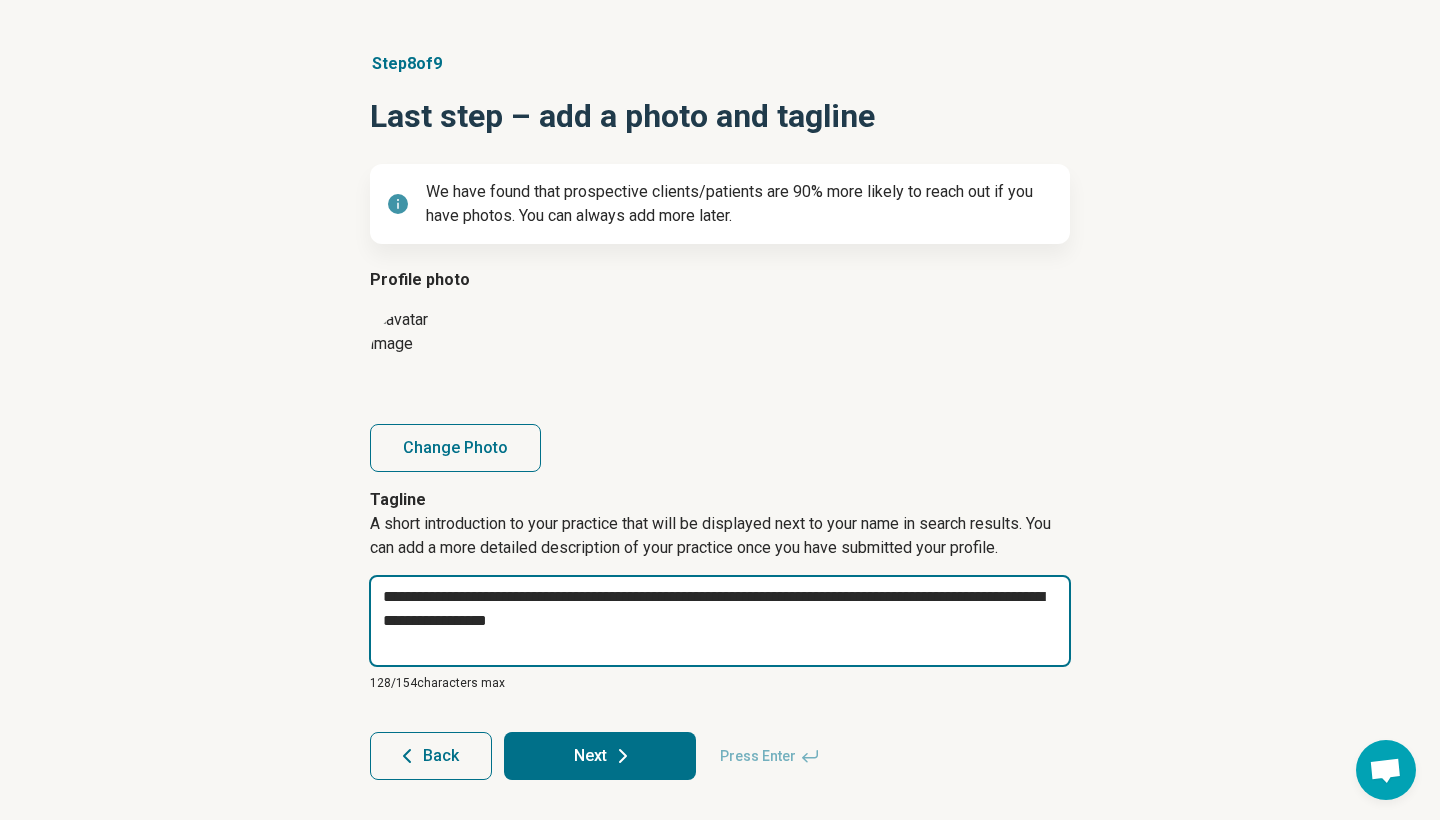 type on "*" 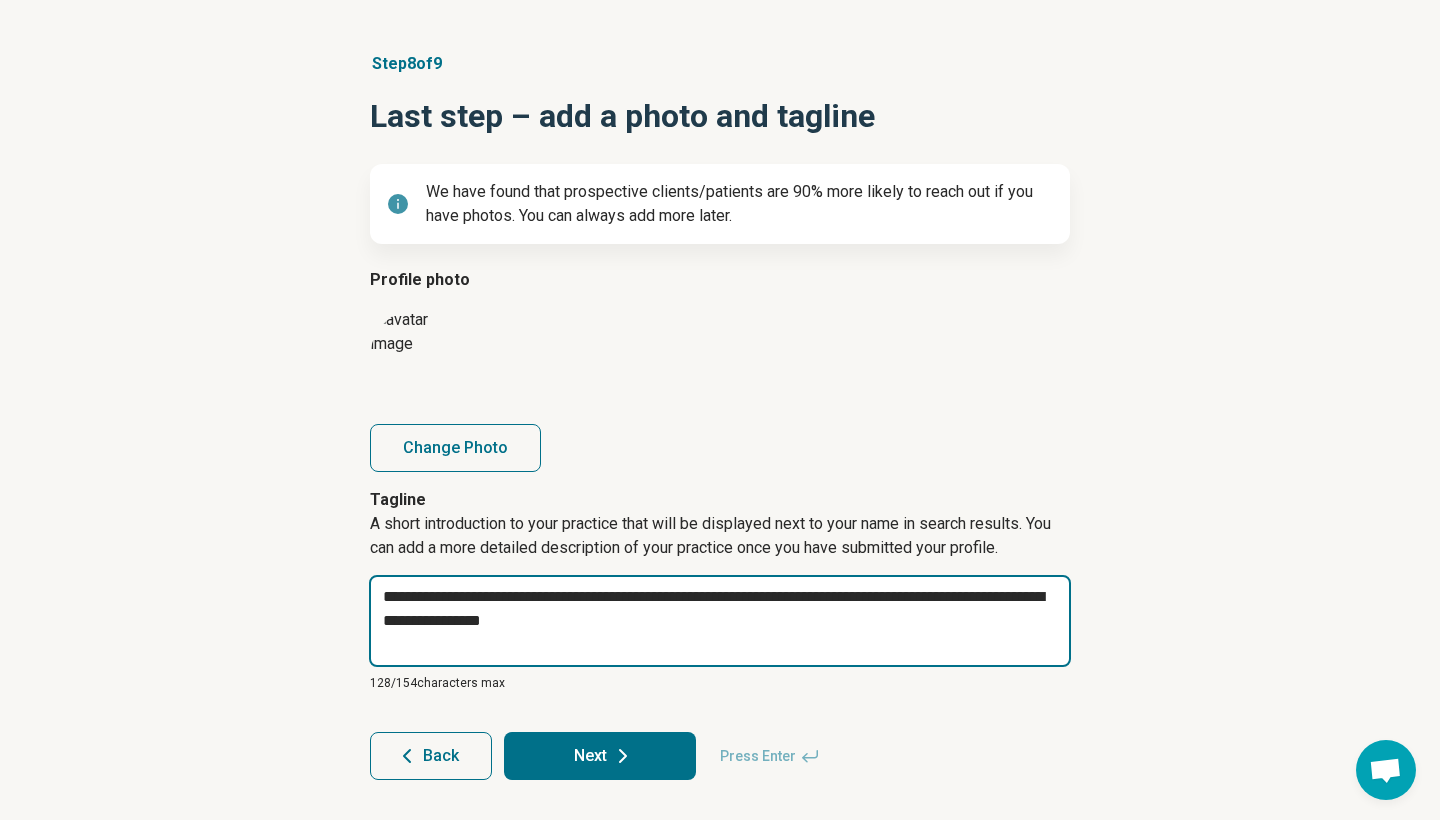type on "*" 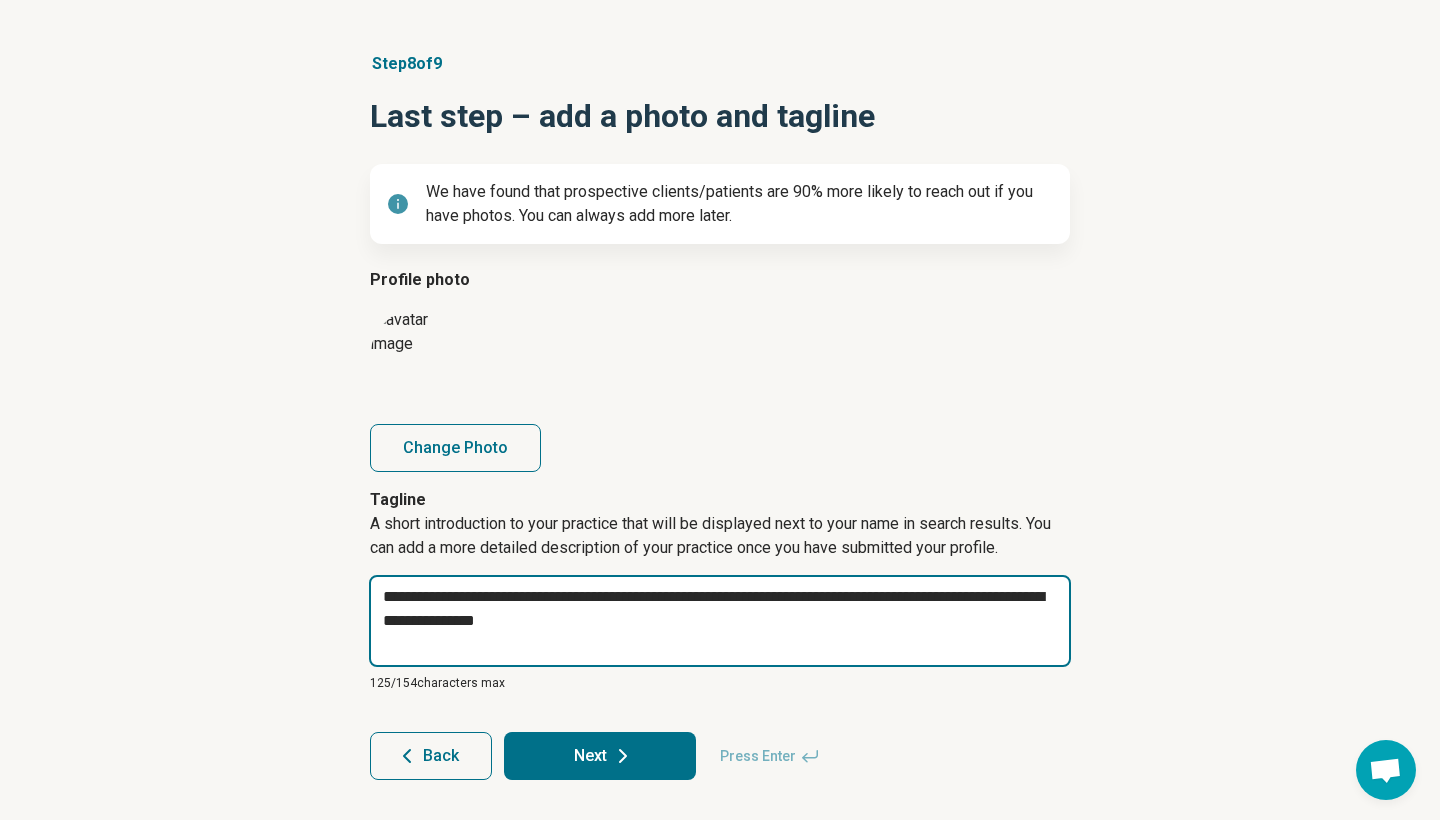 type on "*" 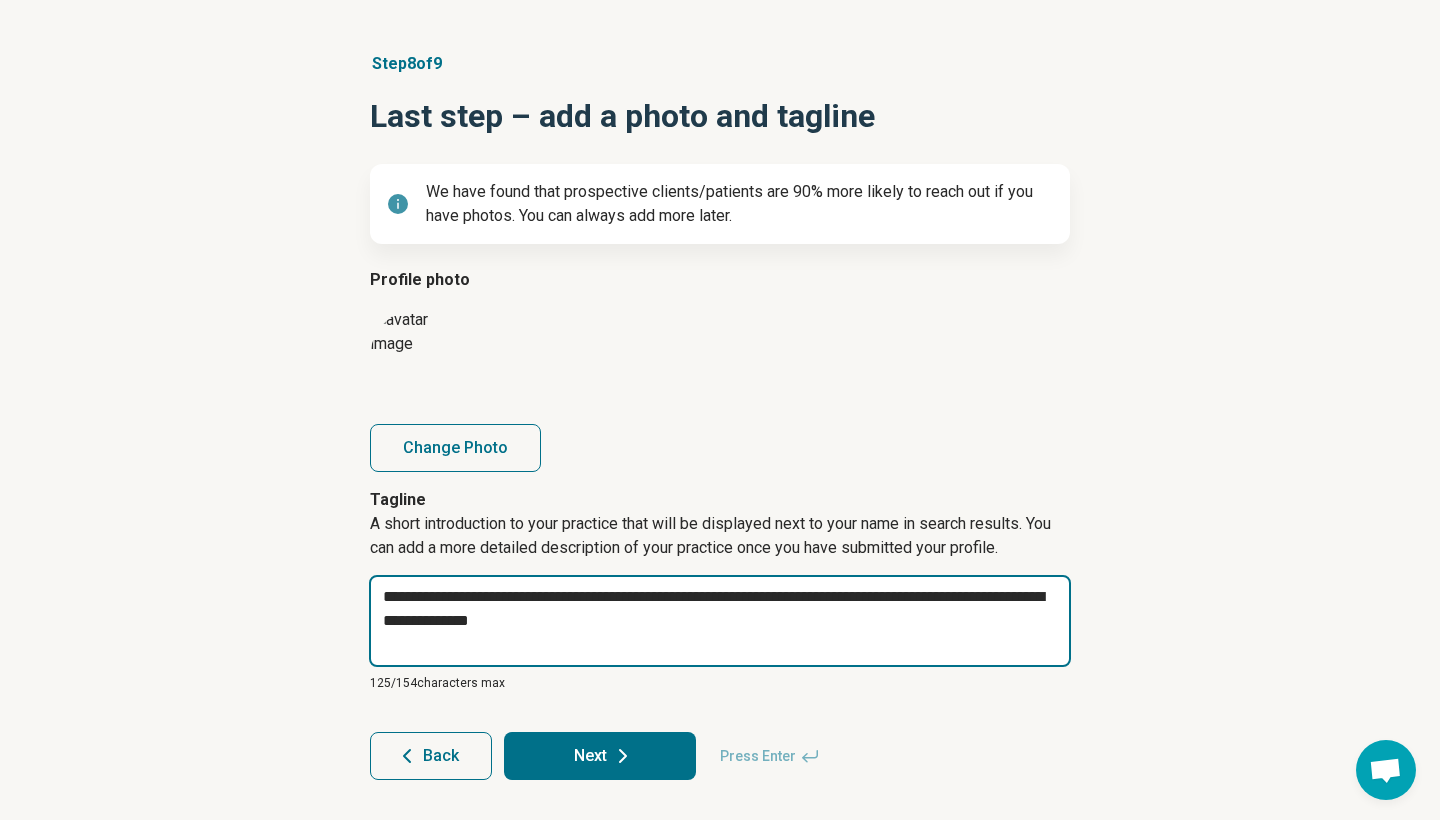 type on "*" 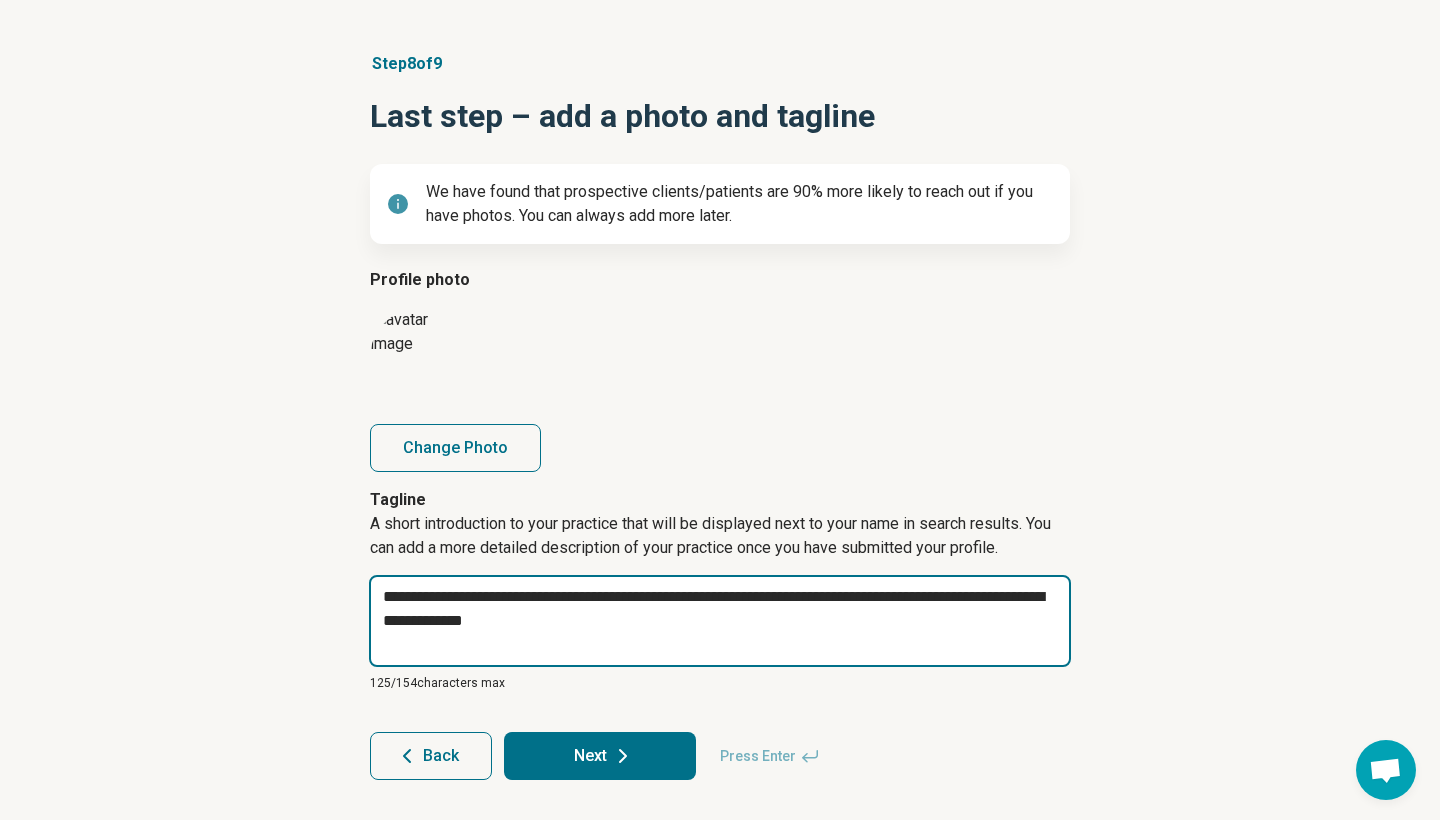 type on "*" 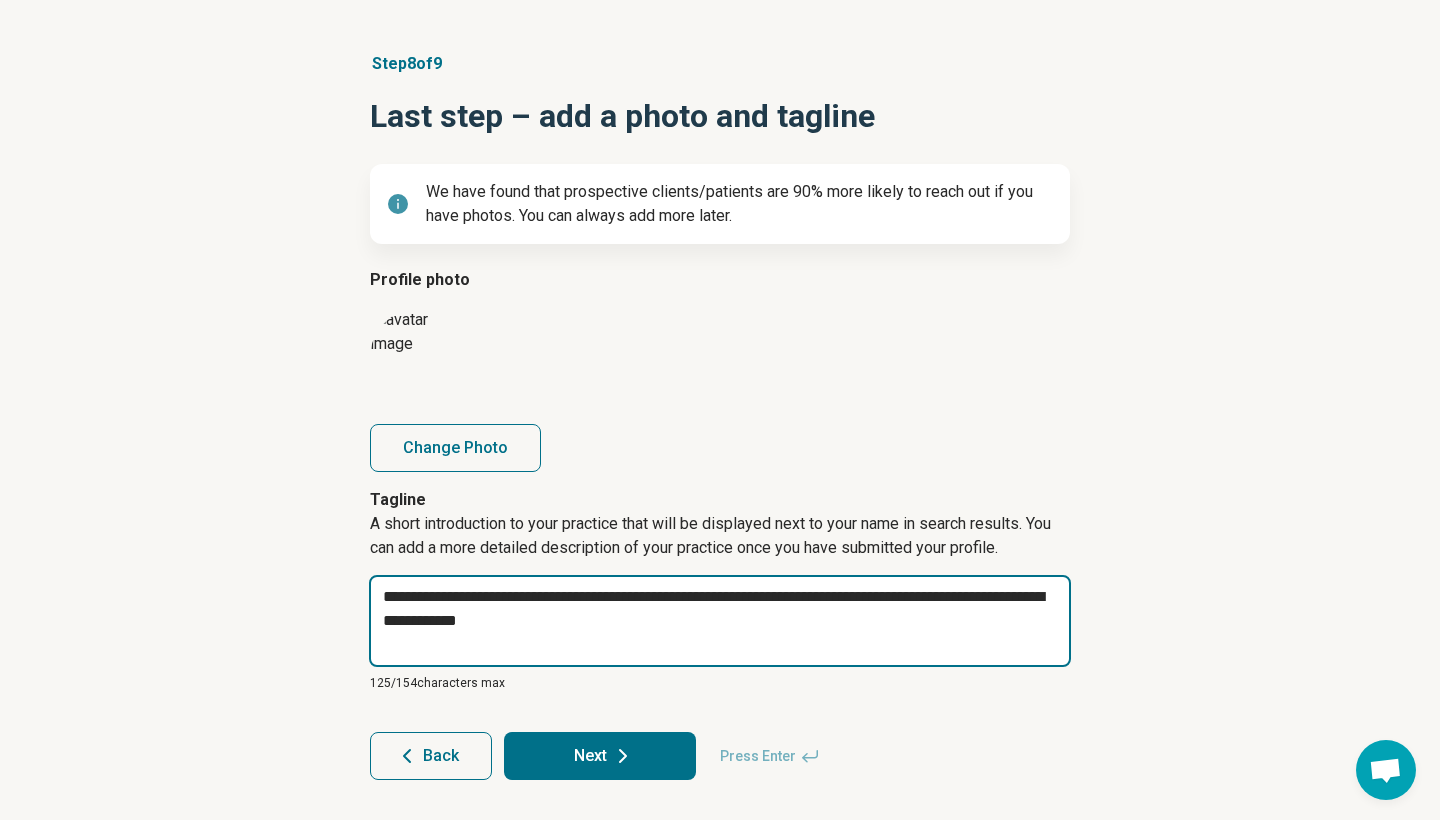 type on "*" 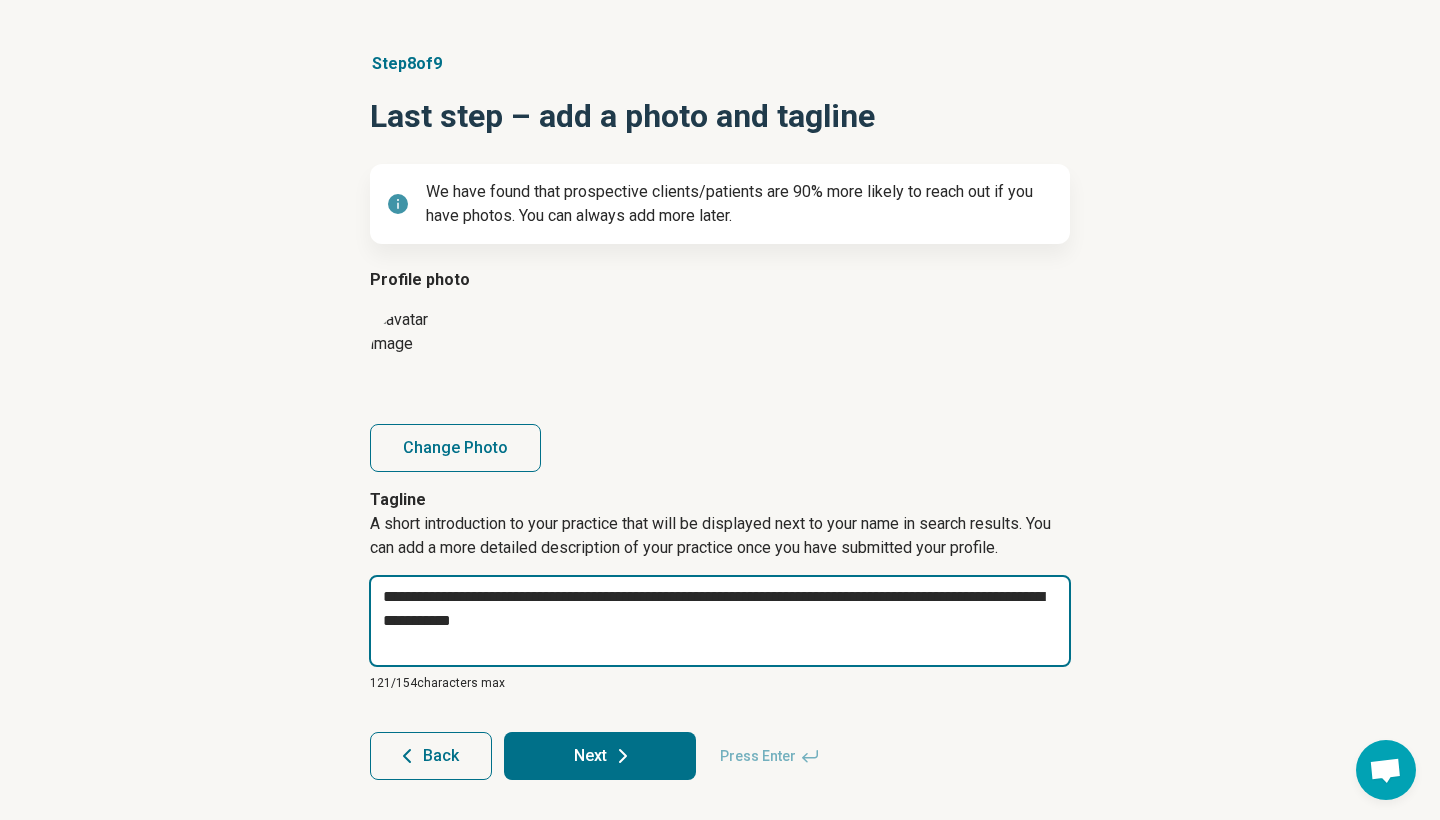 type on "*" 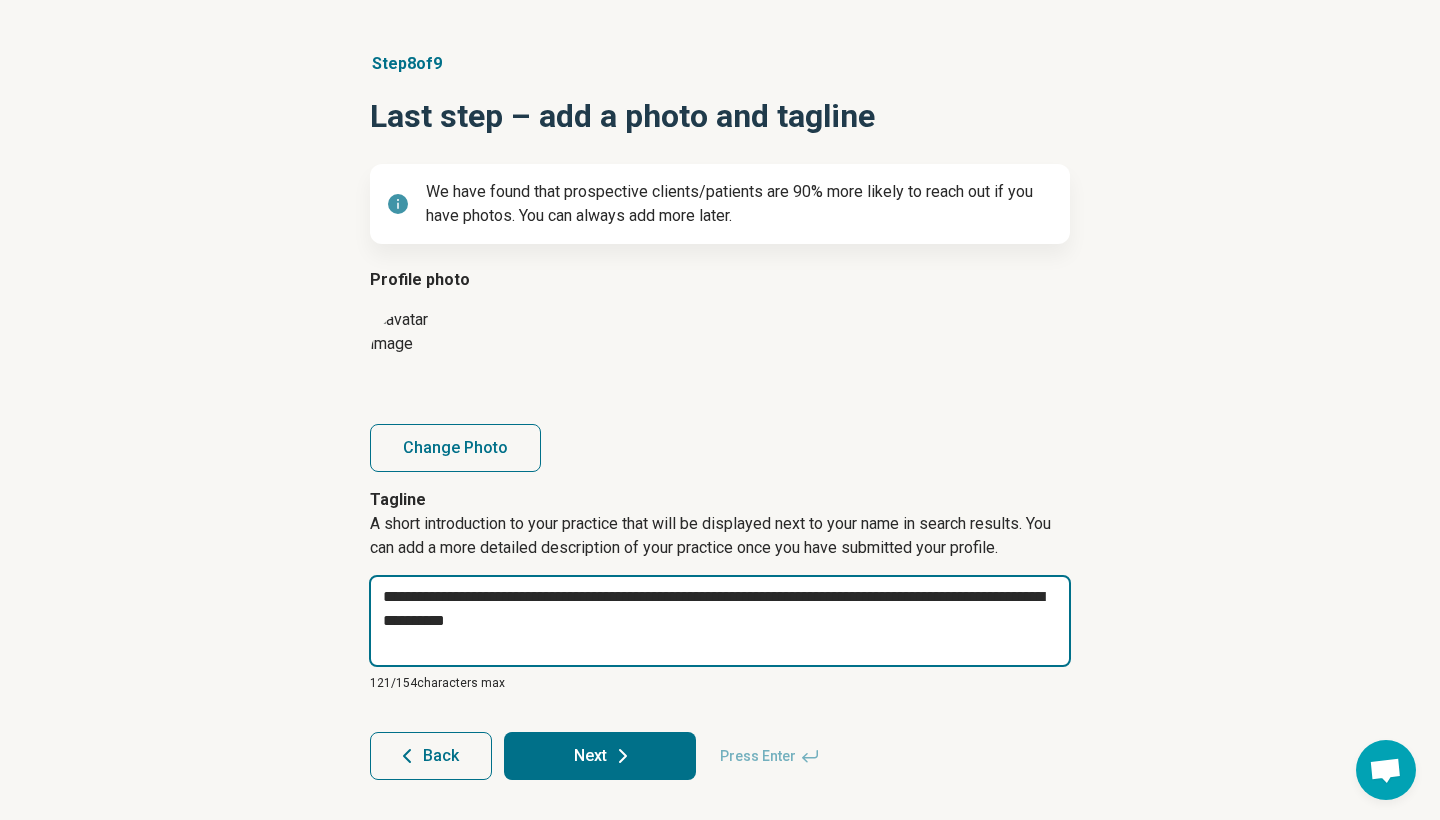 type on "*" 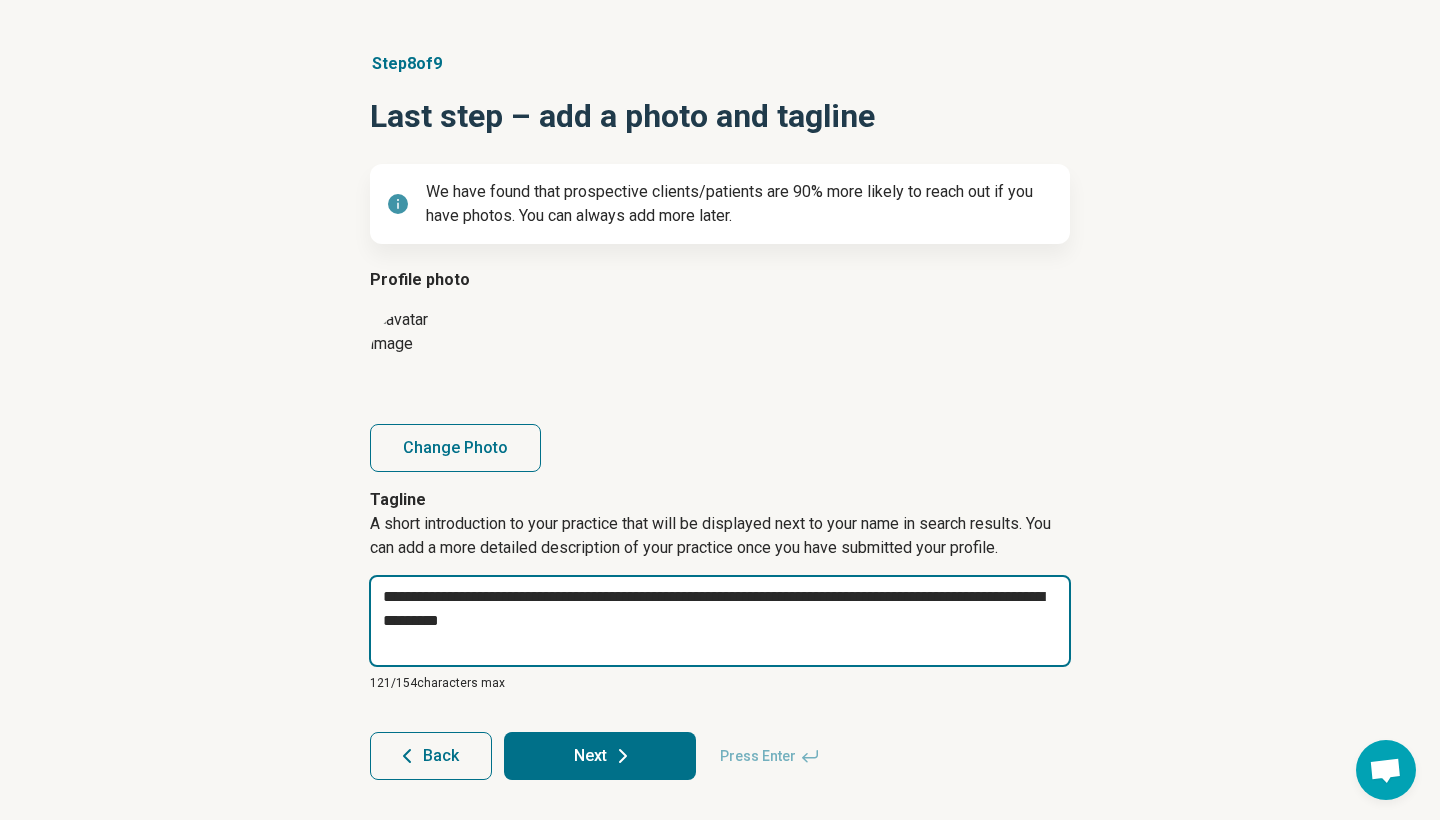 type on "*" 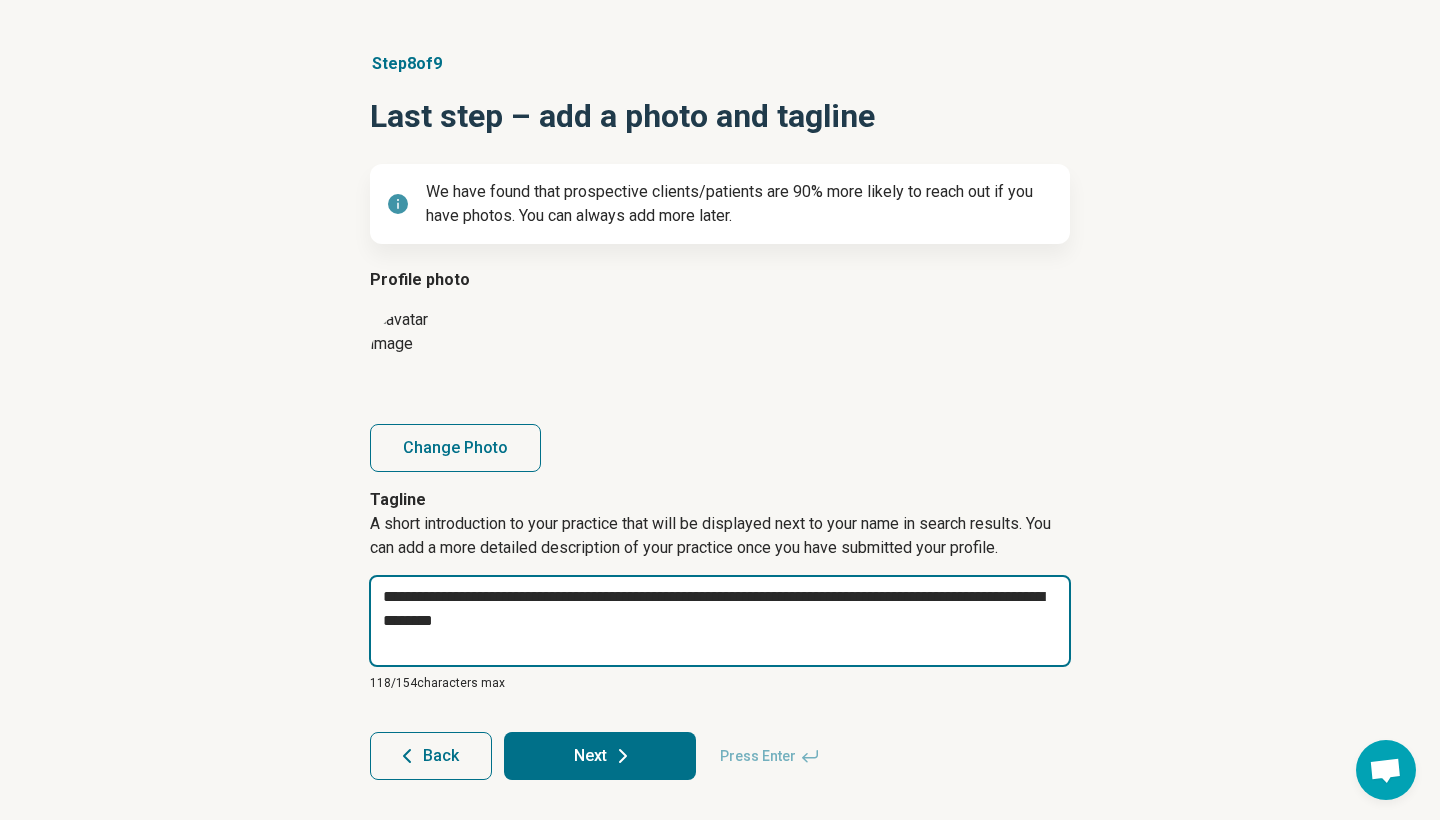 type on "*" 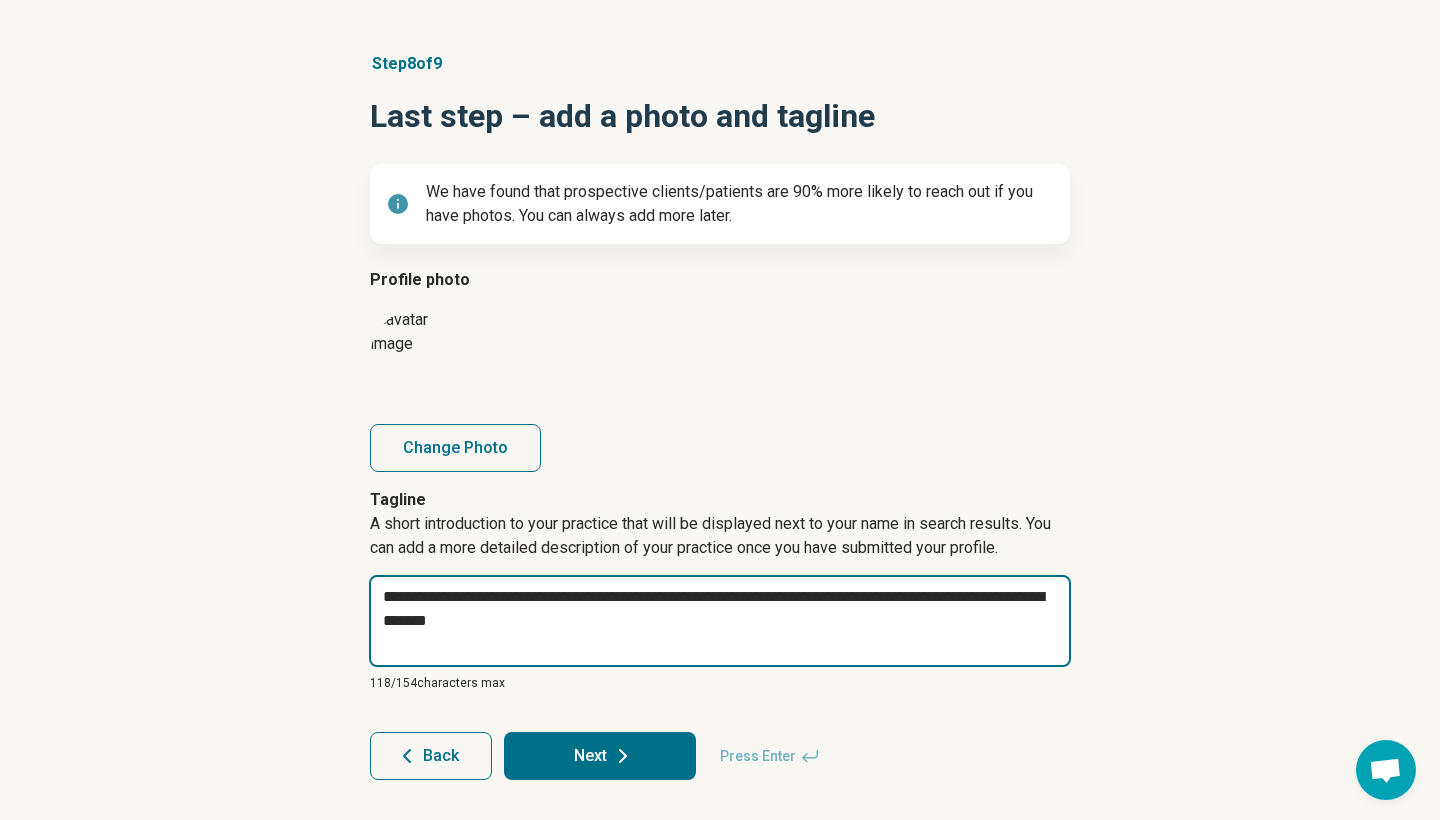 type on "*" 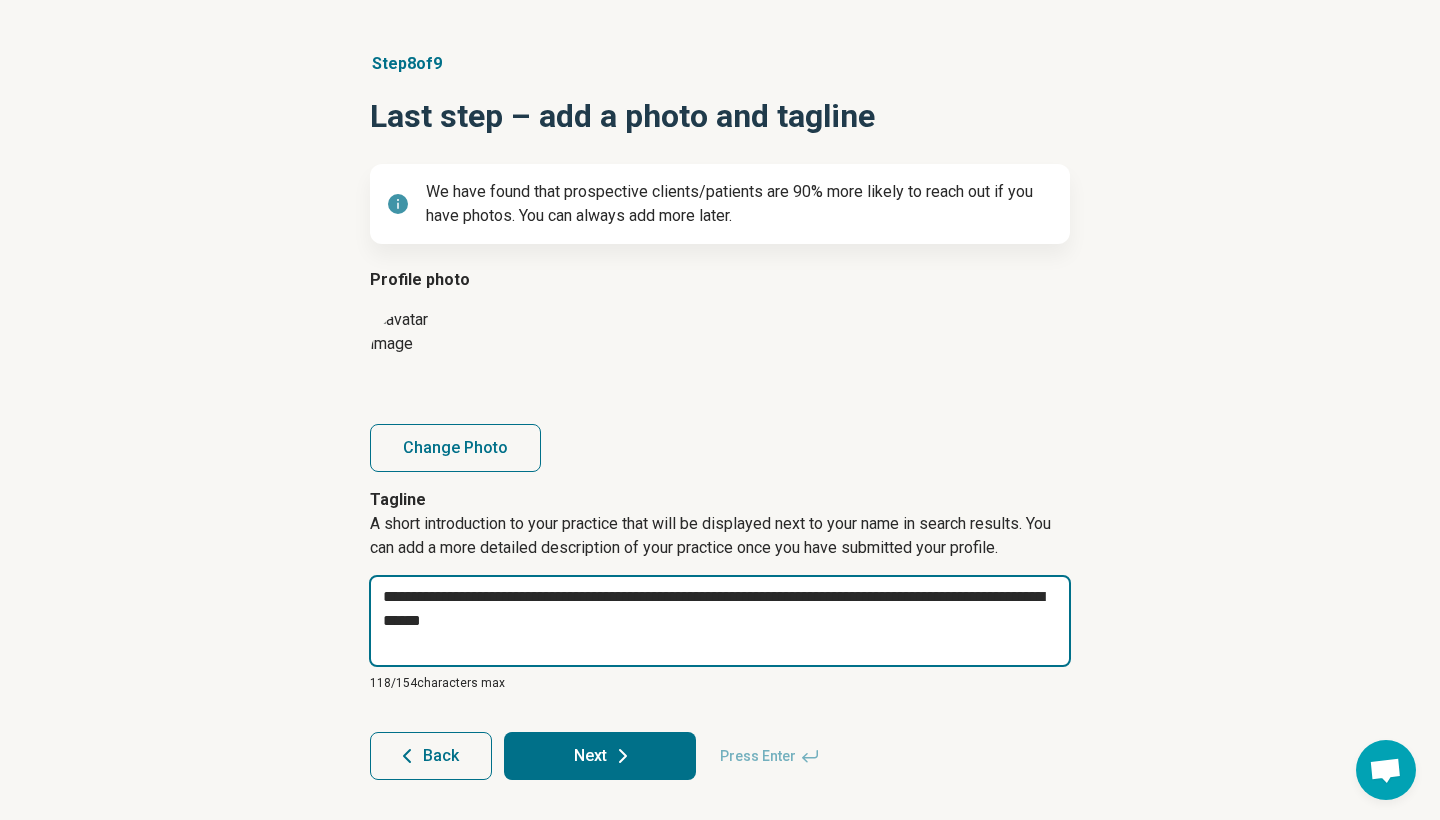 type on "*" 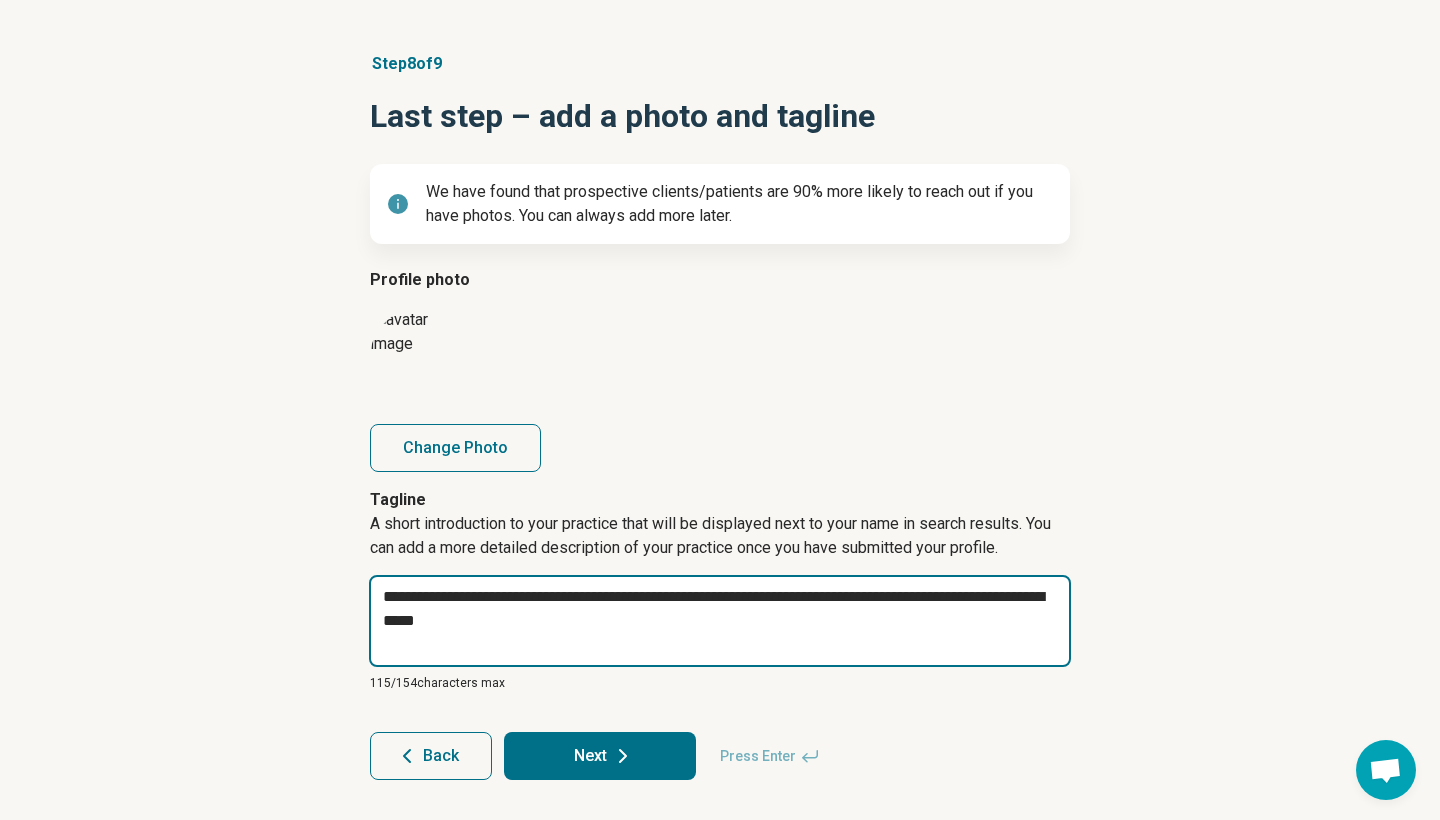 type on "*" 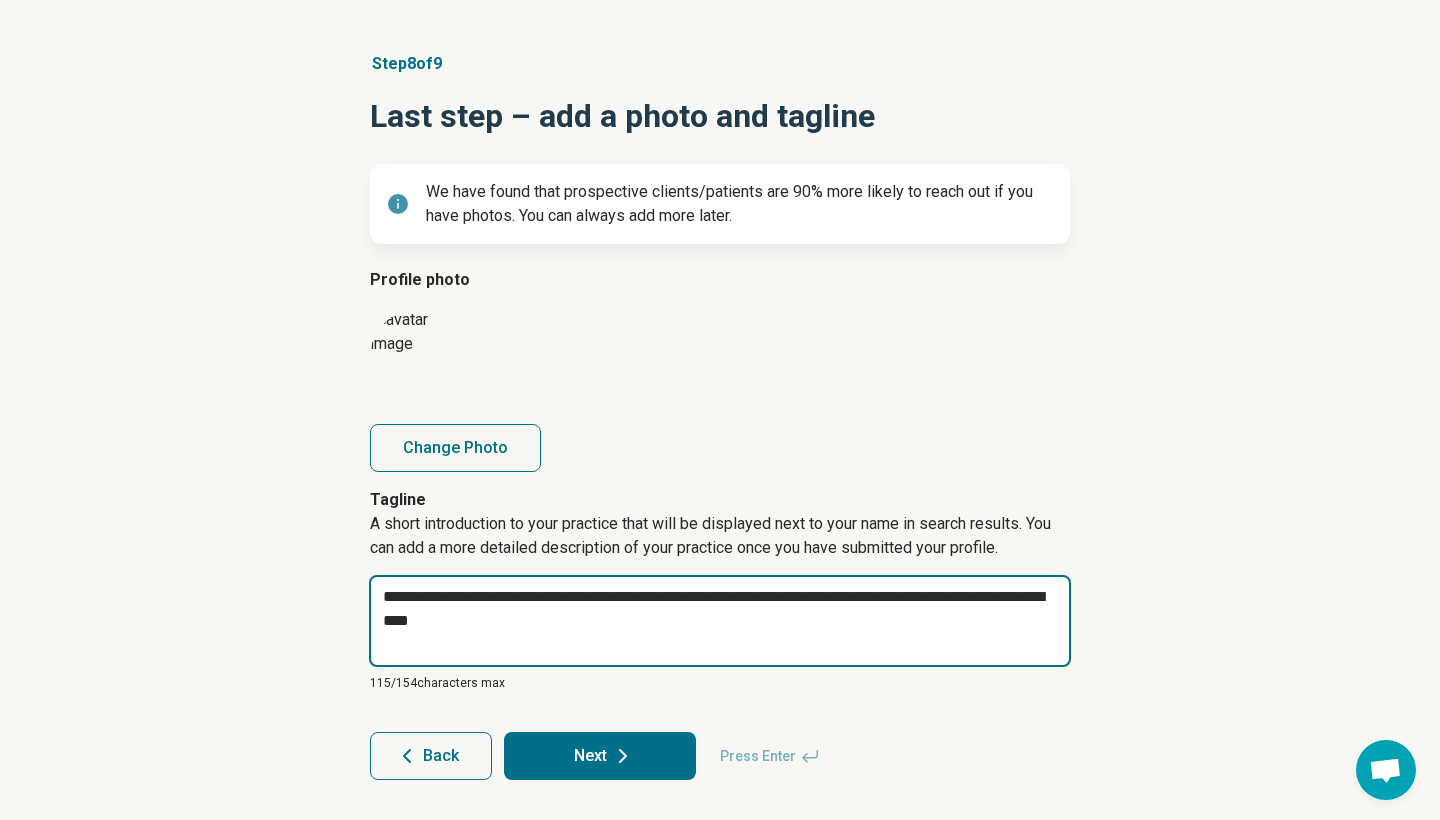 type on "*" 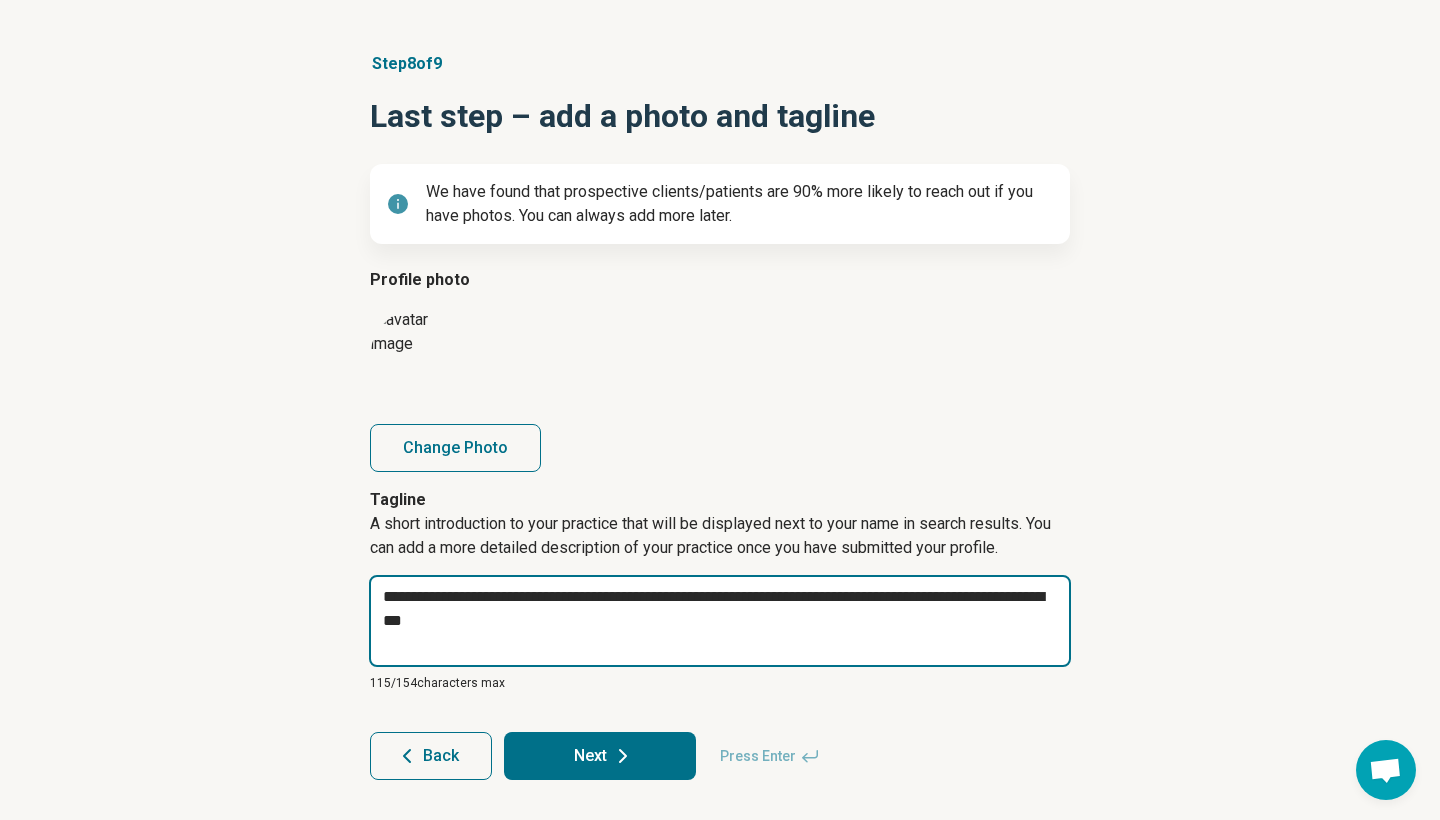 type on "*" 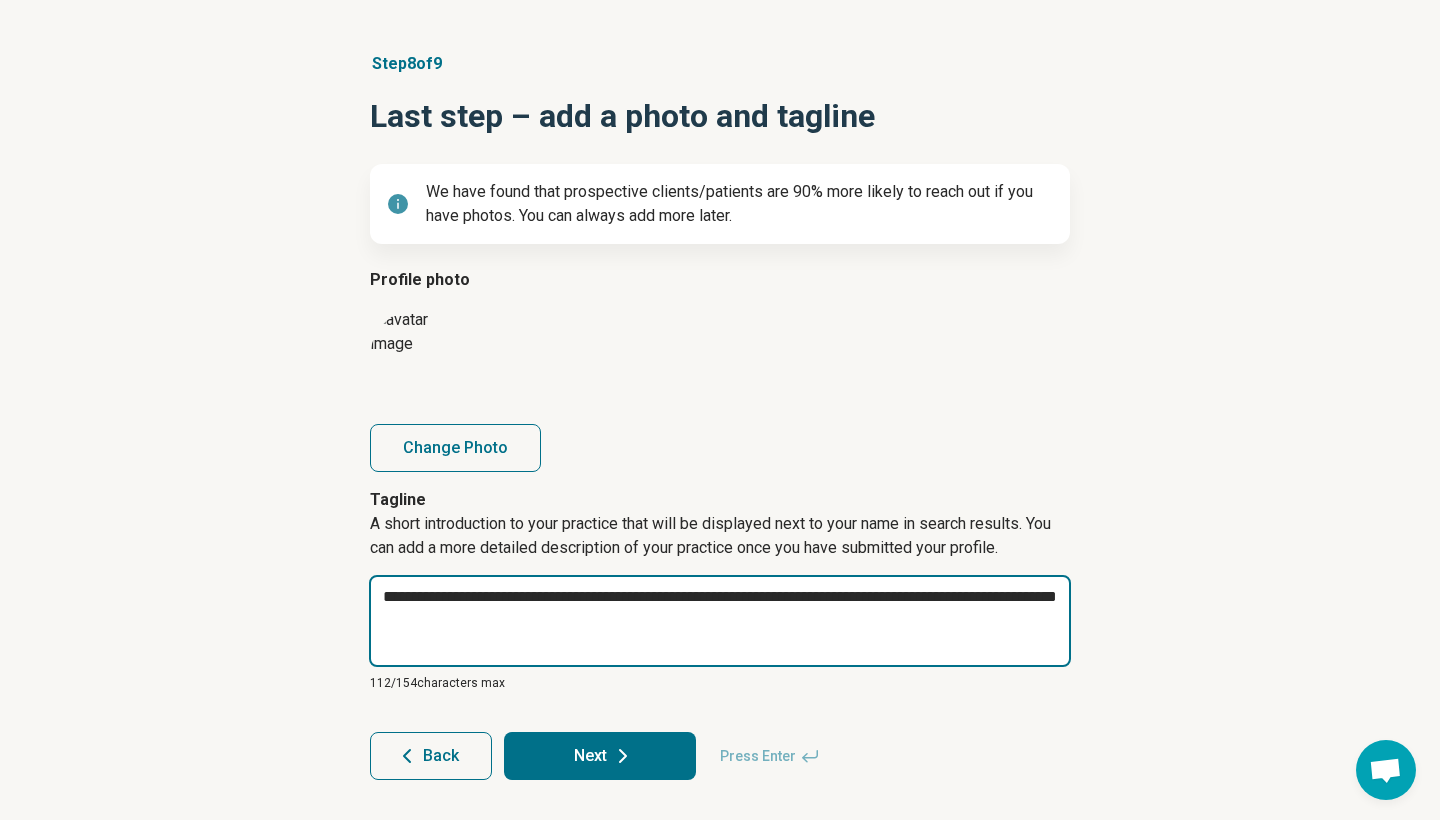 type on "*" 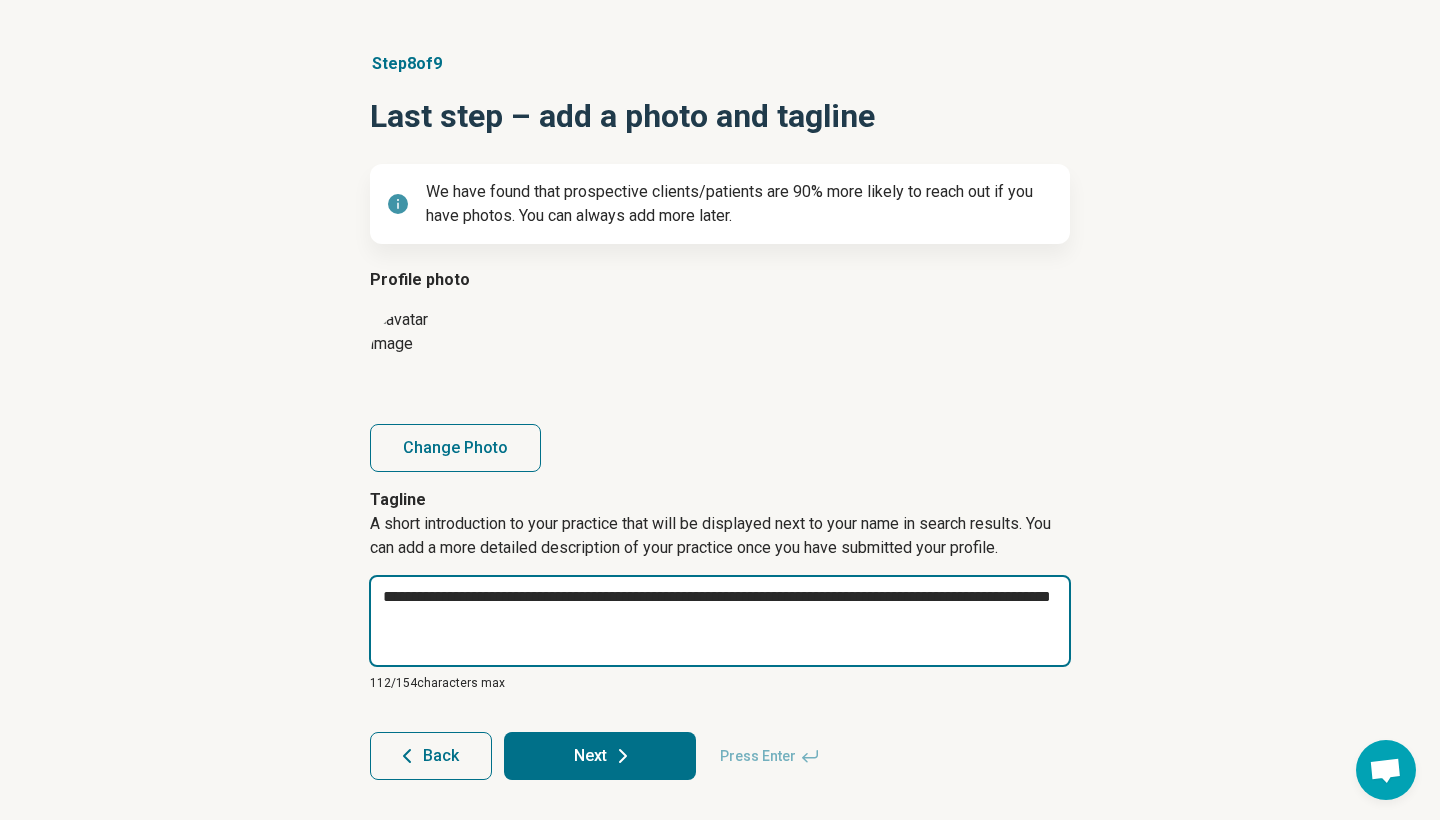 type on "*" 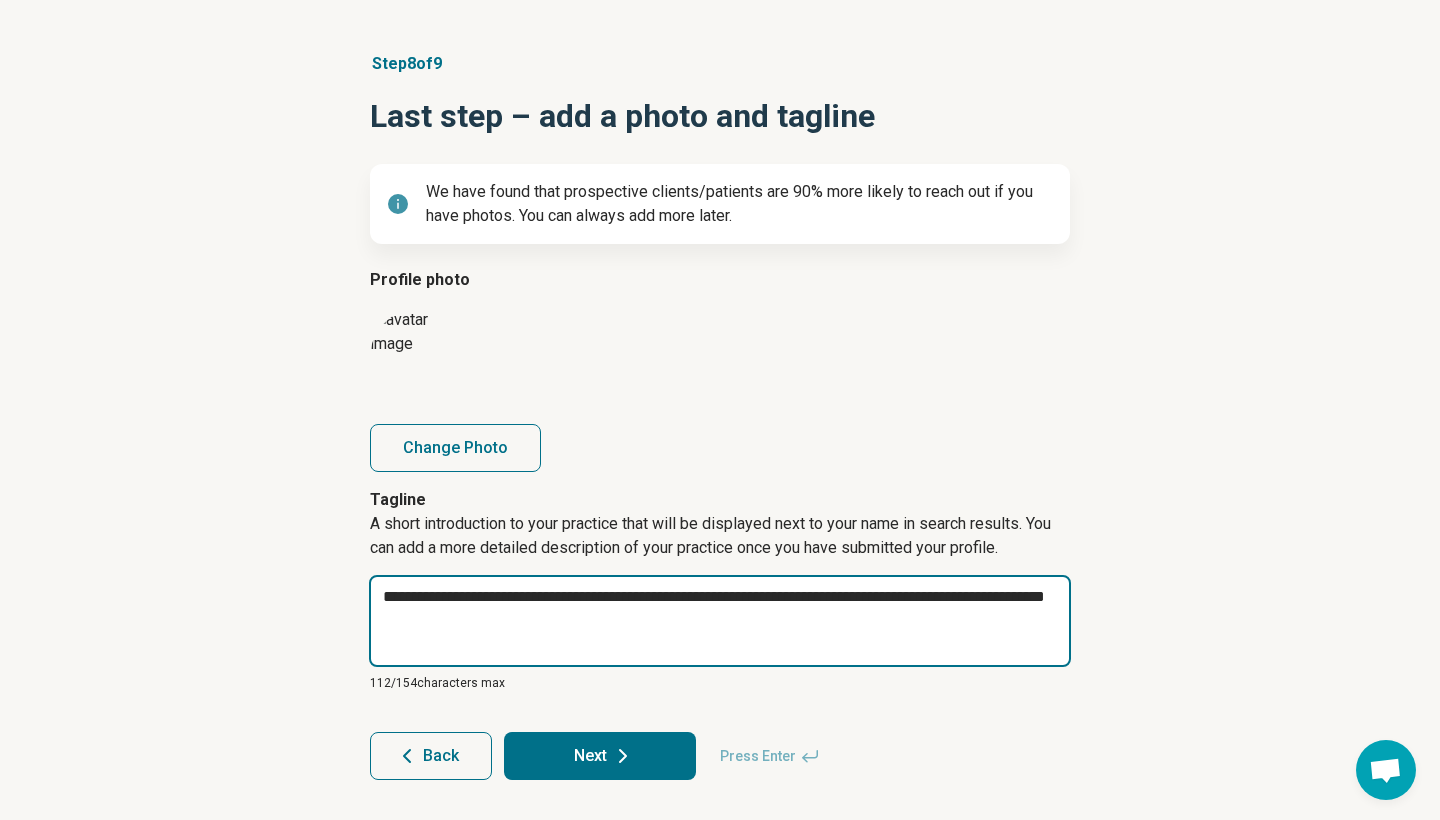 type on "*" 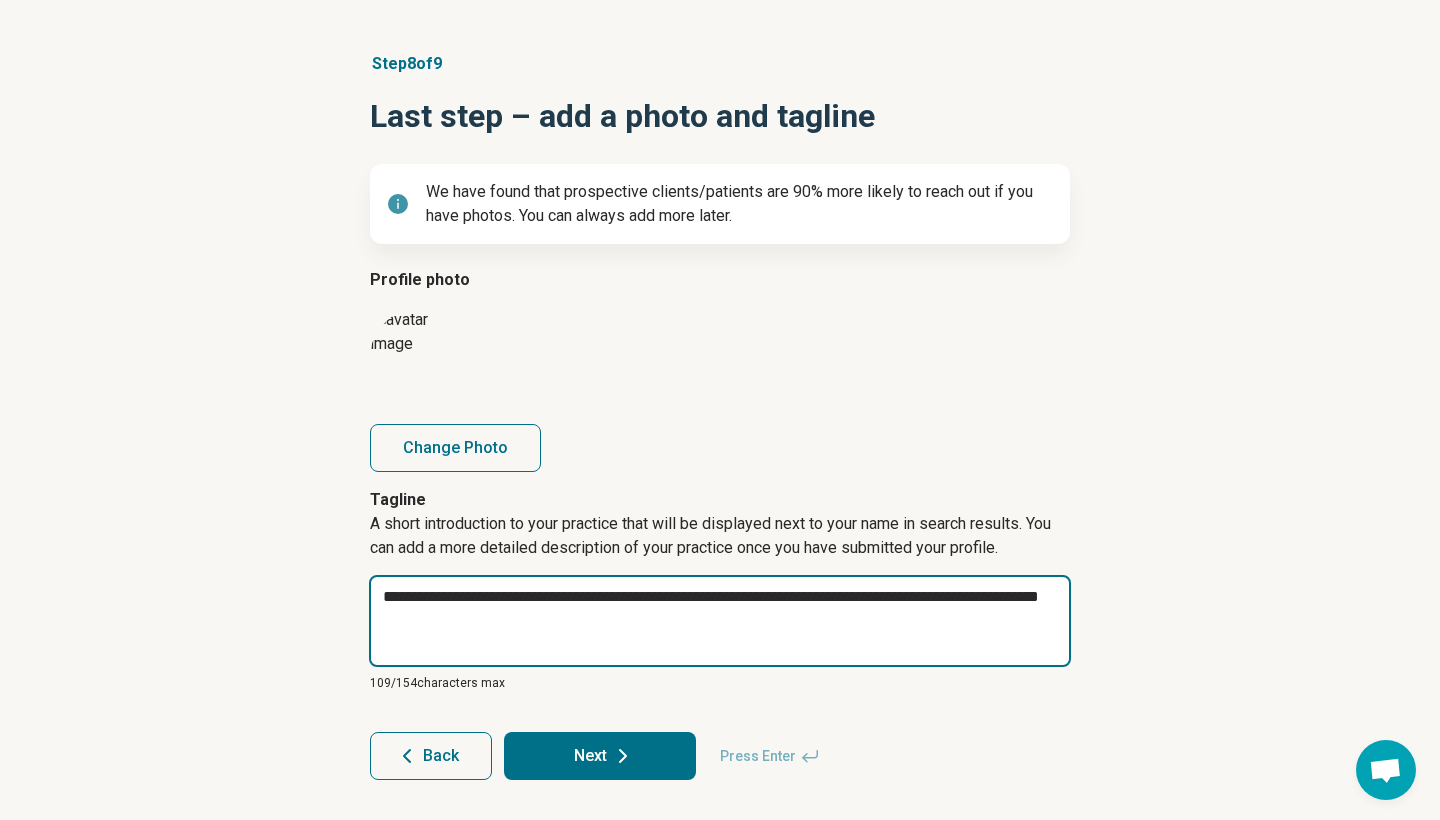 type on "*" 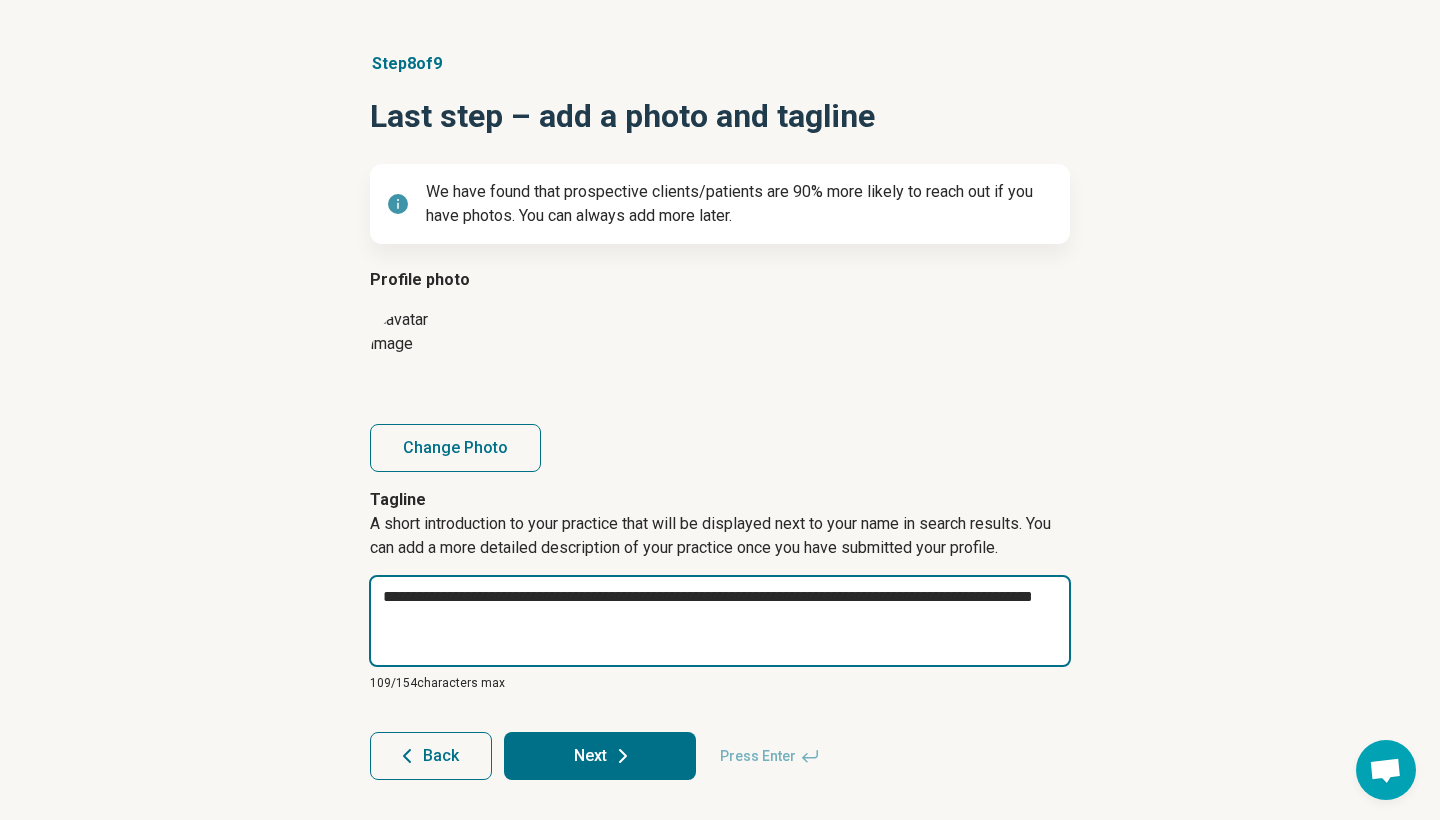 type on "*" 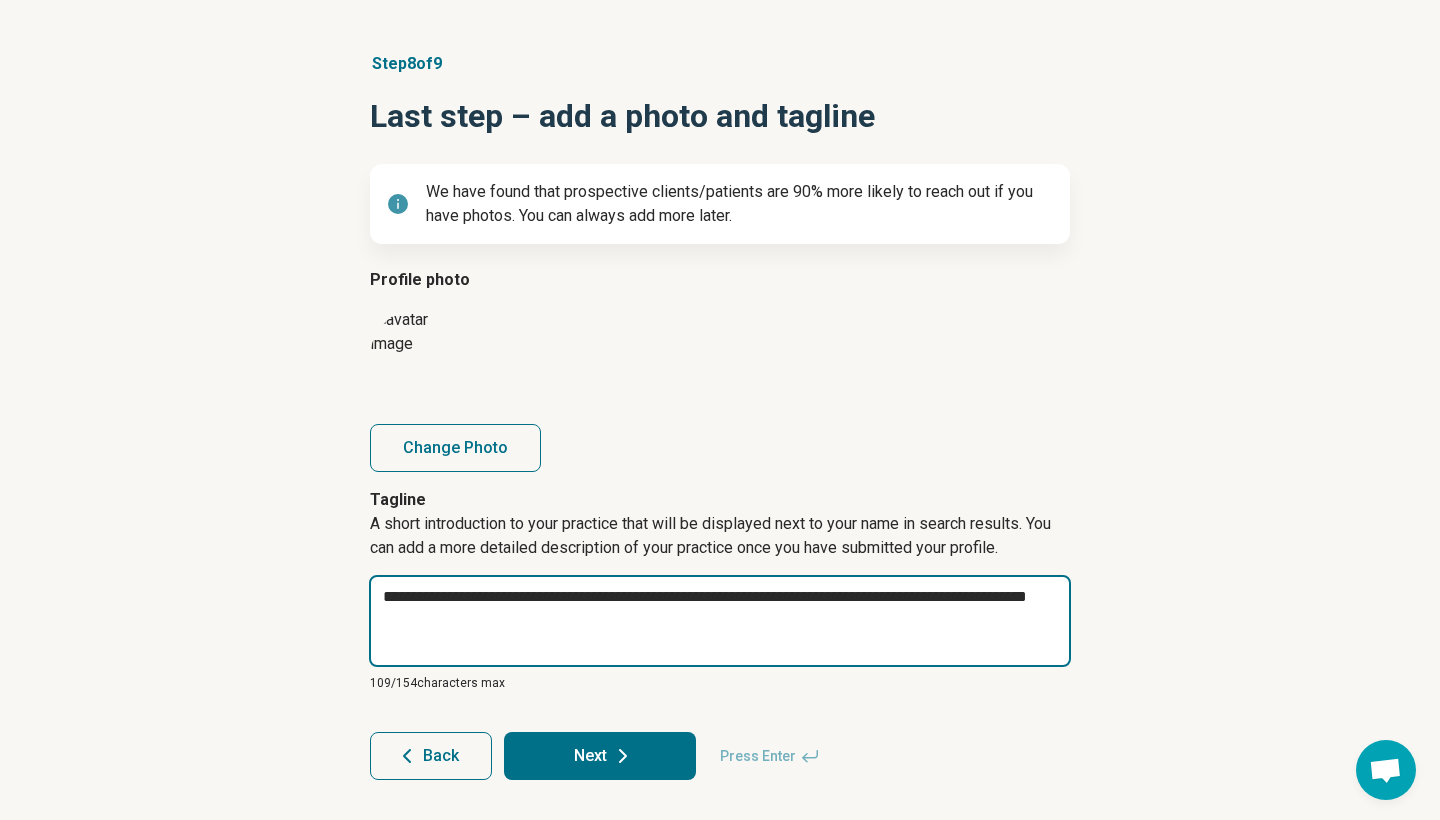 type on "*" 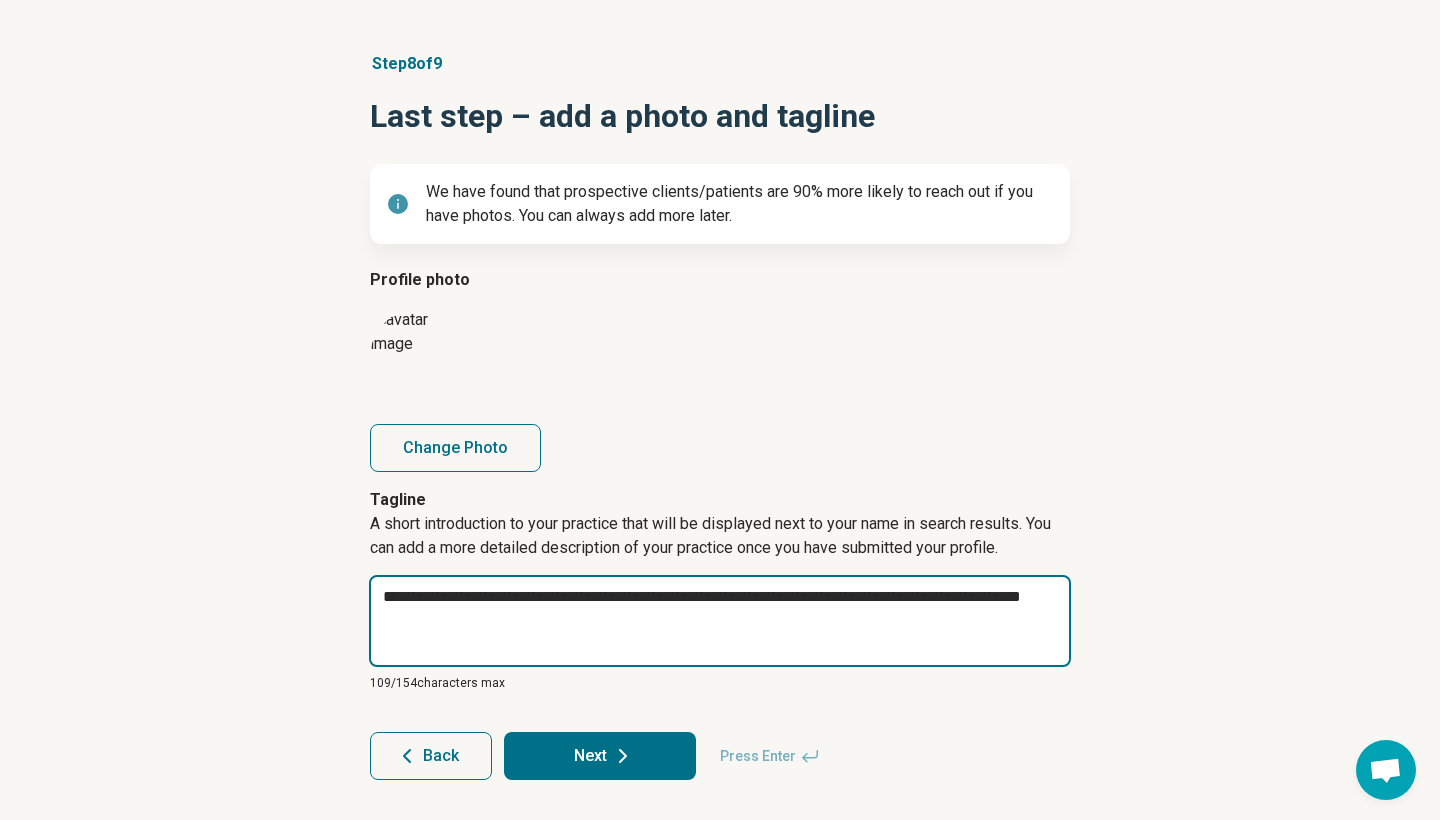 type on "*" 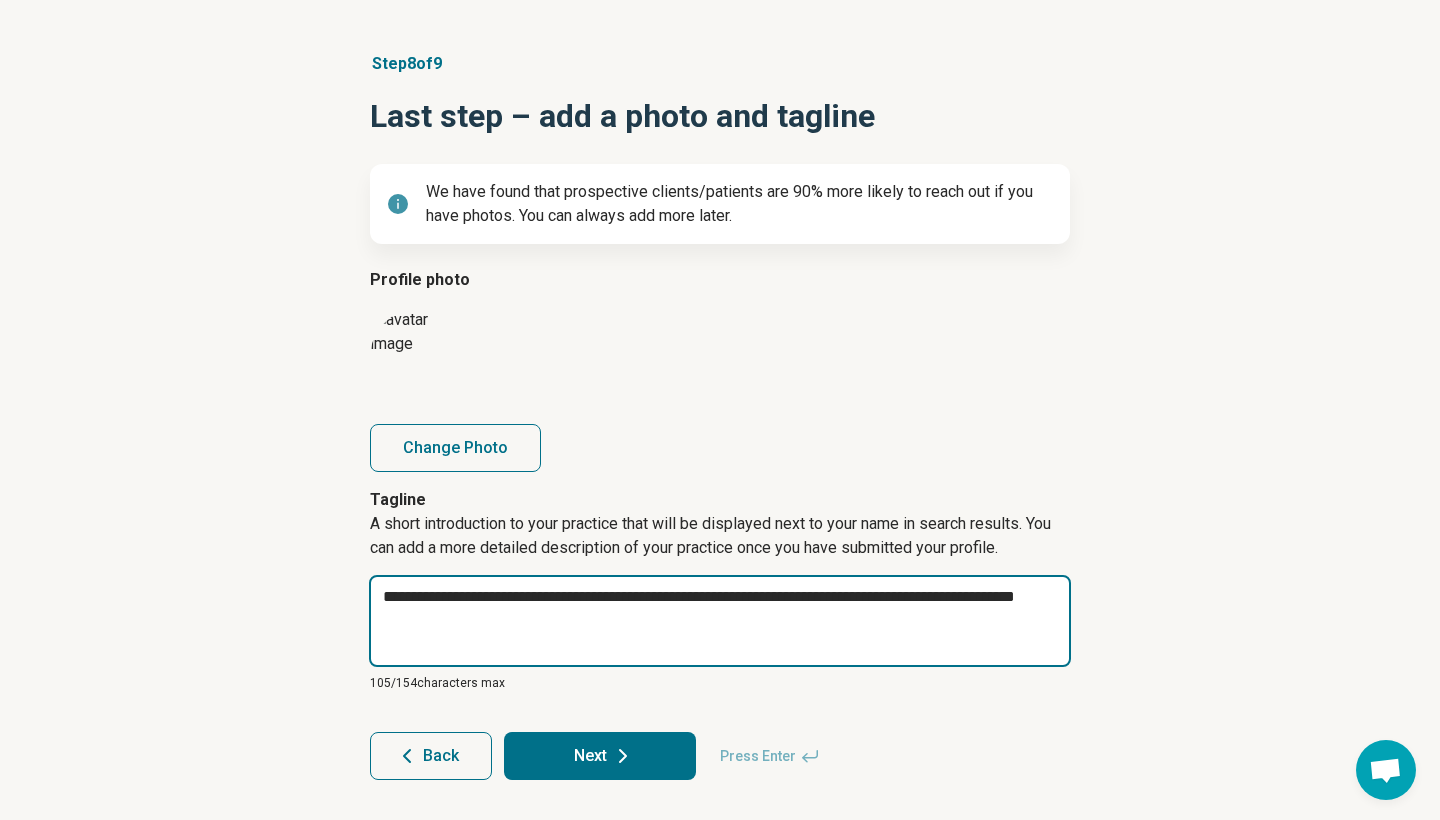 type on "*" 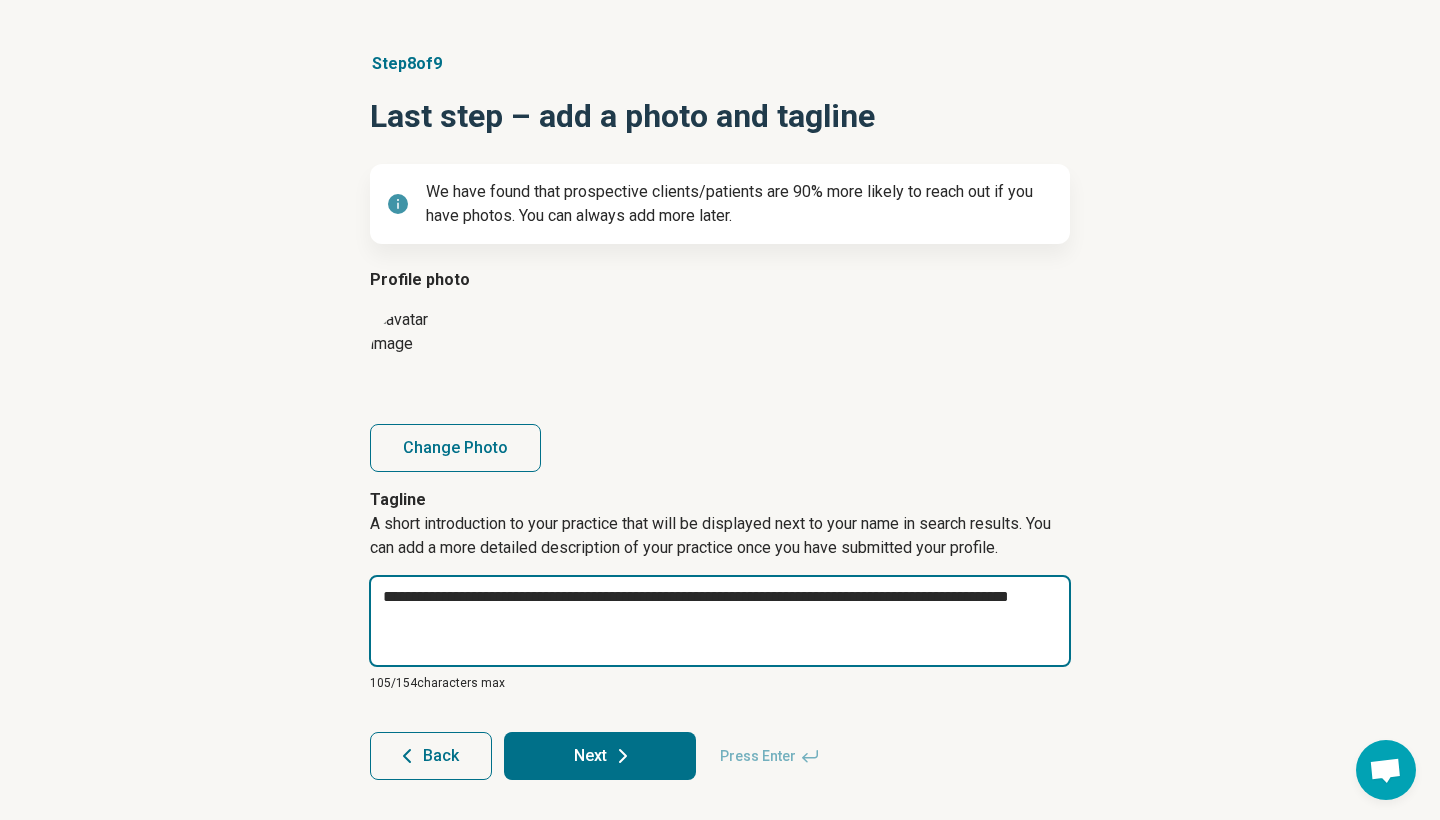 type on "*" 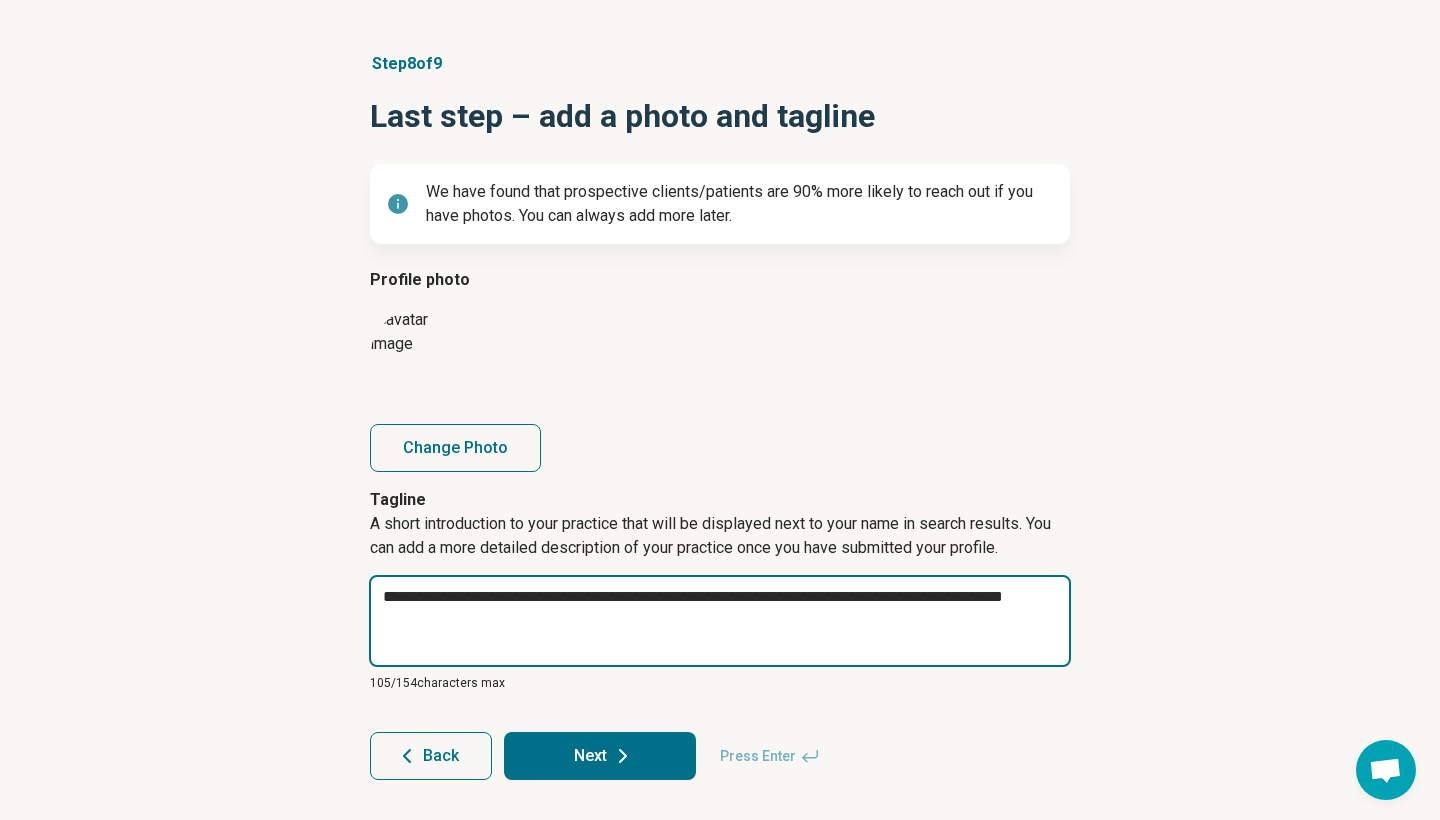 type on "*" 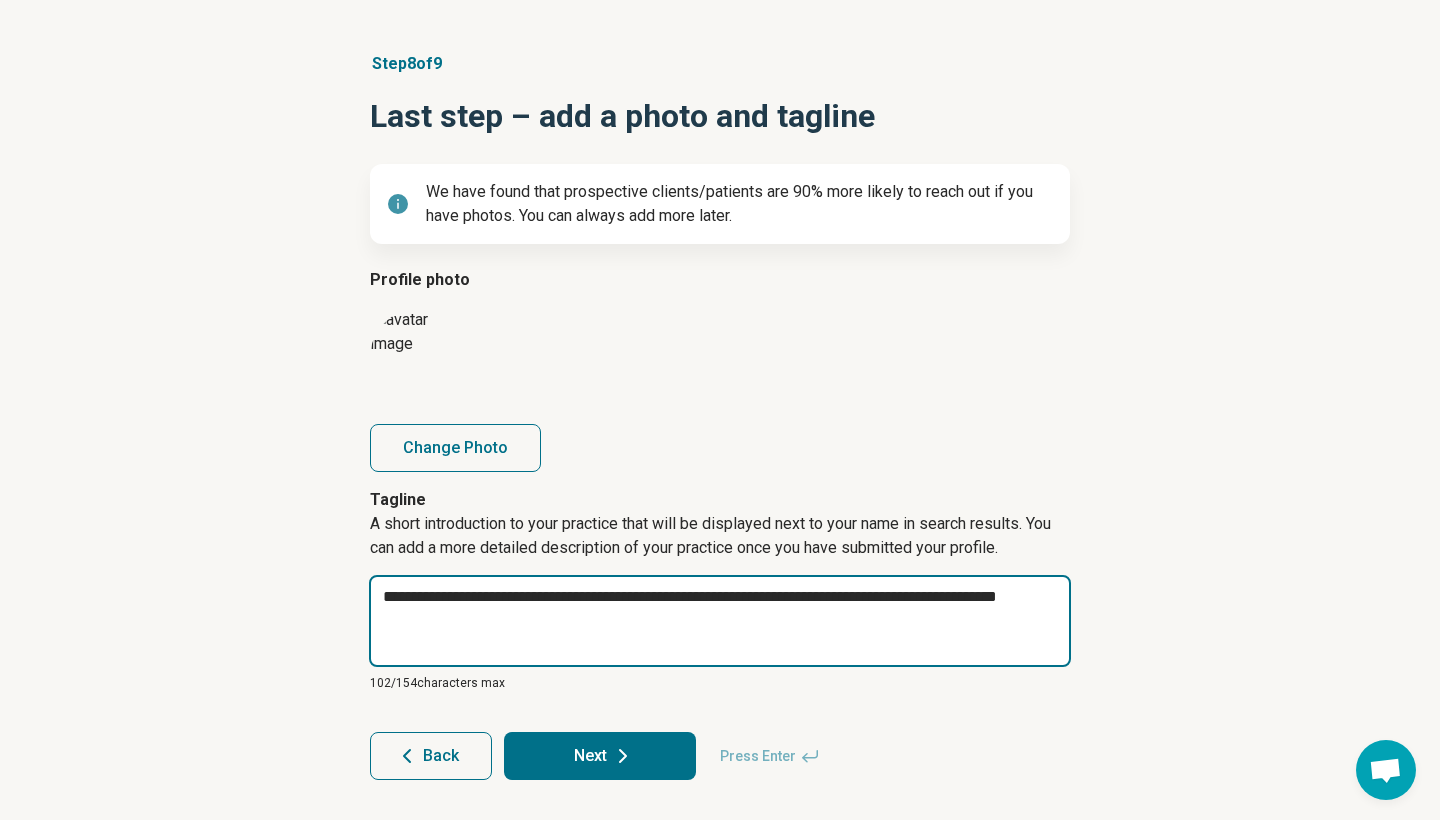 type on "*" 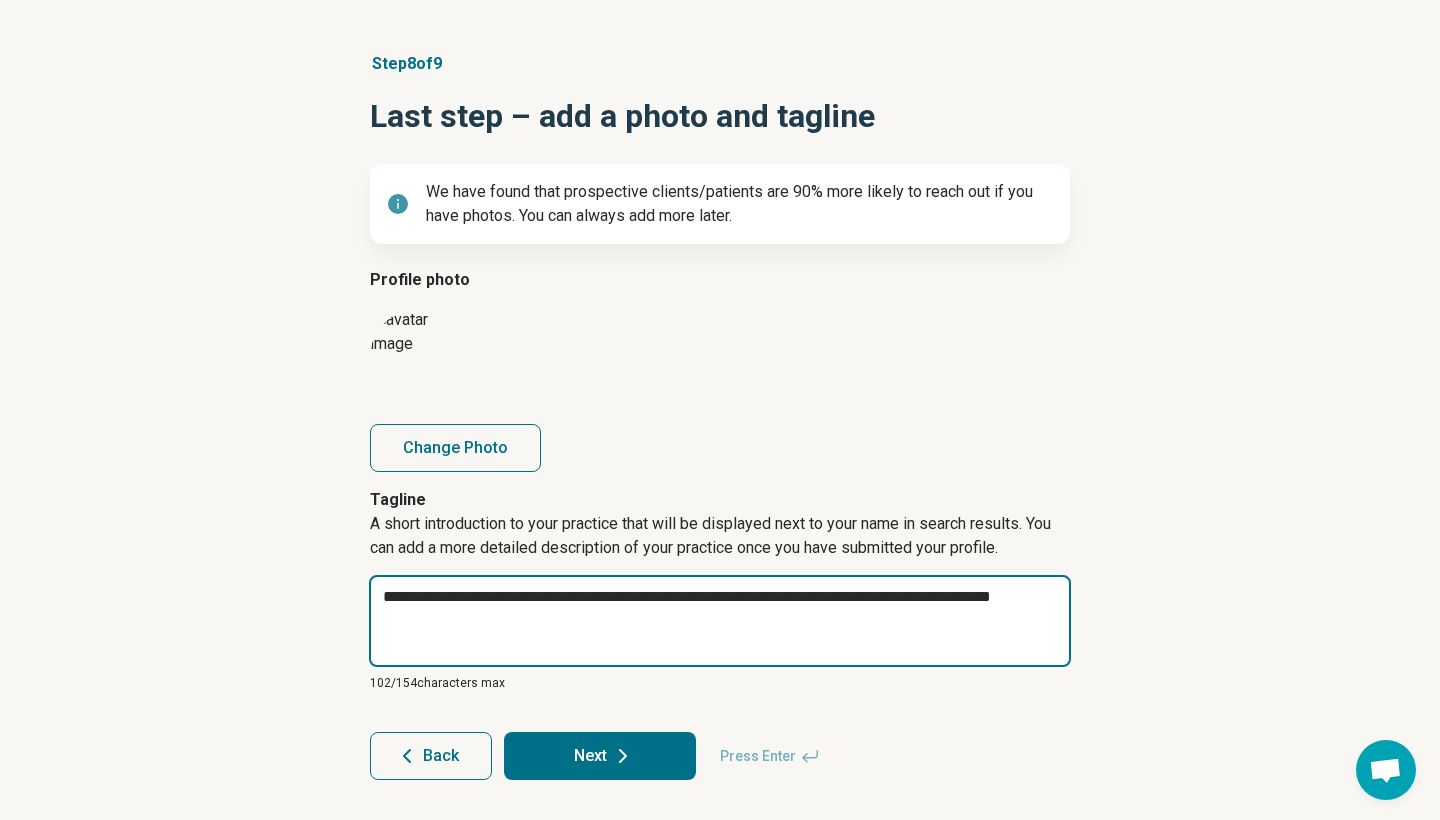type on "*" 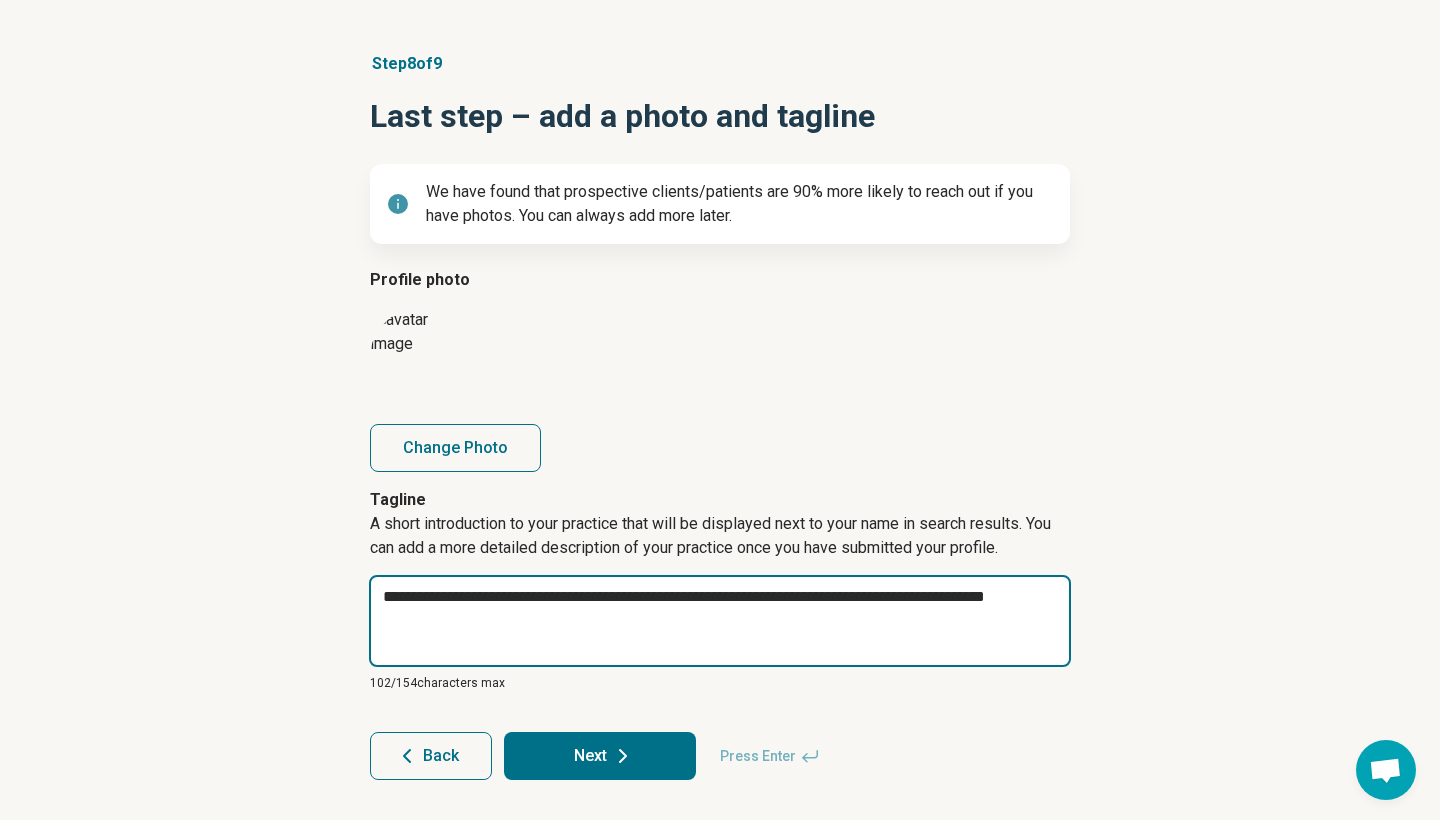 type on "*" 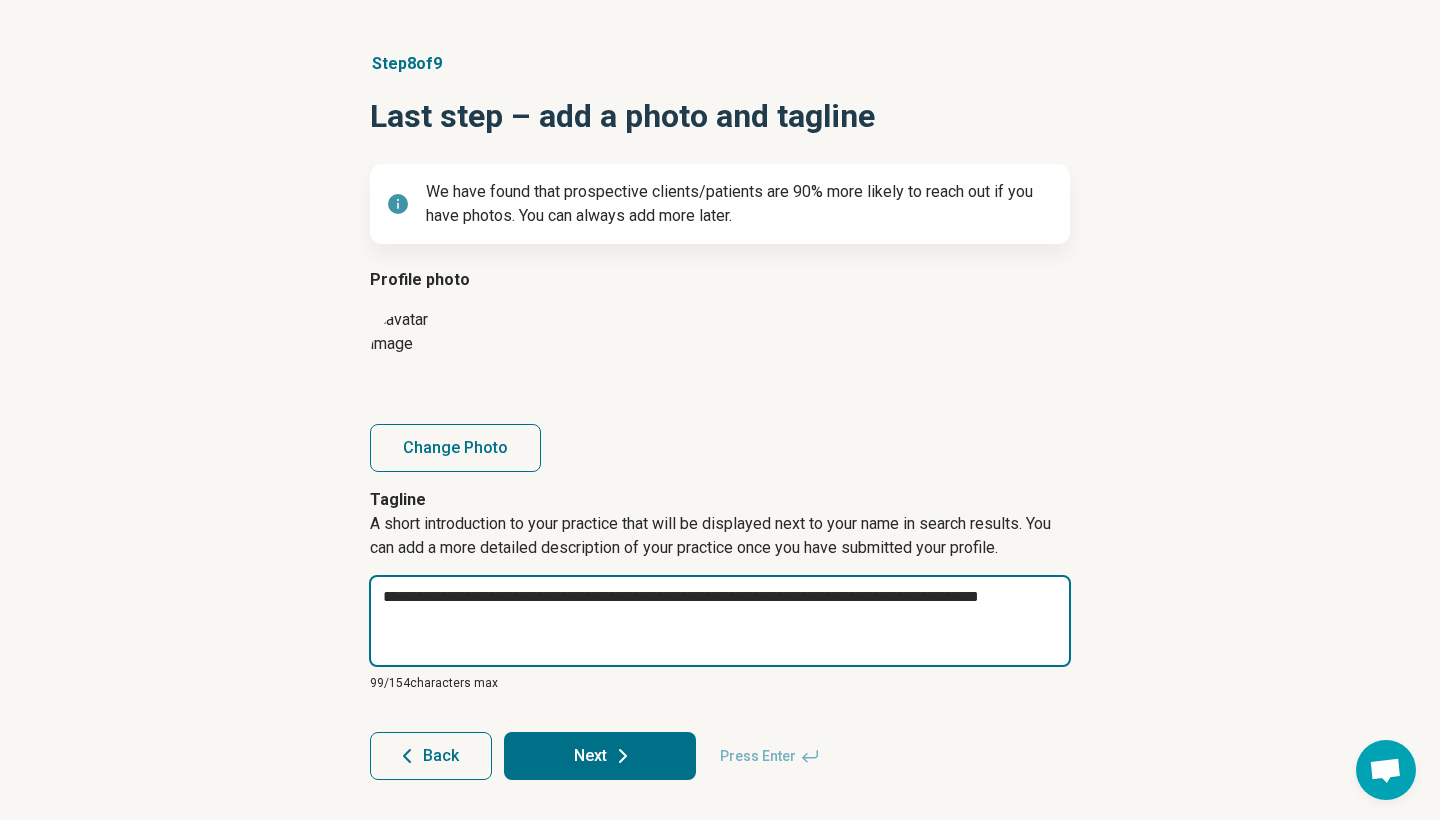 type on "*" 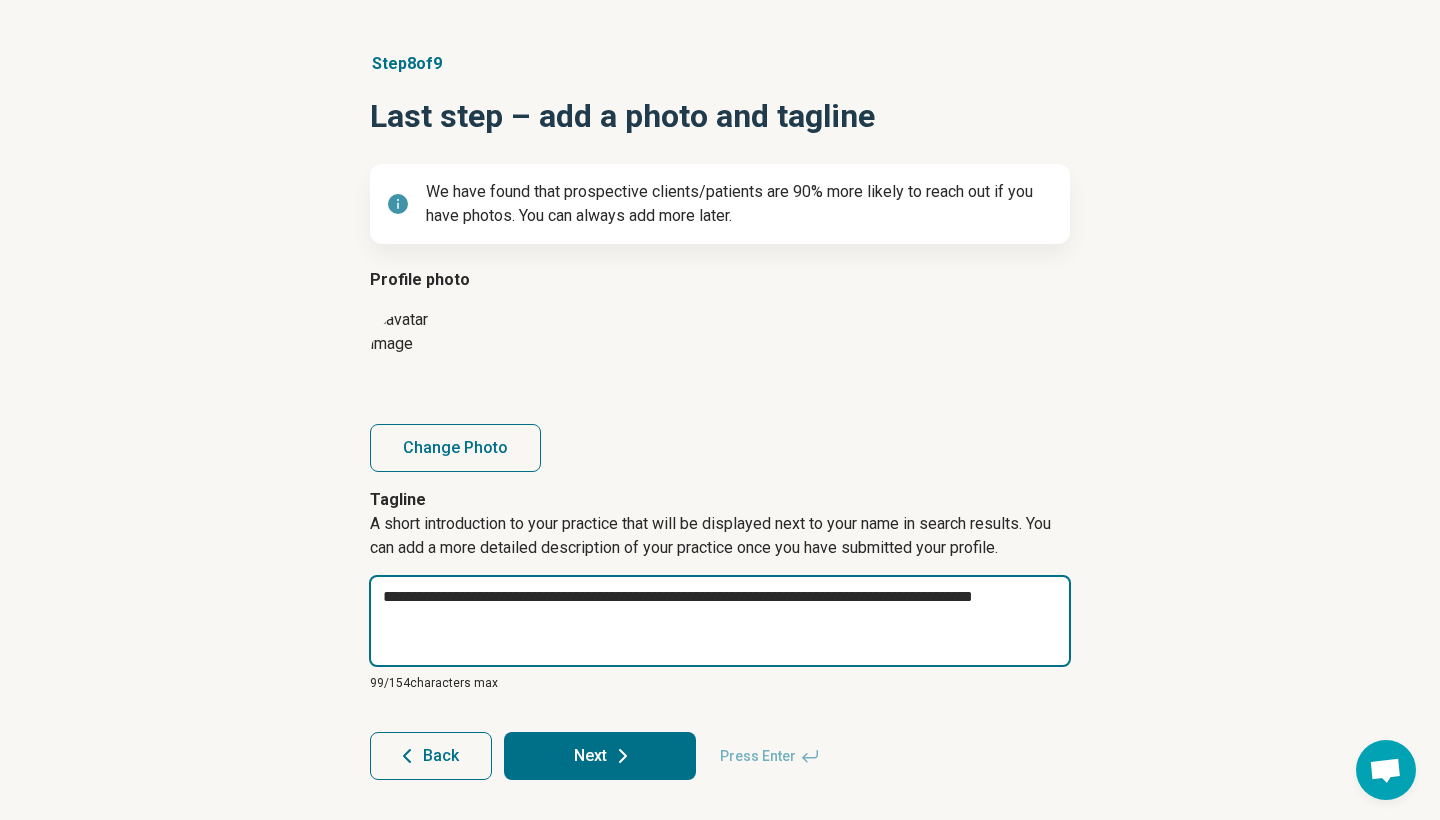 type on "*" 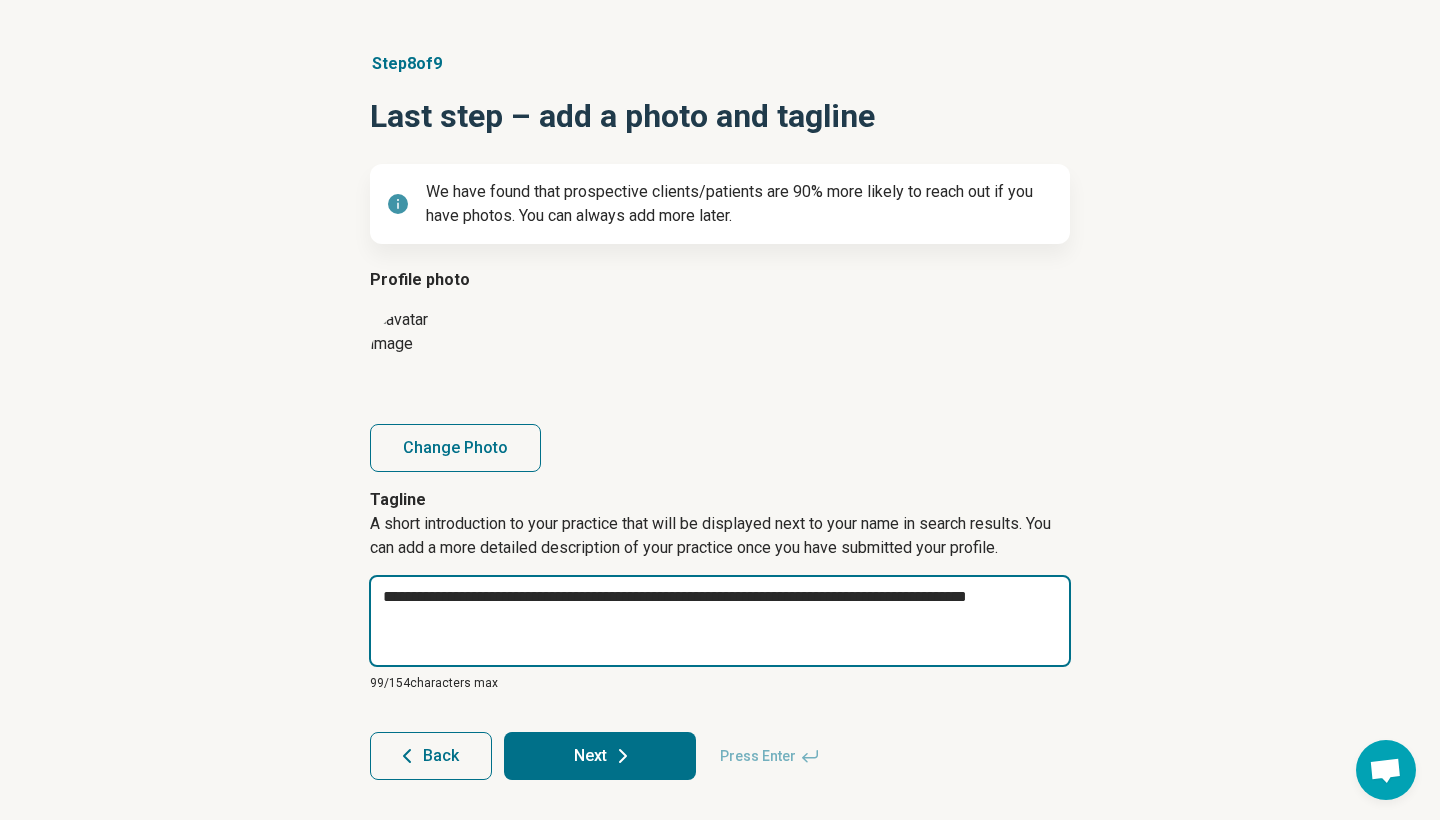 type on "*" 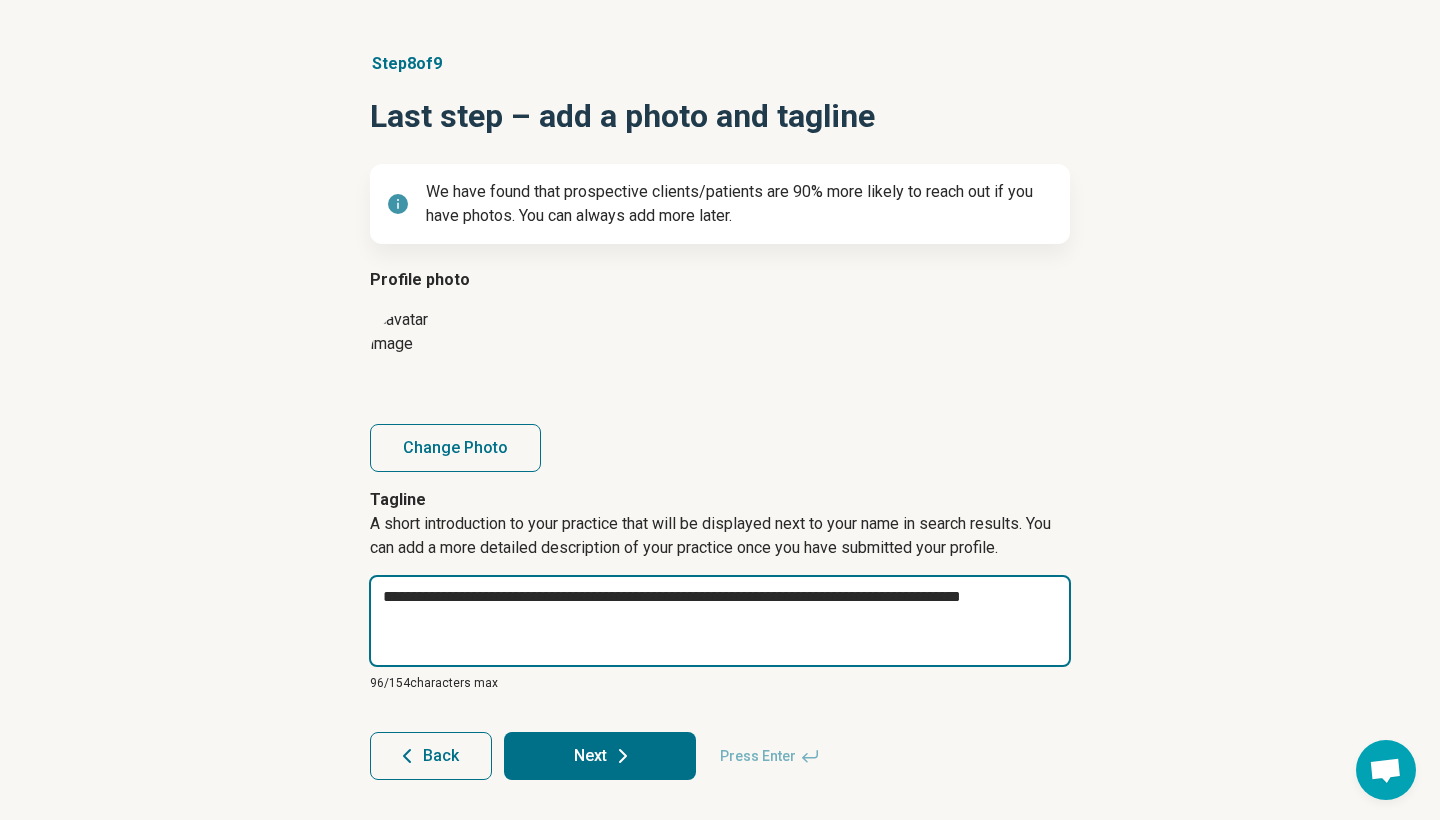 type on "*" 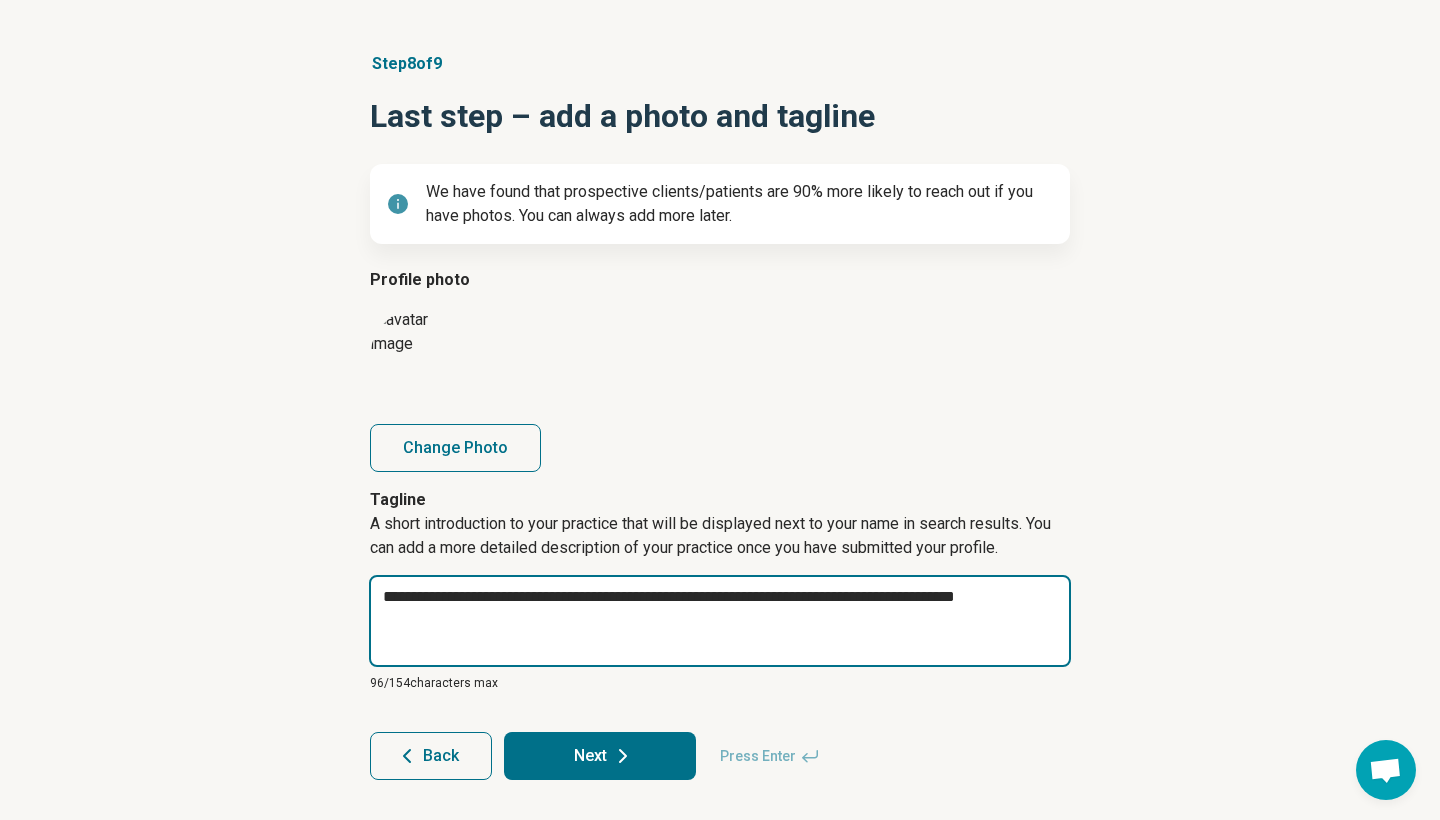 type on "*" 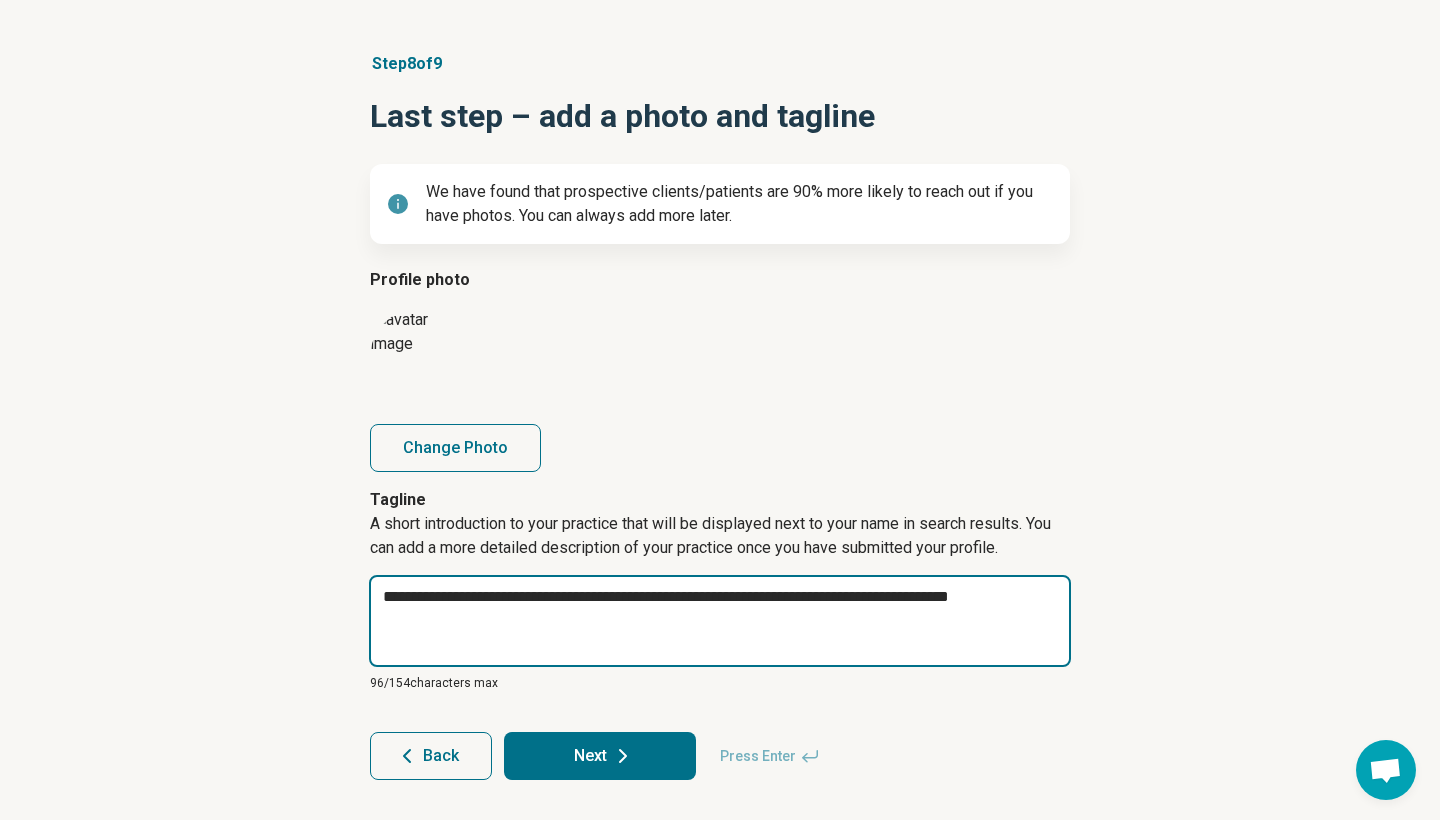 type on "*" 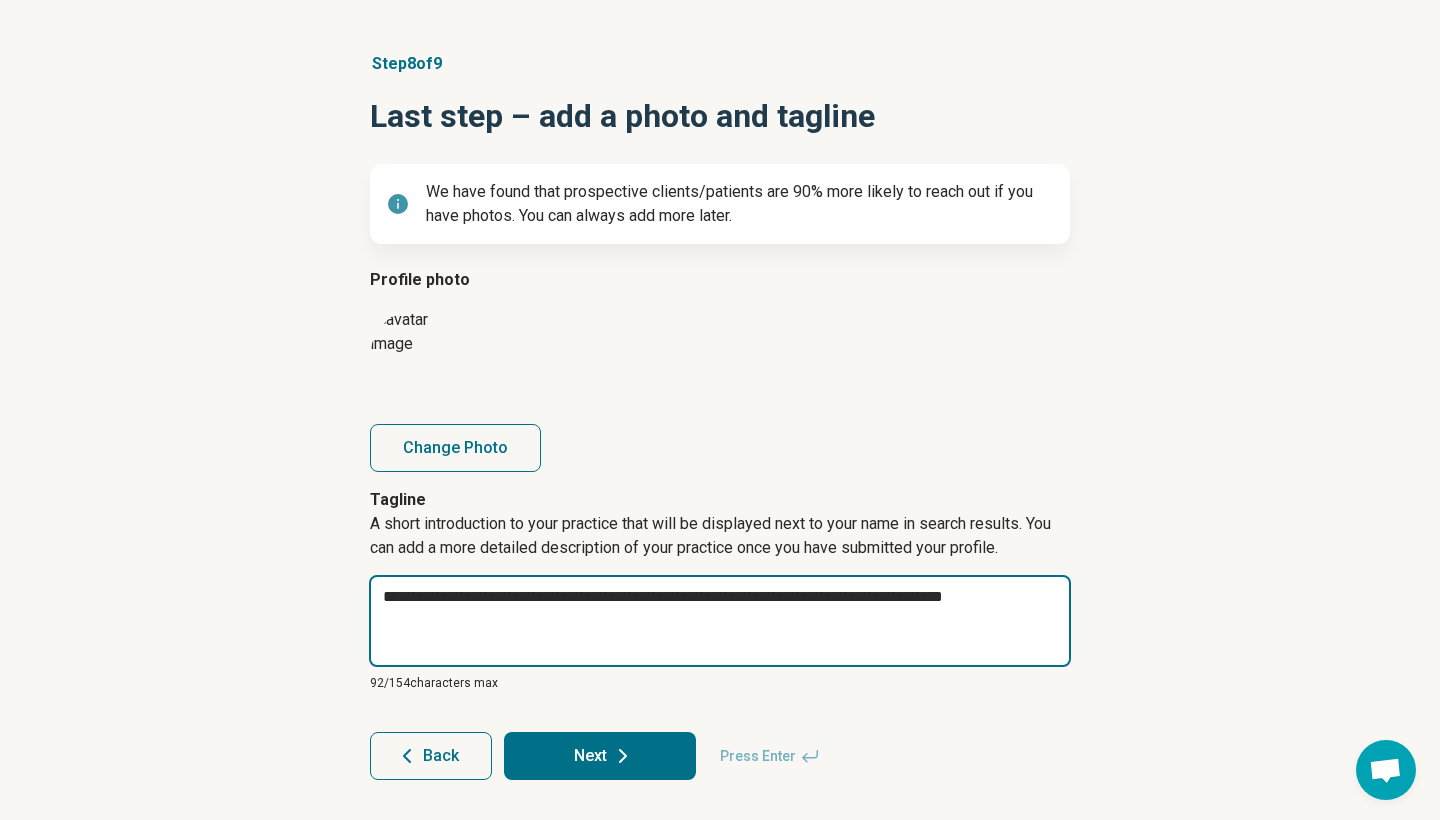 type on "*" 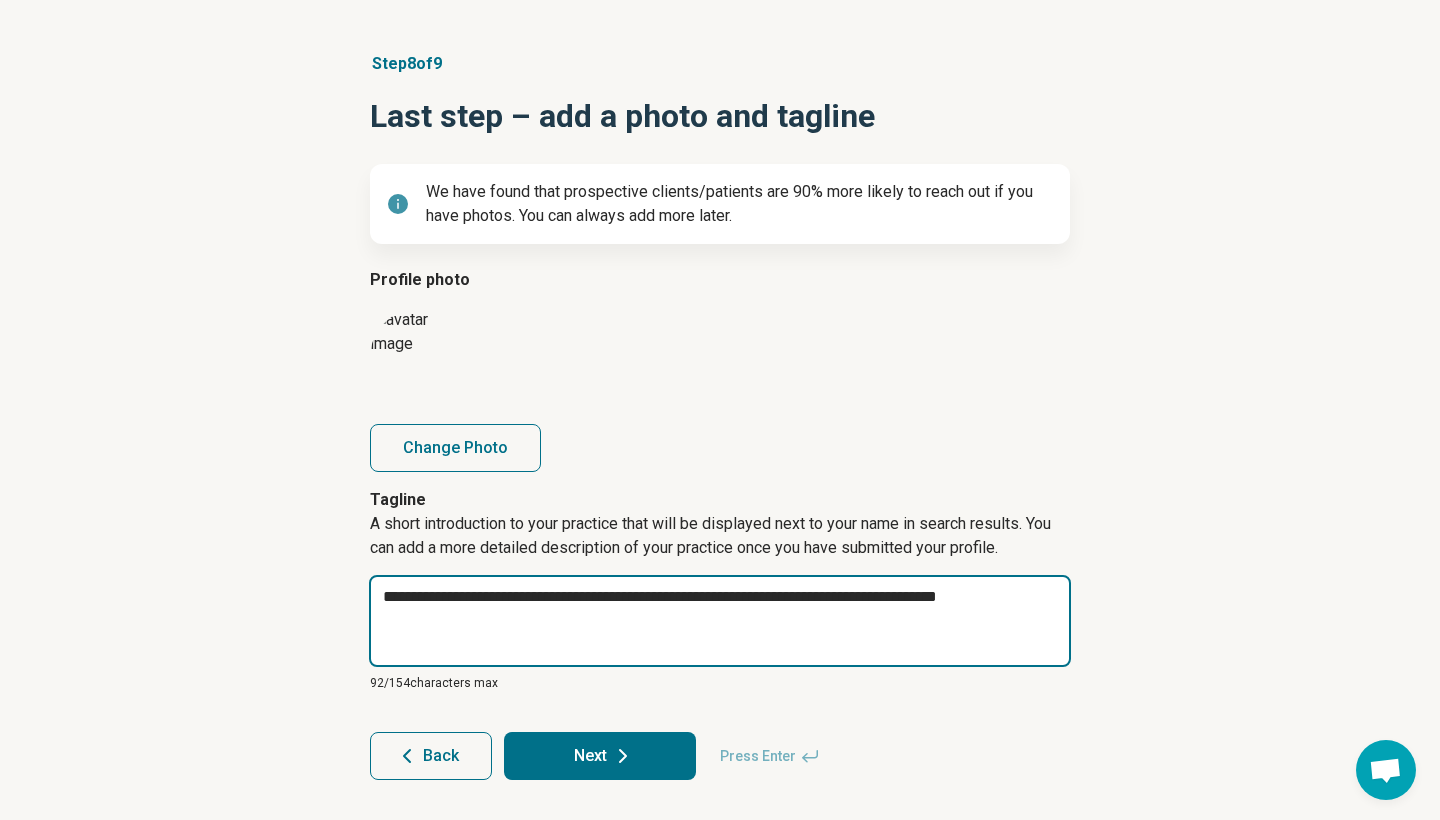 type on "*" 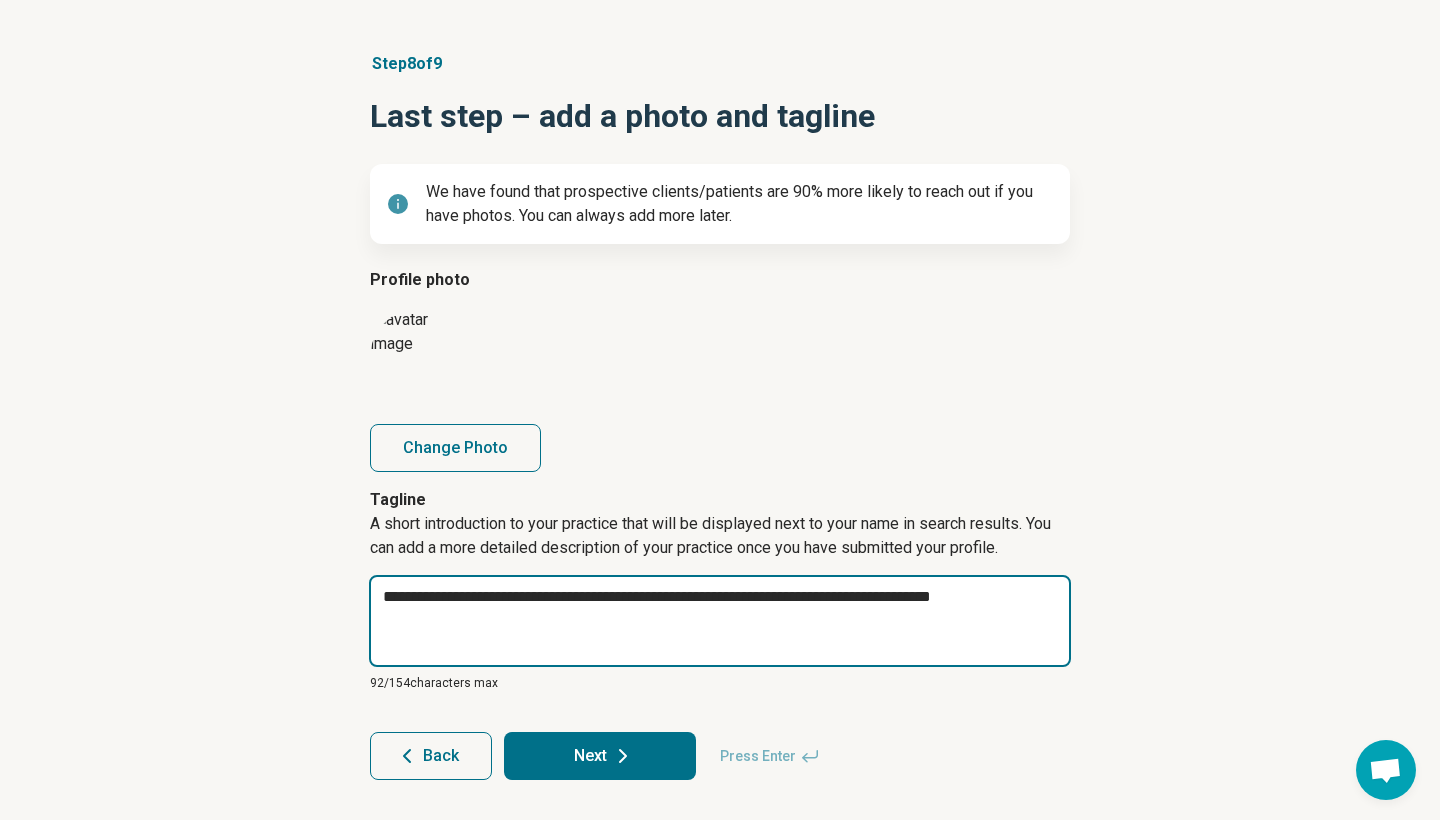 type on "*" 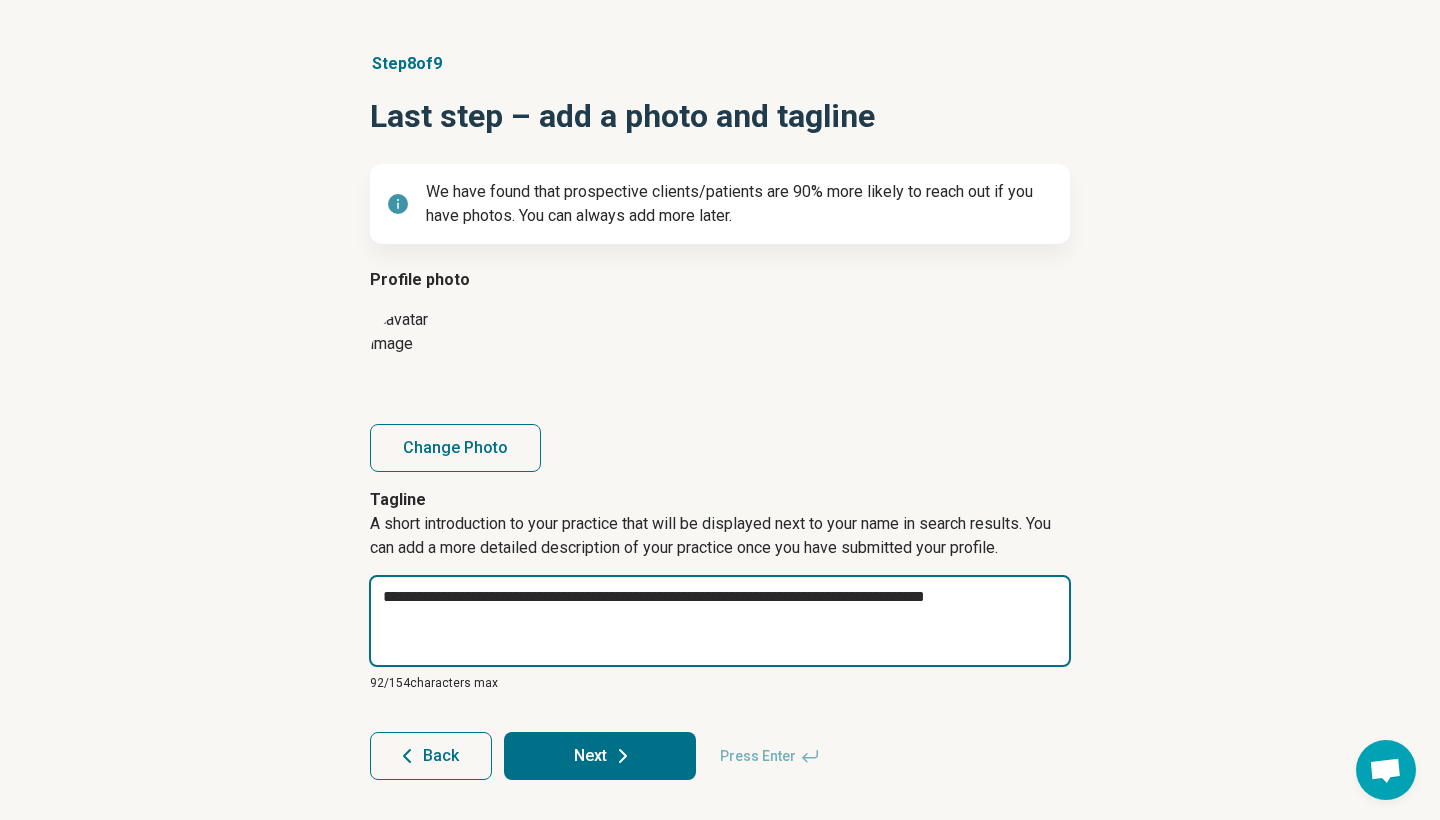 type on "*" 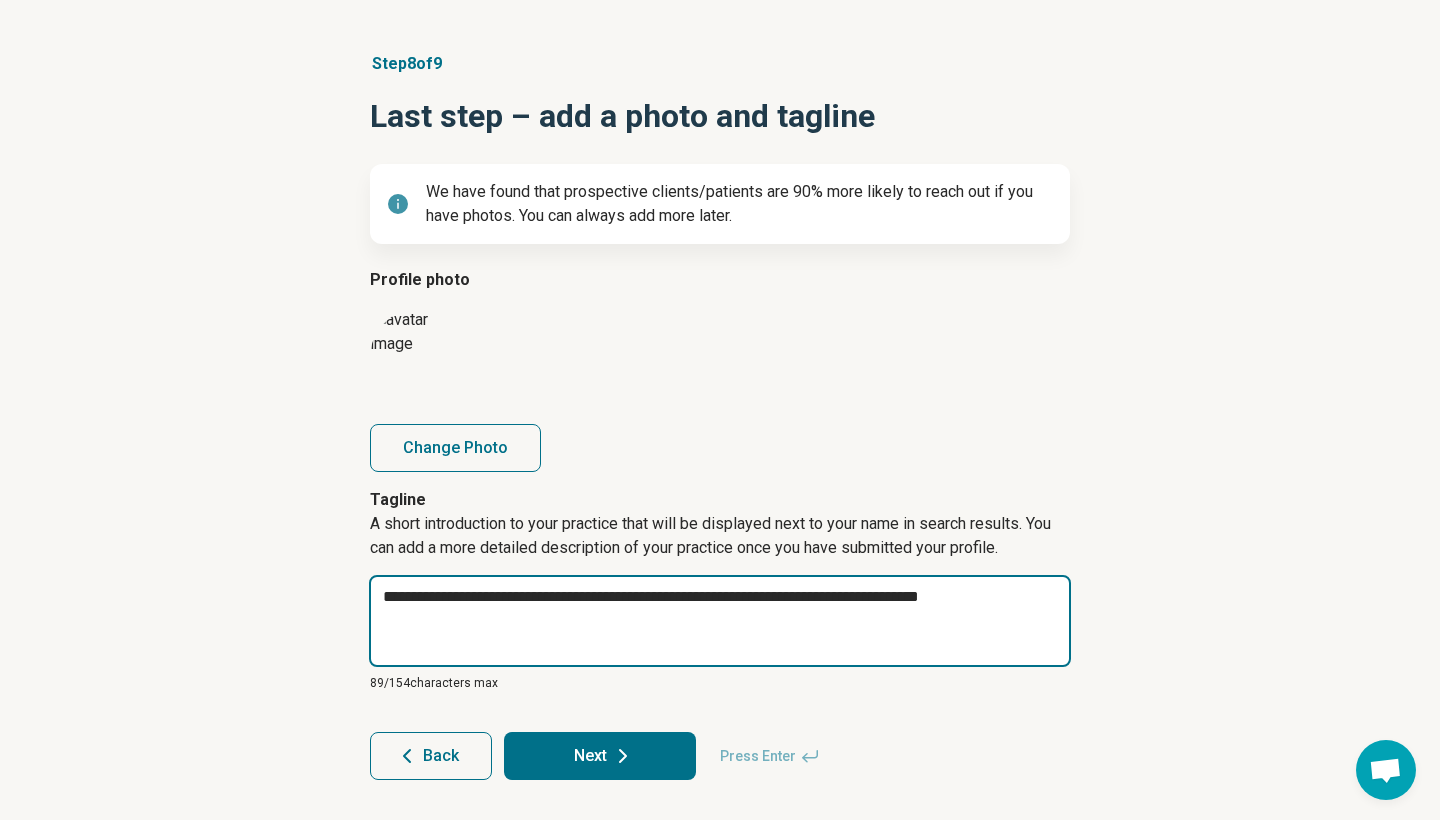 type on "*" 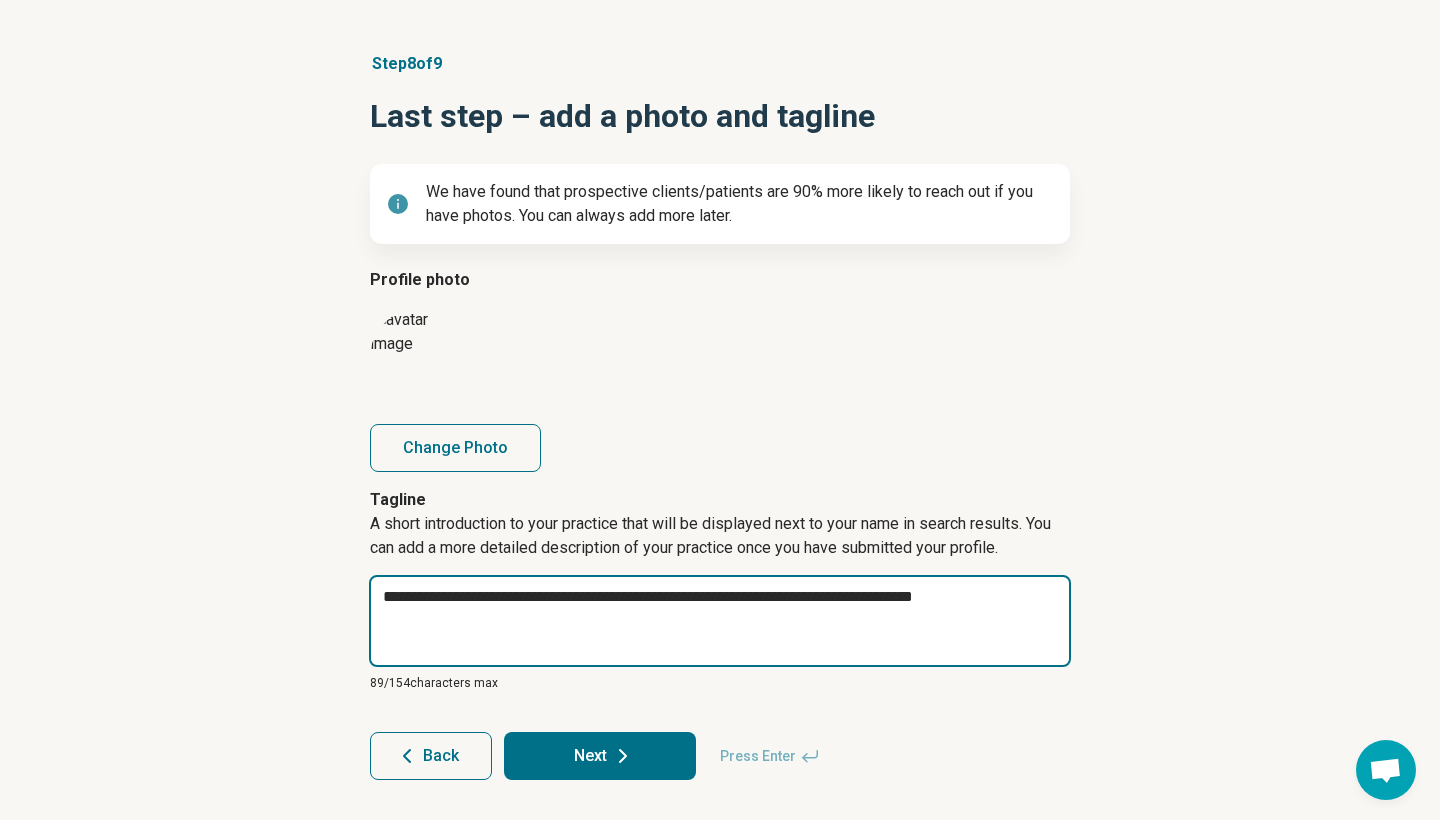 type on "*" 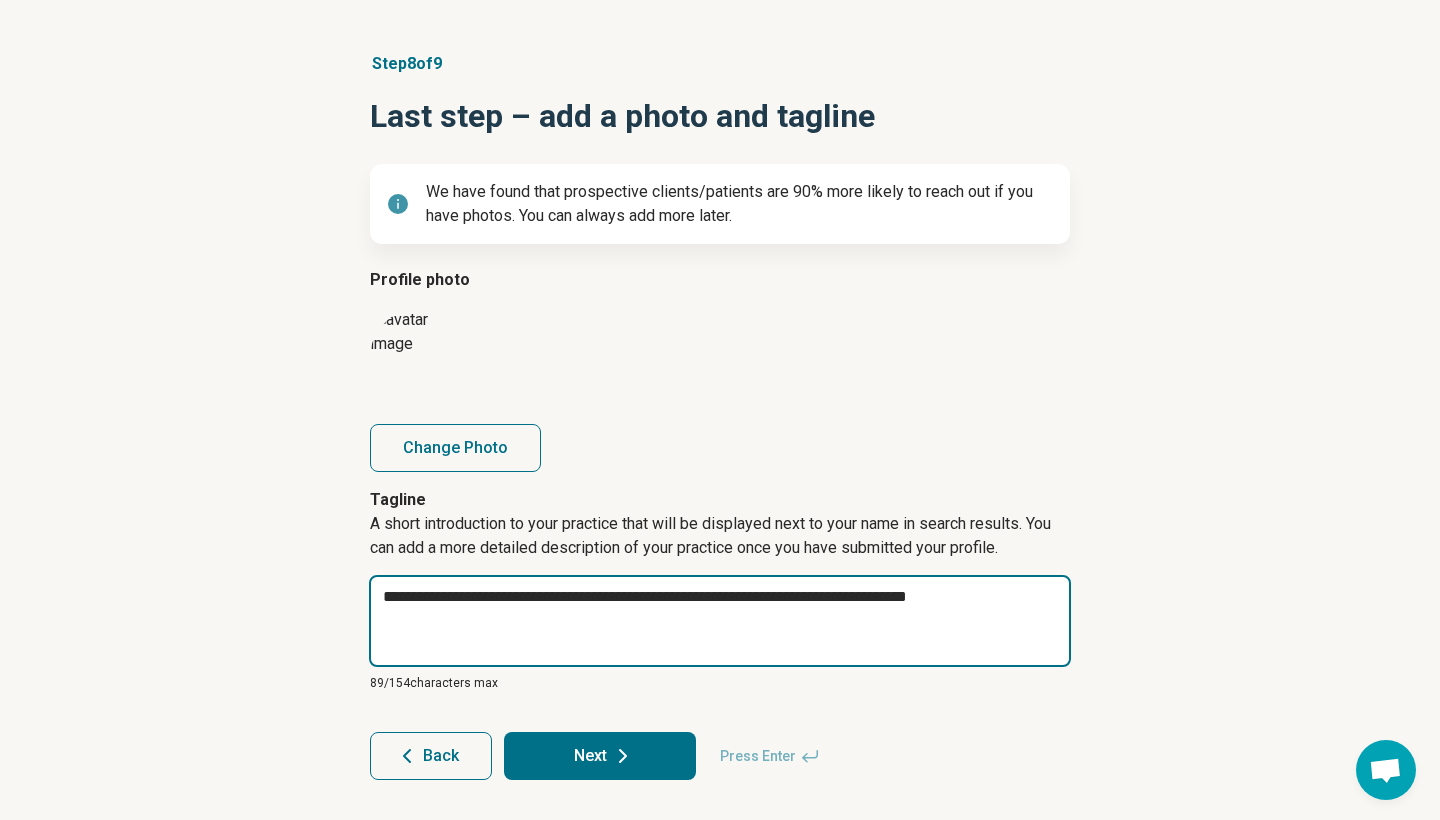 type on "*" 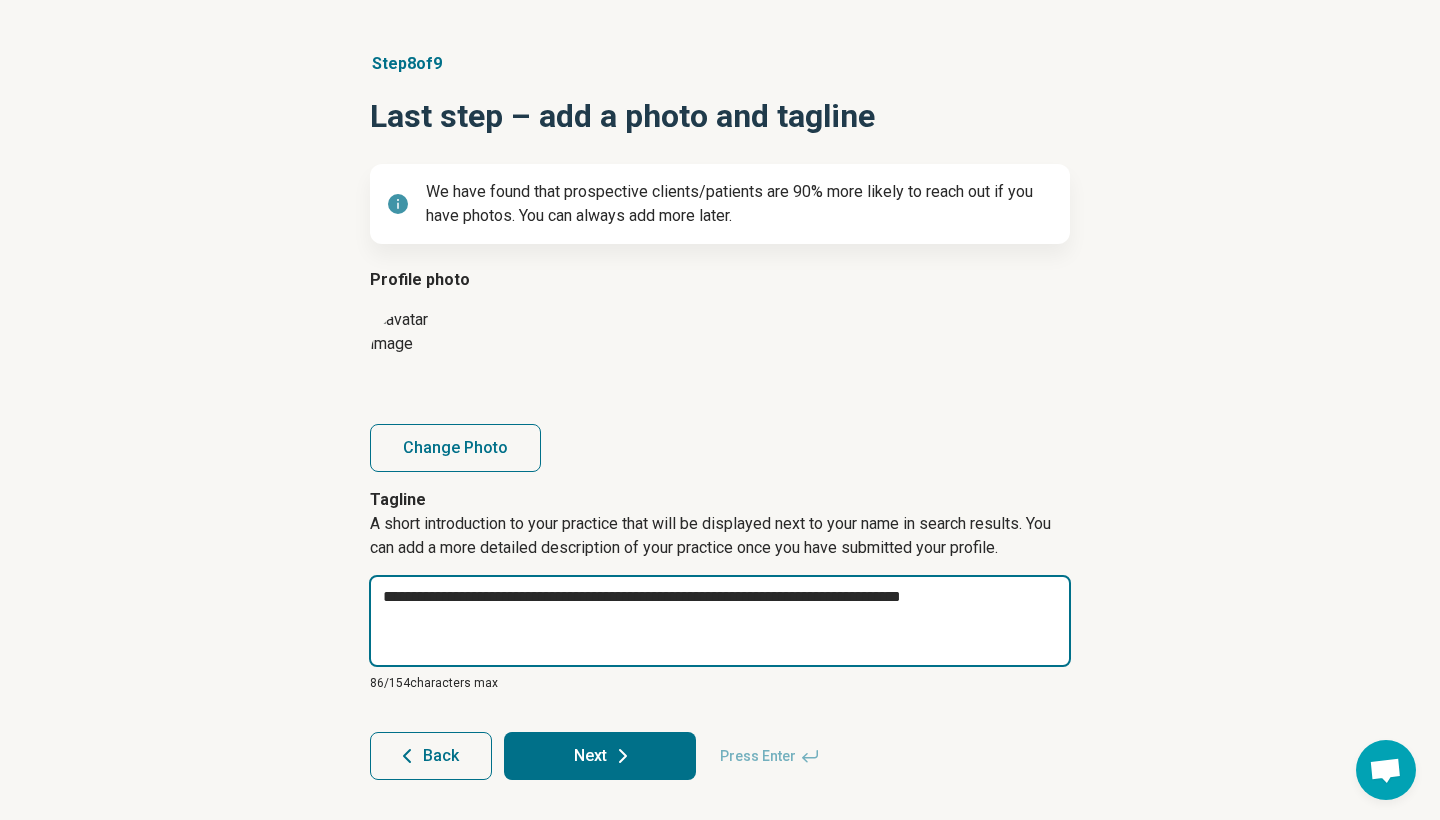 type on "*" 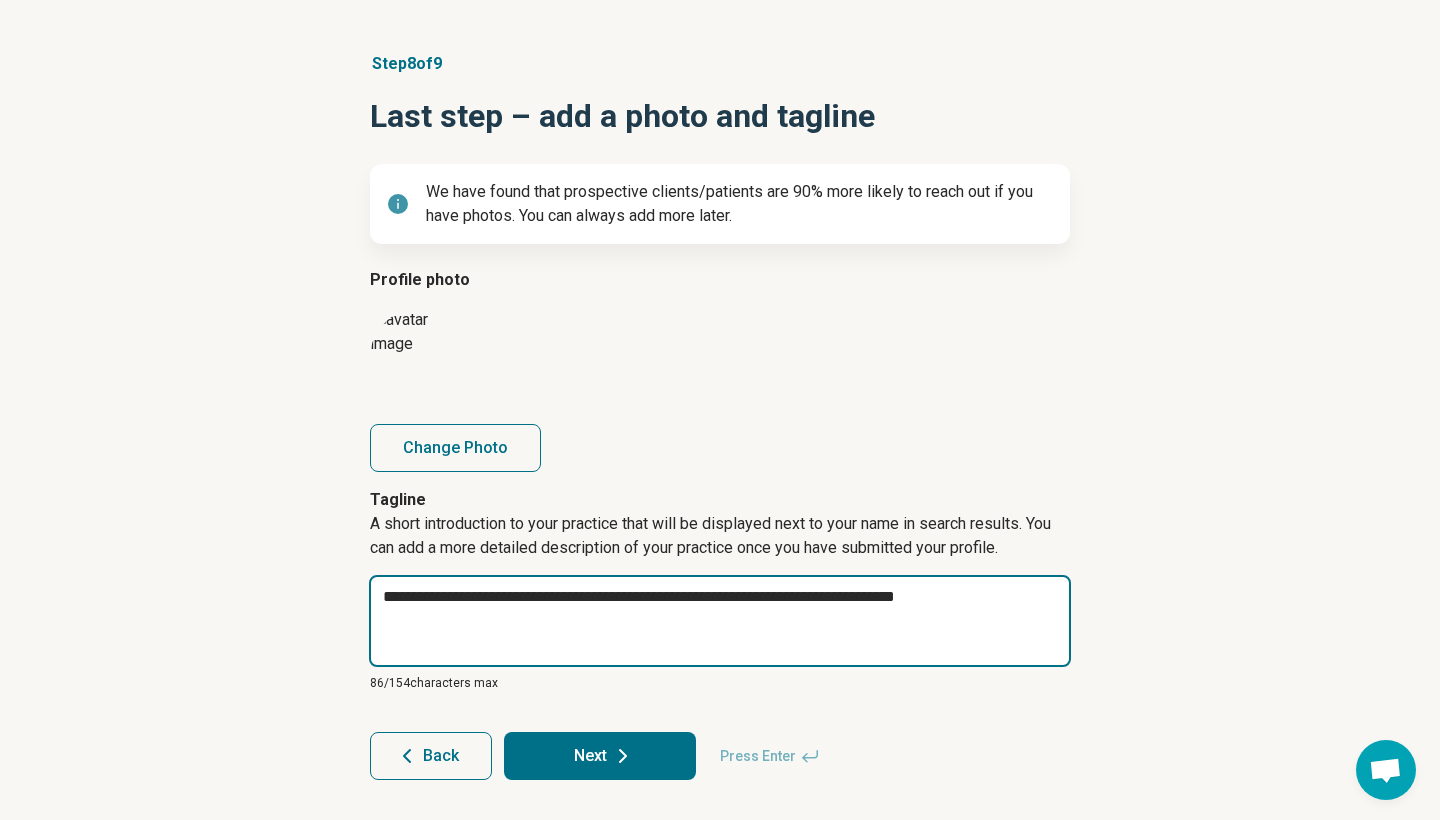 type on "*" 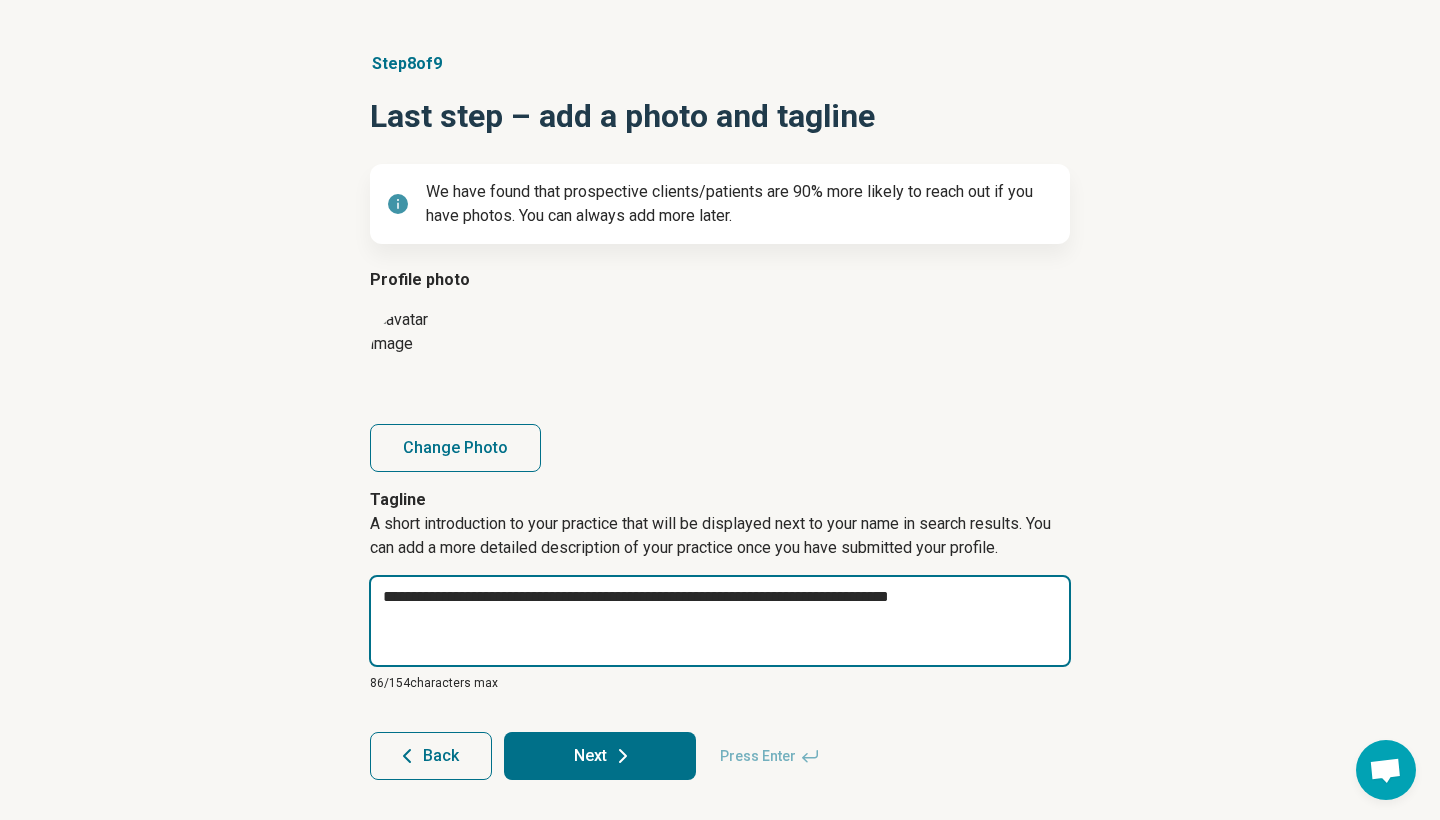 type on "*" 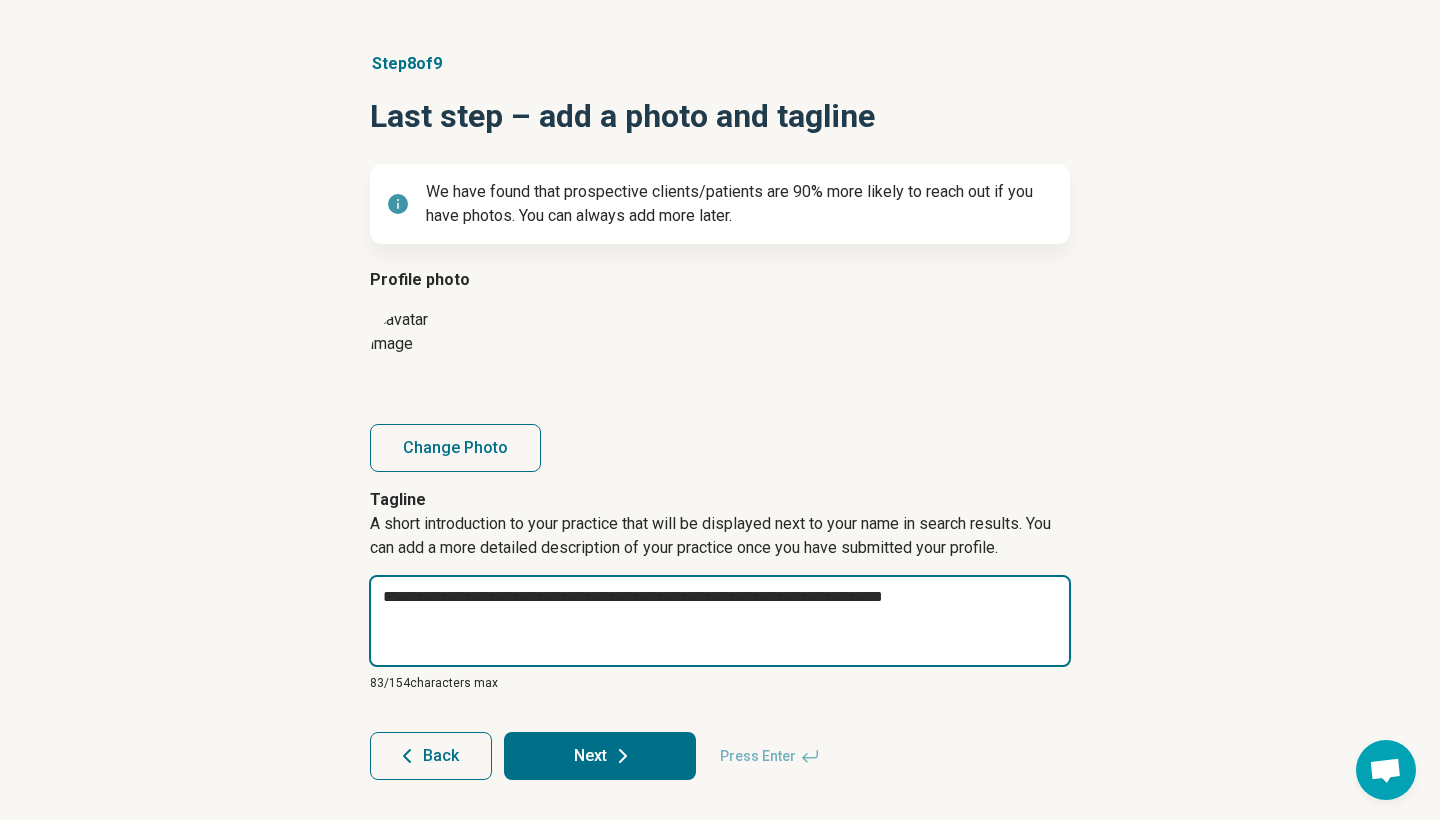 type on "*" 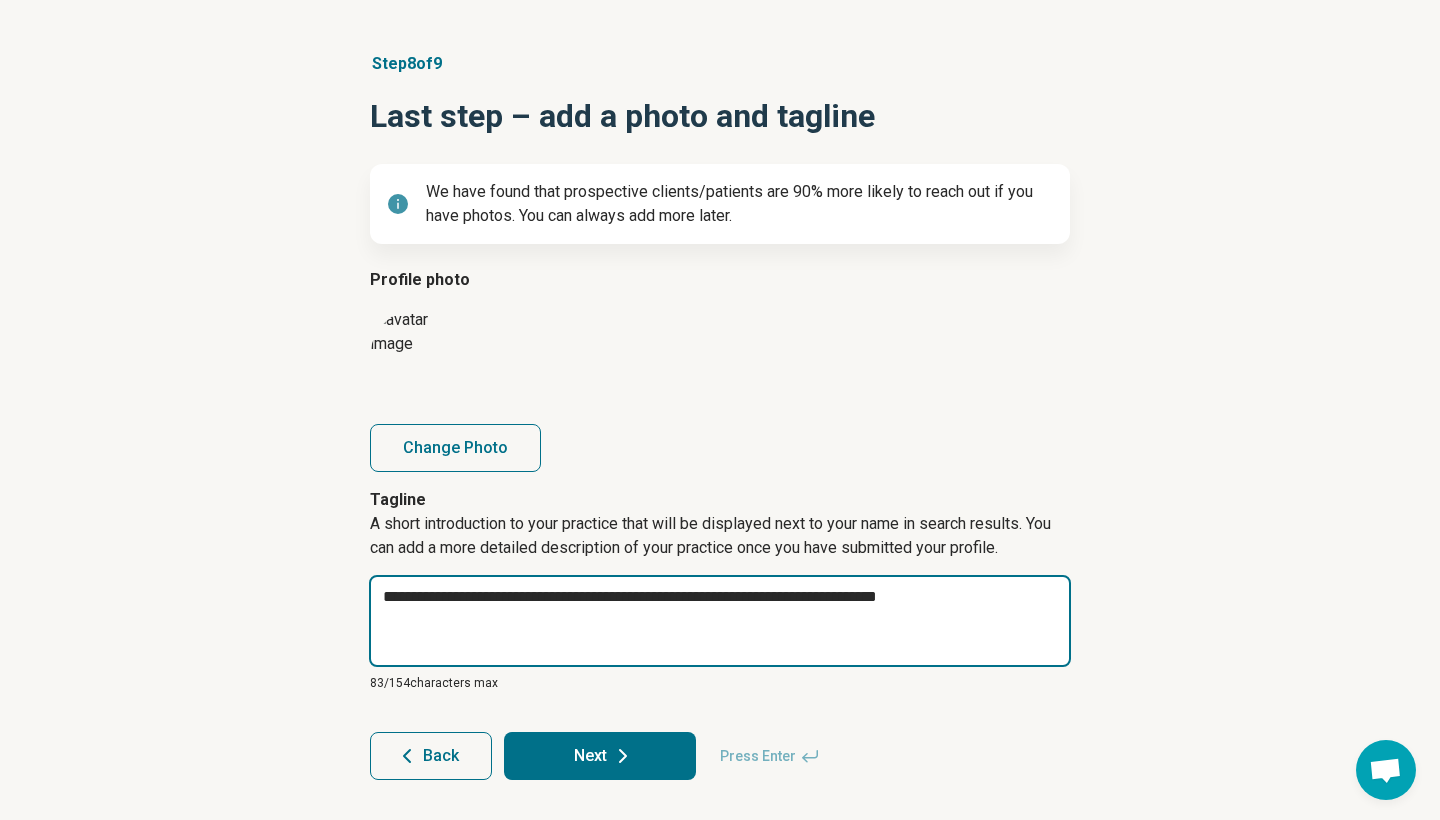 type on "*" 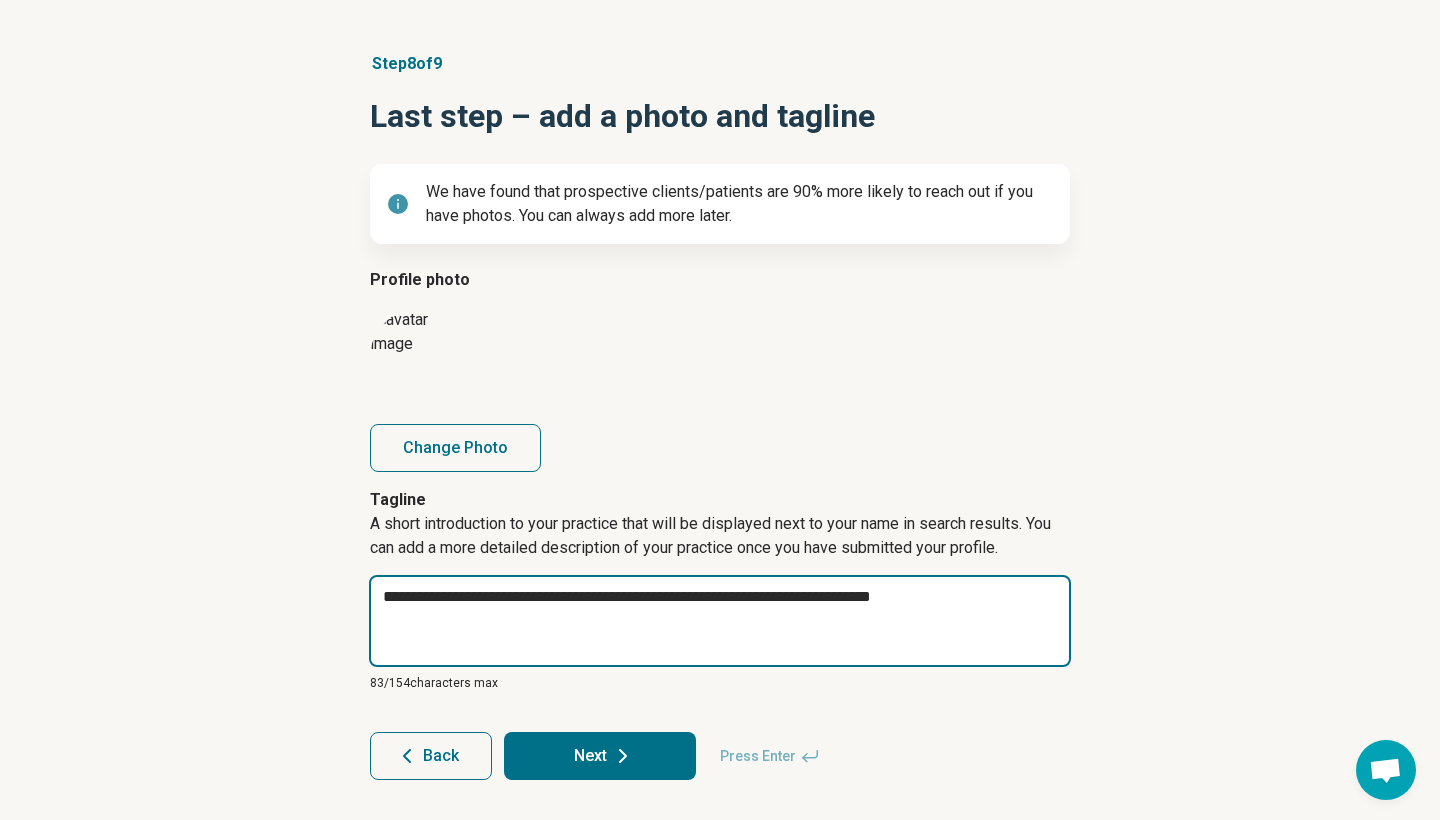 type on "*" 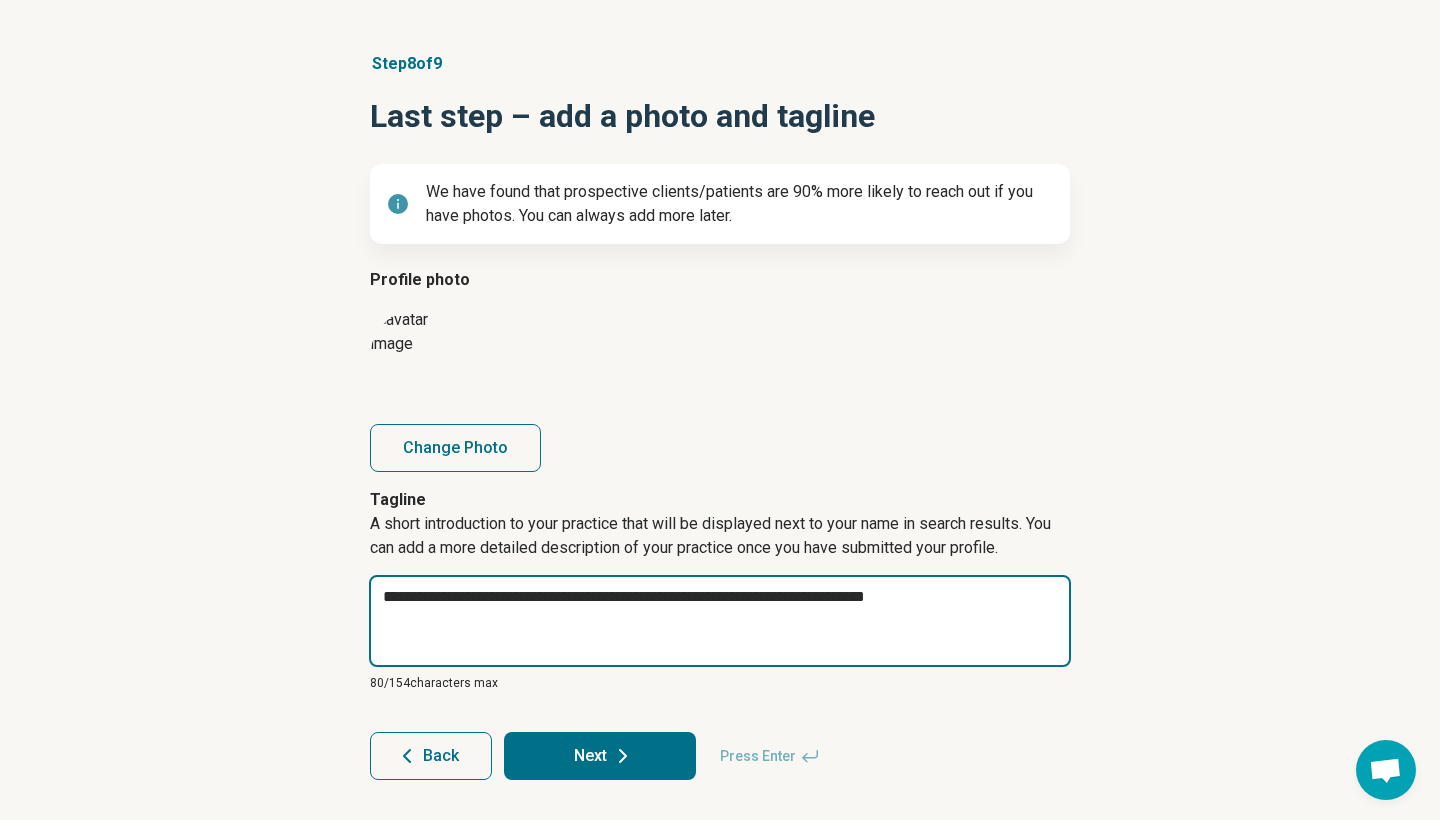 type on "*" 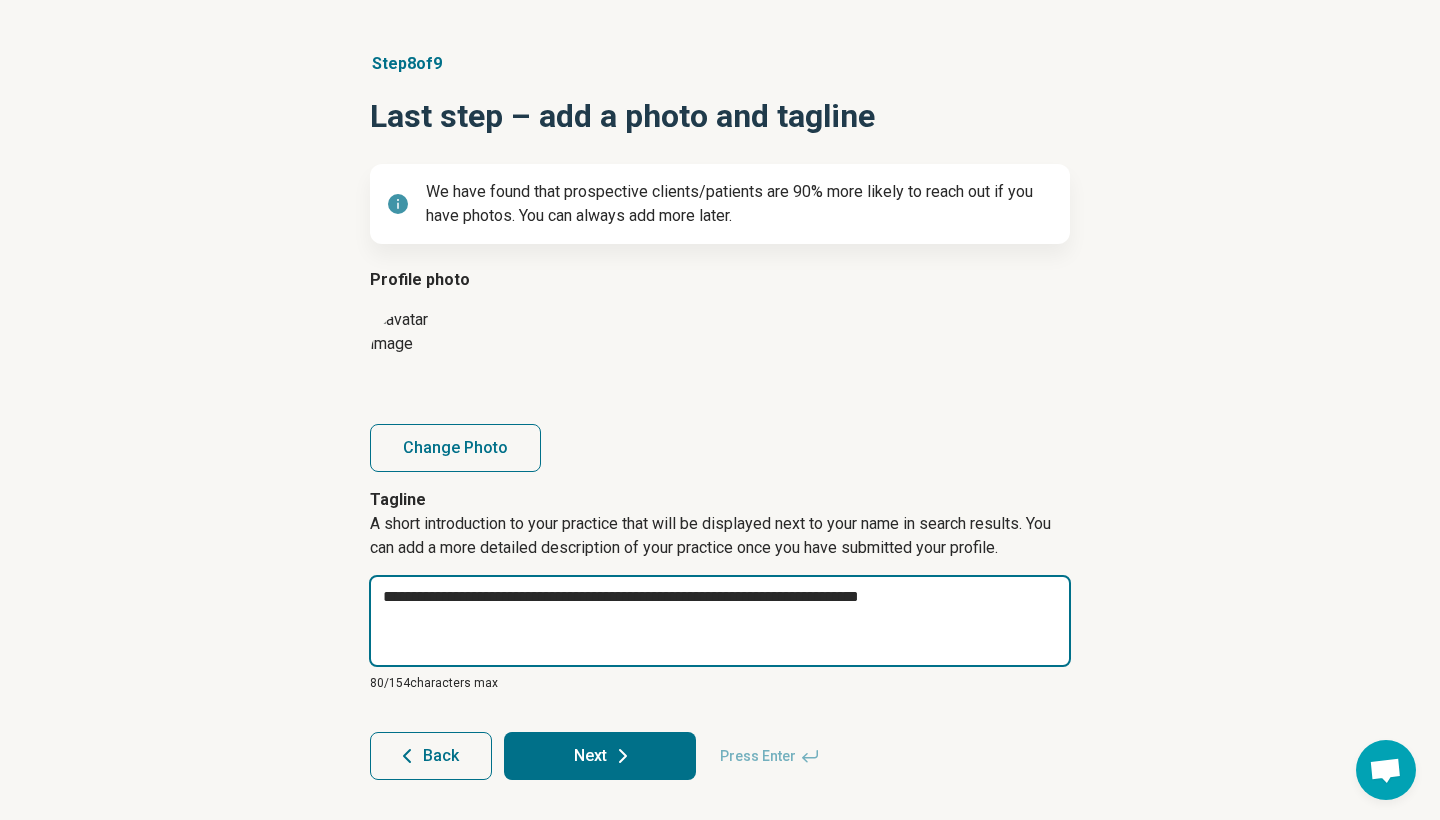 type on "*" 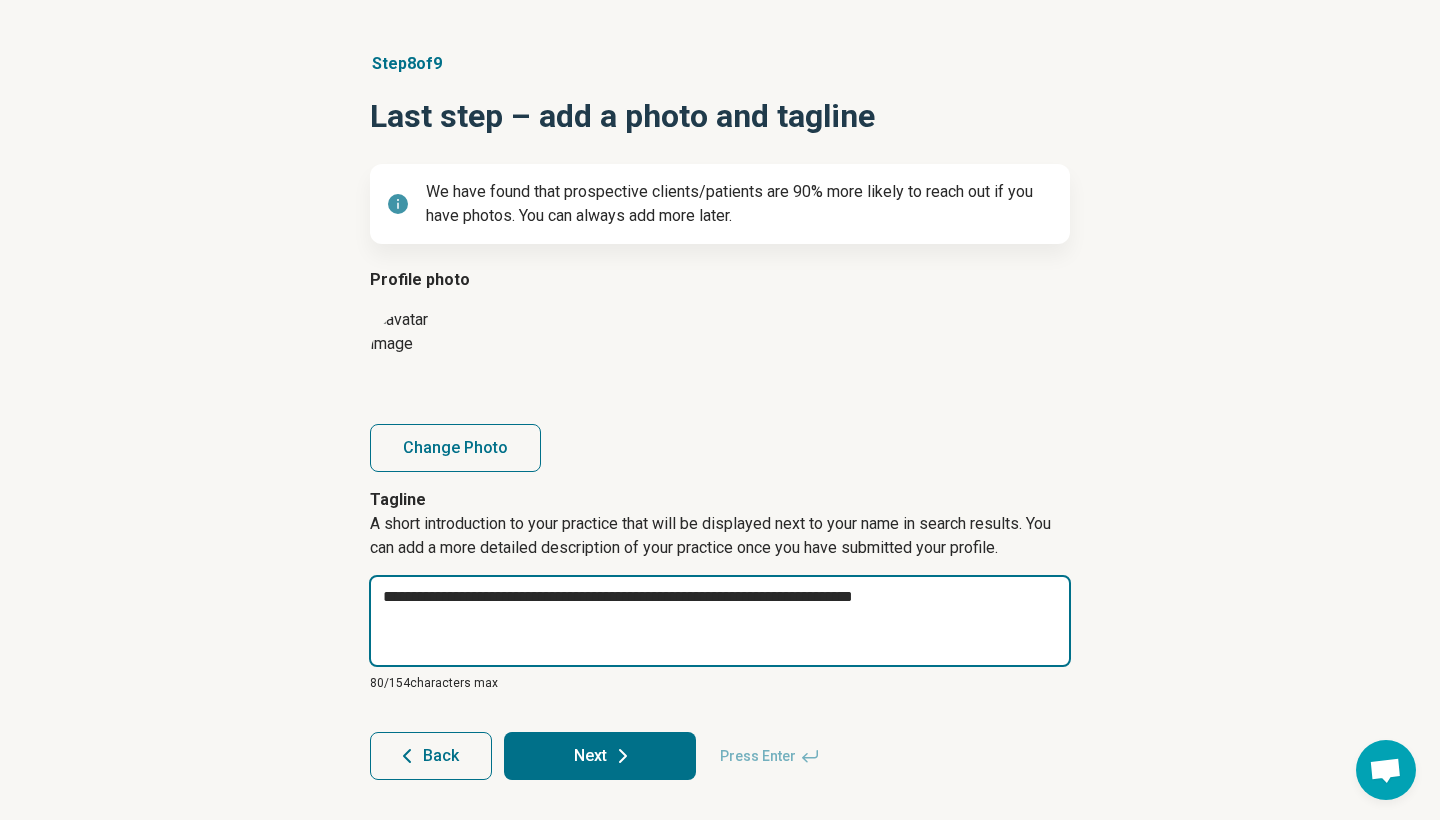 type on "*" 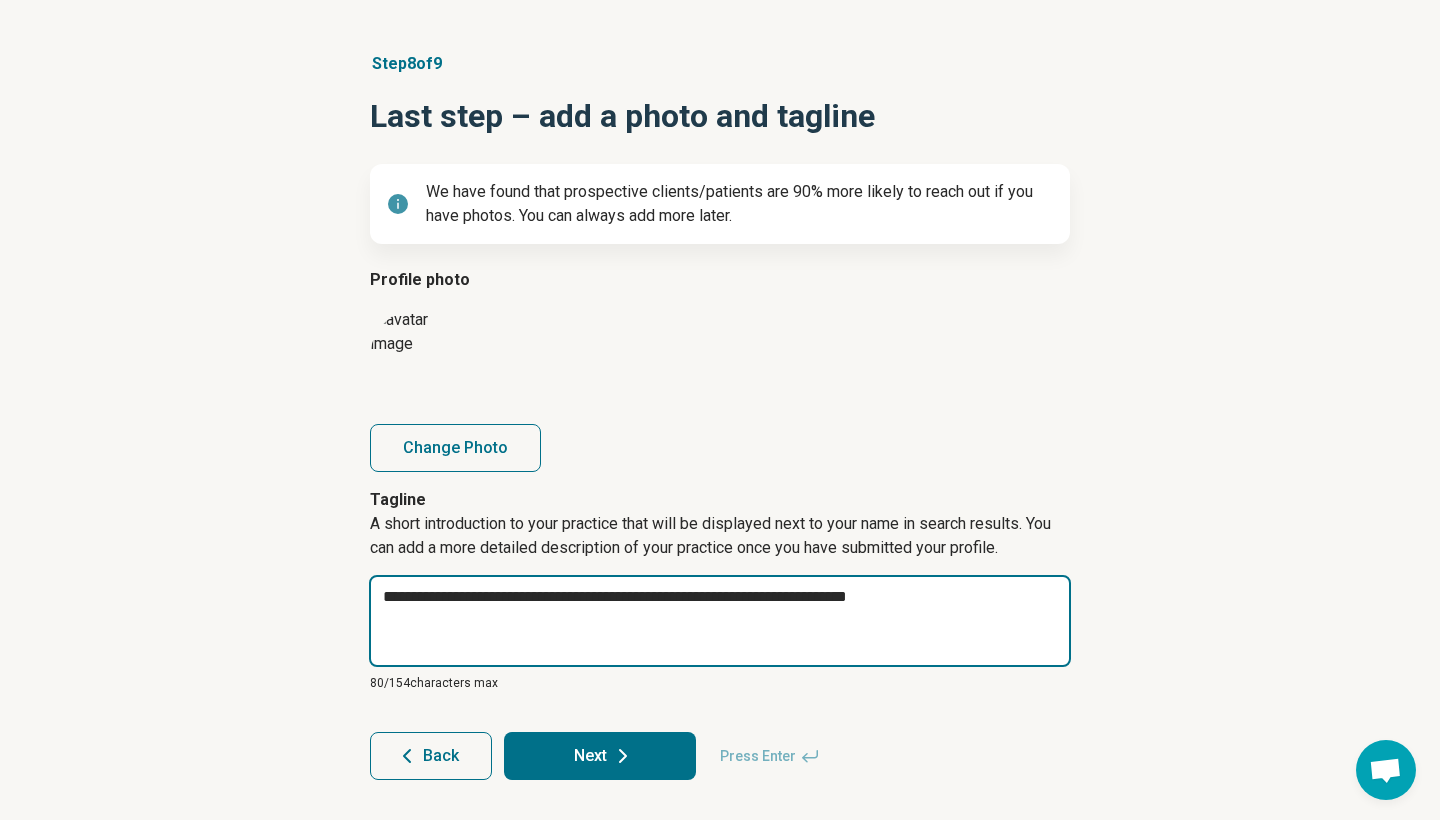 type on "*" 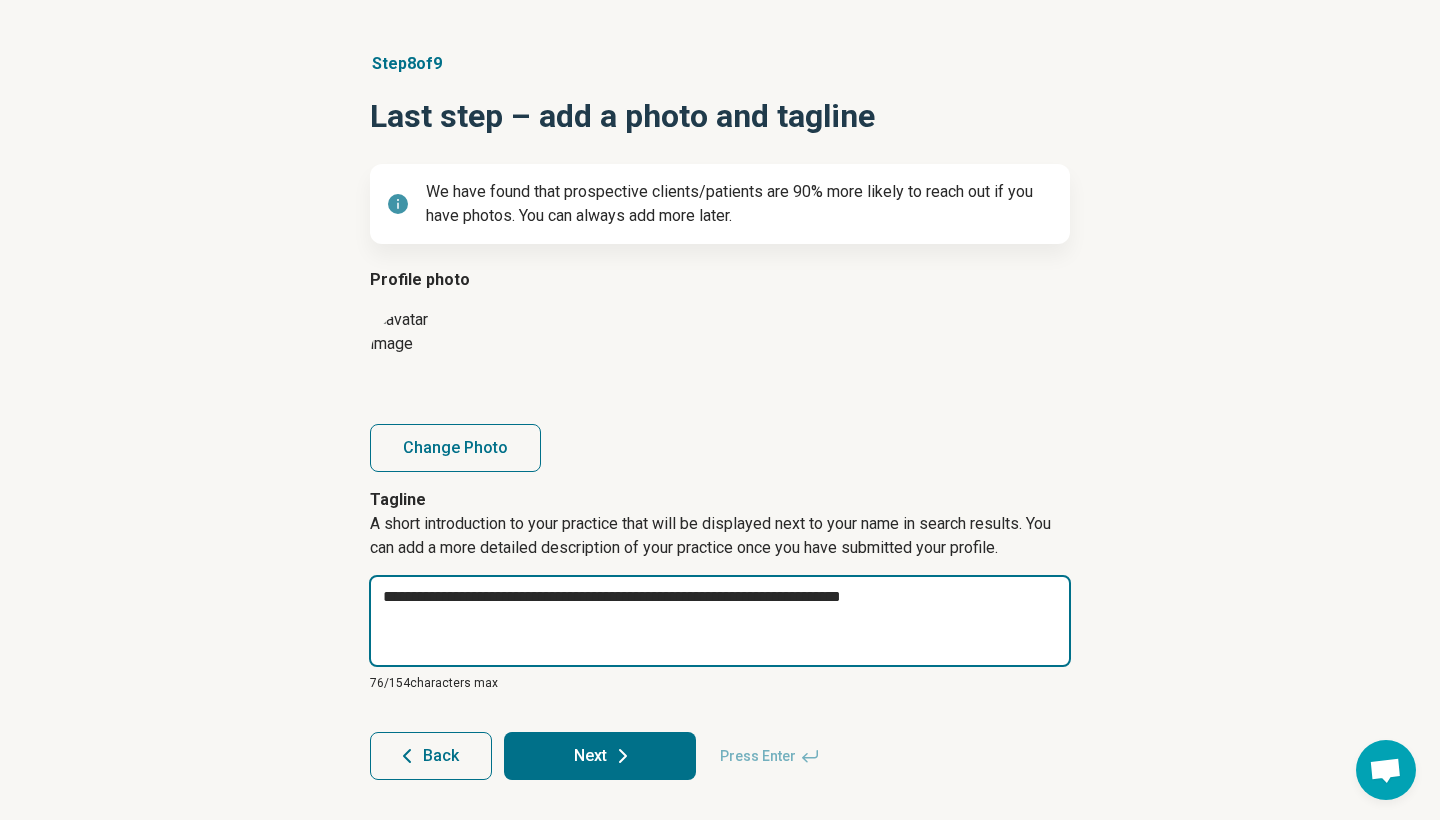 type on "*" 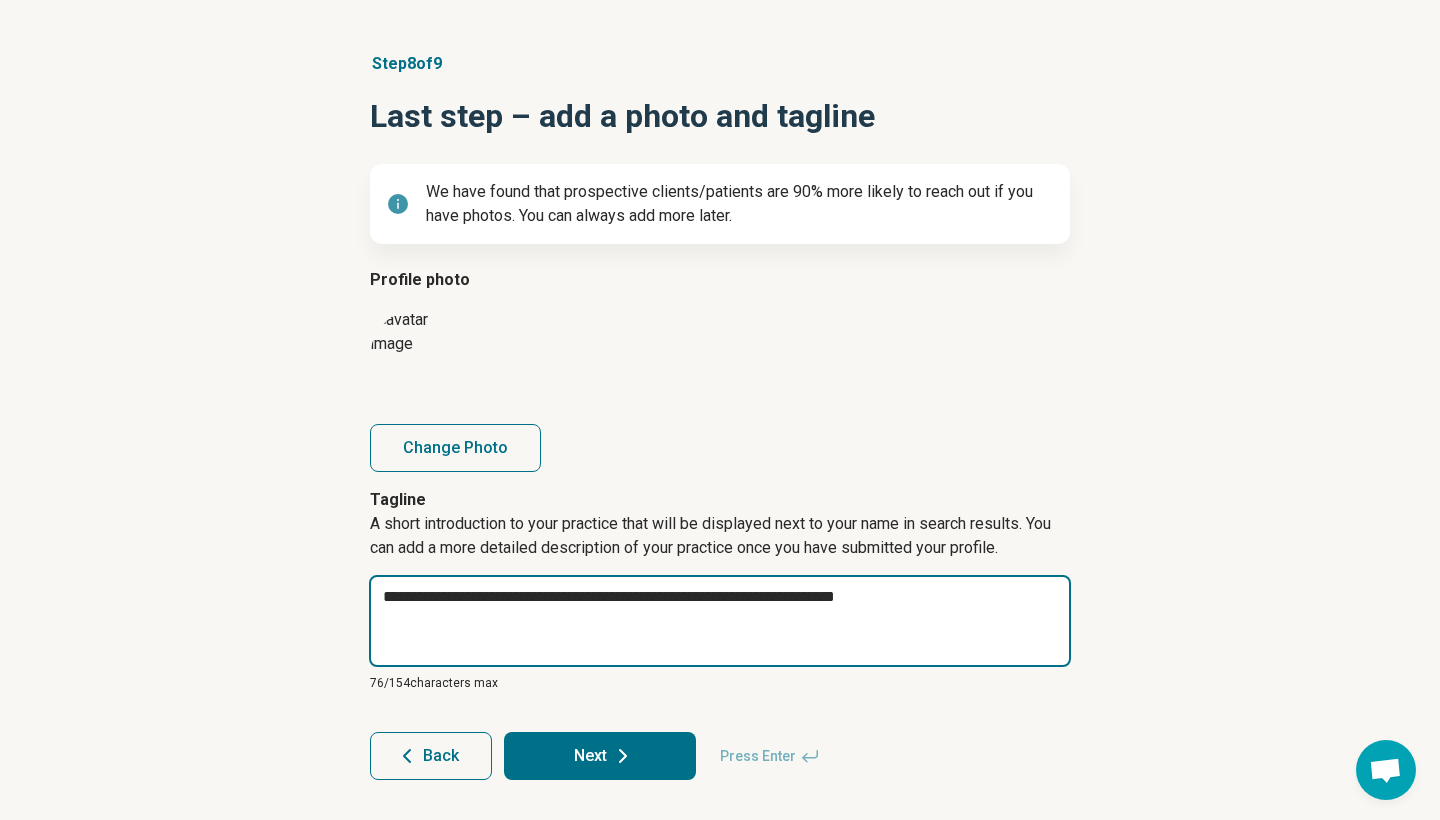 type on "*" 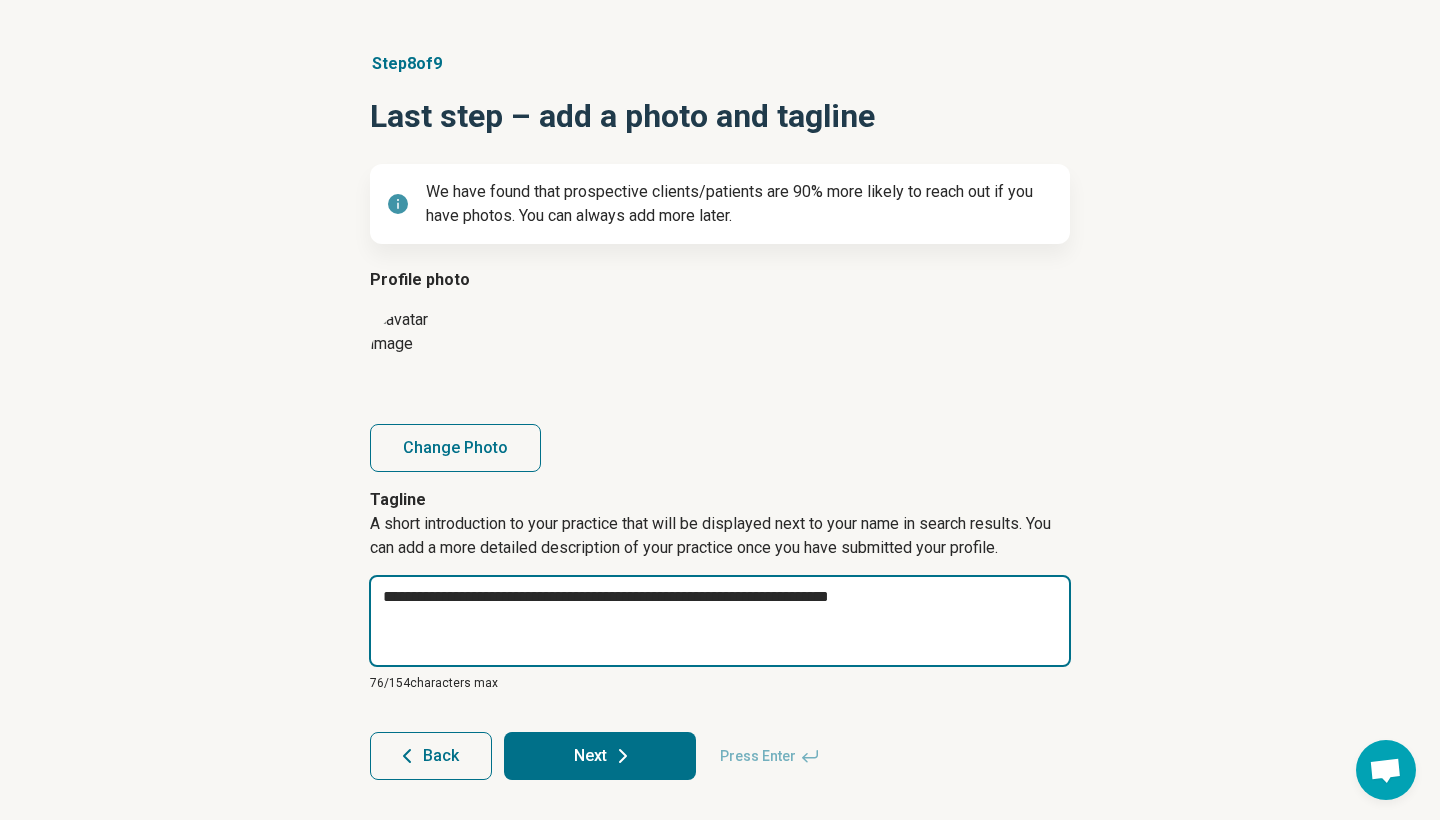 type on "*" 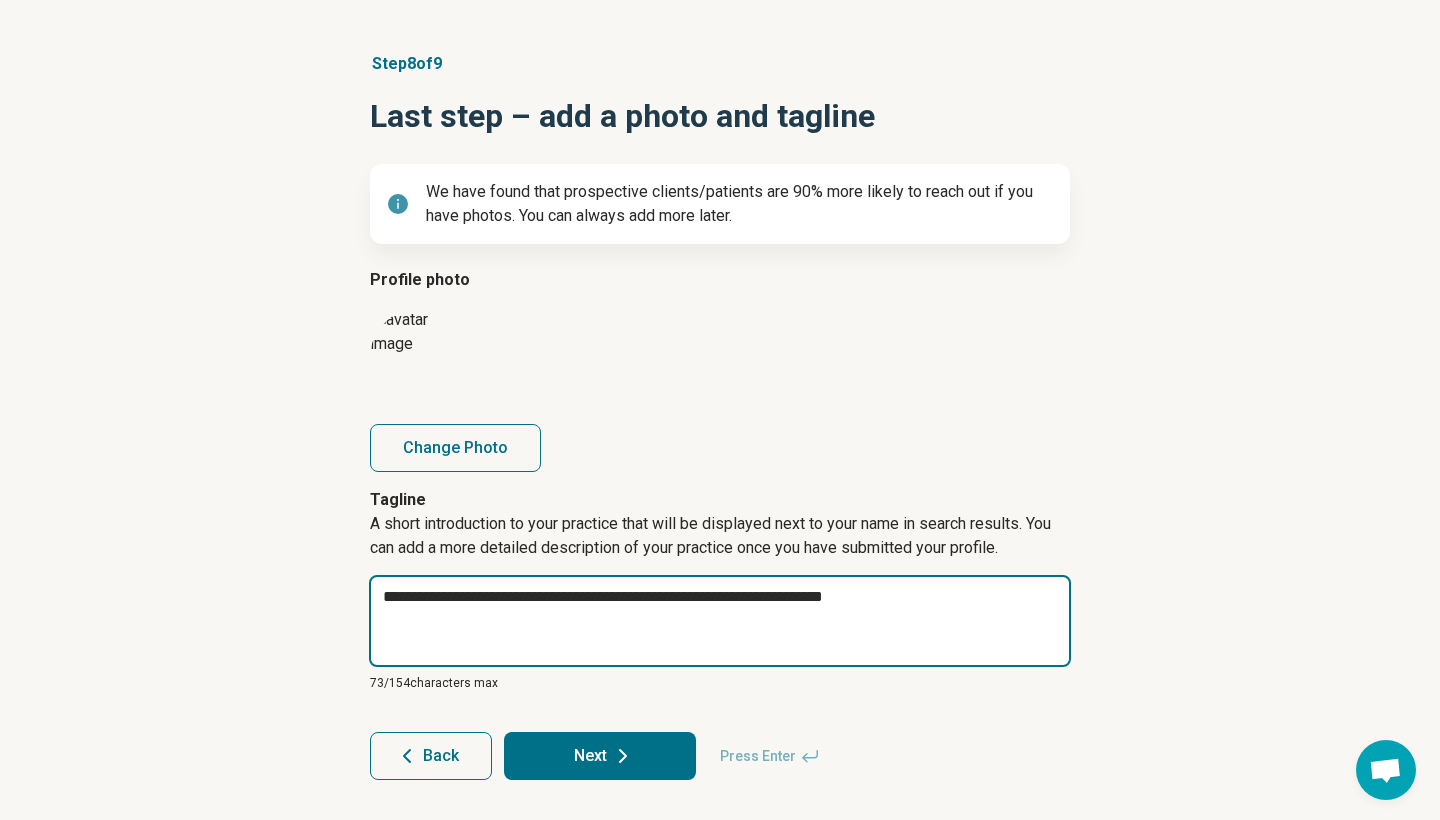 type on "*" 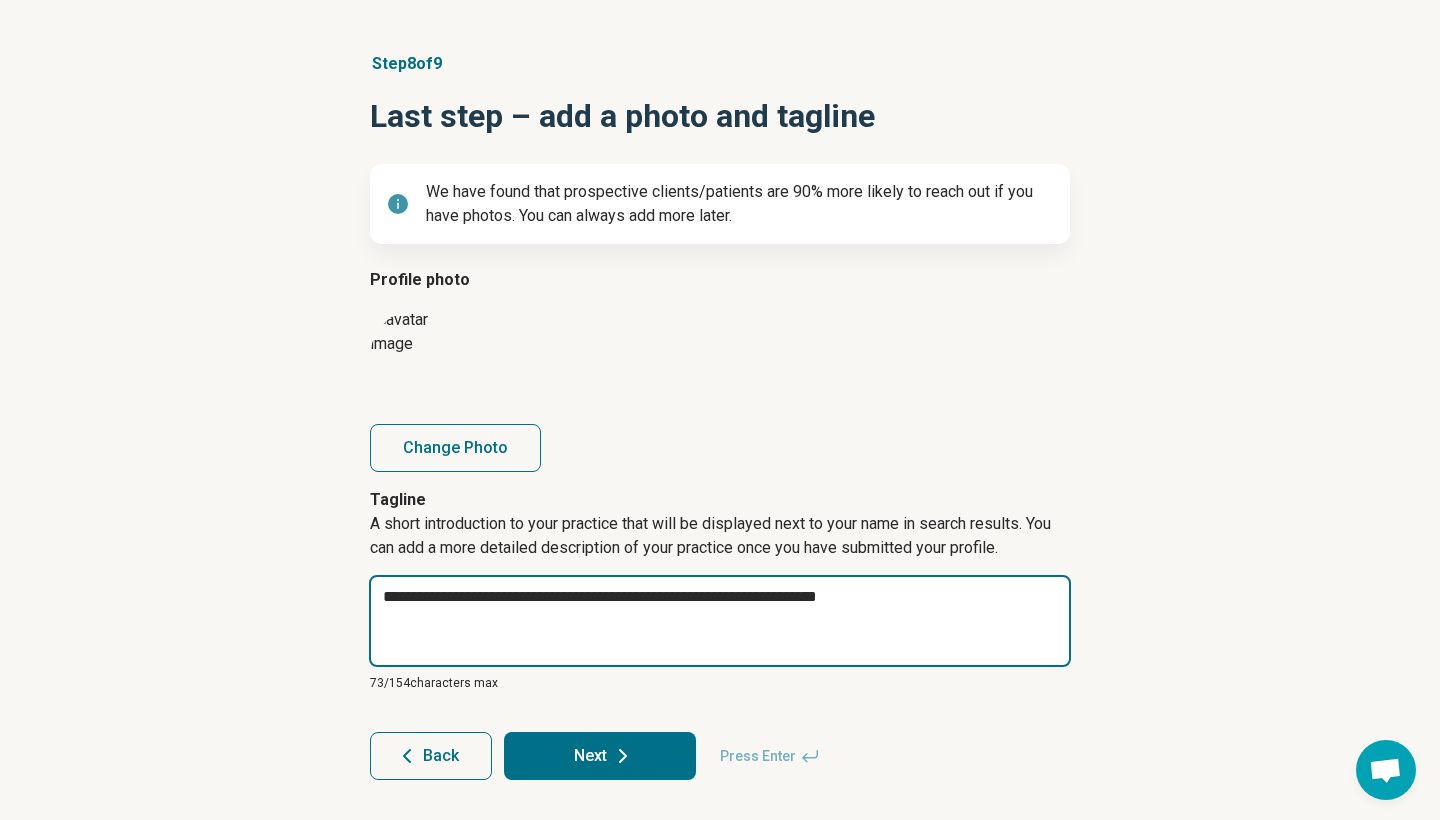 type on "*" 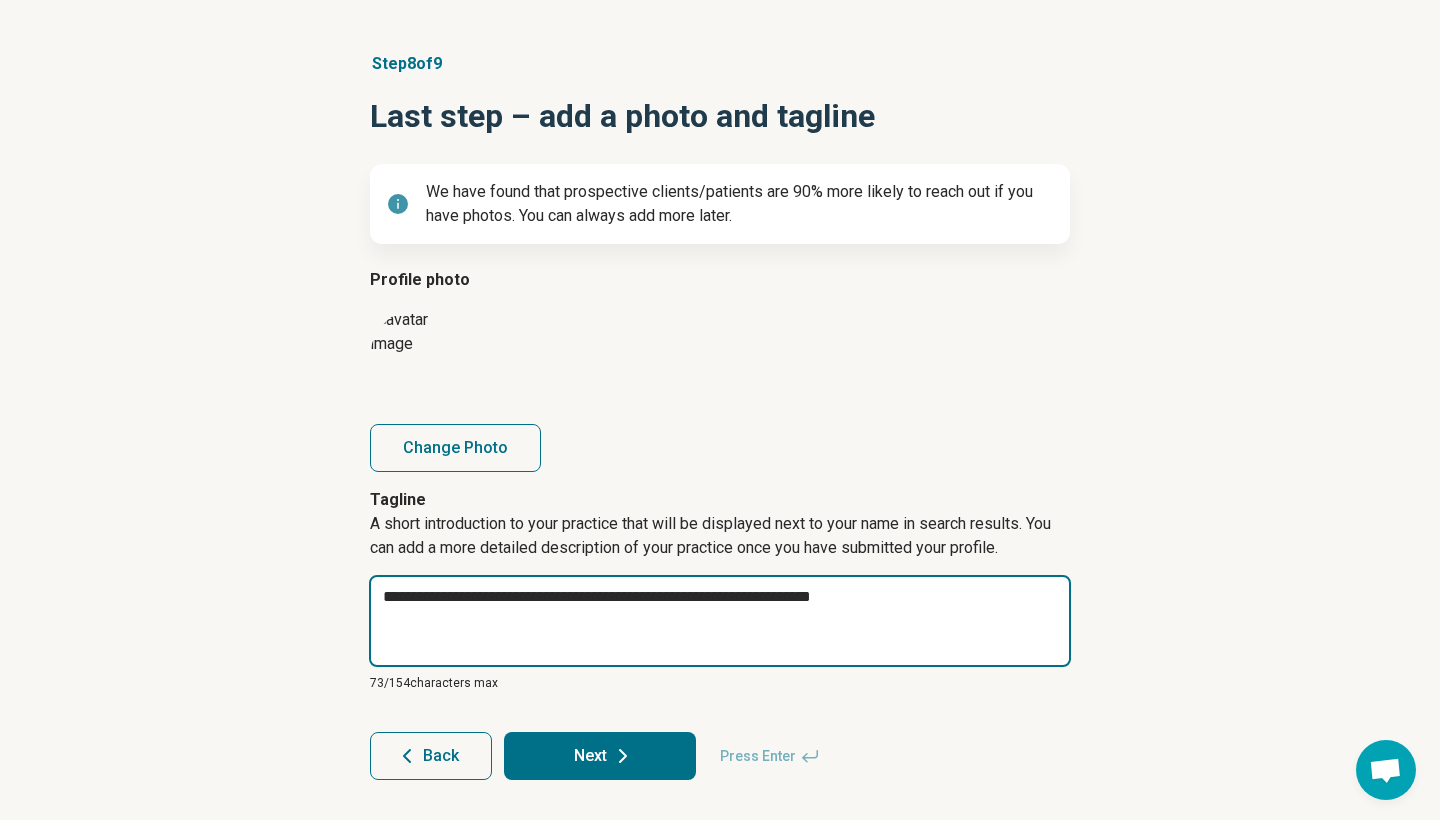 type on "*" 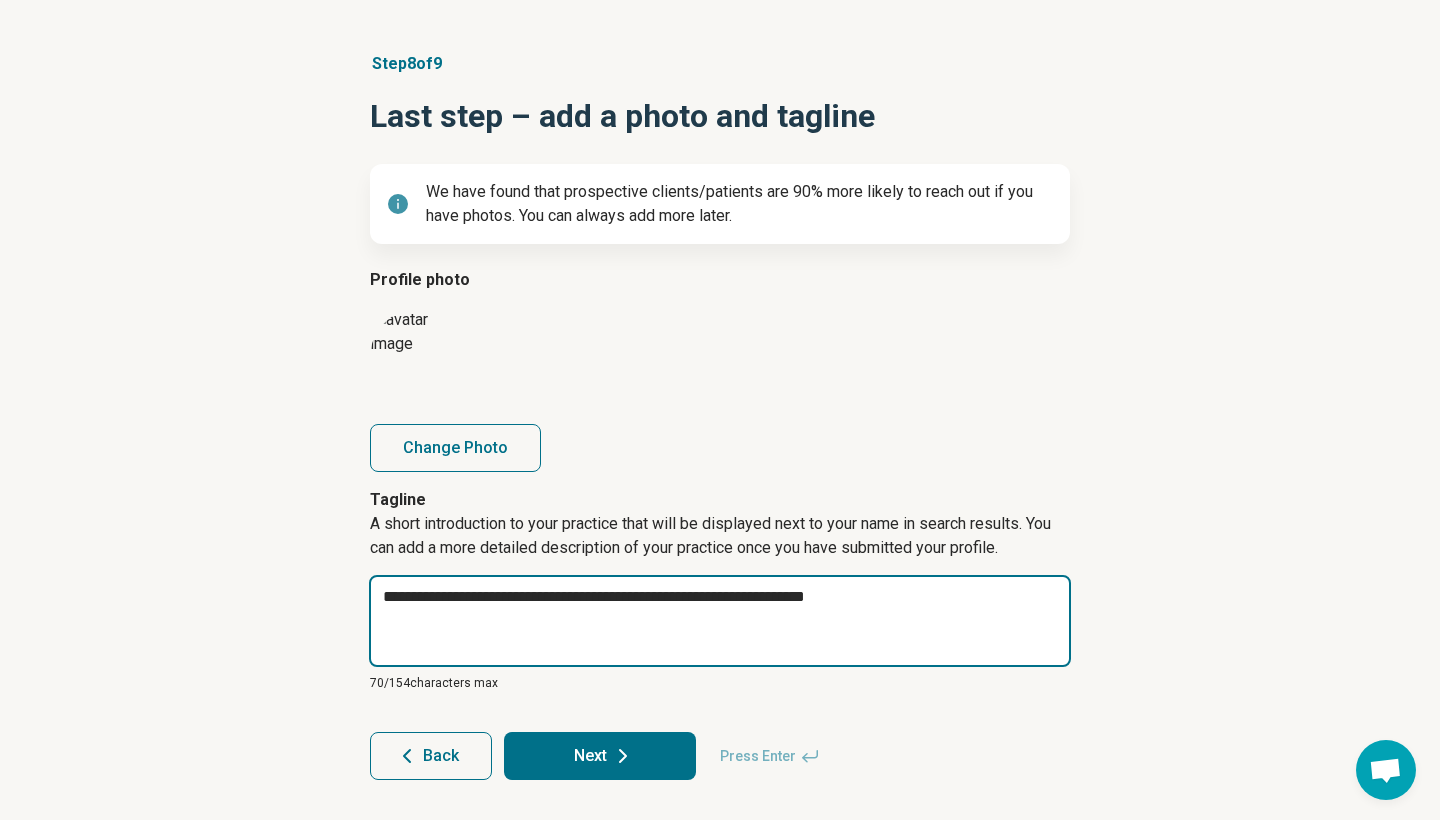 type on "*" 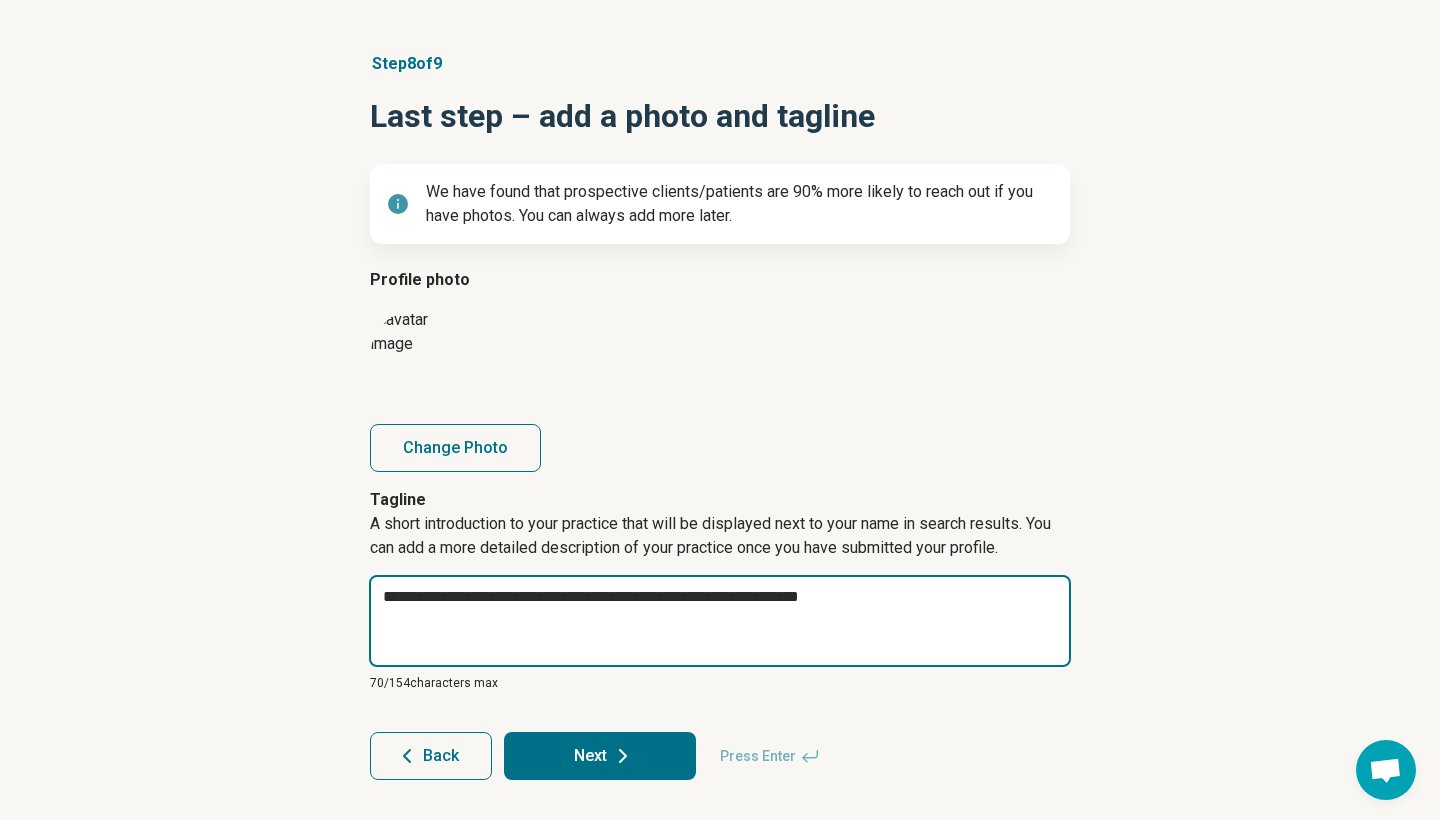 type on "*" 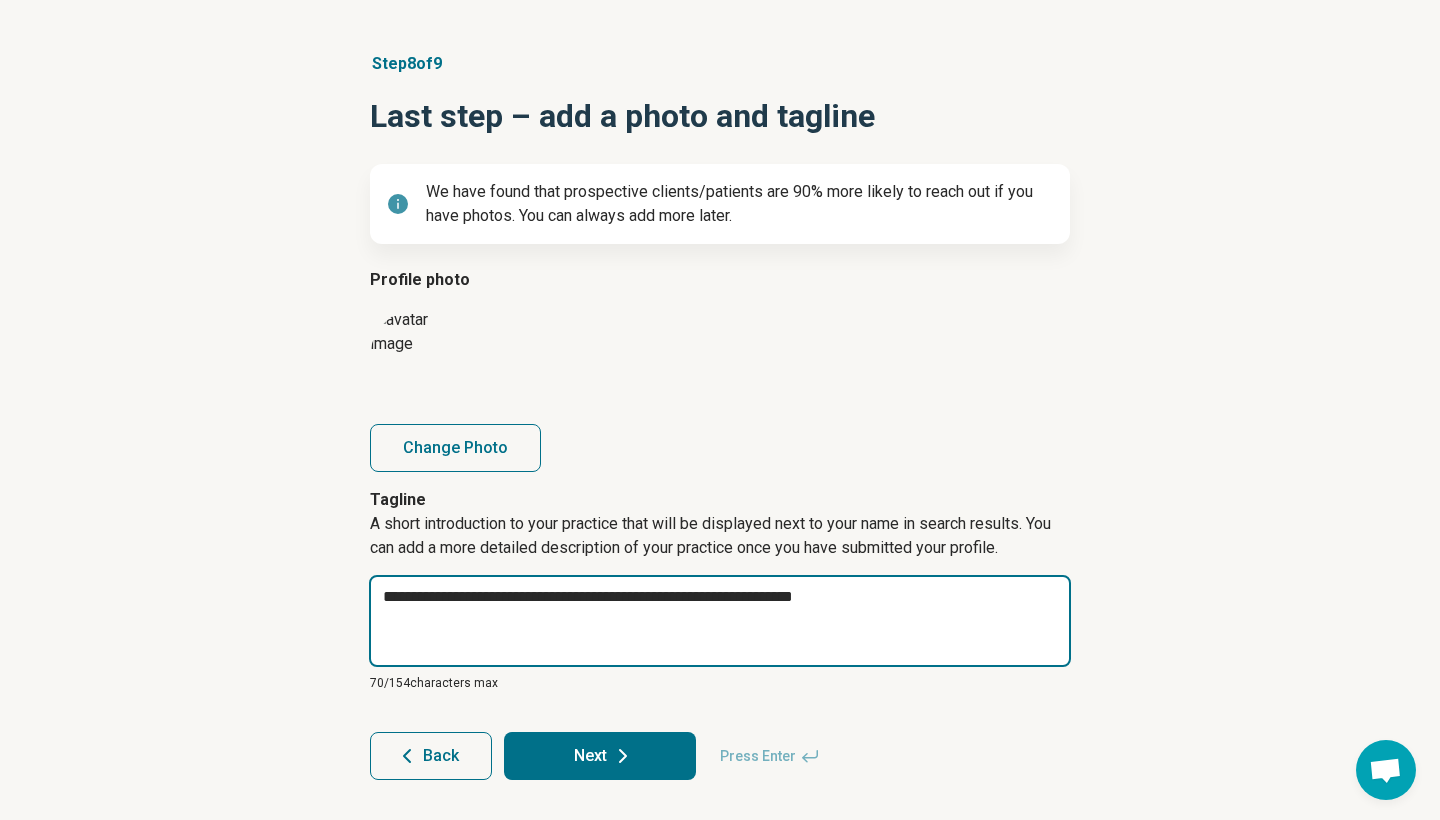 type on "*" 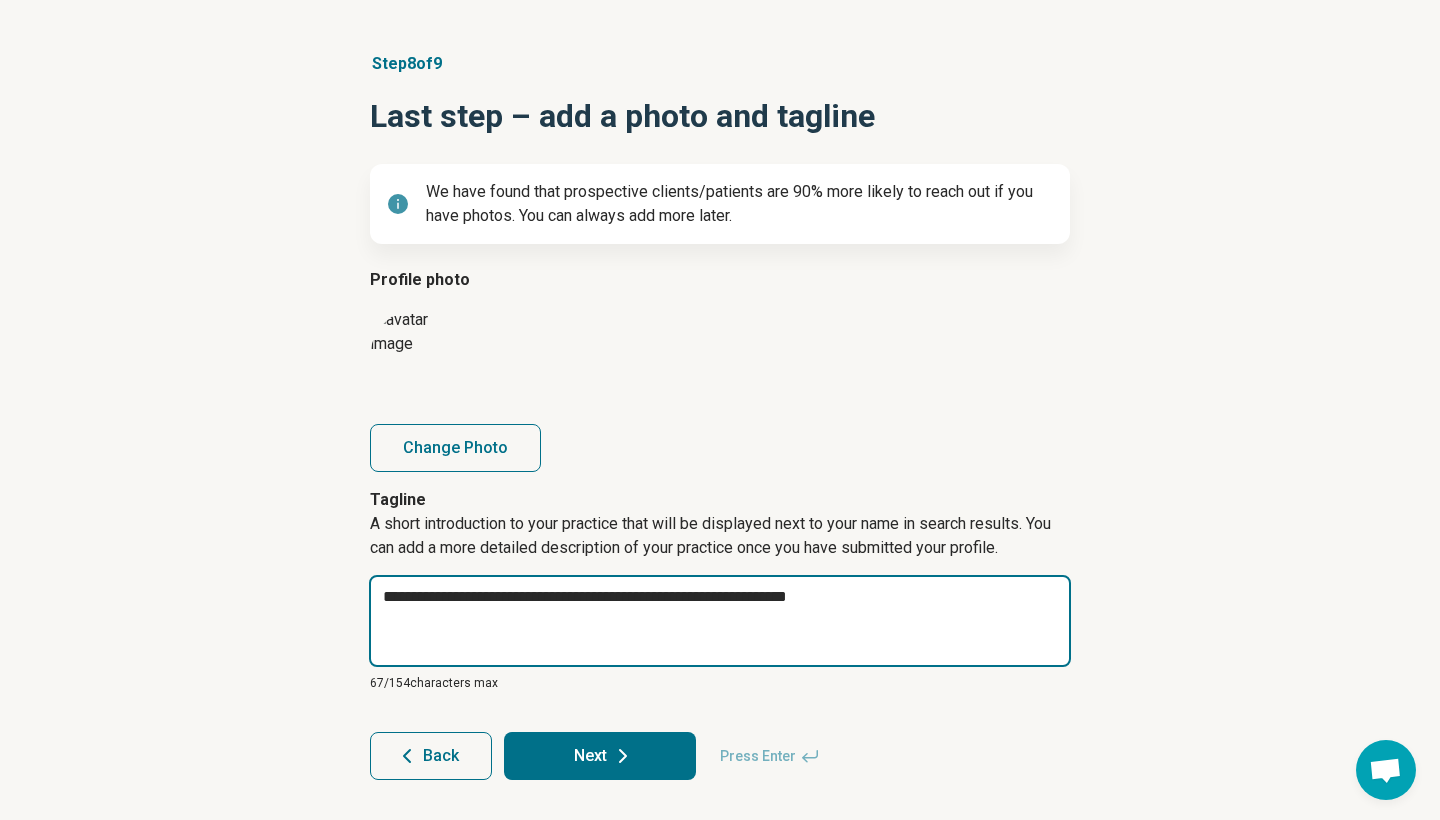 type on "*" 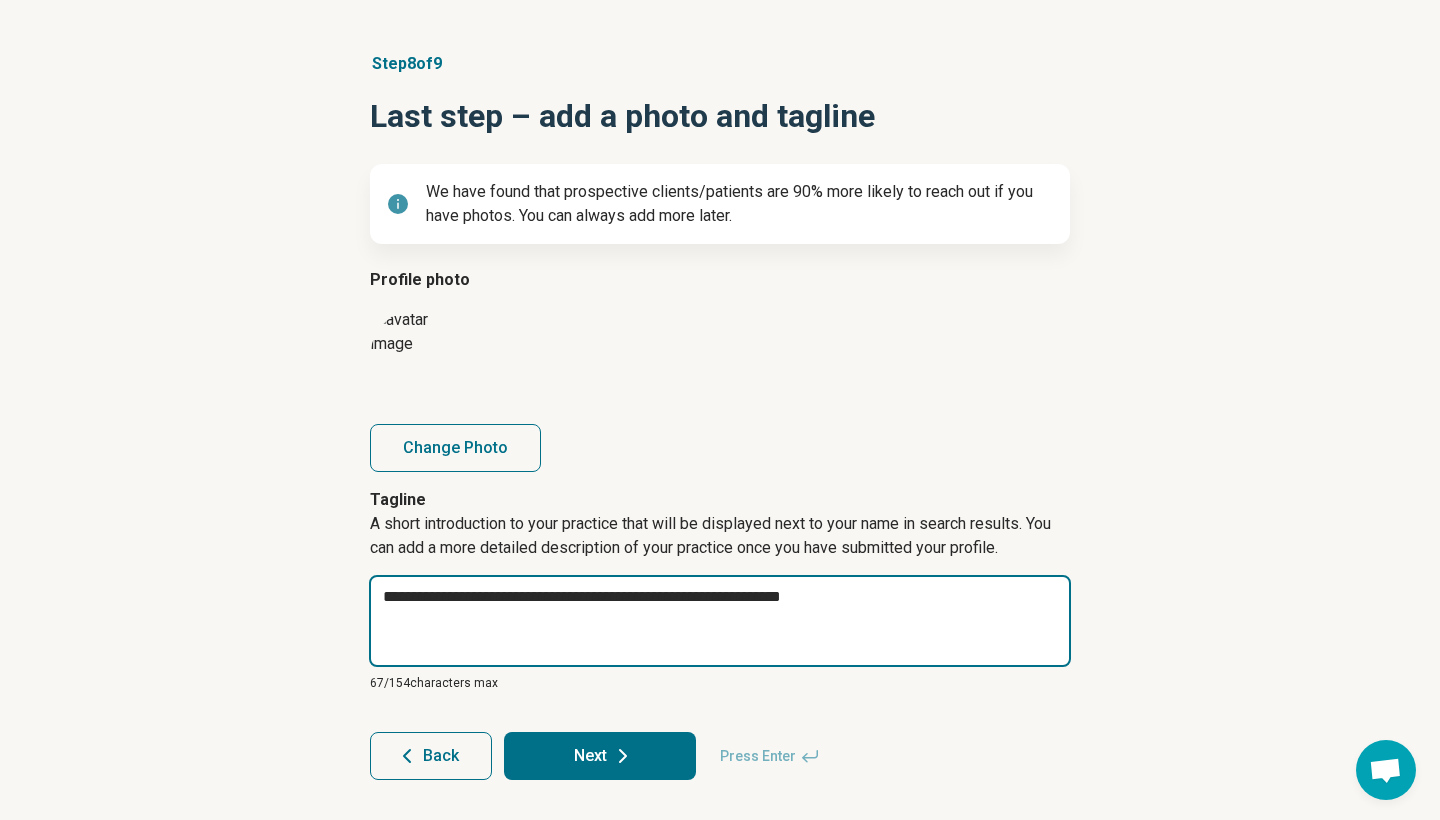 type on "*" 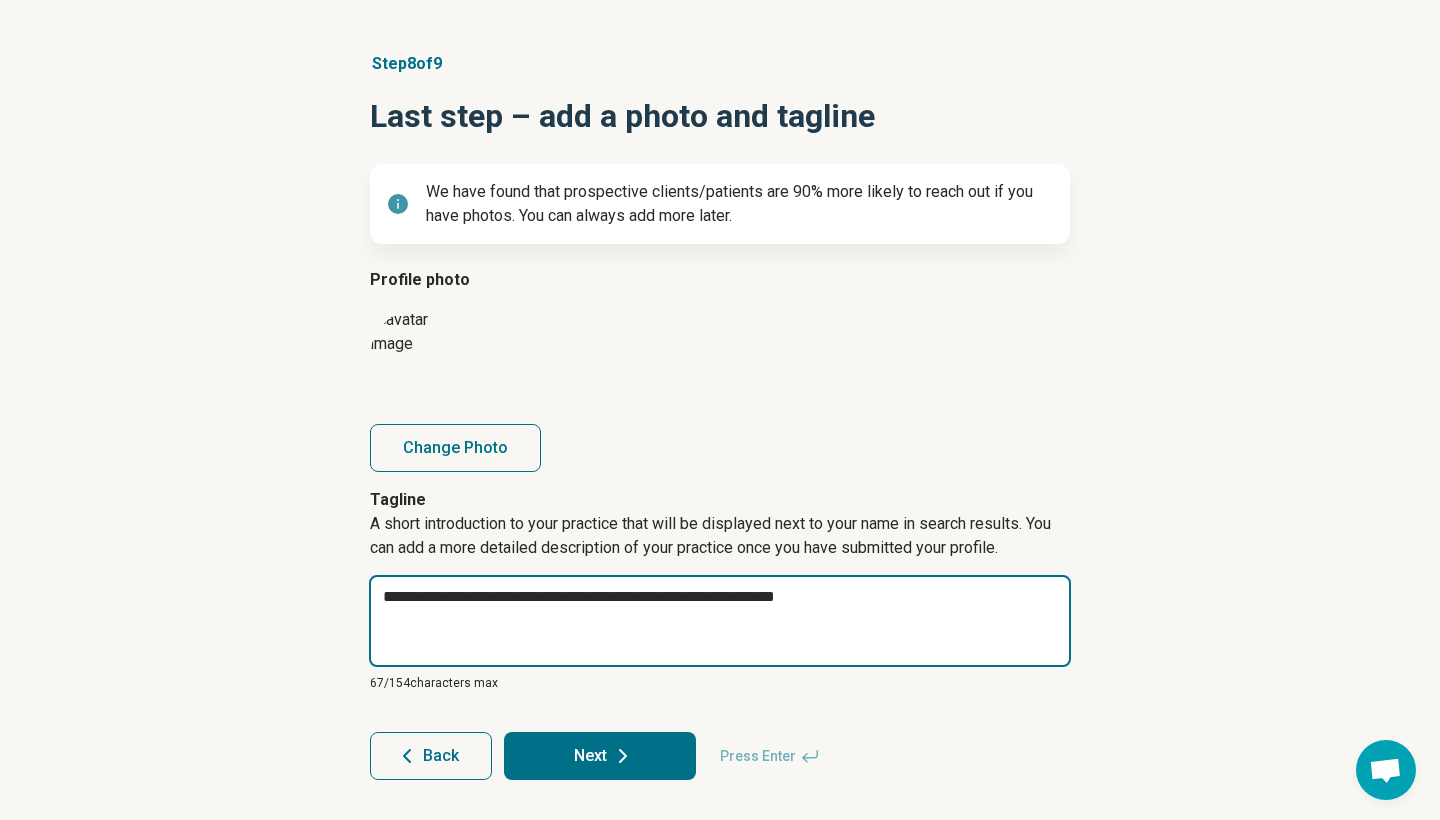 type on "*" 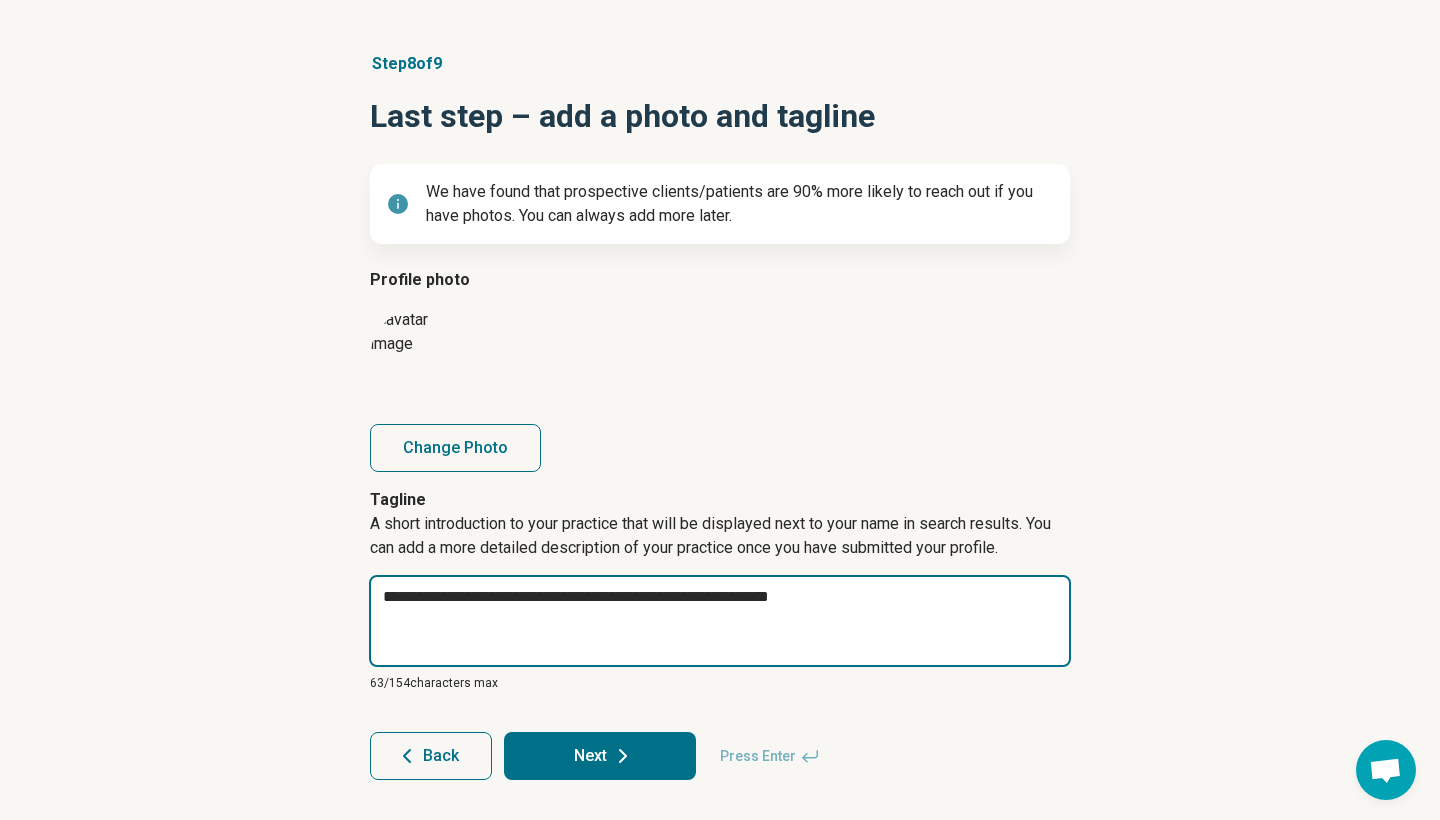 type on "*" 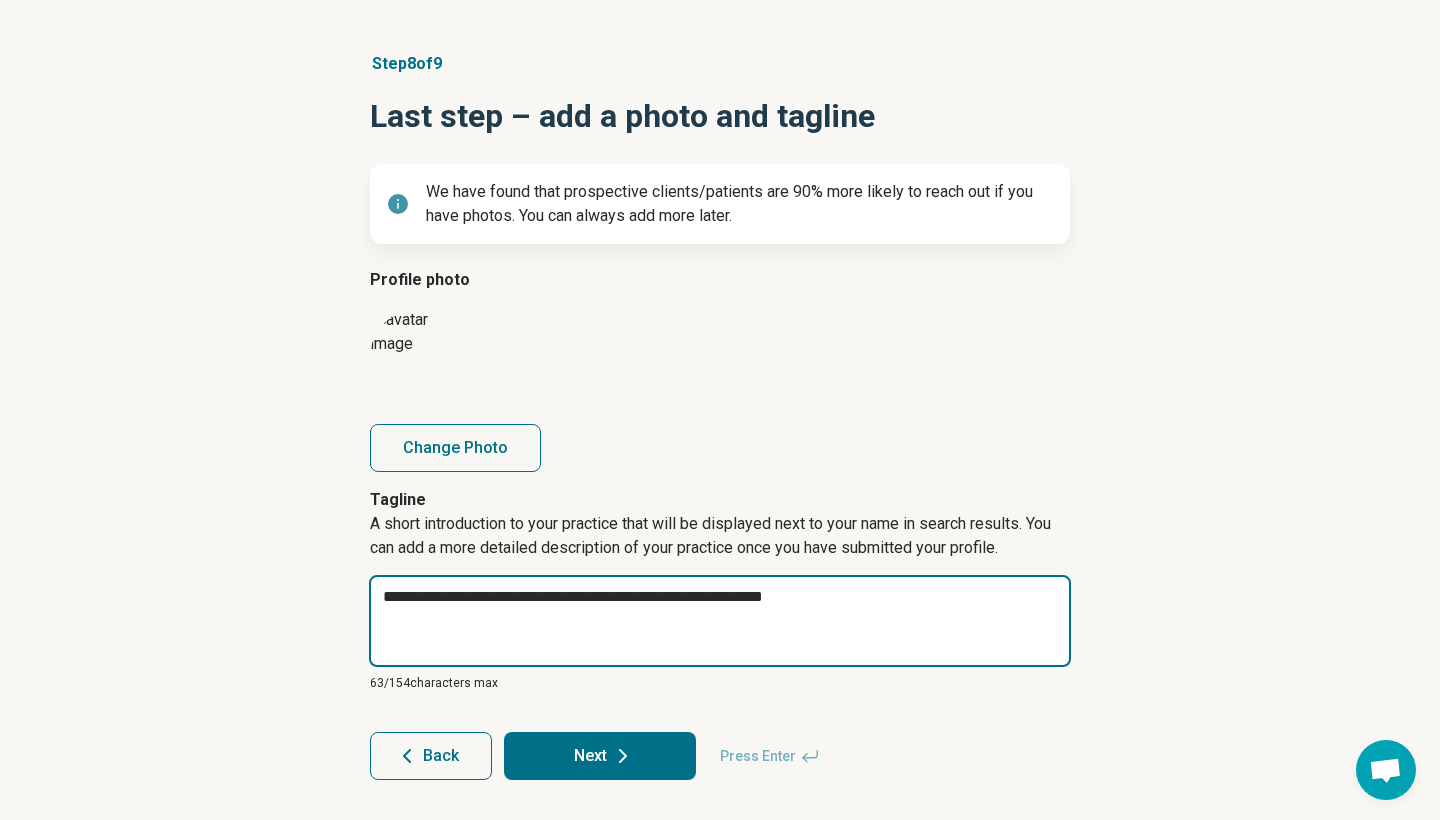 type on "*" 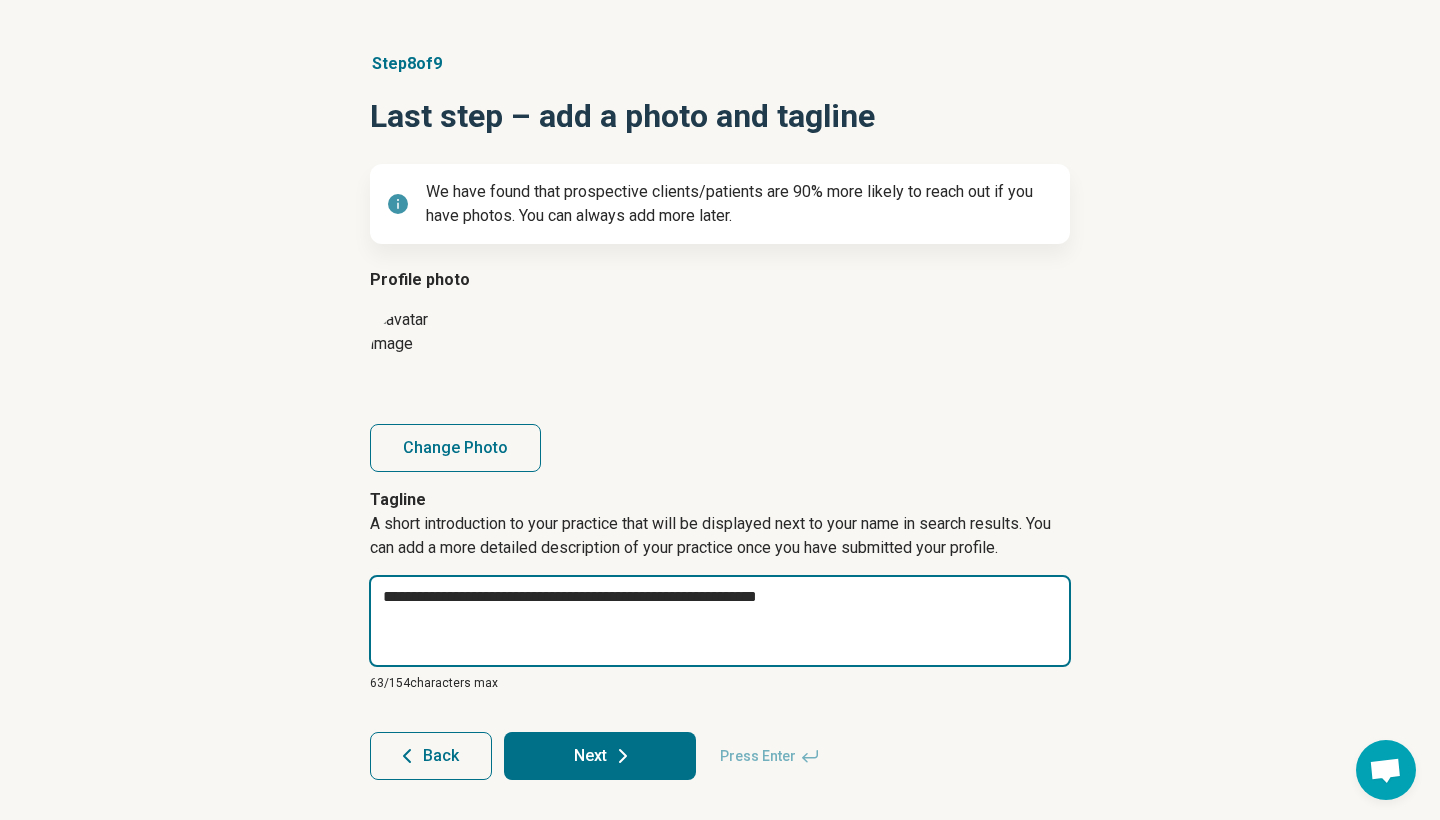 type on "*" 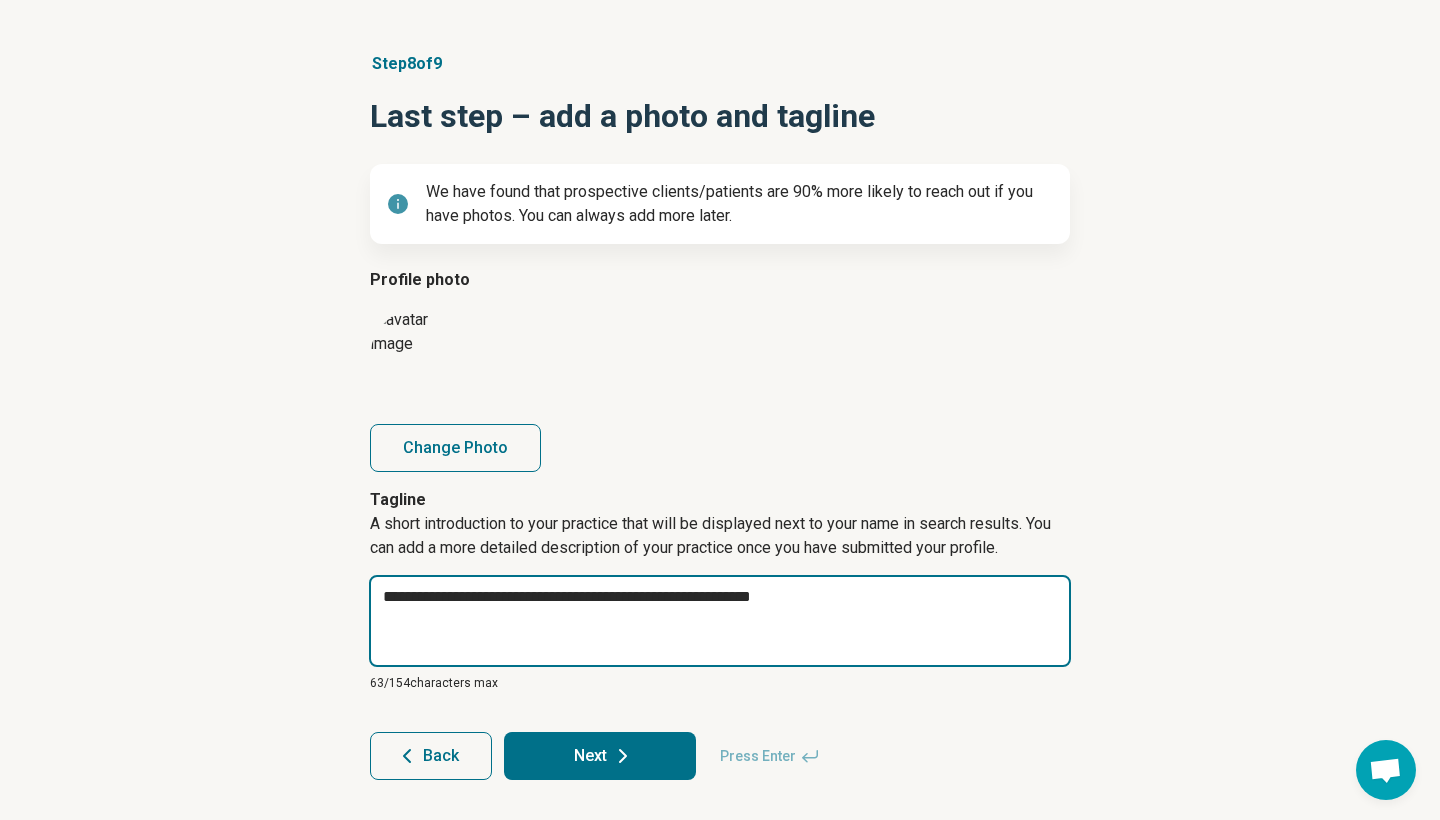 type on "*" 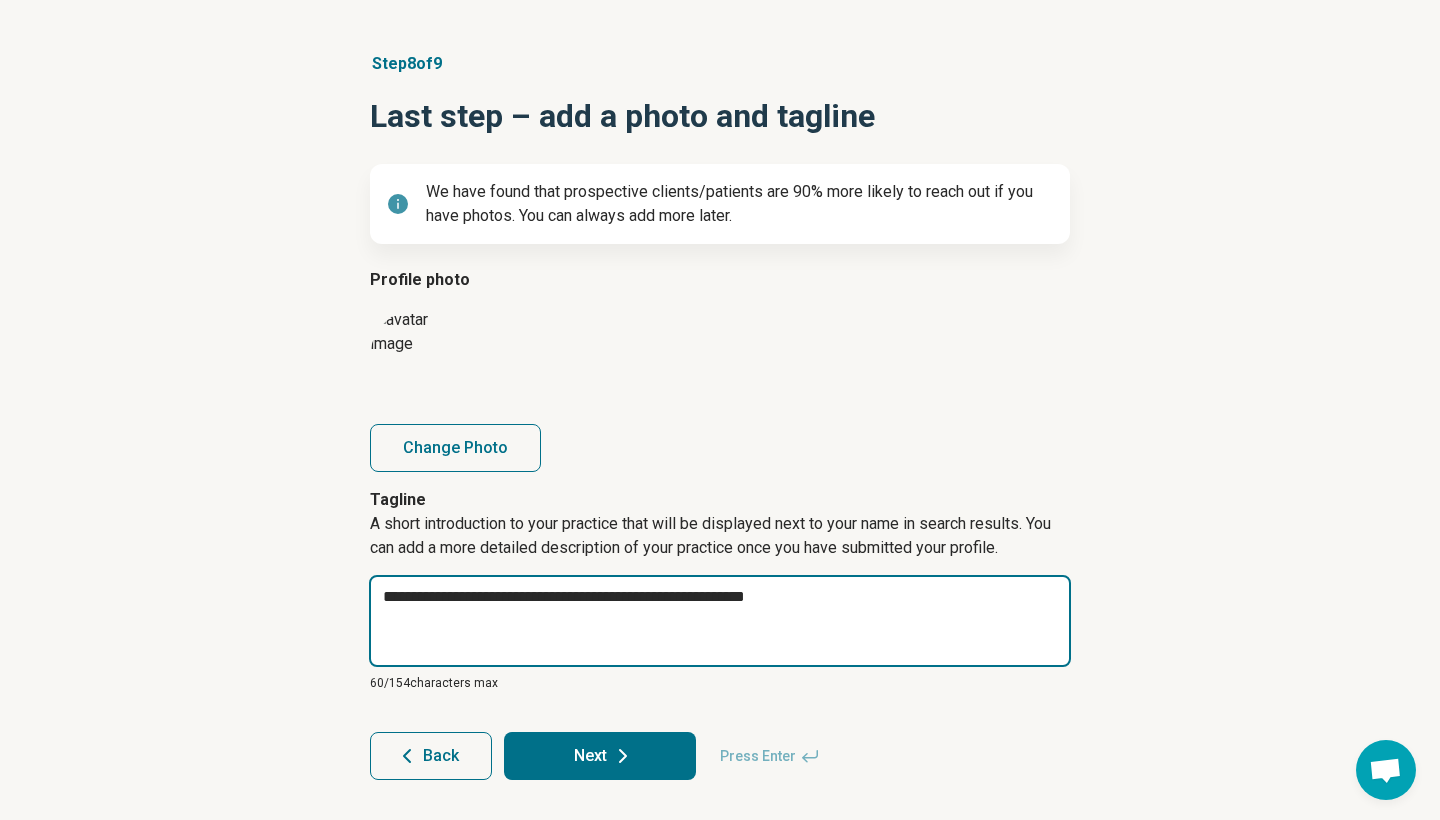type on "*" 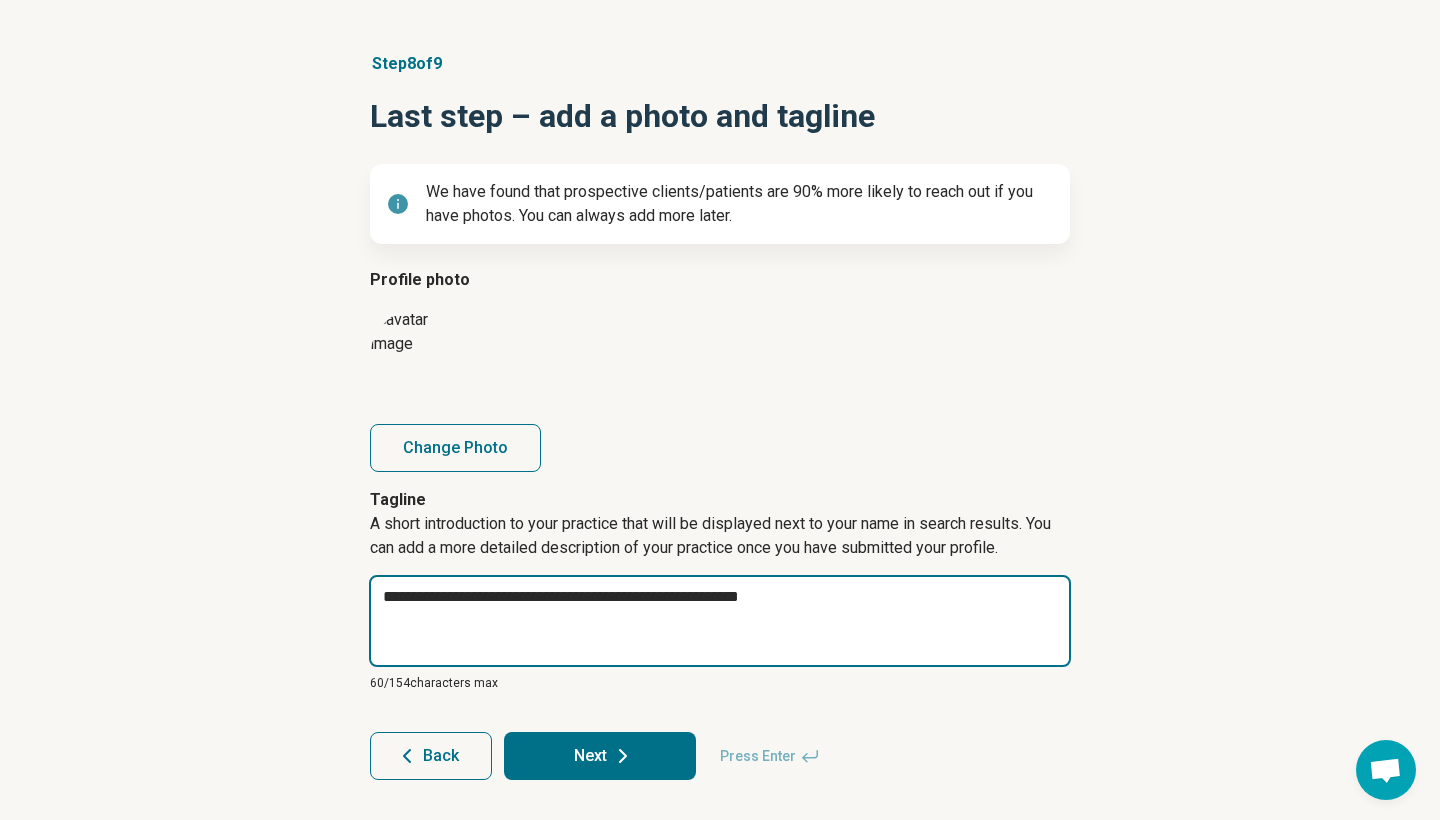type 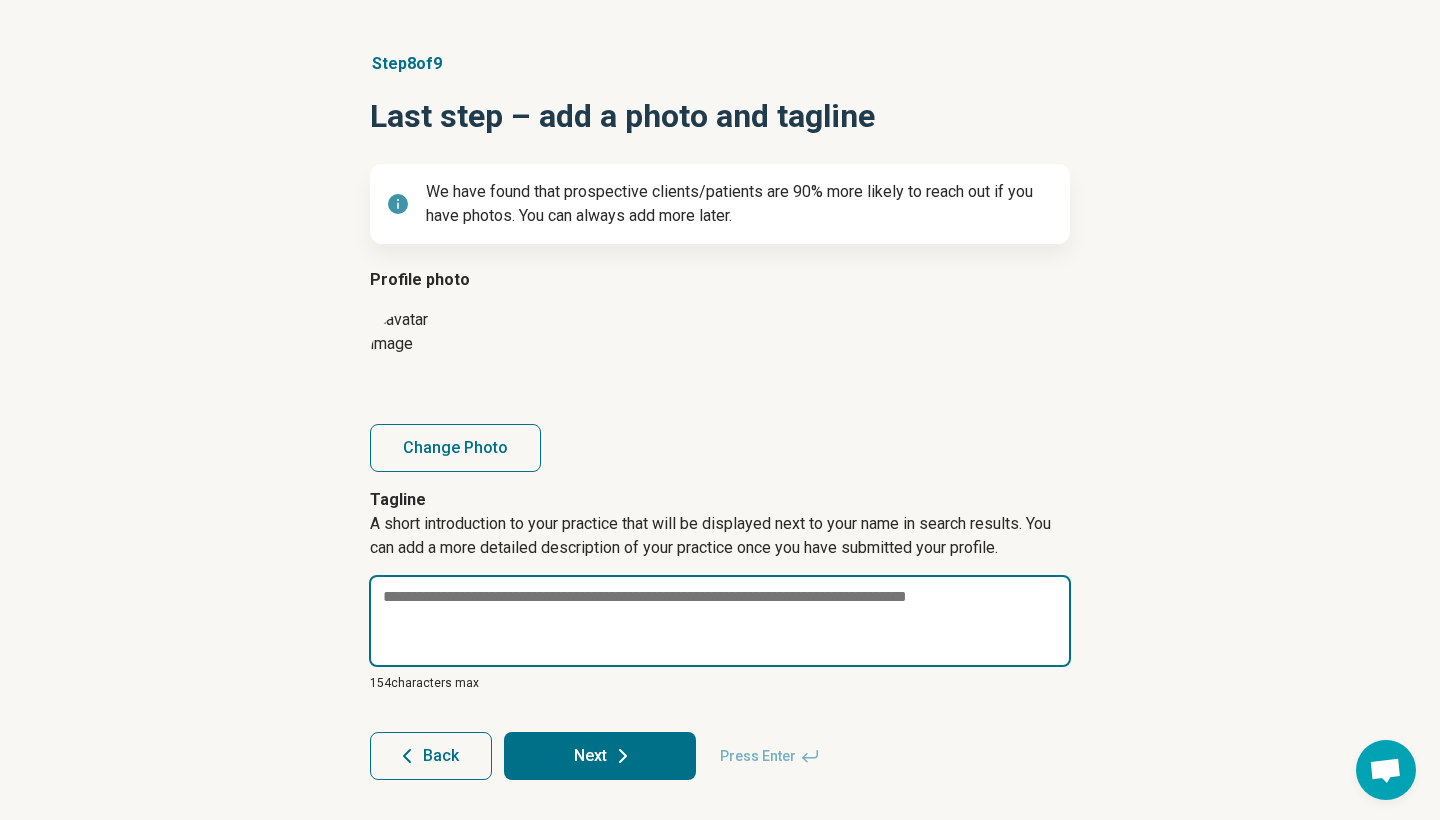 paste on "**********" 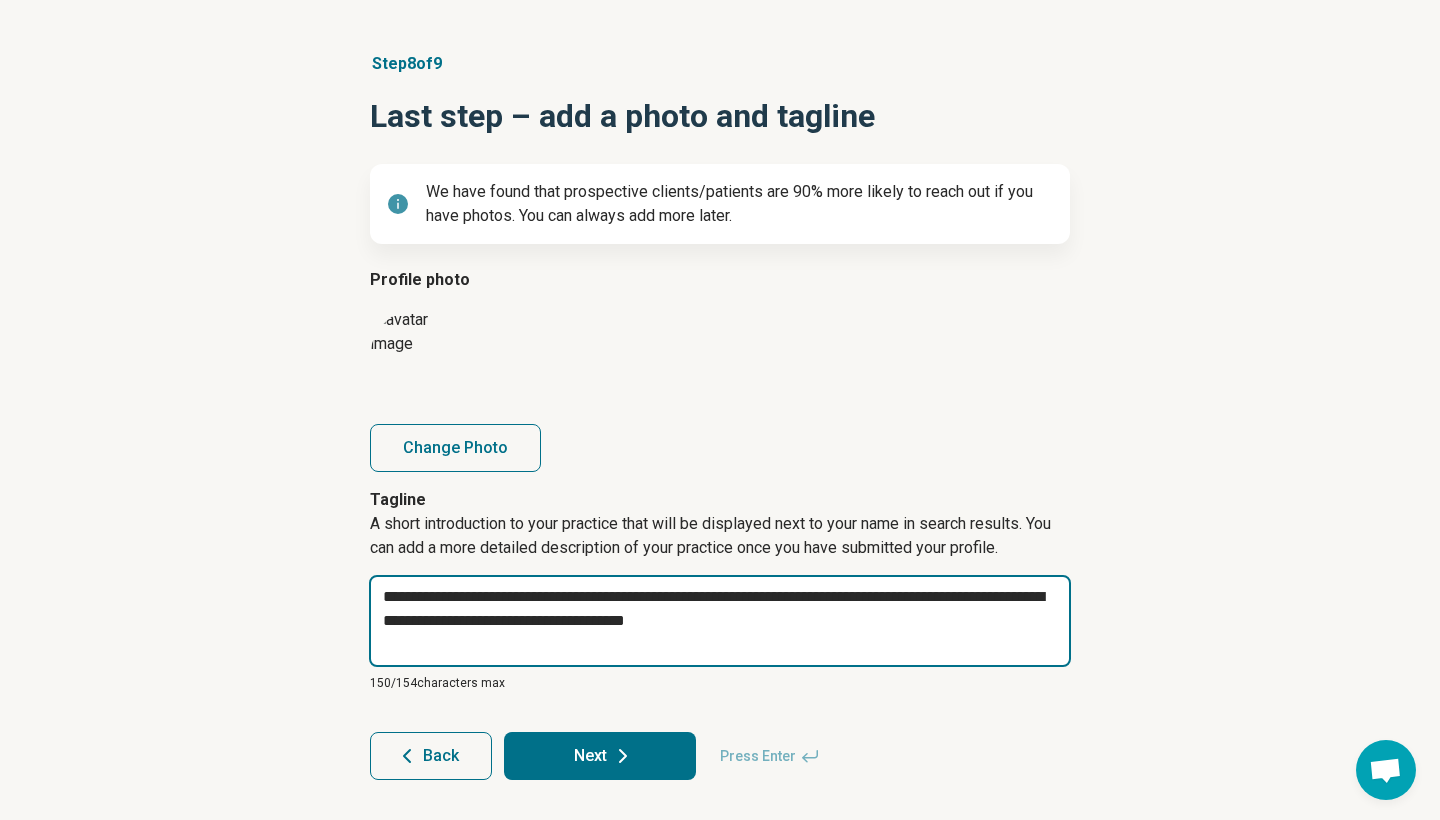 drag, startPoint x: 787, startPoint y: 623, endPoint x: 322, endPoint y: 599, distance: 465.61896 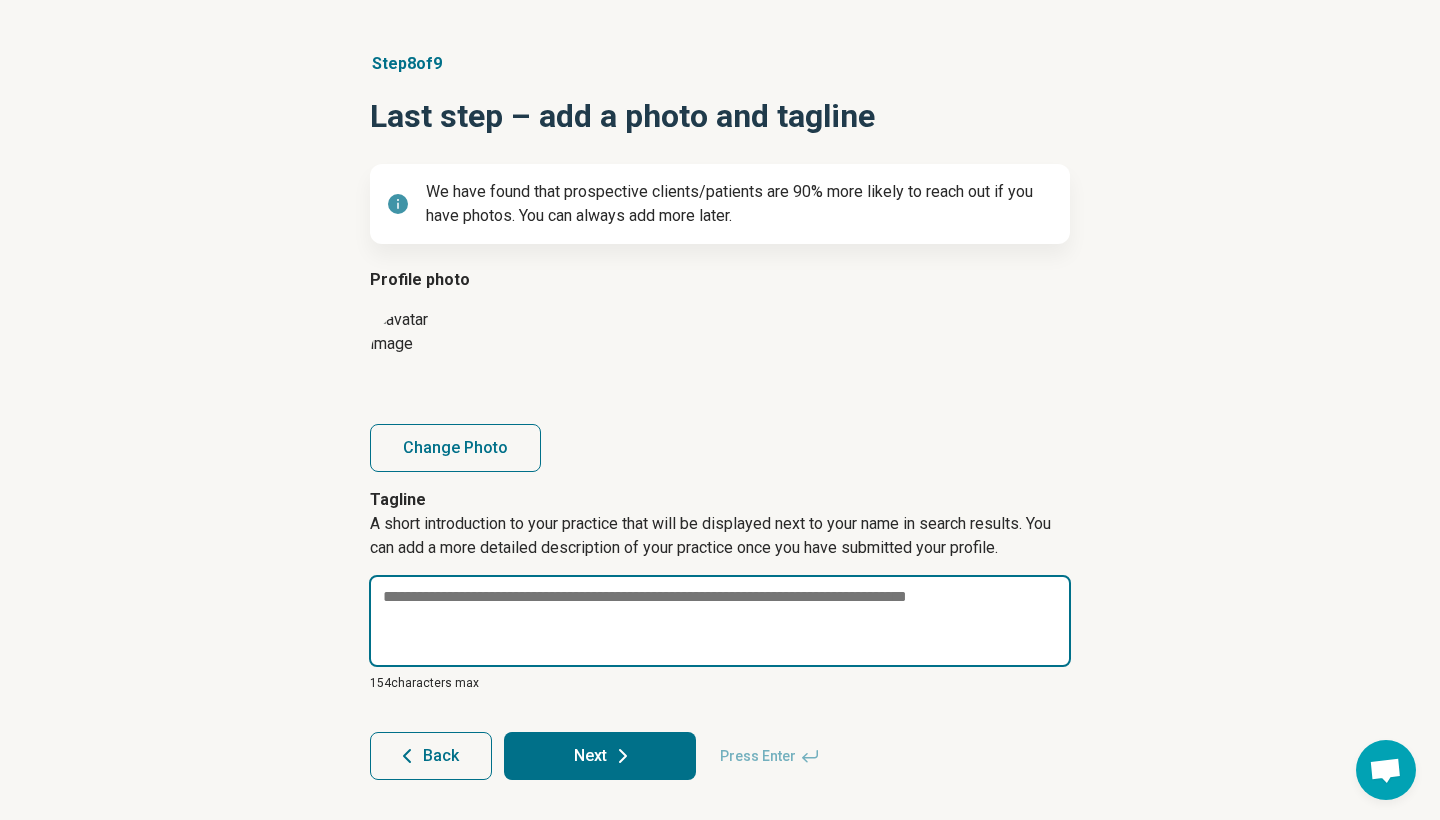 paste on "**********" 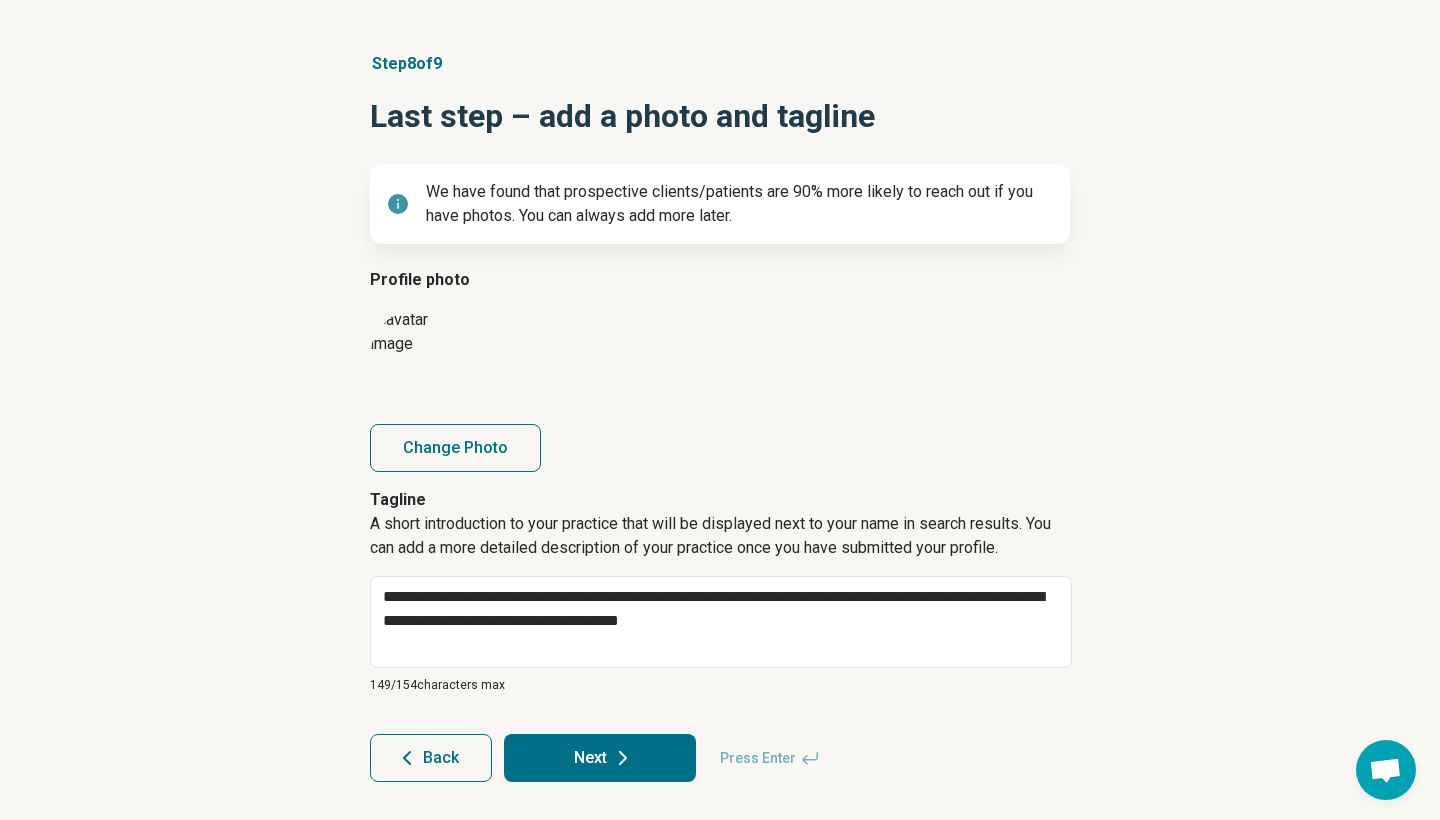 click on "**********" at bounding box center [720, 417] 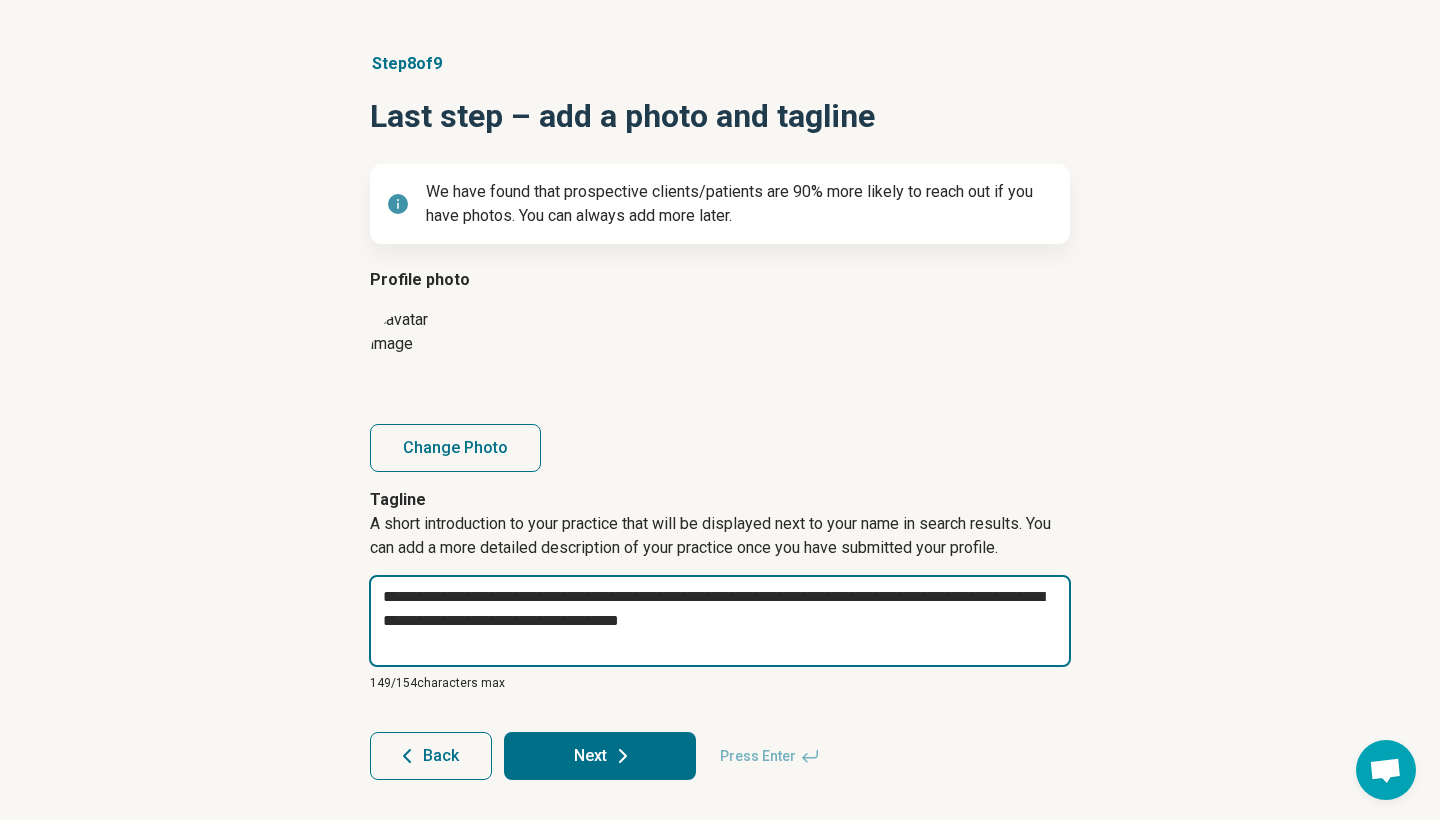 click on "**********" at bounding box center (720, 621) 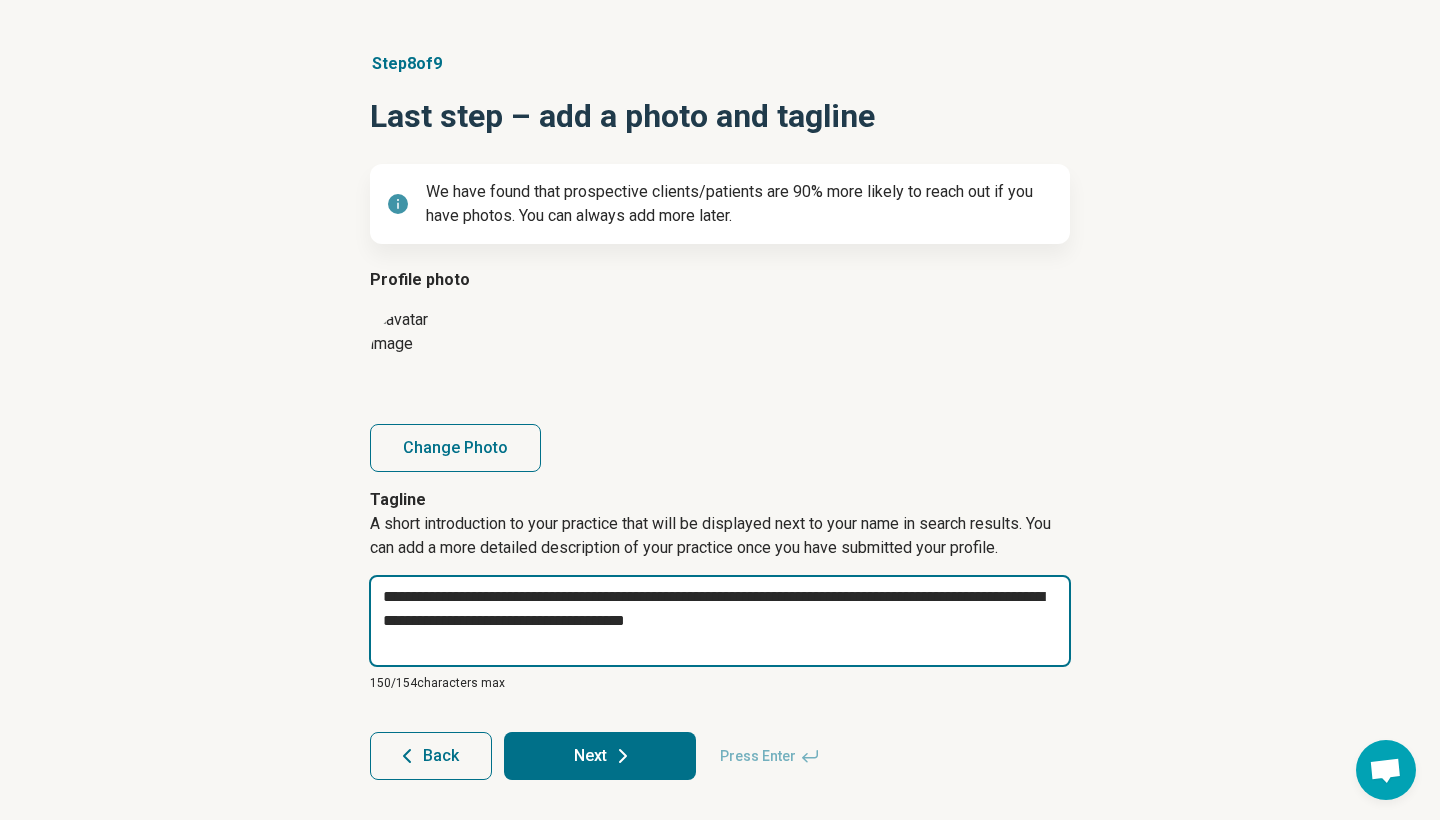drag, startPoint x: 551, startPoint y: 596, endPoint x: 342, endPoint y: 604, distance: 209.15306 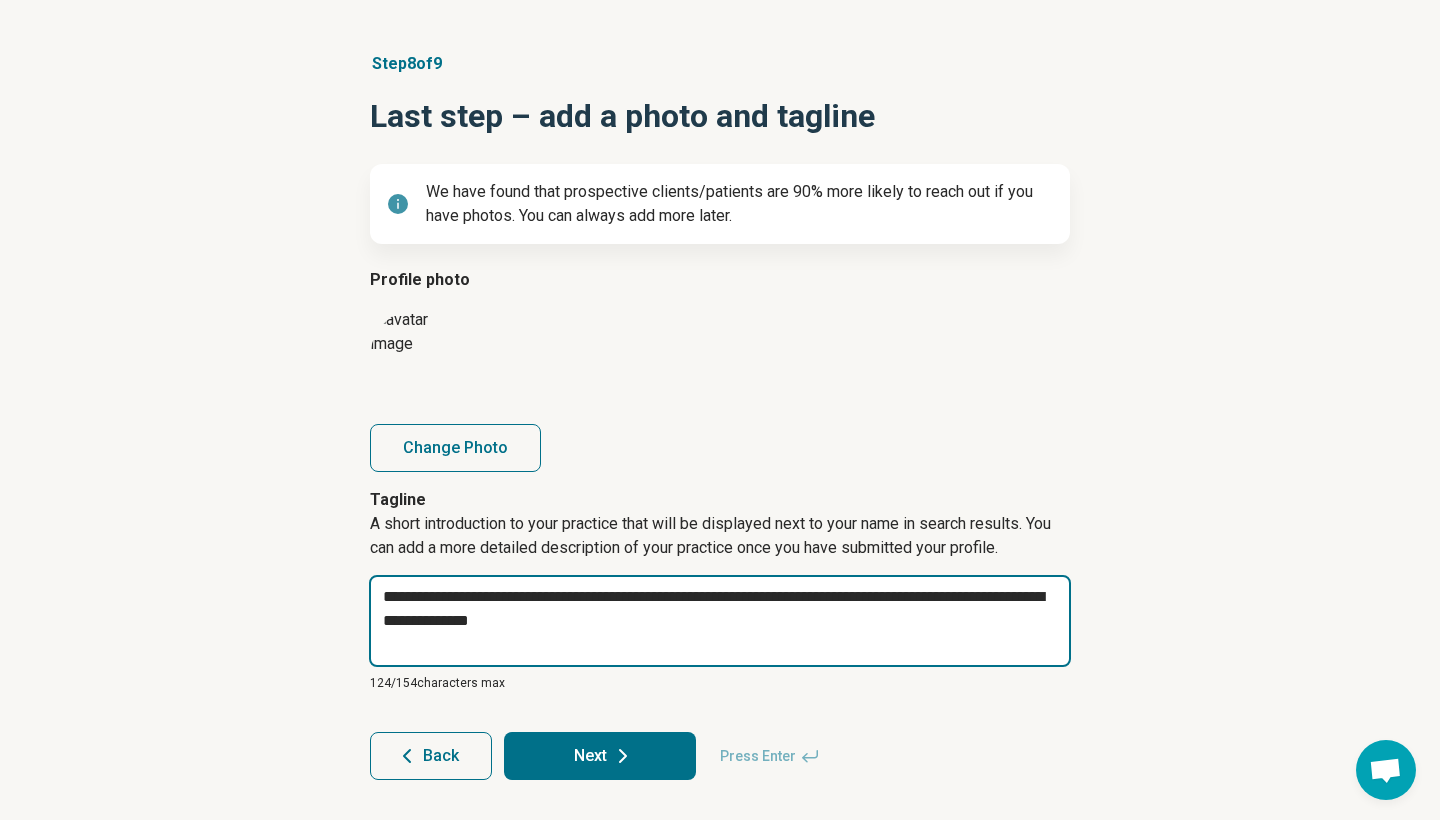 click on "**********" at bounding box center (720, 621) 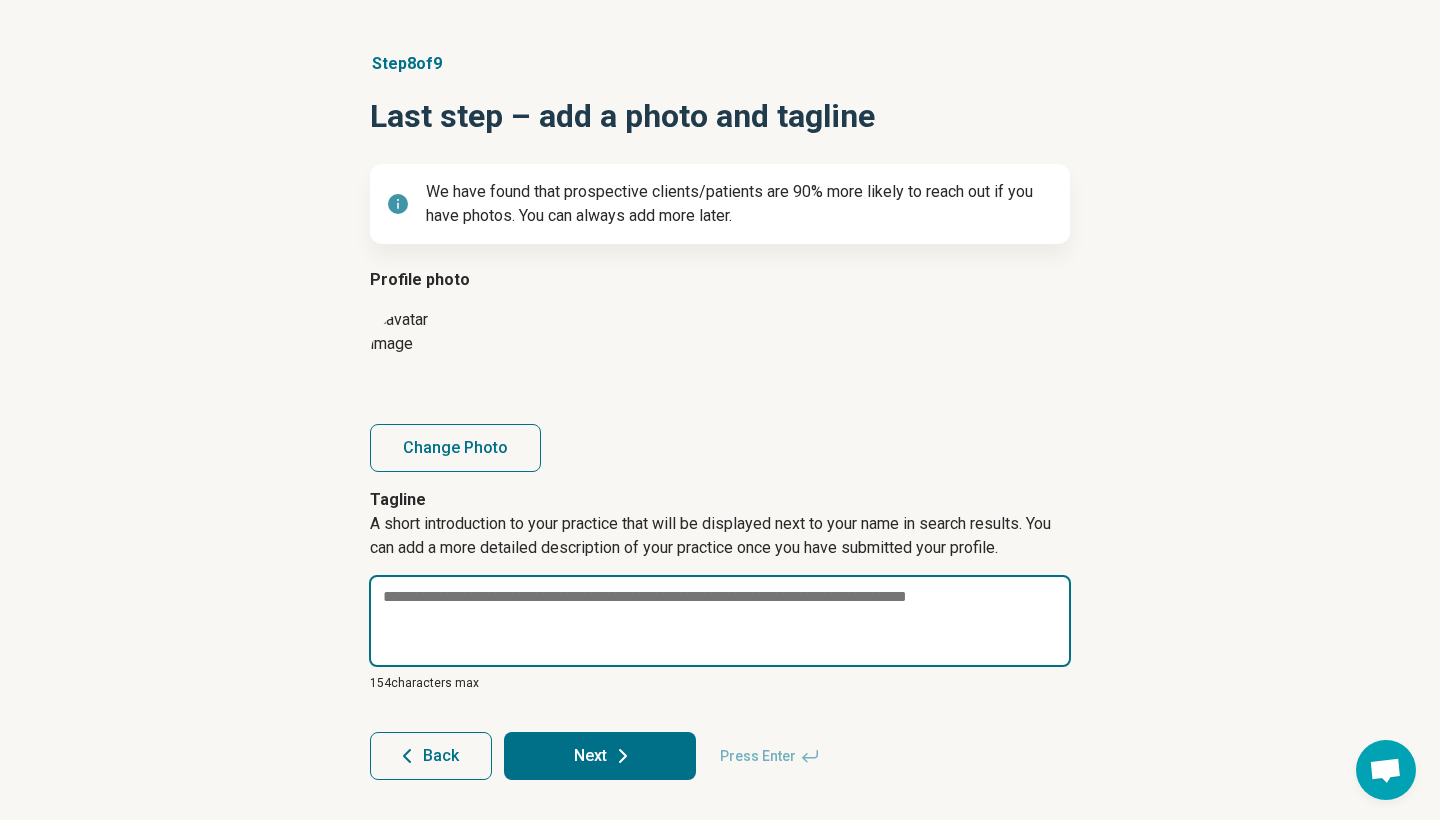 paste on "**********" 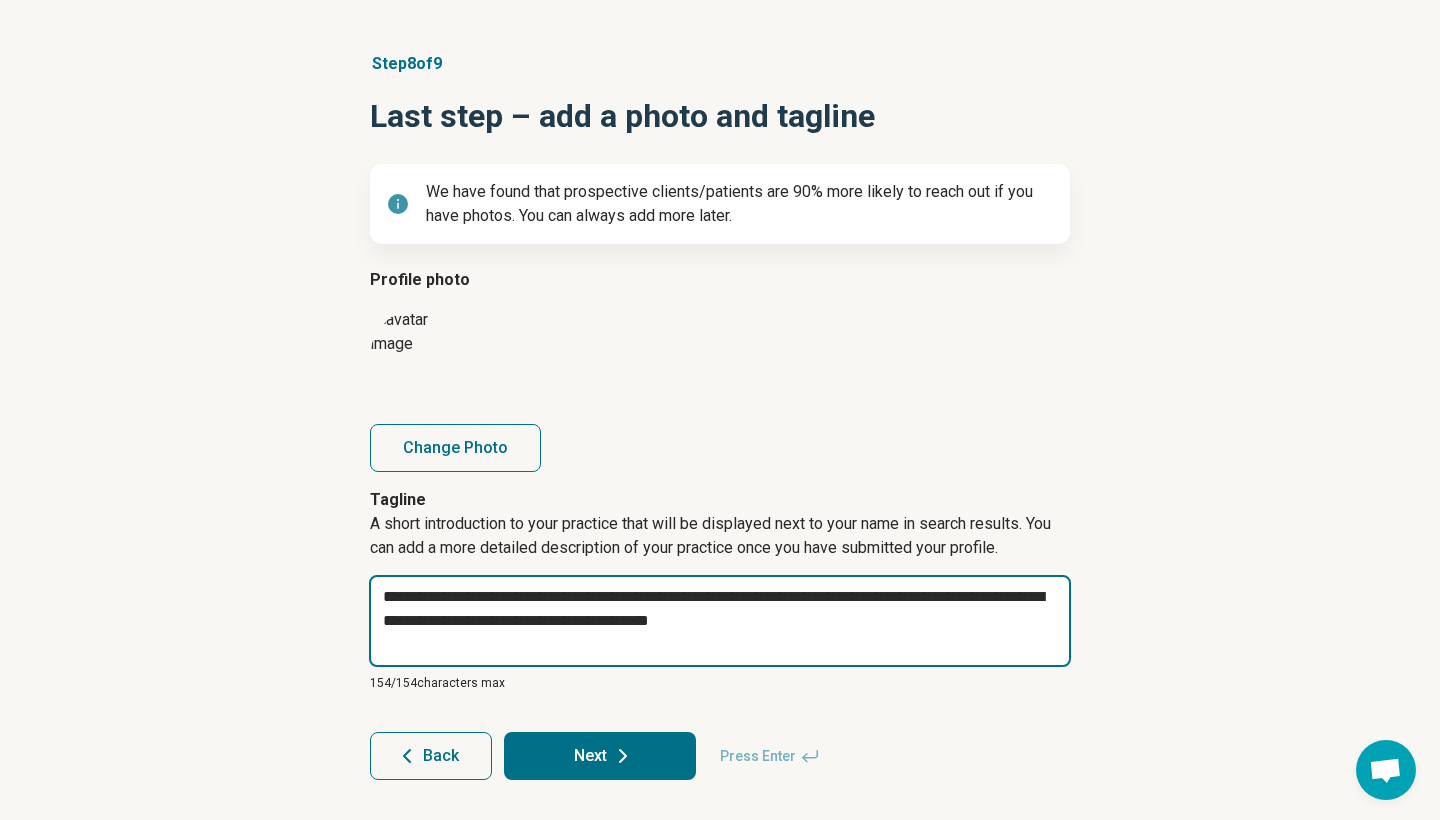 drag, startPoint x: 633, startPoint y: 595, endPoint x: 474, endPoint y: 596, distance: 159.00314 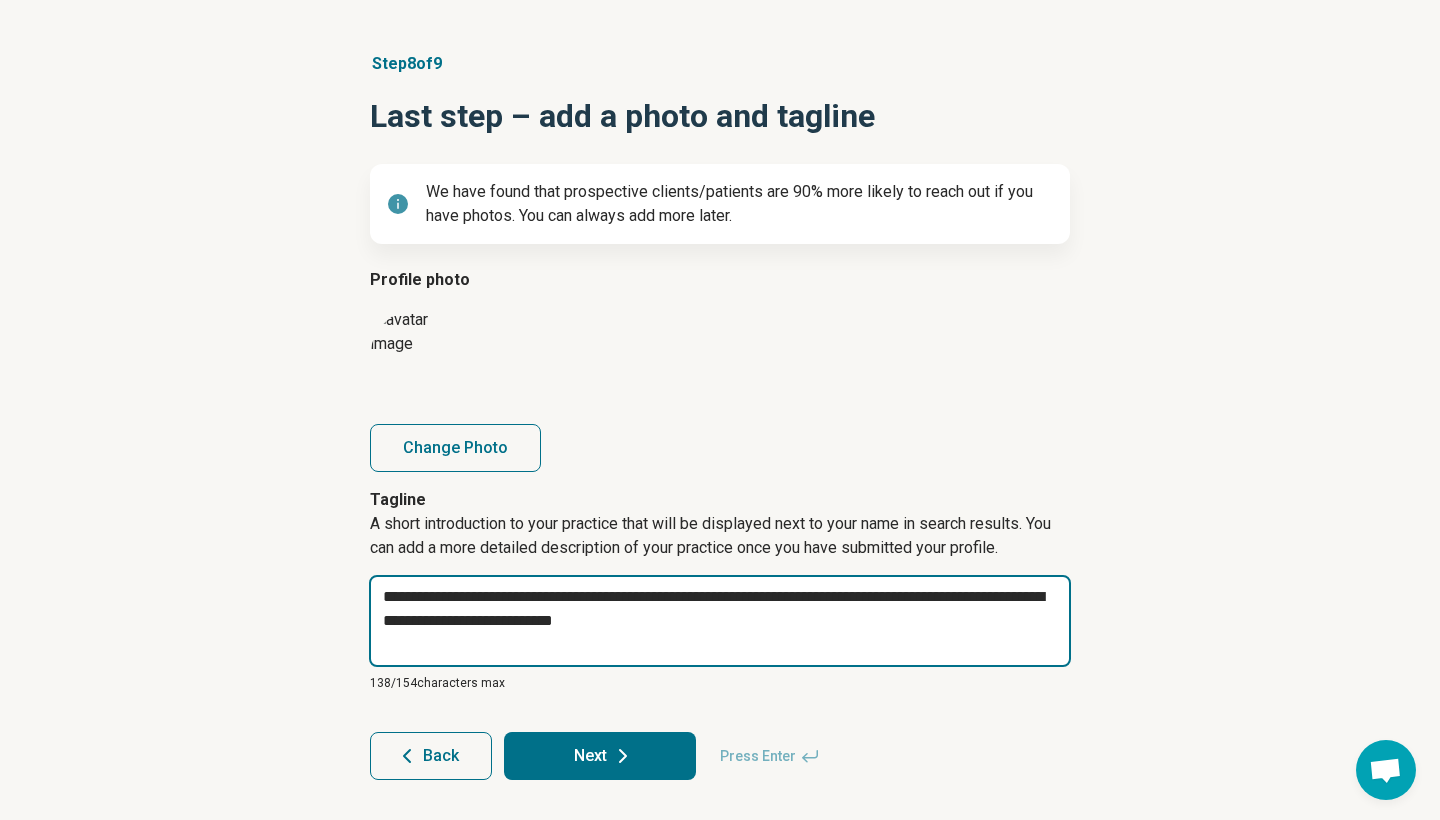 click on "**********" at bounding box center [720, 621] 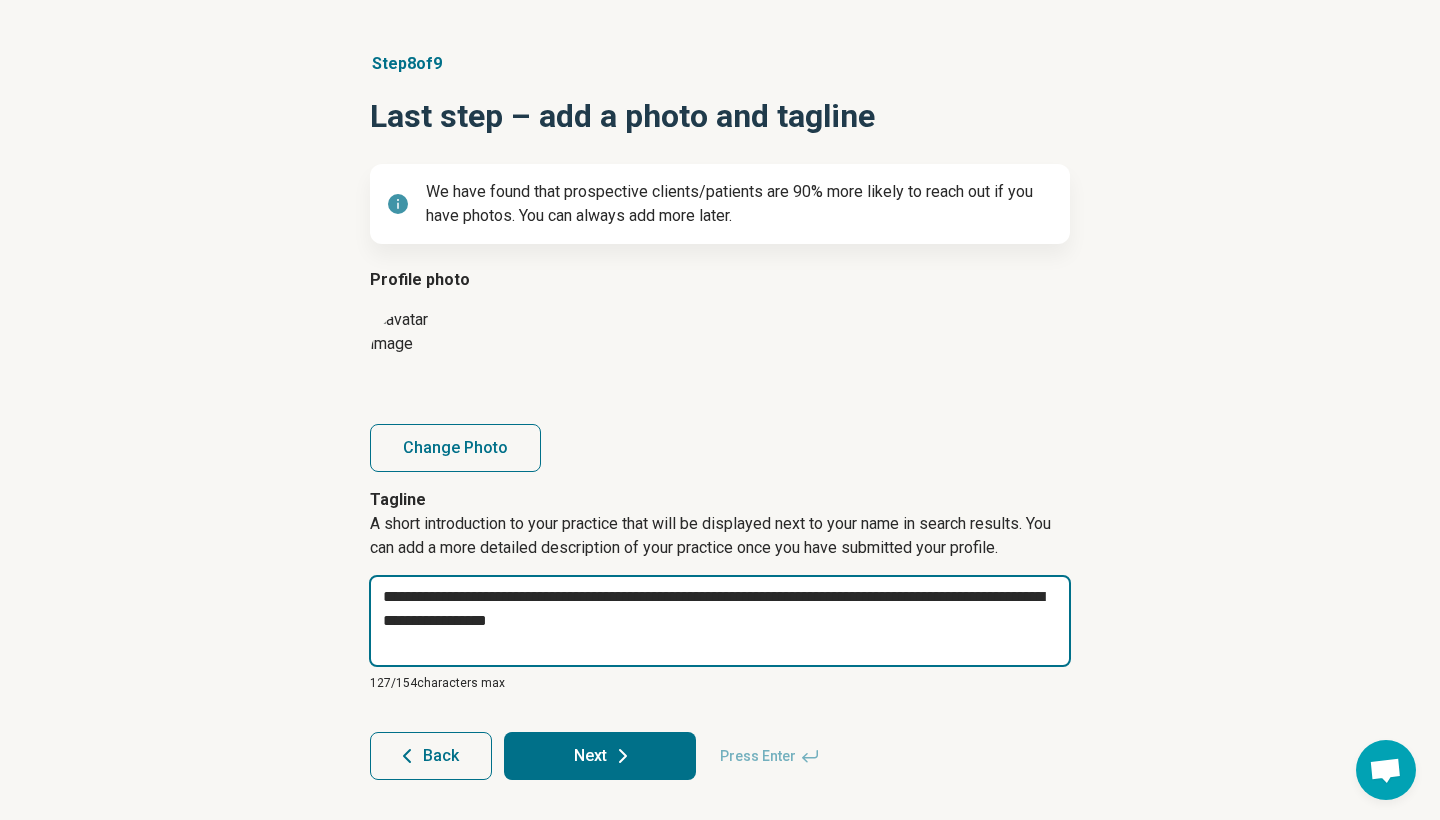 paste on "**********" 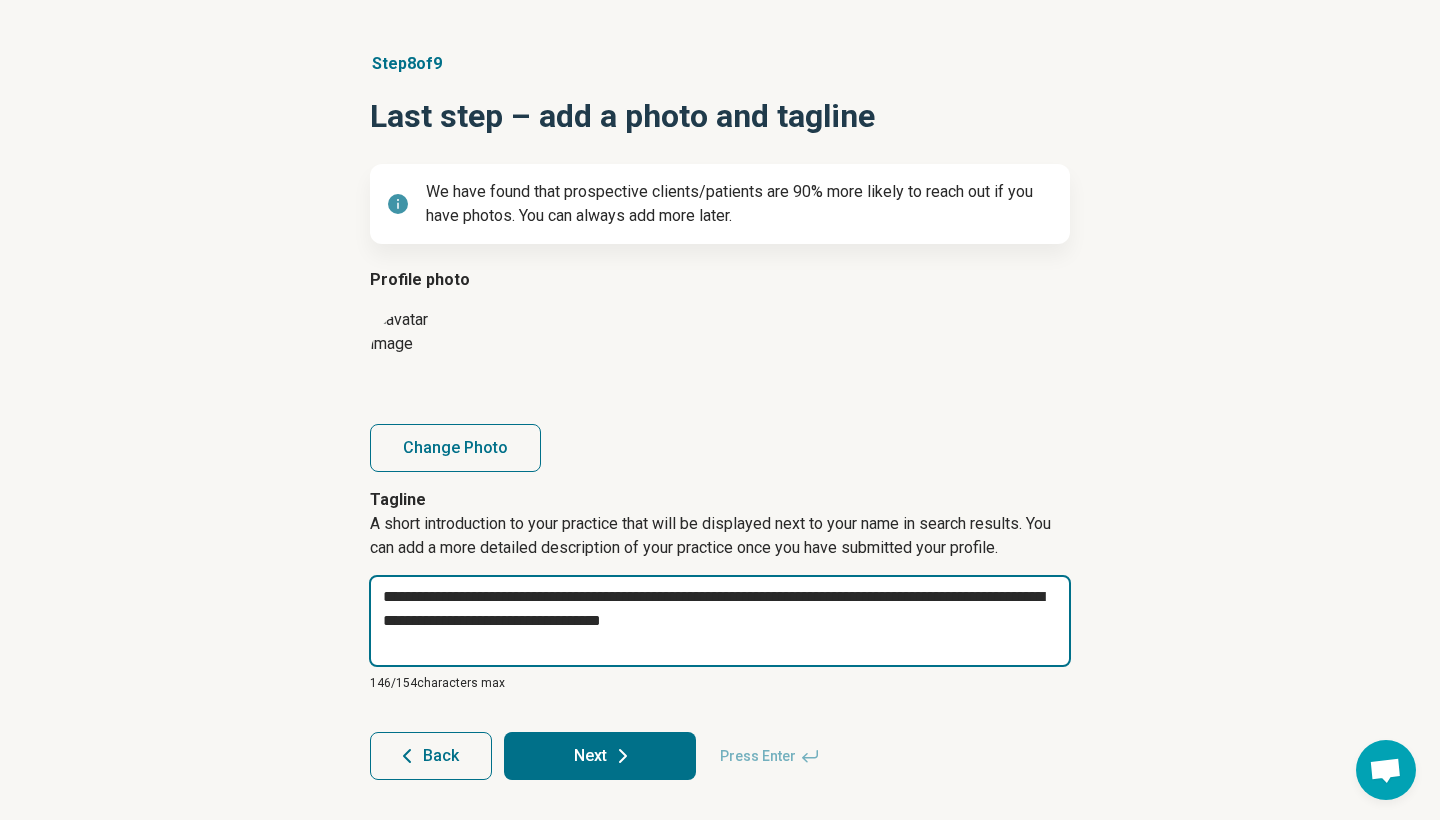 drag, startPoint x: 707, startPoint y: 623, endPoint x: 336, endPoint y: 594, distance: 372.13168 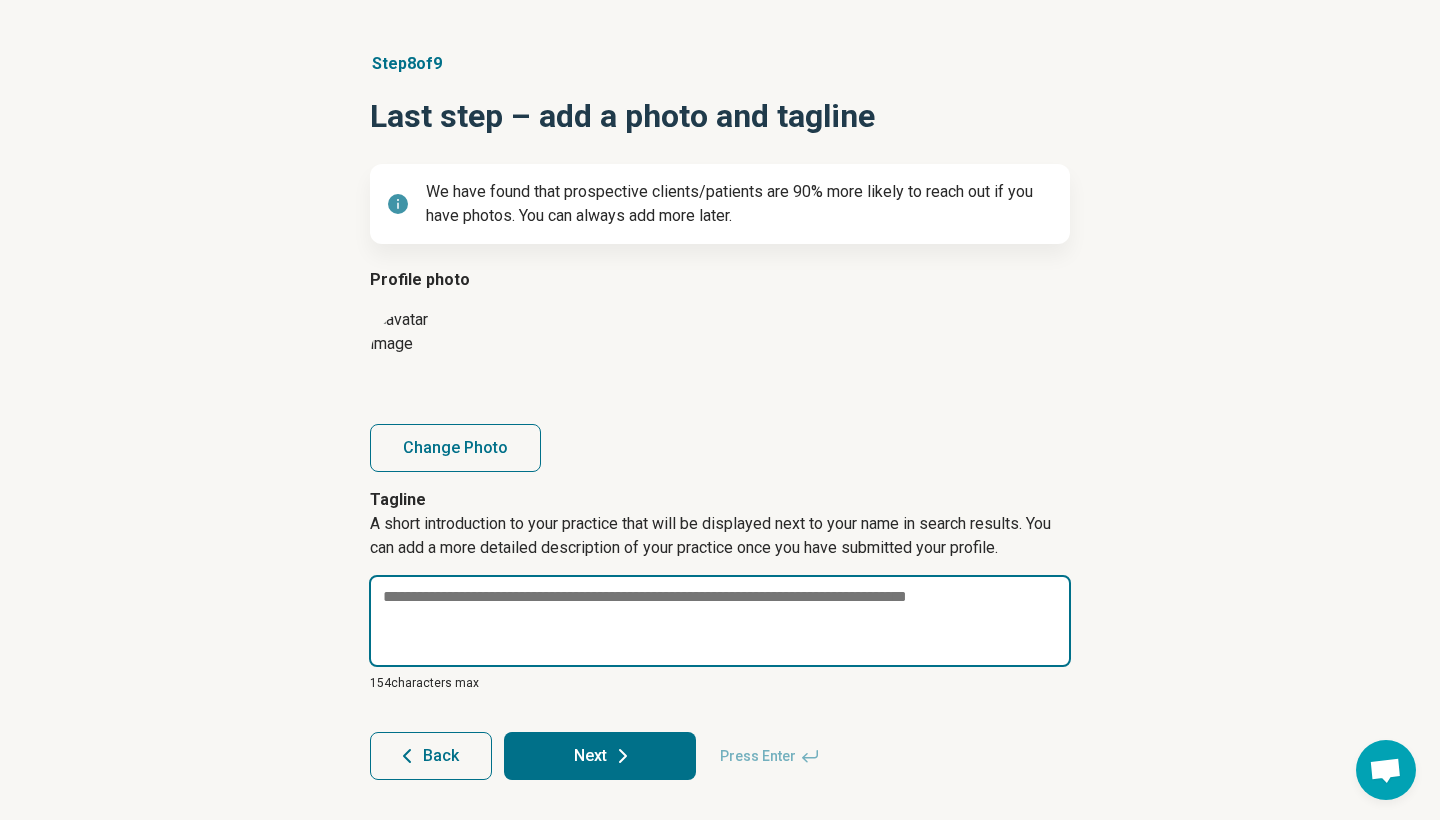 paste on "**********" 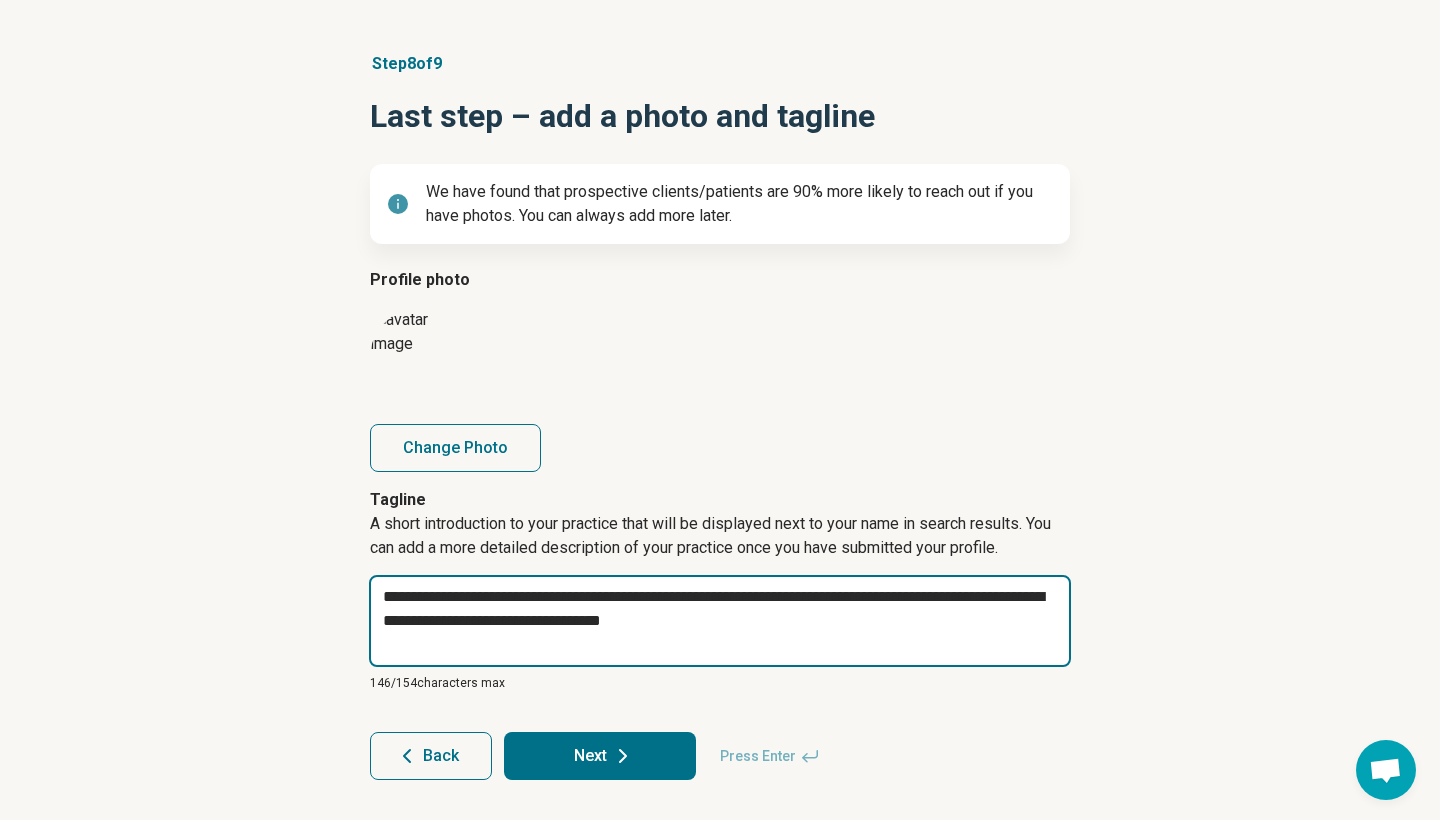 click on "**********" at bounding box center [720, 621] 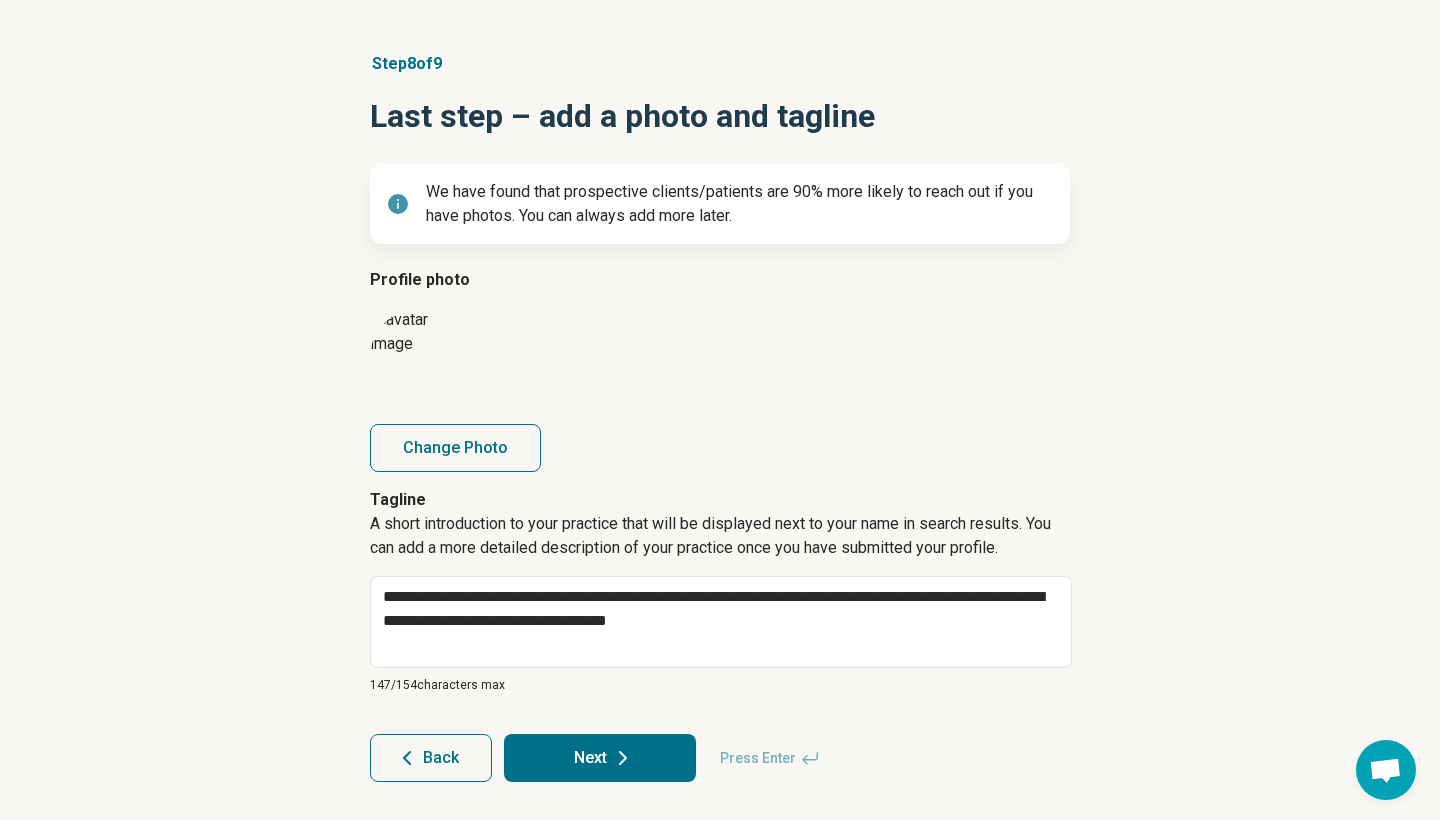 click 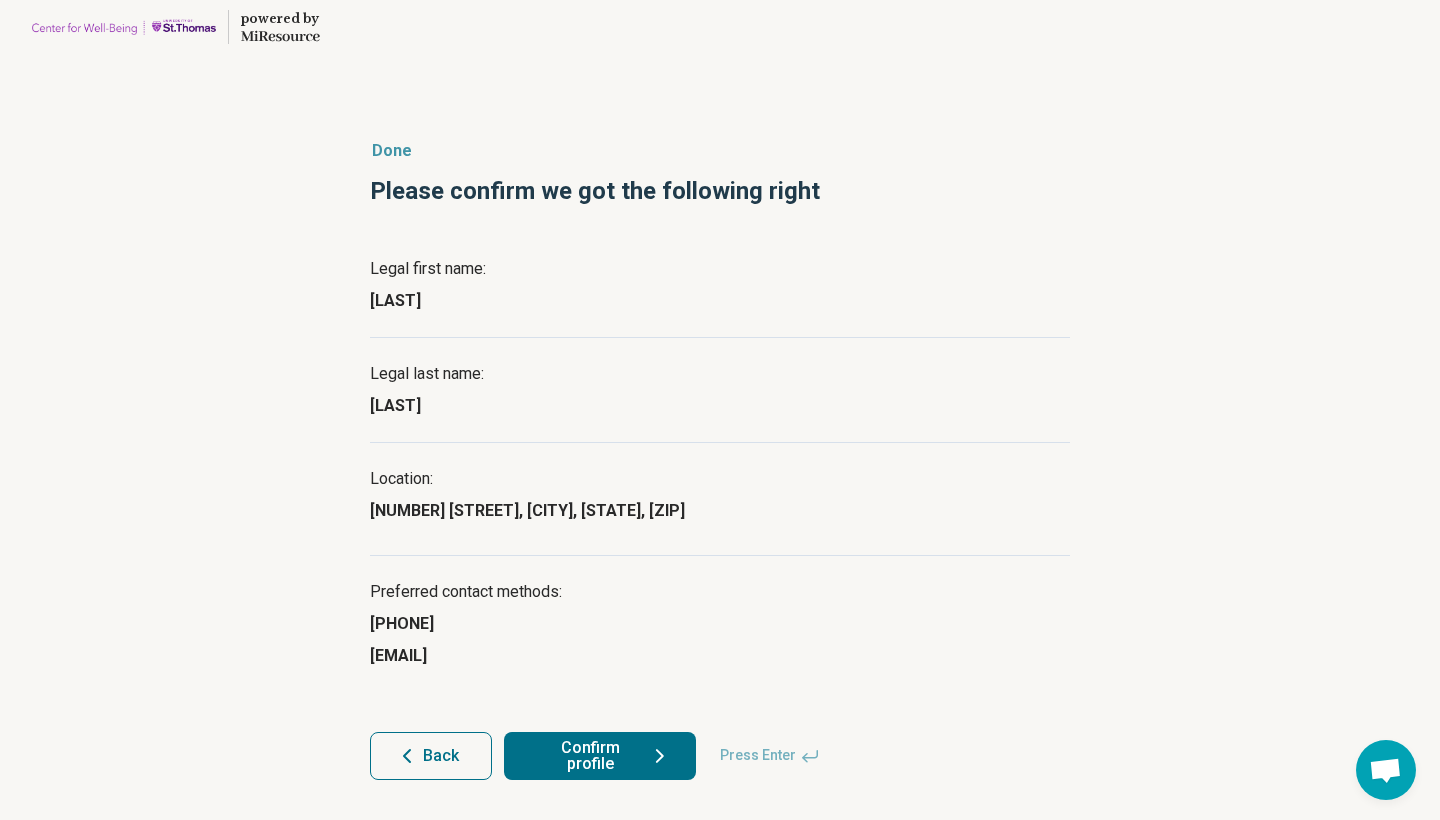 scroll, scrollTop: 32, scrollLeft: 0, axis: vertical 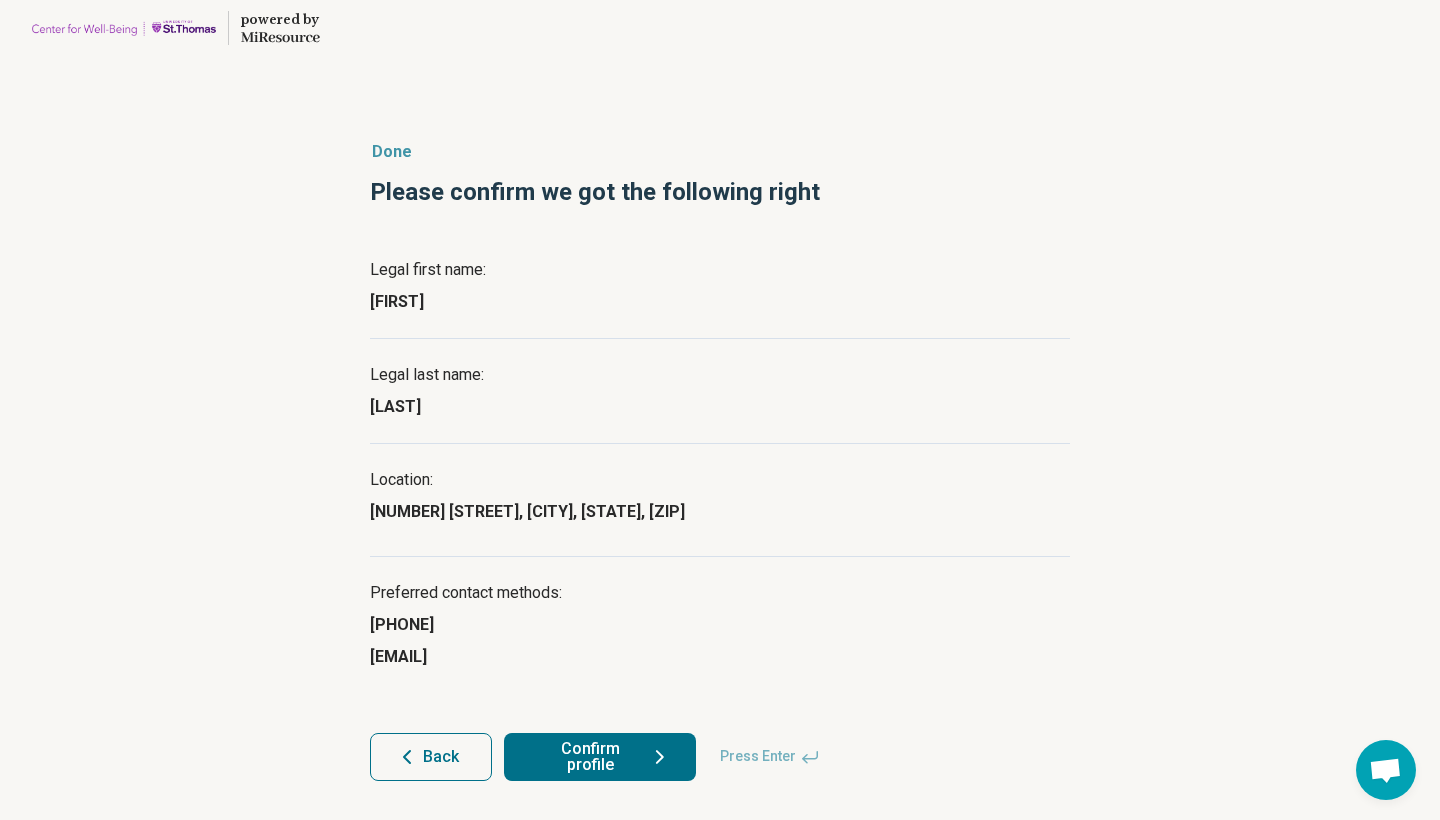 click on "Confirm profile" at bounding box center [600, 757] 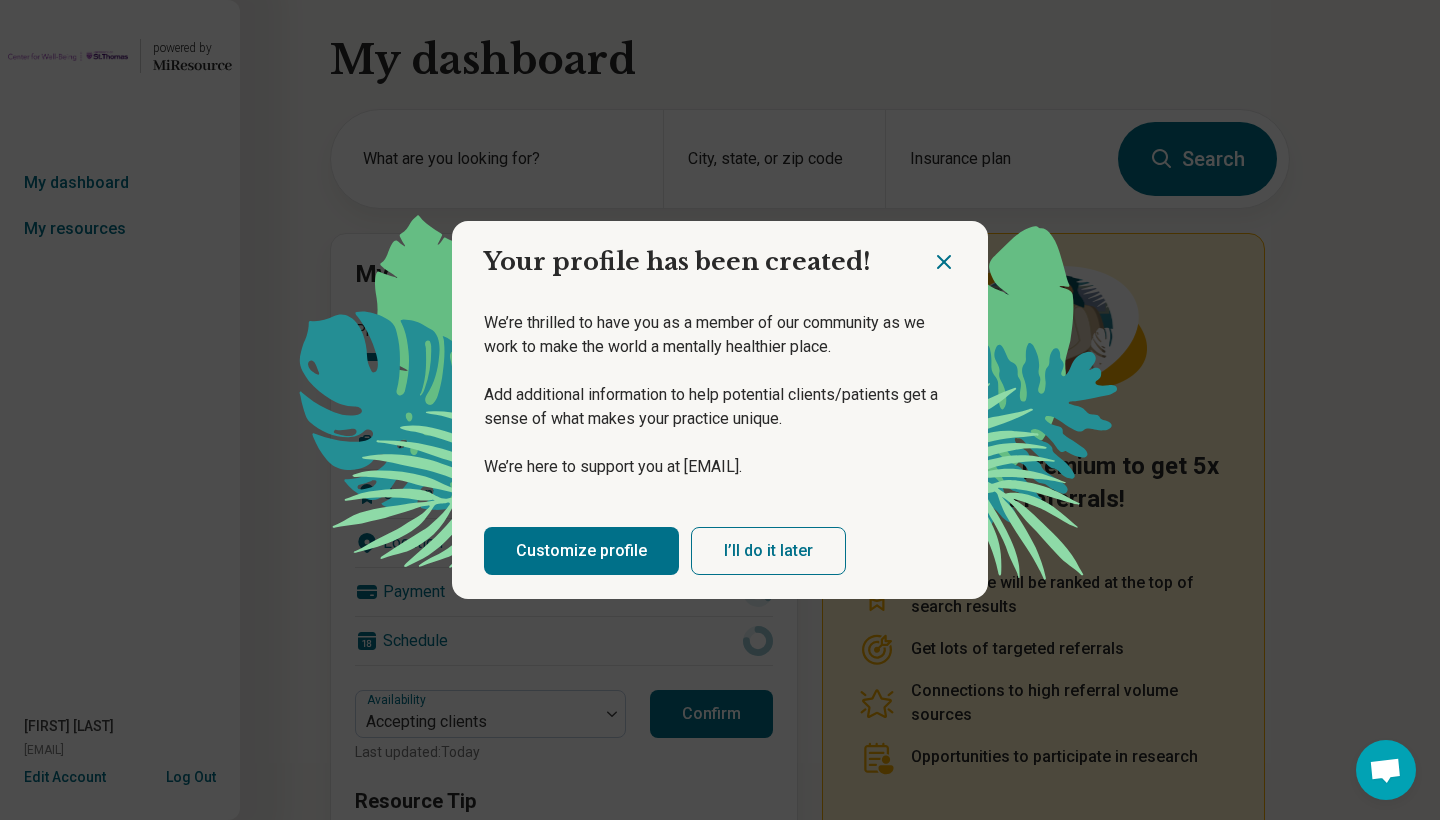 click on "I’ll do it later" at bounding box center (768, 551) 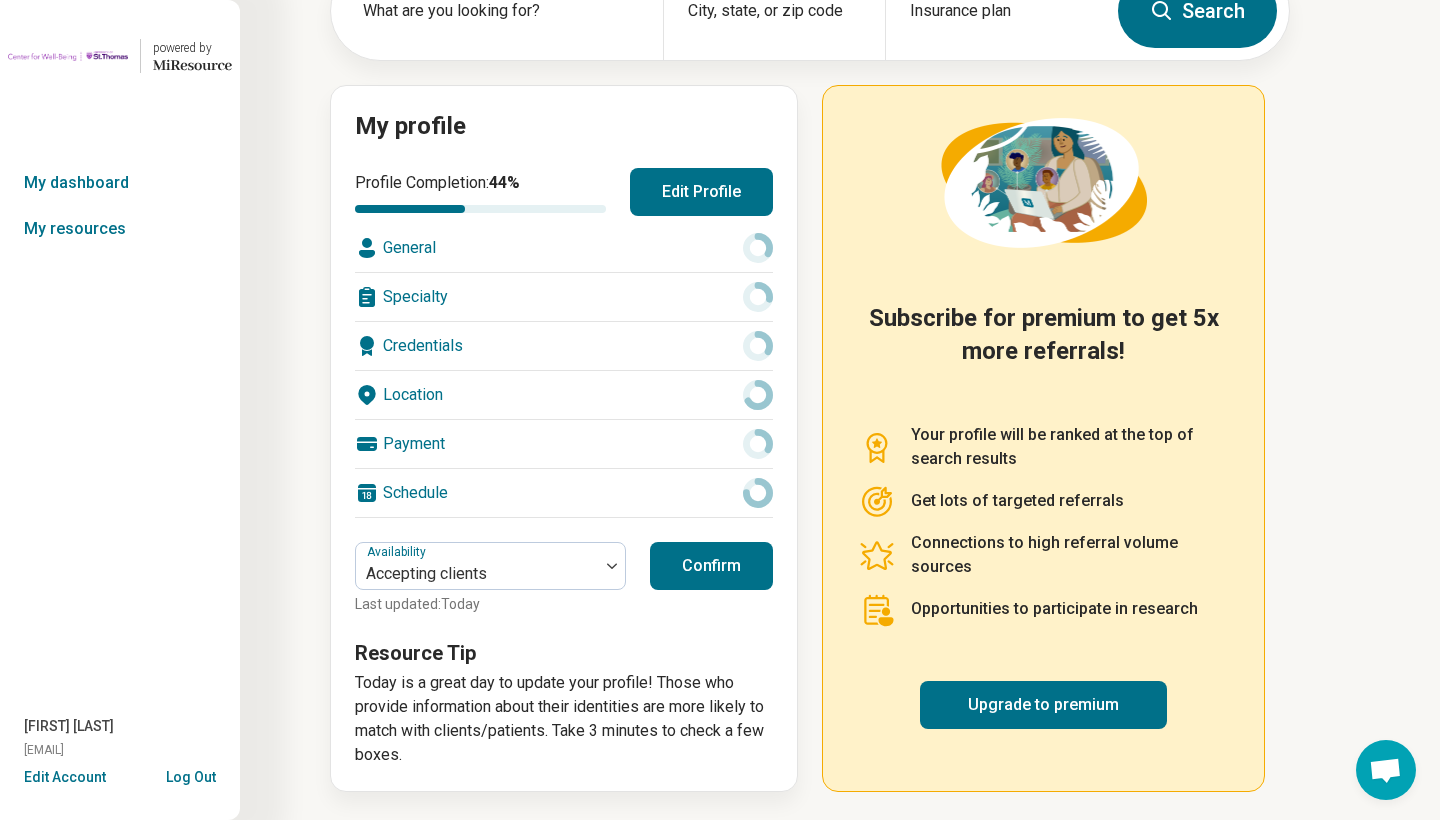scroll, scrollTop: 147, scrollLeft: 0, axis: vertical 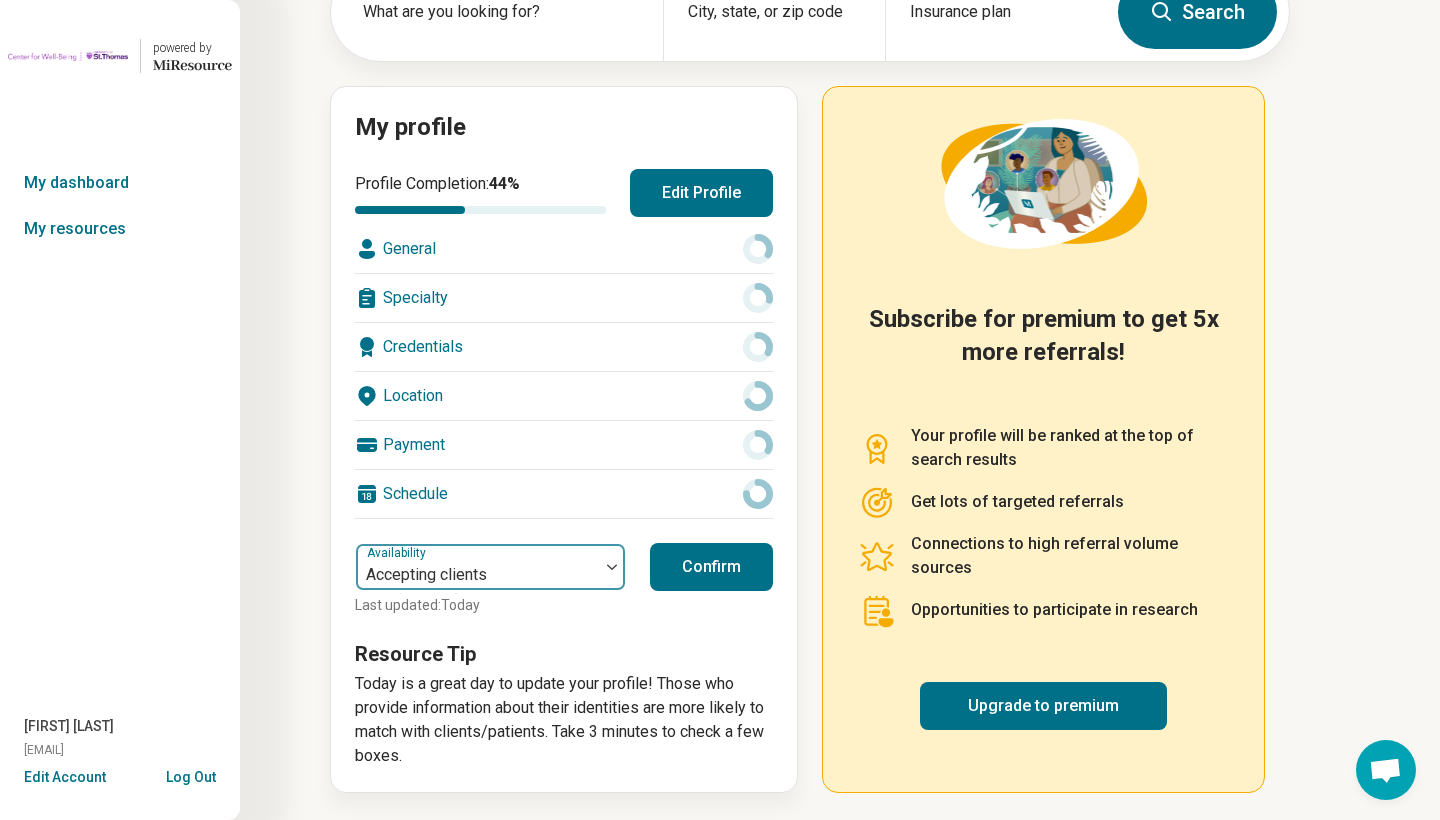 click at bounding box center (612, 567) 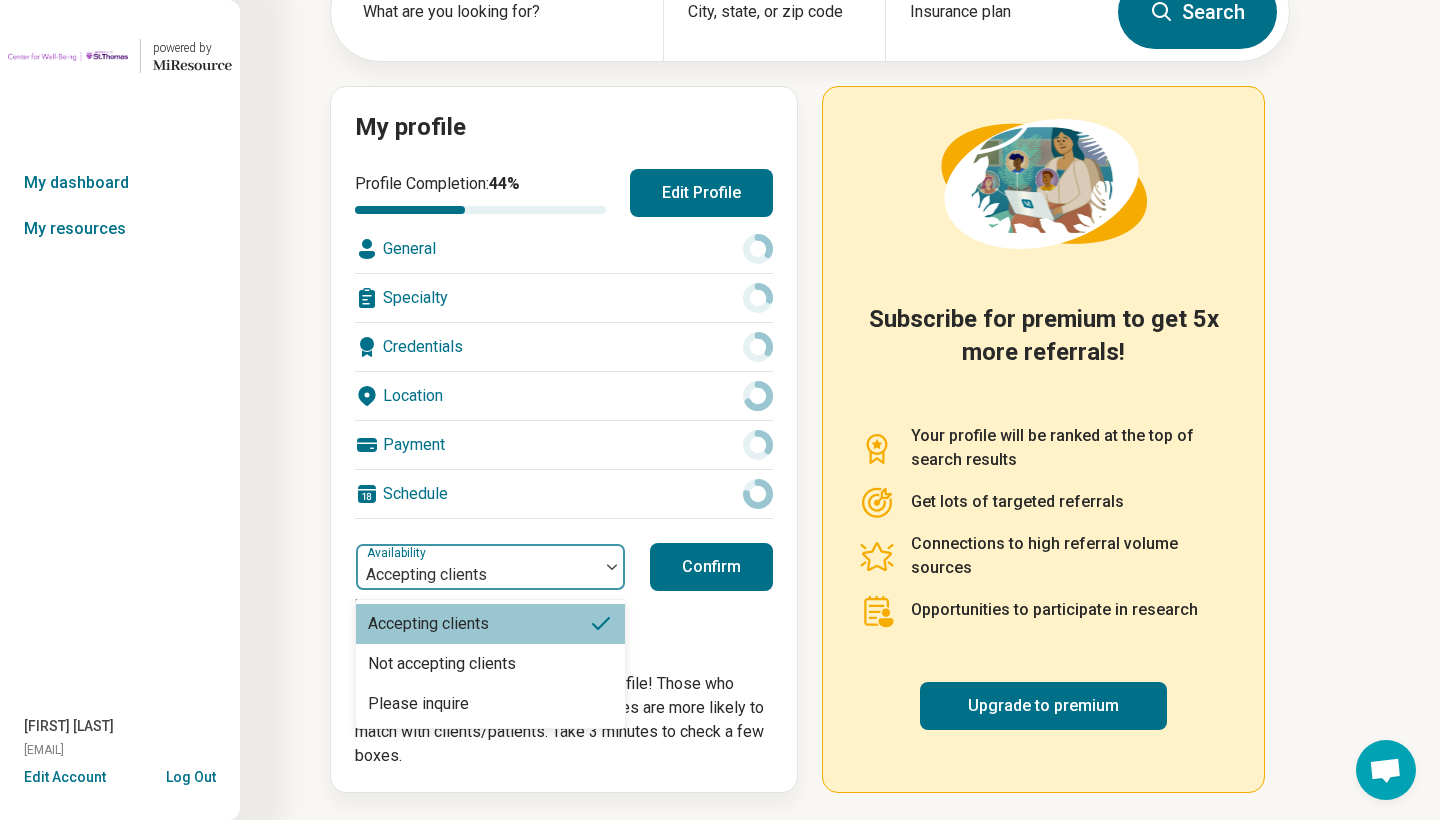 click at bounding box center (612, 567) 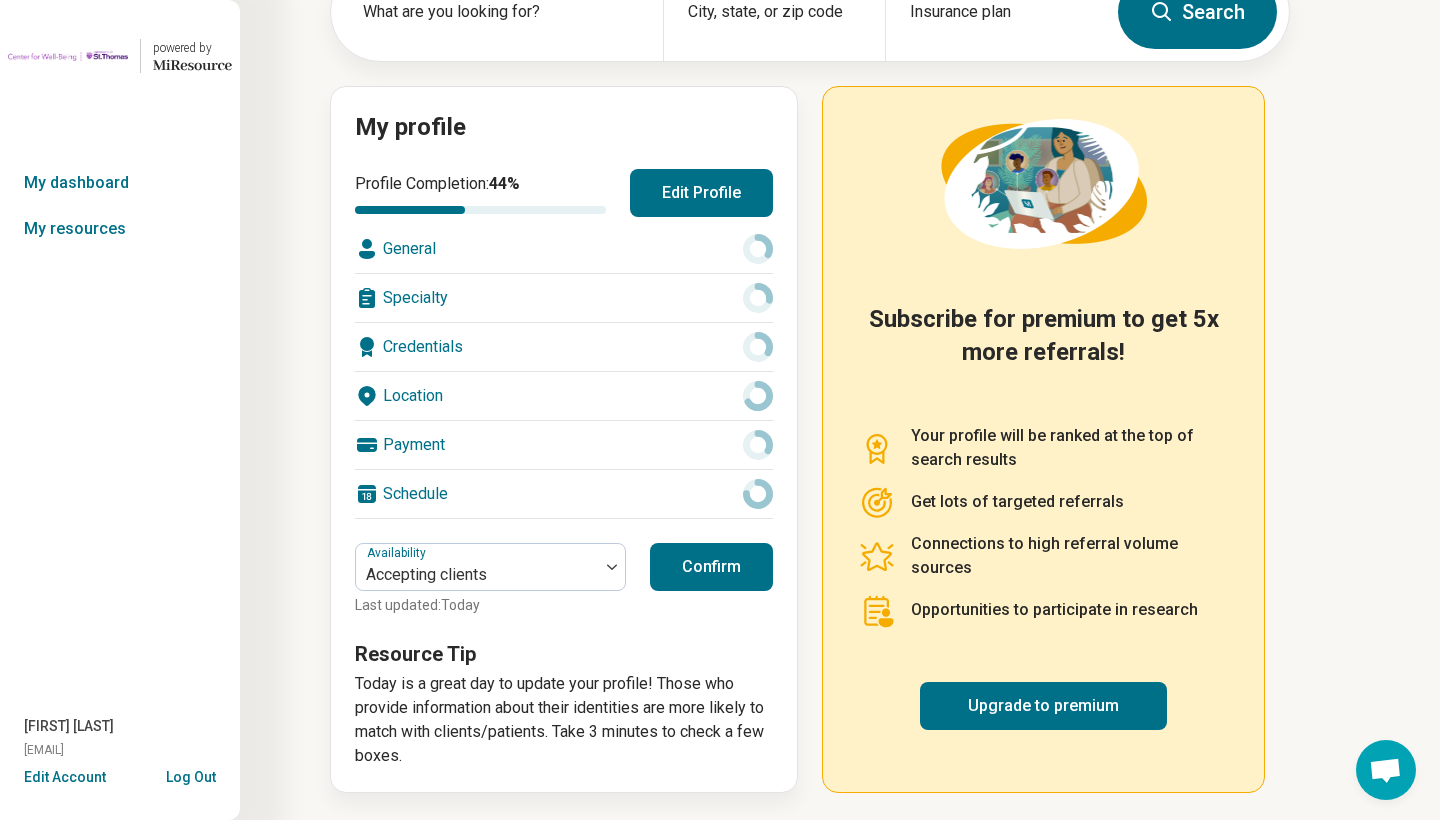 click on "Confirm" at bounding box center [711, 567] 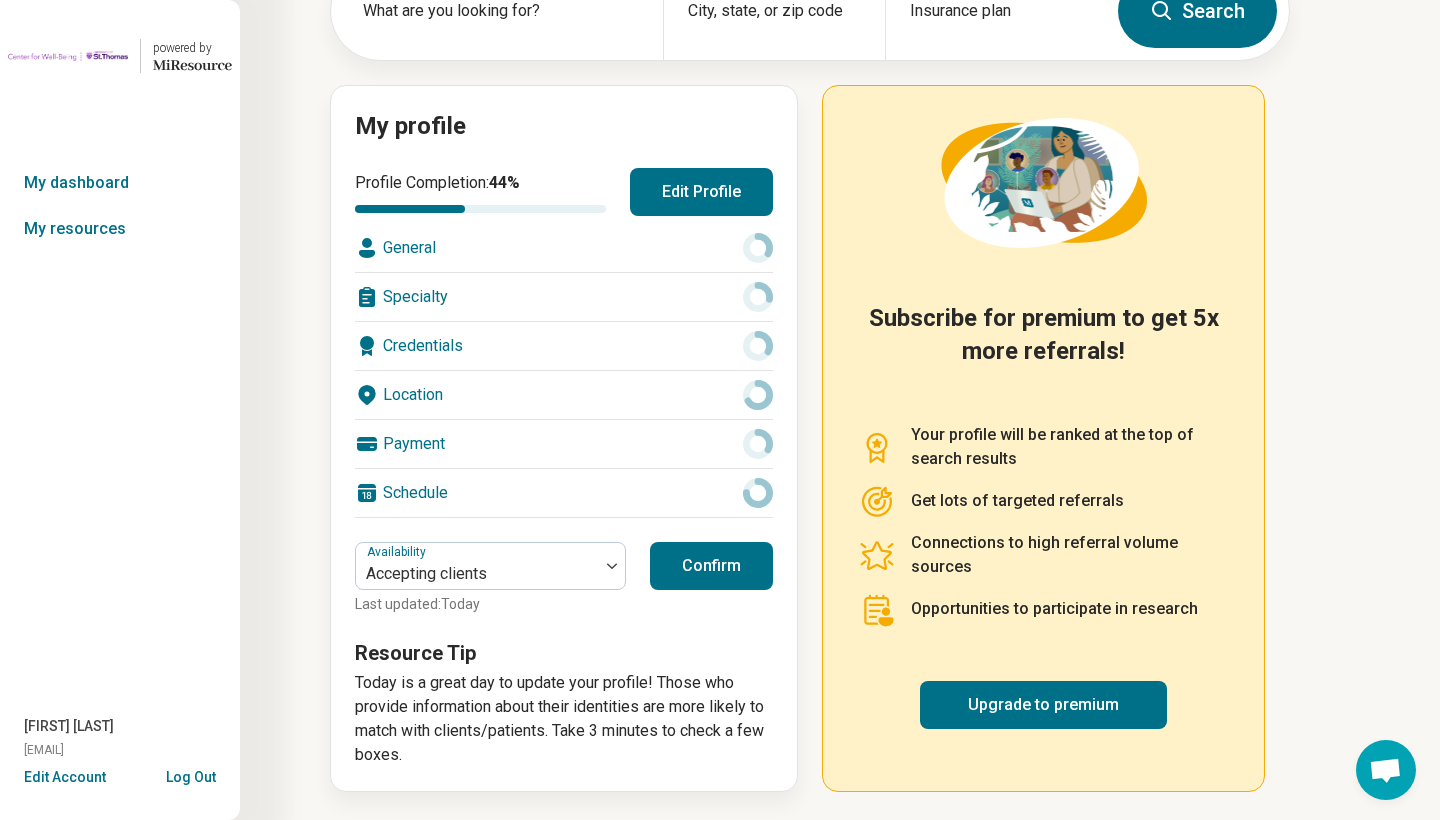 scroll, scrollTop: 147, scrollLeft: 0, axis: vertical 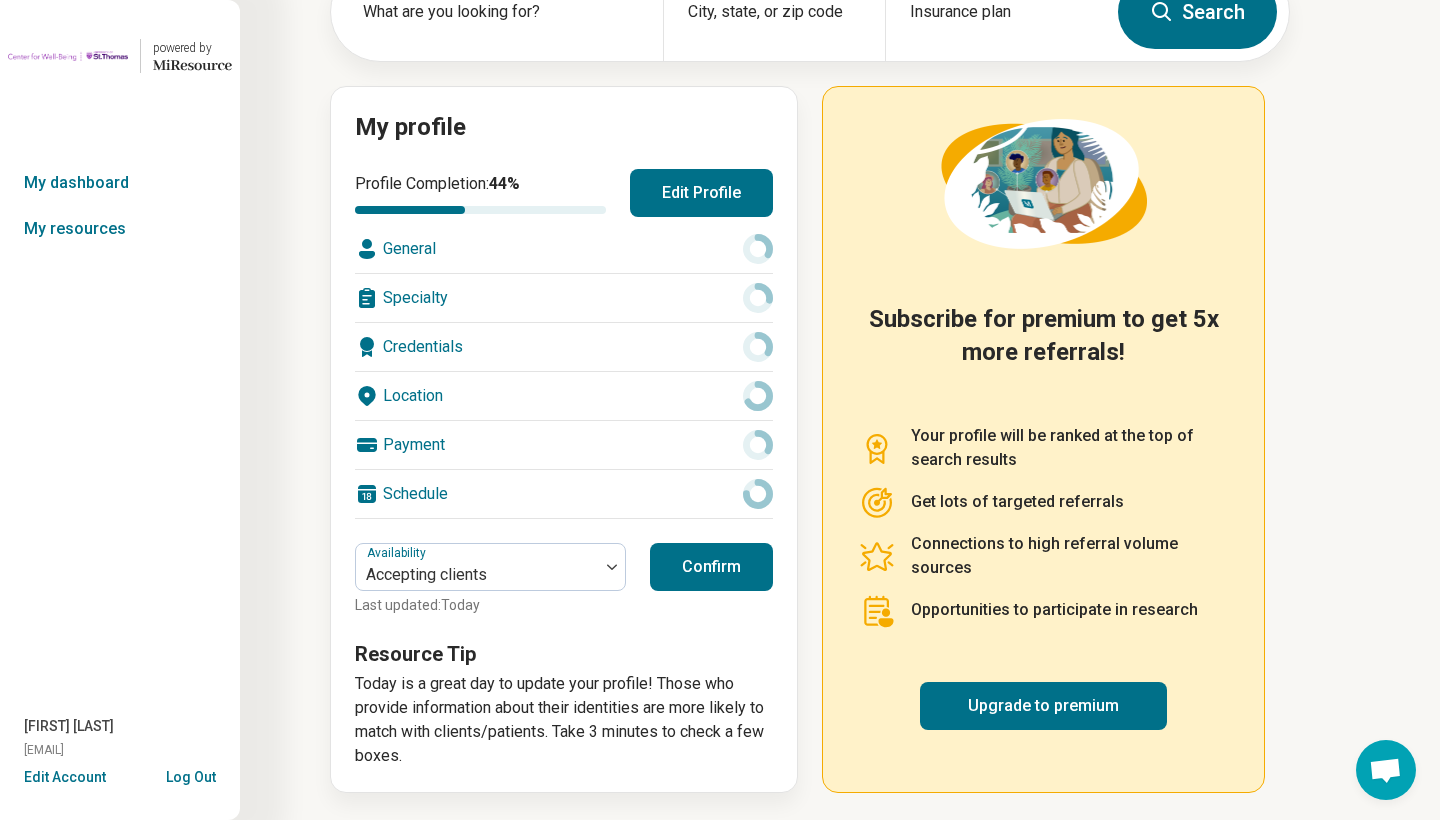 click on "General" at bounding box center (564, 249) 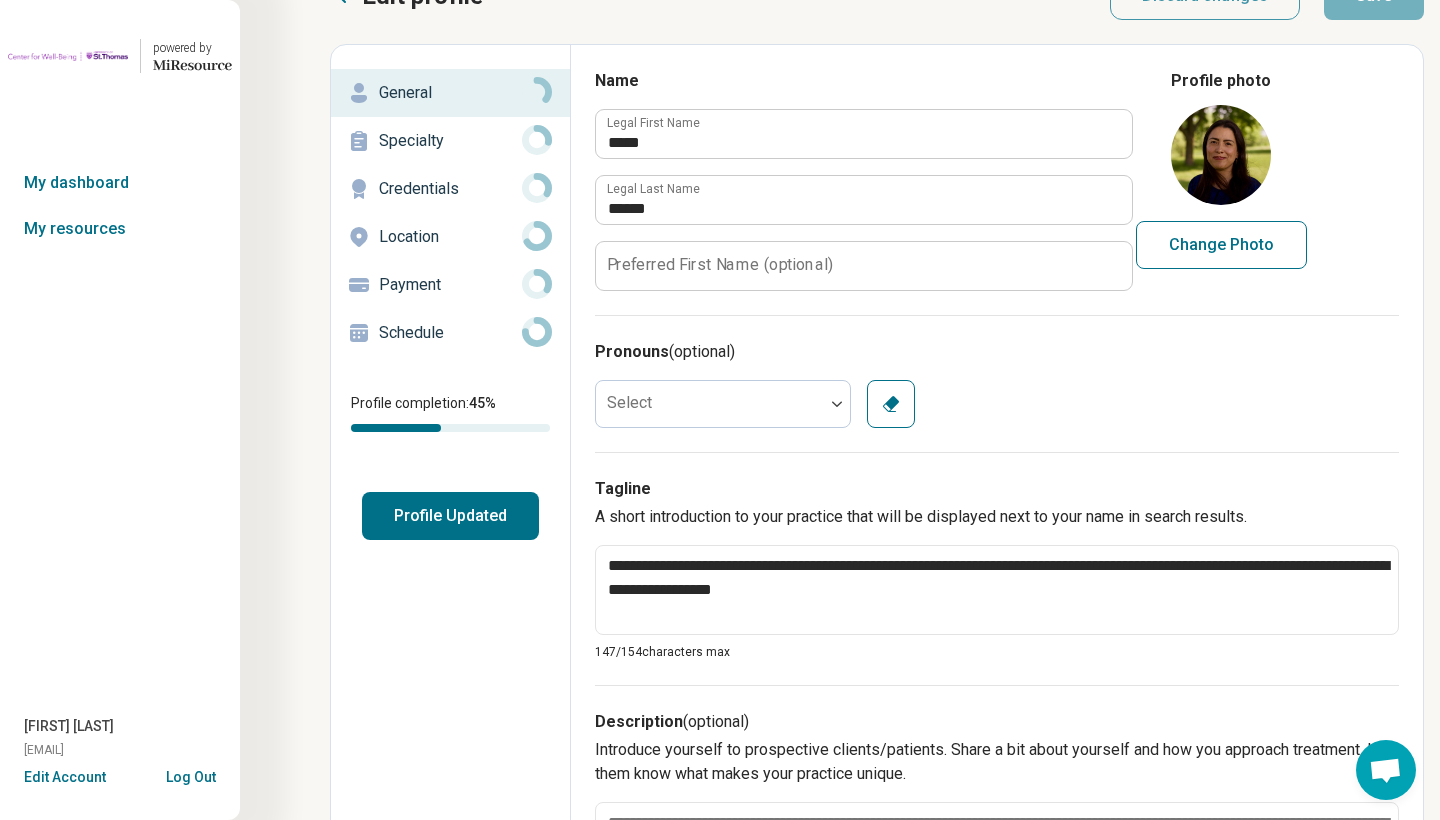 scroll, scrollTop: 74, scrollLeft: 0, axis: vertical 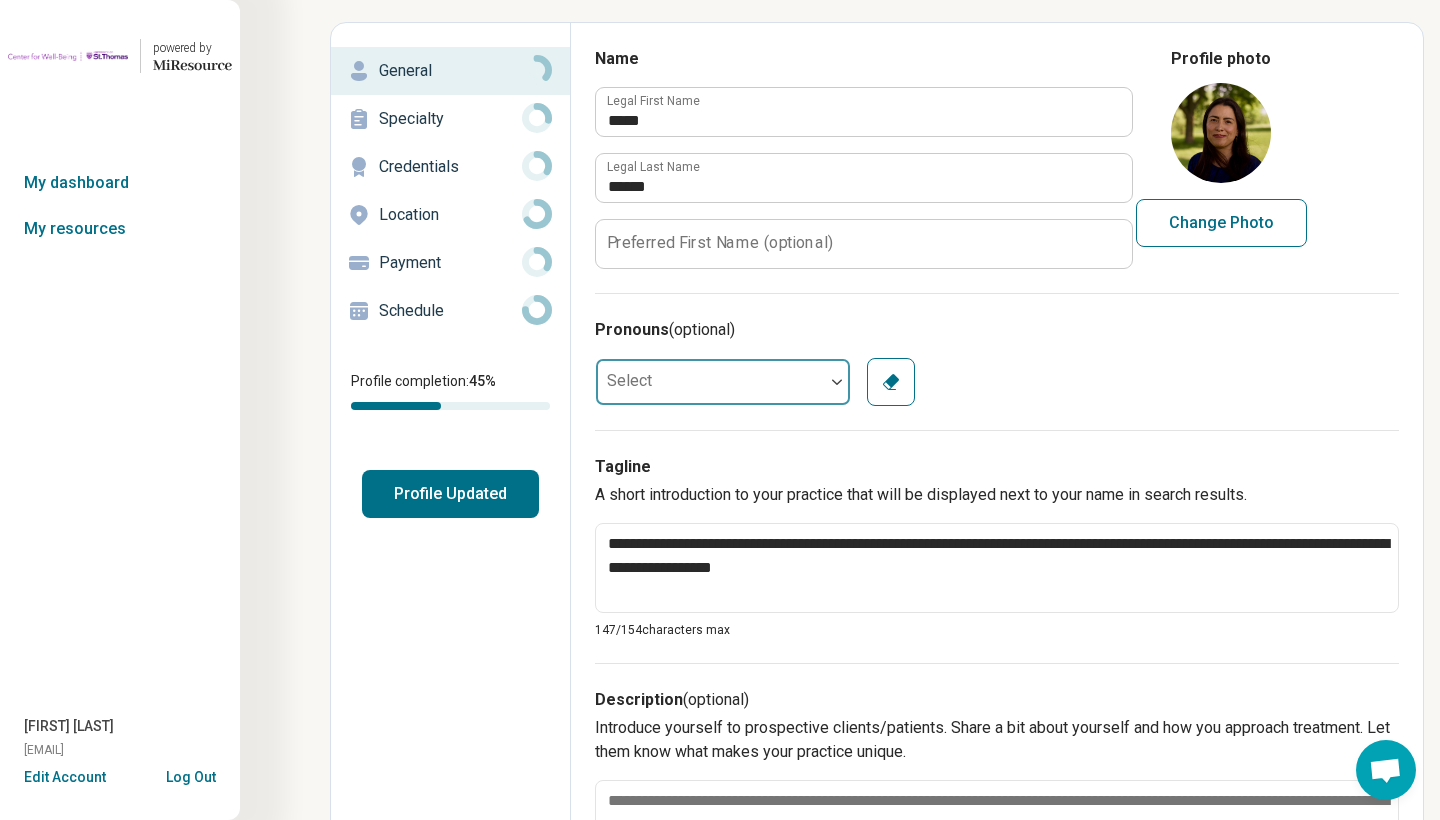 click at bounding box center (837, 382) 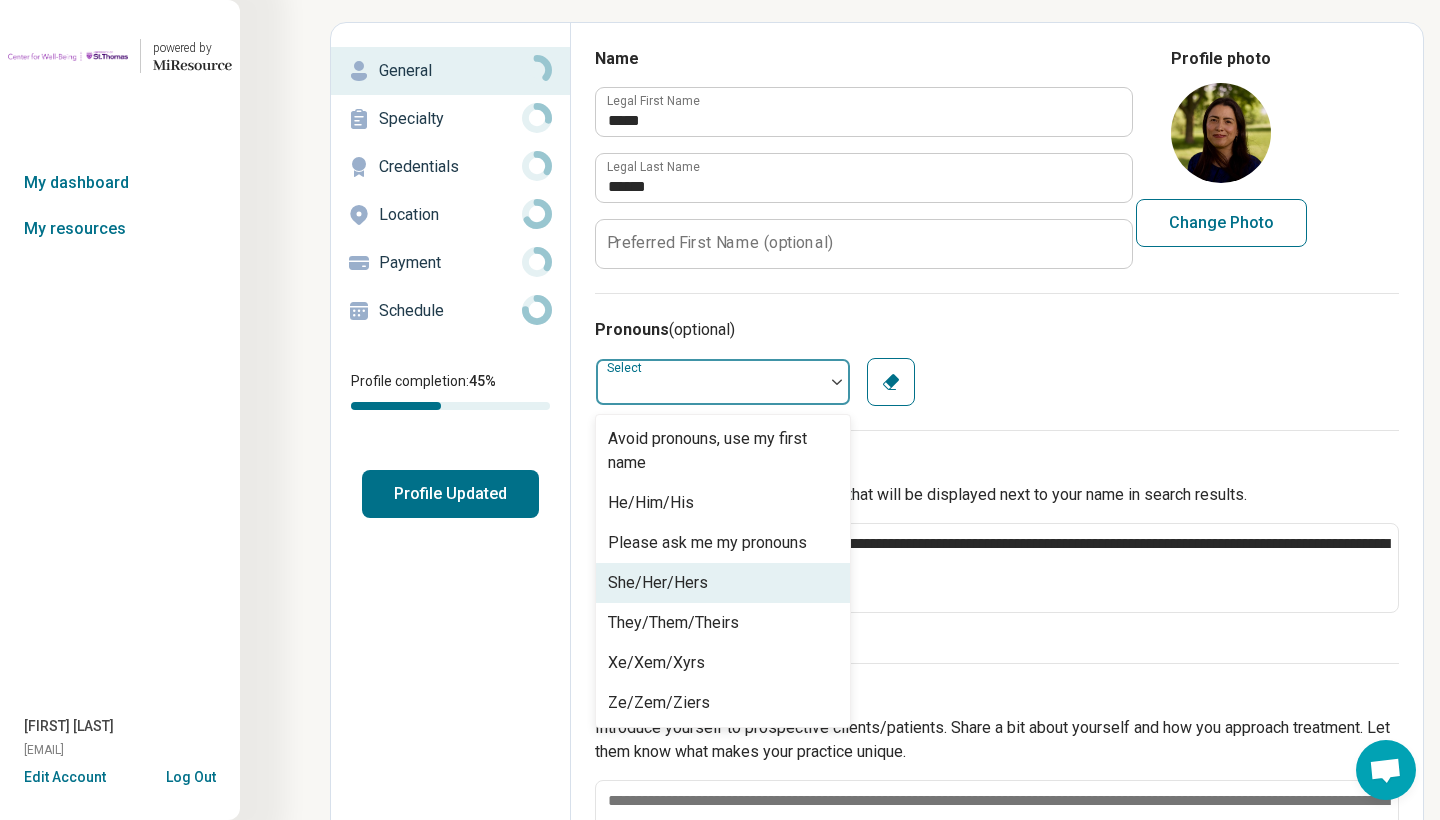 click on "She/Her/Hers" at bounding box center (723, 583) 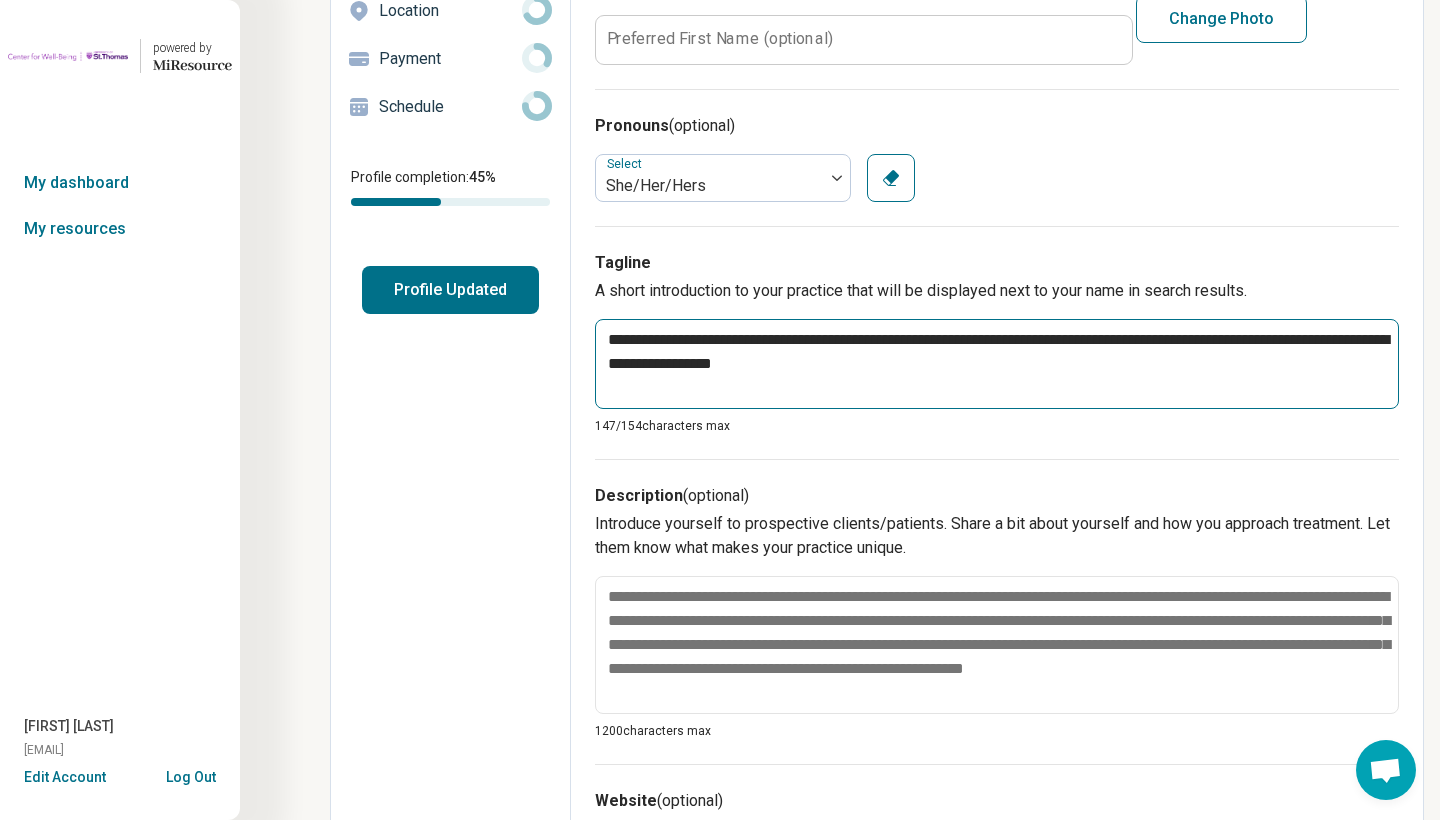 scroll, scrollTop: 288, scrollLeft: 0, axis: vertical 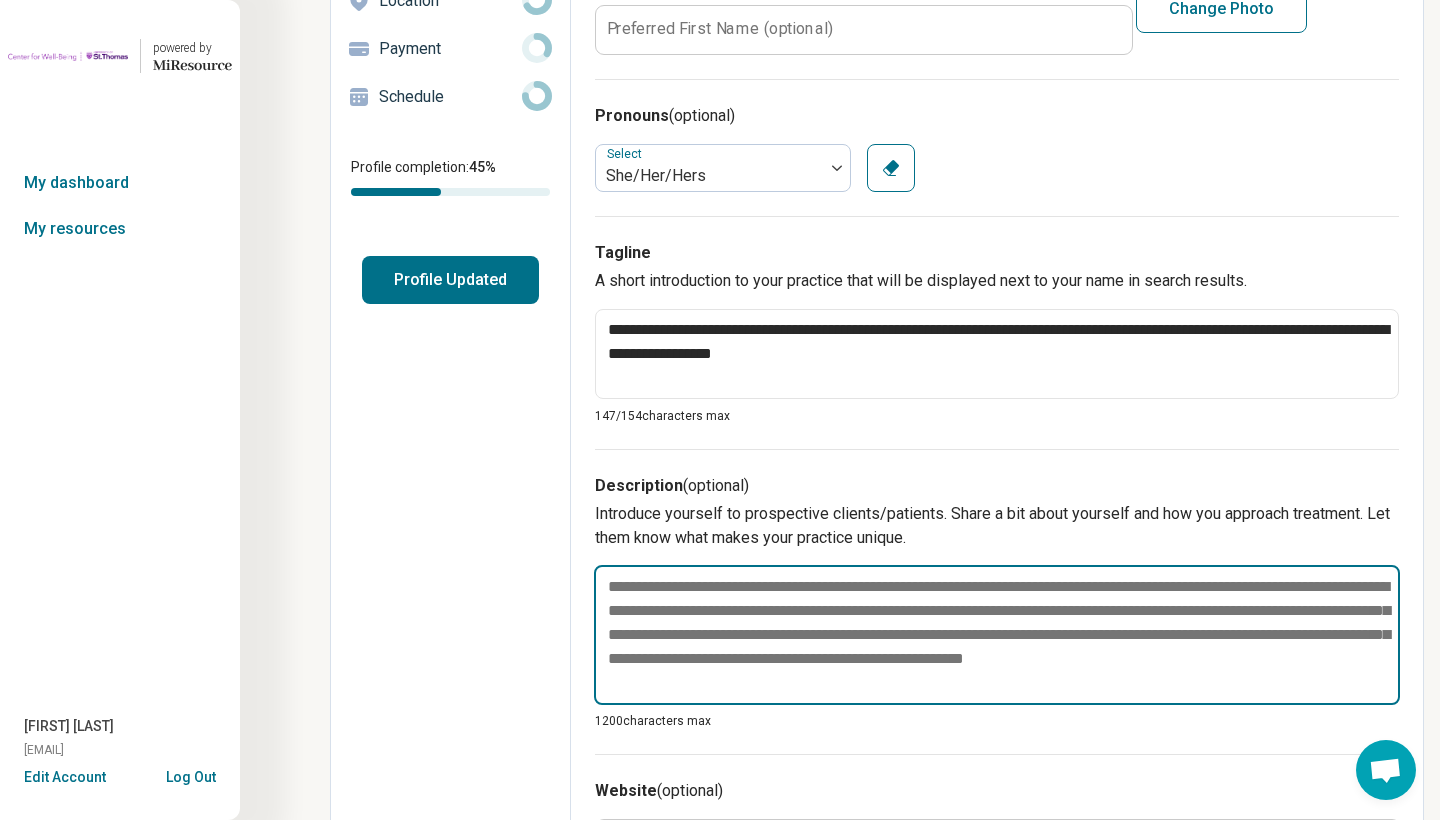 click at bounding box center [997, 635] 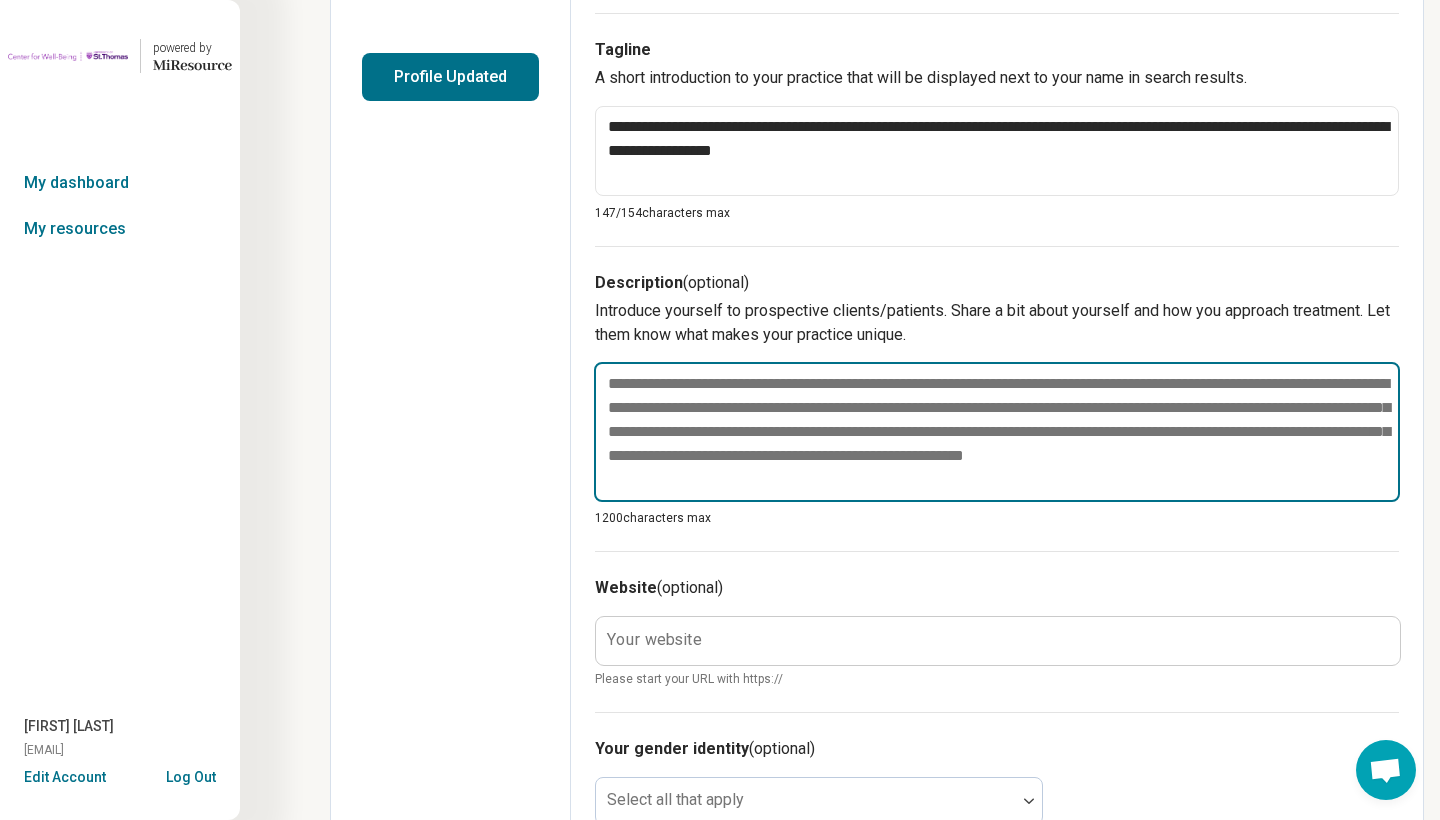 scroll, scrollTop: 517, scrollLeft: 0, axis: vertical 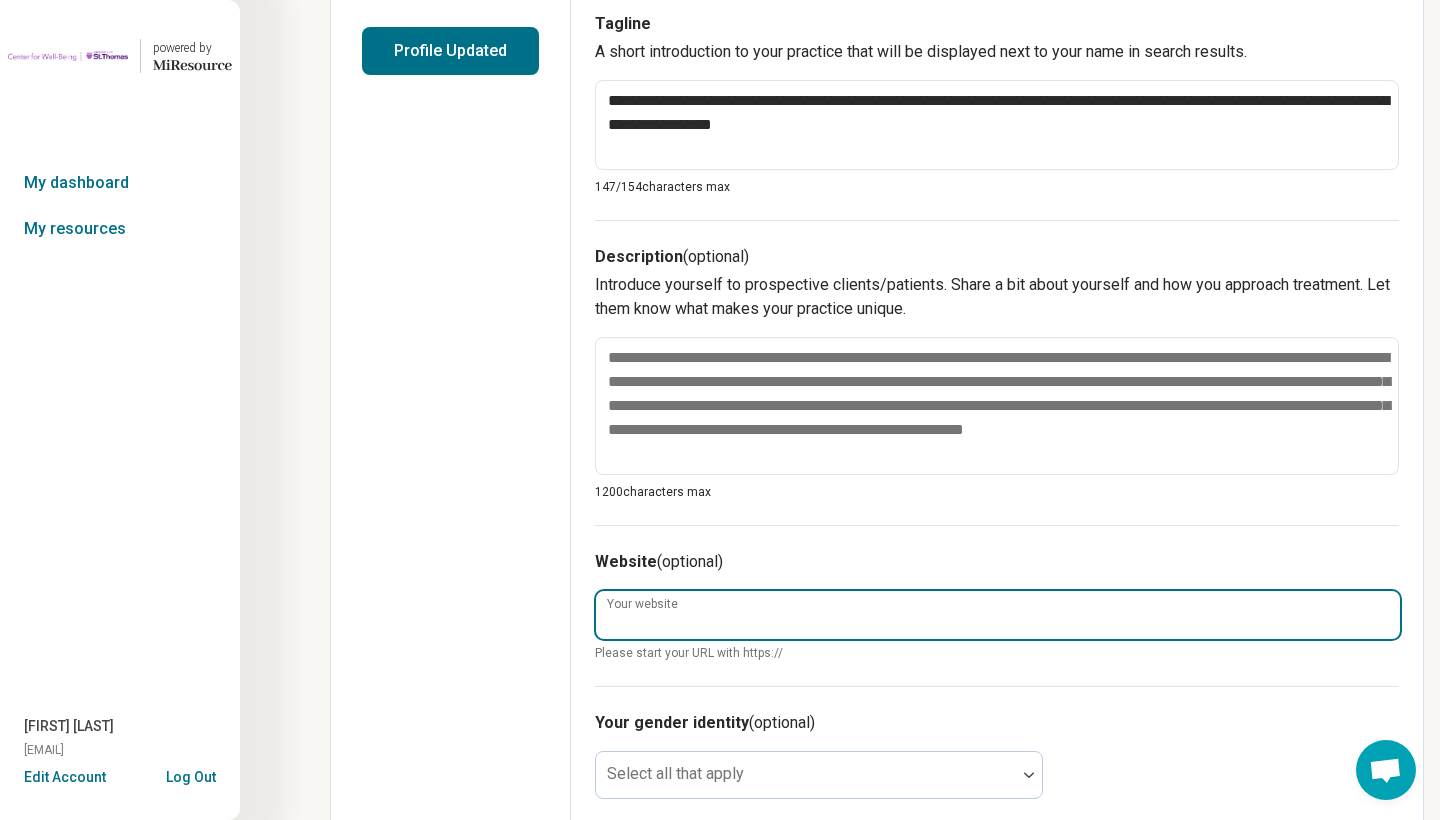 click on "Your website" at bounding box center [998, 615] 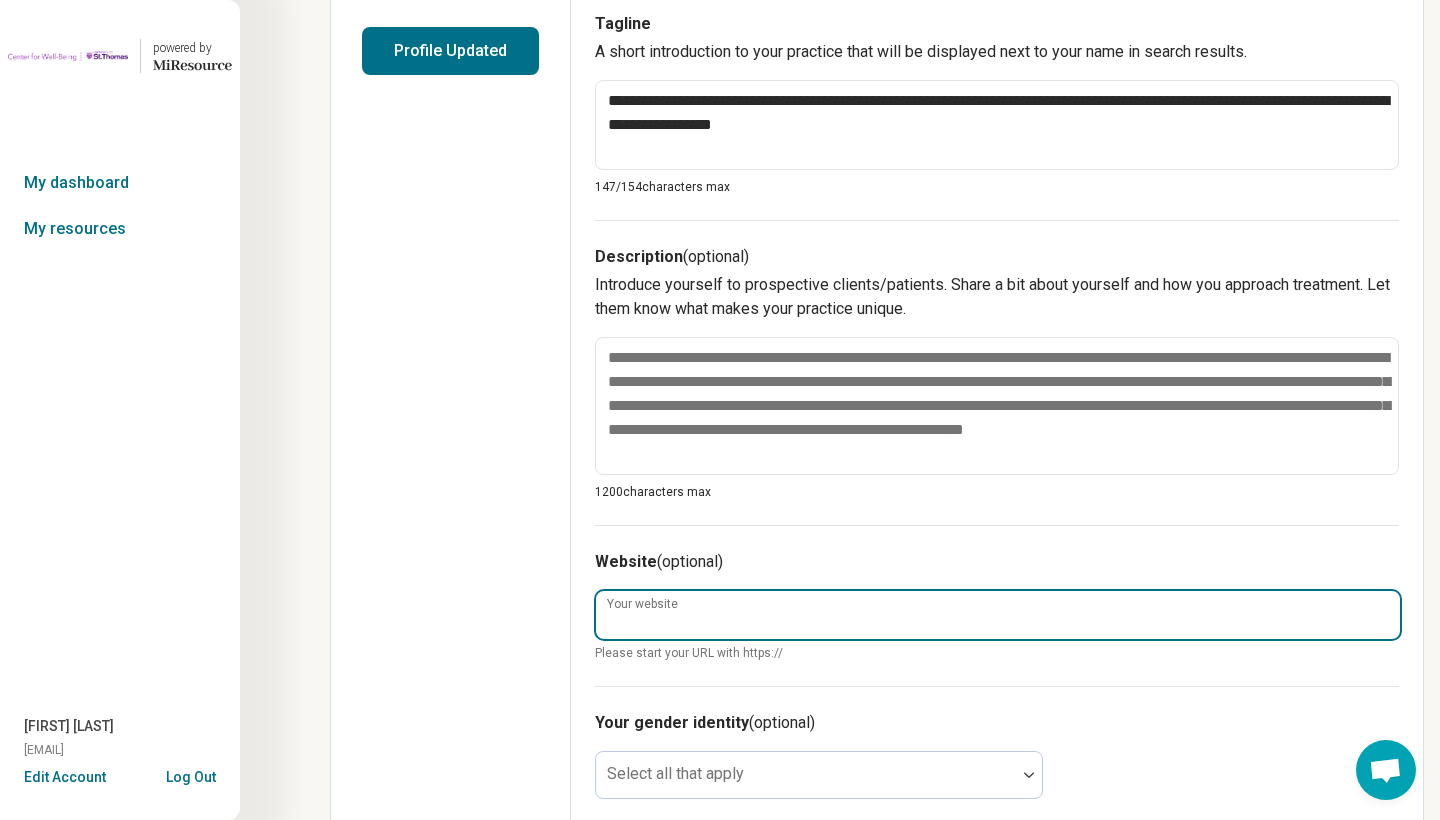 paste on "**********" 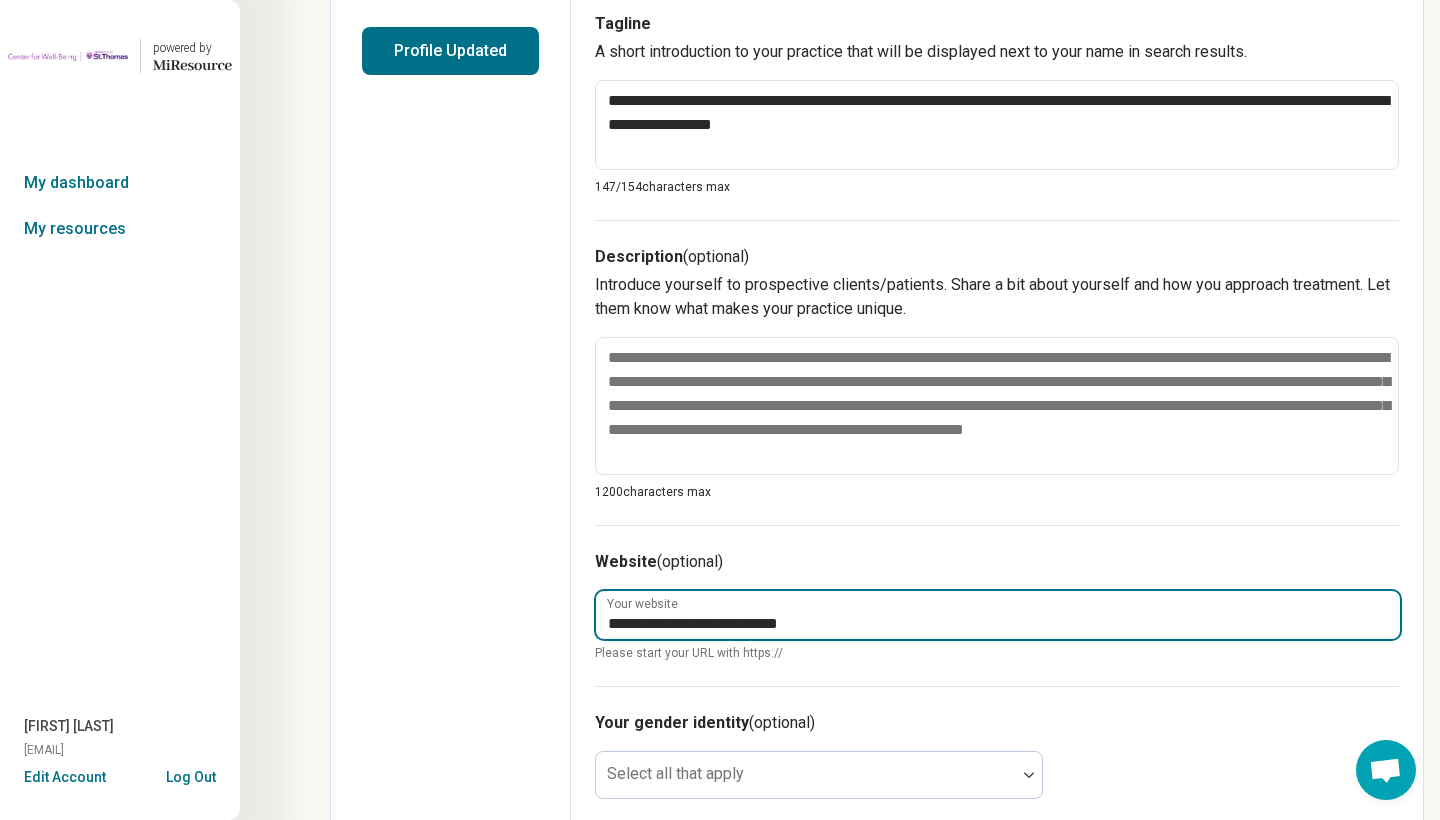 type on "**********" 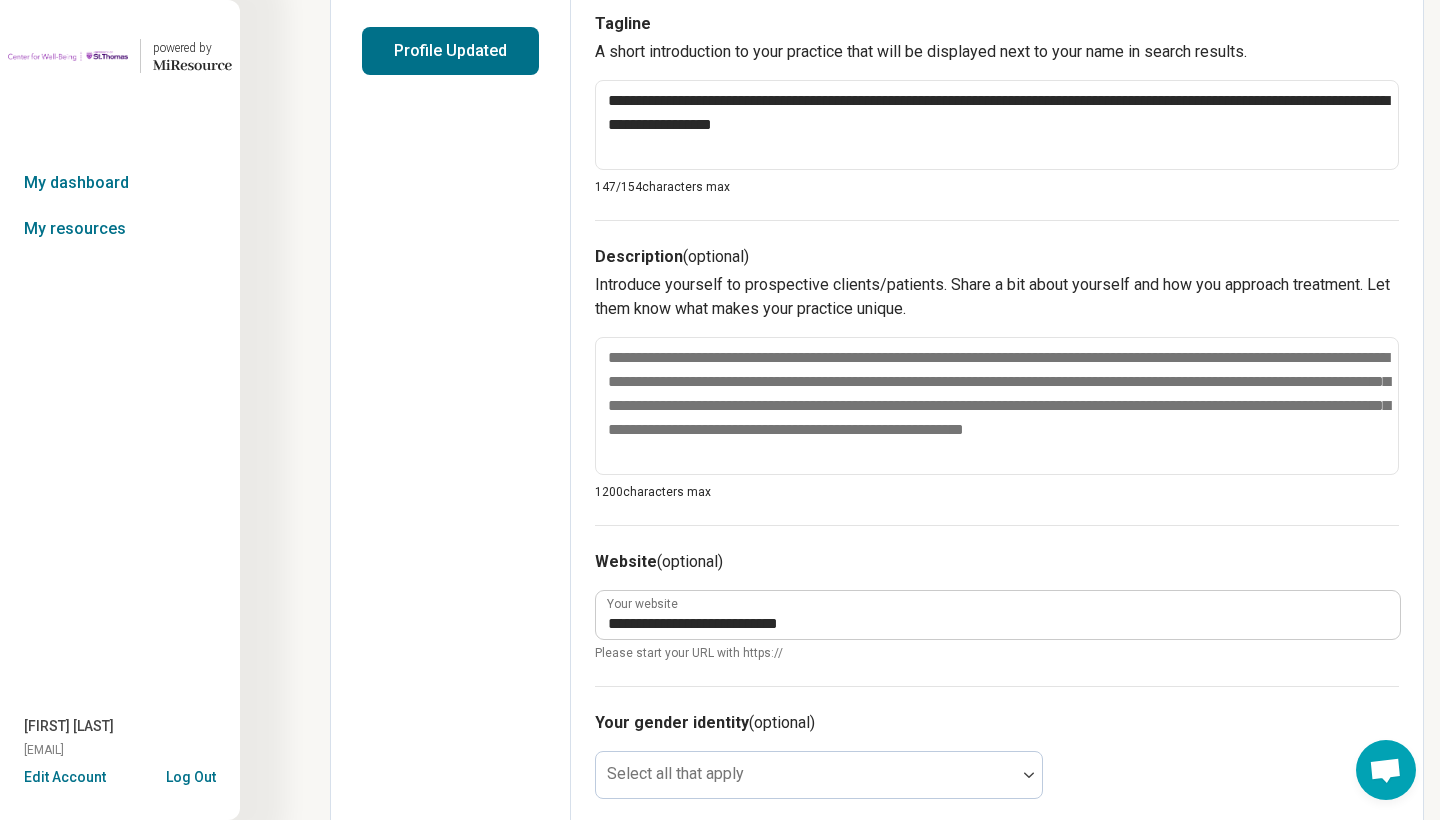 click on "Edit profile General Specialty Credentials Location Payment Schedule Profile completion:  45 % Profile Updated" at bounding box center [451, 455] 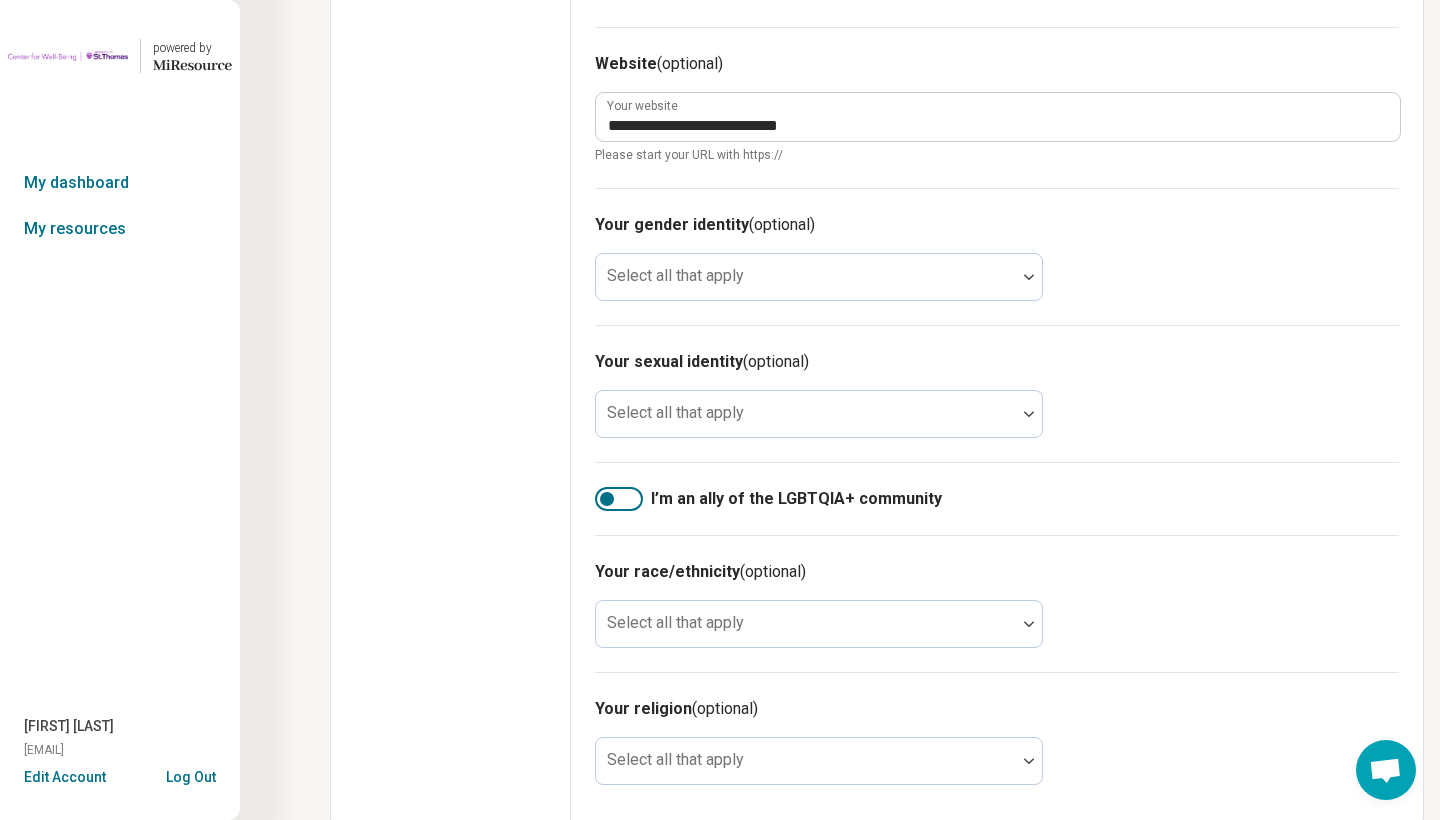 scroll, scrollTop: 1016, scrollLeft: 0, axis: vertical 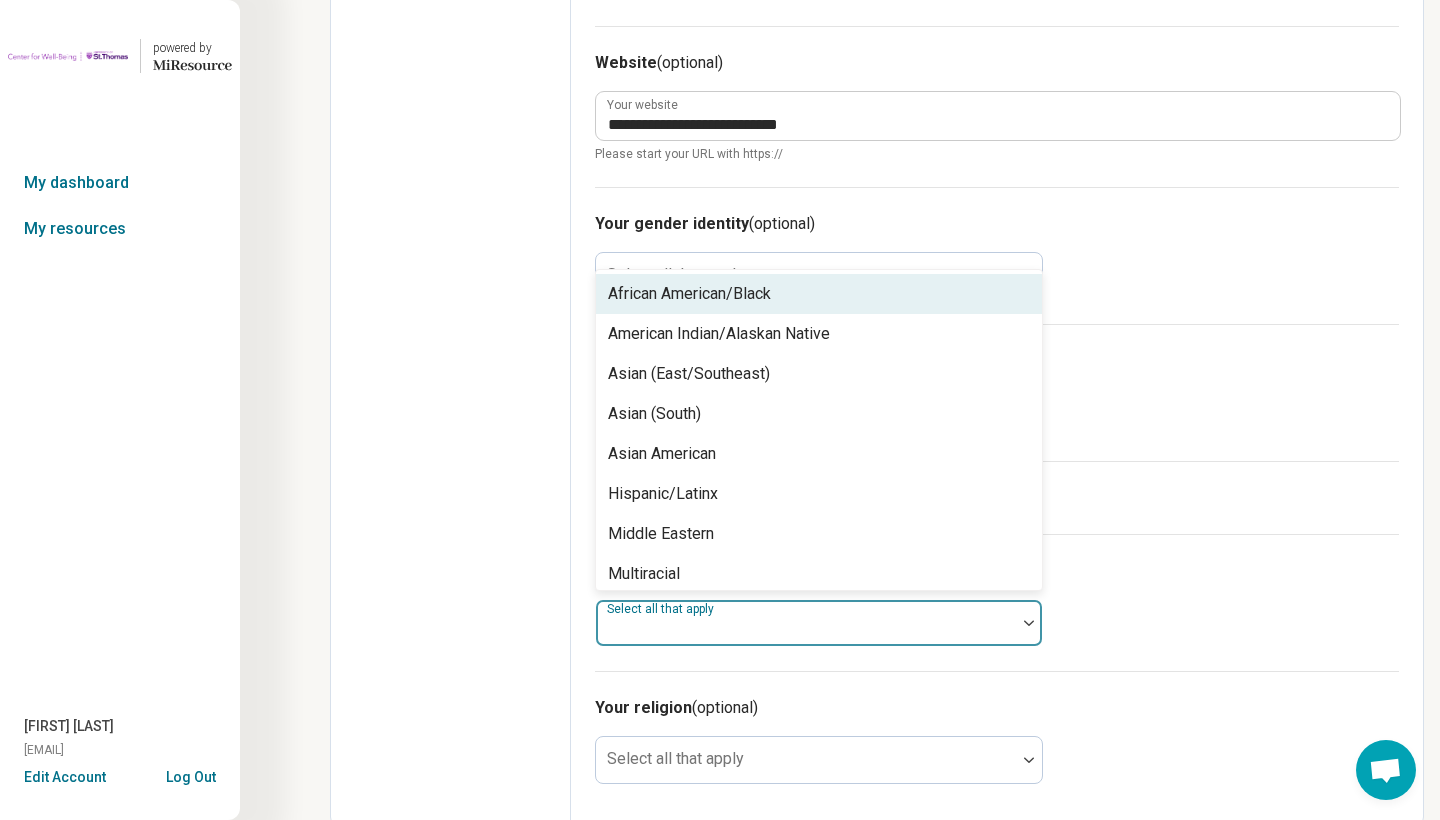 click at bounding box center (806, 623) 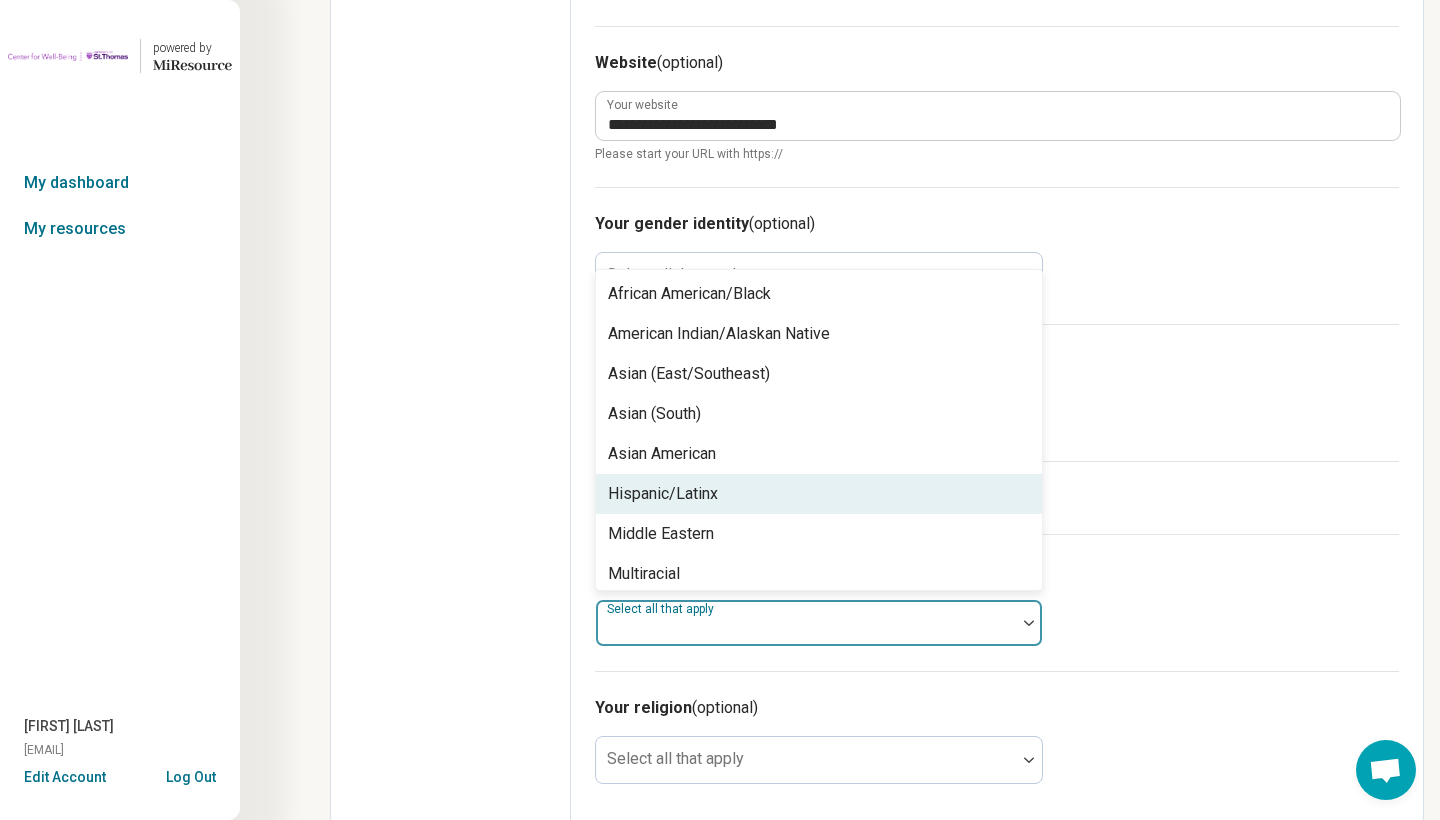 click on "Hispanic/Latinx" at bounding box center [819, 494] 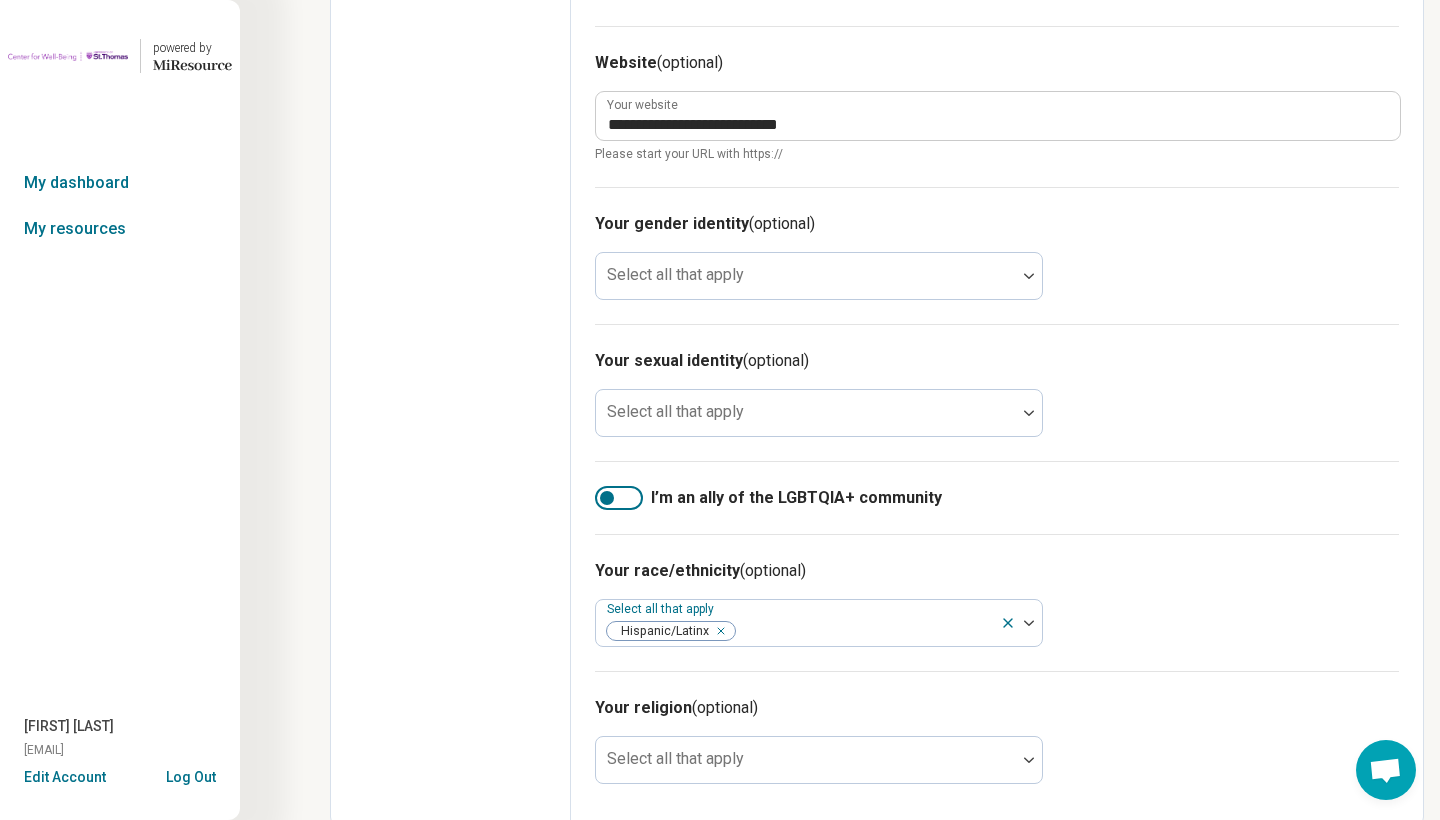 click on "Edit profile General Specialty Credentials Location Payment Schedule Profile completion:  45 % Profile Updated" at bounding box center [451, -44] 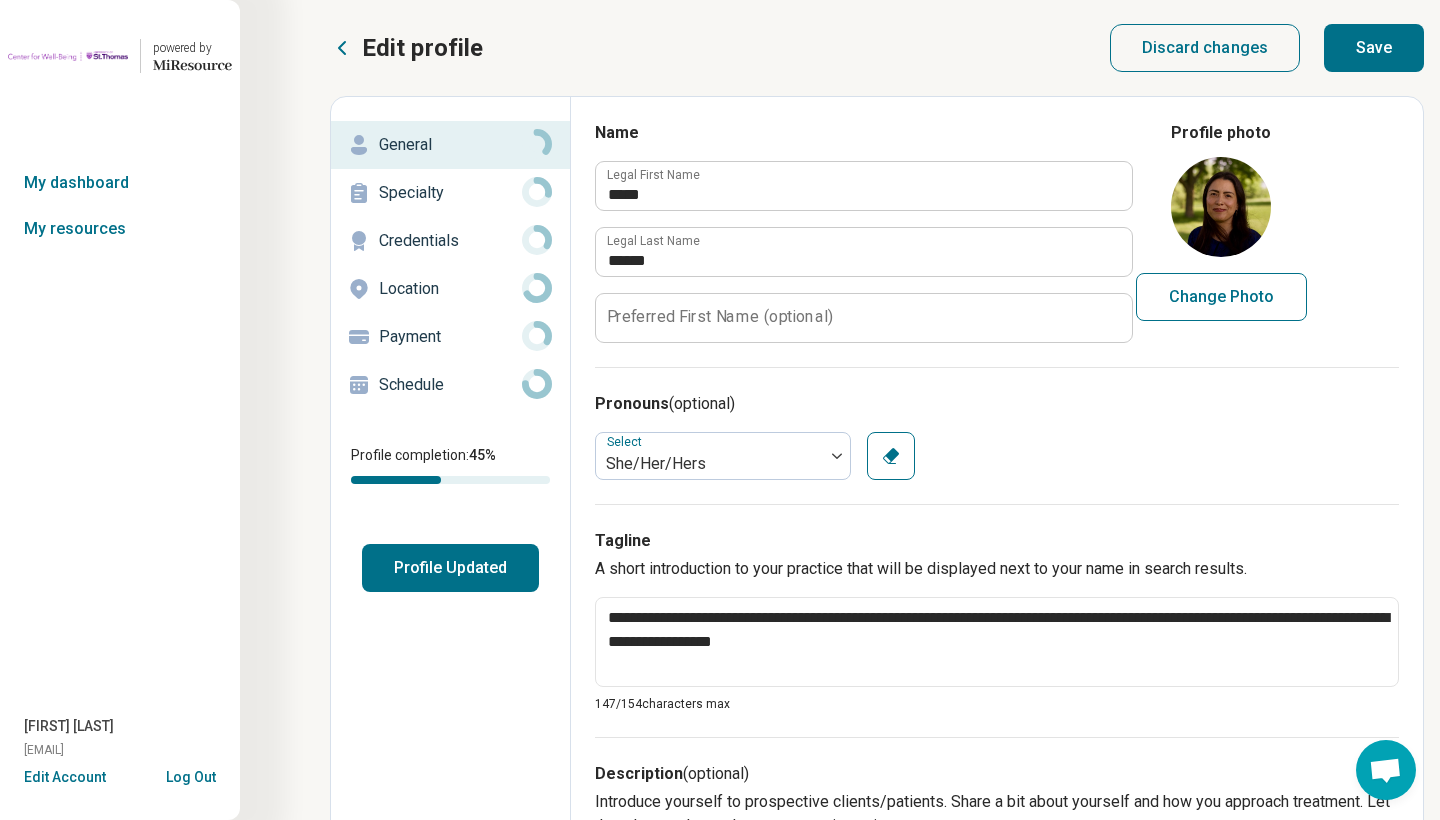 scroll, scrollTop: 0, scrollLeft: 0, axis: both 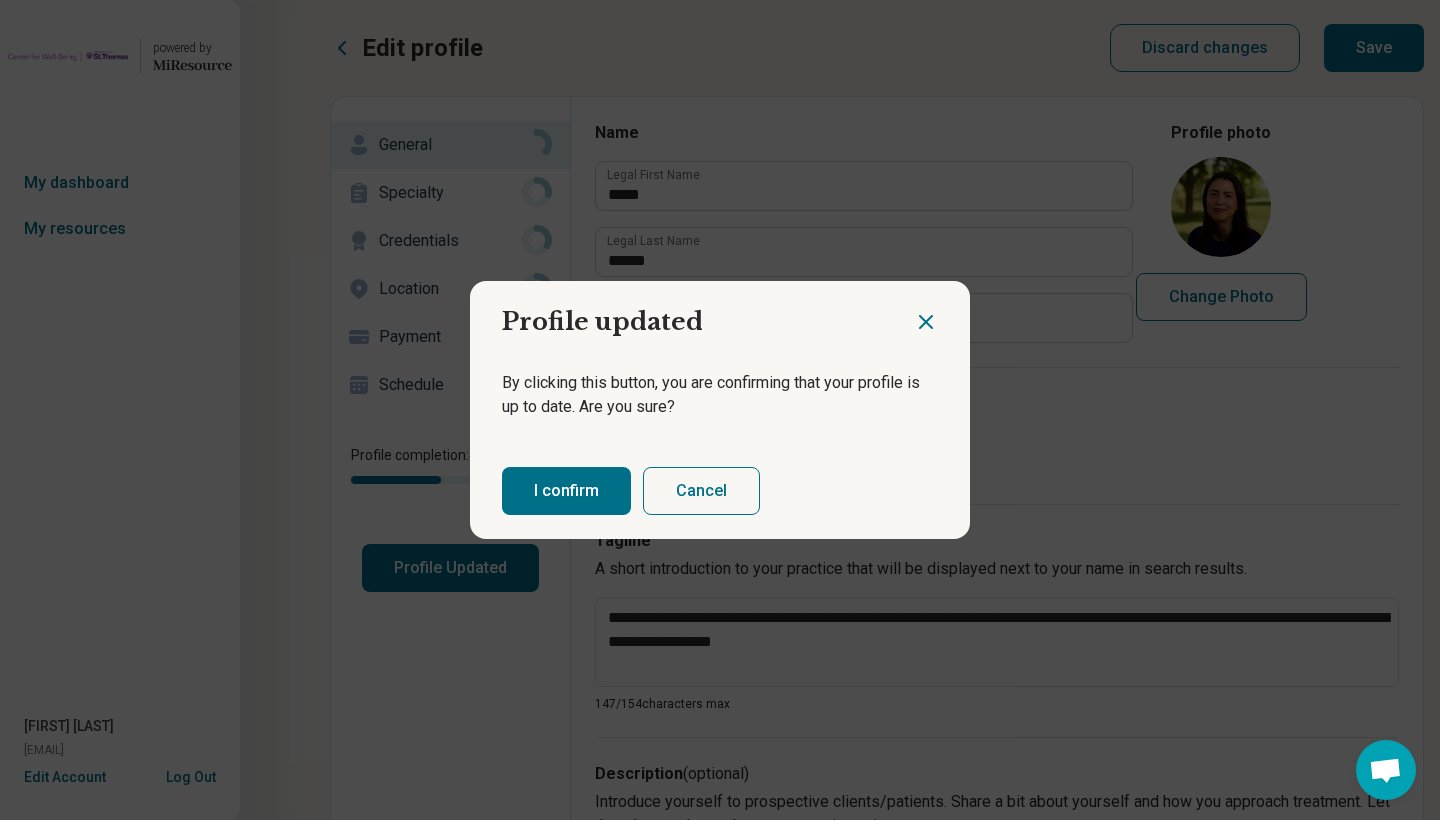 click on "I confirm" at bounding box center [566, 491] 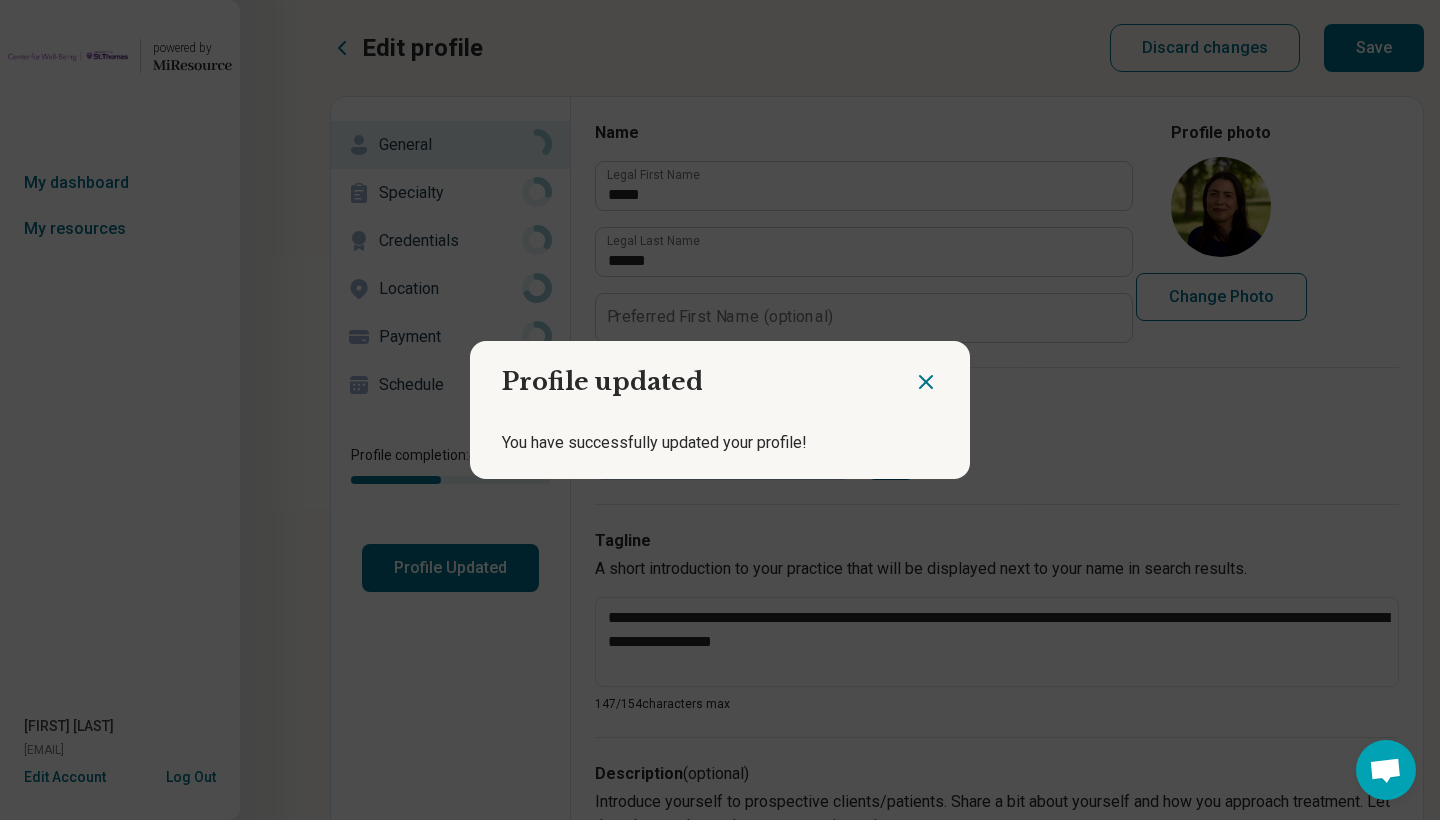 click 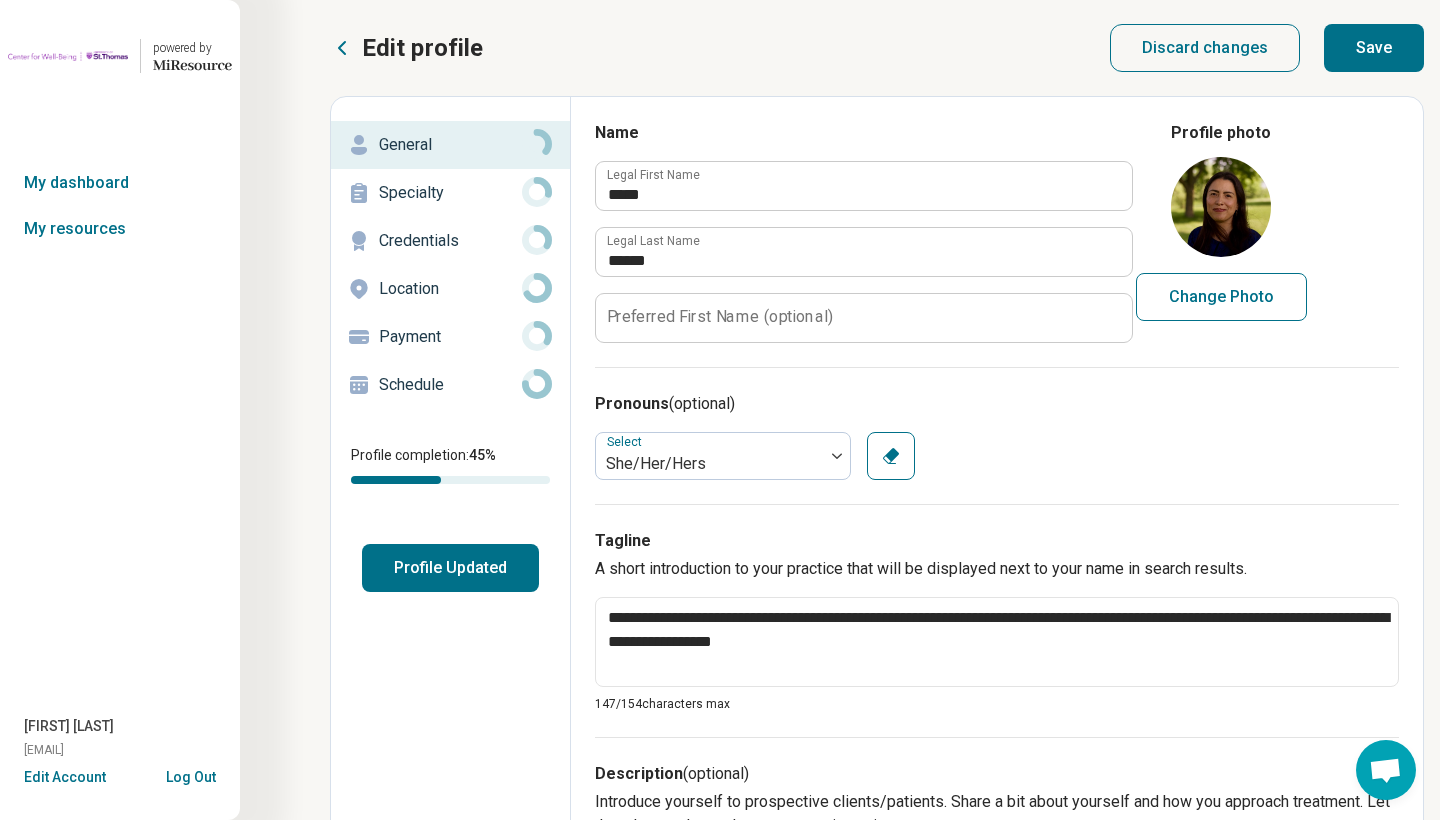 click on "Save" at bounding box center (1374, 48) 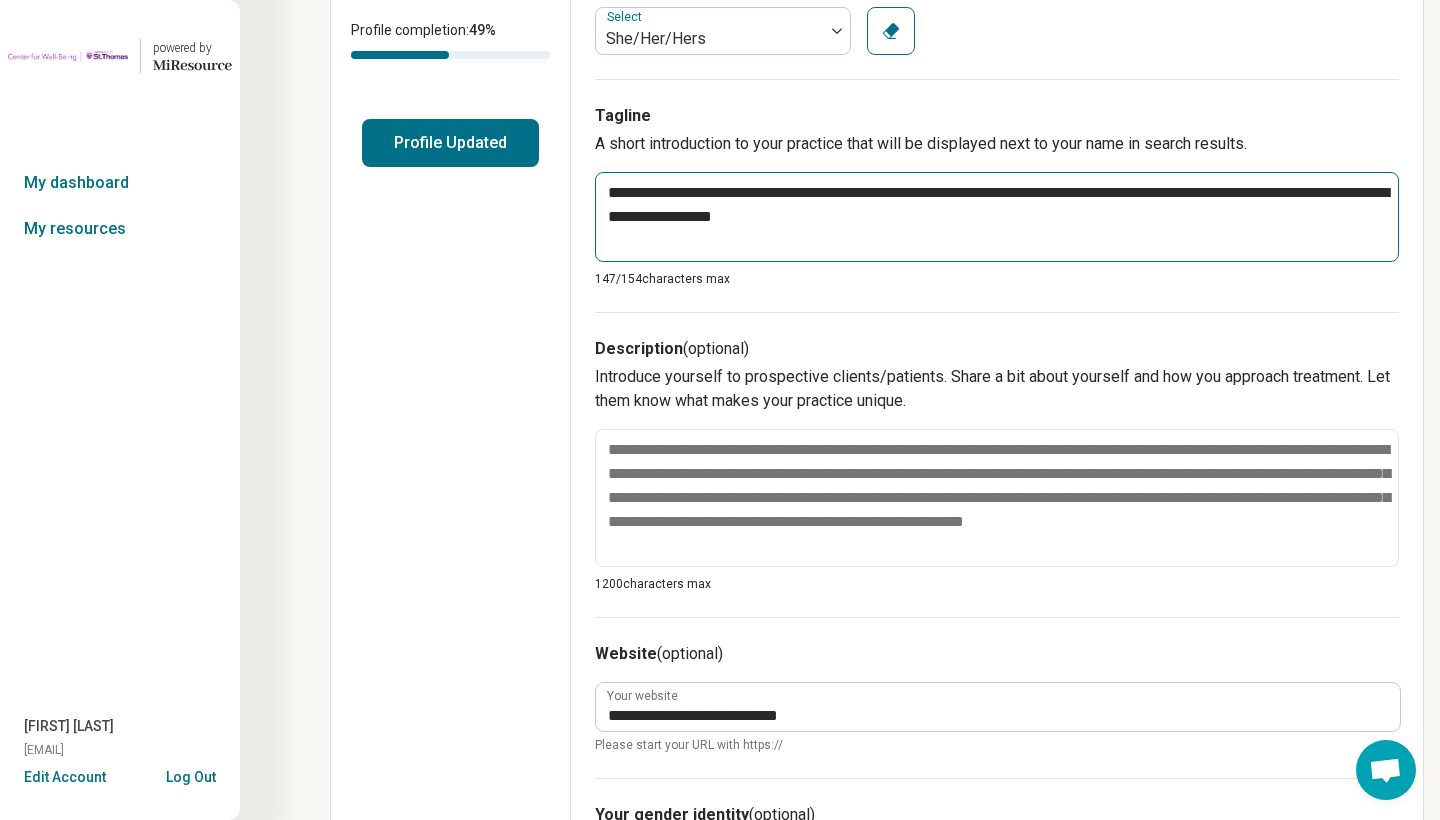 scroll, scrollTop: 431, scrollLeft: 0, axis: vertical 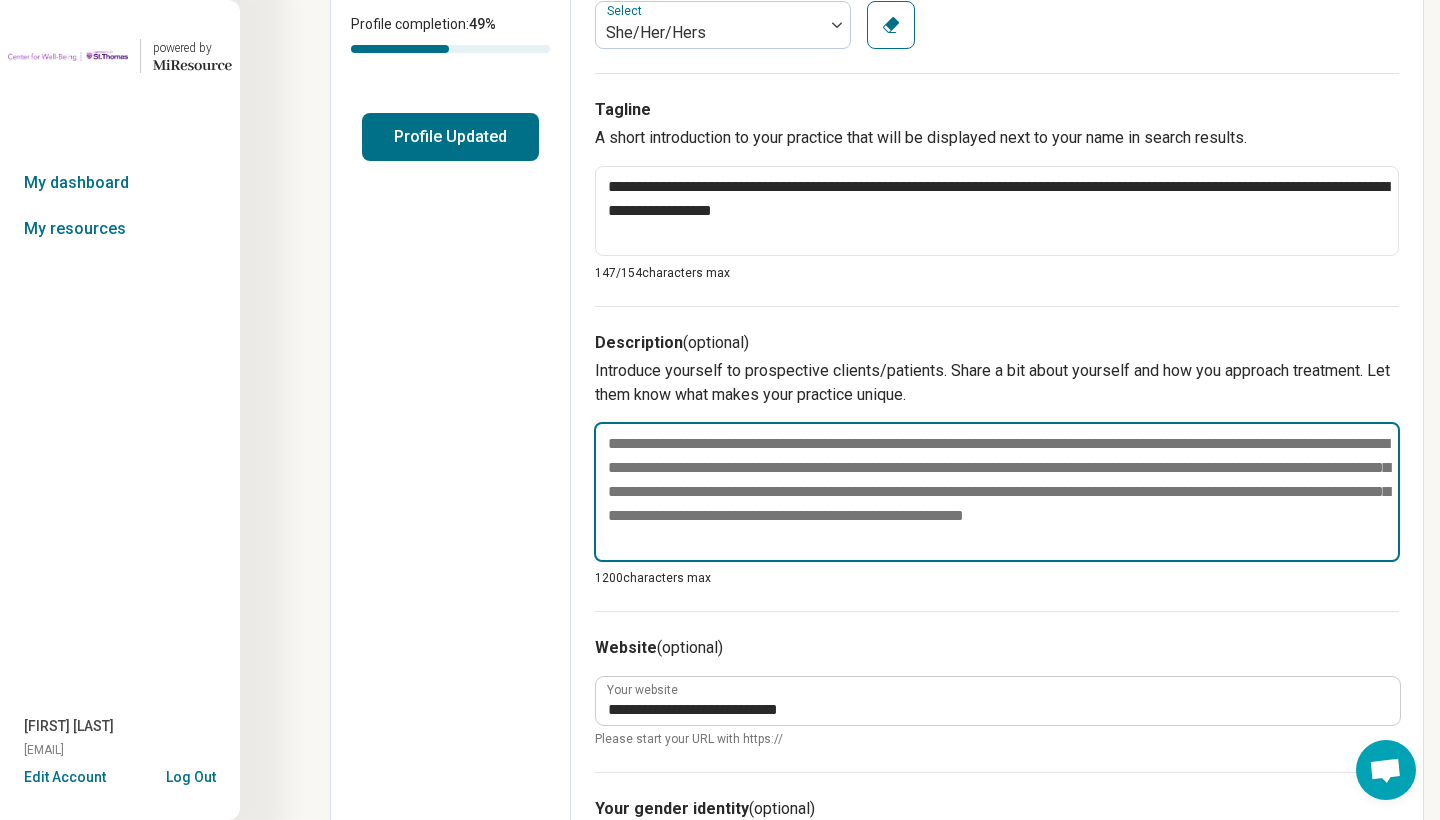 click at bounding box center [997, 492] 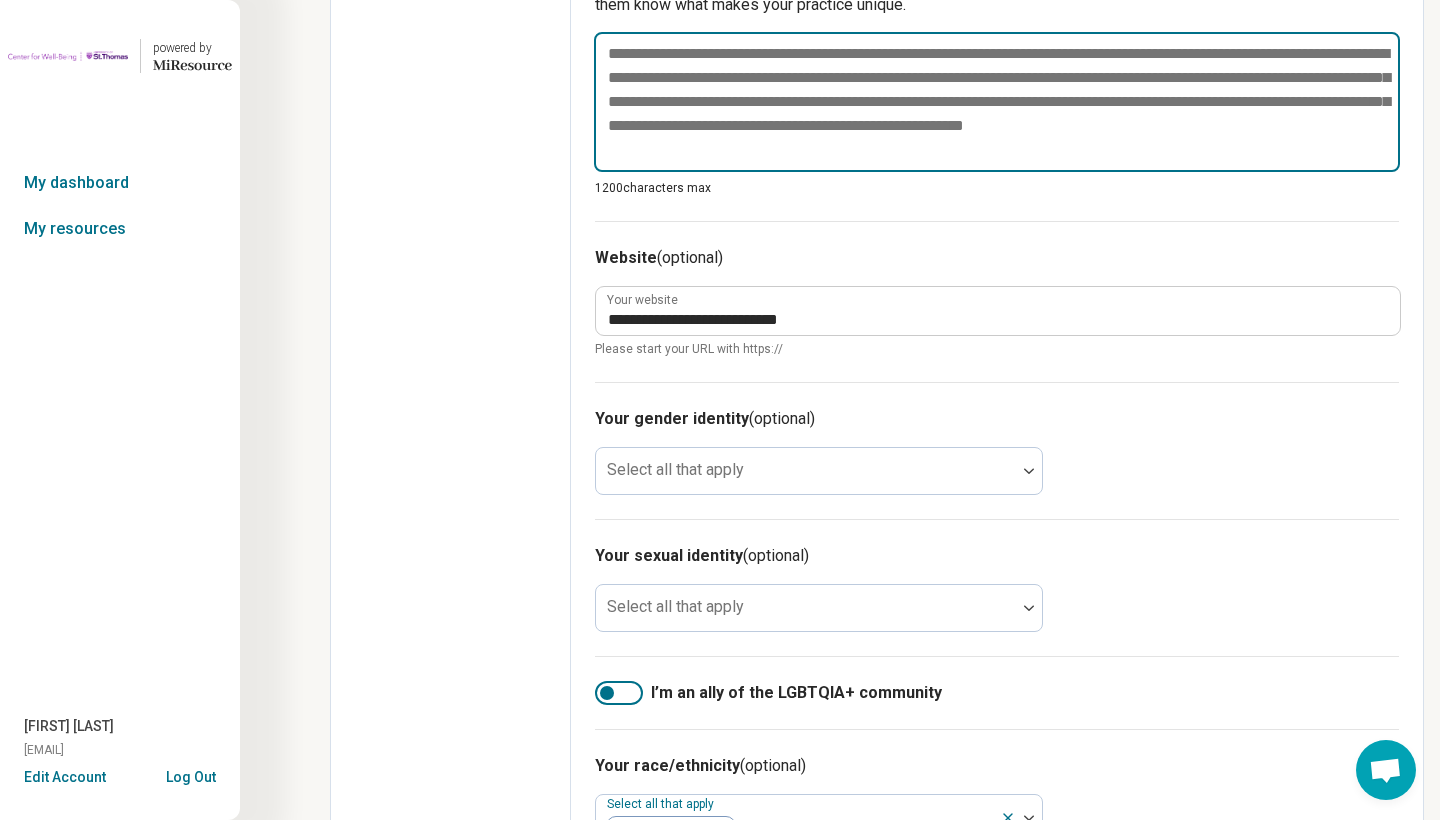 scroll, scrollTop: 823, scrollLeft: 0, axis: vertical 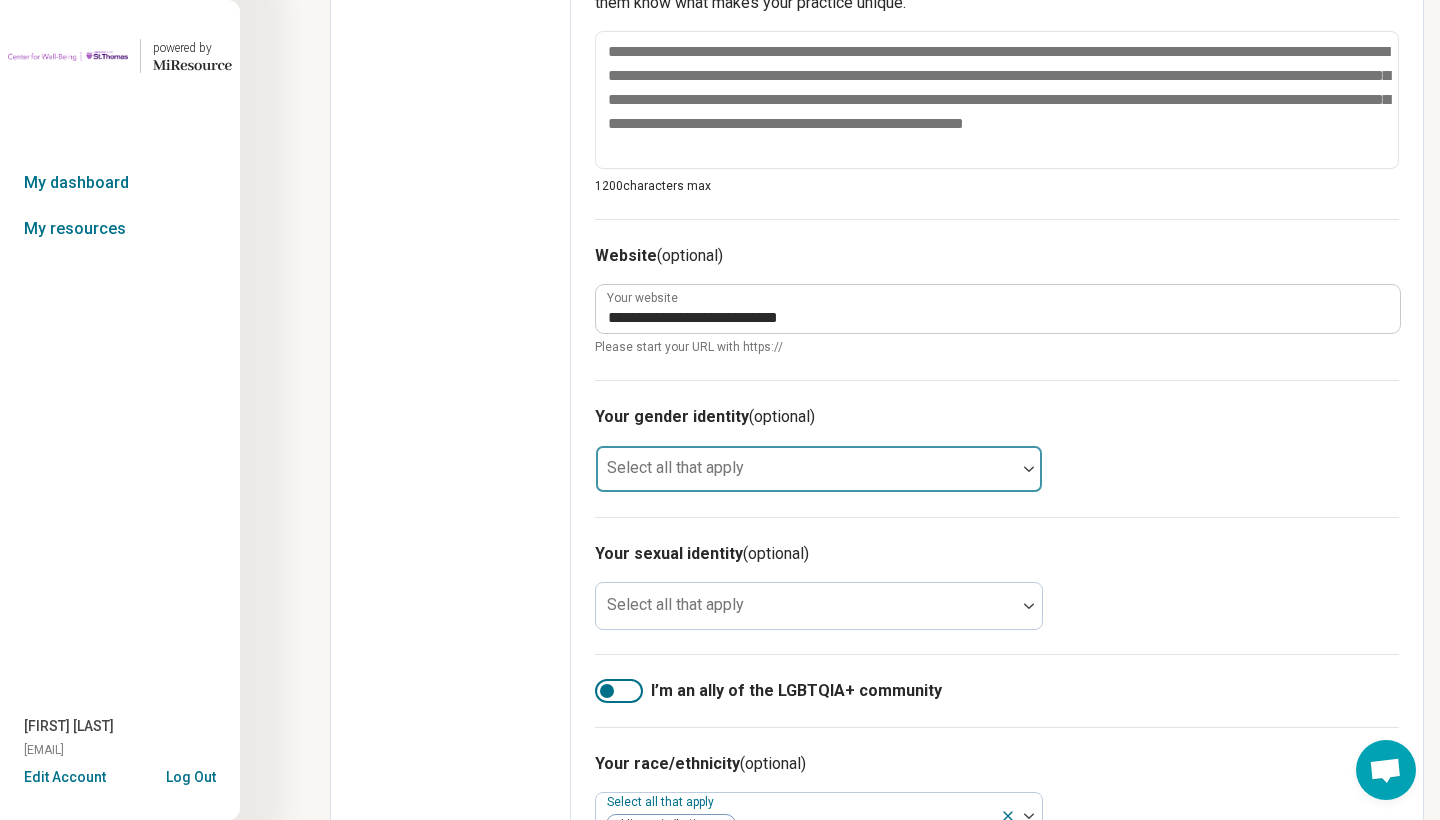 click at bounding box center [1029, 469] 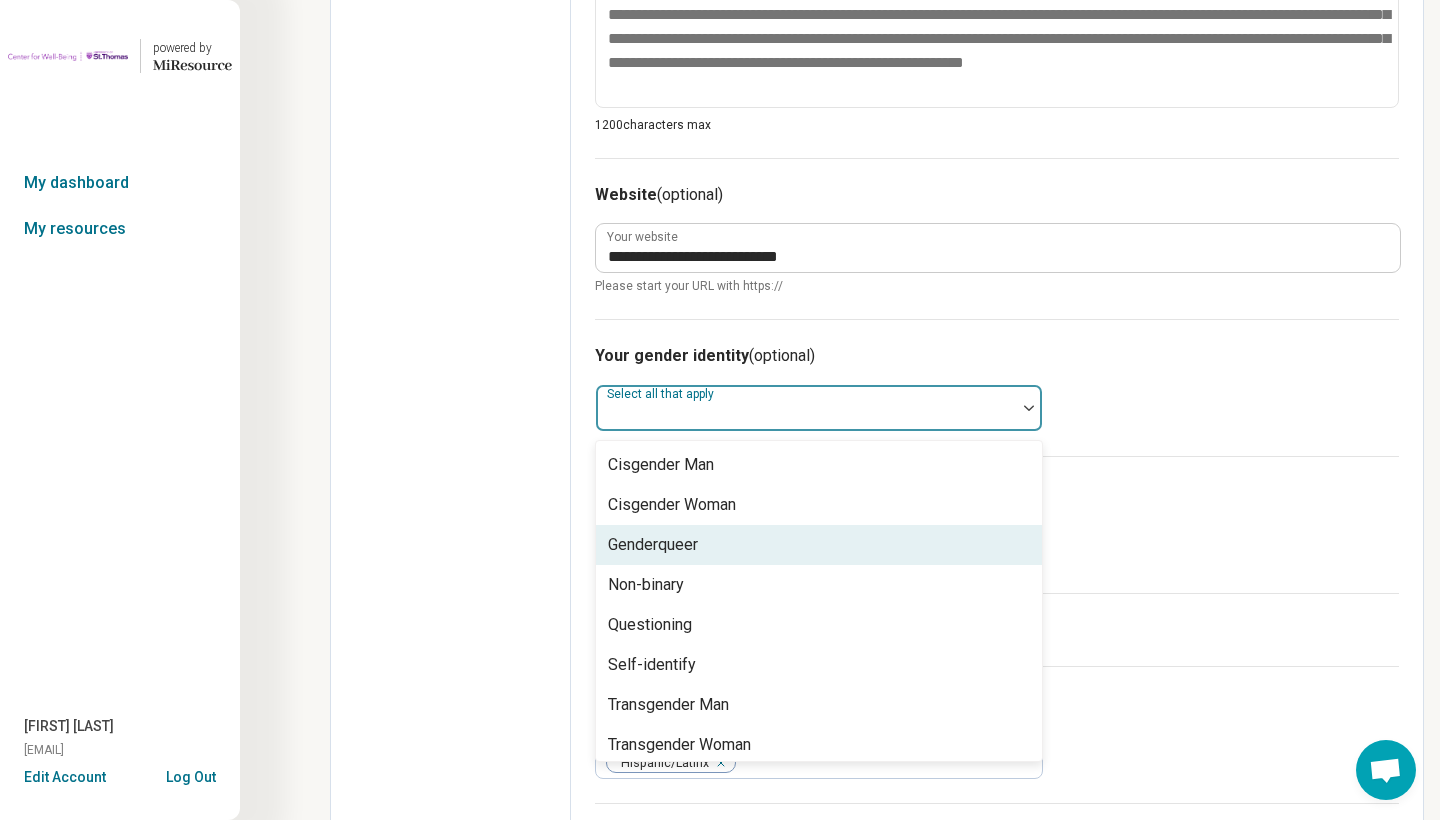 scroll, scrollTop: 883, scrollLeft: 0, axis: vertical 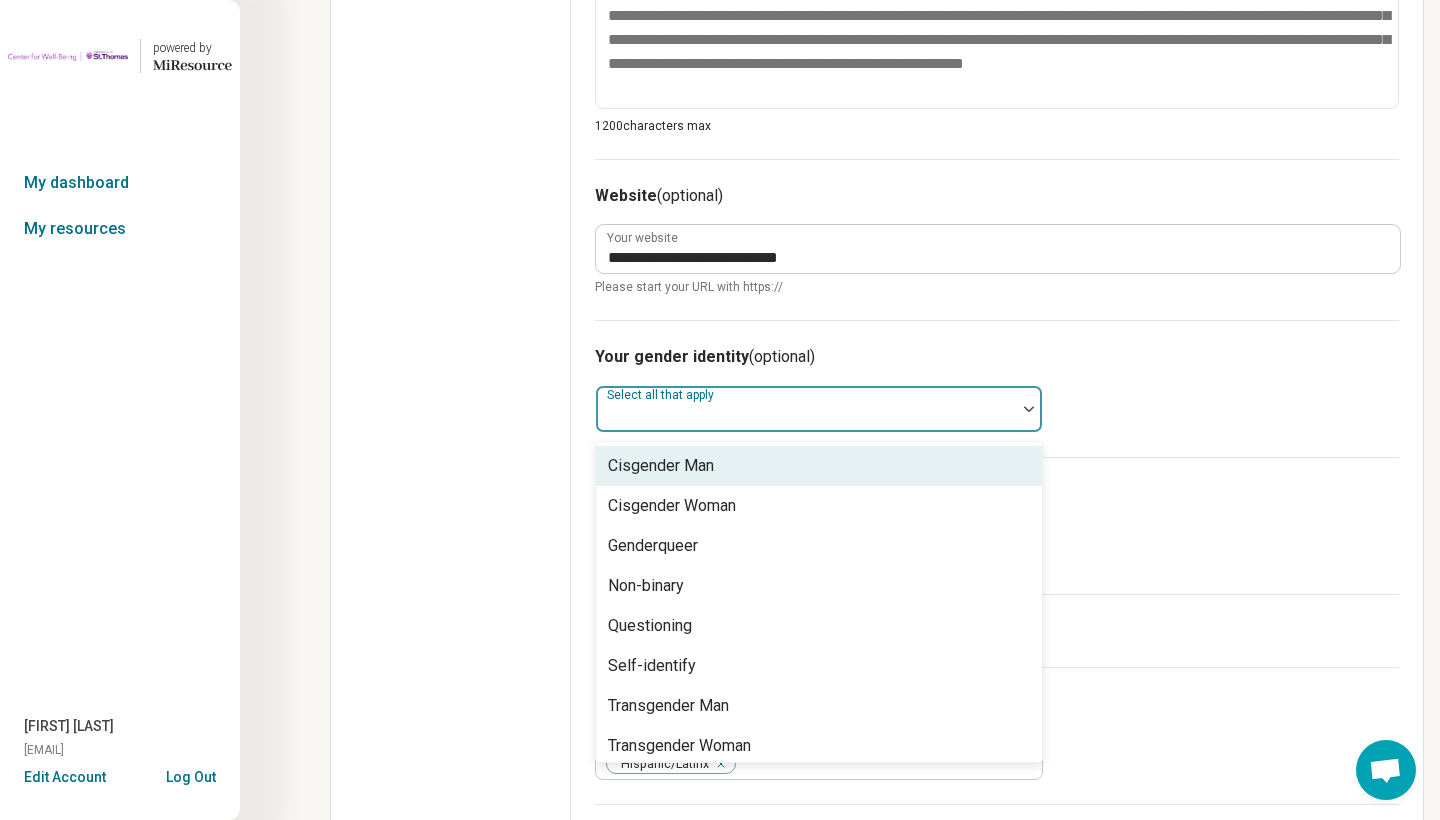 click on "Your gender identity  (optional) Cisgender Man, 1 of 8. 8 results available. Use Up and Down to choose options, press Enter to select the currently focused option, press Escape to exit the menu, press Tab to select the option and exit the menu. Select all that apply Cisgender Man Cisgender Woman Genderqueer Non-binary Questioning Self-identify Transgender Man Transgender Woman" at bounding box center [997, 388] 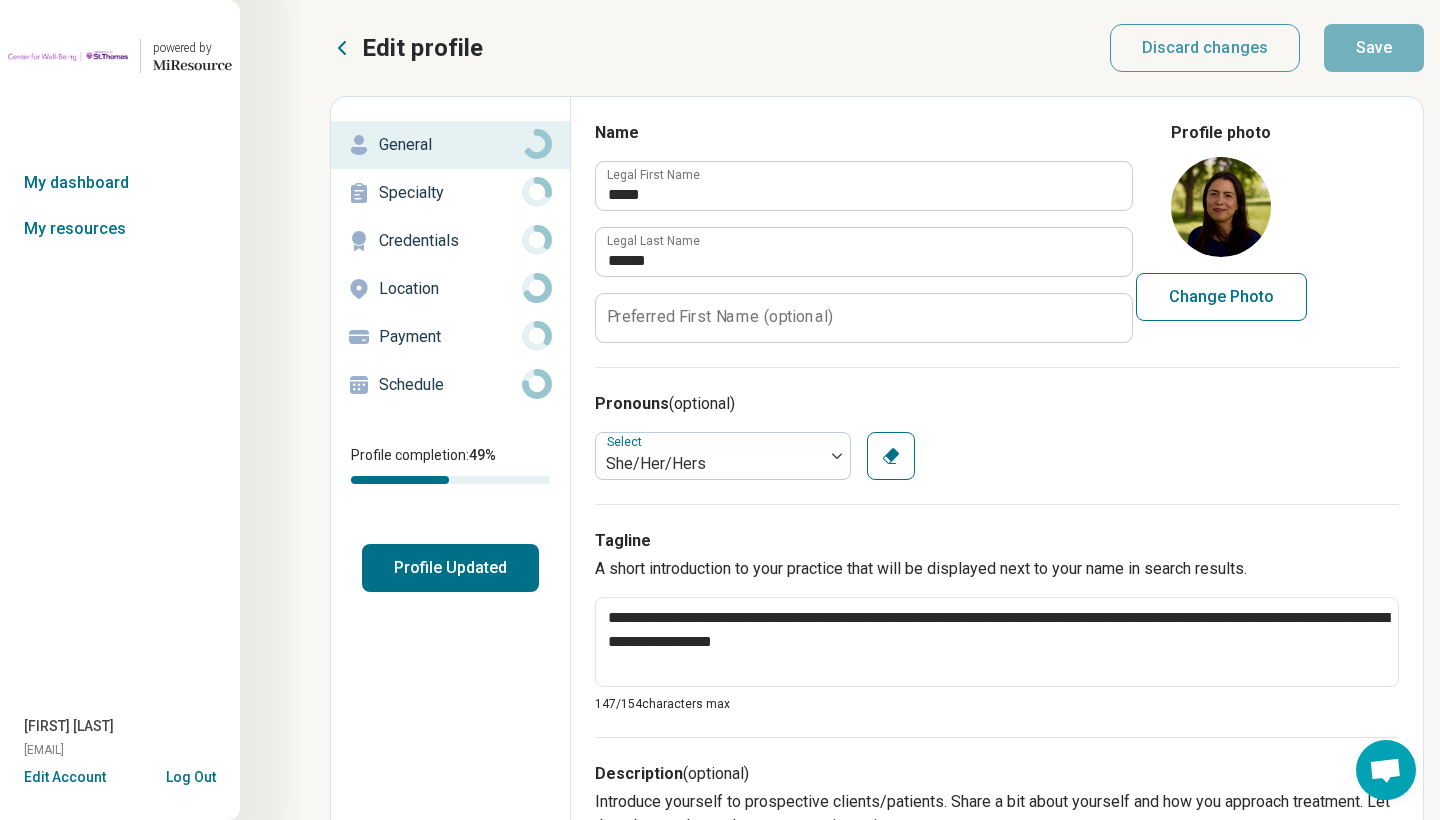 scroll, scrollTop: 0, scrollLeft: 0, axis: both 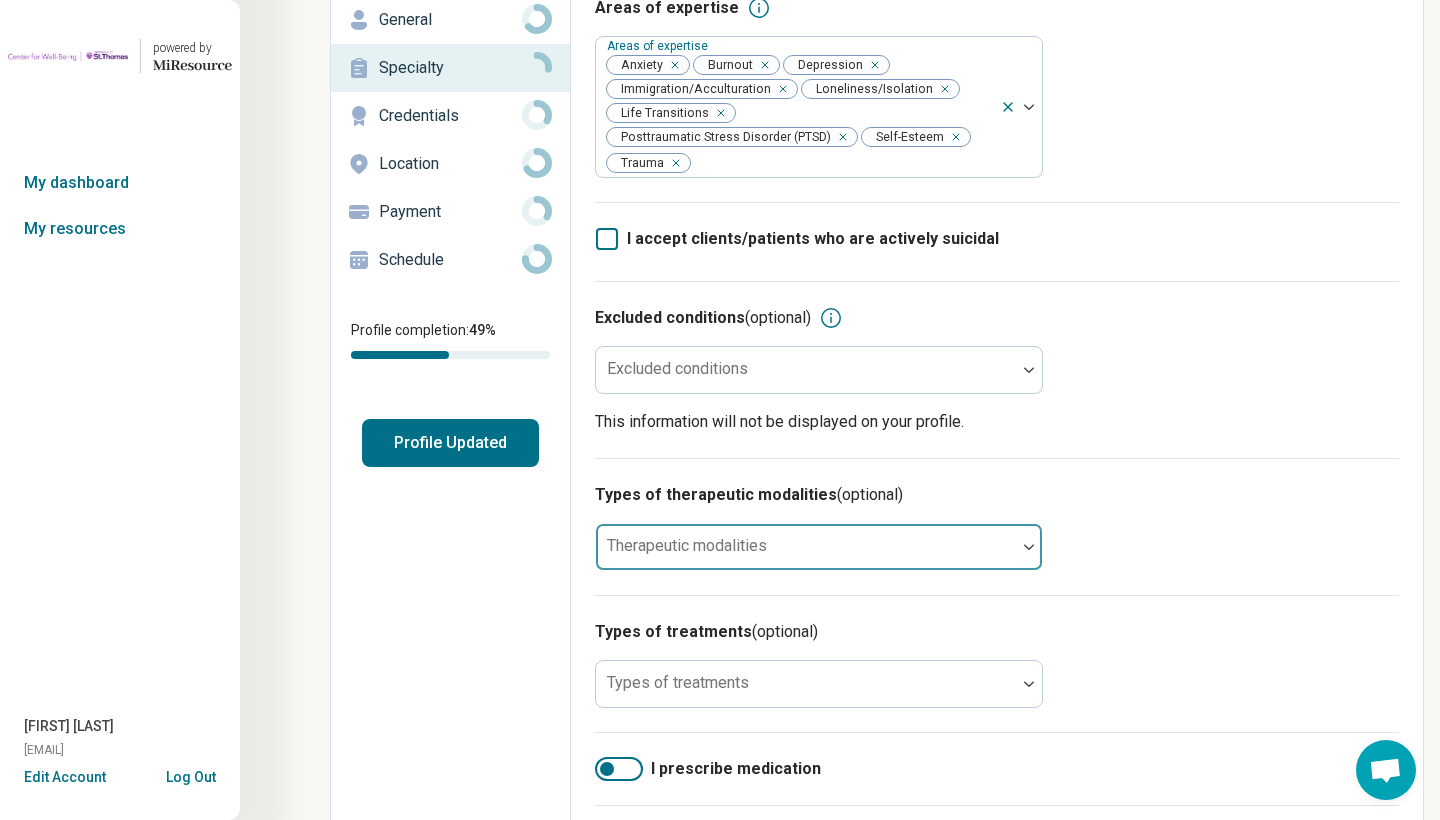 click at bounding box center (806, 555) 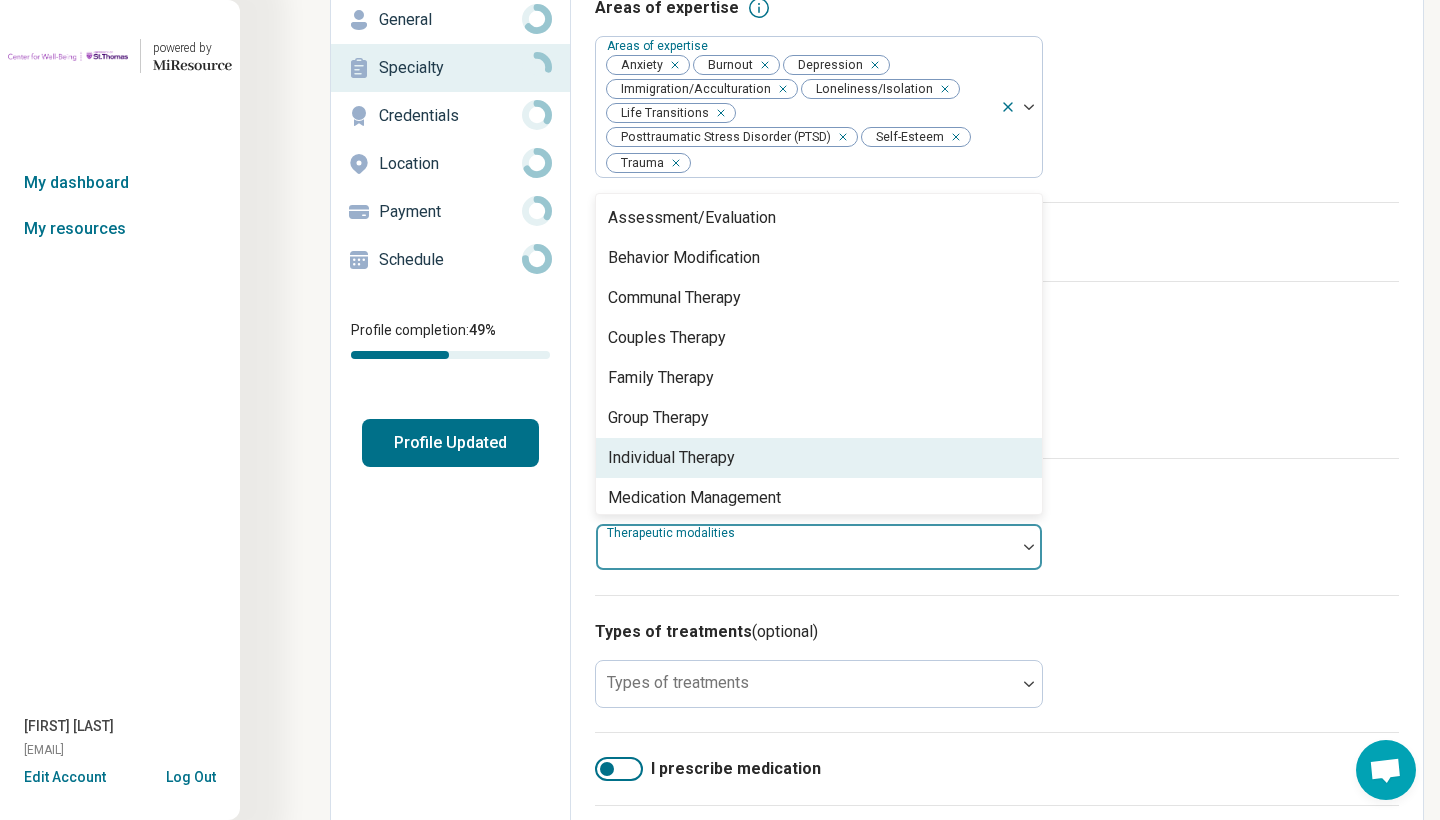 click on "Individual Therapy" at bounding box center (819, 458) 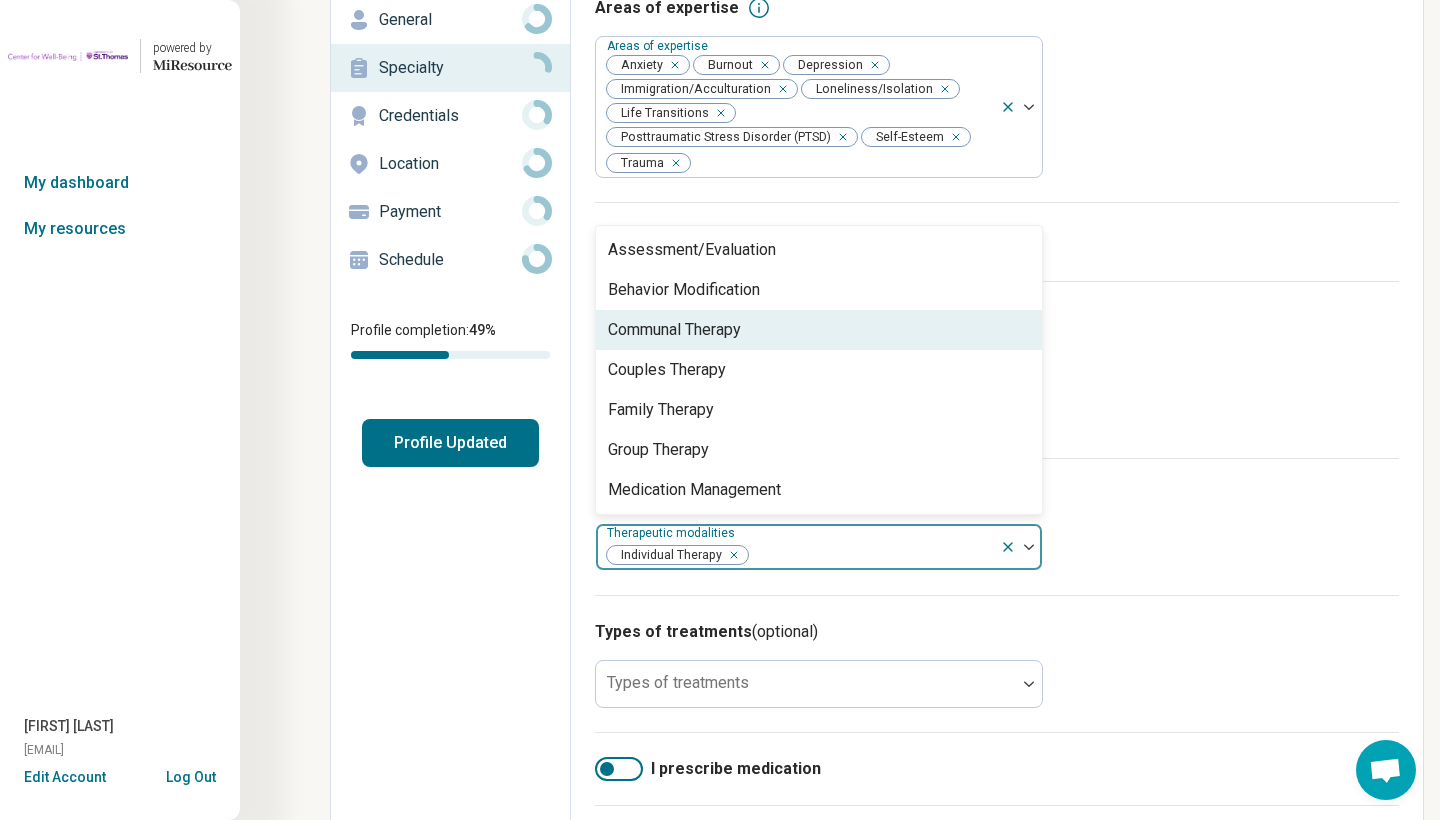click on "I accept clients/patients who are actively suicidal" at bounding box center [997, 241] 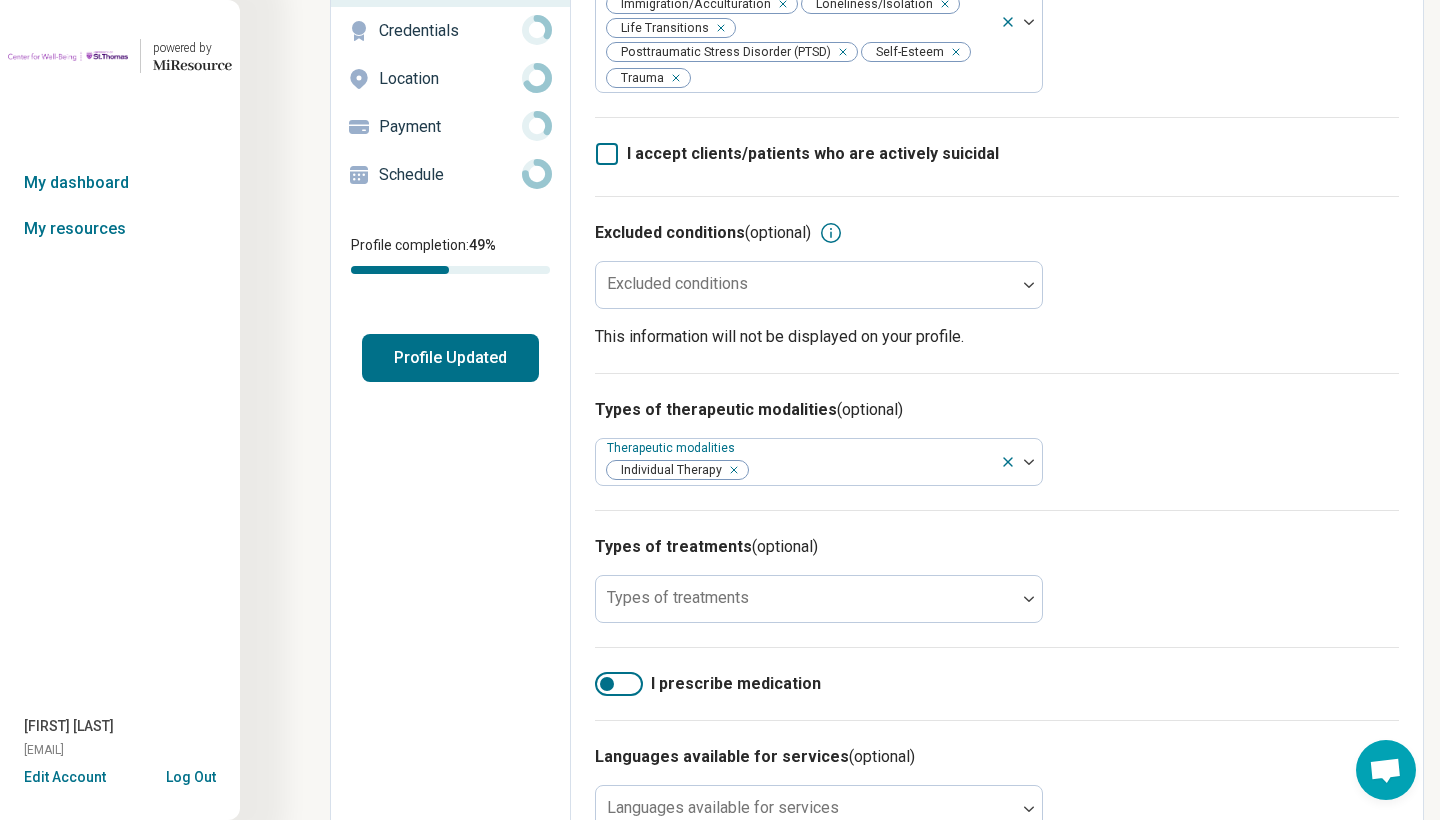 scroll, scrollTop: 214, scrollLeft: 0, axis: vertical 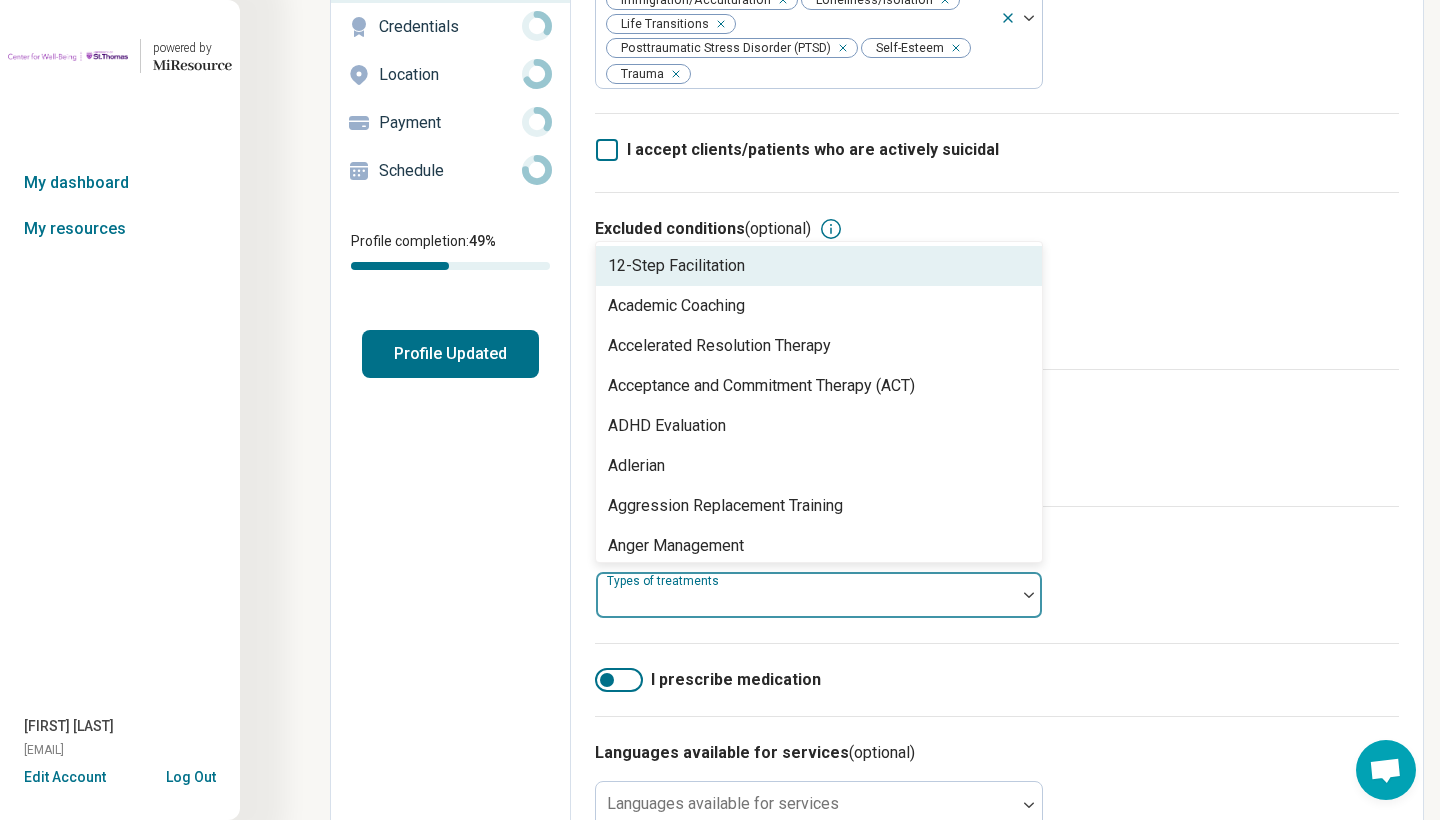click at bounding box center (1029, 595) 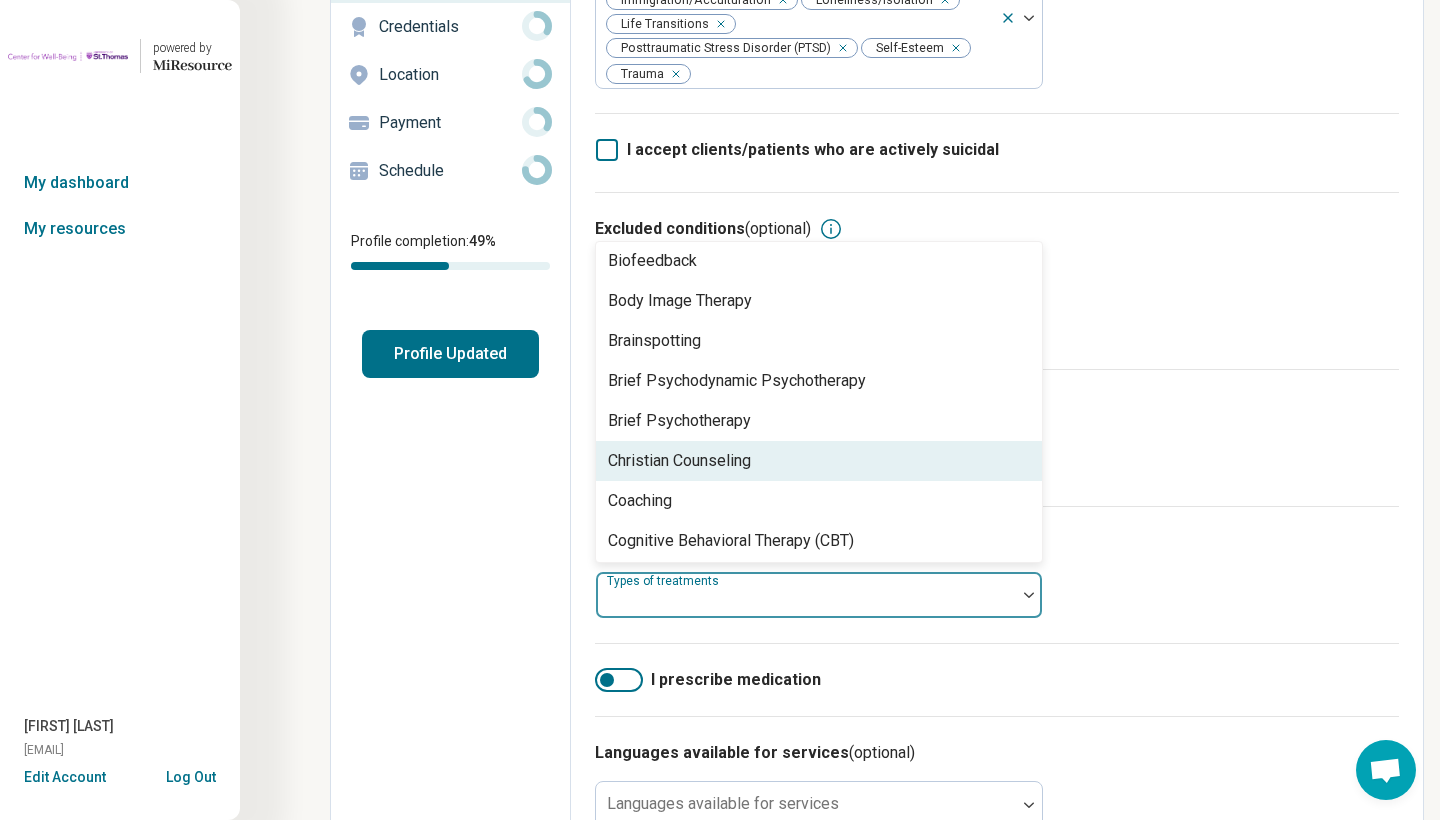 scroll, scrollTop: 639, scrollLeft: 0, axis: vertical 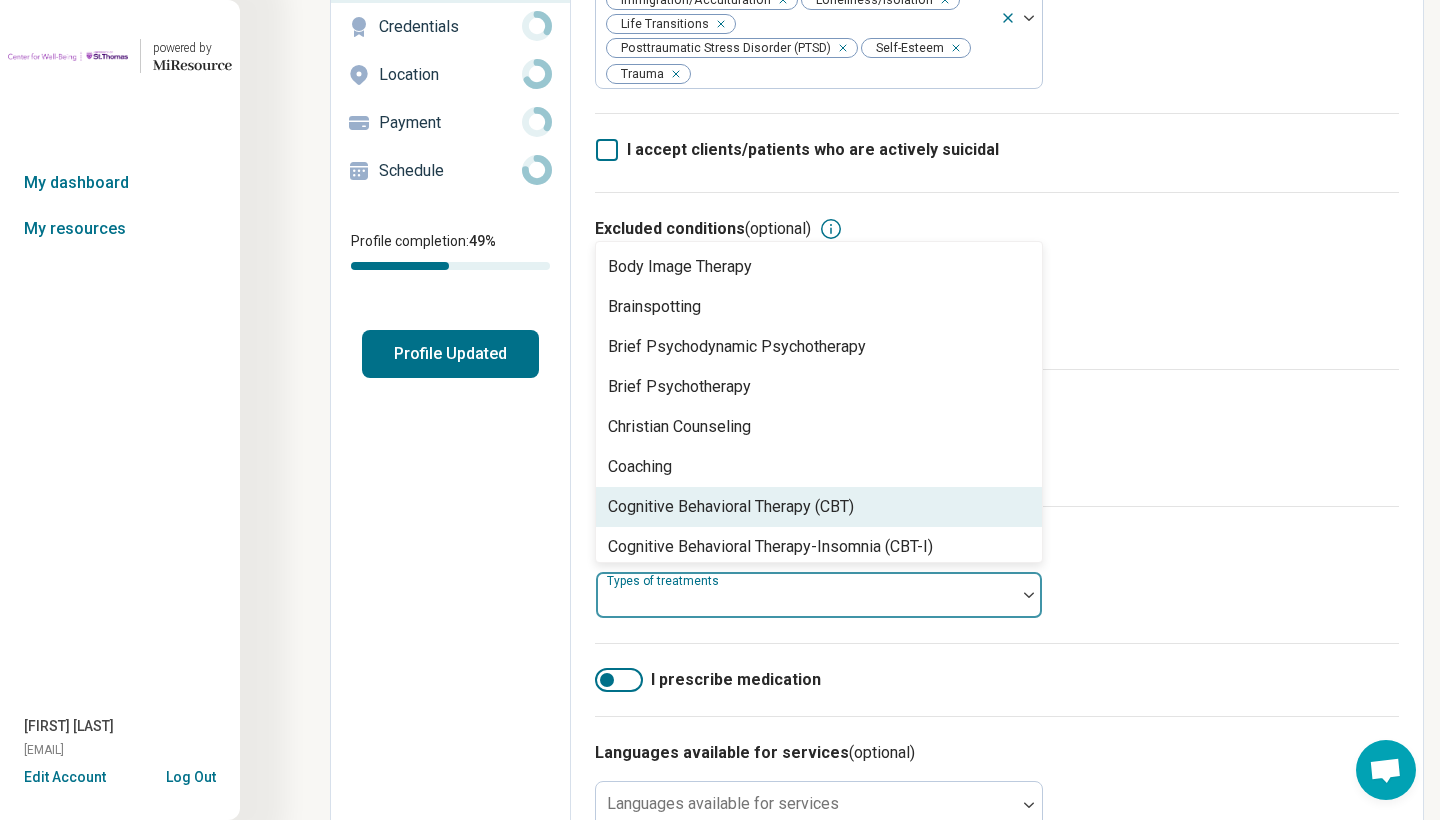 click on "Cognitive Behavioral Therapy (CBT)" at bounding box center [731, 507] 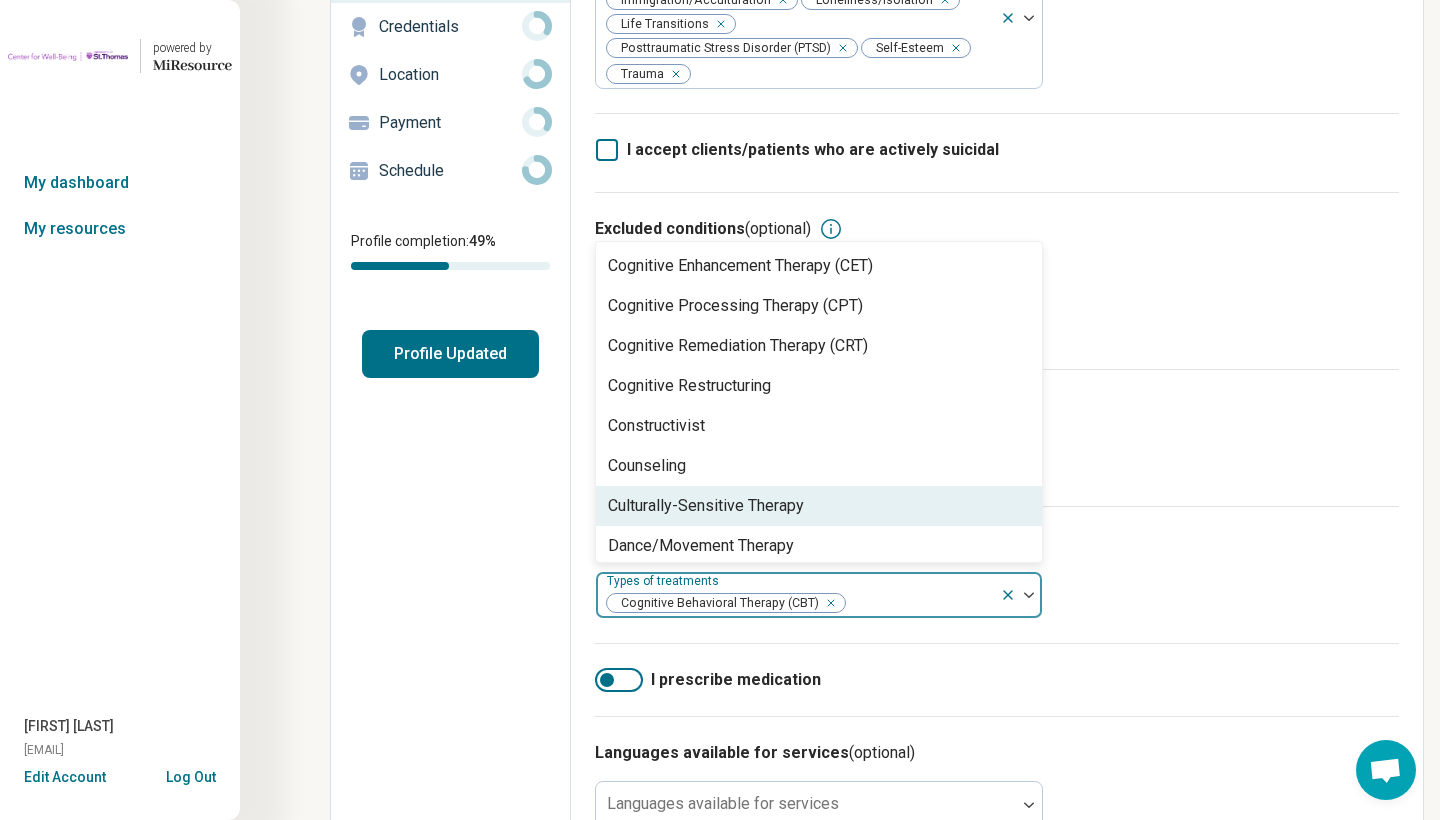 scroll, scrollTop: 923, scrollLeft: 0, axis: vertical 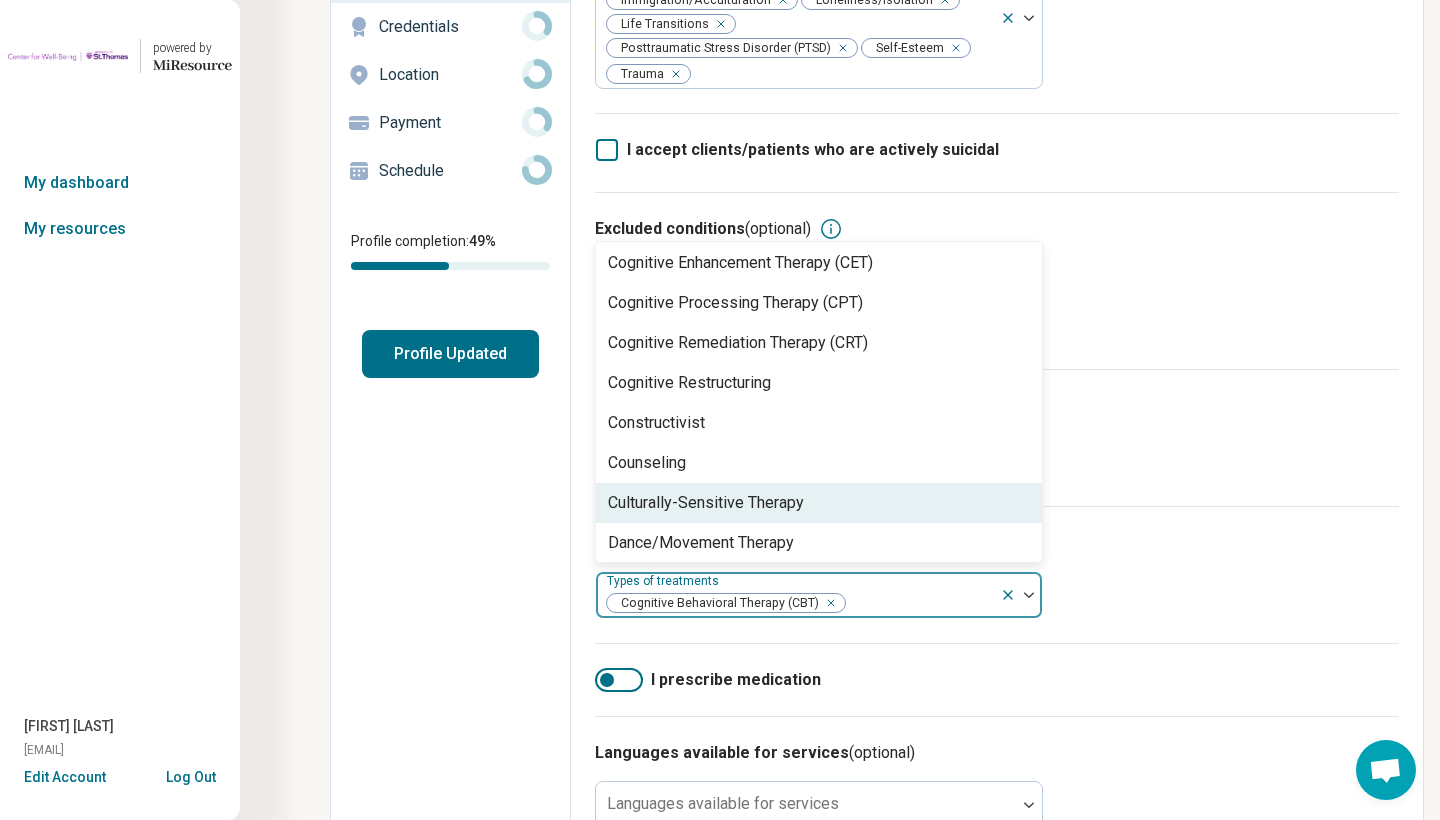 click on "Culturally-Sensitive Therapy" at bounding box center [819, 503] 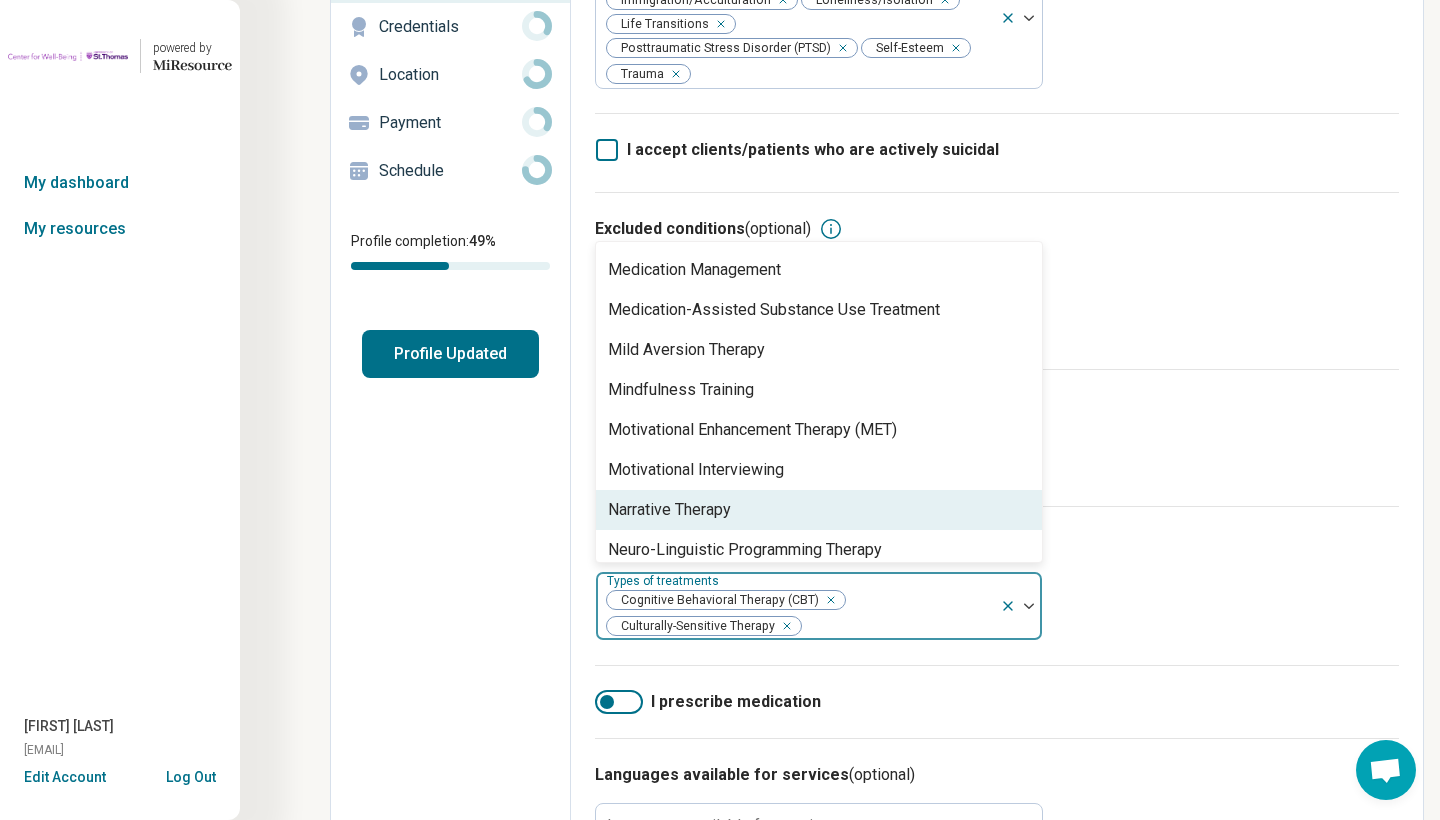 scroll, scrollTop: 2515, scrollLeft: 0, axis: vertical 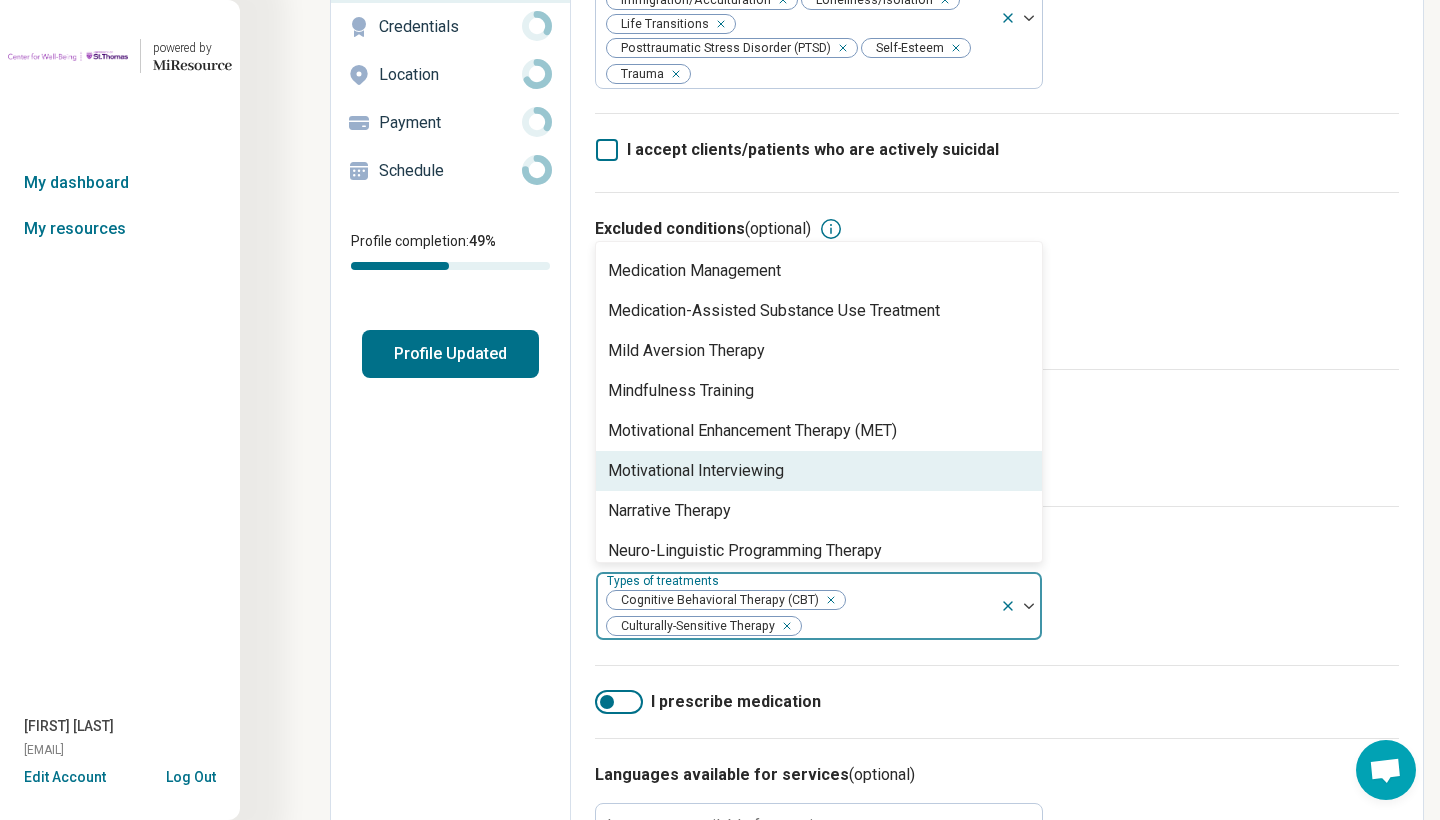 click on "Motivational Interviewing" at bounding box center [819, 471] 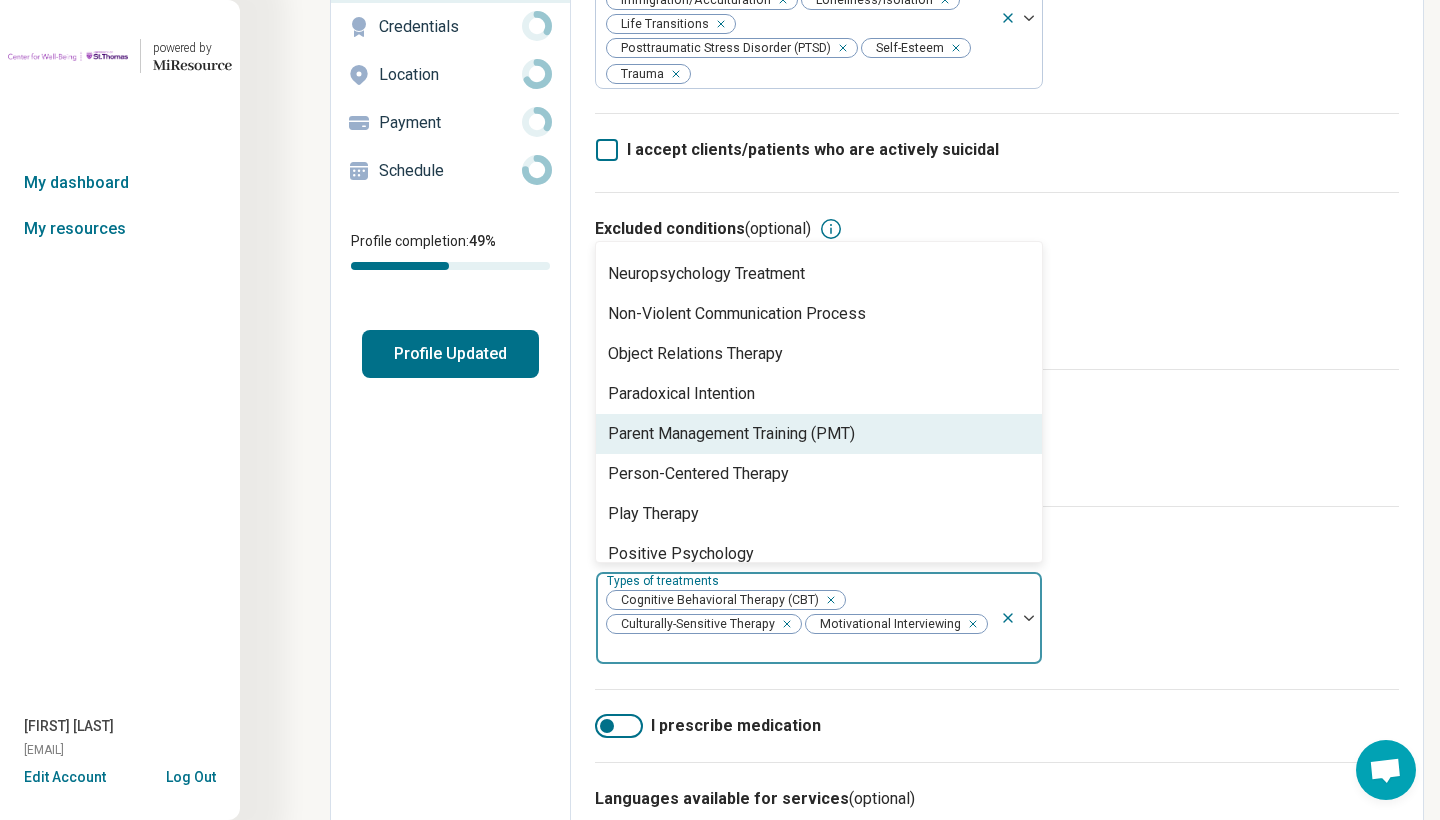 scroll, scrollTop: 2793, scrollLeft: 0, axis: vertical 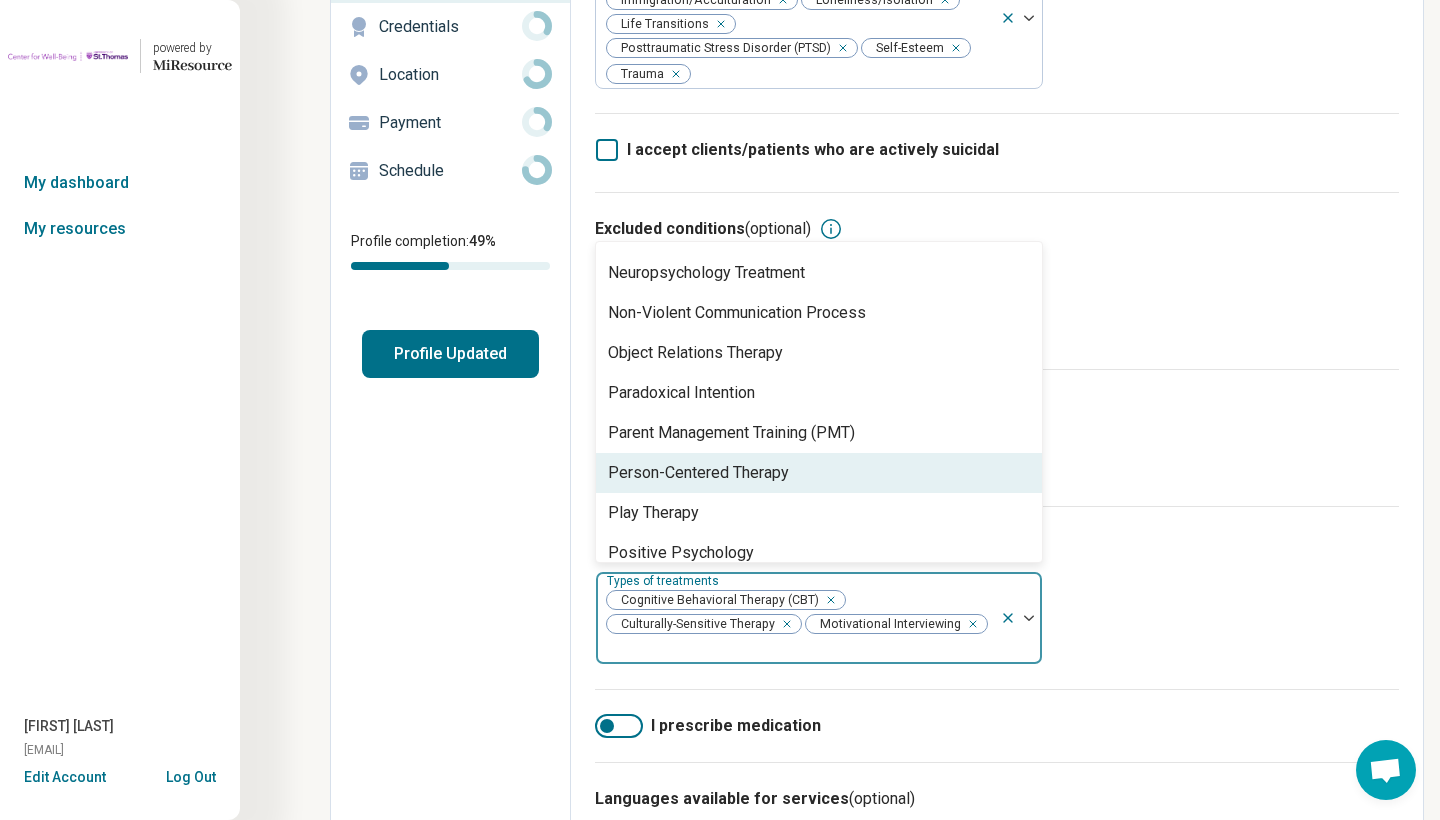 click on "Person-Centered Therapy" at bounding box center [819, 473] 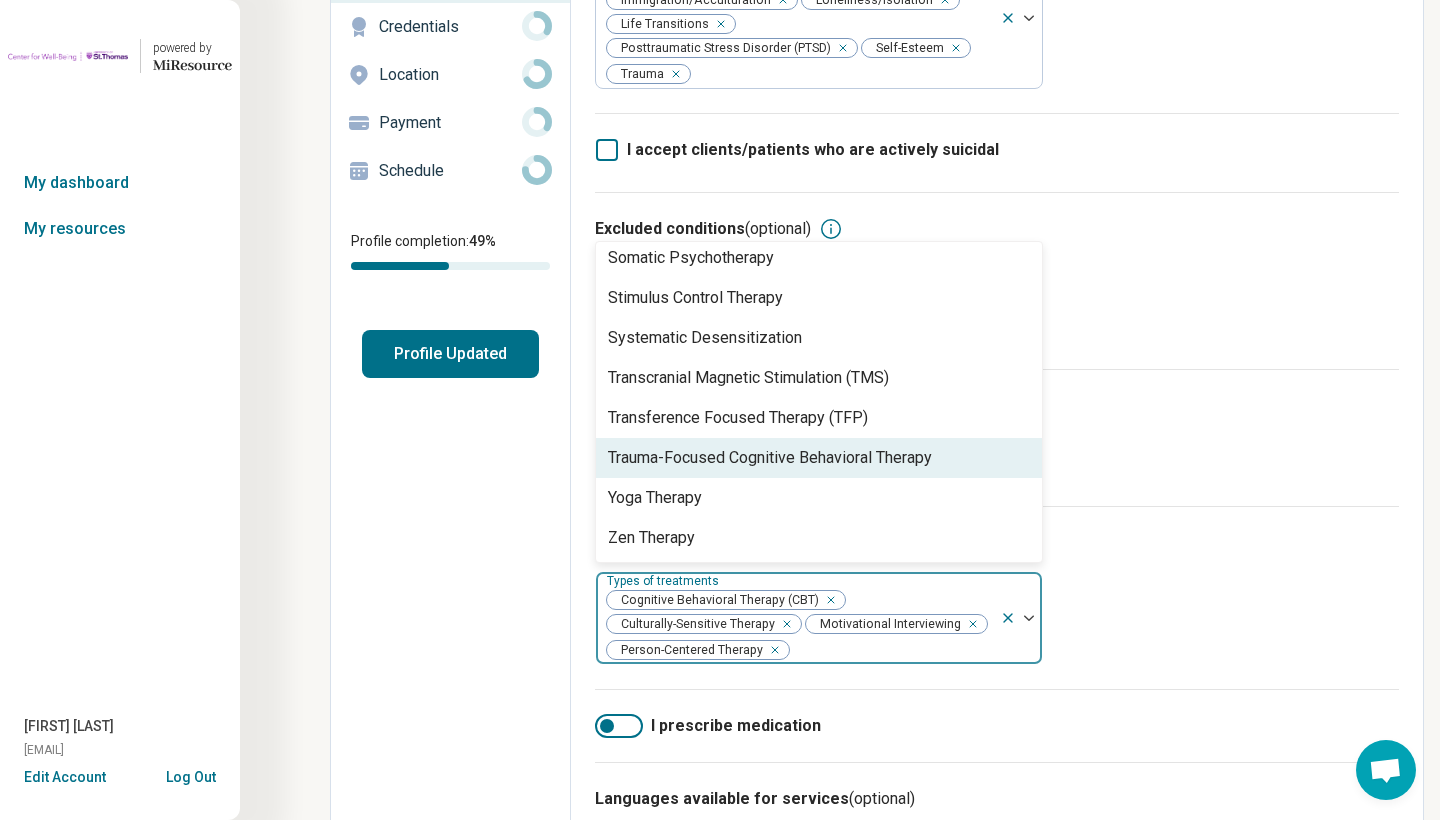 scroll, scrollTop: 3688, scrollLeft: 0, axis: vertical 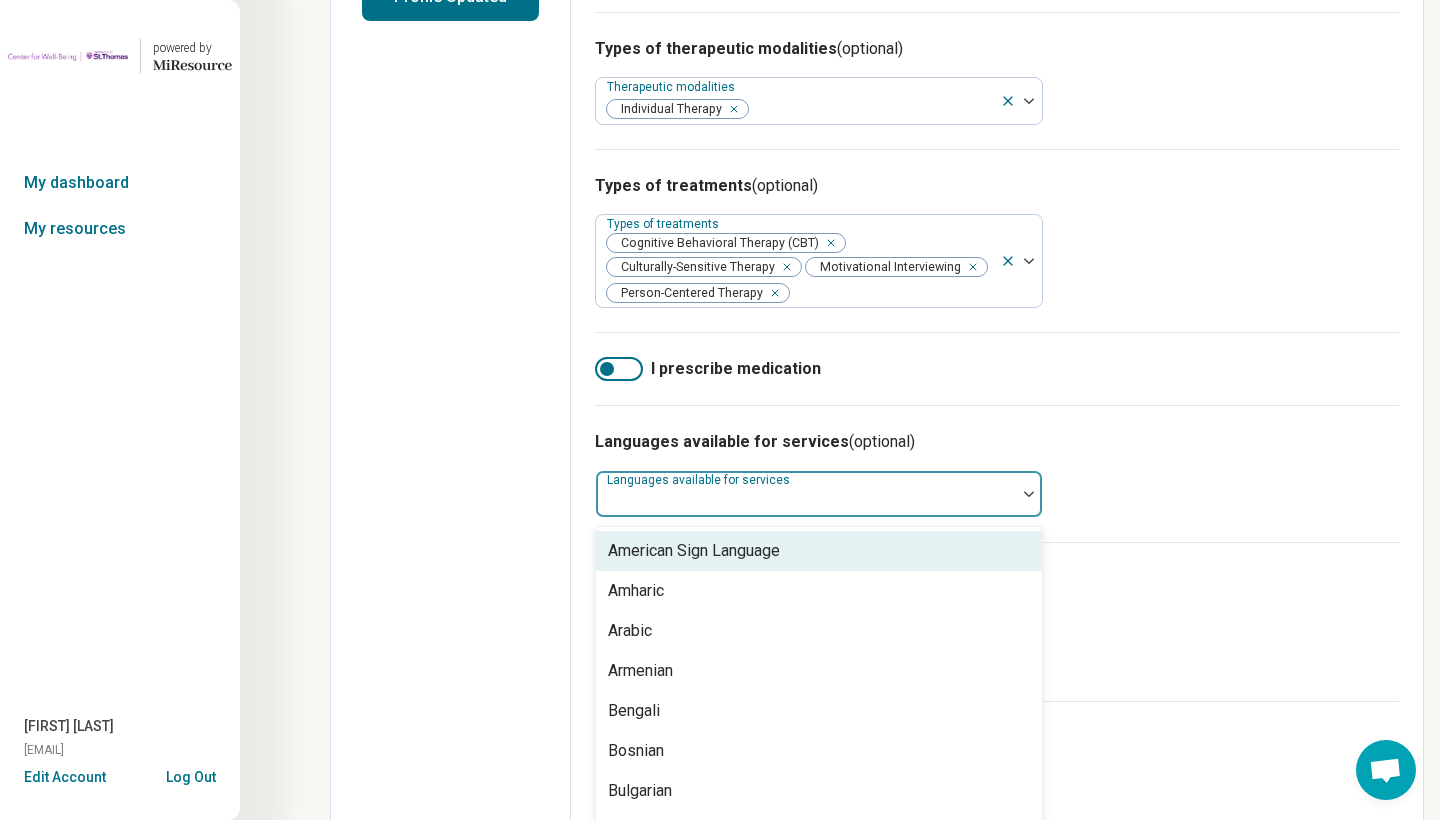 click at bounding box center (806, 494) 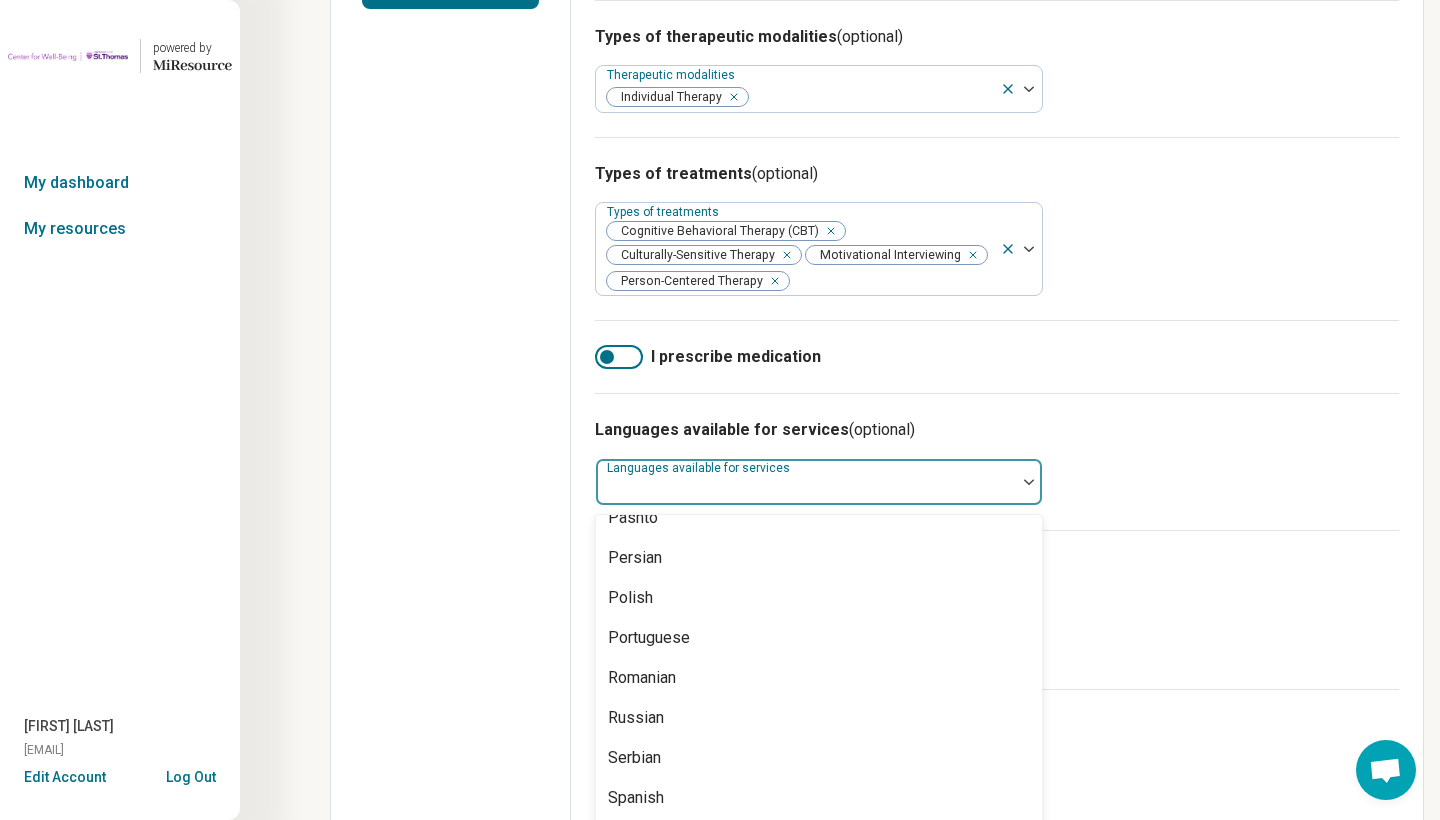 scroll, scrollTop: 1673, scrollLeft: 0, axis: vertical 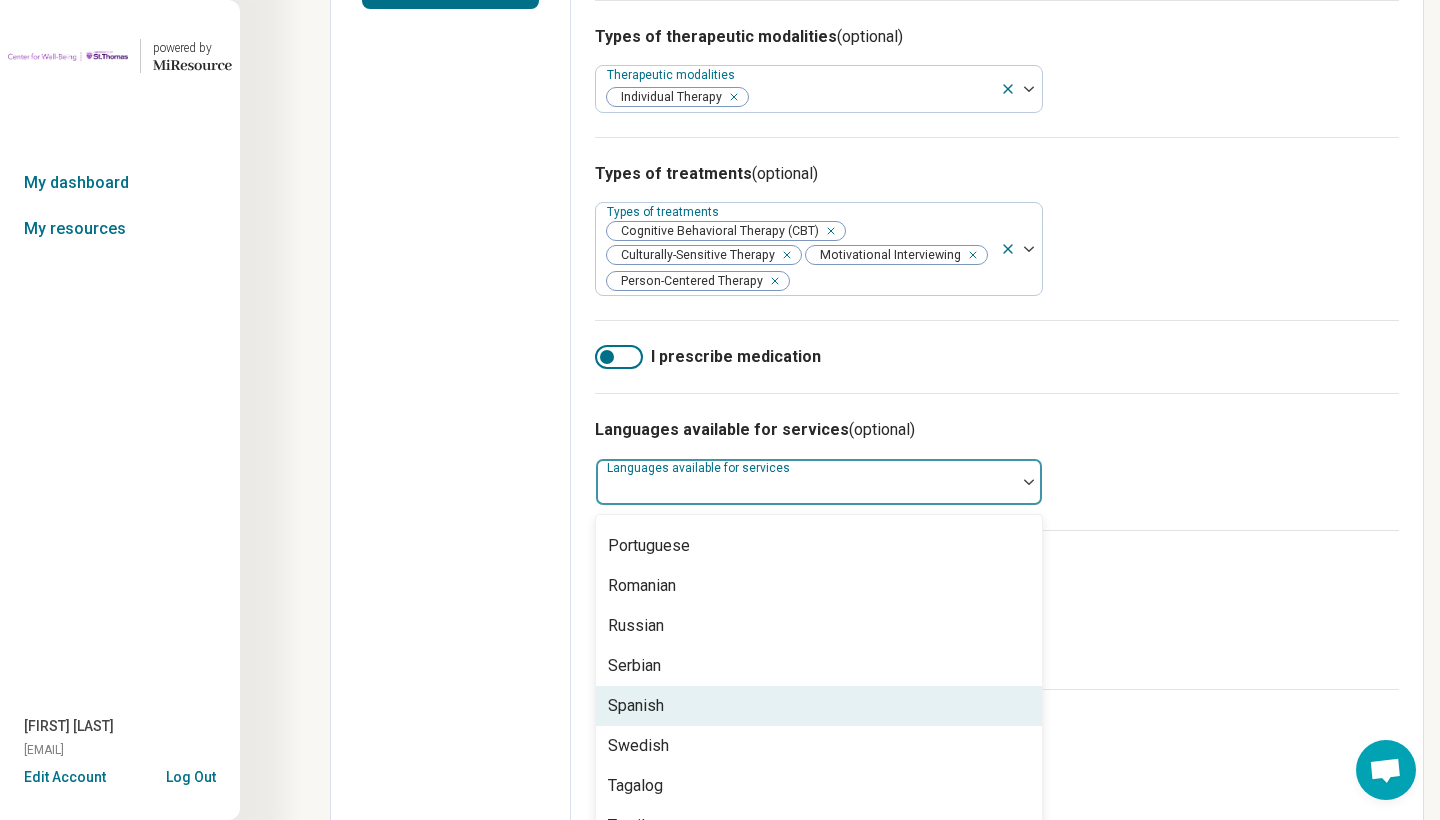 click on "Spanish" at bounding box center [819, 706] 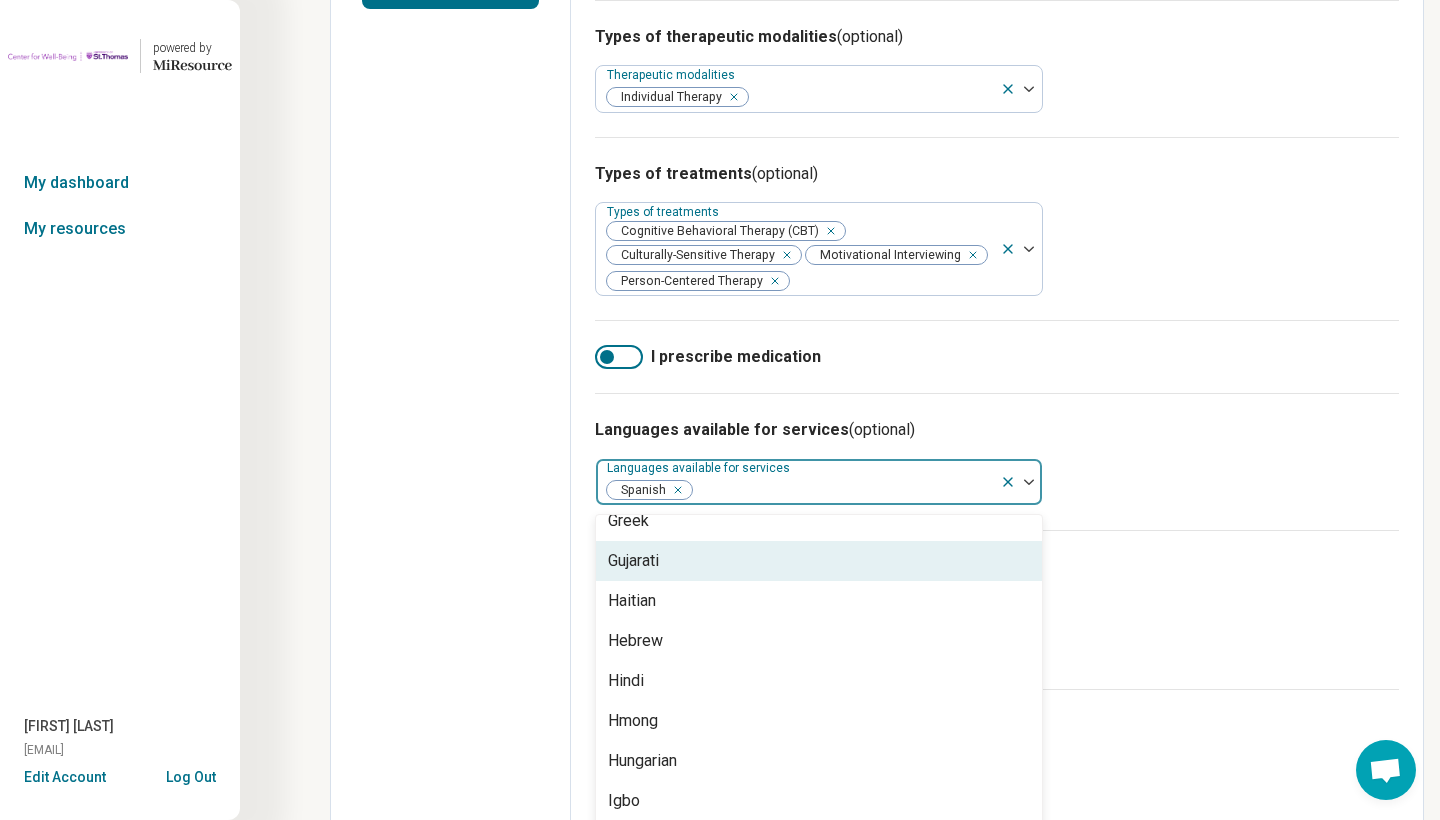 scroll, scrollTop: 667, scrollLeft: 0, axis: vertical 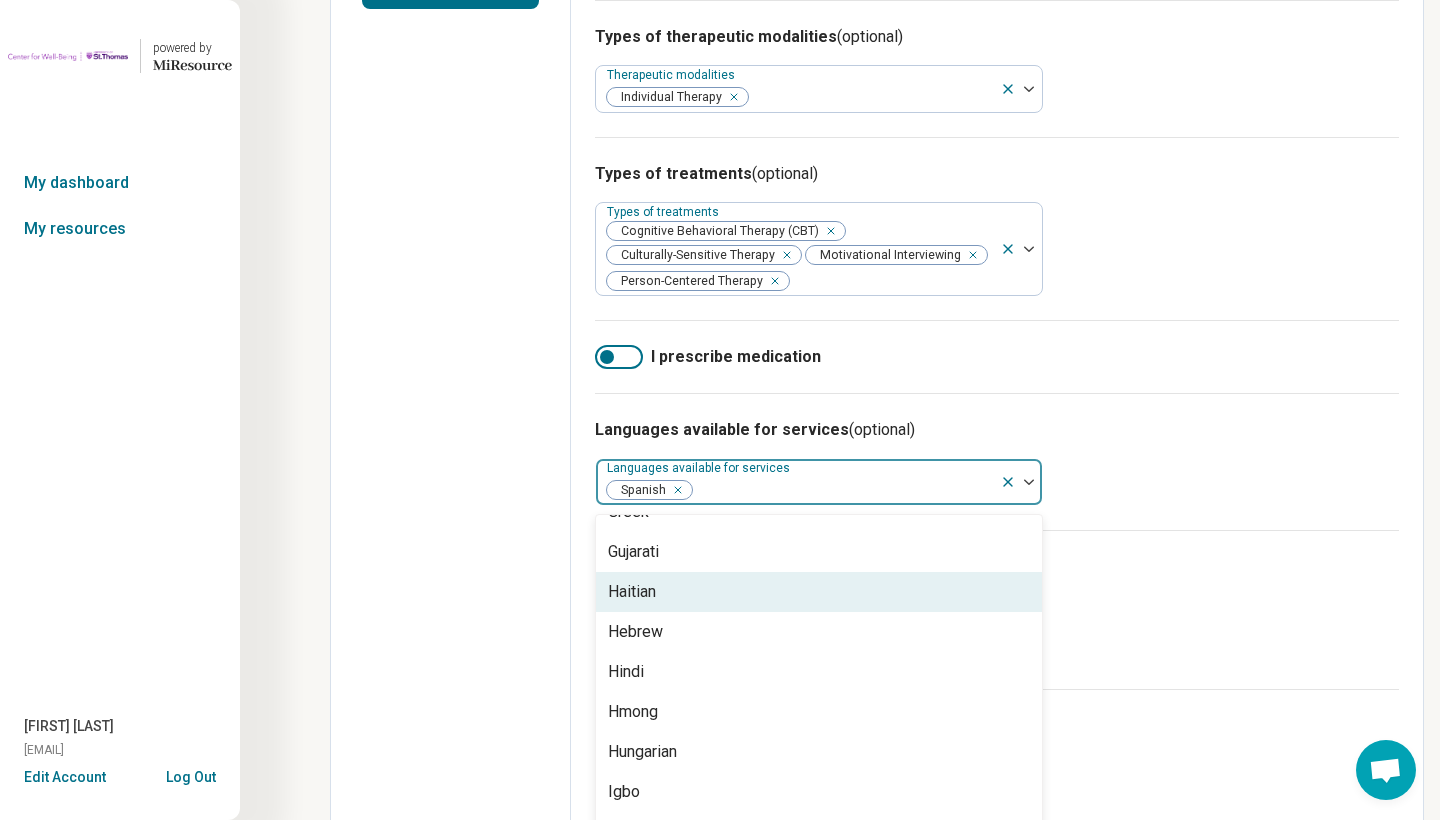 click on "Languages available for services  (optional) option Spanish, selected. Haitian, 19 of 56. 56 results available. Use Up and Down to choose options, press Enter to select the currently focused option, press Escape to exit the menu, press Tab to select the option and exit the menu. Languages available for services Spanish American Sign Language Amharic Arabic Armenian Bengali Bosnian Bulgarian Burmese Cantonese Creole Danish Dutch Farsi Filipino French German Greek Gujarati Haitian Hebrew Hindi Hmong Hungarian Igbo Indonesian Italian Japanese Javanese Khmer Korean Kutchi Macedonian Malay Malayalam Mandarin Native American Indian or Alaska Native languages Norwegian Other Panjabi Pashto Persian Polish Portuguese Romanian Russian Serbian Swedish Tagalog Tamil Thai Turkish Ukrainian Urdu Vietnamese Yiddish Yoruba" at bounding box center (997, 461) 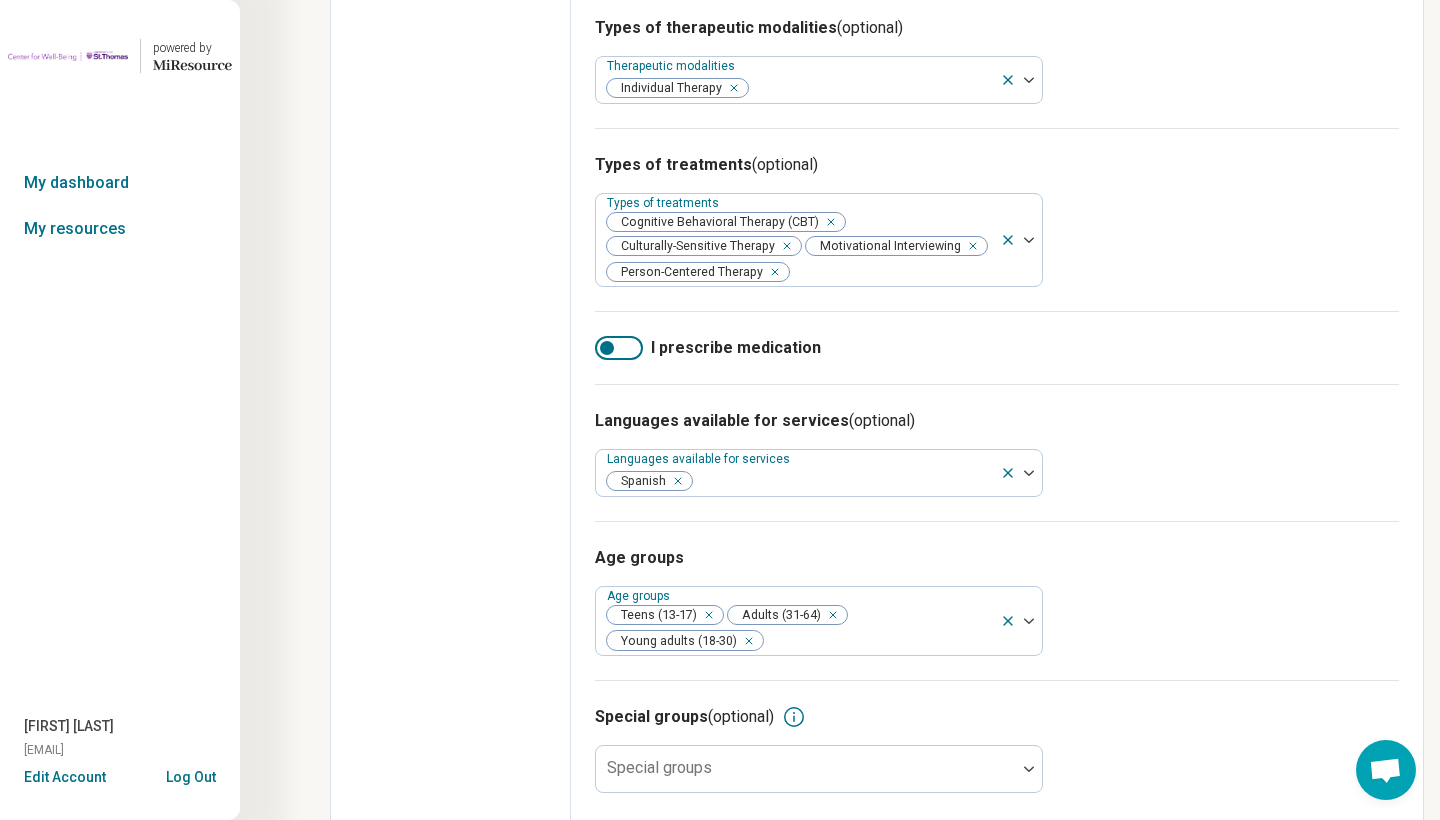 scroll, scrollTop: 591, scrollLeft: 0, axis: vertical 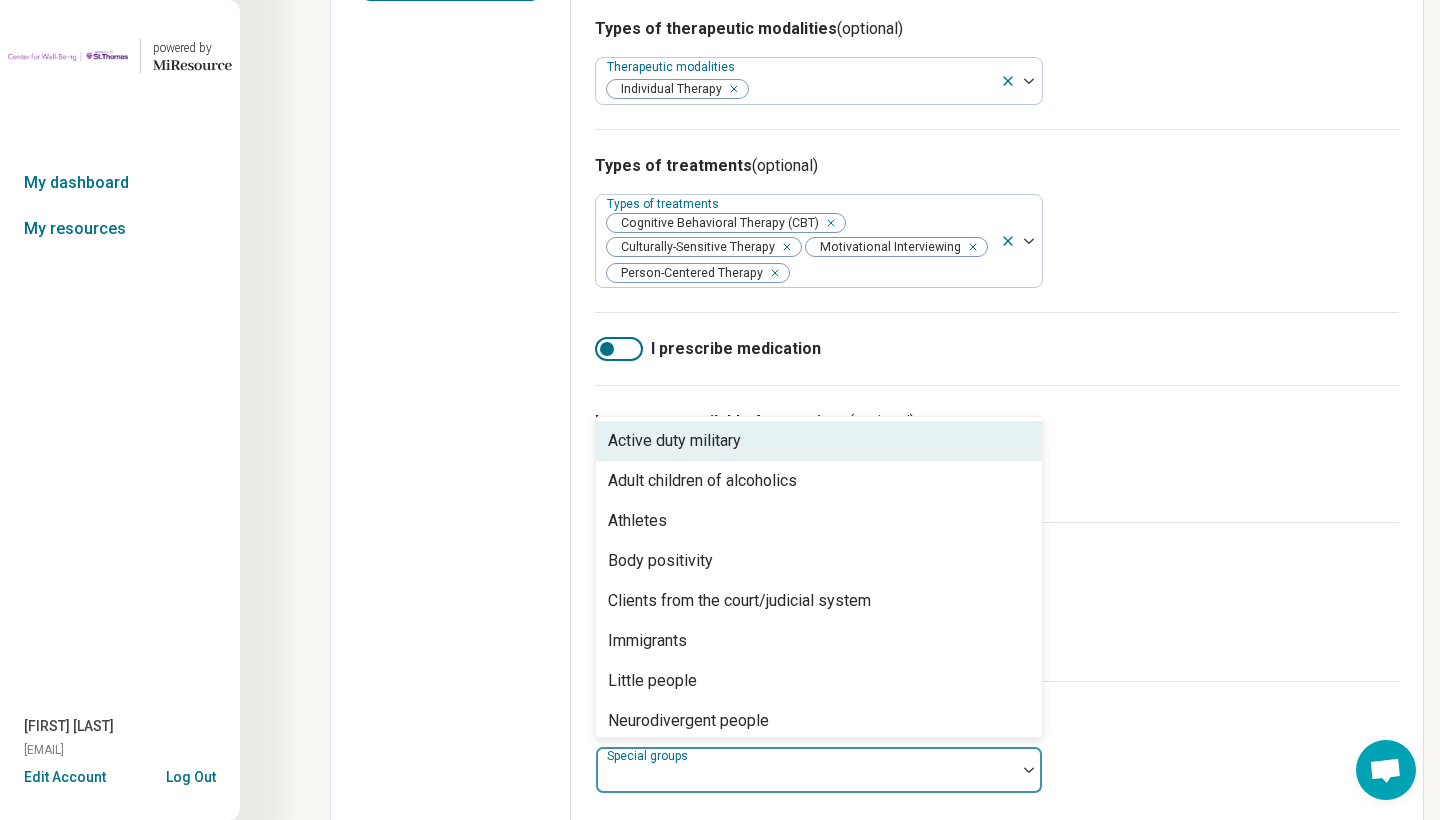click at bounding box center [806, 778] 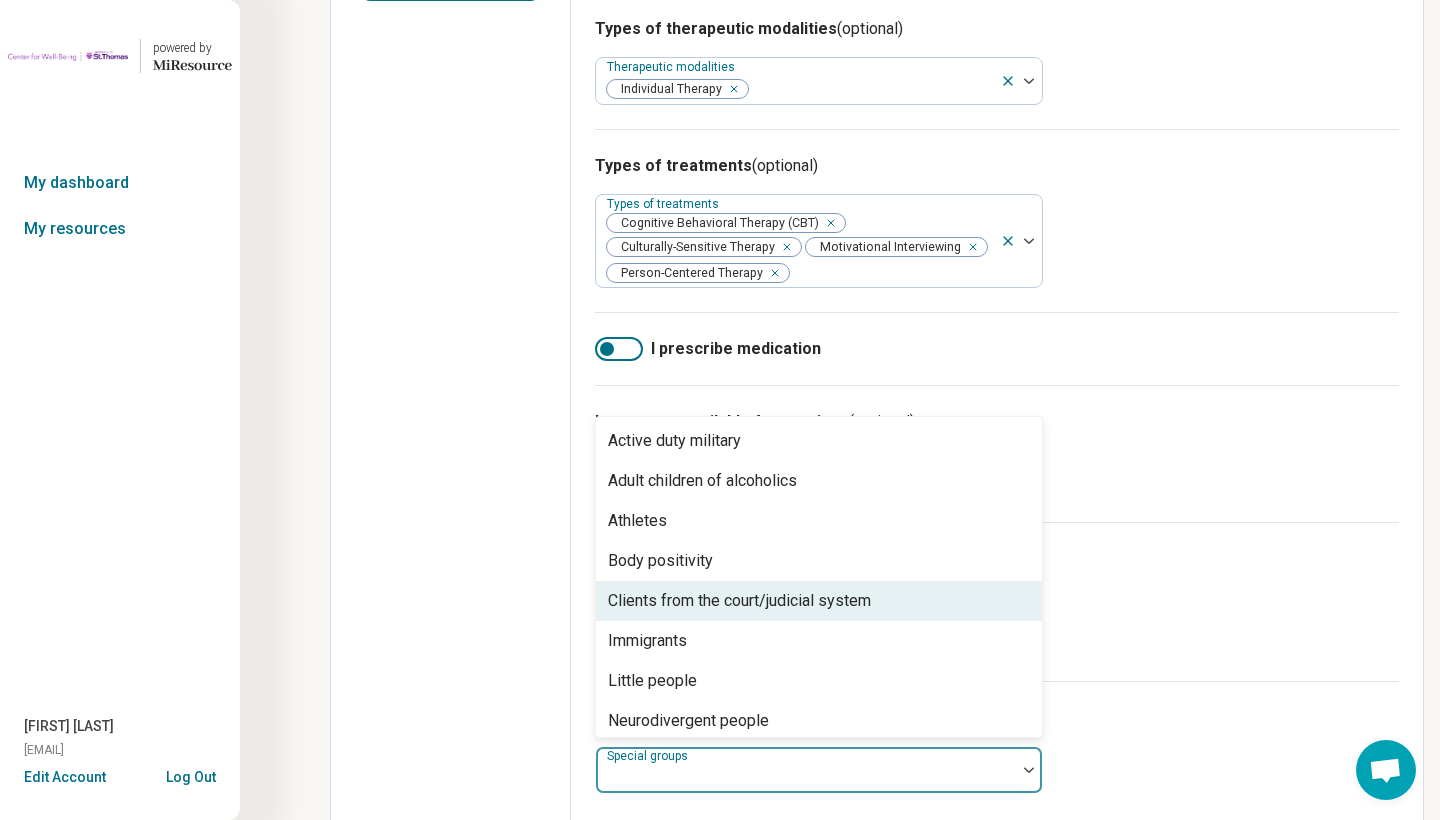click on "Languages available for services  (optional) Languages available for services Spanish" at bounding box center (997, 453) 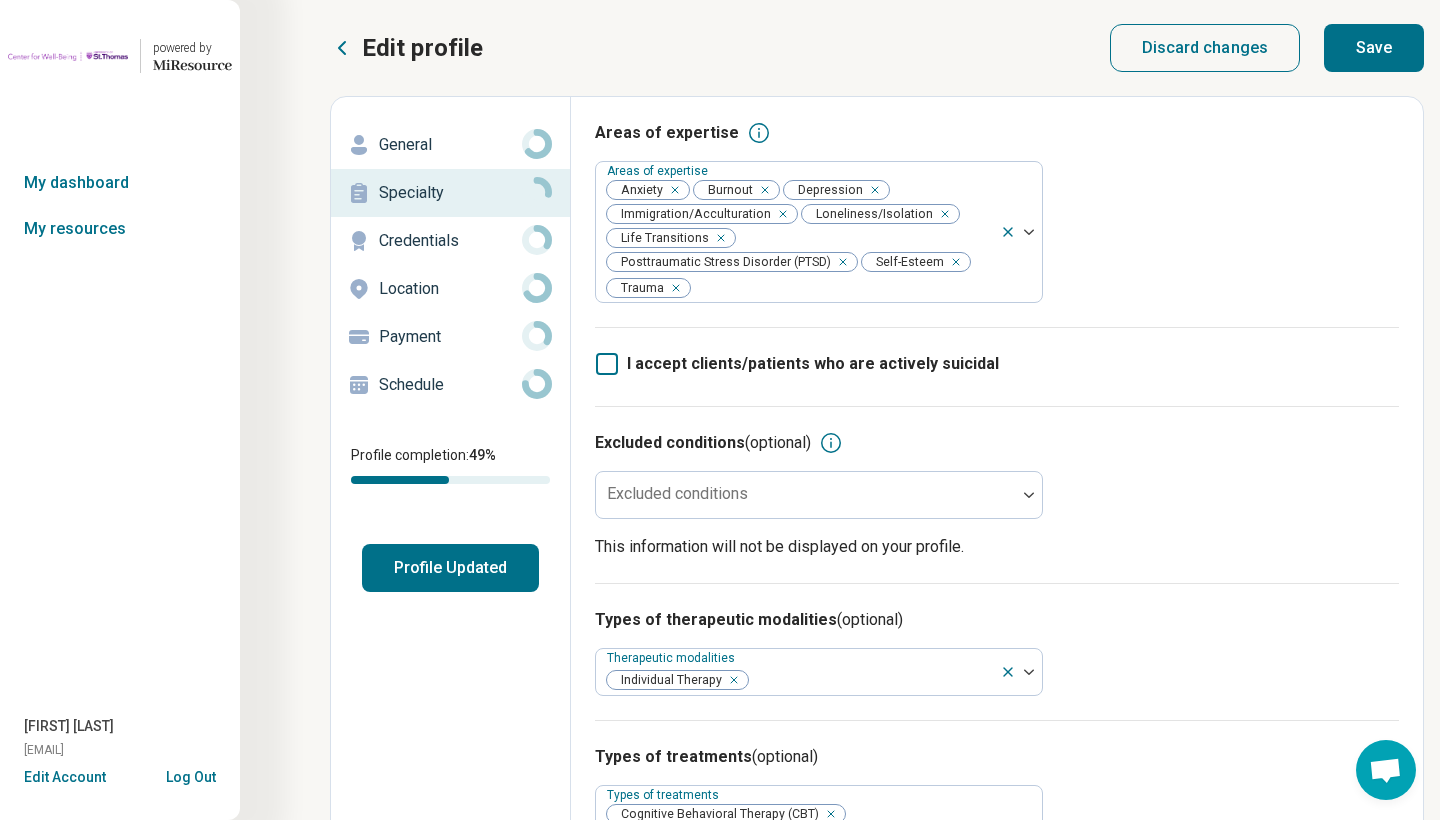 scroll, scrollTop: 0, scrollLeft: 0, axis: both 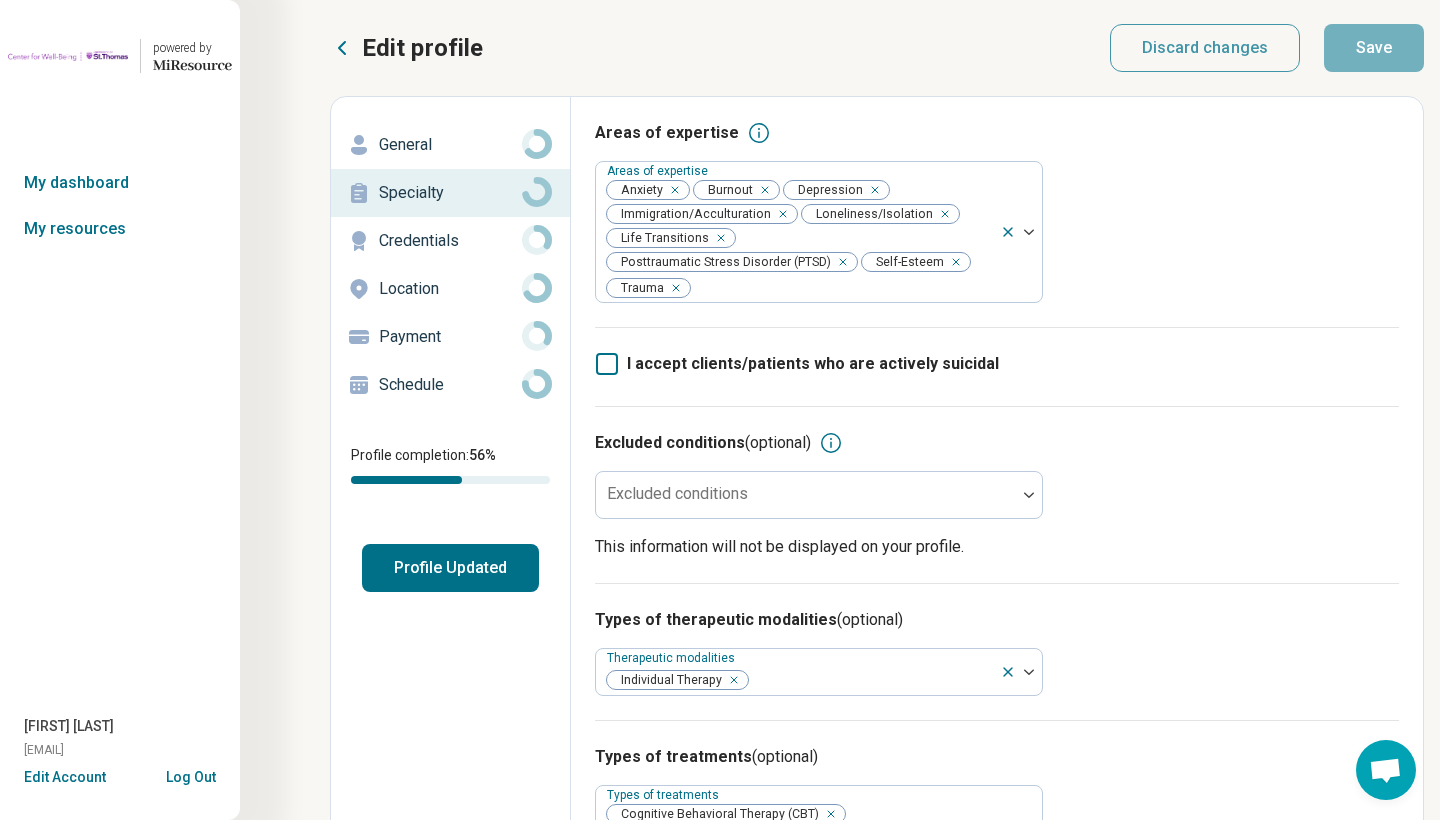 click on "Credentials" at bounding box center (450, 241) 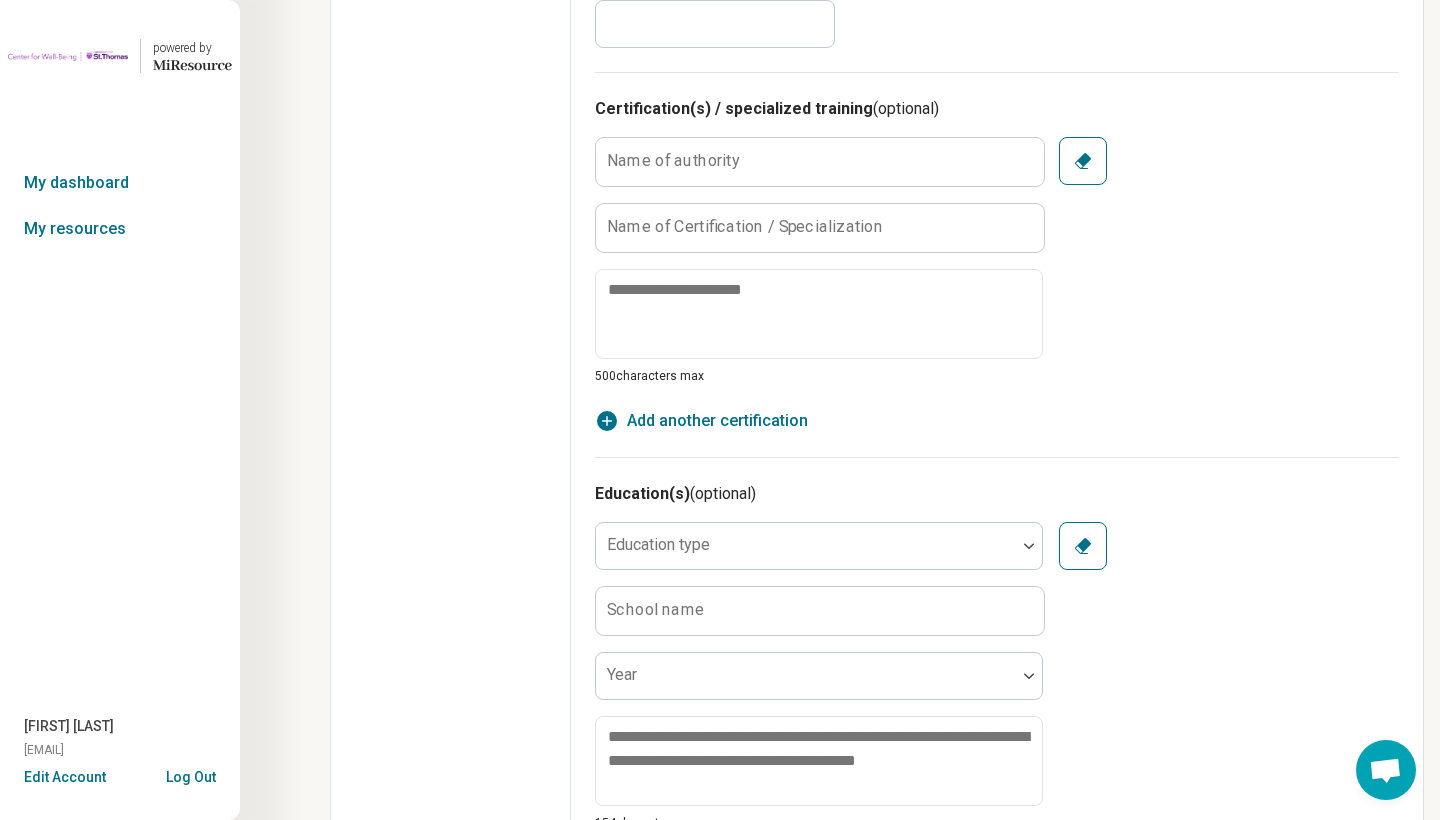 scroll, scrollTop: 856, scrollLeft: 0, axis: vertical 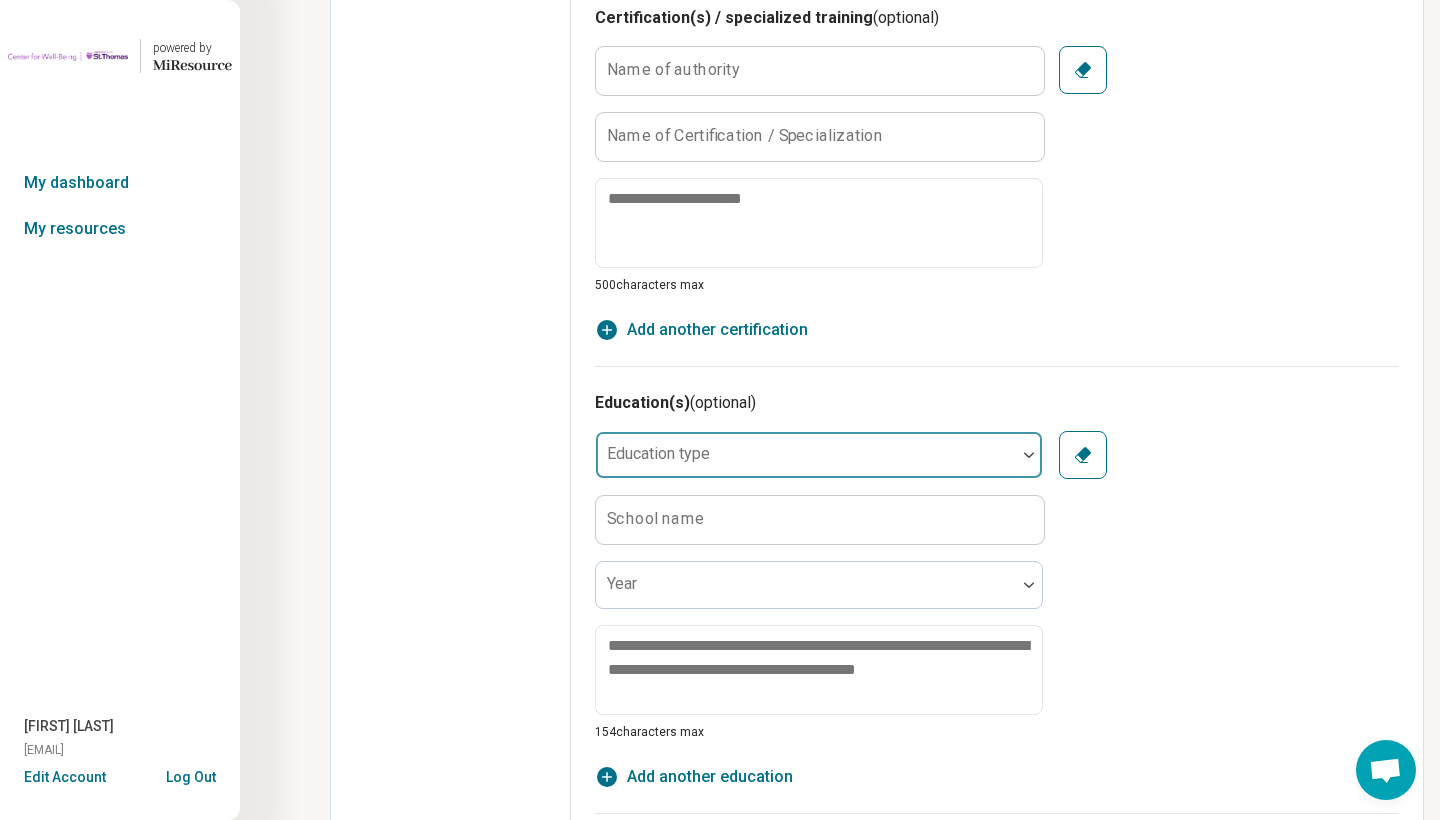 click at bounding box center (806, 463) 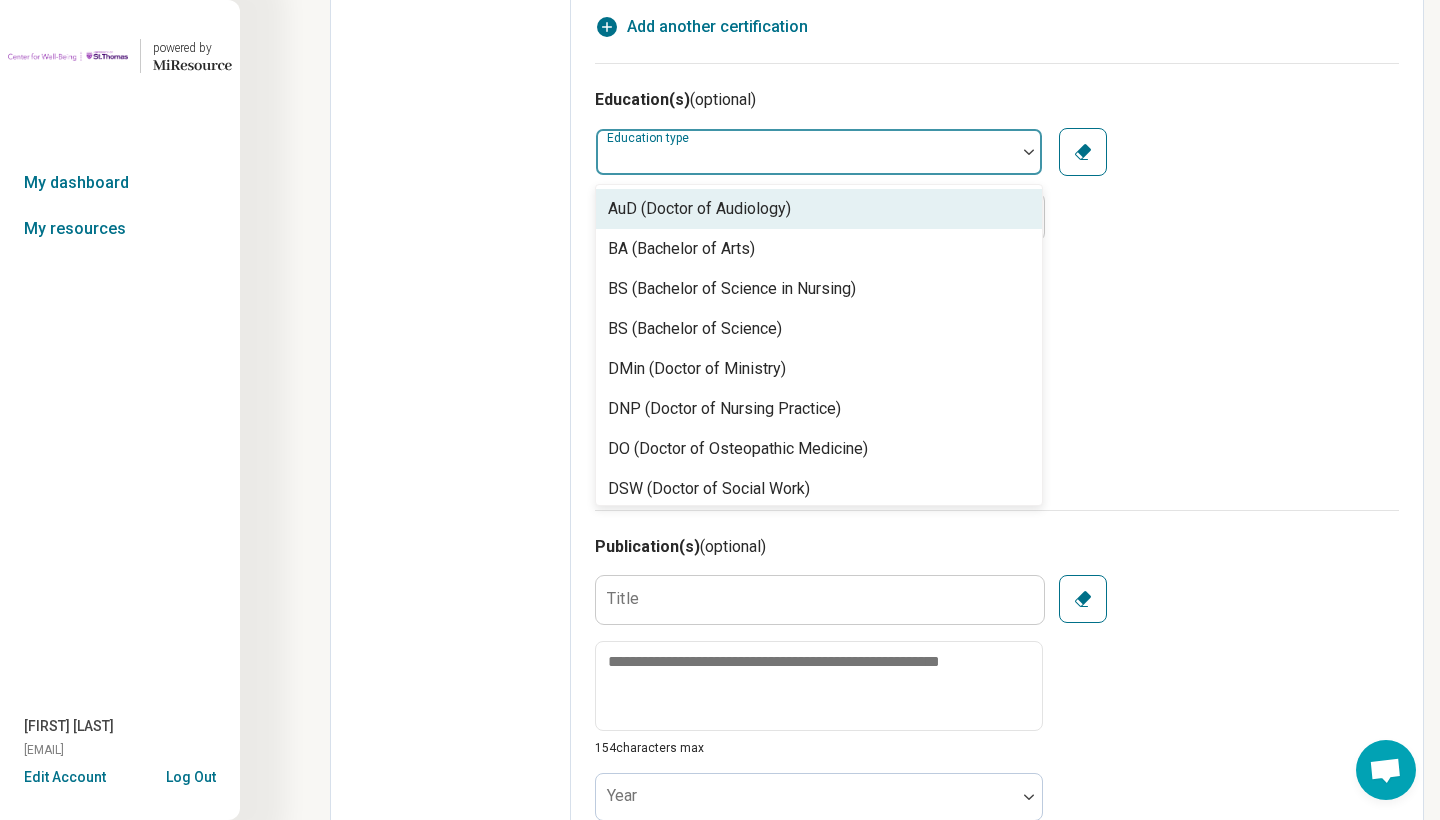 scroll, scrollTop: 1155, scrollLeft: 0, axis: vertical 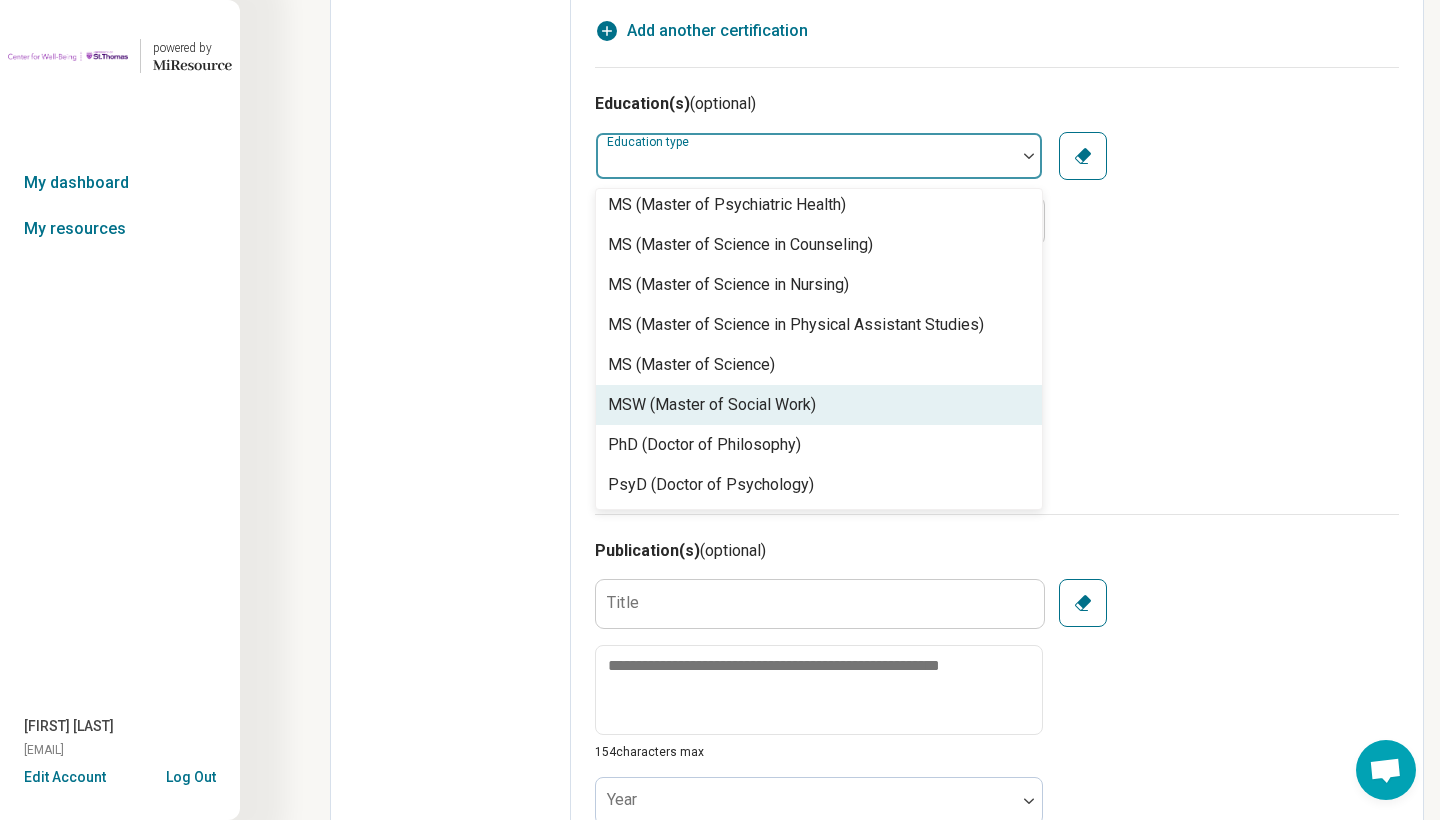 click on "MSW (Master of Social Work)" at bounding box center (712, 405) 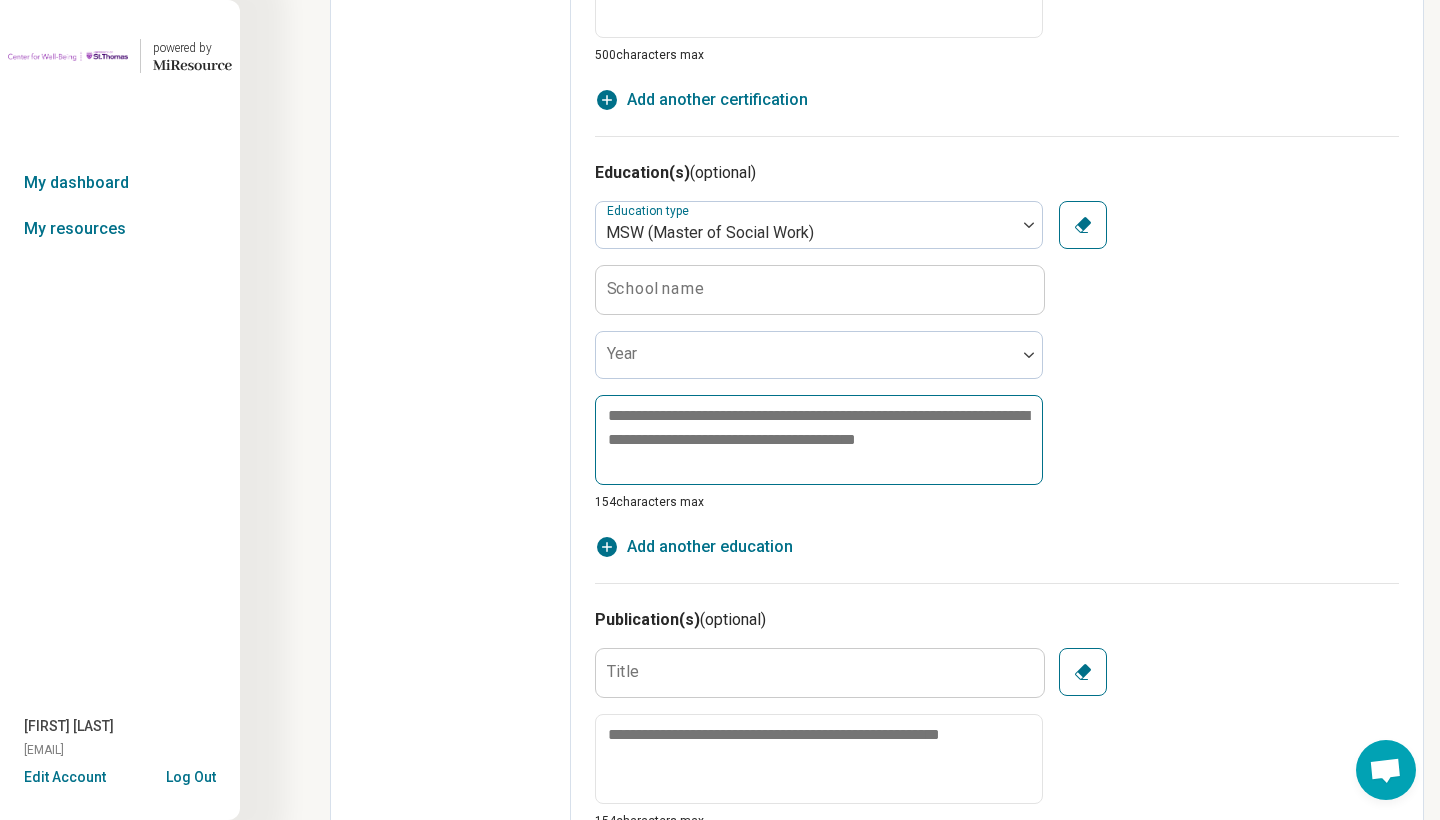 scroll, scrollTop: 1074, scrollLeft: 0, axis: vertical 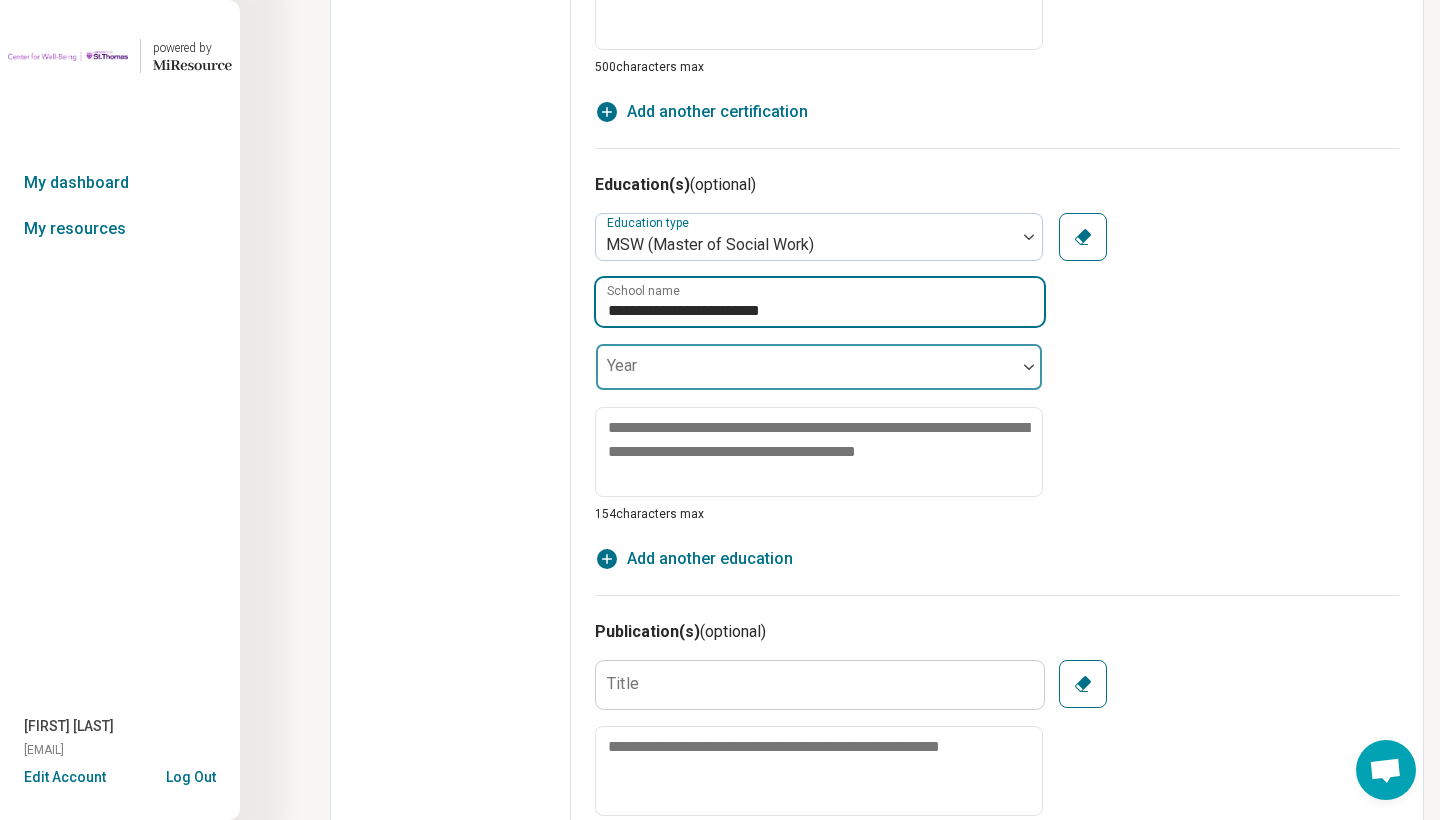 type on "**********" 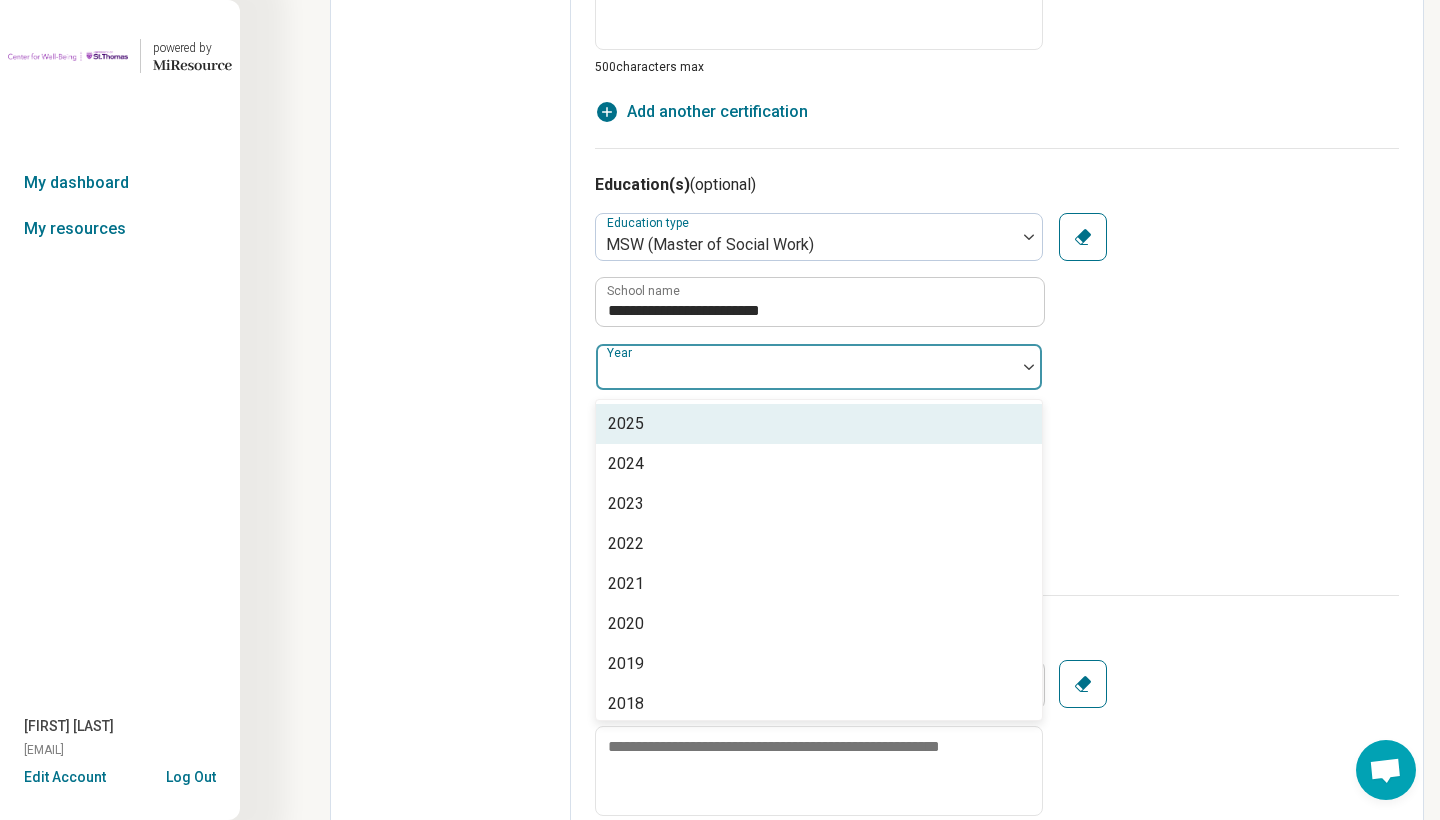 click at bounding box center (806, 375) 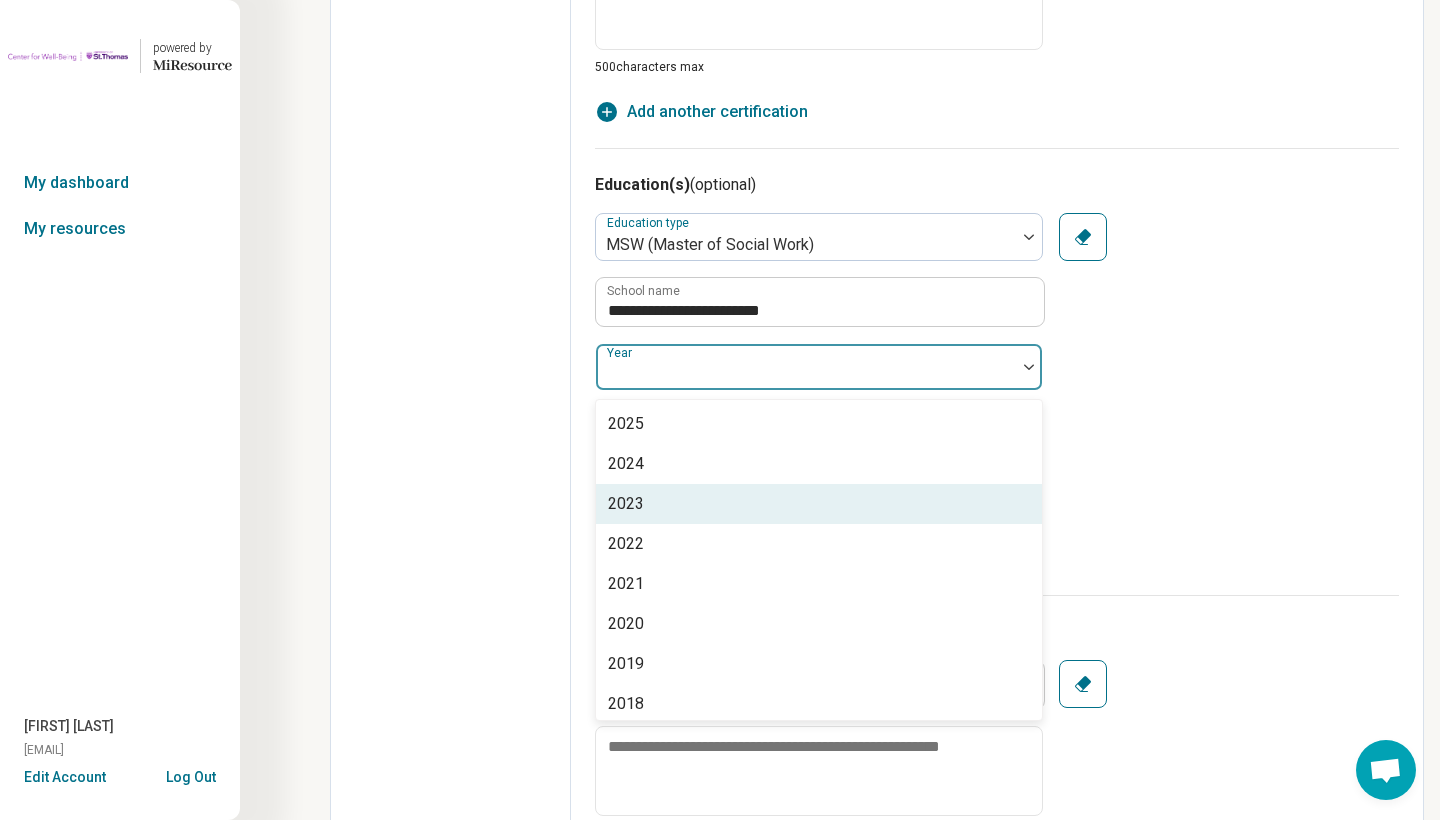 click on "2023" at bounding box center (819, 504) 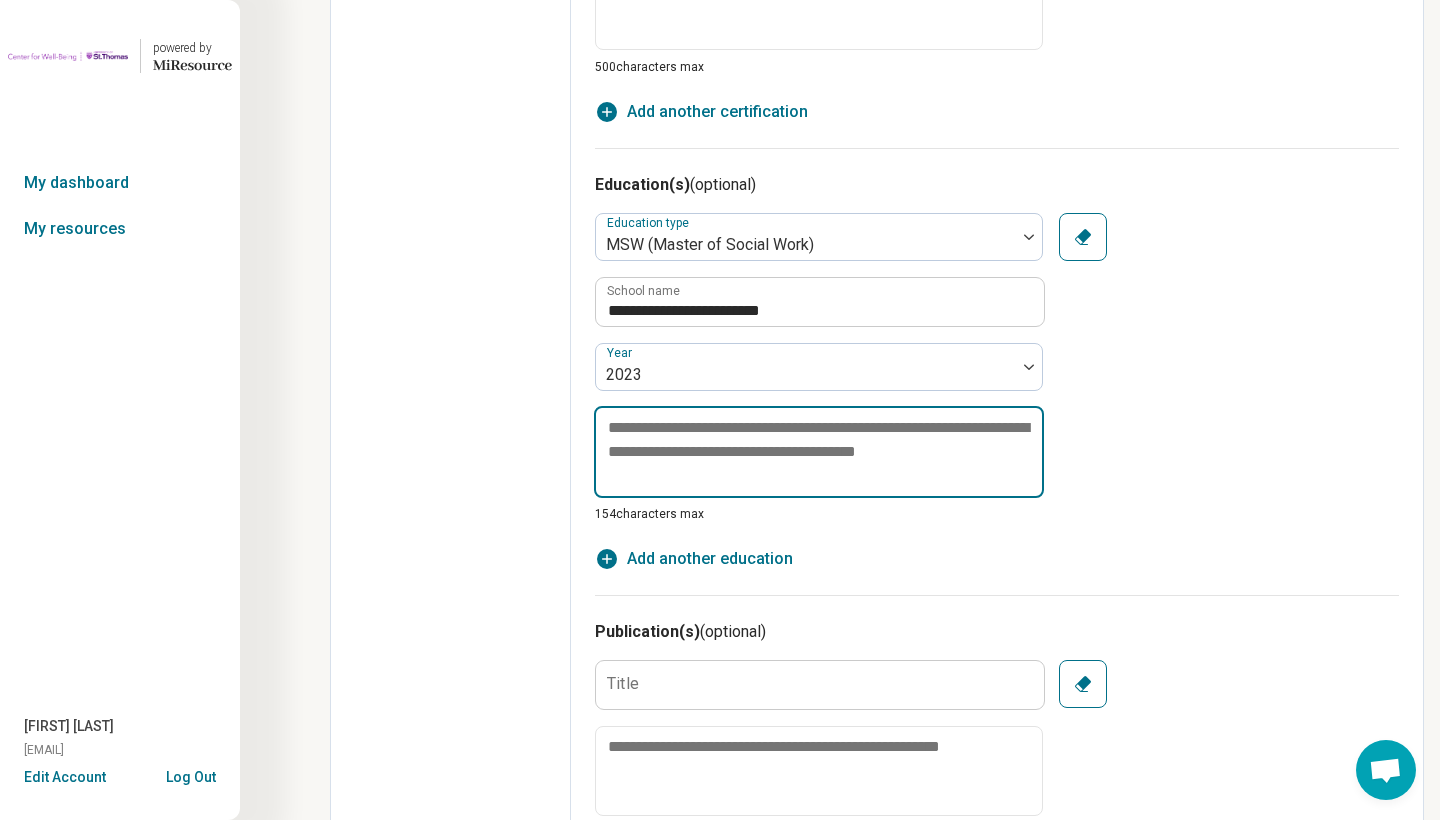 click at bounding box center [819, 452] 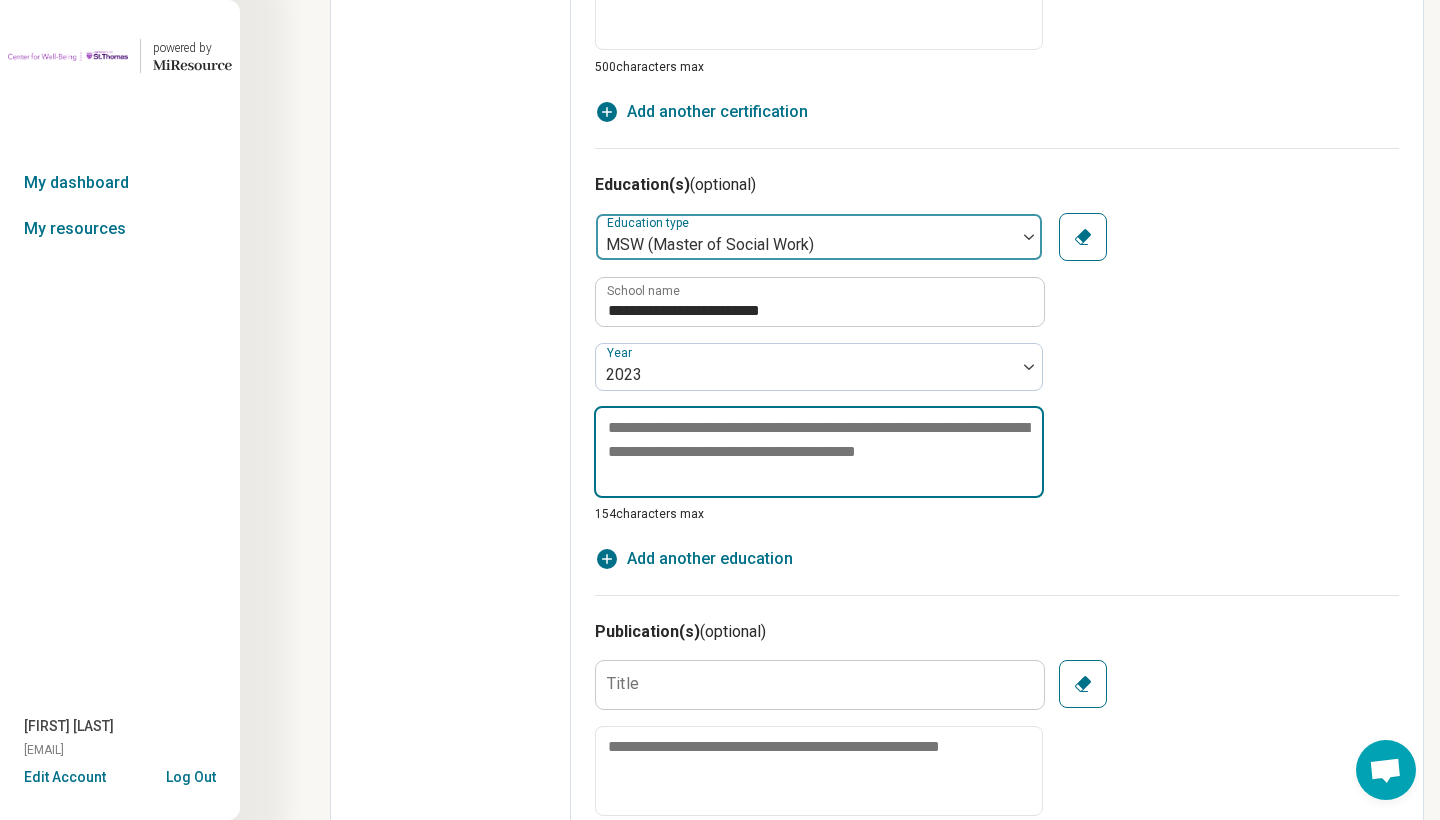 paste on "**********" 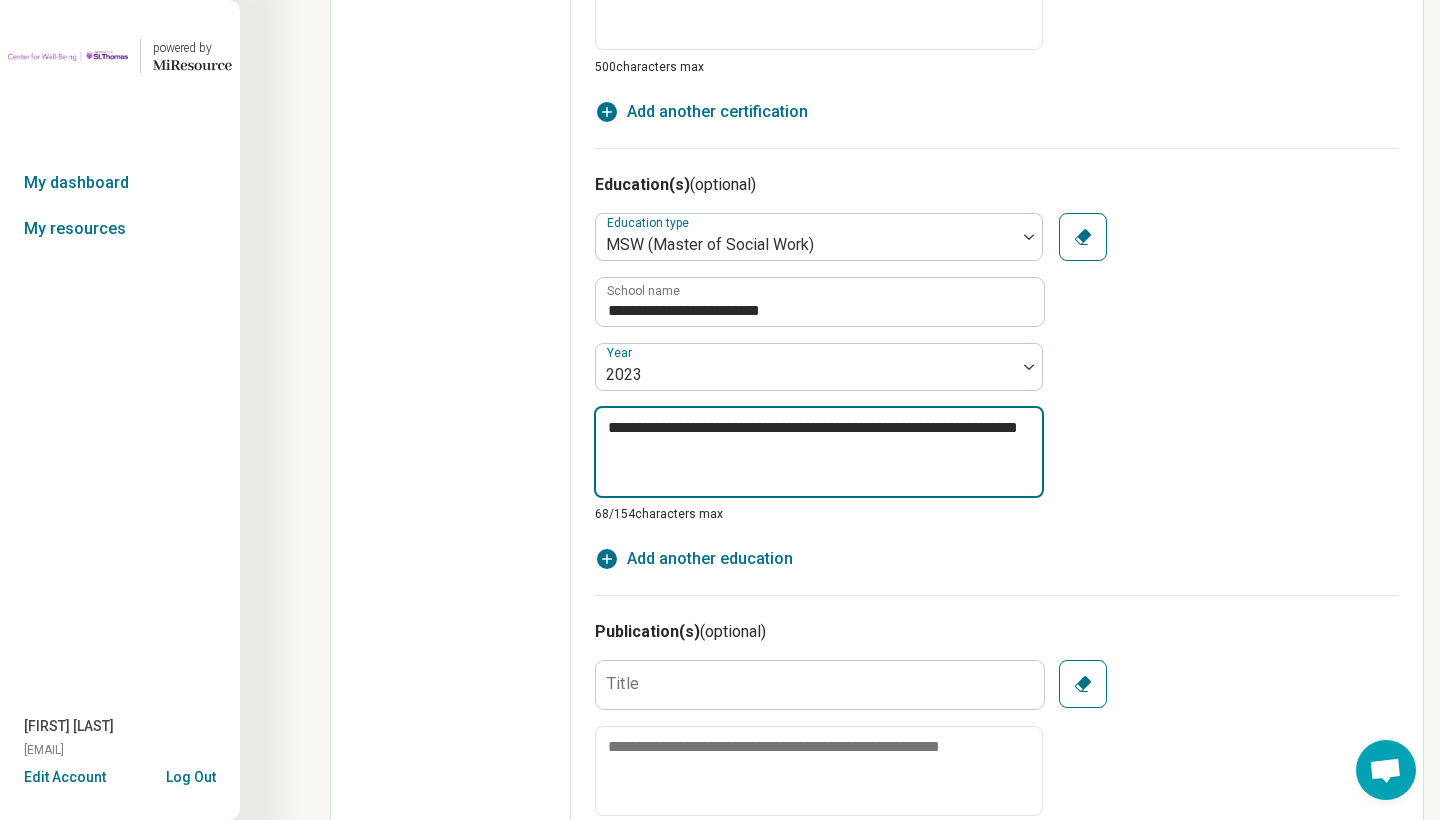 click on "**********" at bounding box center (819, 452) 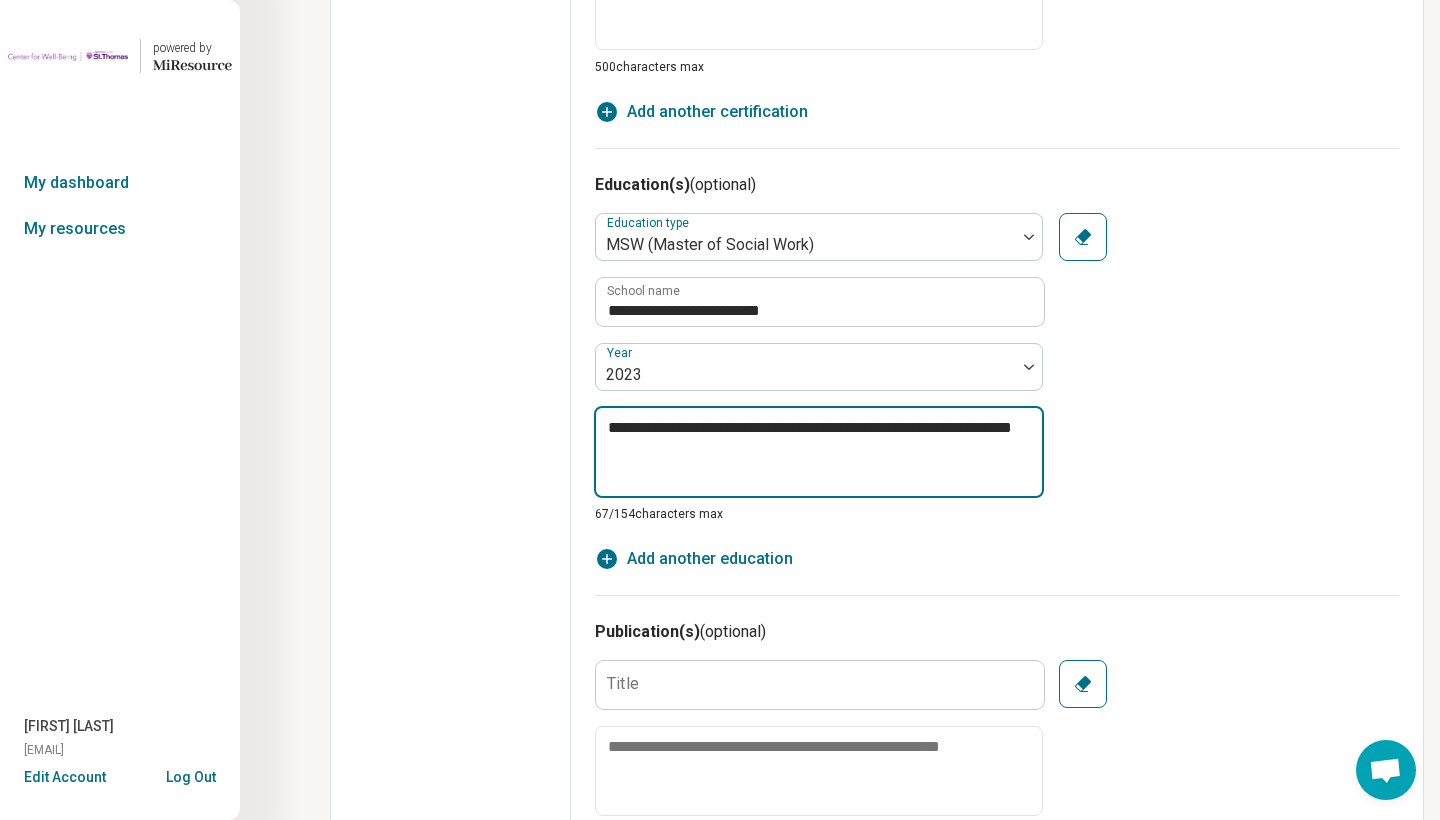 type on "*" 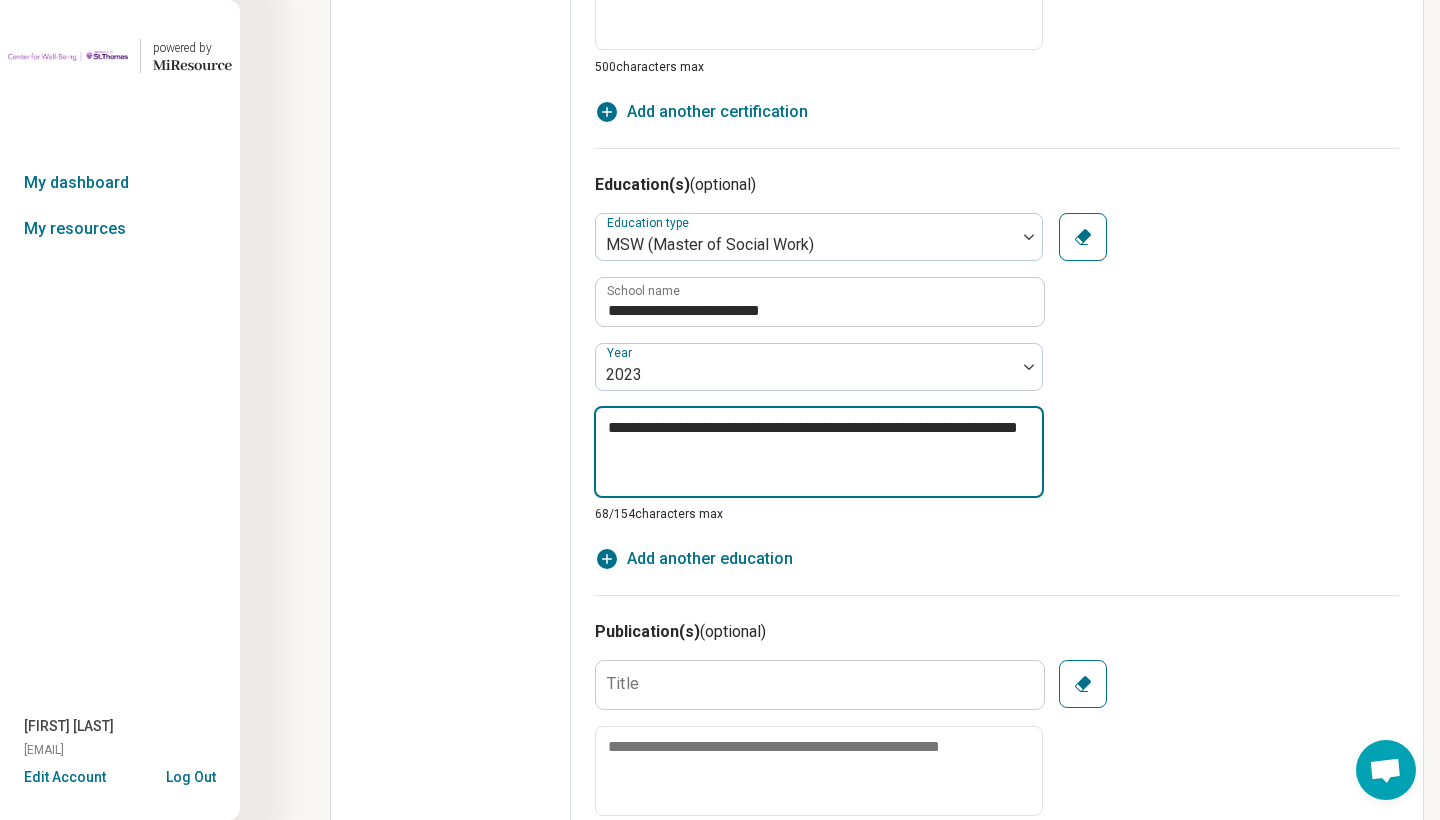 type on "**********" 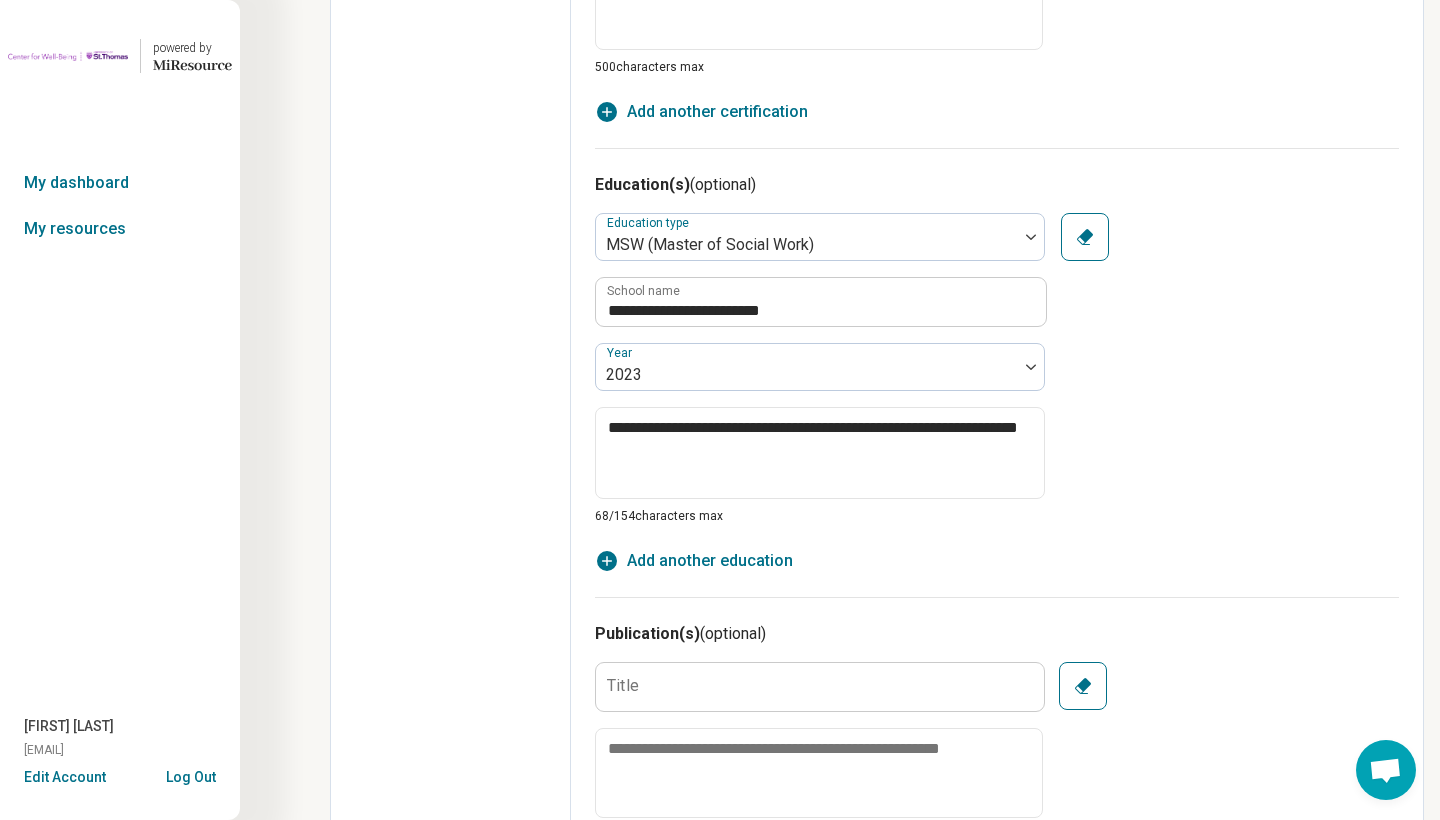 click on "**********" at bounding box center (997, 369) 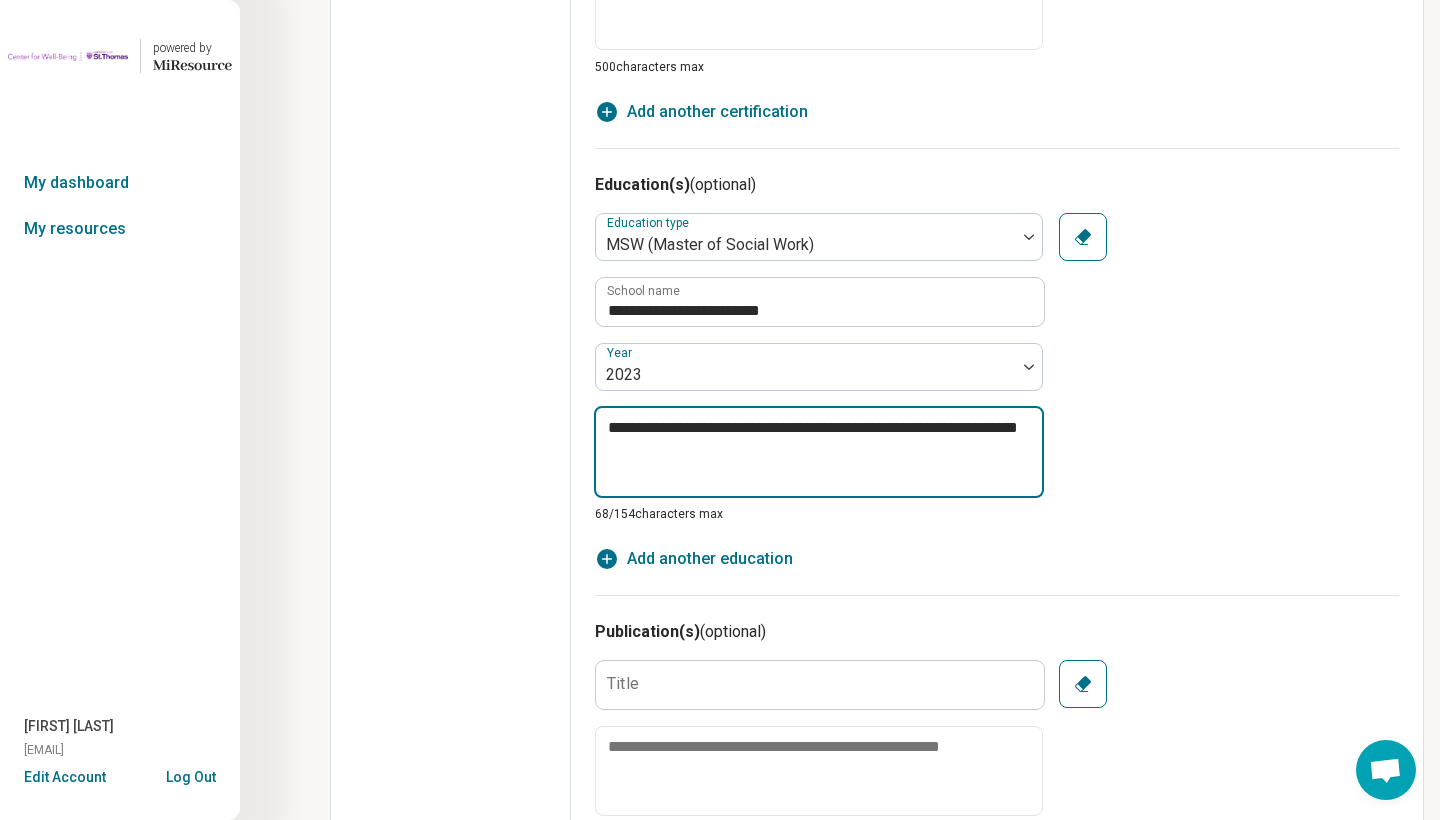 click on "**********" at bounding box center (819, 452) 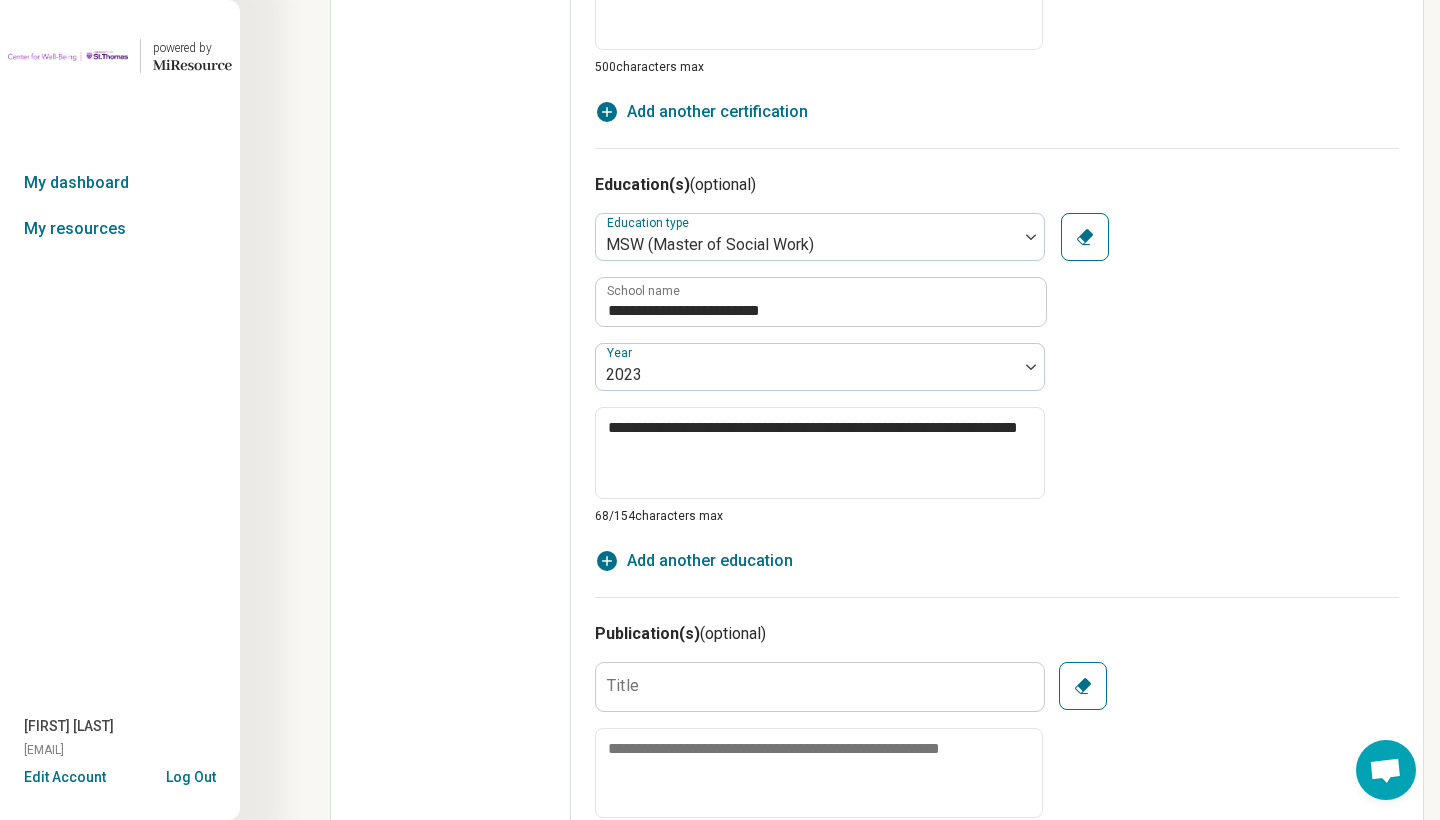 click on "**********" at bounding box center [997, 369] 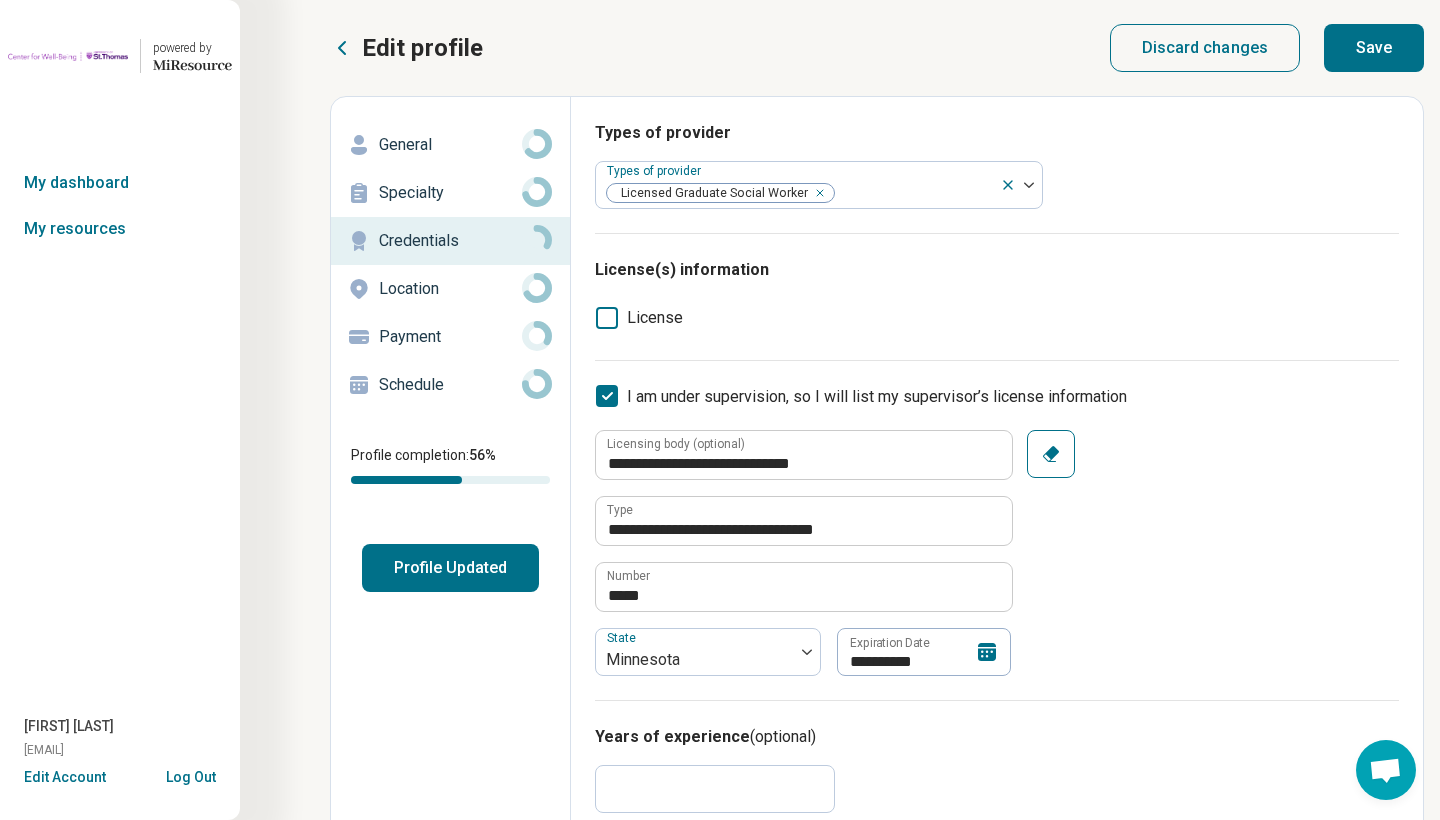 scroll, scrollTop: 0, scrollLeft: 0, axis: both 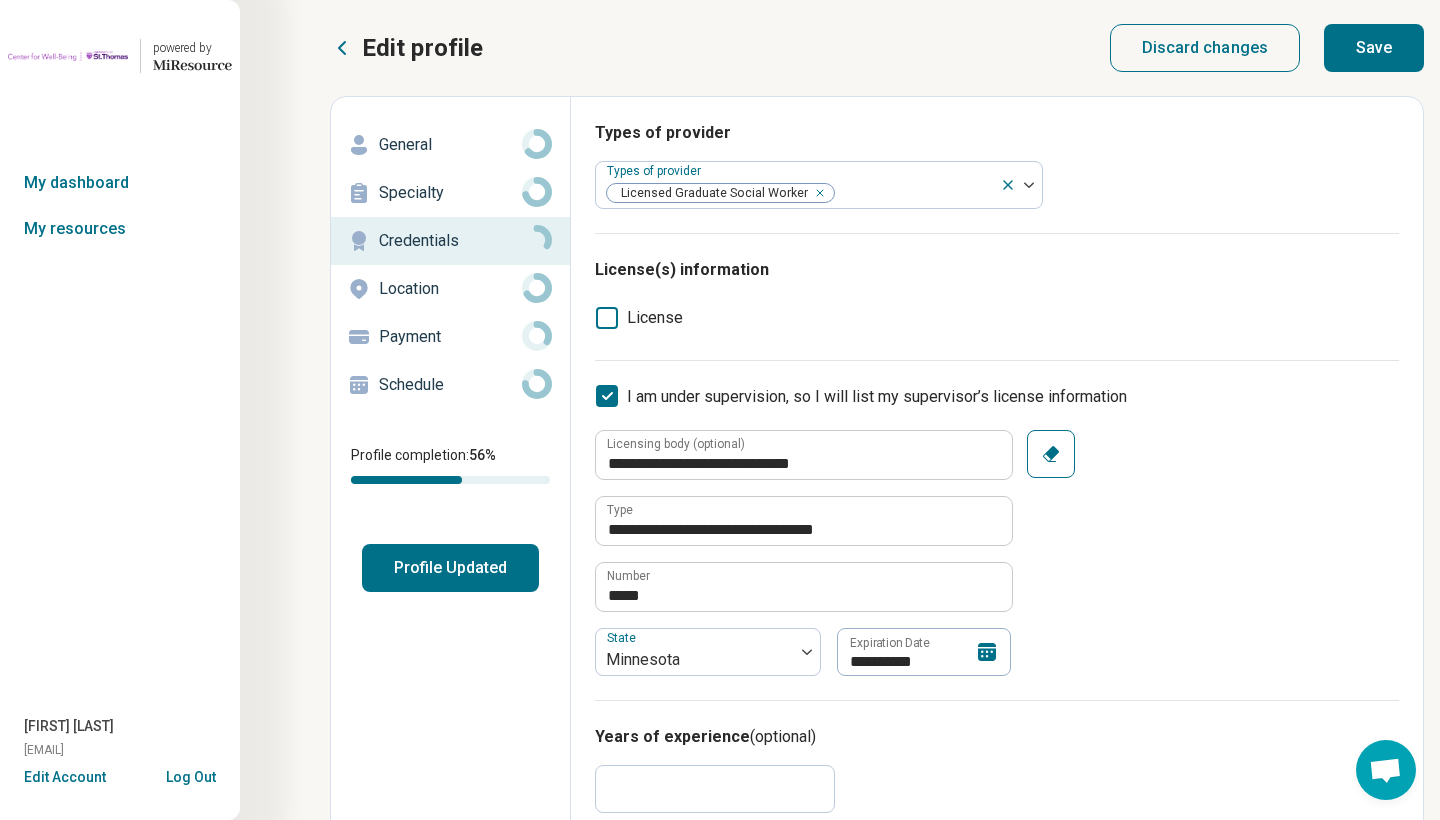 click on "Save" at bounding box center [1374, 48] 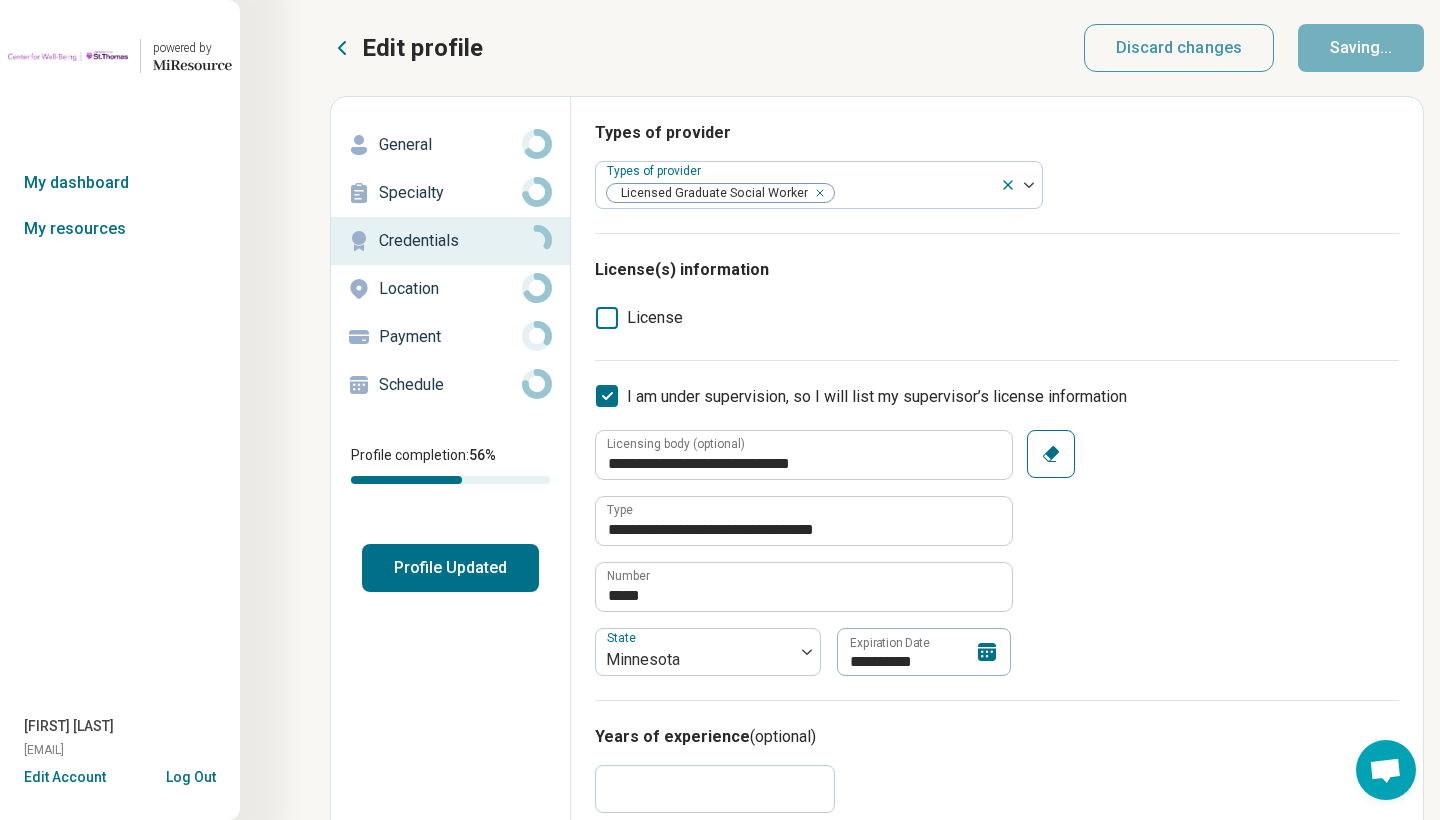type on "*" 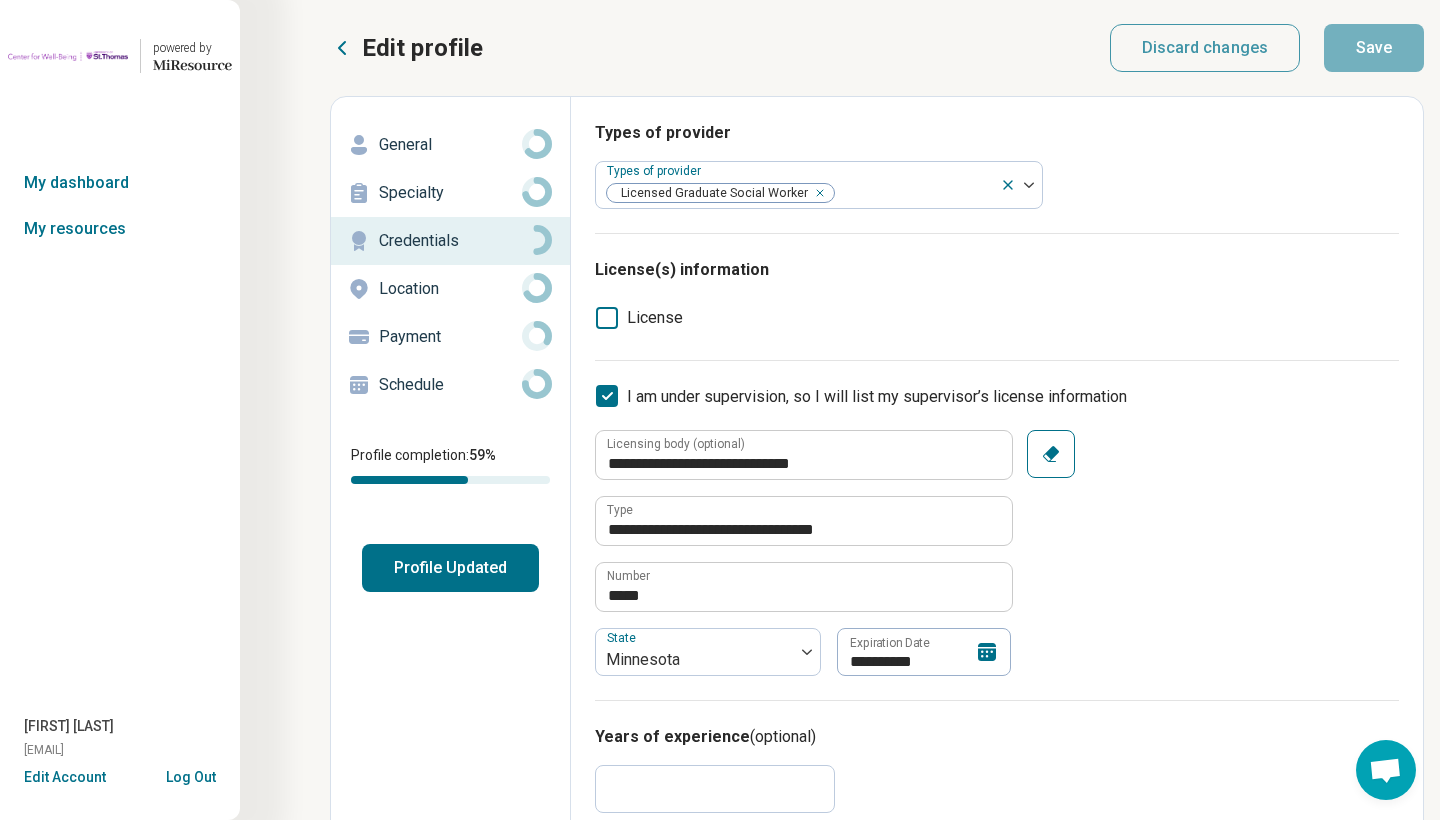 click on "Location" at bounding box center (450, 289) 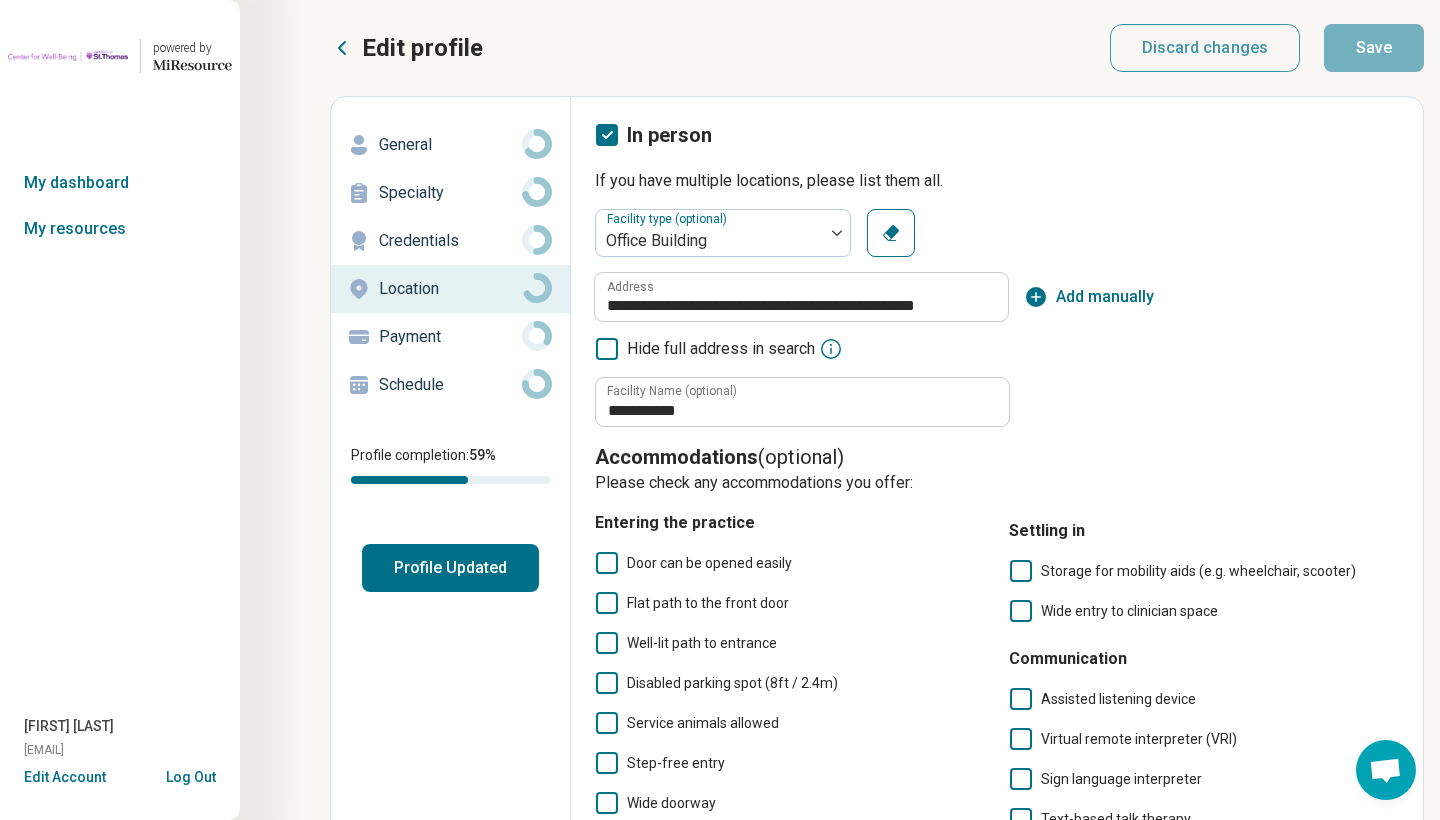 scroll, scrollTop: 0, scrollLeft: 0, axis: both 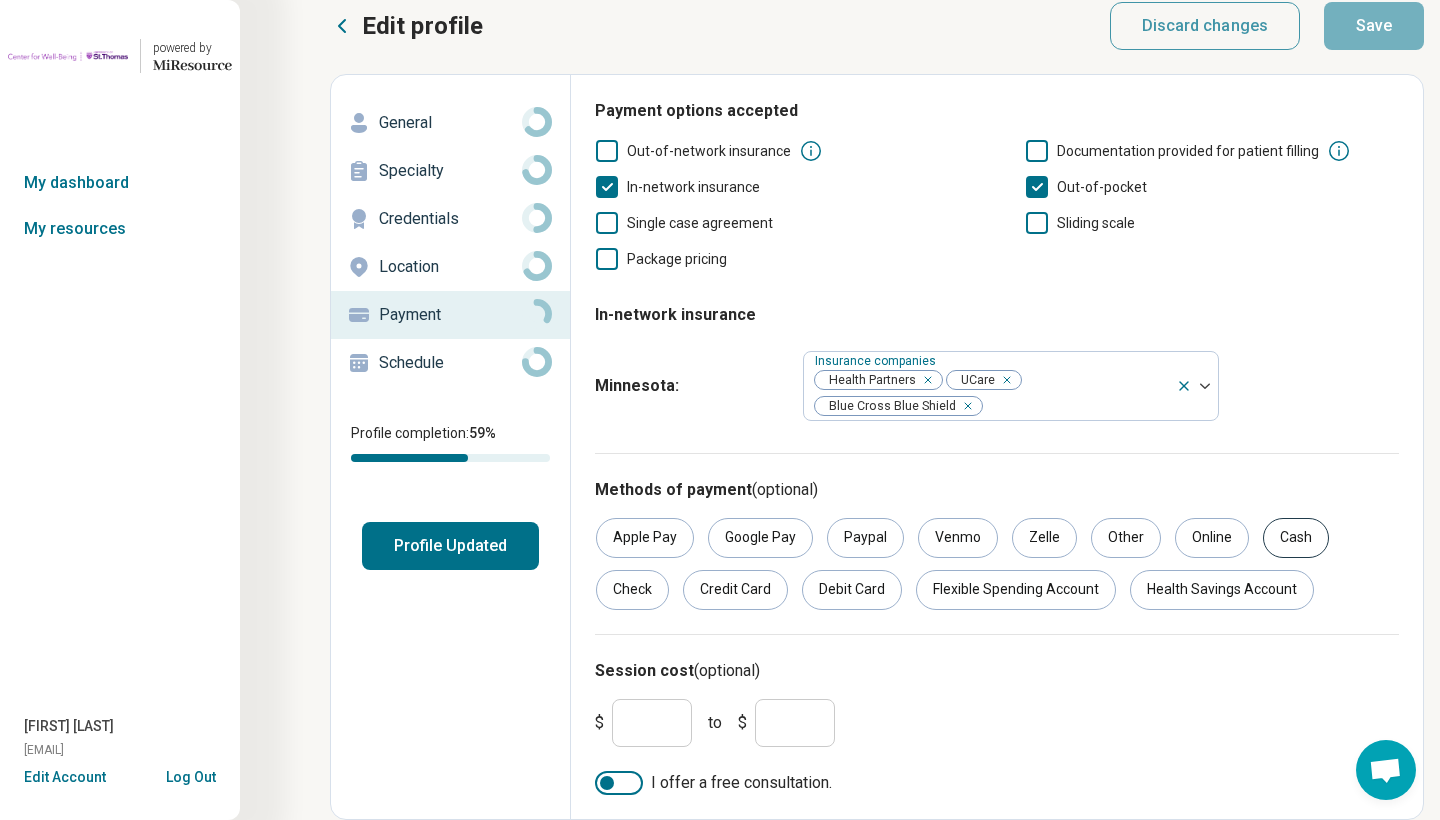 click on "Cash" at bounding box center (1296, 538) 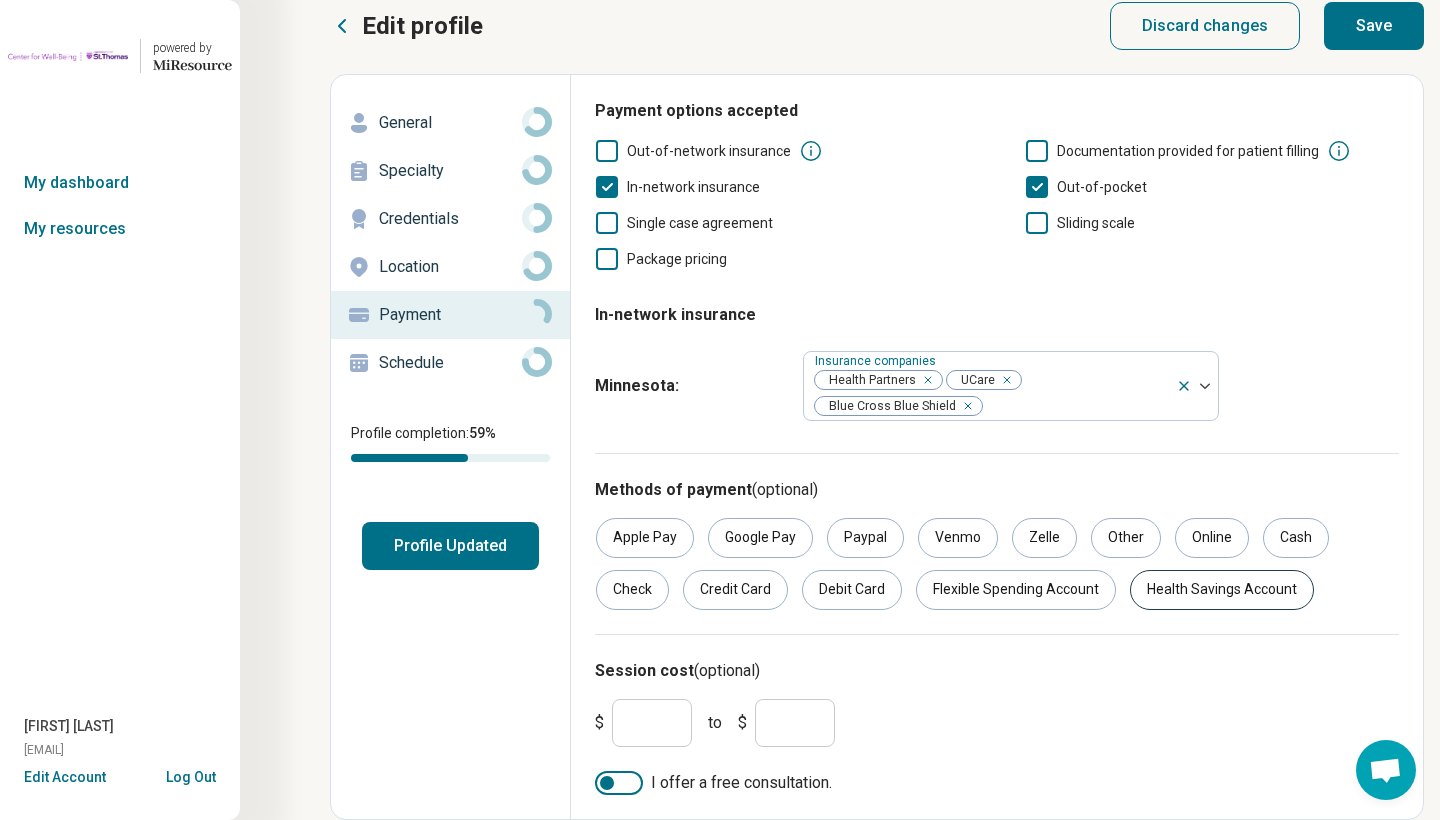 click on "Health Savings Account" at bounding box center (1222, 590) 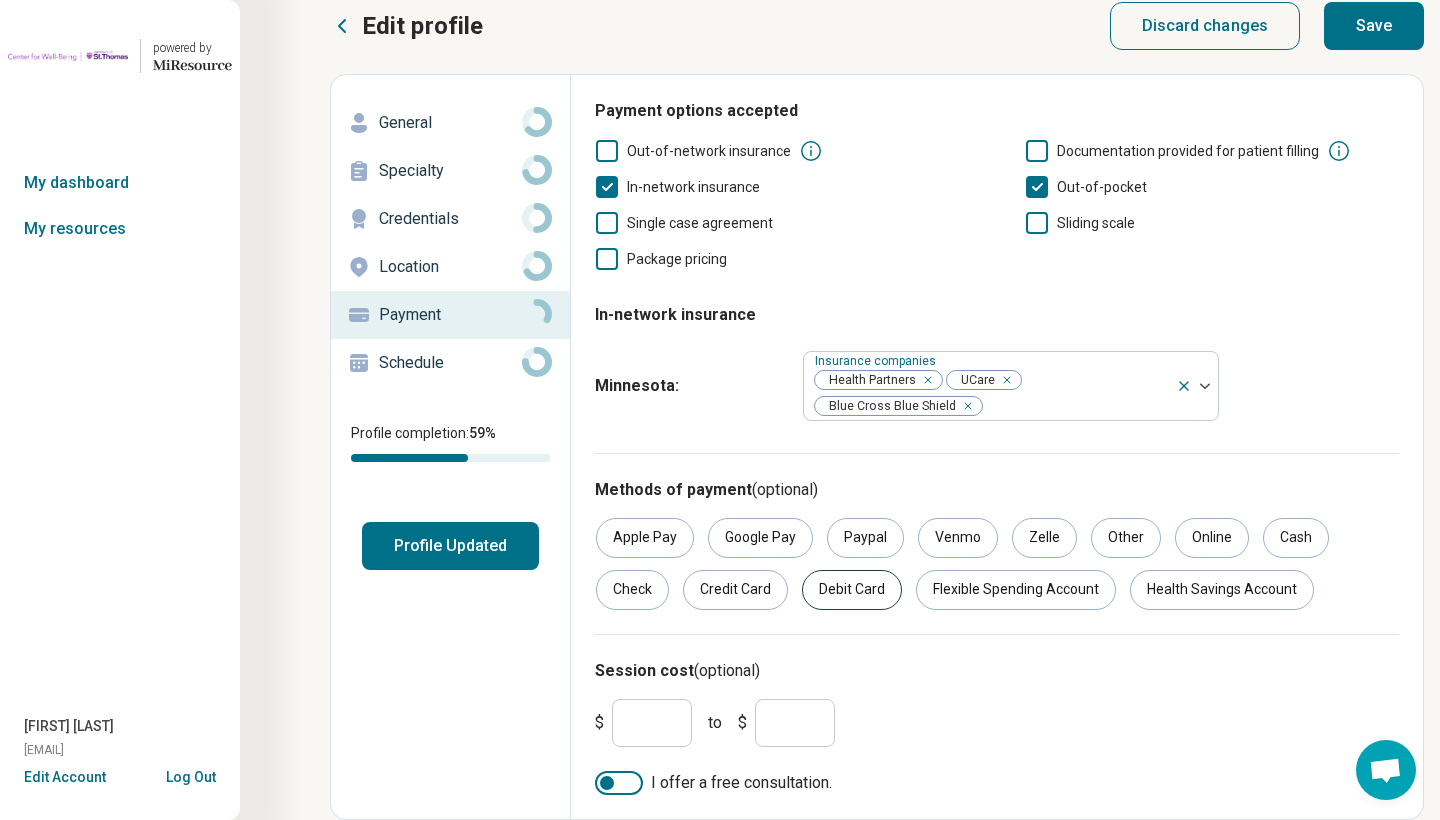 click on "Debit Card" at bounding box center (852, 590) 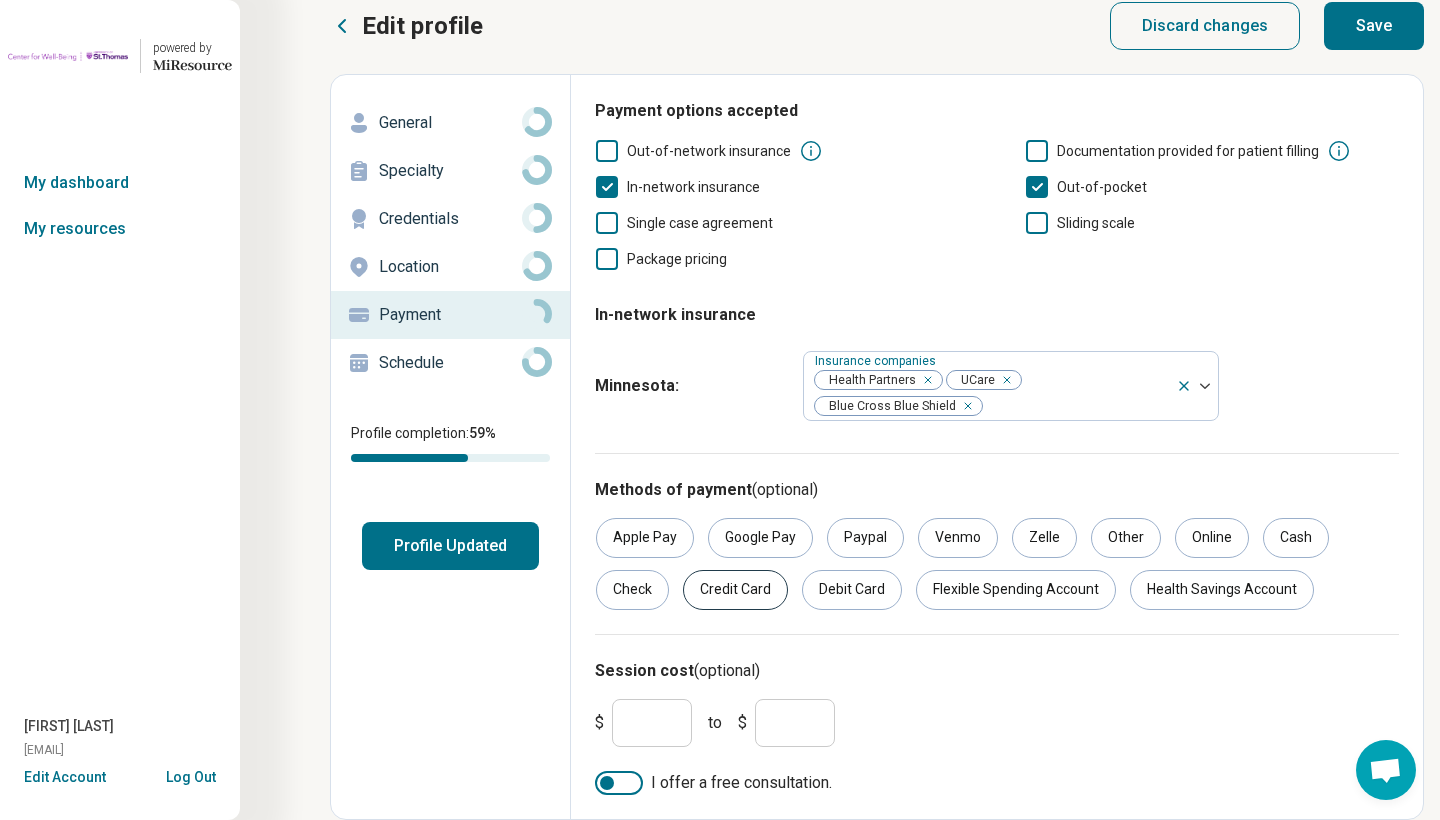 click on "Credit Card" at bounding box center [735, 590] 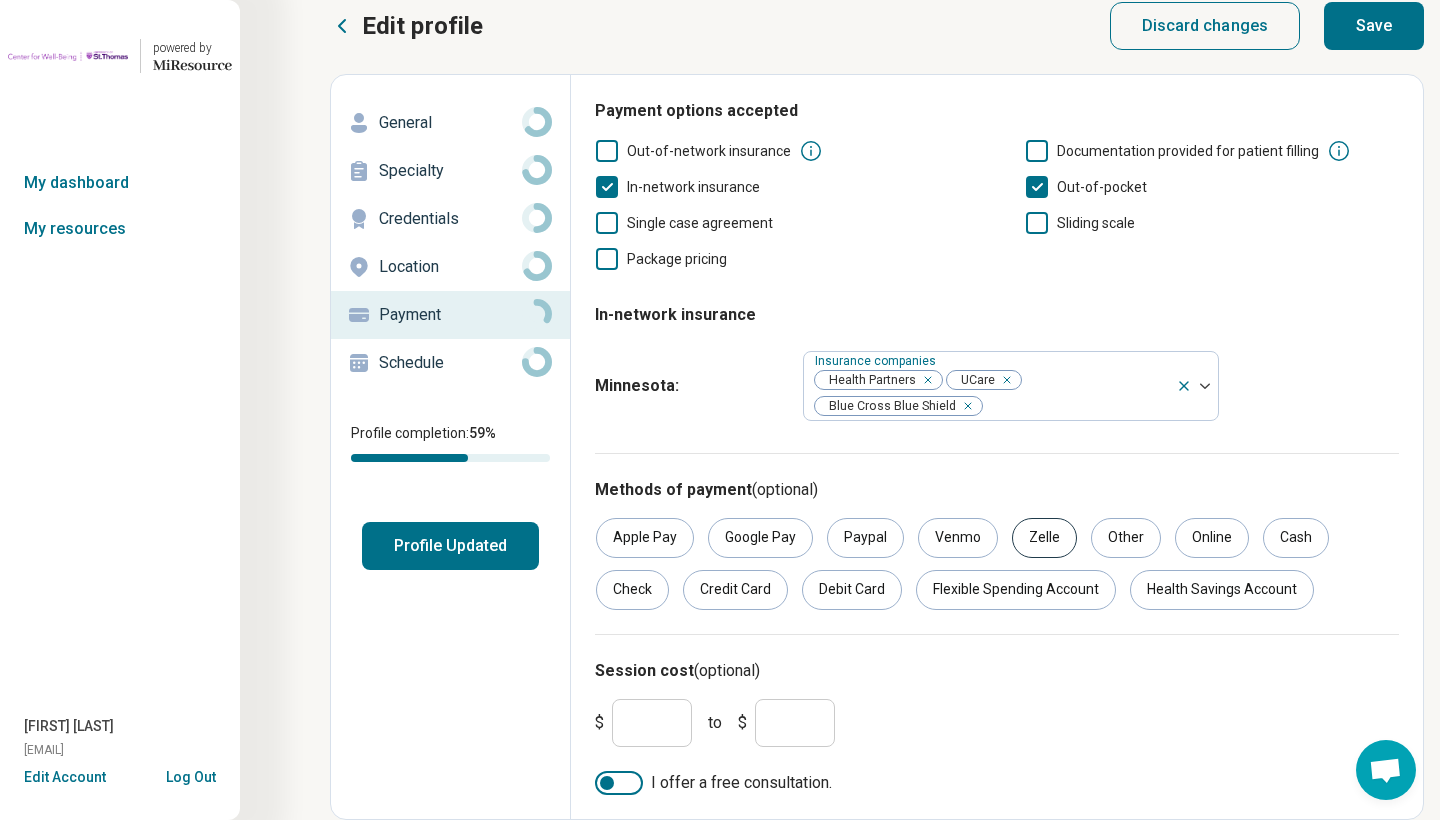 click on "Zelle" at bounding box center (1044, 538) 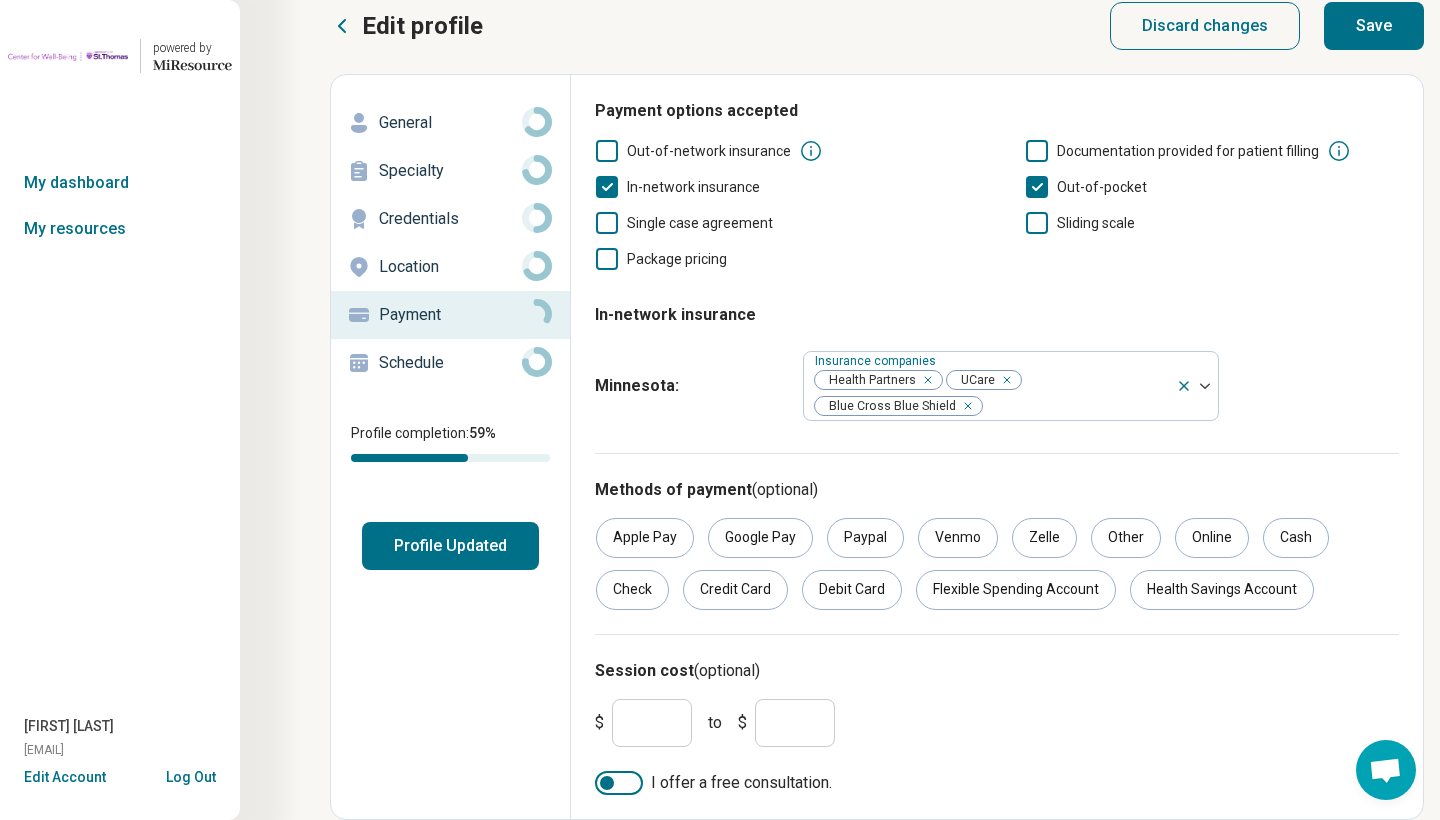 scroll, scrollTop: 22, scrollLeft: 0, axis: vertical 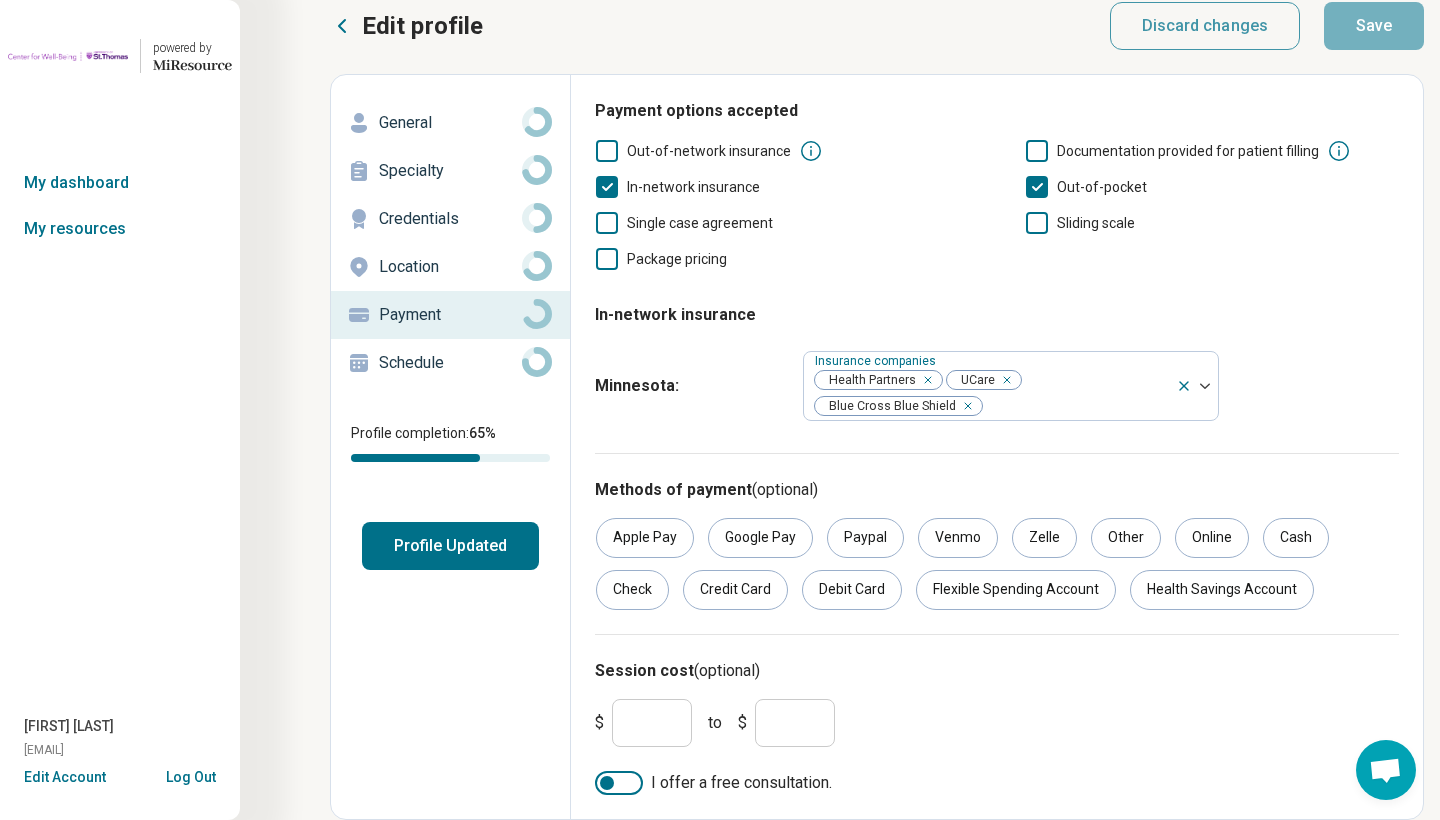 click on "Schedule" at bounding box center [450, 363] 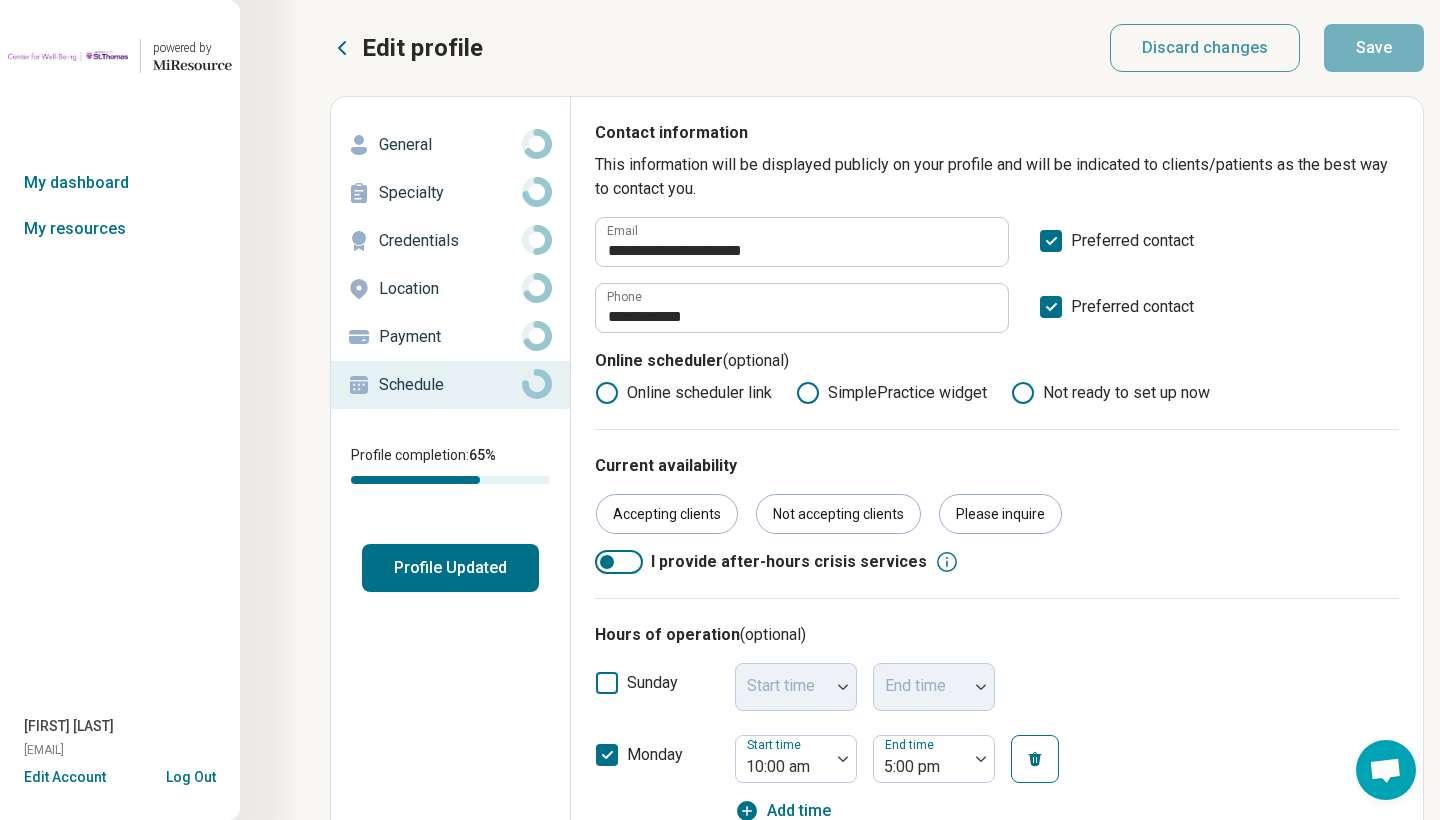 scroll, scrollTop: 0, scrollLeft: 0, axis: both 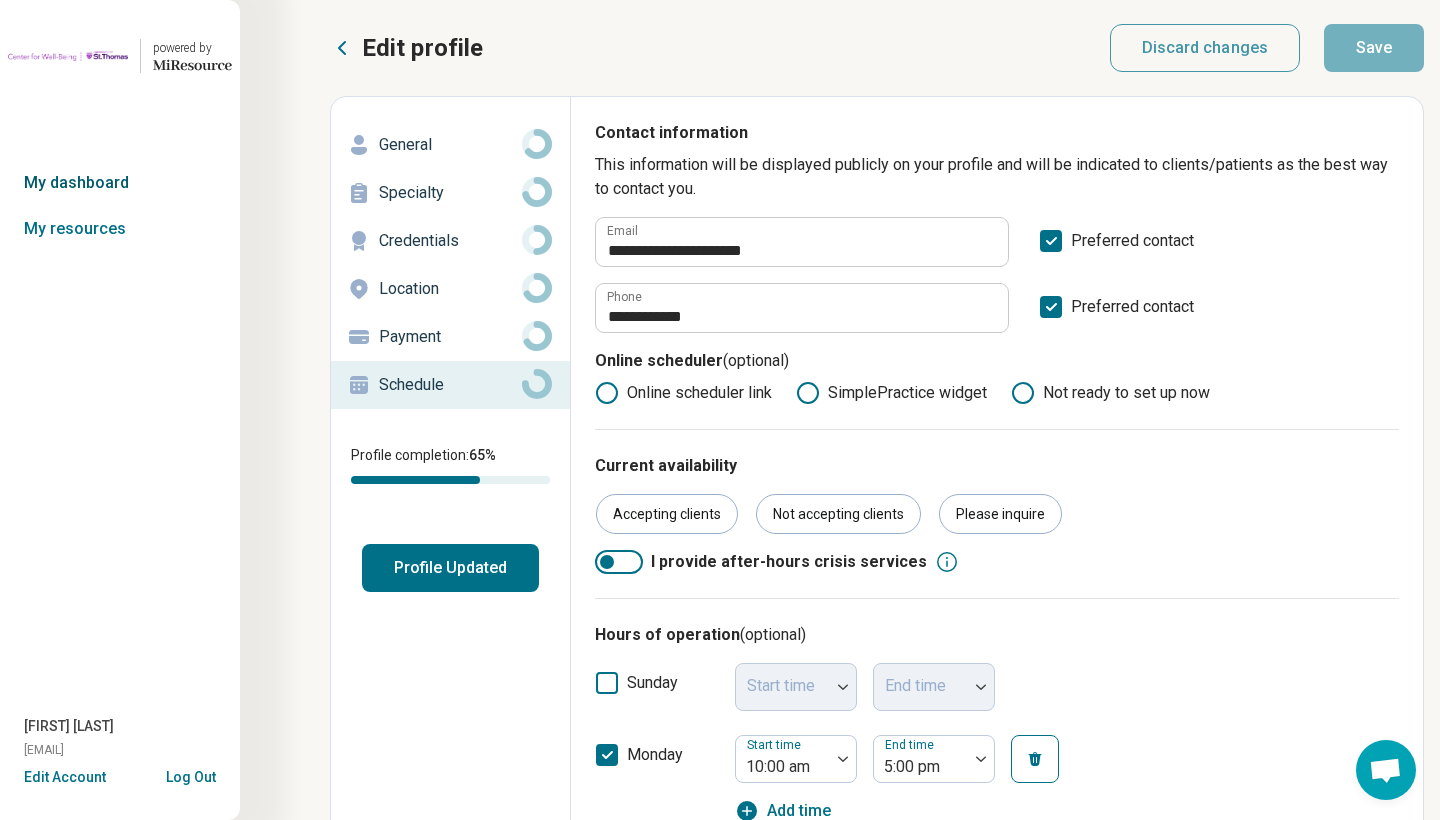 click on "My dashboard" at bounding box center [120, 183] 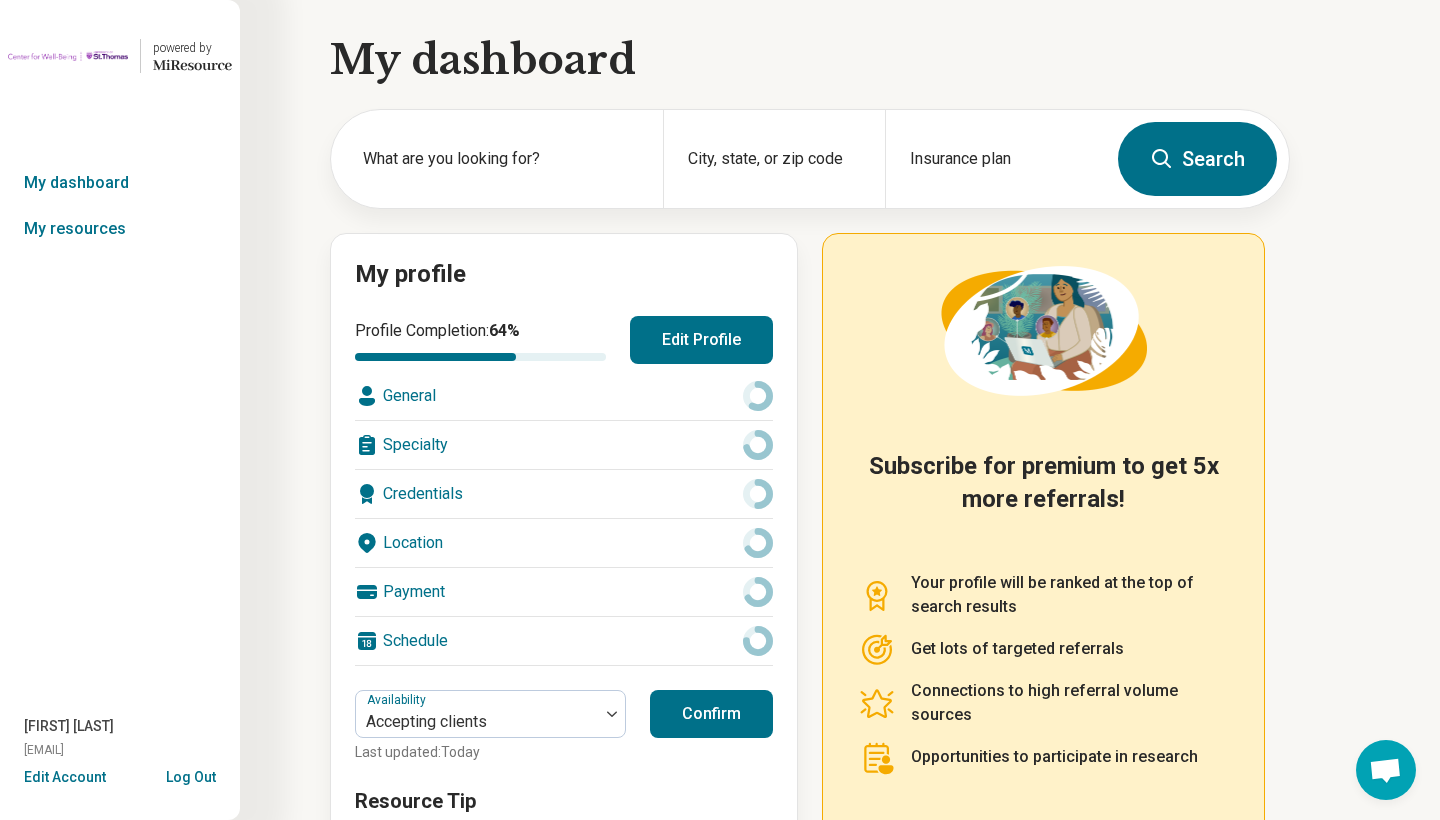 scroll, scrollTop: 0, scrollLeft: 0, axis: both 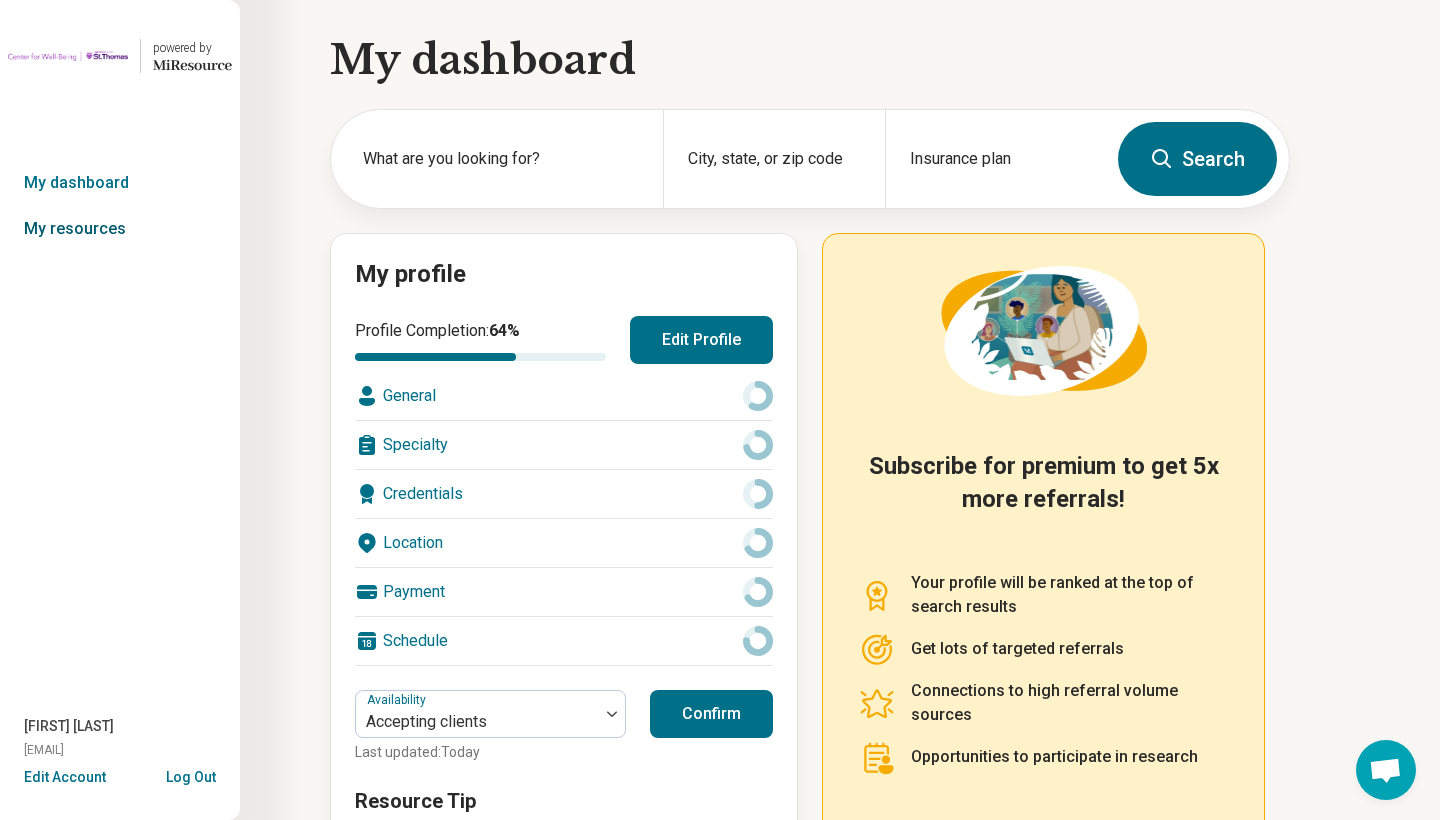 click on "My resources" at bounding box center [120, 229] 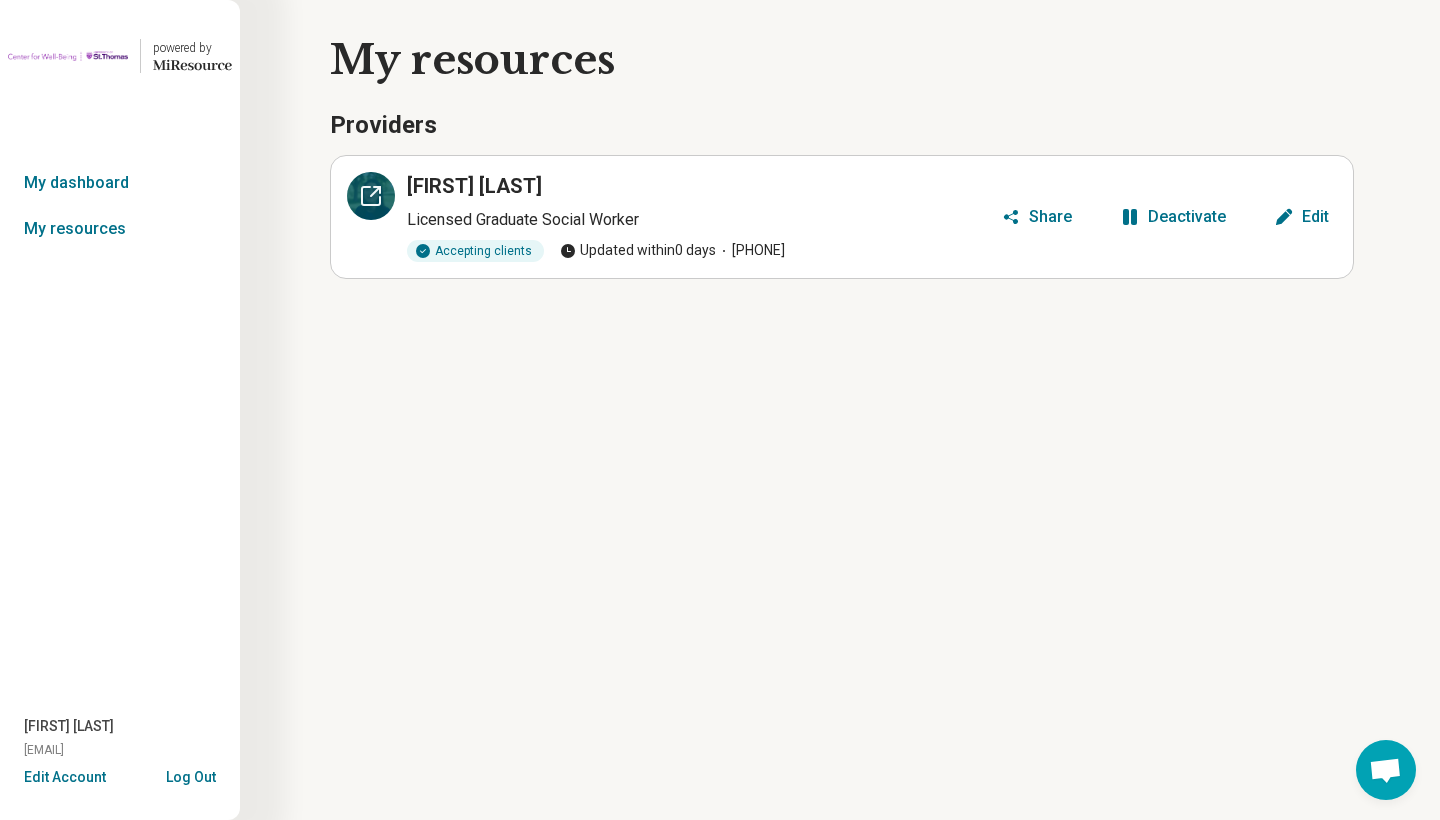 click 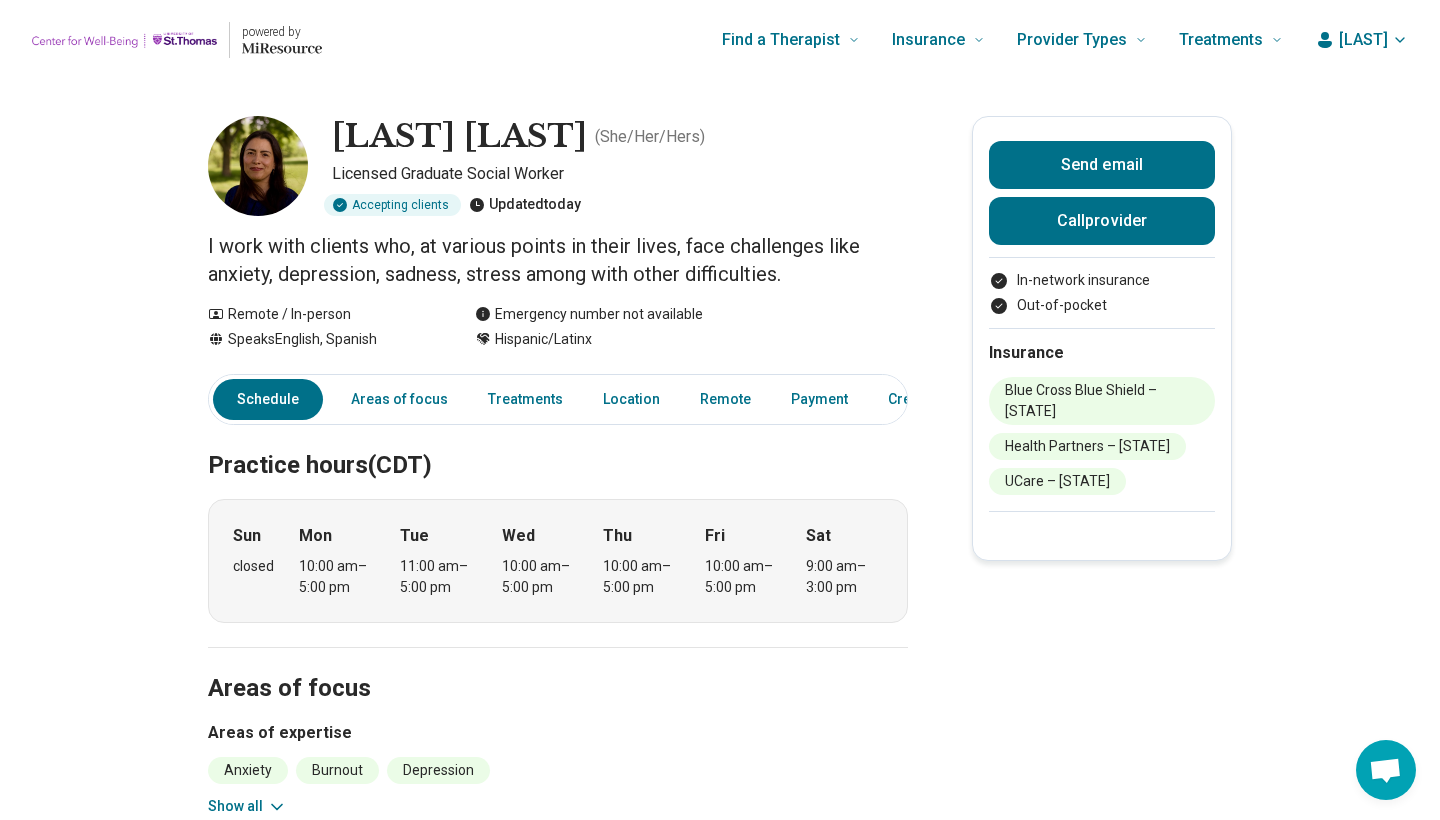 scroll, scrollTop: 0, scrollLeft: 0, axis: both 